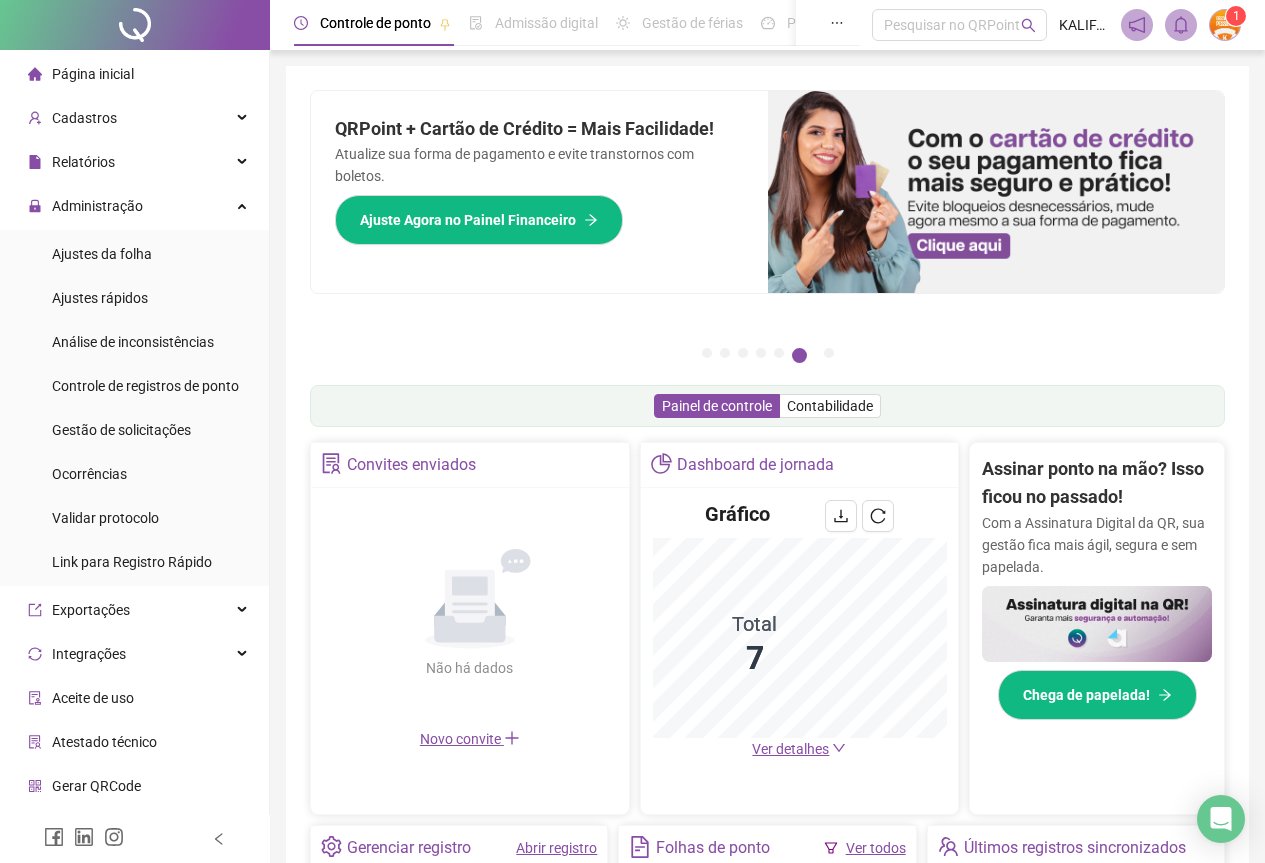 scroll, scrollTop: 0, scrollLeft: 0, axis: both 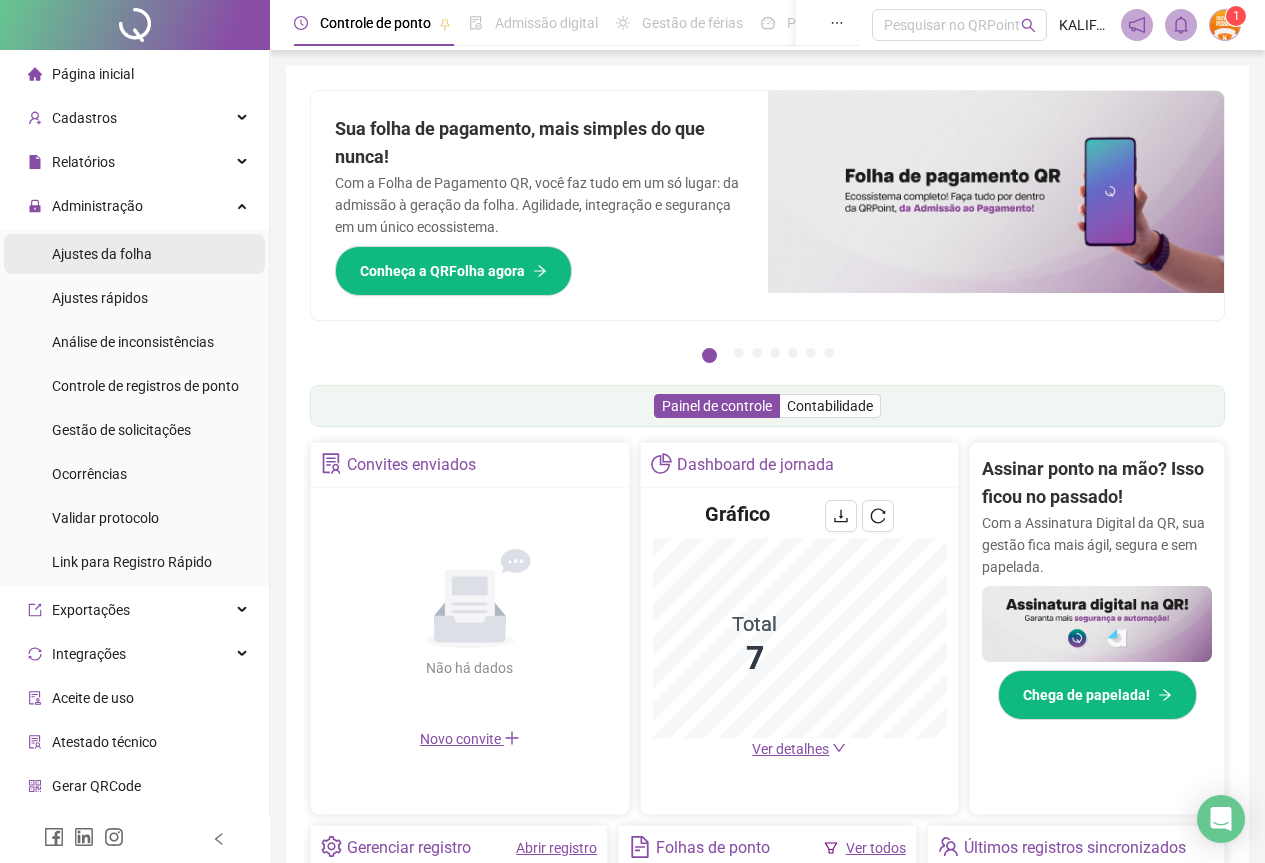 click on "Ajustes da folha" at bounding box center (102, 254) 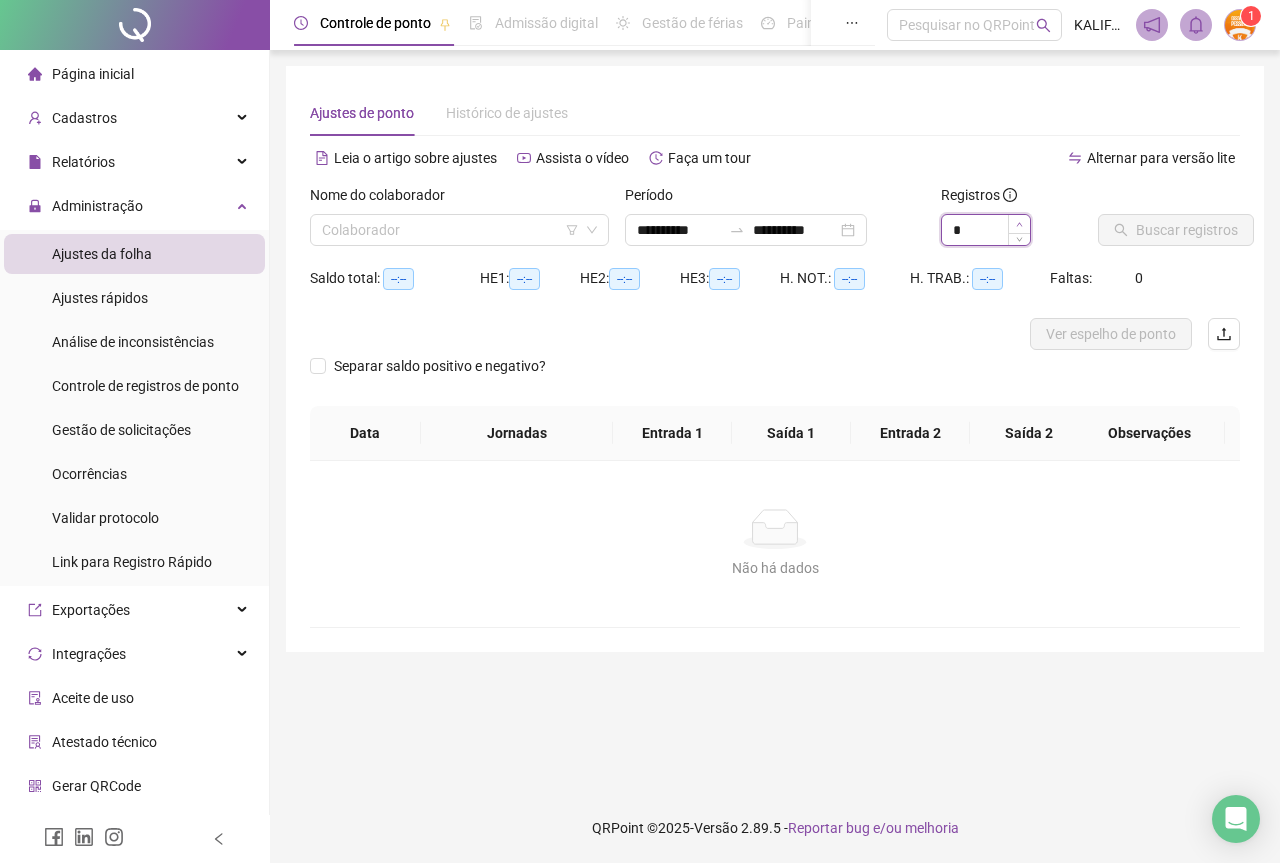 type on "*" 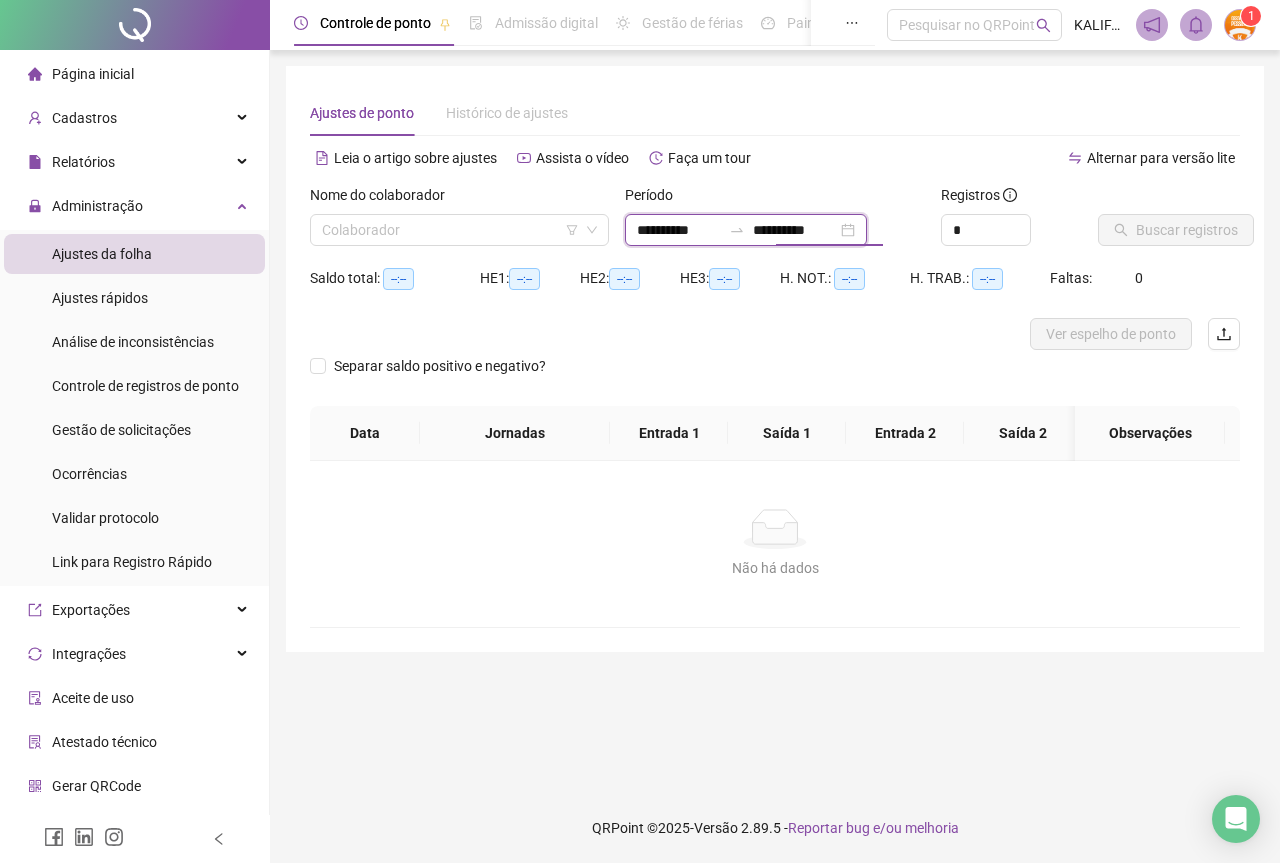 click on "**********" at bounding box center (795, 230) 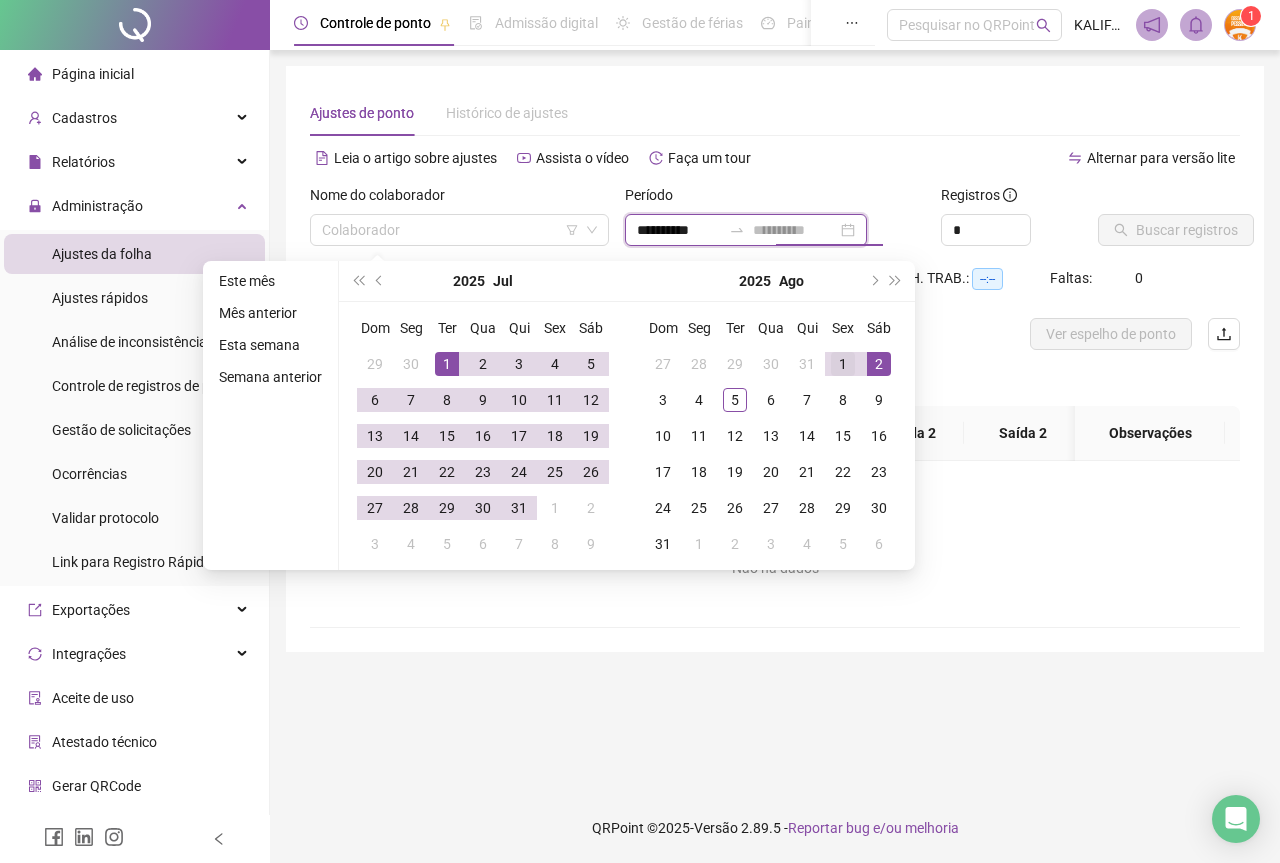 type on "**********" 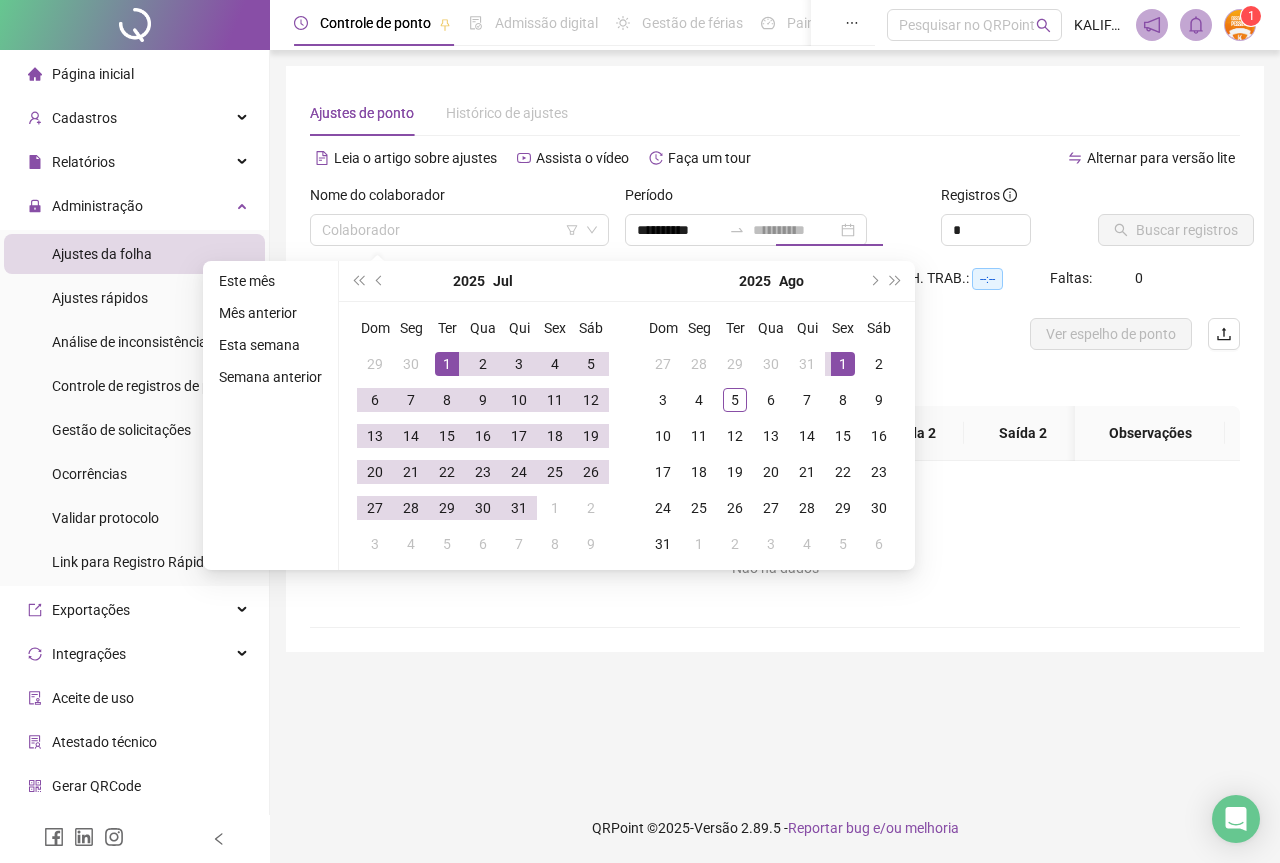 click on "1" at bounding box center [843, 364] 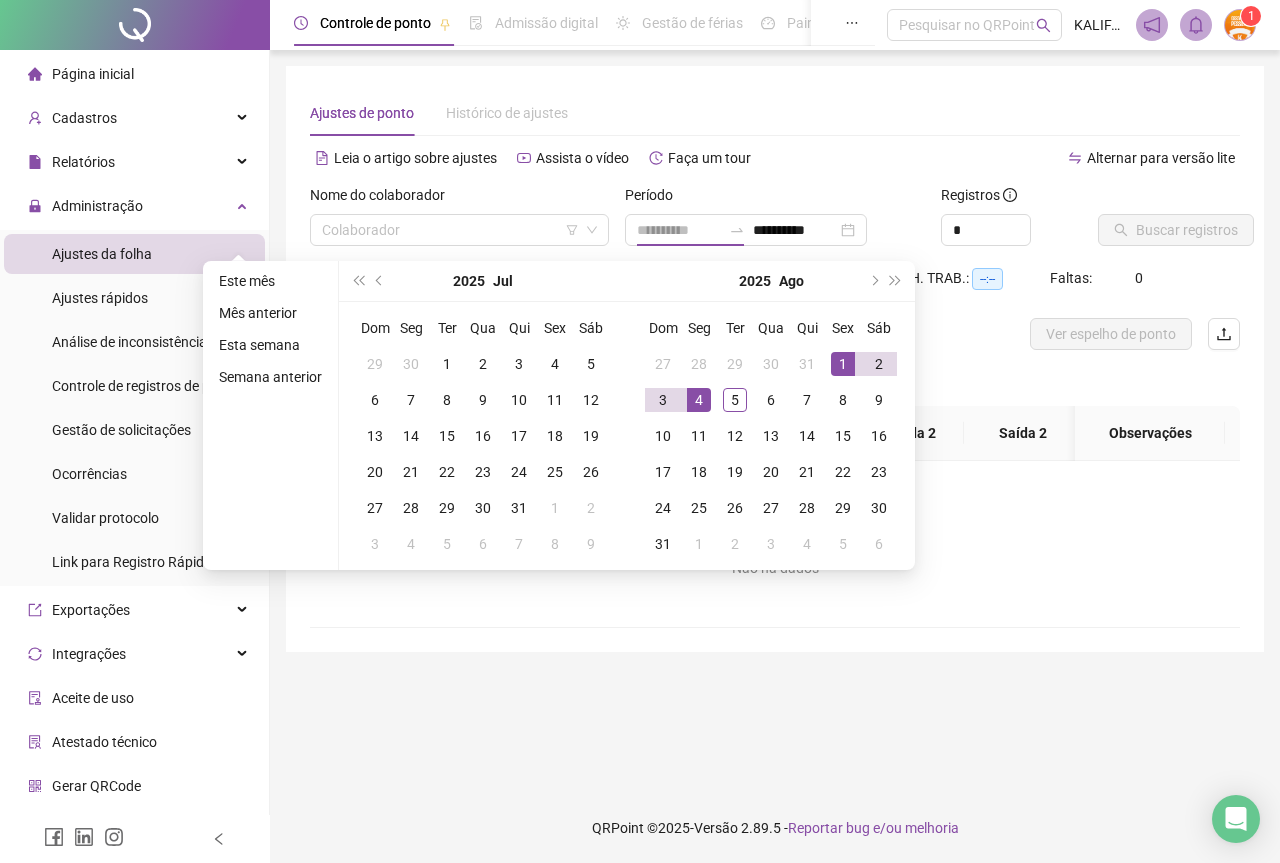 click on "4" at bounding box center [699, 400] 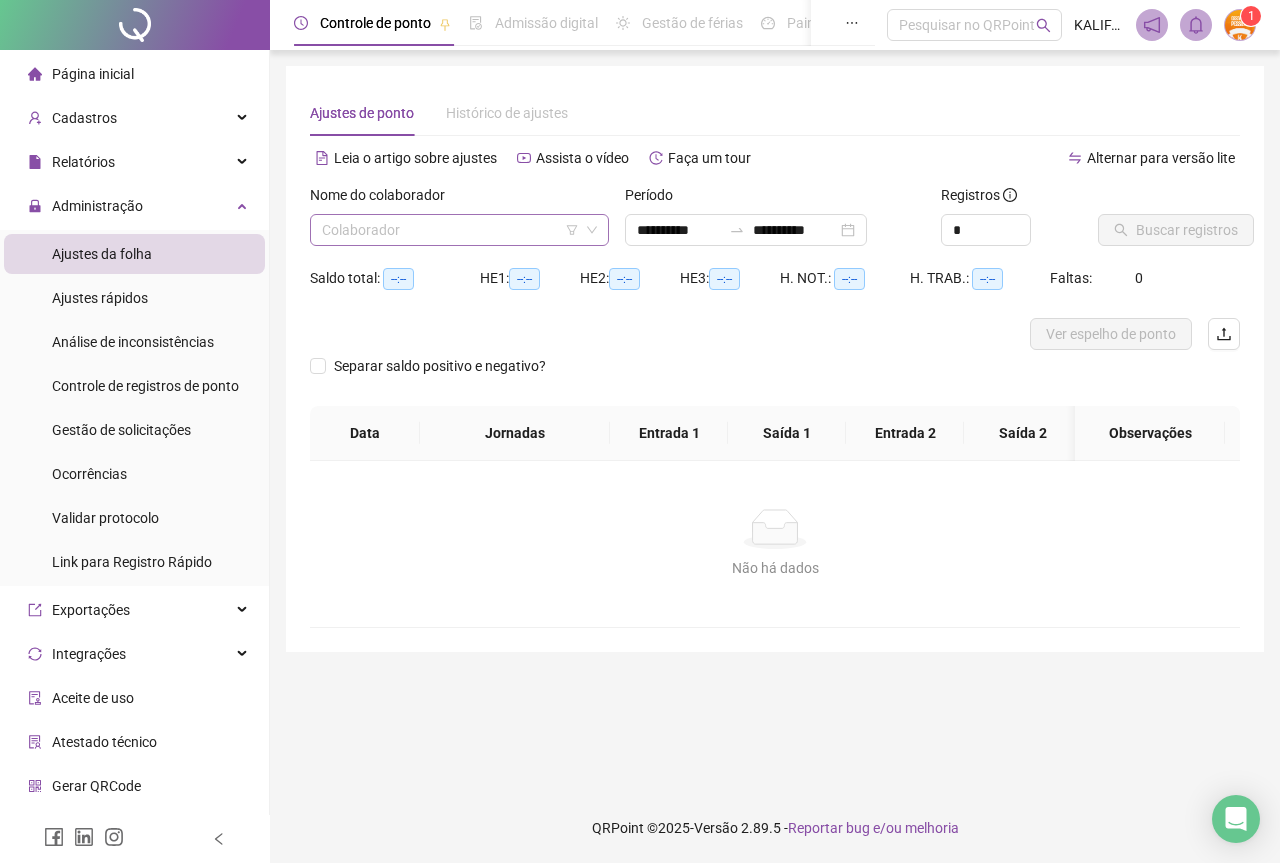click at bounding box center [450, 230] 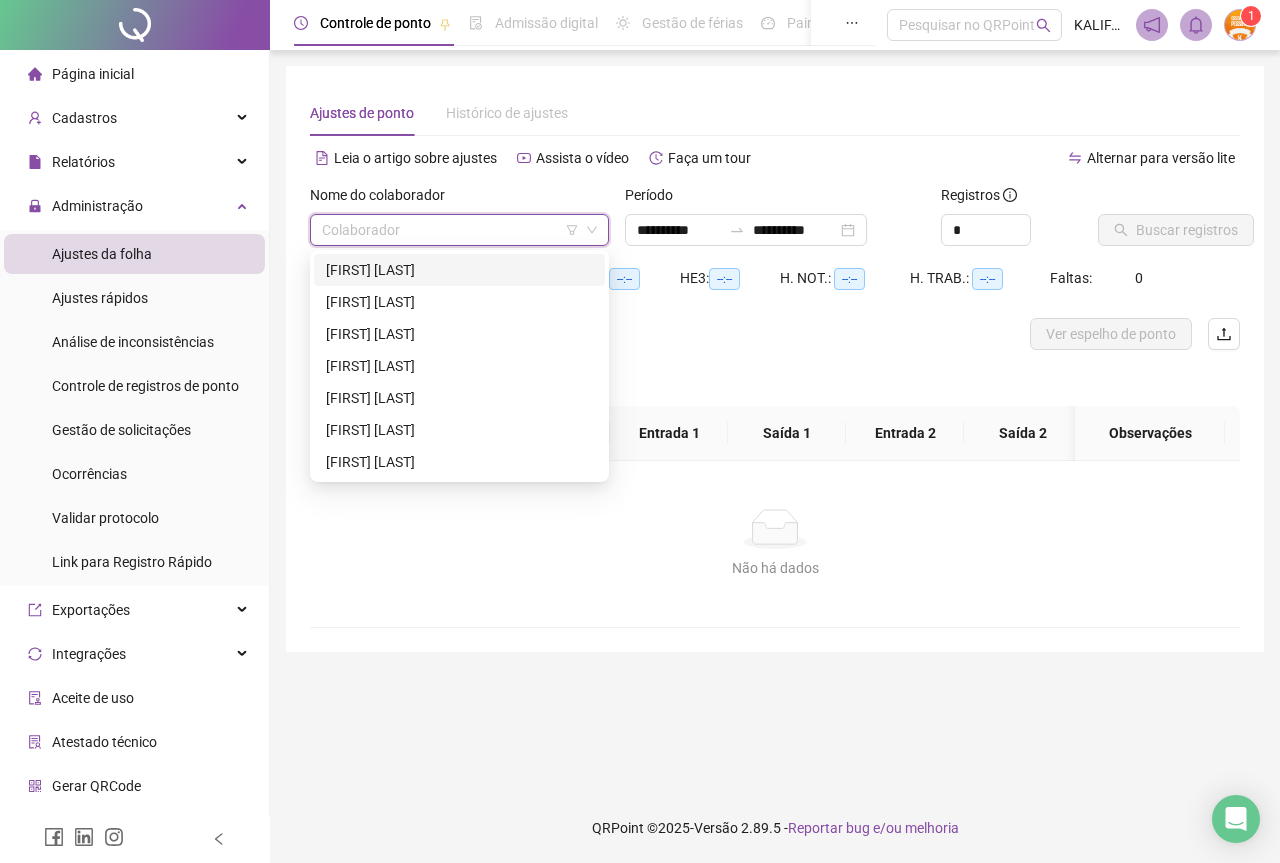 click on "[FIRST] [LAST]" at bounding box center (459, 270) 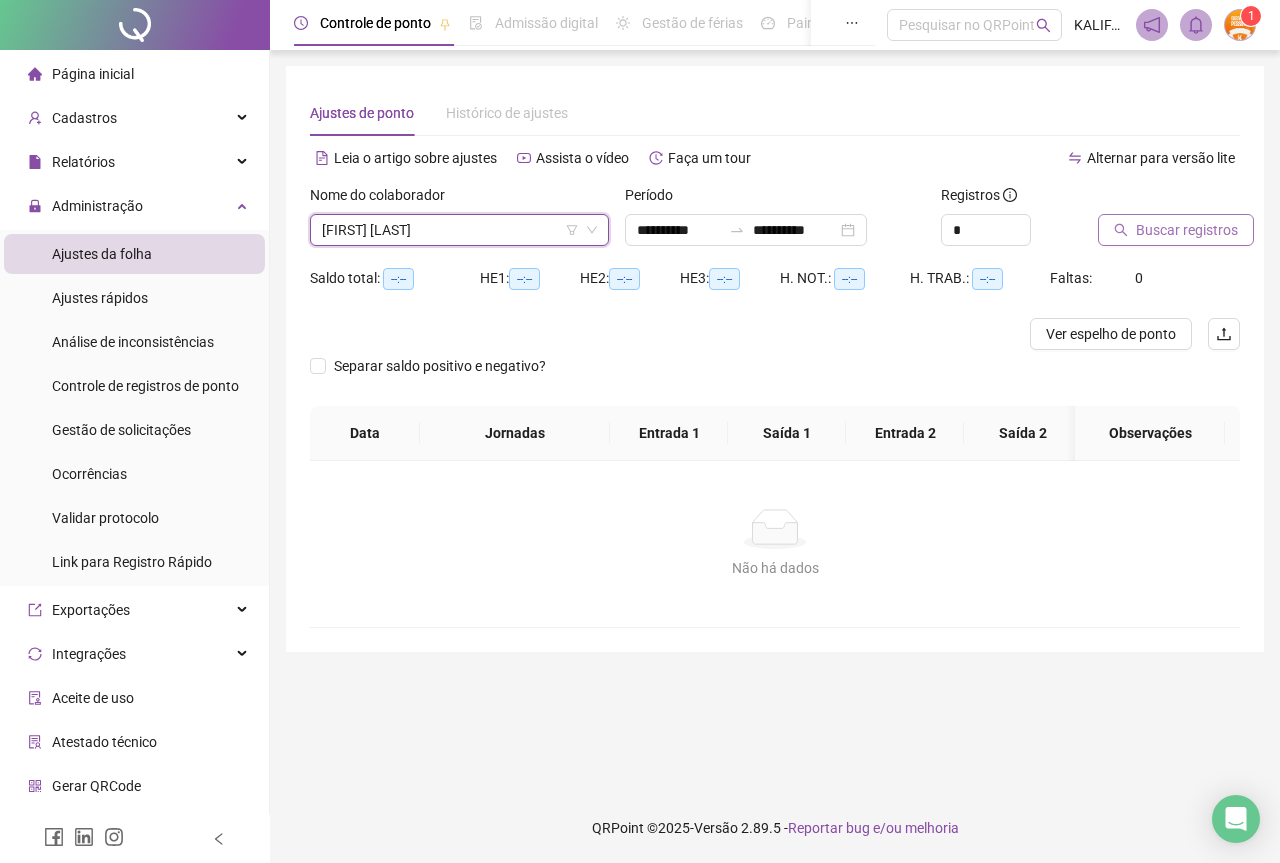 click on "Buscar registros" at bounding box center (1187, 230) 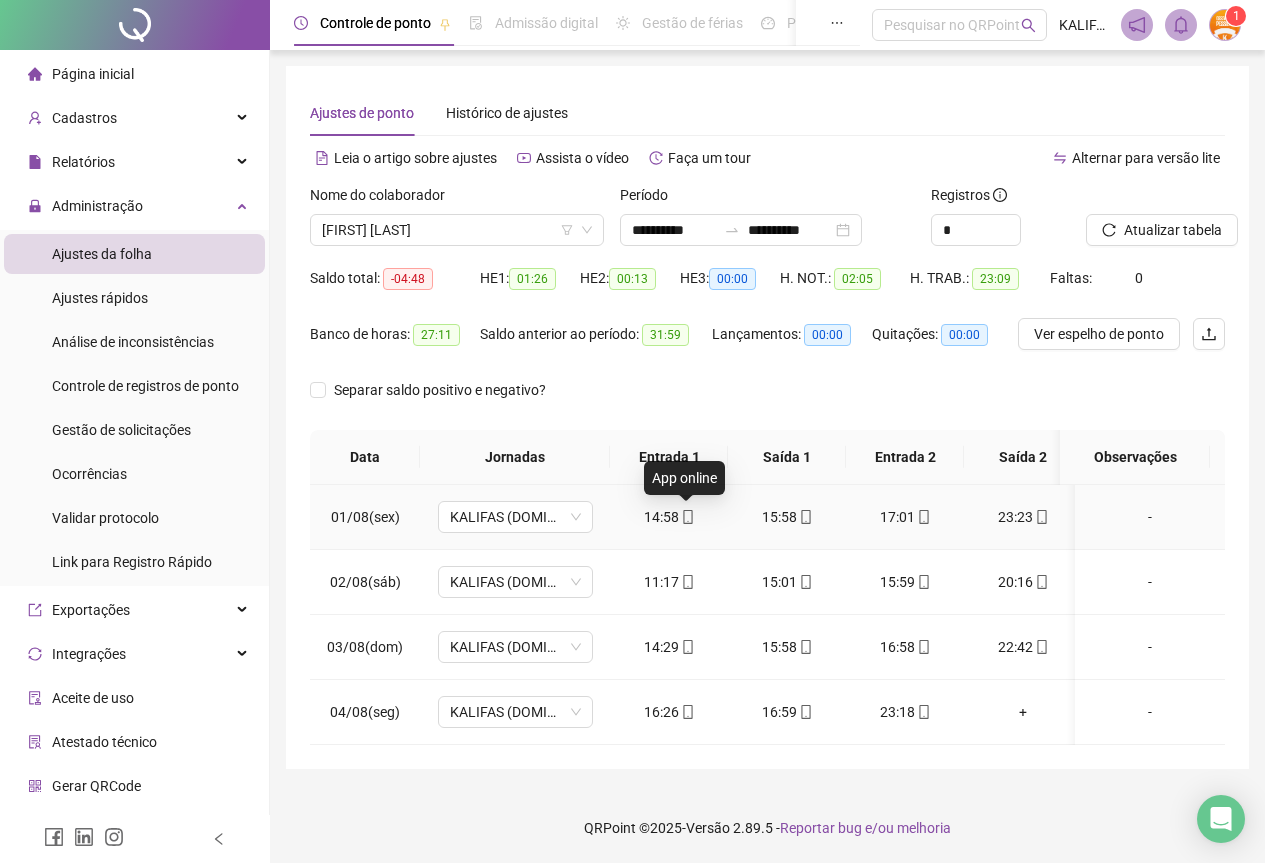 click 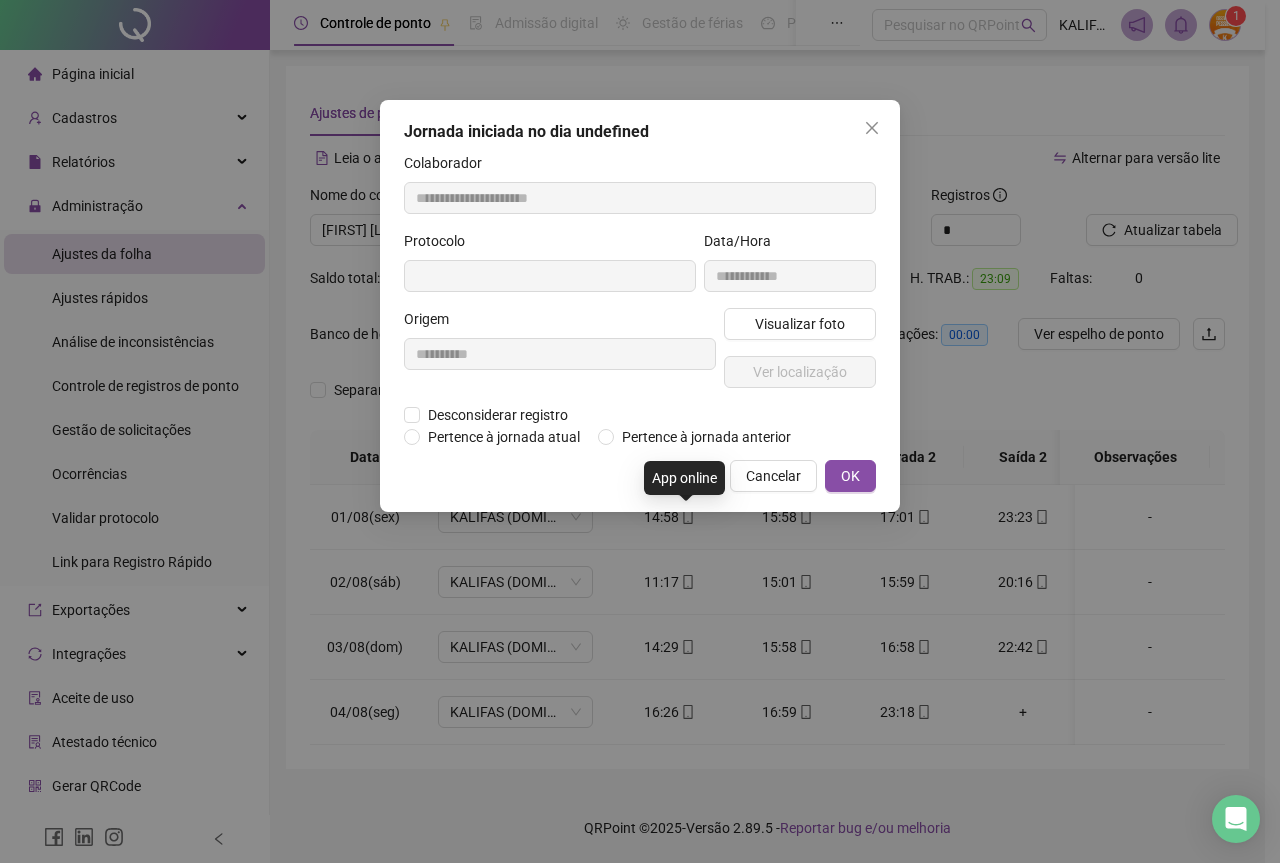 type on "**********" 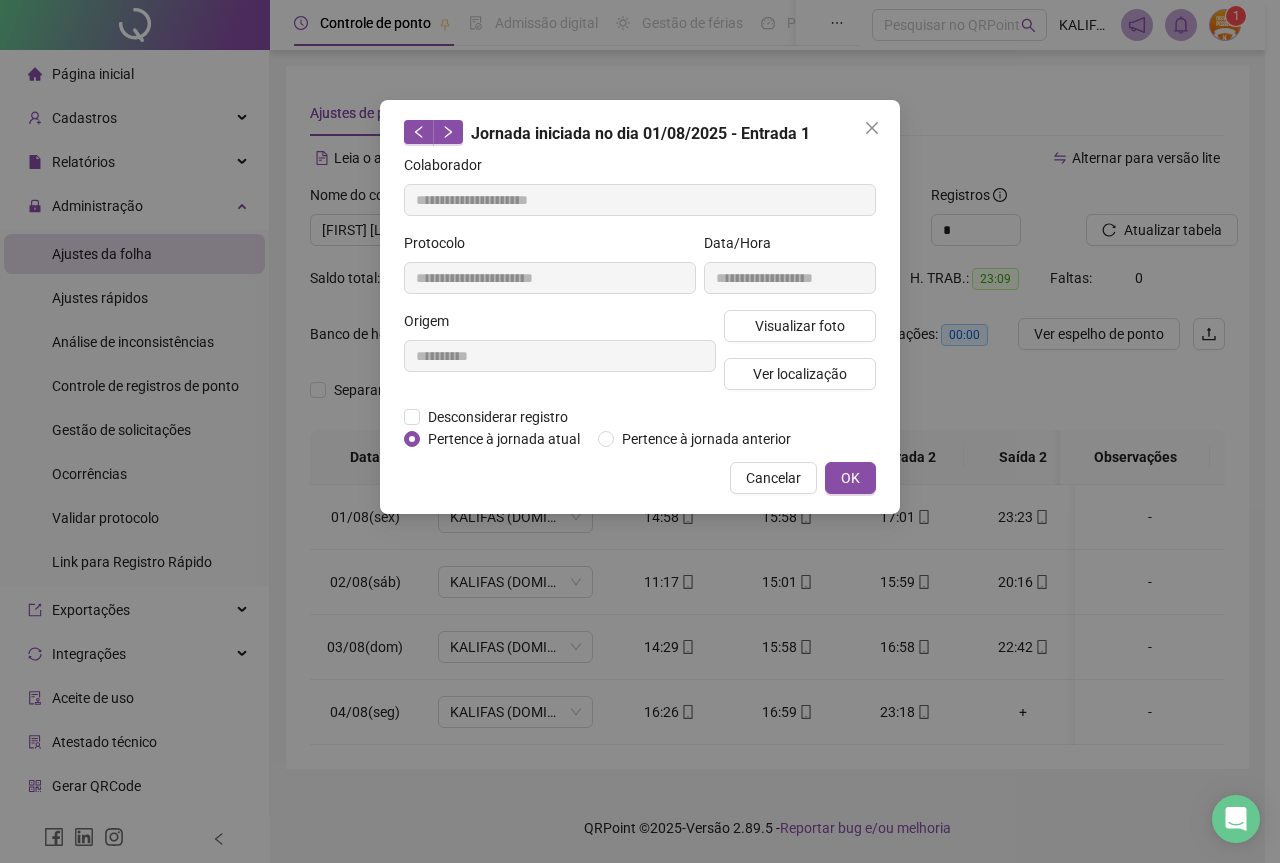 click on "Visualizar foto Ver localização" at bounding box center (800, 358) 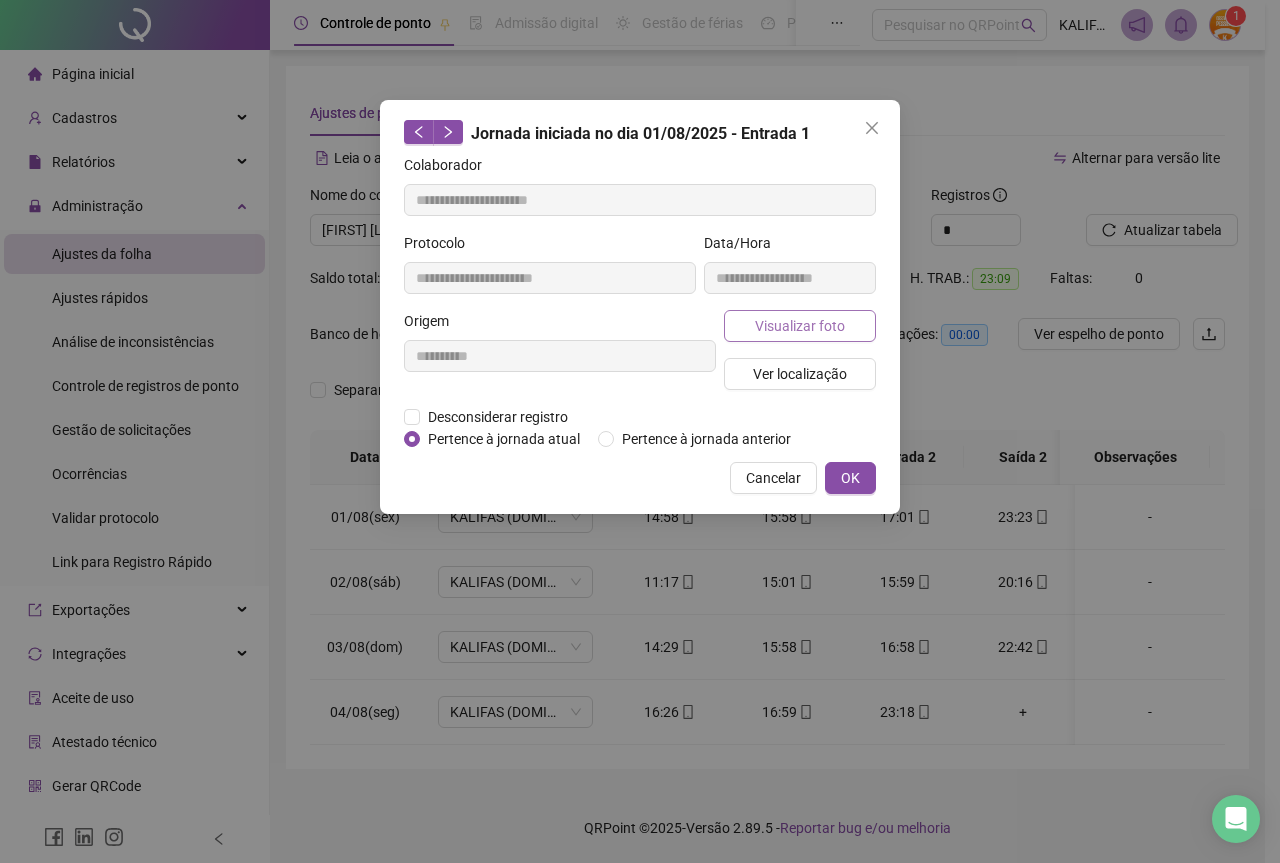 click on "Visualizar foto" at bounding box center (800, 326) 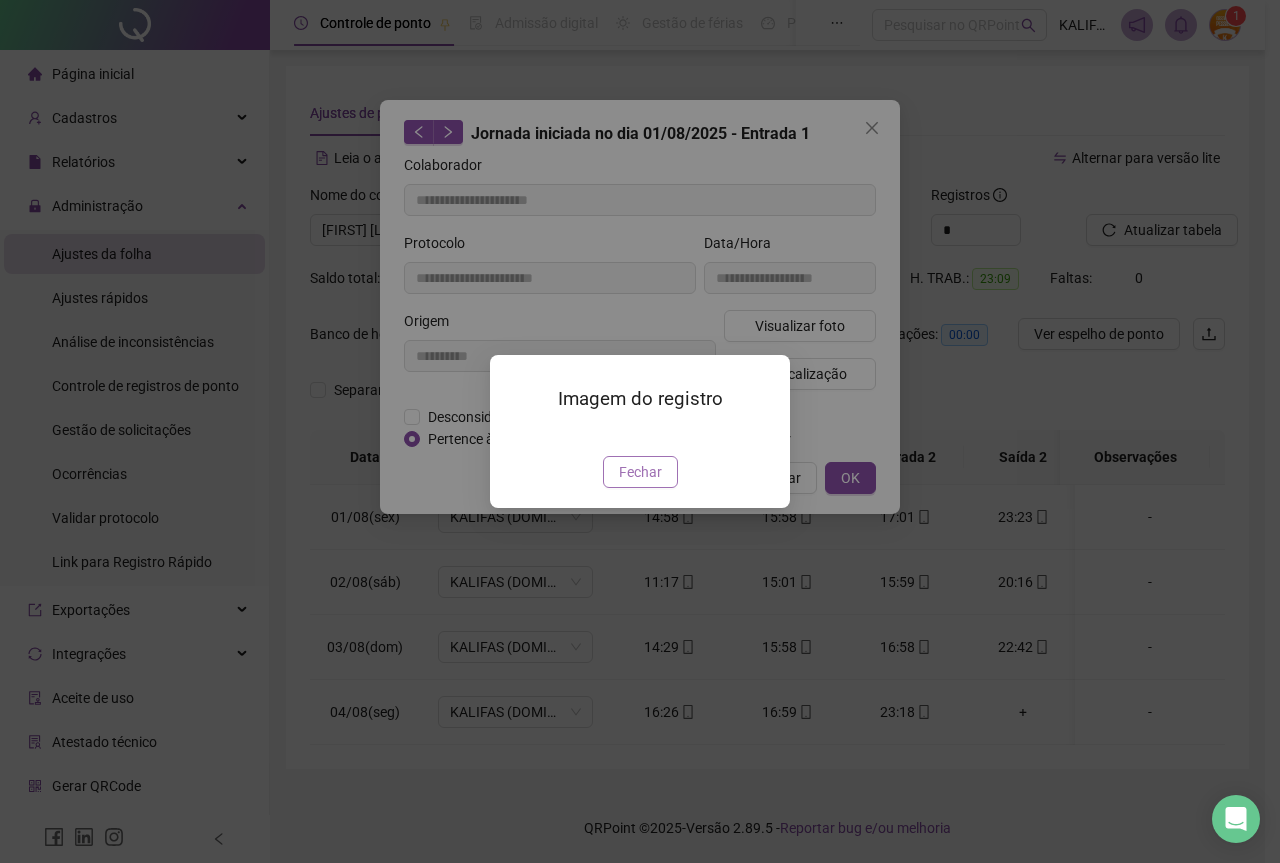 click on "Fechar" at bounding box center (640, 472) 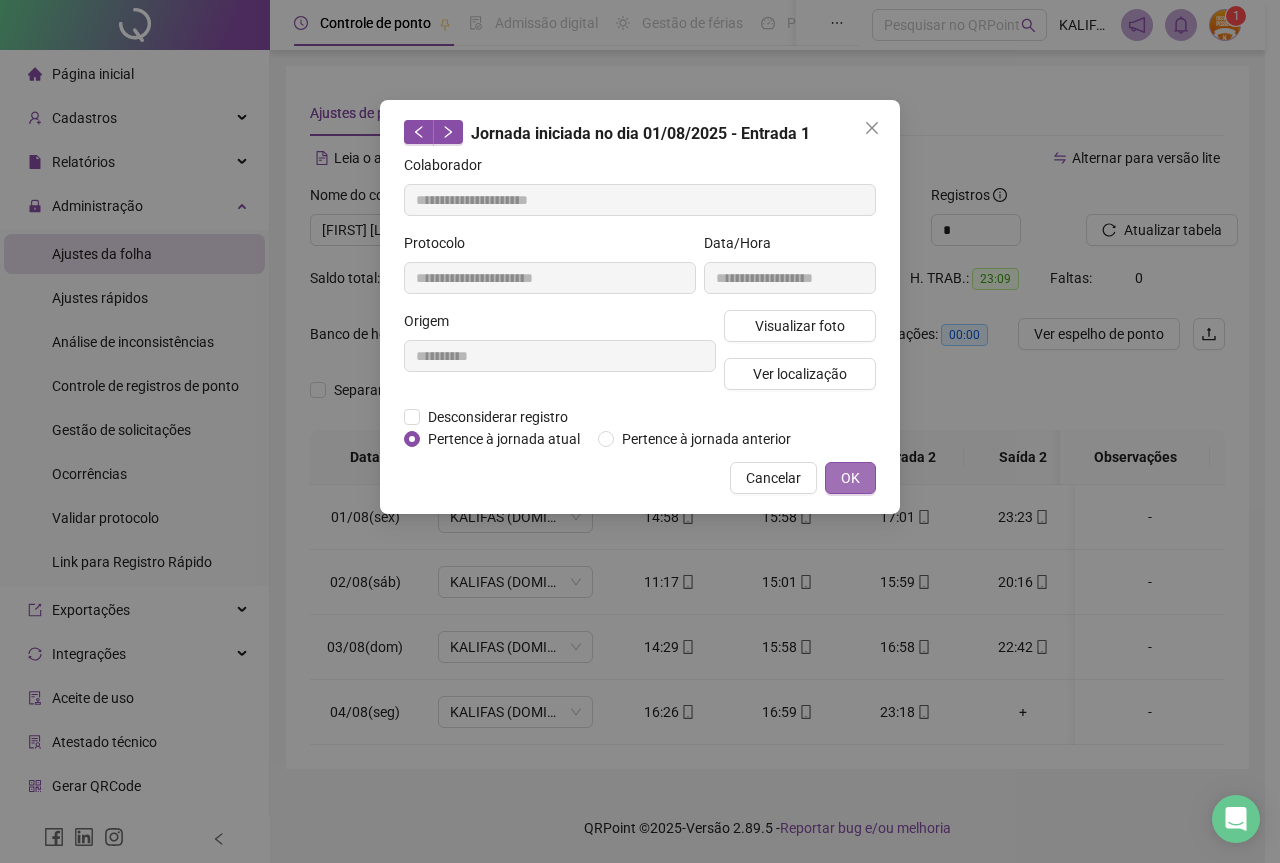 click on "OK" at bounding box center (850, 478) 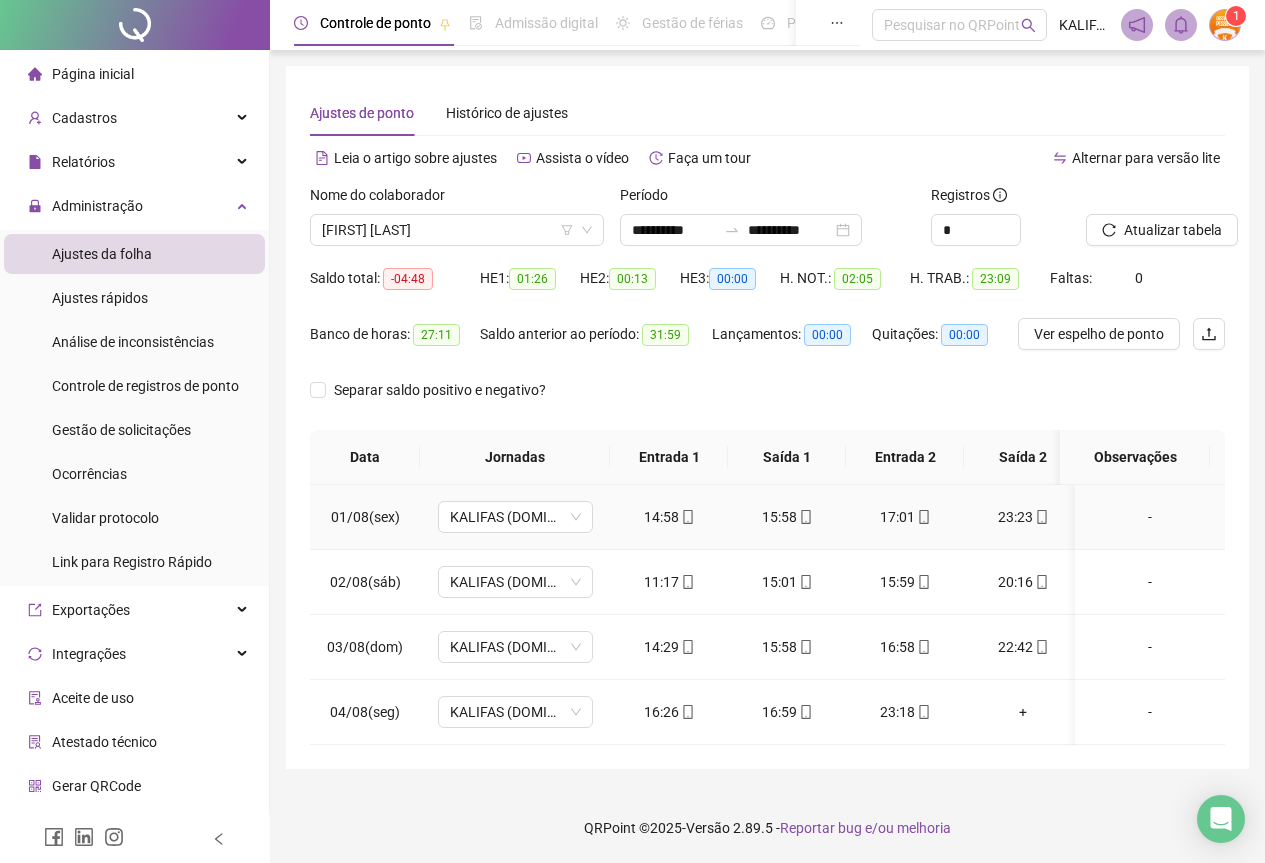 click 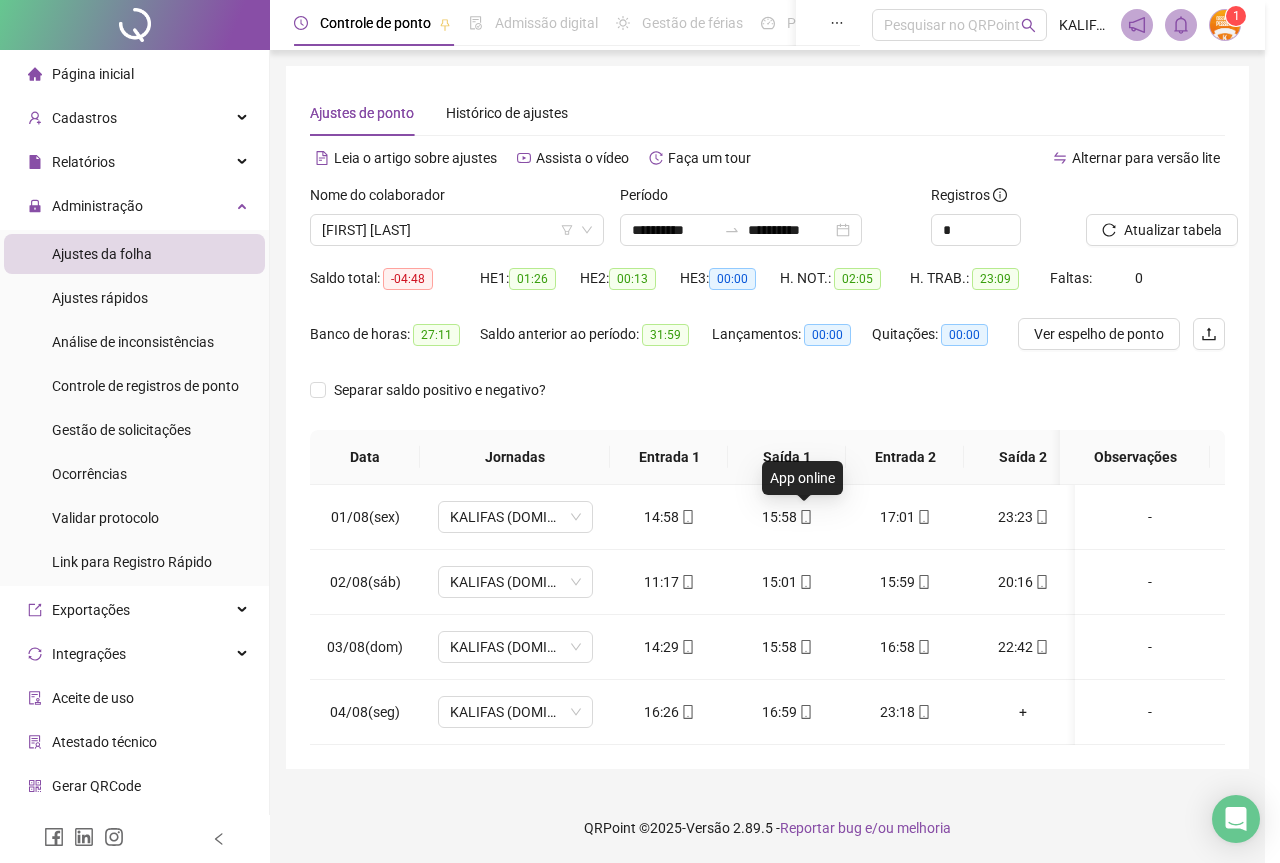 type on "**********" 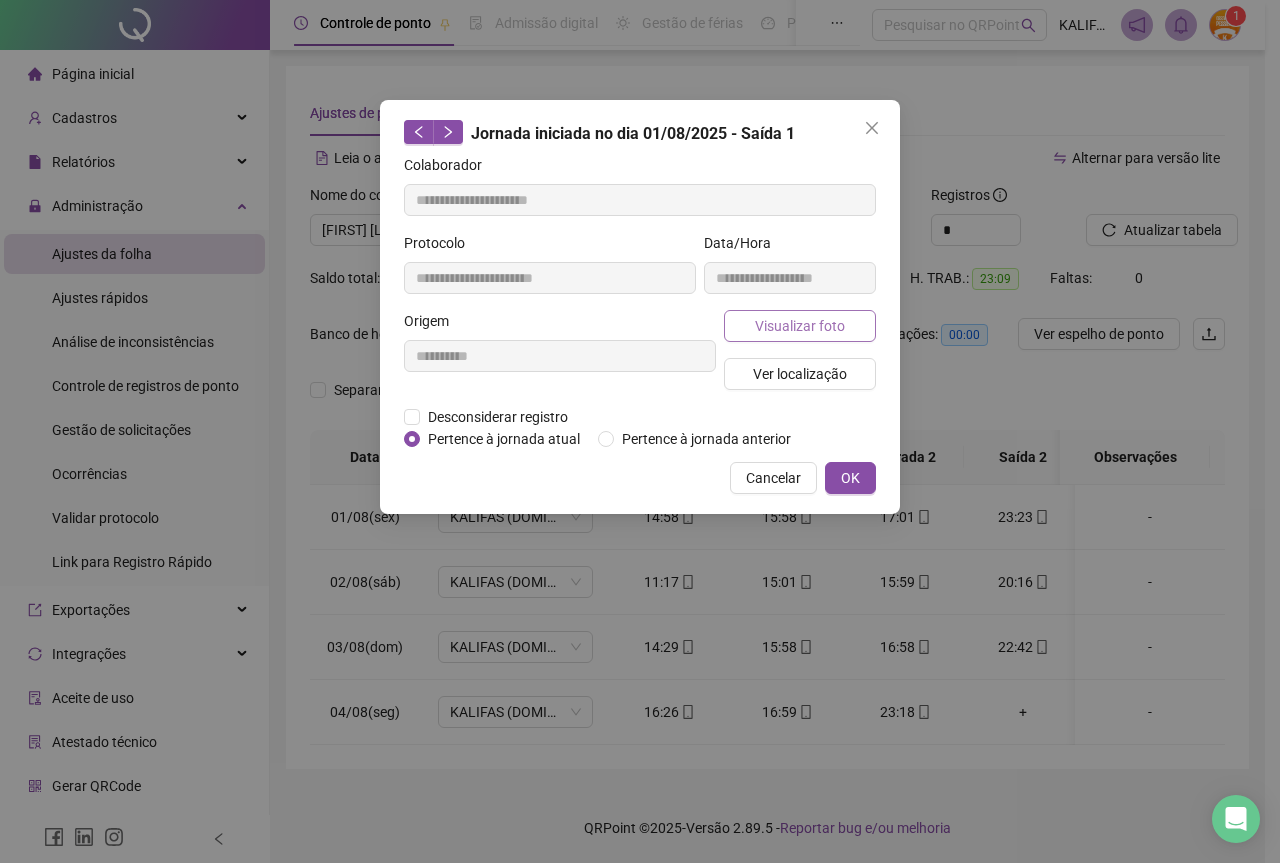 click on "Visualizar foto" at bounding box center [800, 326] 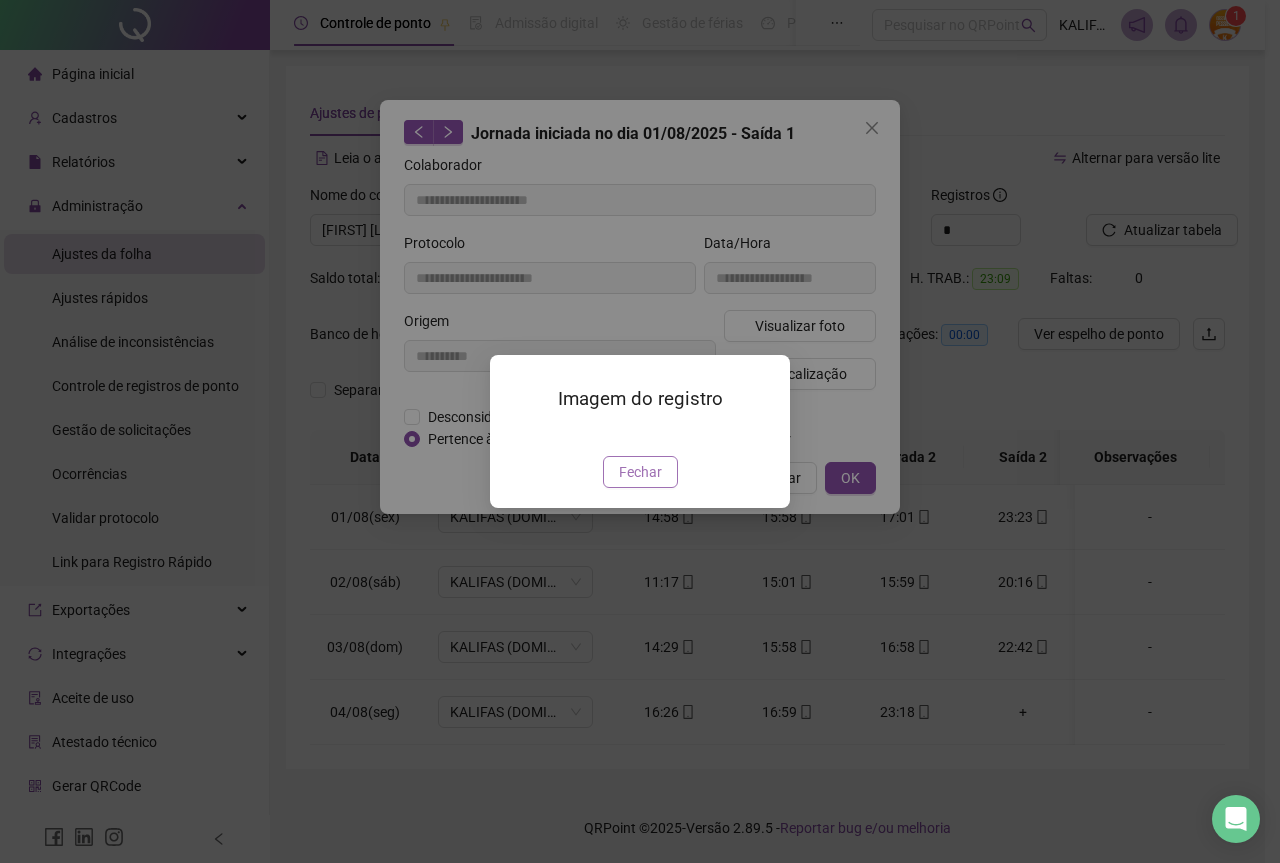 click on "Fechar" at bounding box center (640, 472) 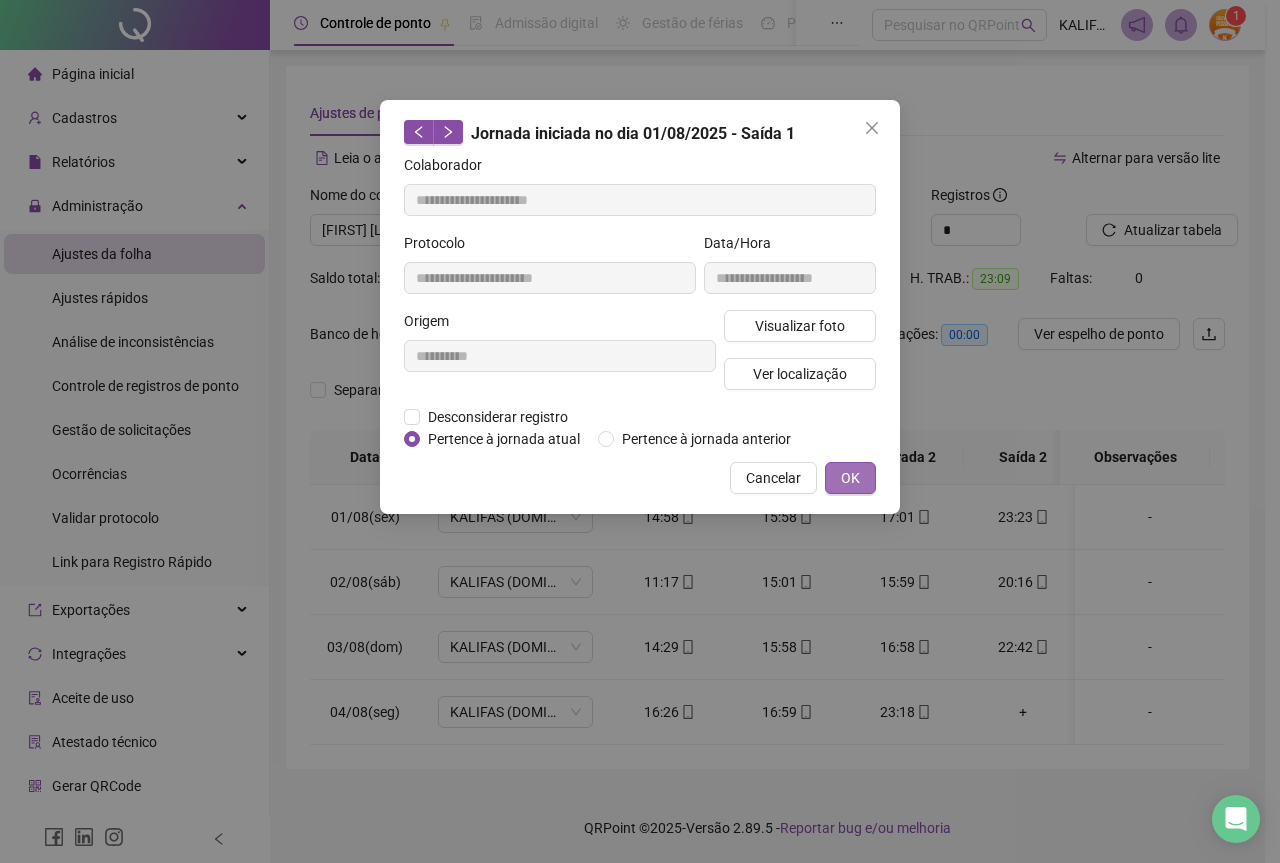 click on "OK" at bounding box center (850, 478) 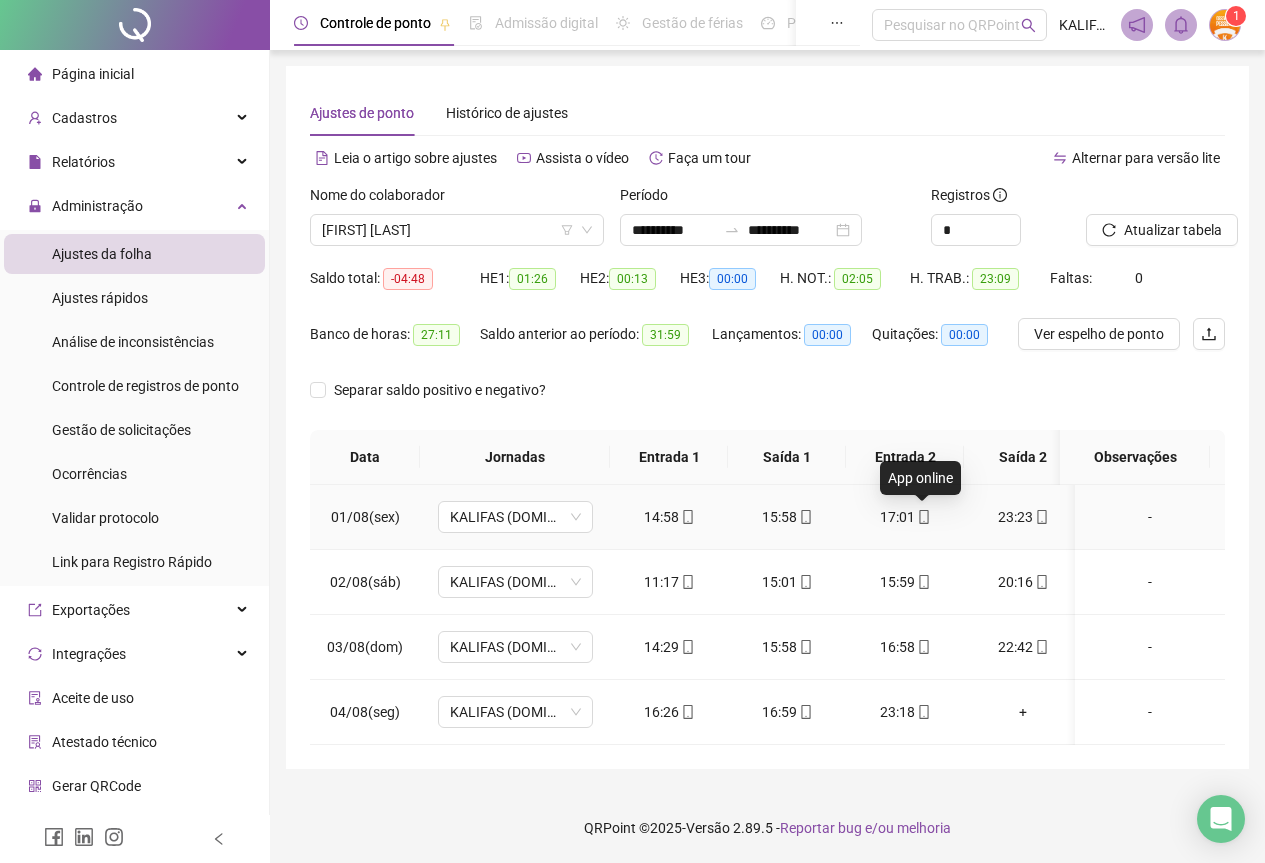 click 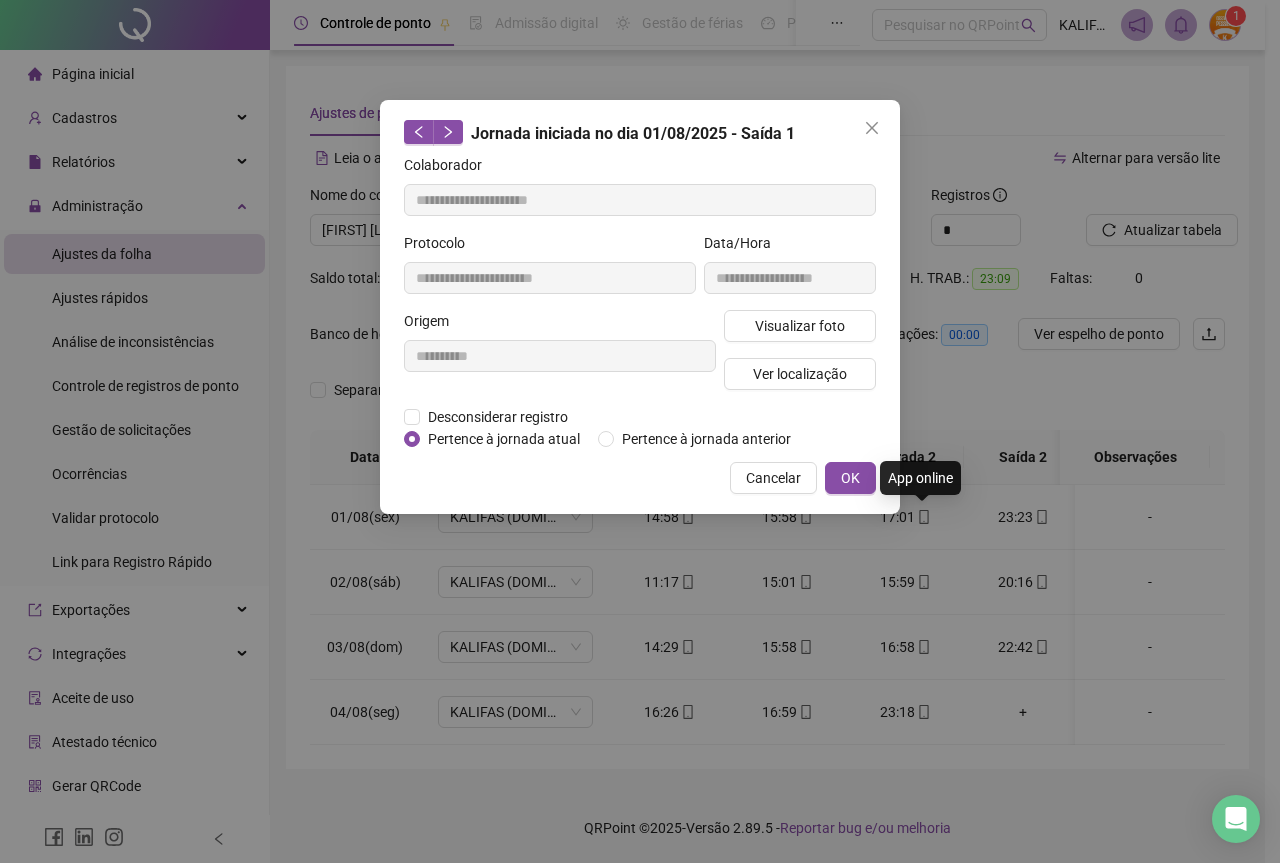 type on "**********" 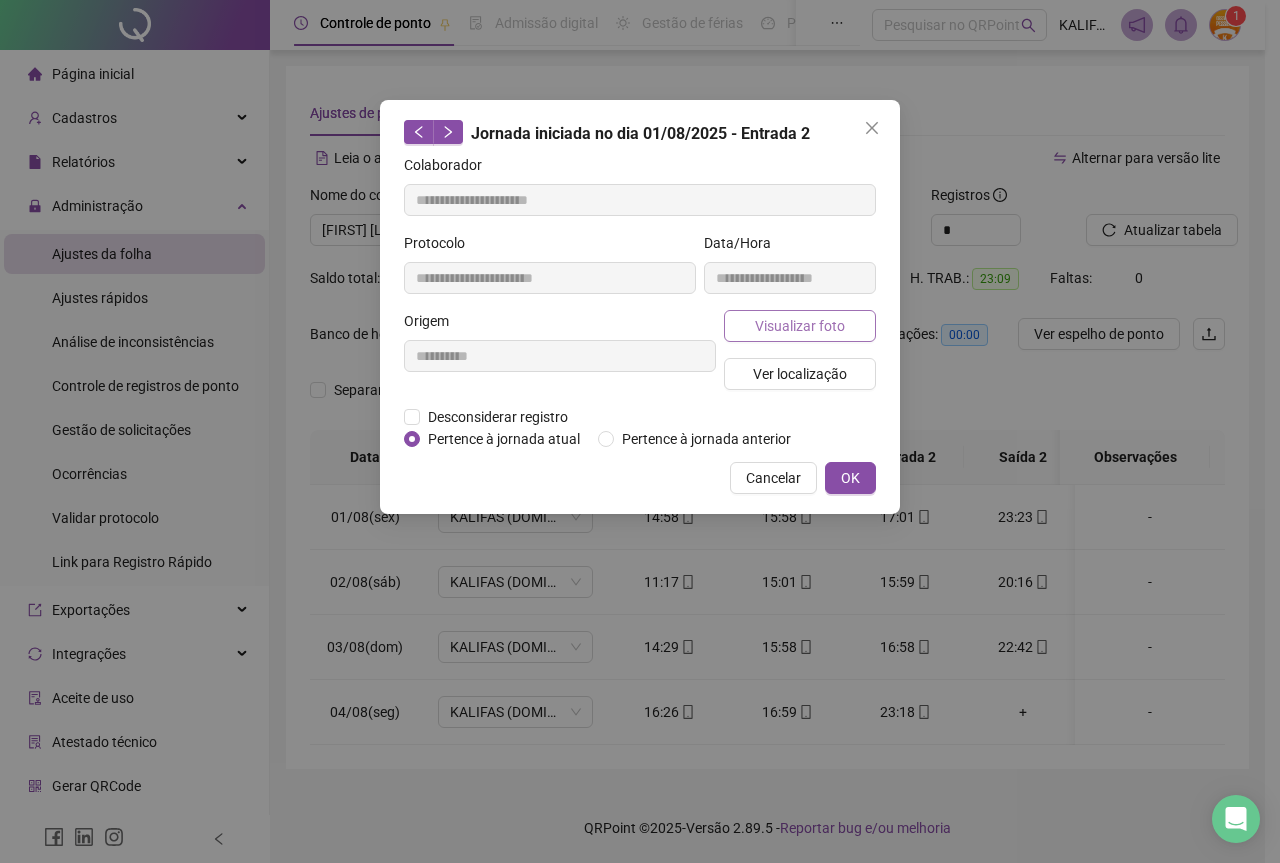 click on "Visualizar foto" at bounding box center (800, 326) 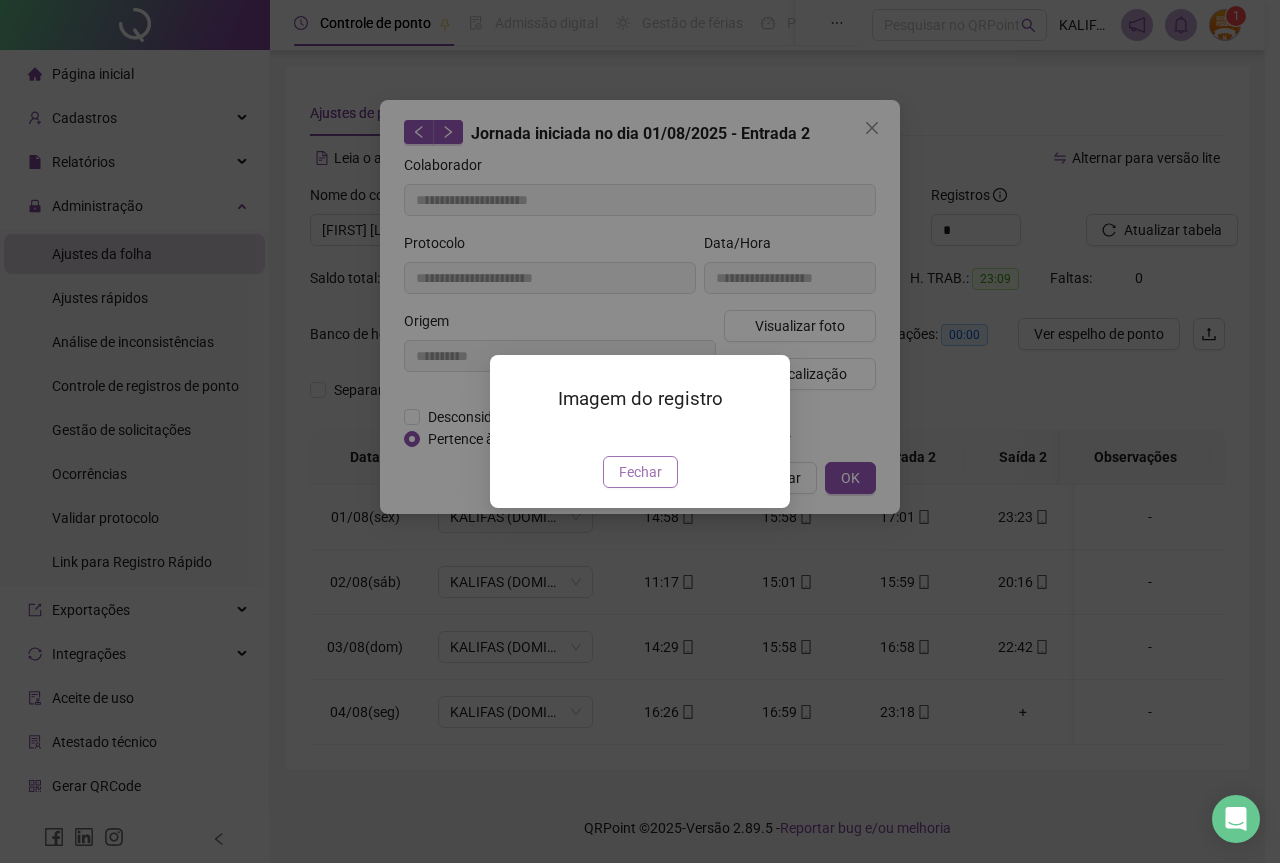 drag, startPoint x: 629, startPoint y: 562, endPoint x: 629, endPoint y: 575, distance: 13 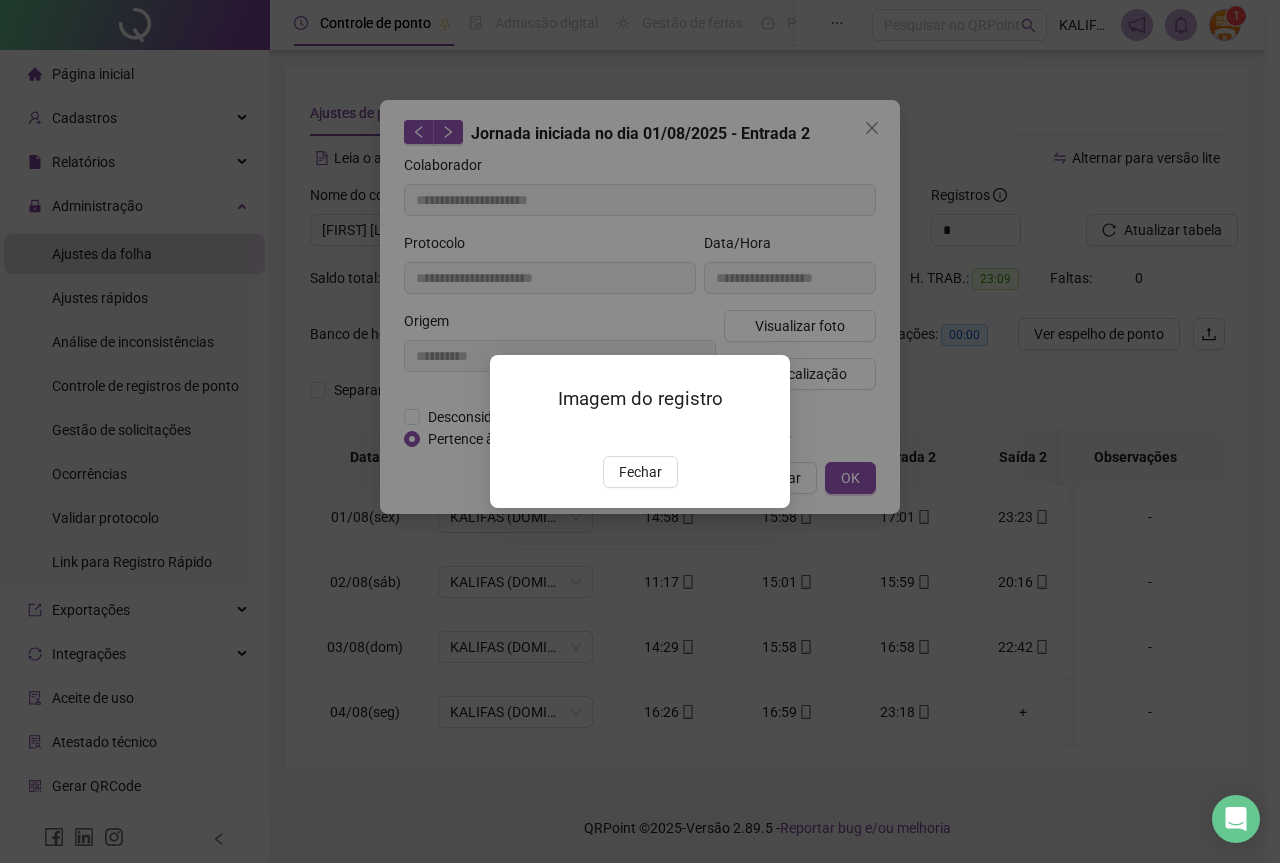 click on "Fechar" at bounding box center (640, 472) 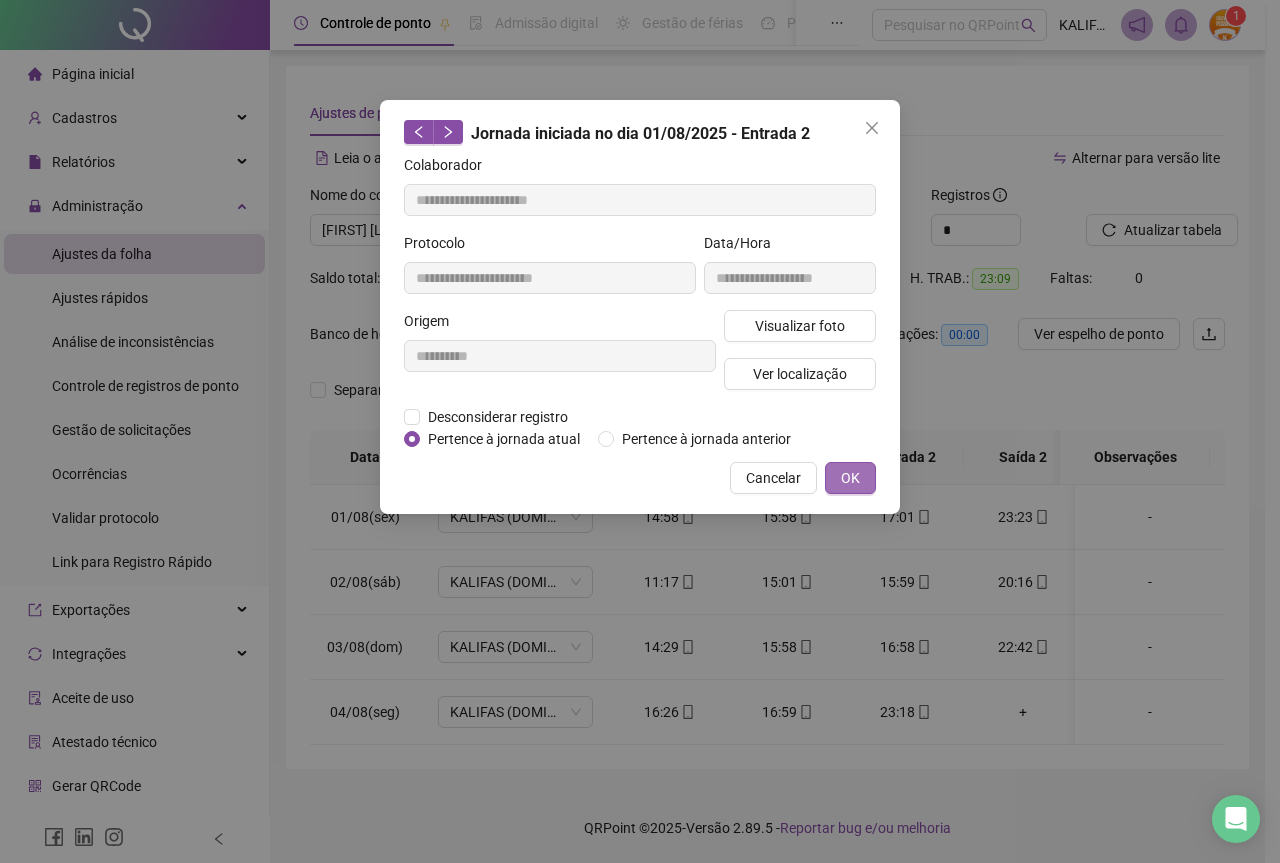 click on "OK" at bounding box center (850, 478) 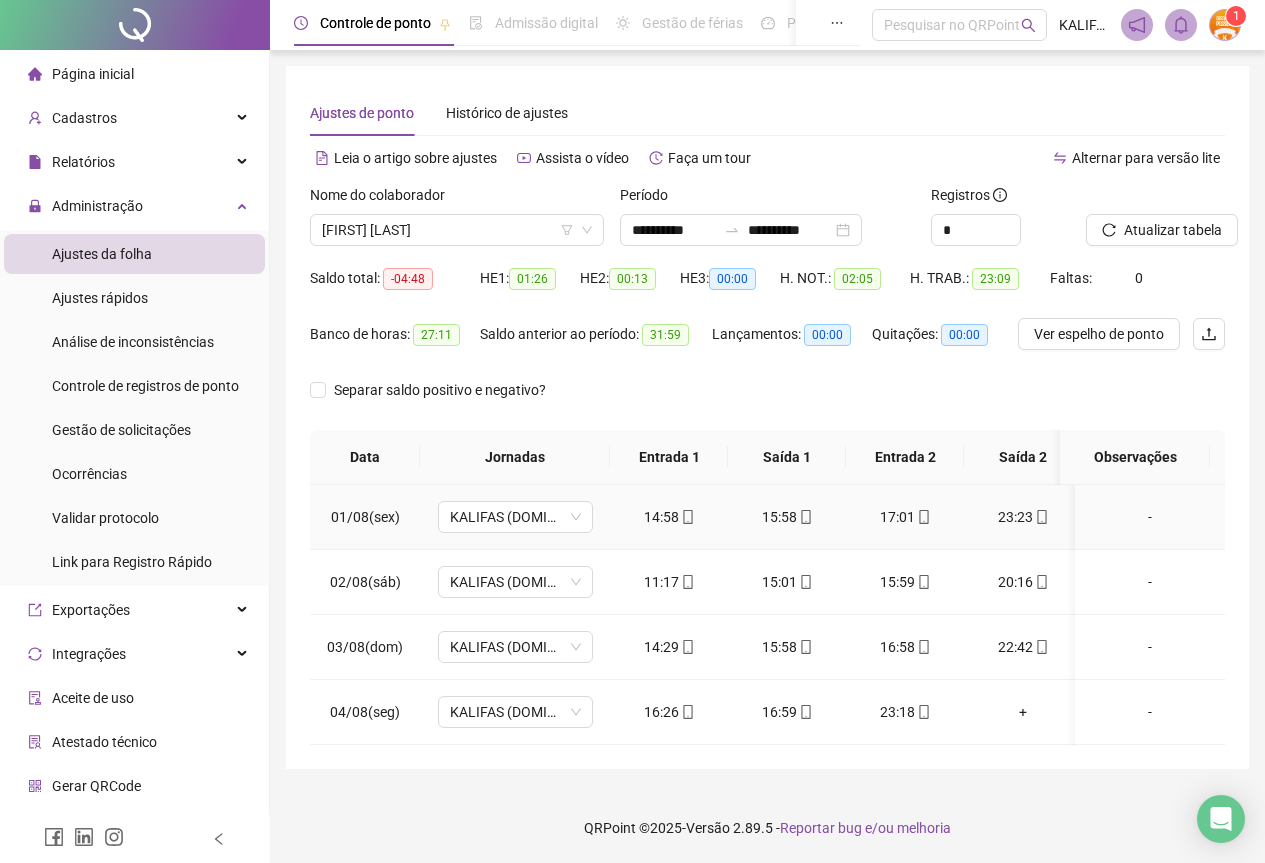click on "23:23" at bounding box center [1023, 517] 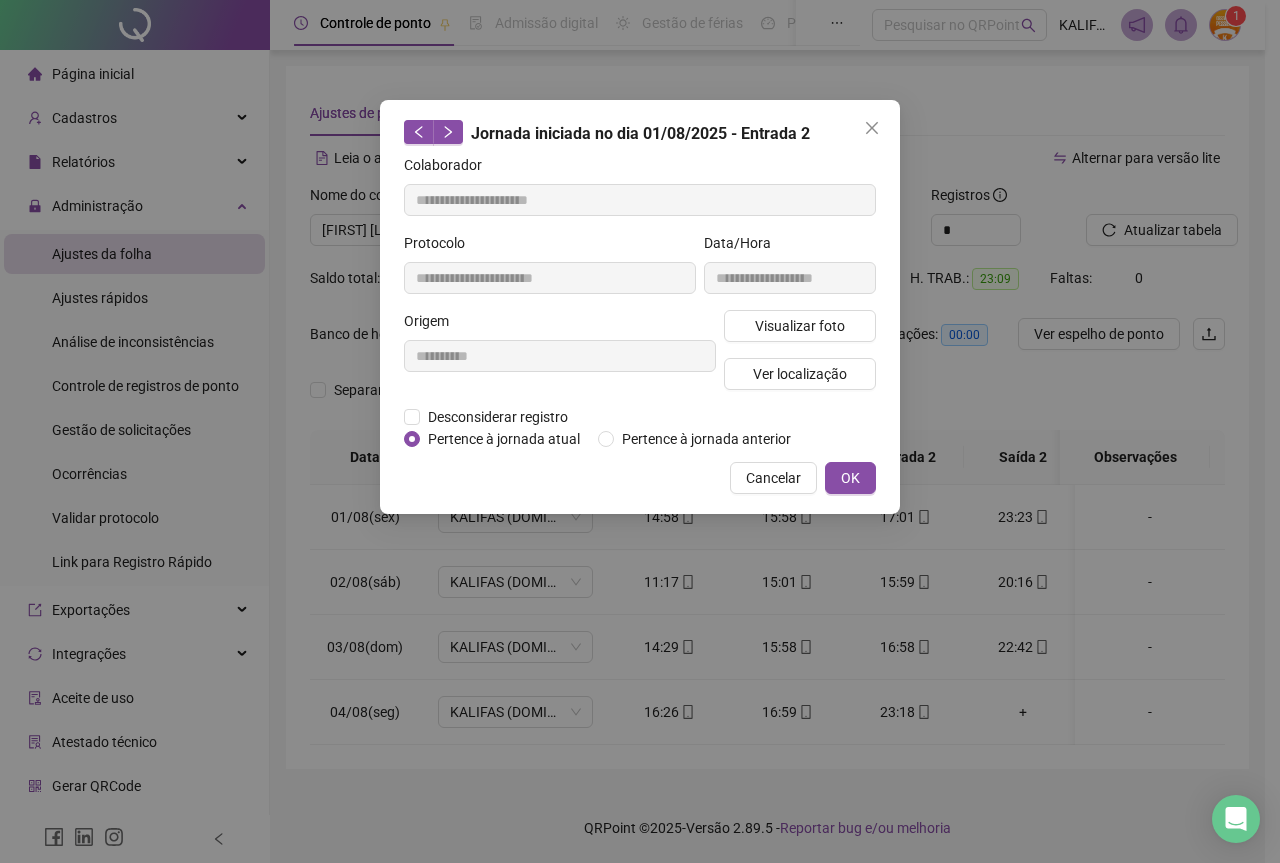 type on "**********" 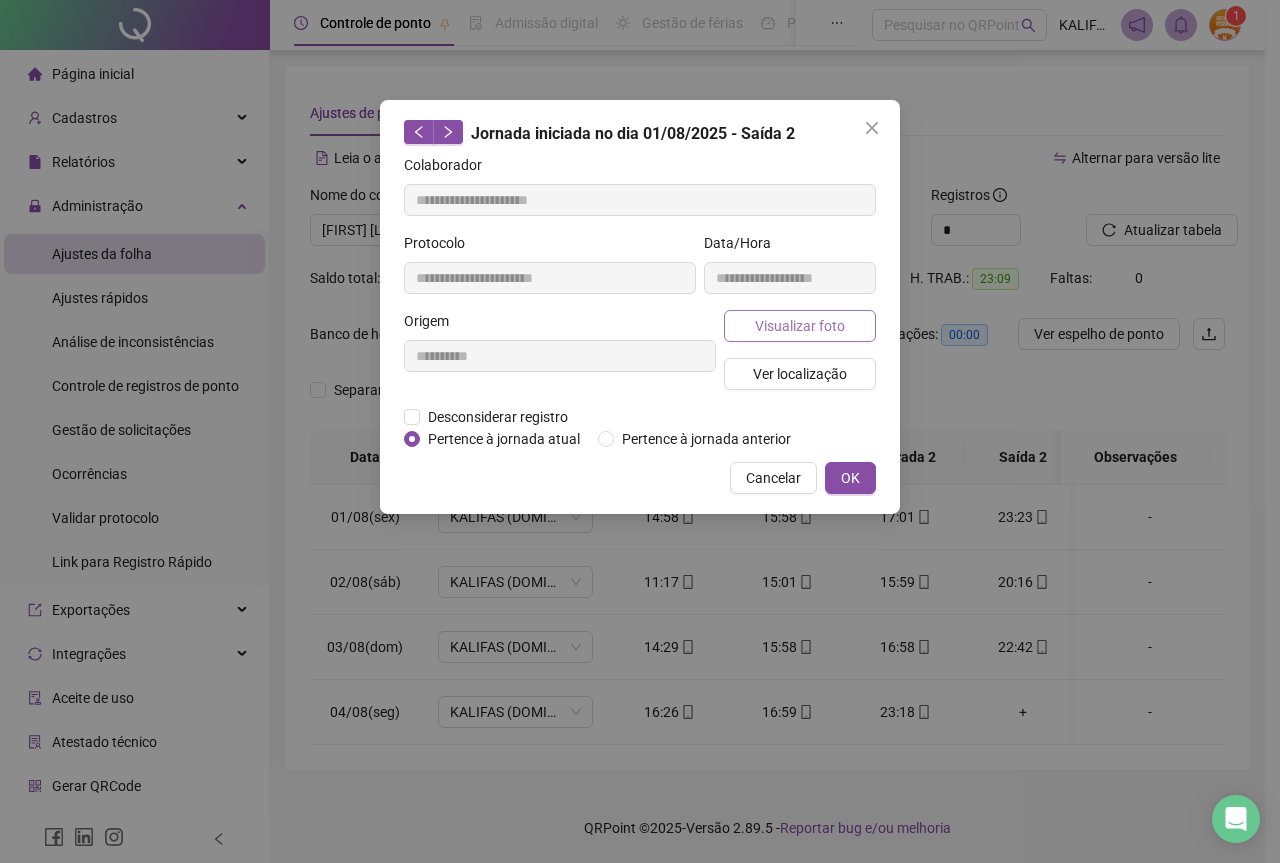 click on "Visualizar foto" at bounding box center (800, 326) 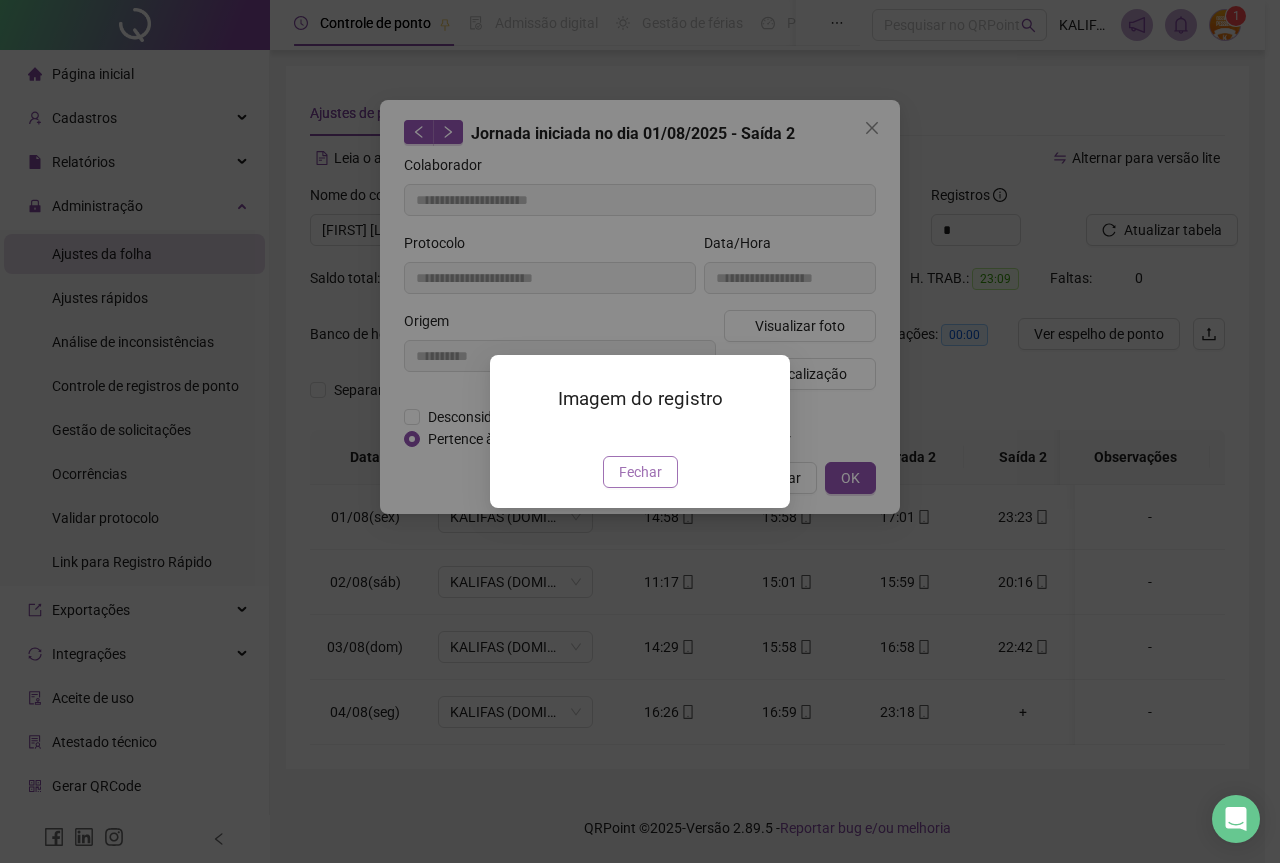 click on "Fechar" at bounding box center [640, 472] 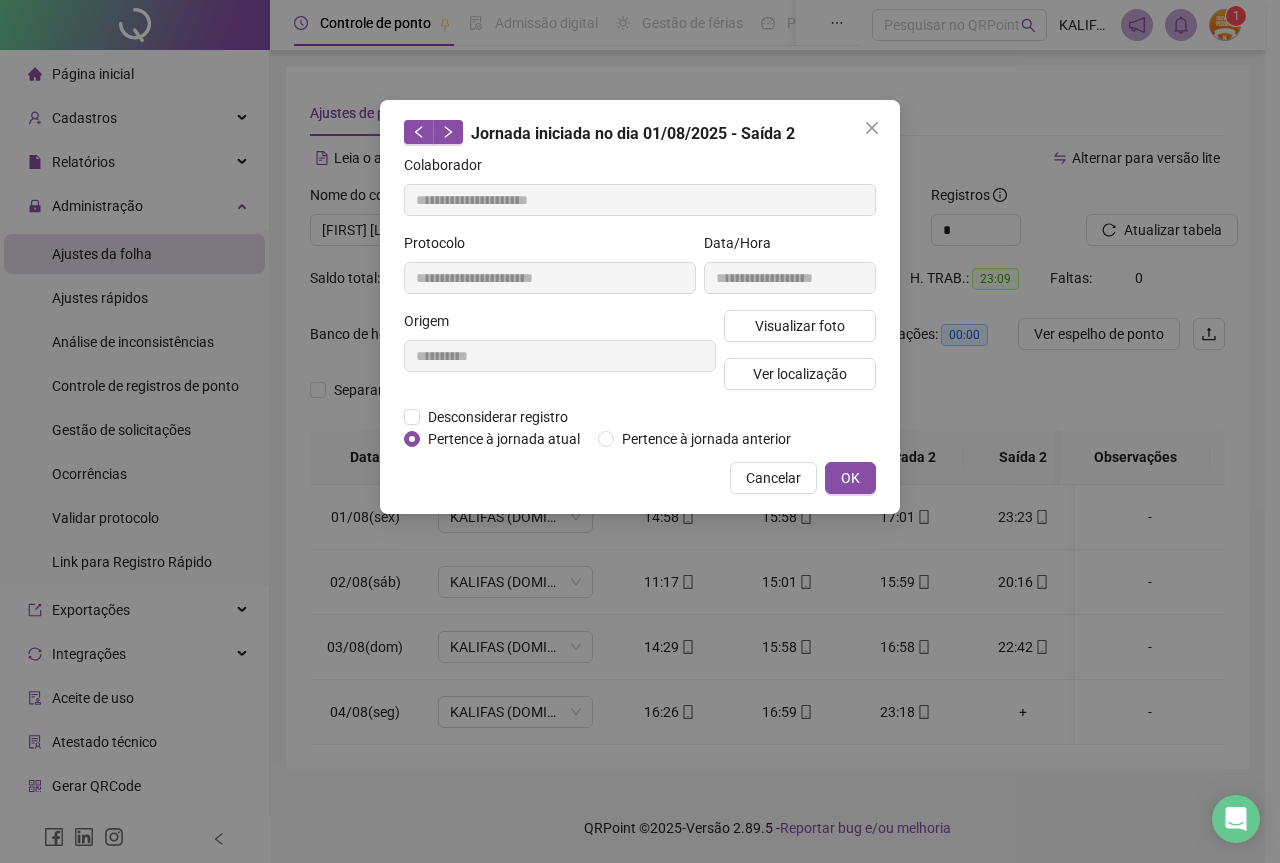 drag, startPoint x: 854, startPoint y: 470, endPoint x: 814, endPoint y: 495, distance: 47.169907 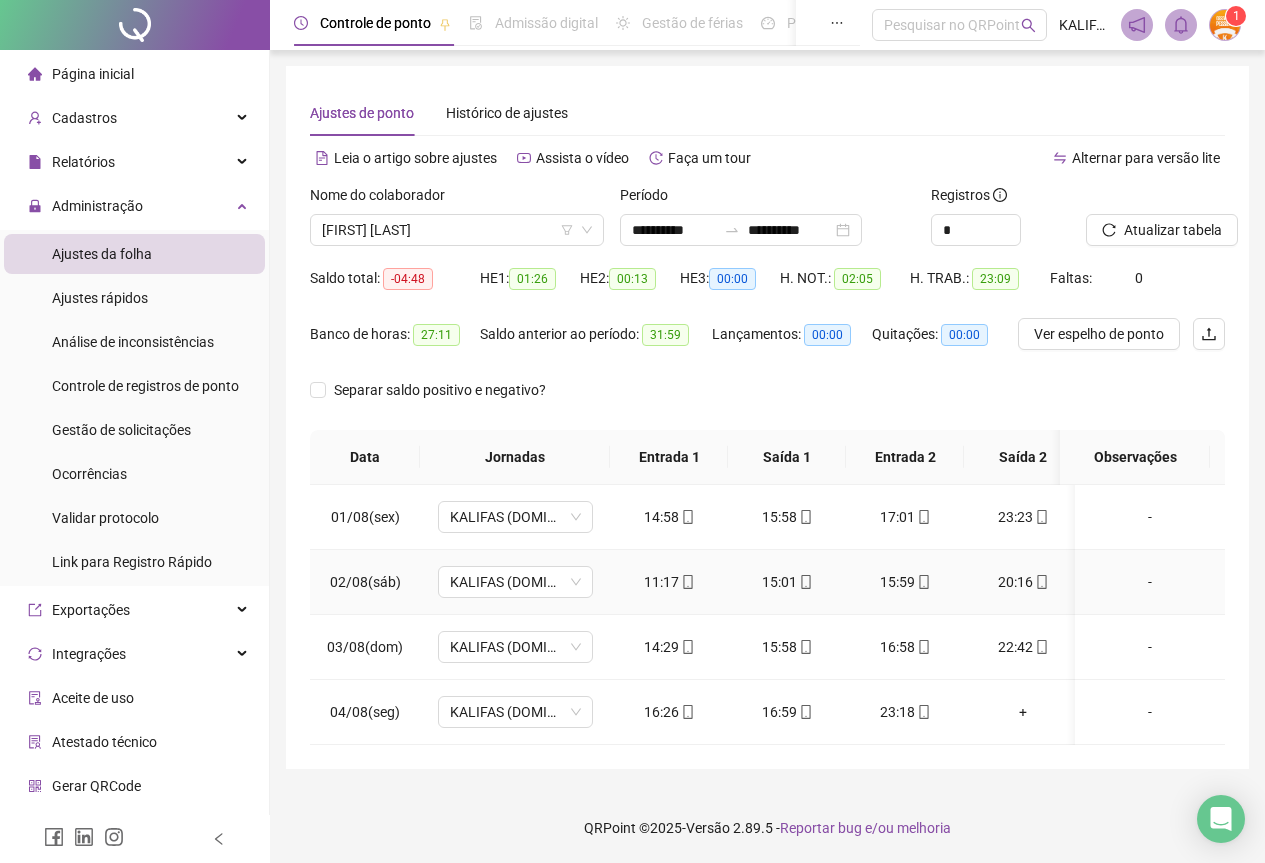click 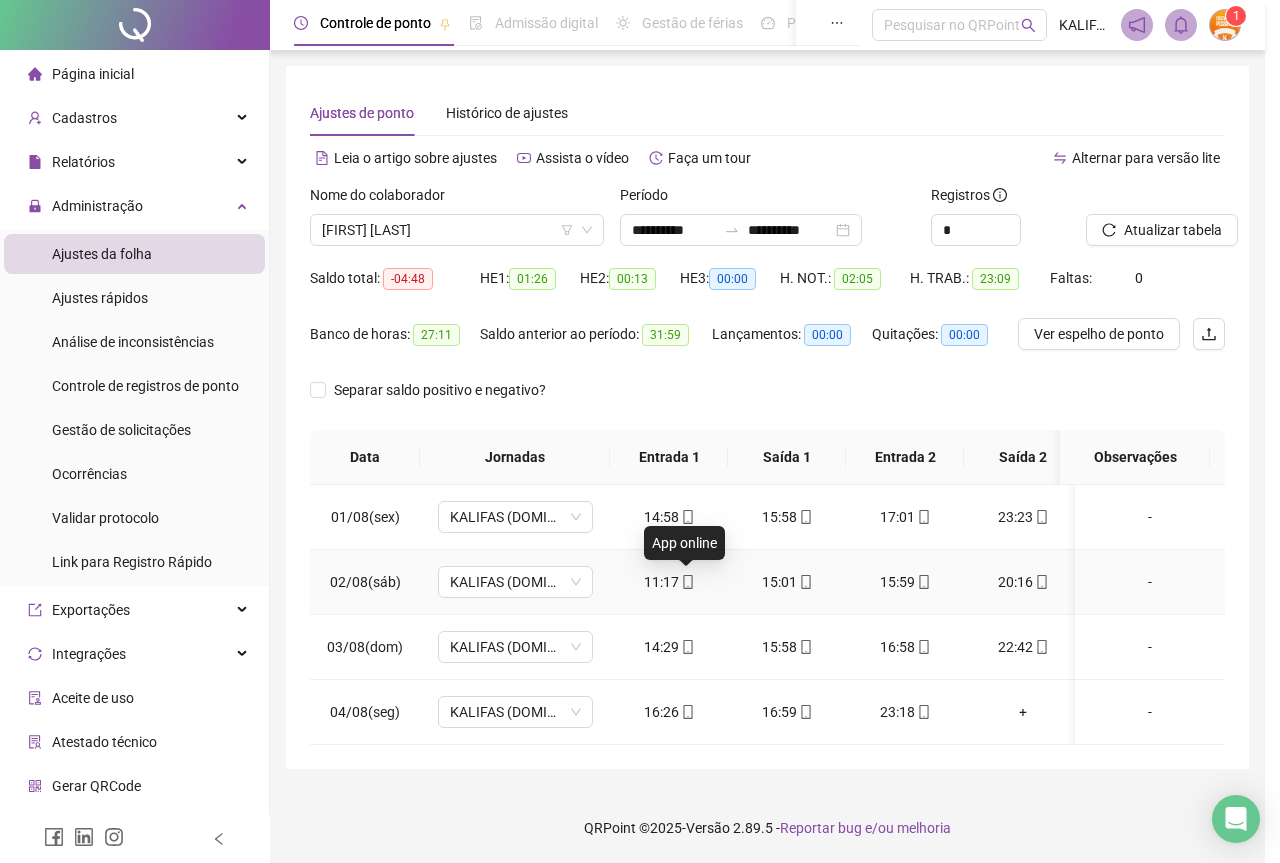 type on "**********" 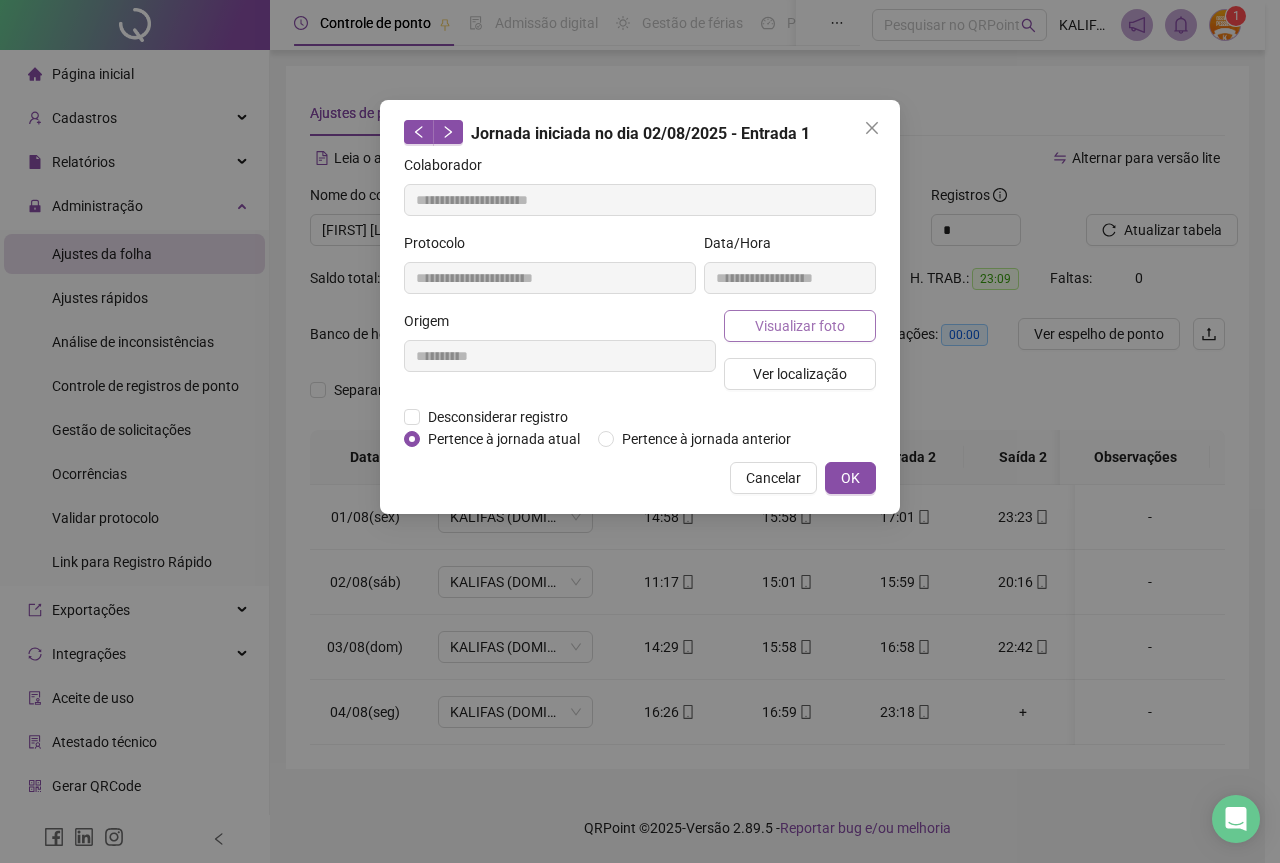 click on "Visualizar foto" at bounding box center [800, 326] 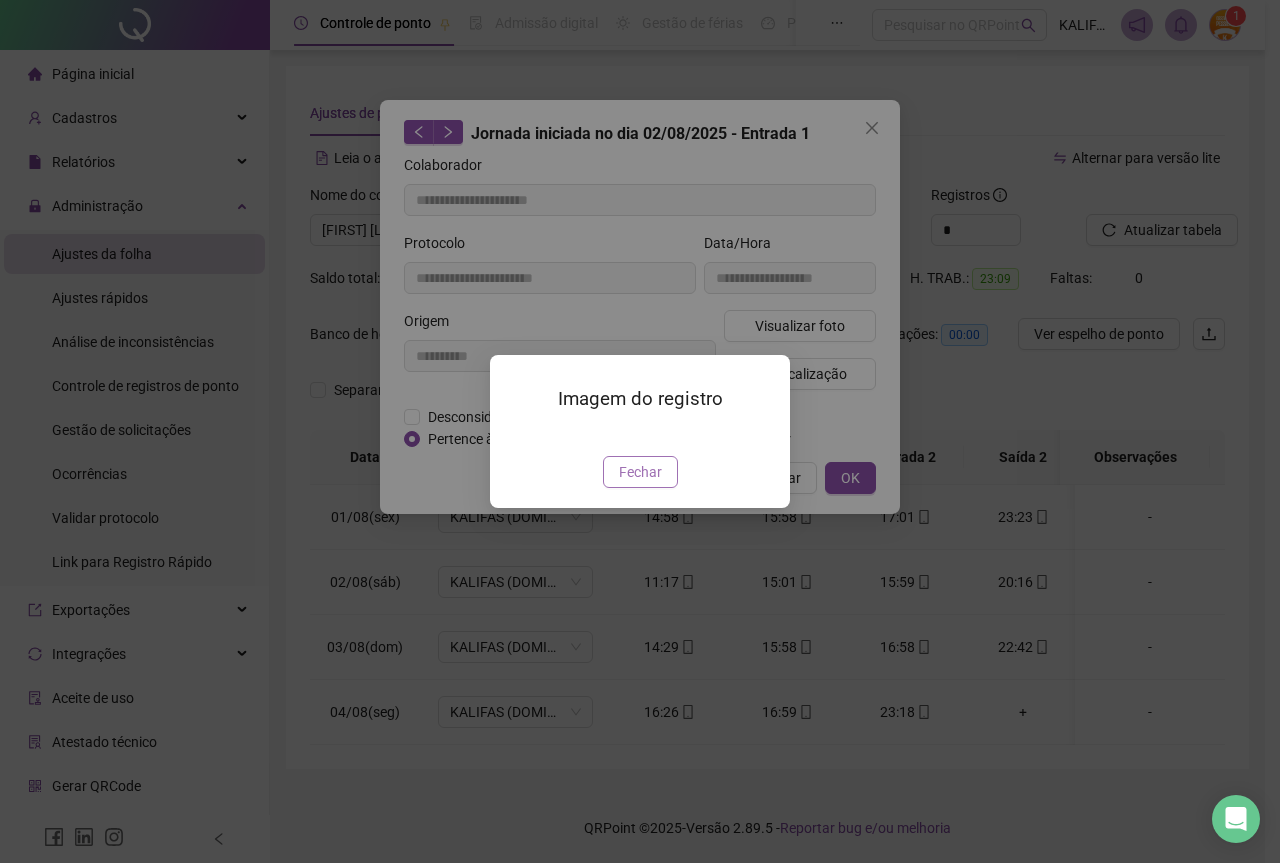 click on "Fechar" at bounding box center (640, 472) 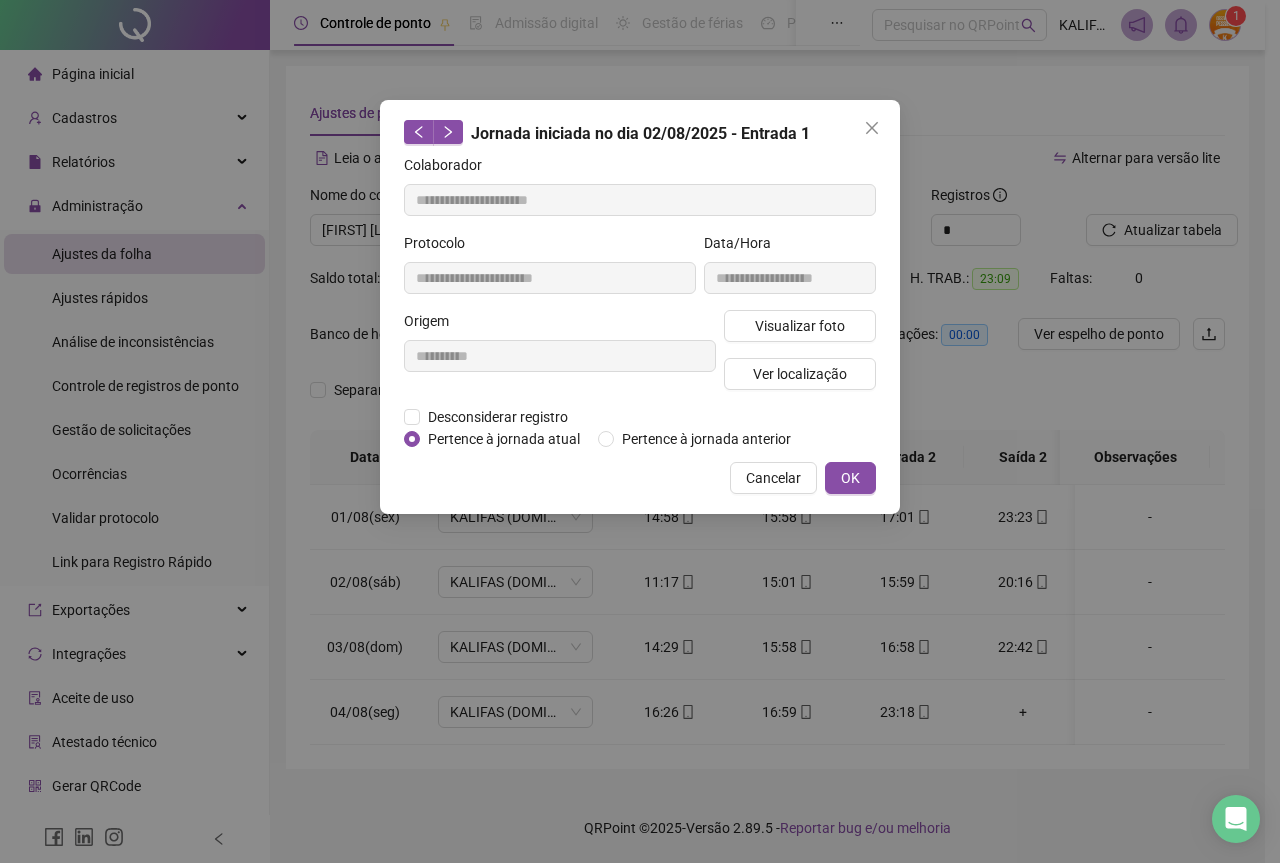 drag, startPoint x: 854, startPoint y: 481, endPoint x: 830, endPoint y: 527, distance: 51.884487 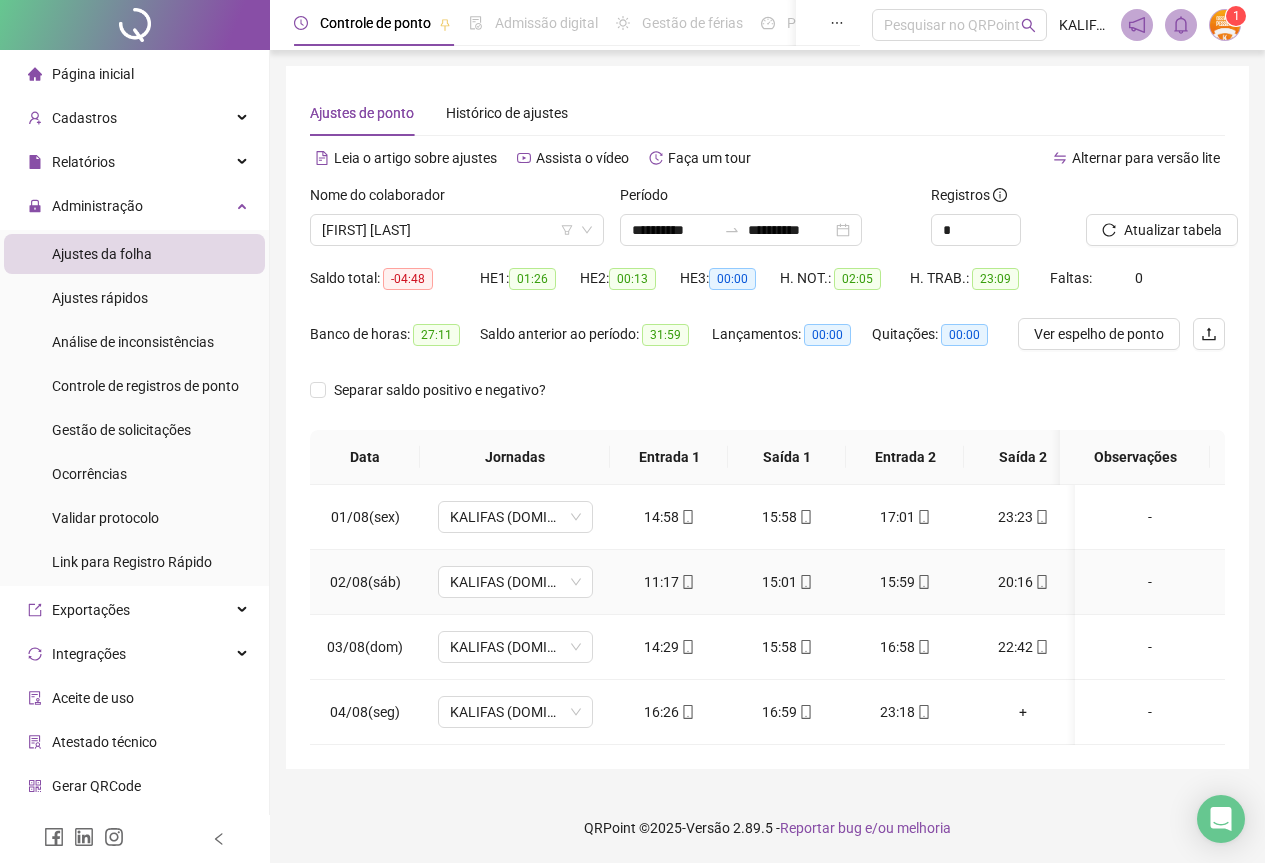 click 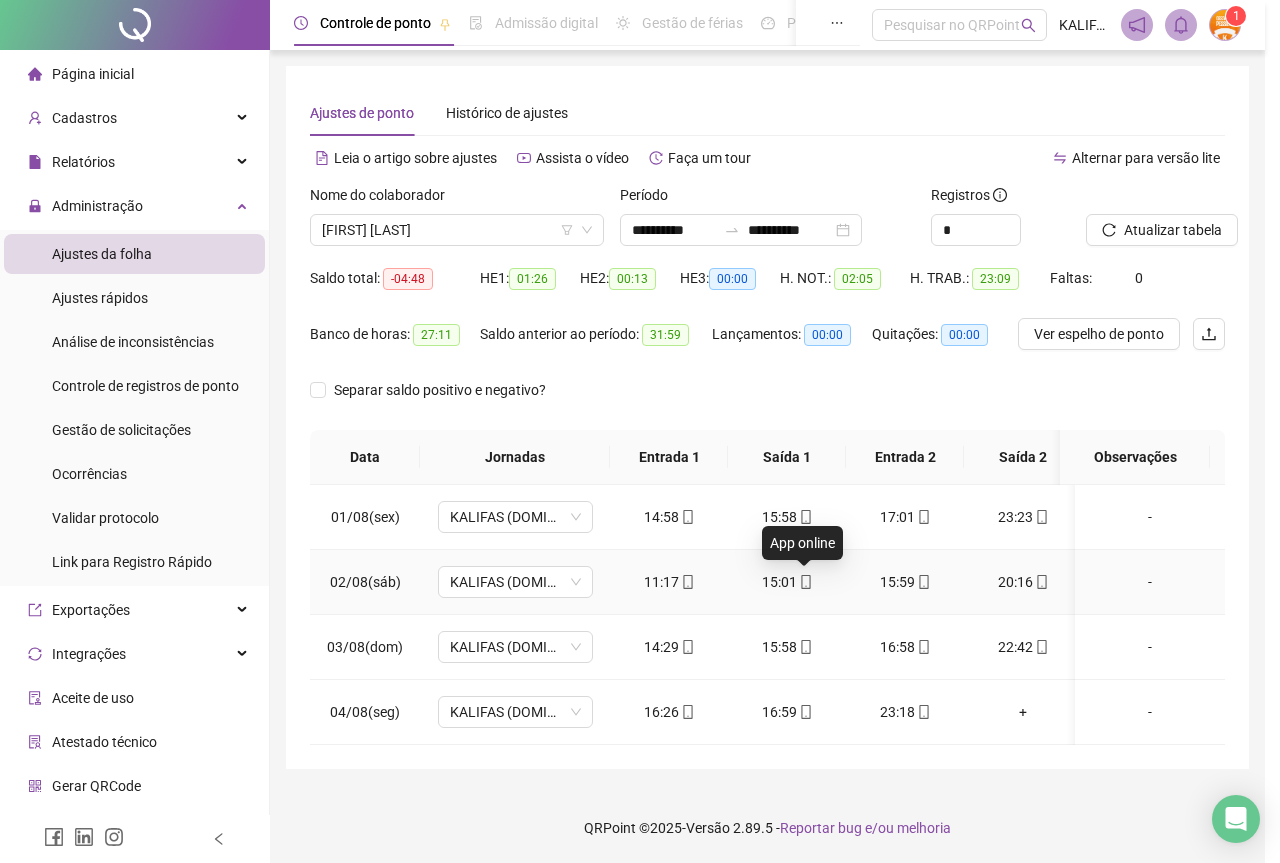 type on "**********" 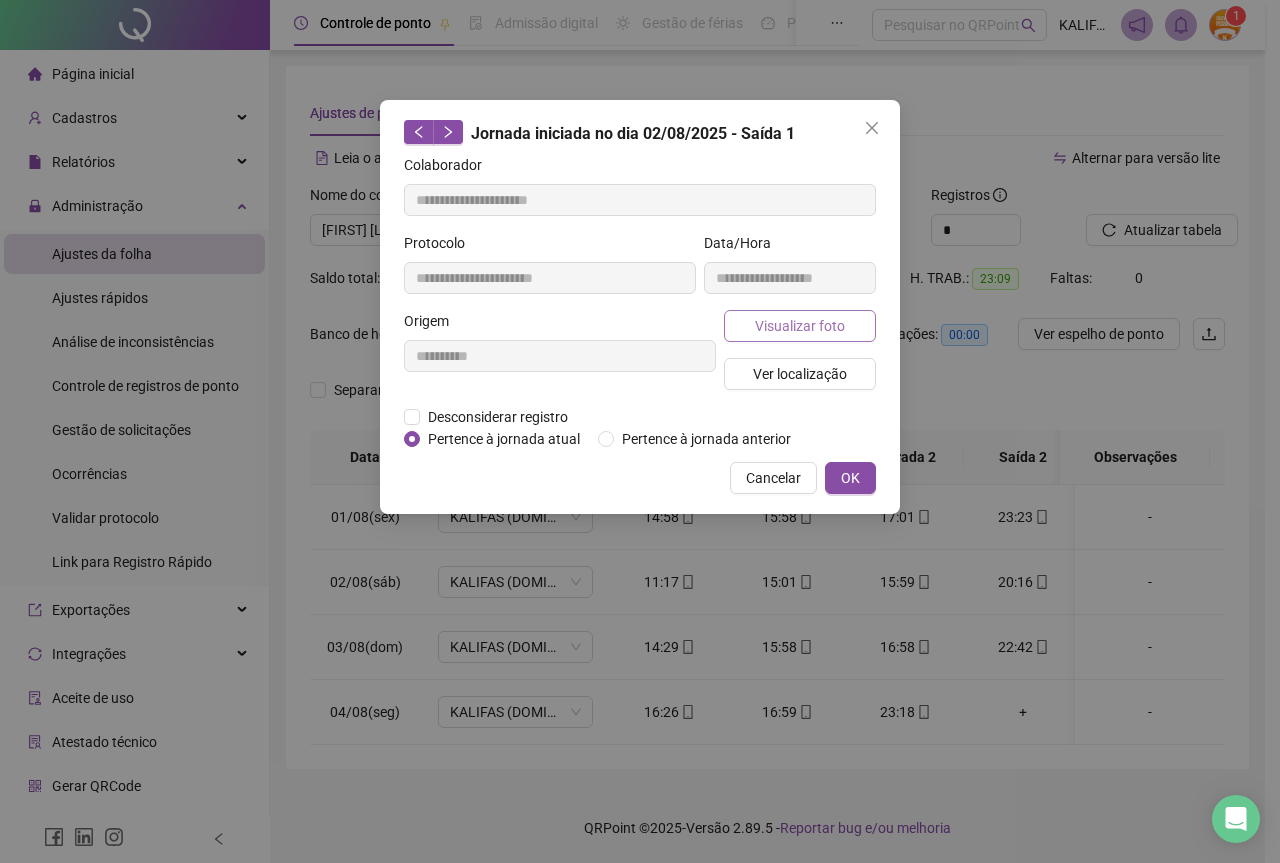click on "Visualizar foto" at bounding box center [800, 326] 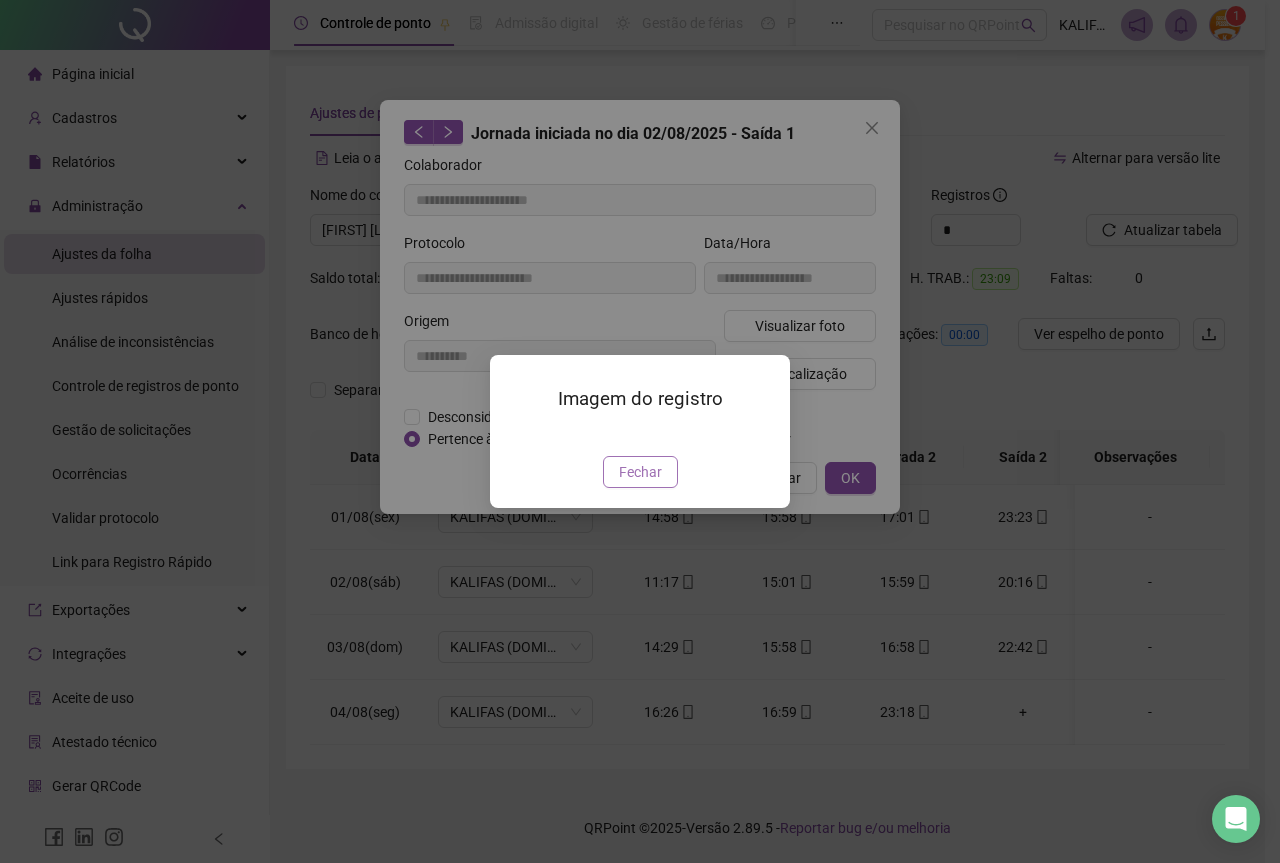 click on "Fechar" at bounding box center (640, 472) 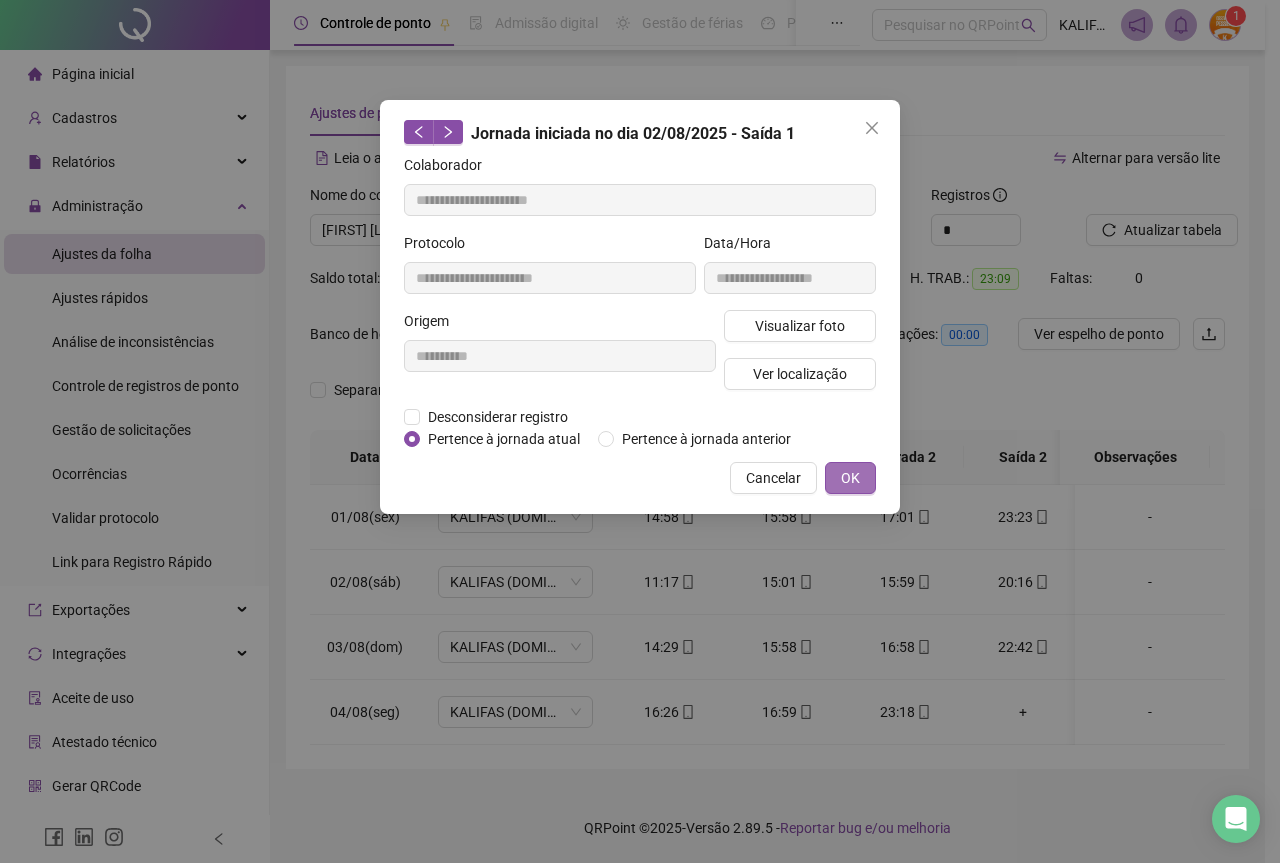 click on "OK" at bounding box center [850, 478] 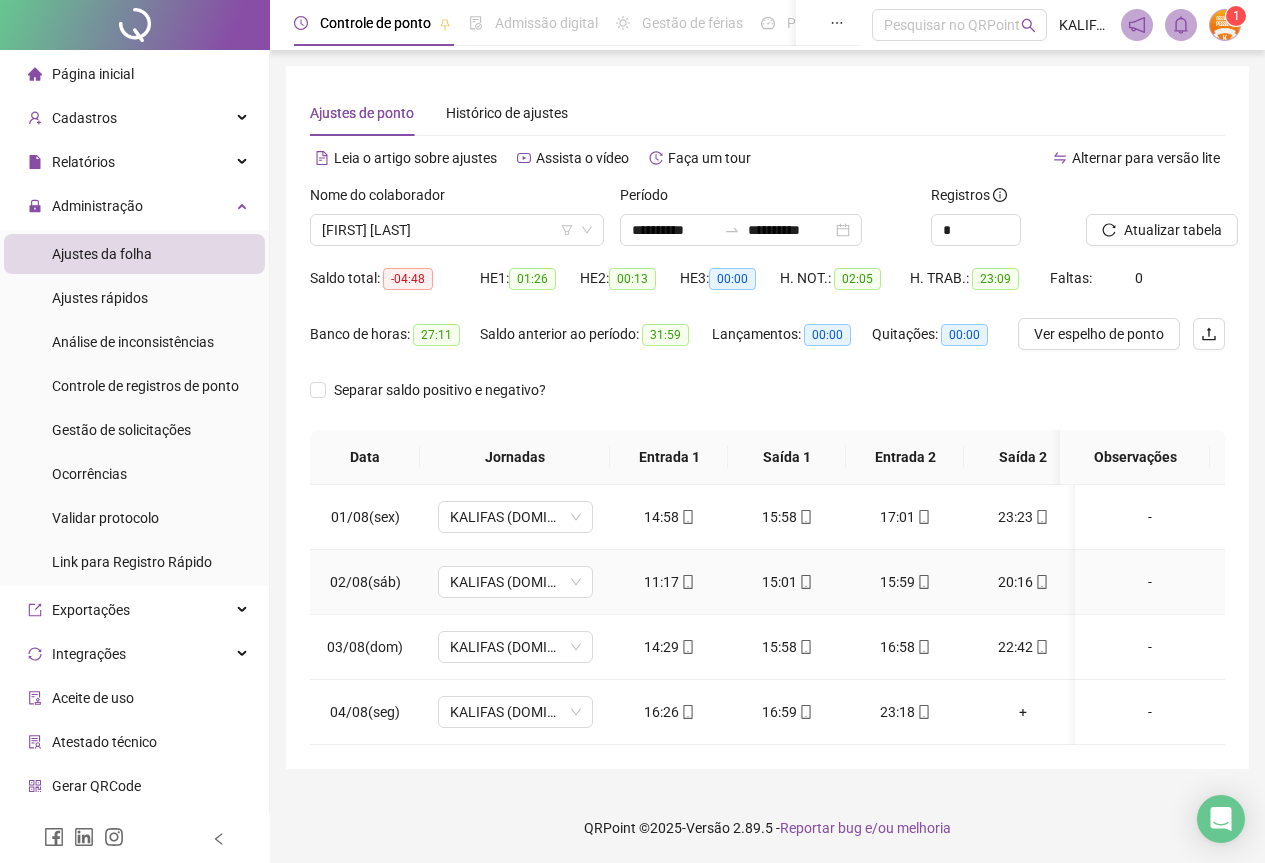 click on "15:59" at bounding box center [905, 582] 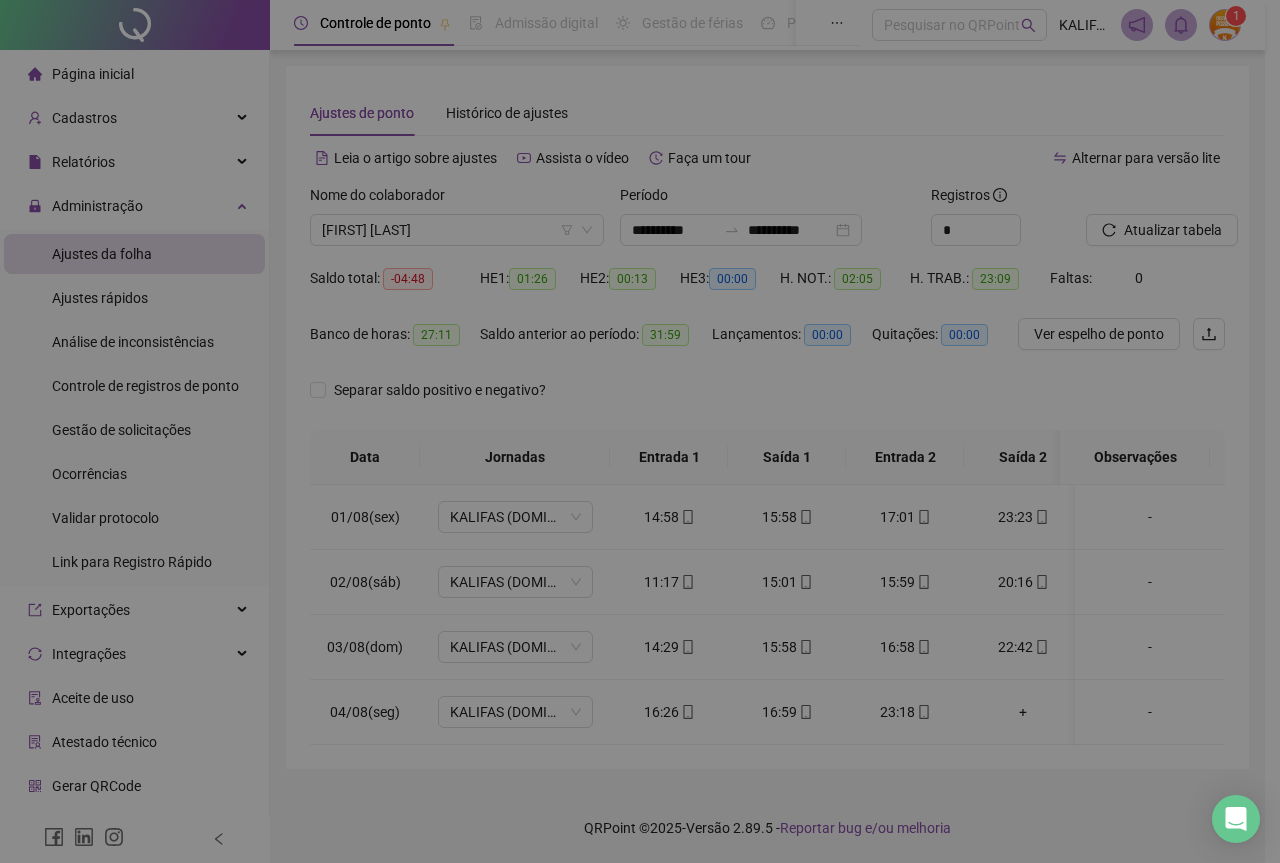 type on "**********" 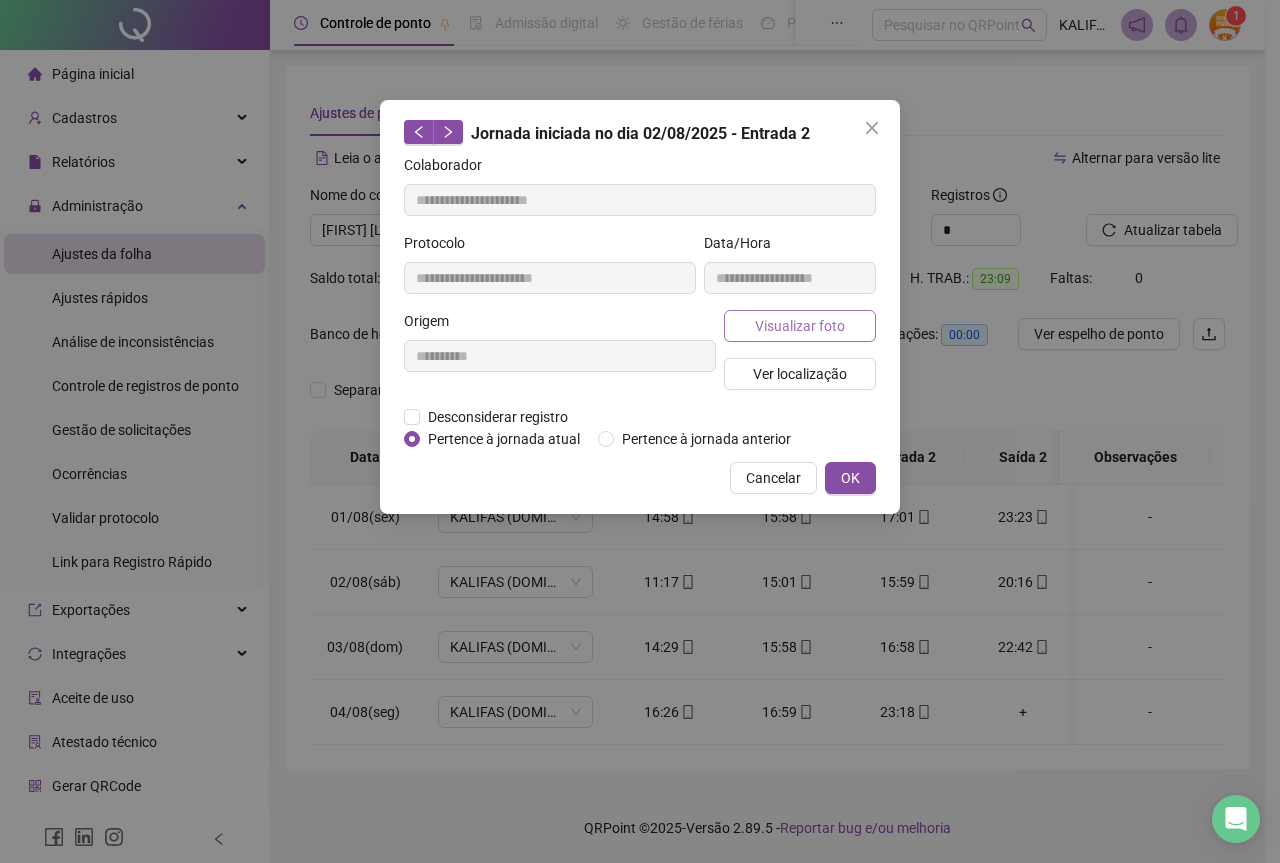 click on "Visualizar foto" at bounding box center (800, 326) 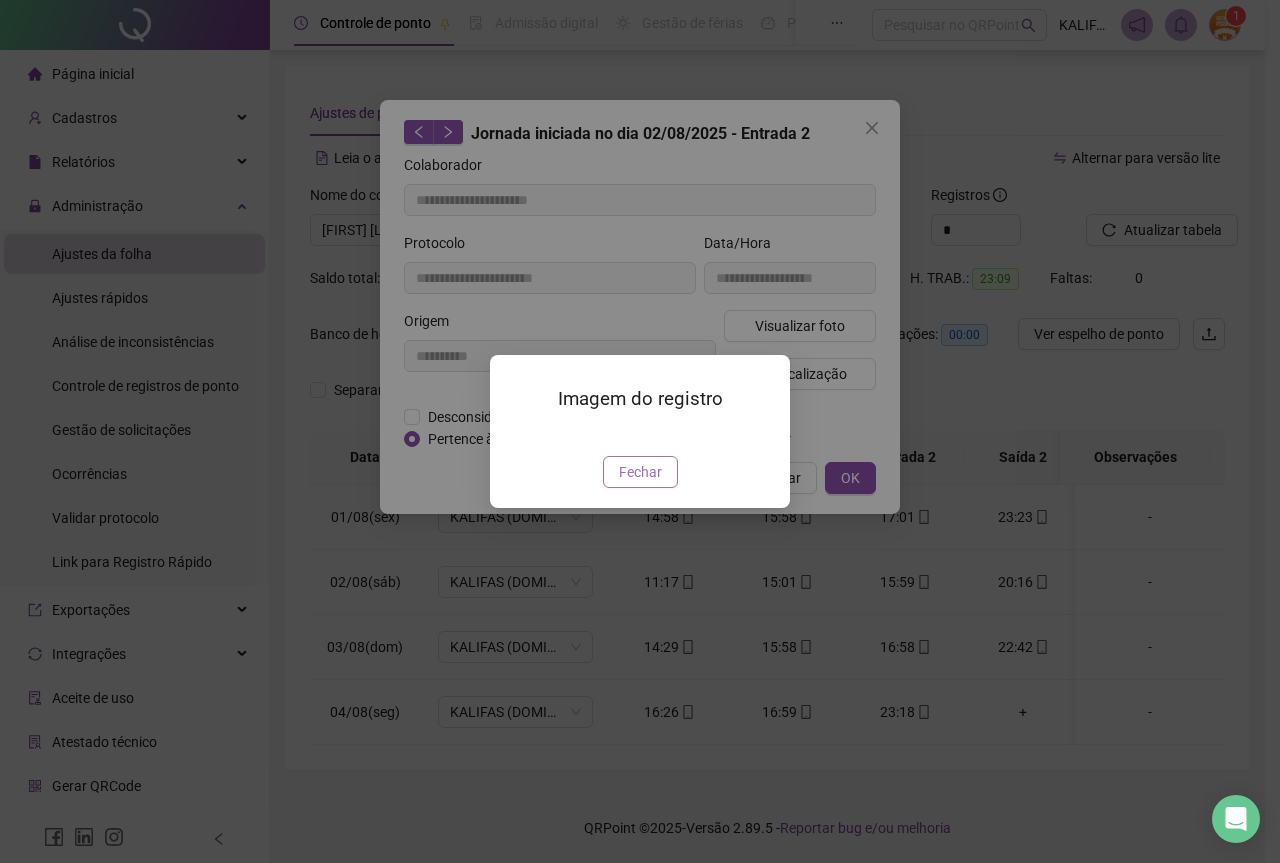 click on "Fechar" at bounding box center (640, 472) 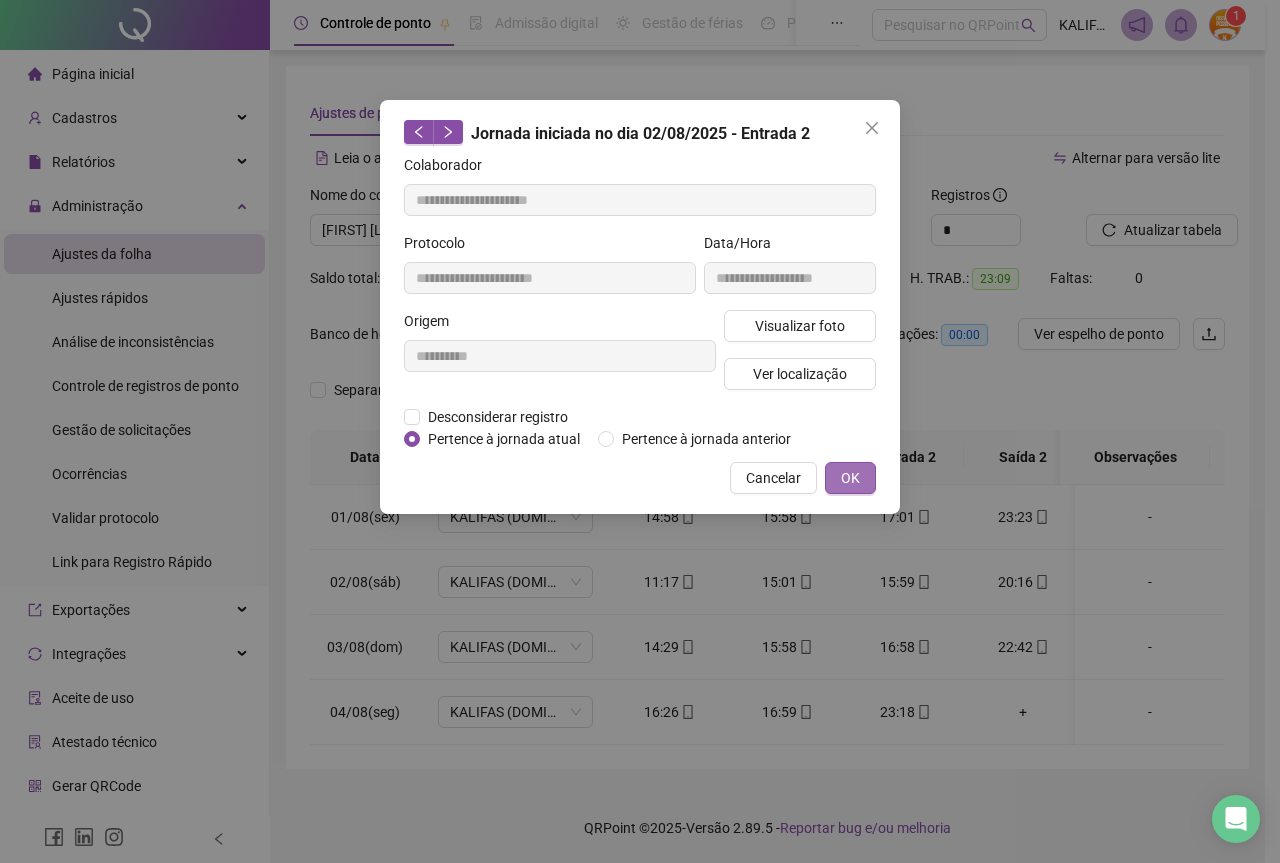 click on "OK" at bounding box center (850, 478) 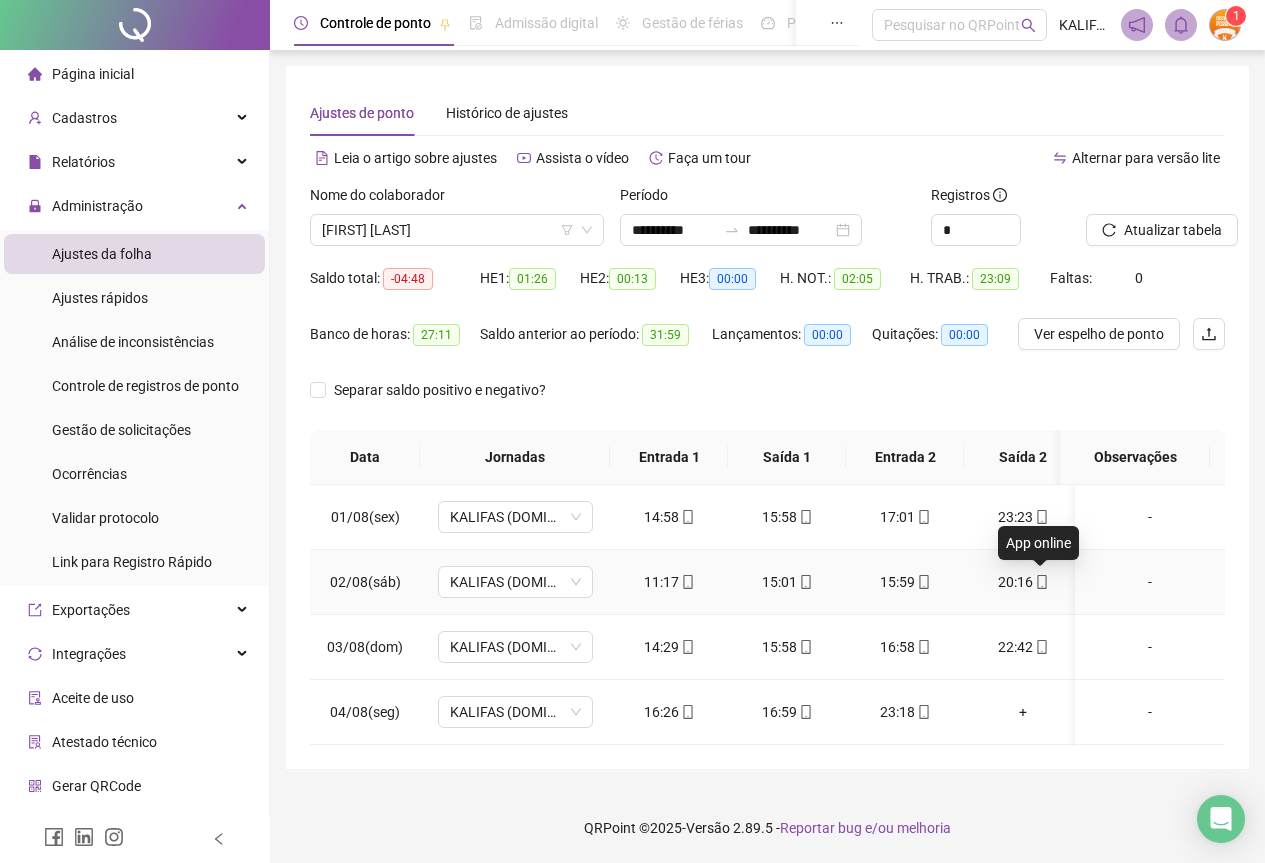 click 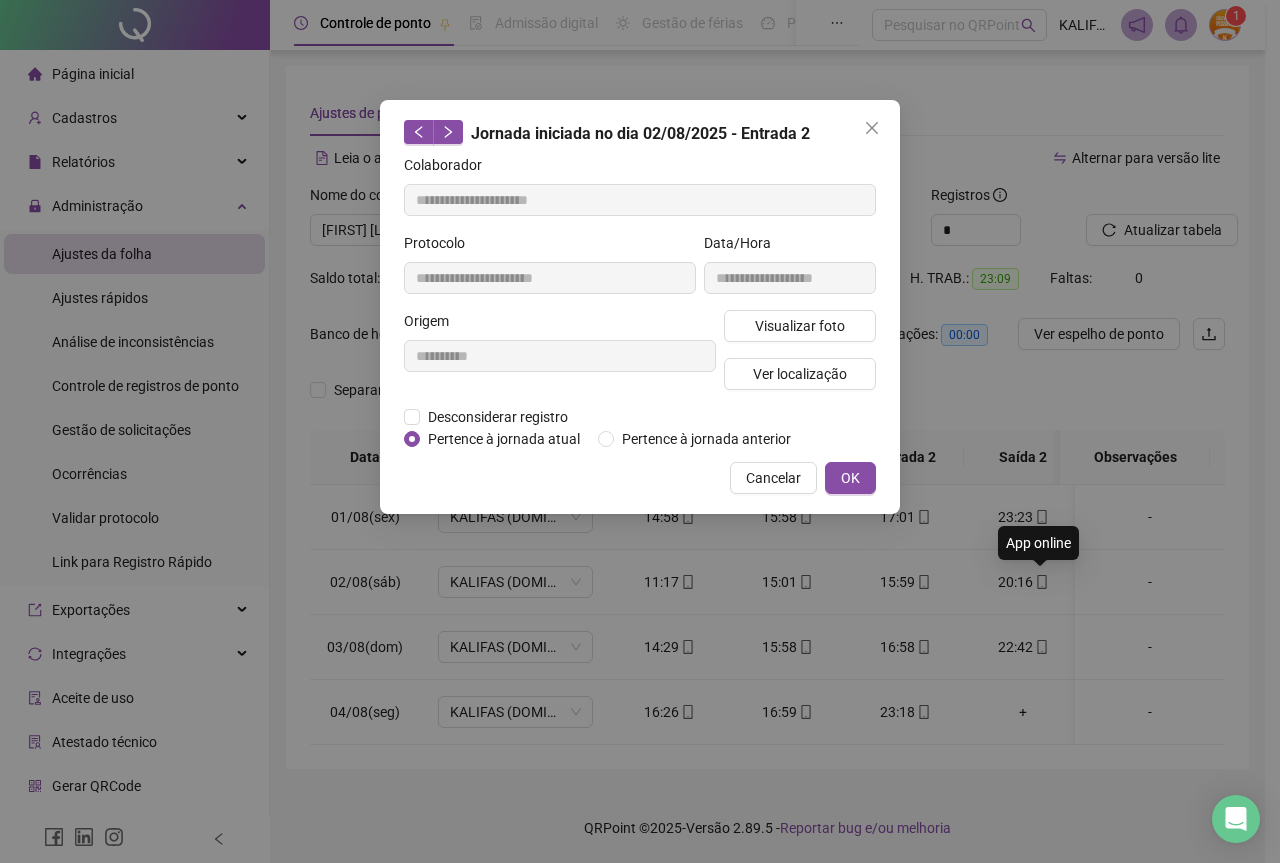 type on "**********" 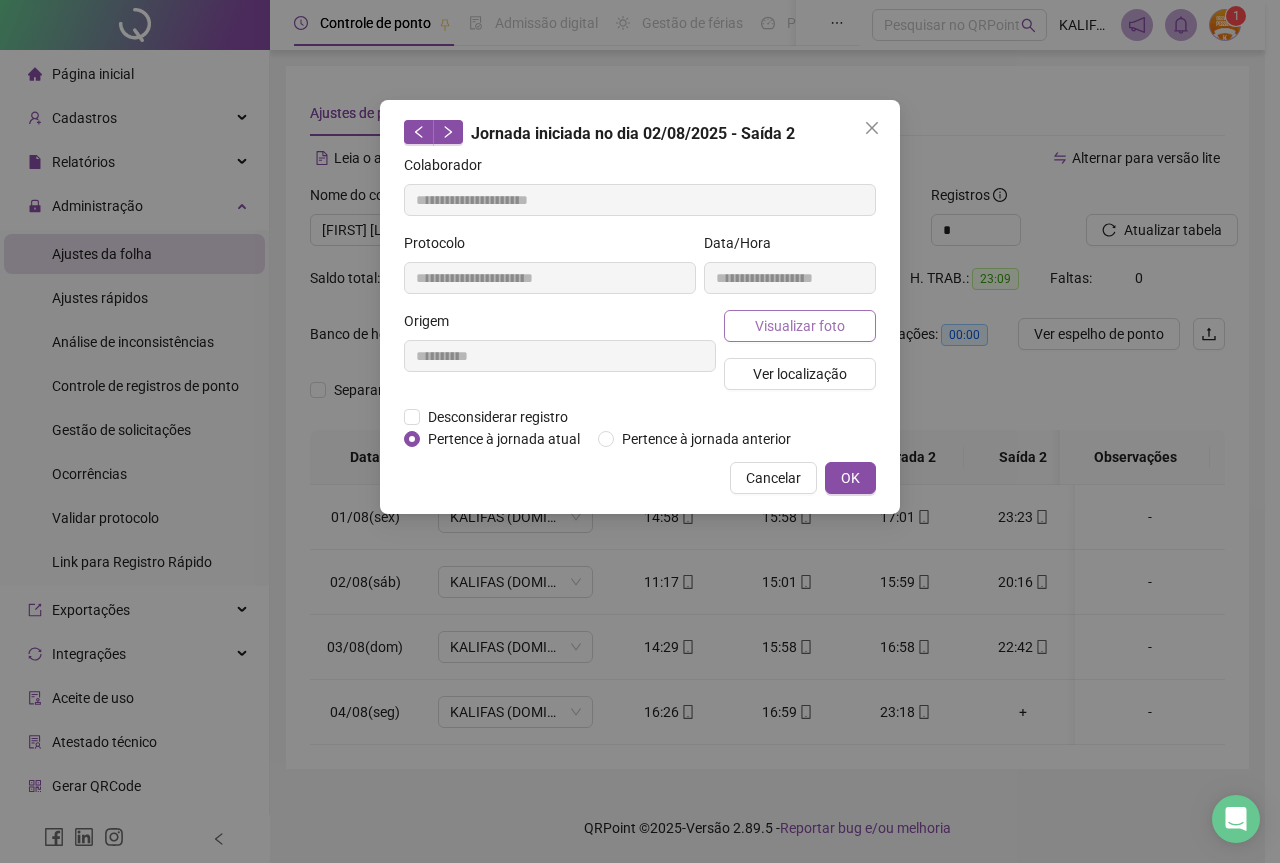 click on "Visualizar foto" at bounding box center [800, 326] 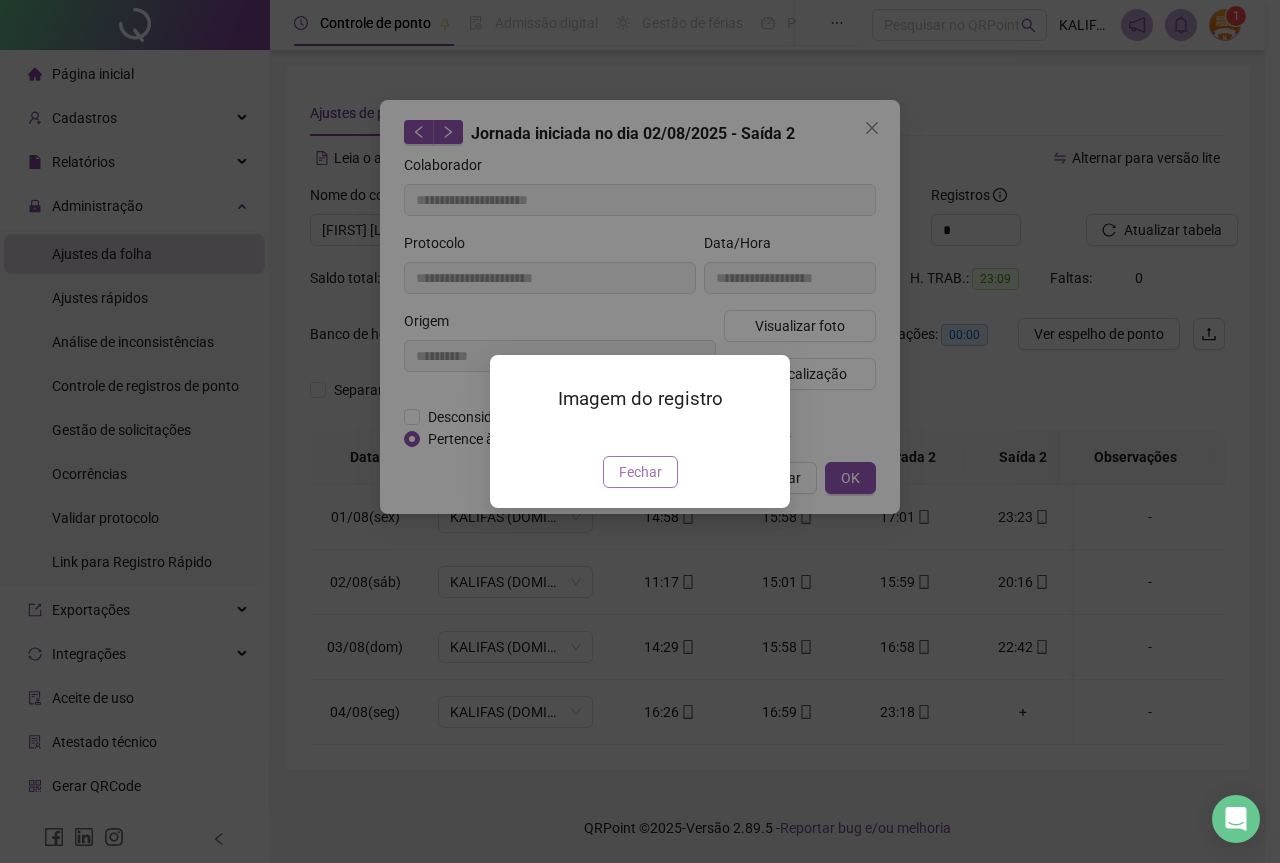 click on "Fechar" at bounding box center (640, 472) 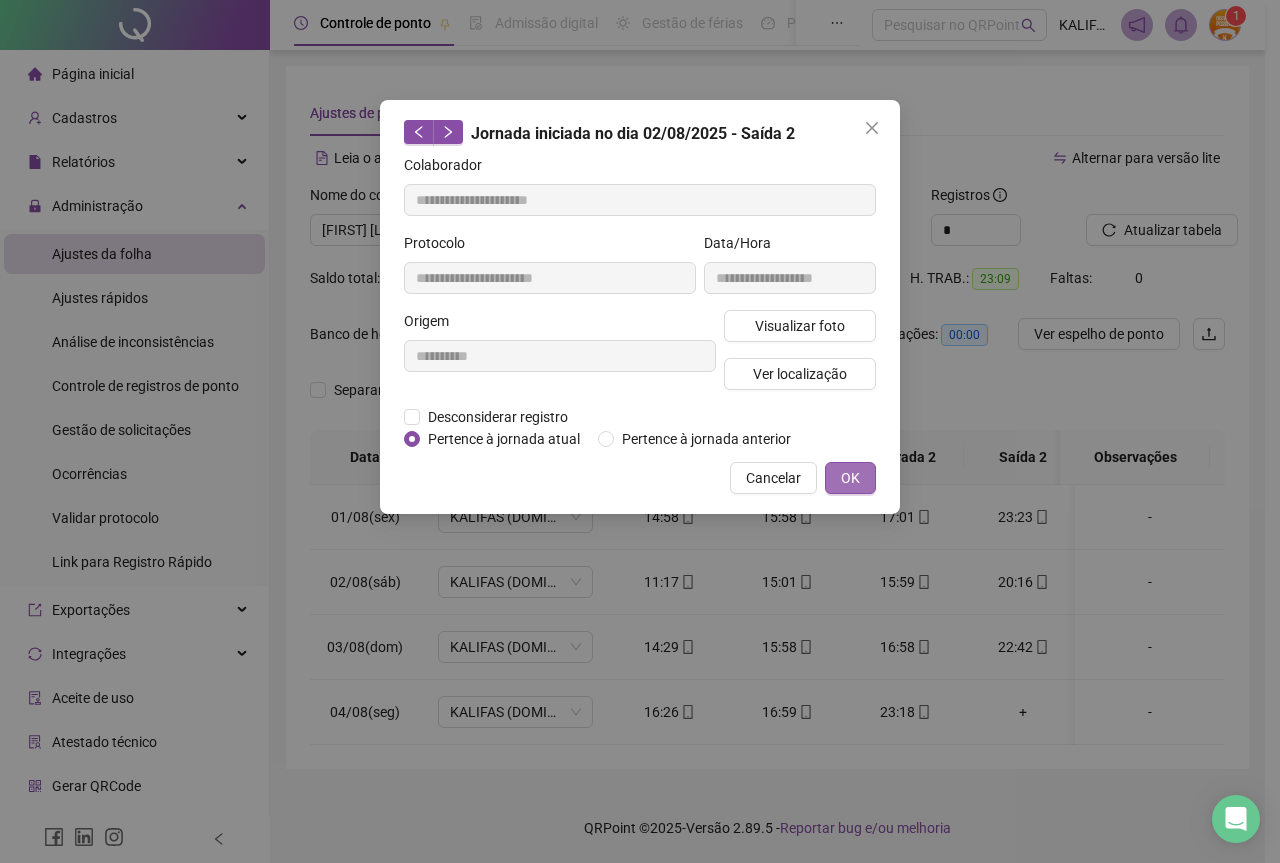 click on "OK" at bounding box center [850, 478] 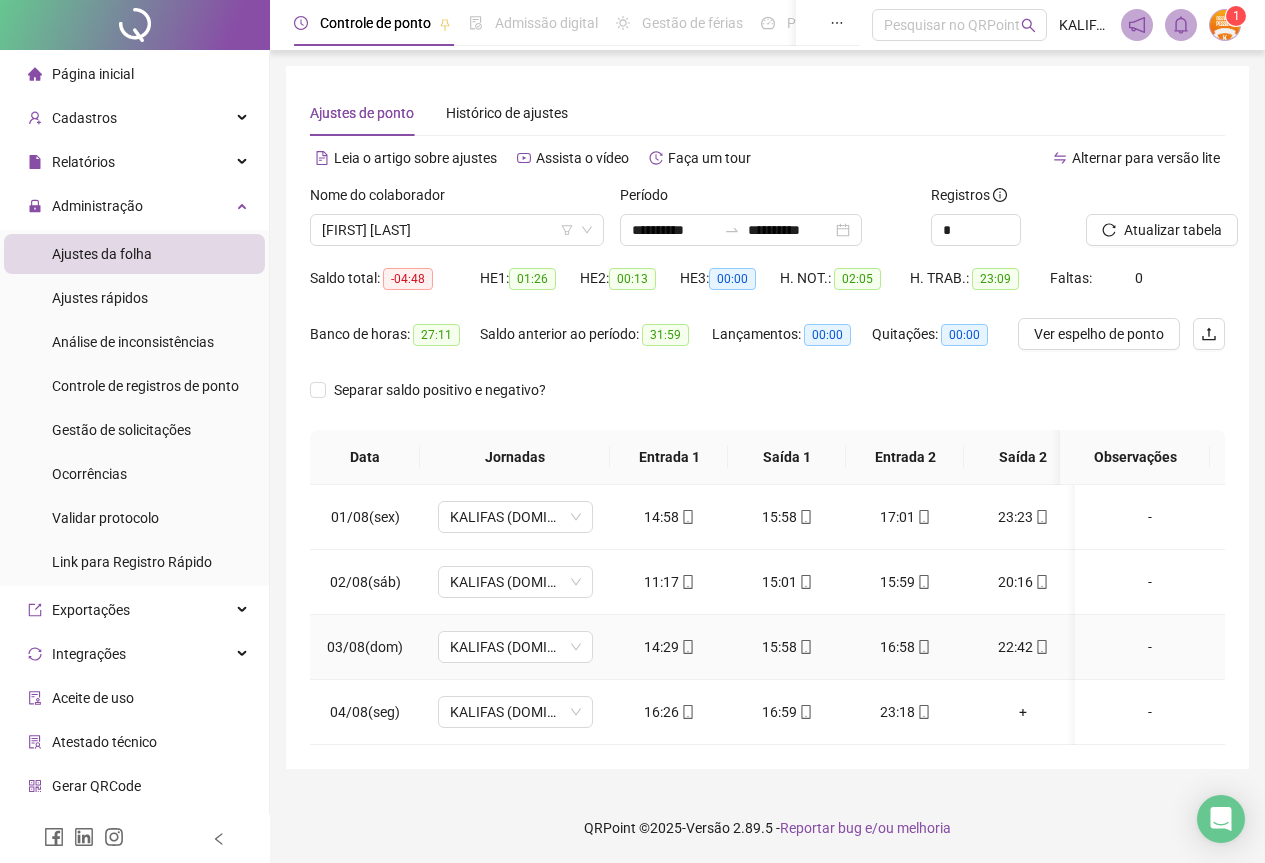 click 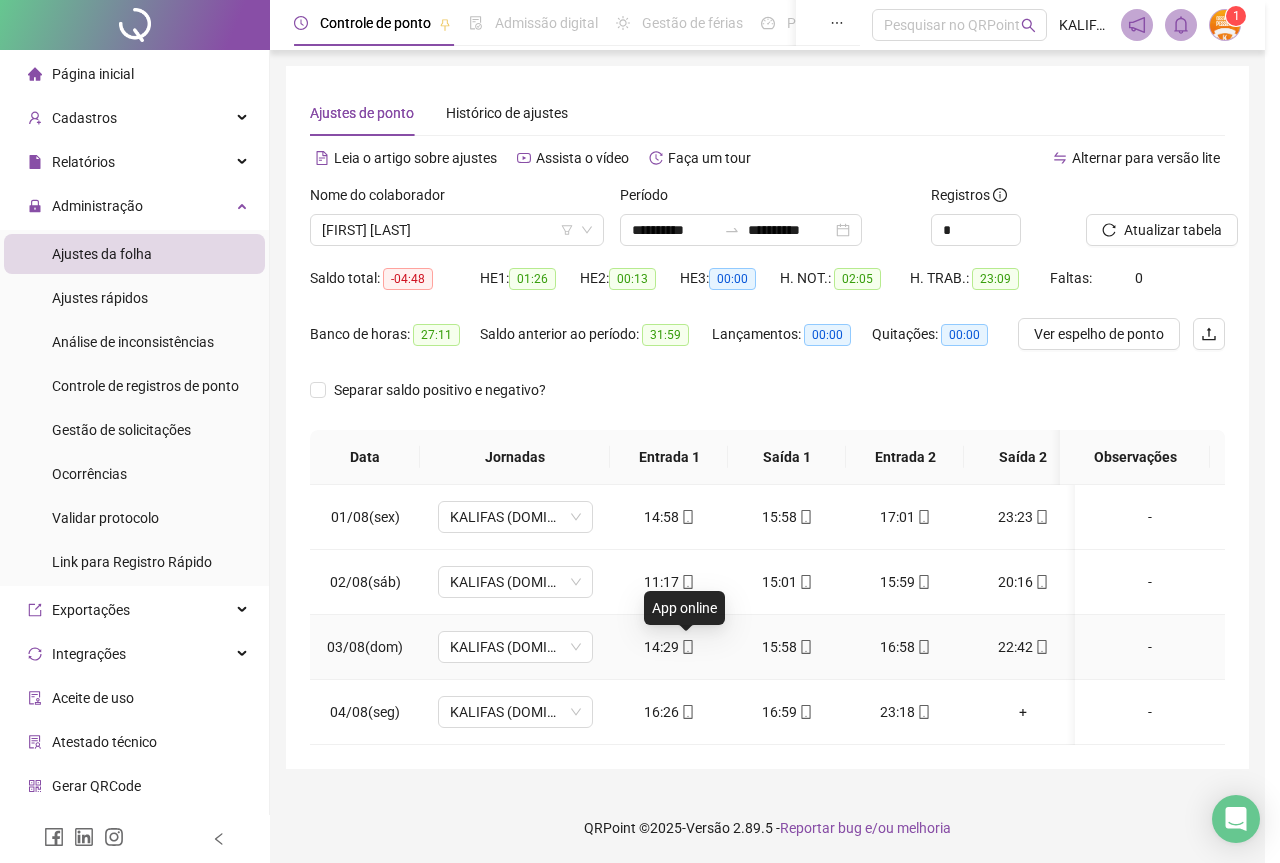 type on "**********" 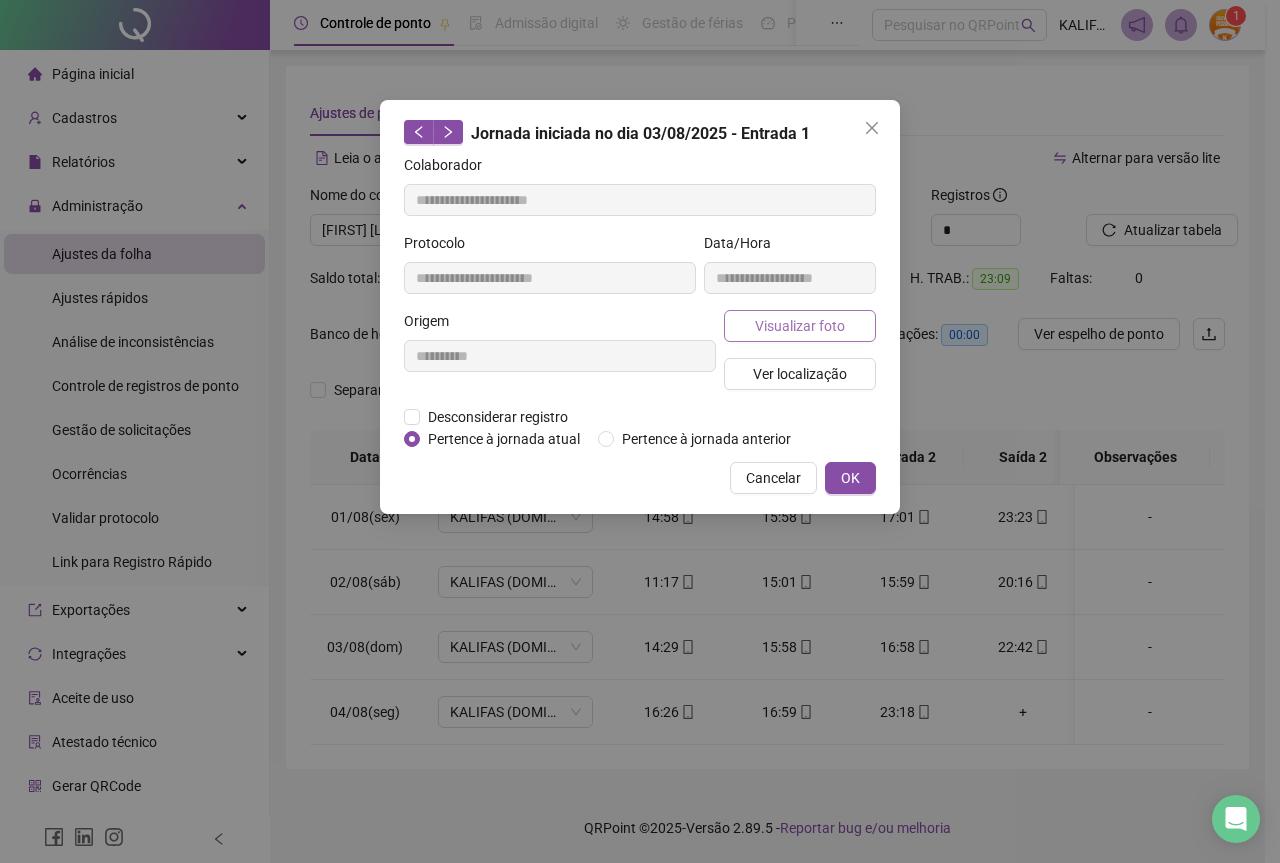click on "Visualizar foto" at bounding box center (800, 326) 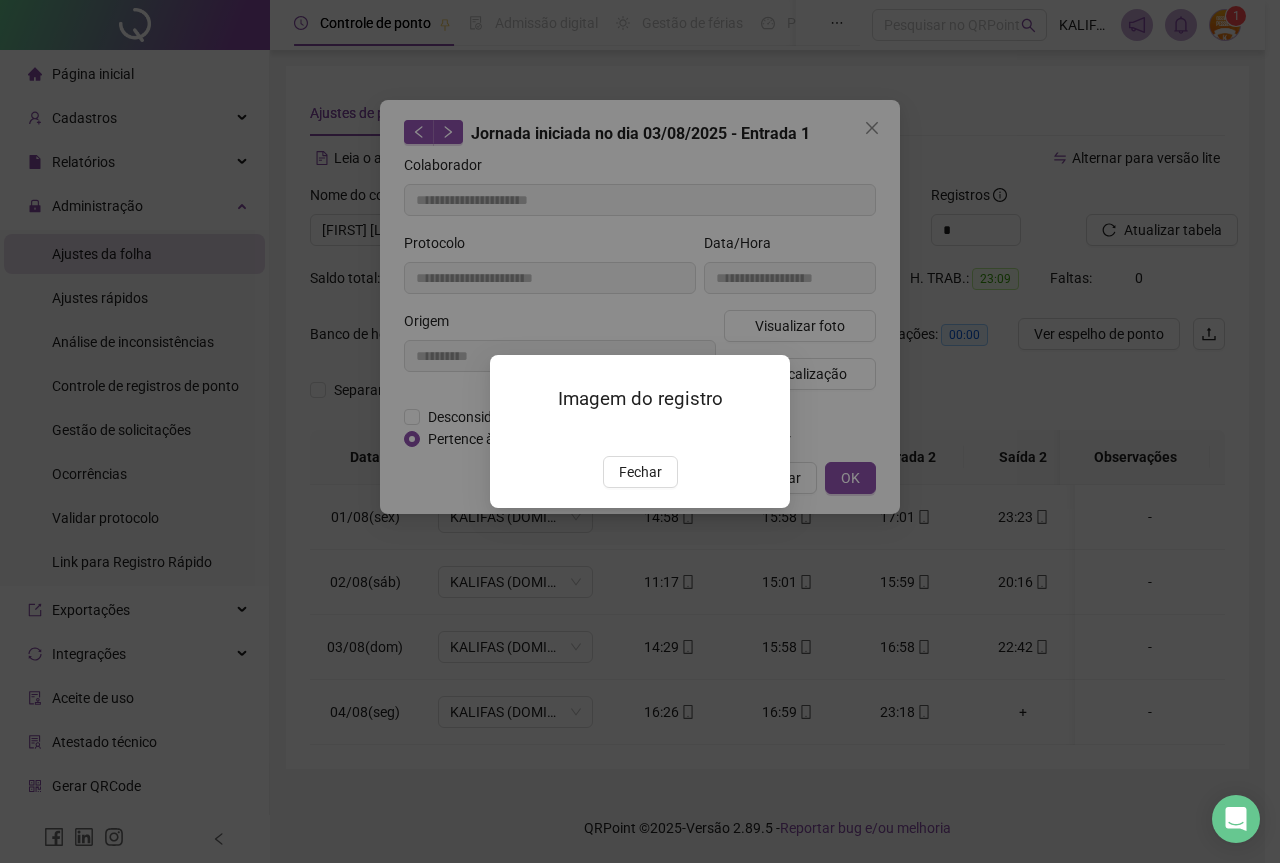 drag, startPoint x: 628, startPoint y: 577, endPoint x: 812, endPoint y: 538, distance: 188.08774 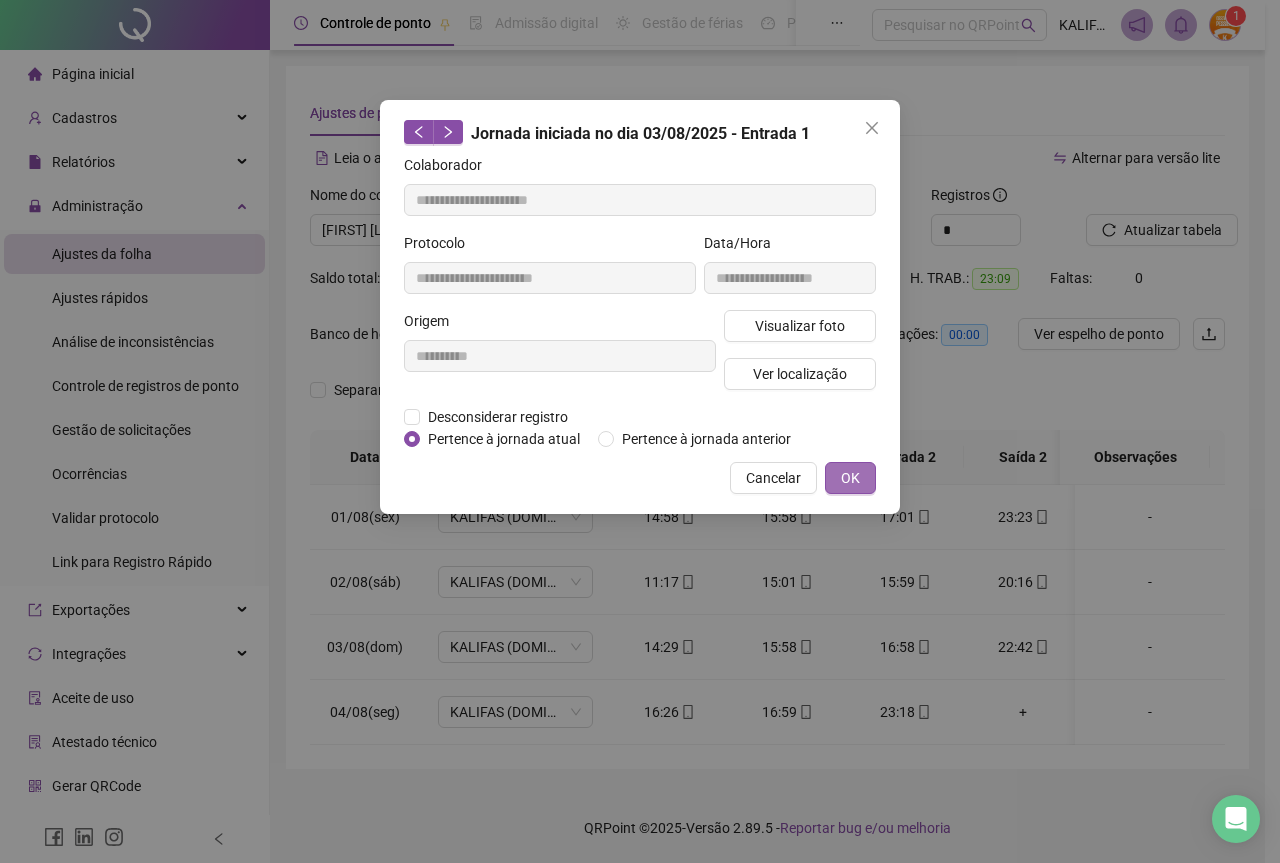 click on "OK" at bounding box center (850, 478) 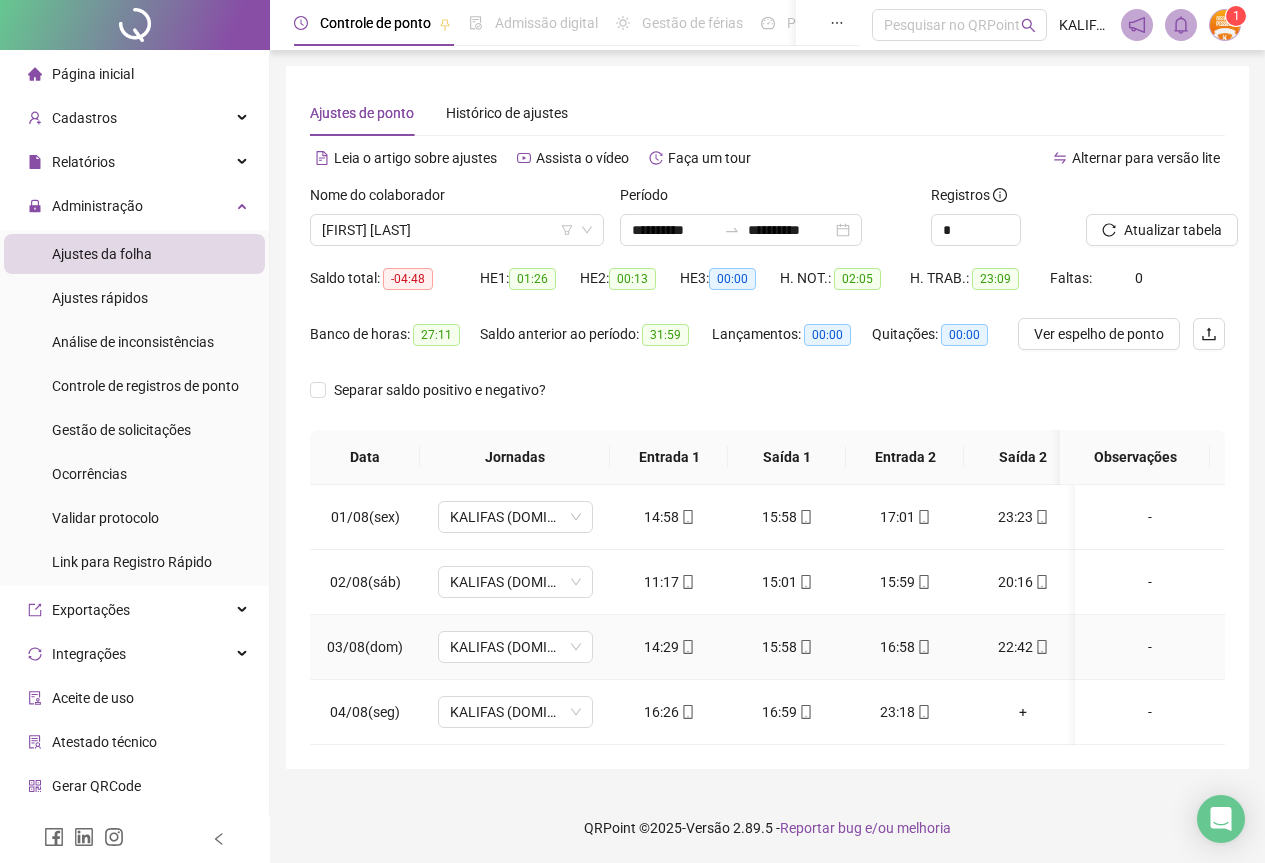 click on "15:58" at bounding box center [787, 647] 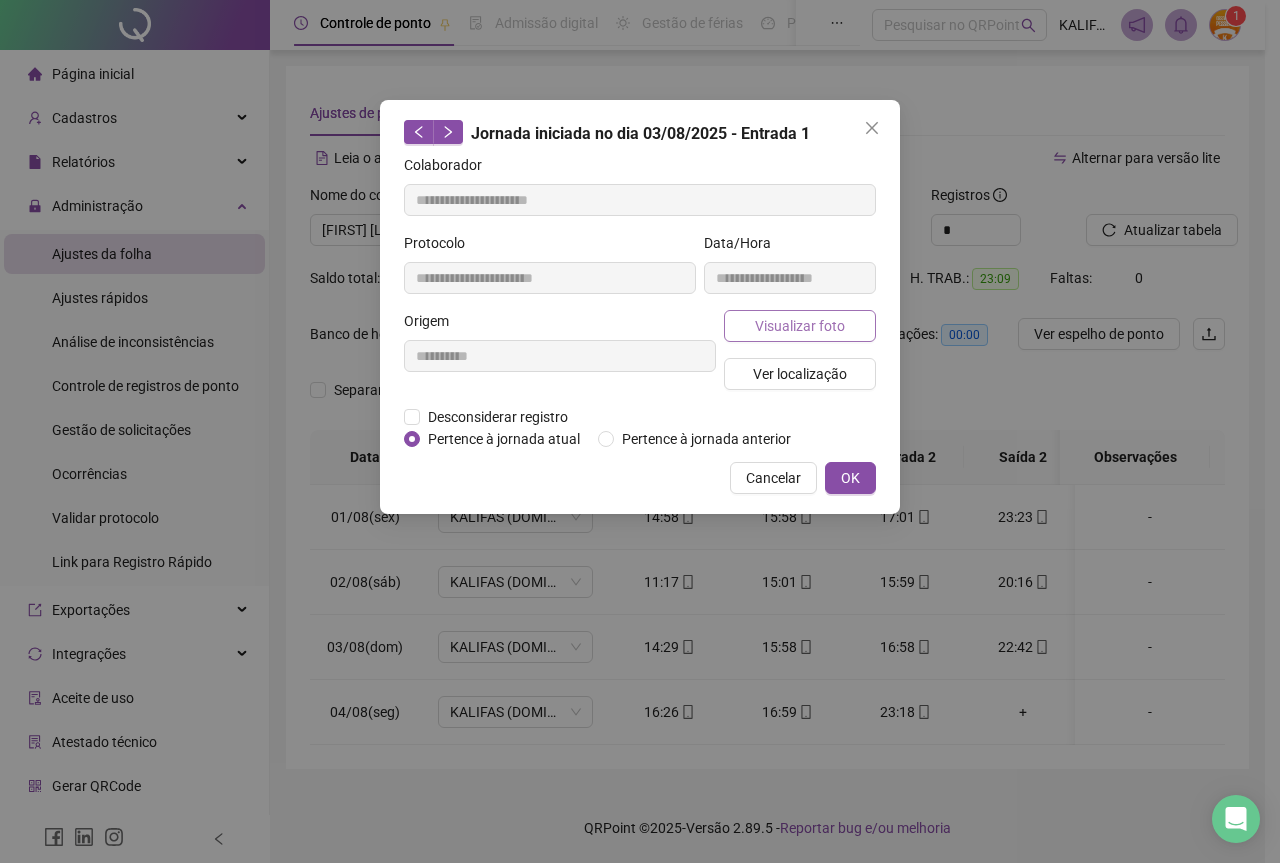 click on "Visualizar foto" at bounding box center (800, 326) 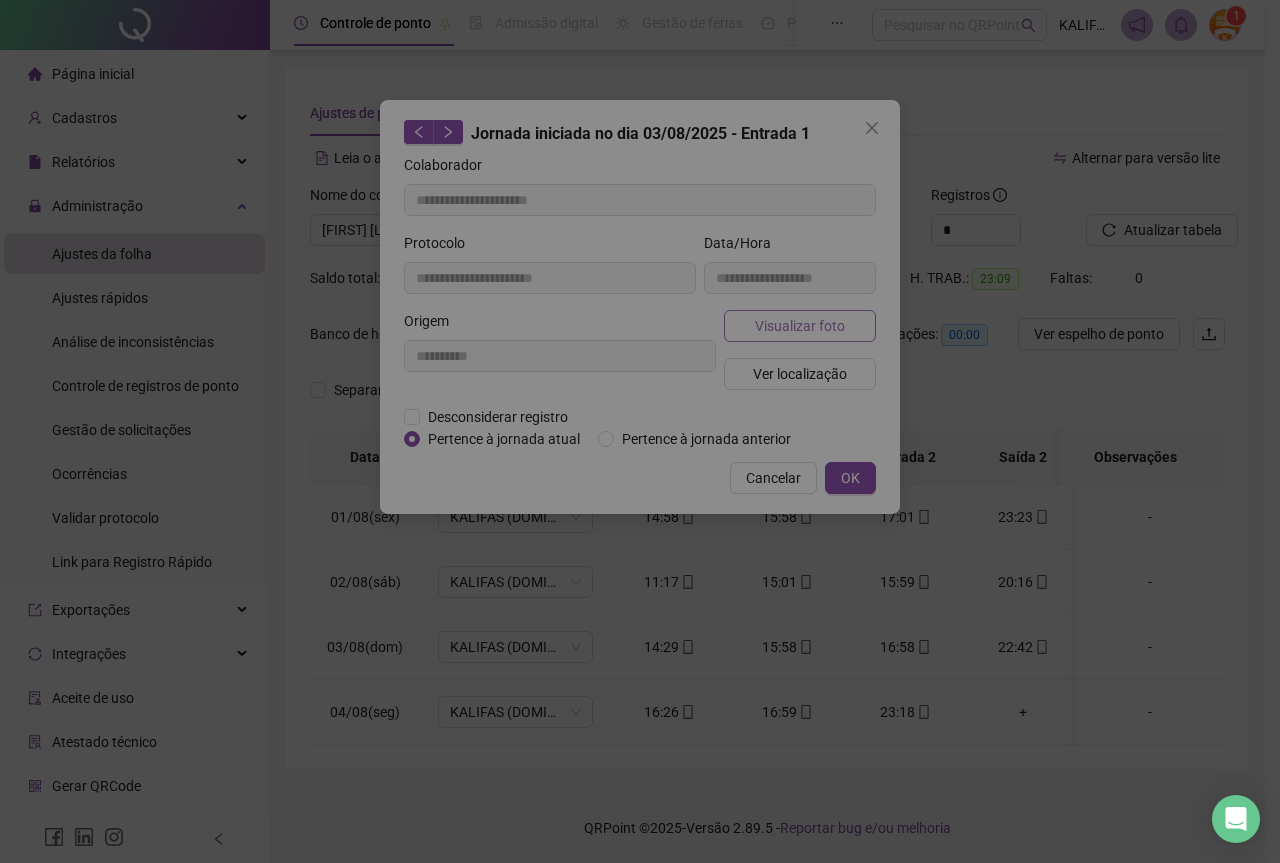 type on "**********" 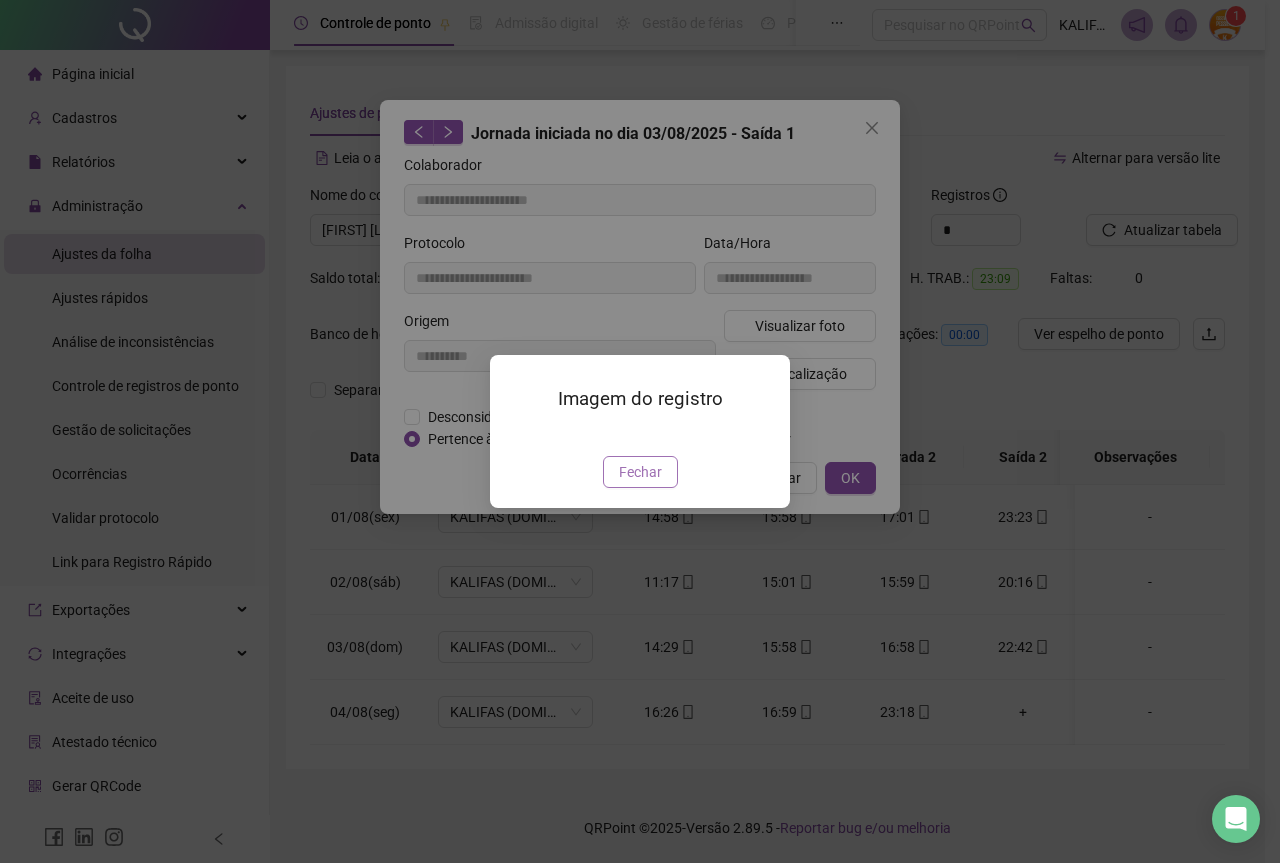 click on "Fechar" at bounding box center [640, 472] 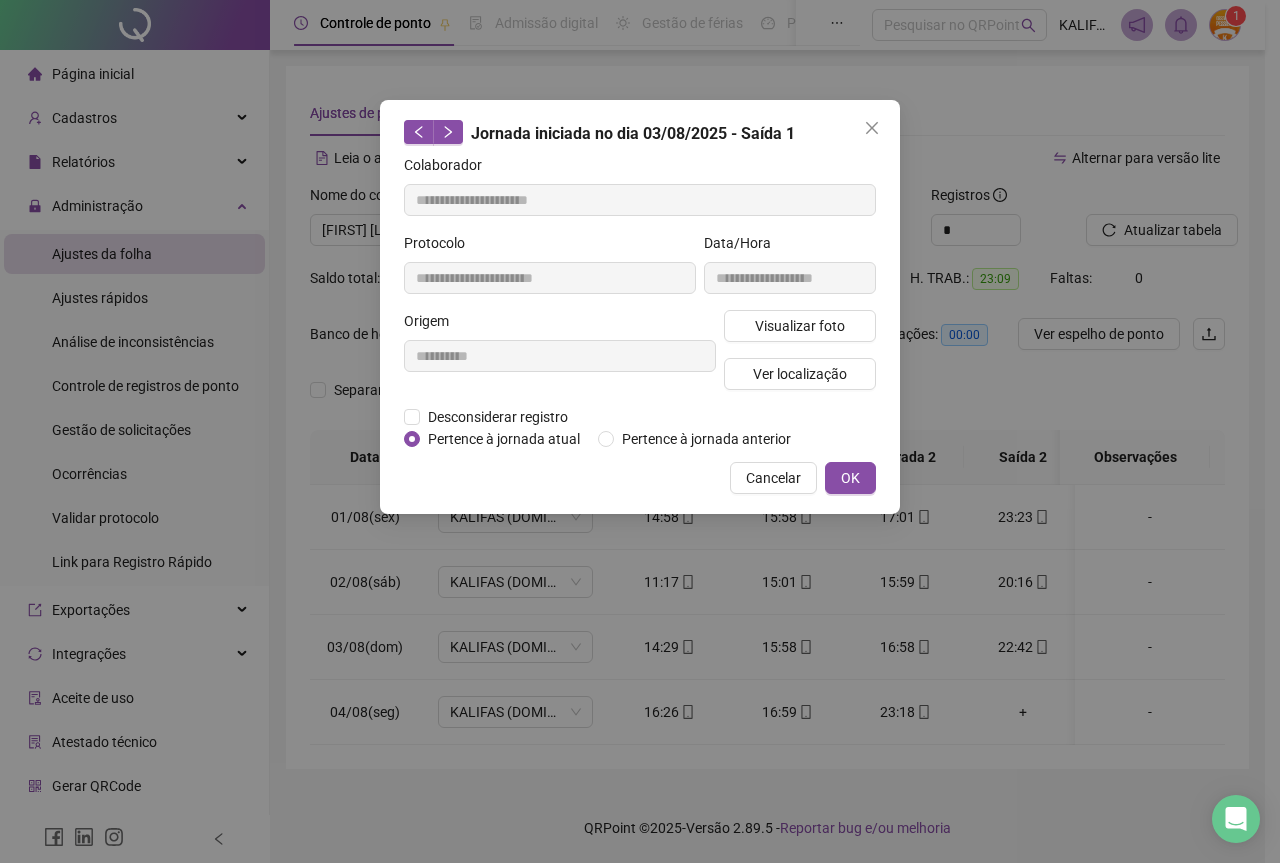 click on "**********" at bounding box center [640, 307] 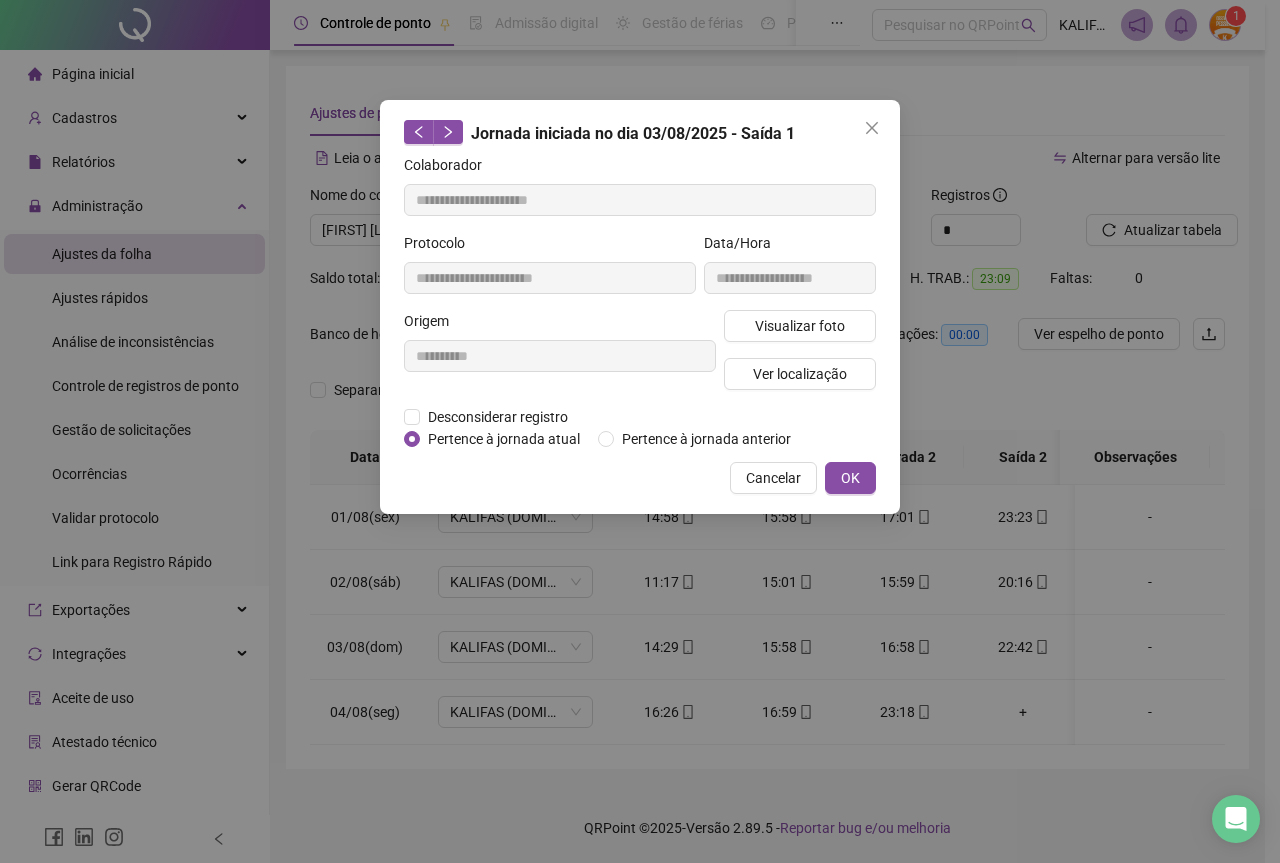 drag, startPoint x: 871, startPoint y: 471, endPoint x: 828, endPoint y: 497, distance: 50.24938 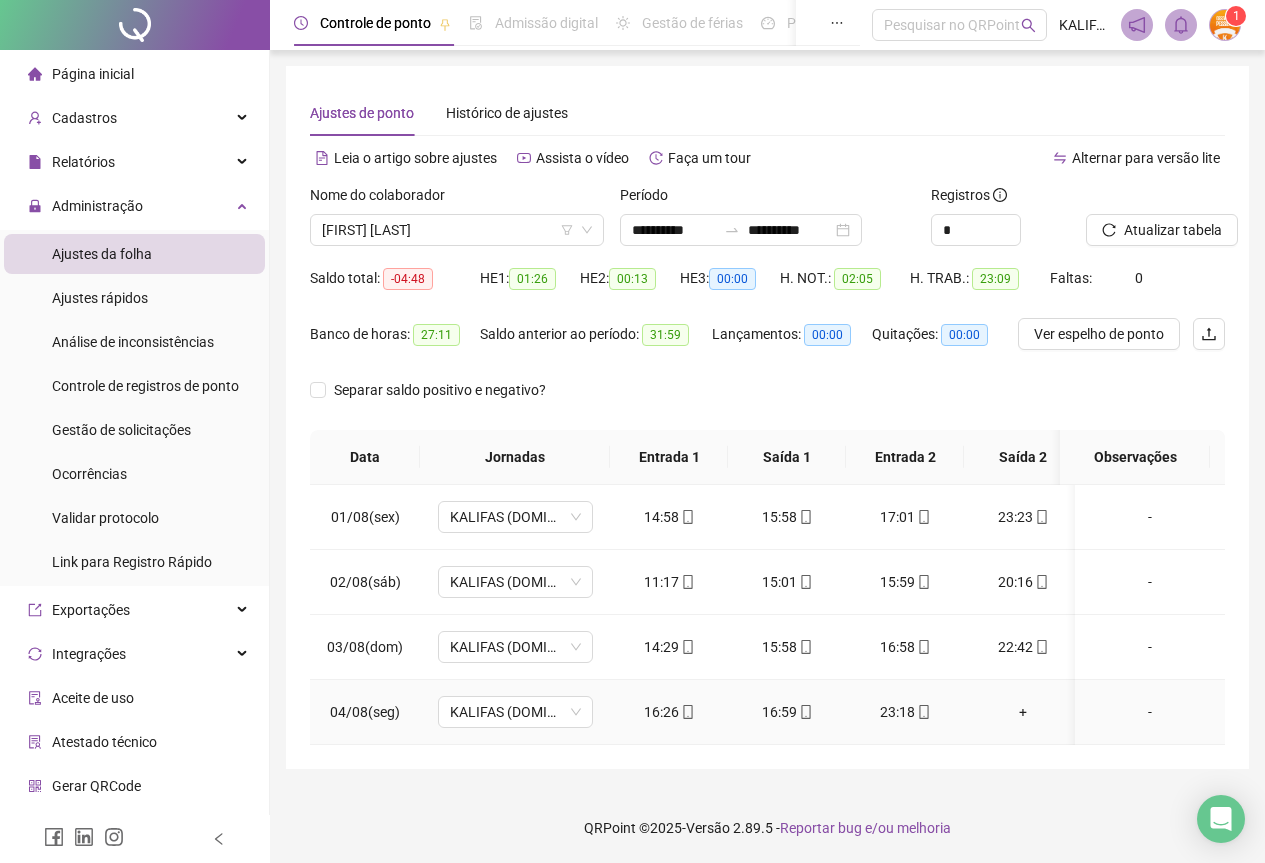 click at bounding box center [687, 712] 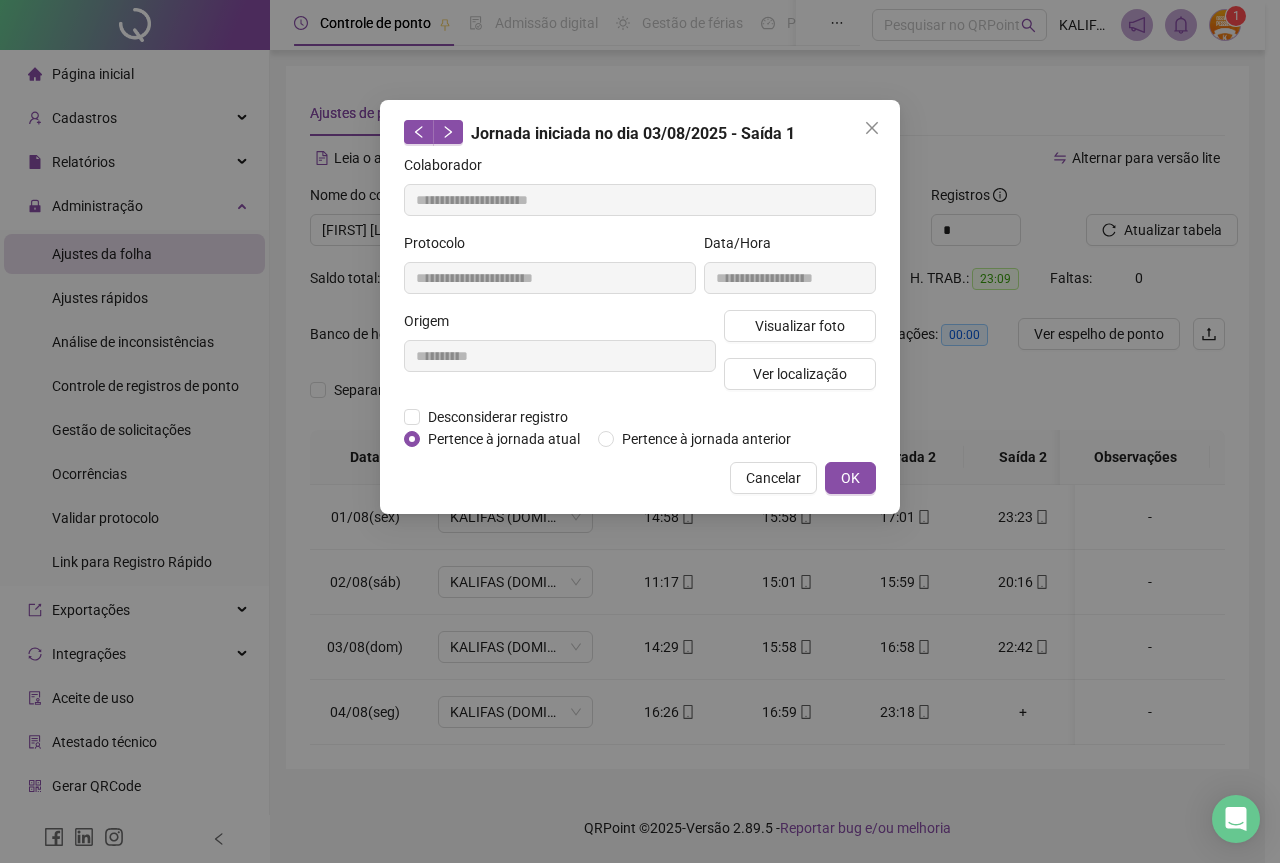 type on "**********" 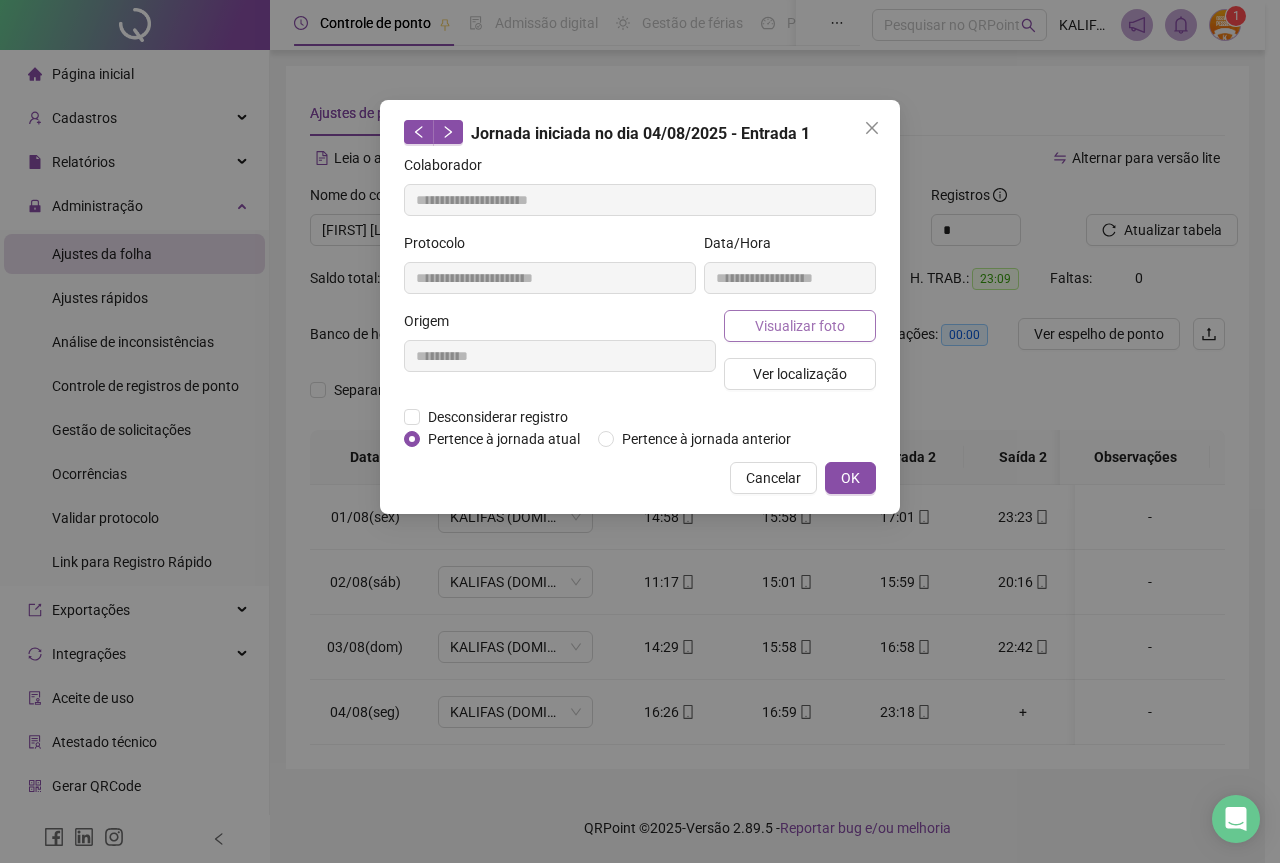 click on "Visualizar foto" at bounding box center (800, 326) 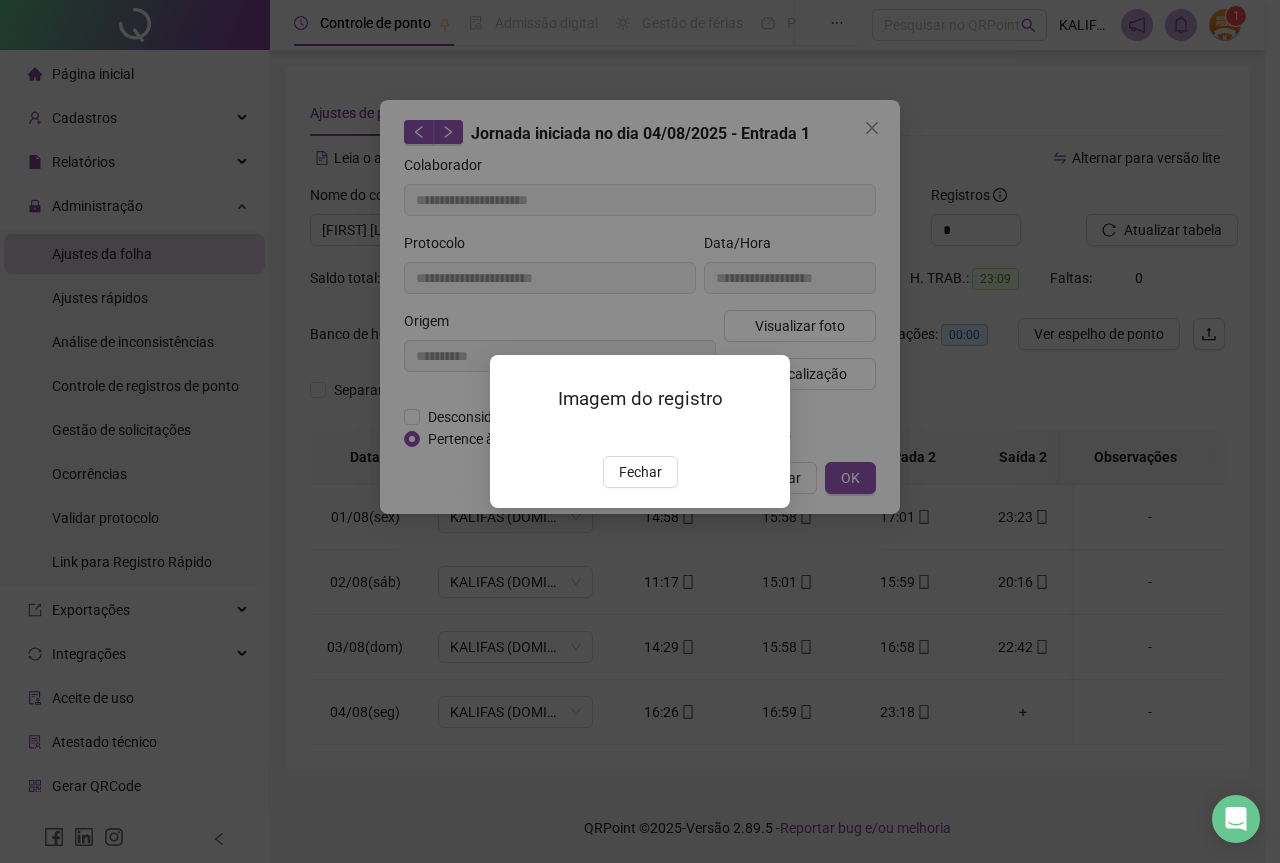 click on "Imagem do registro Fechar" at bounding box center (640, 431) 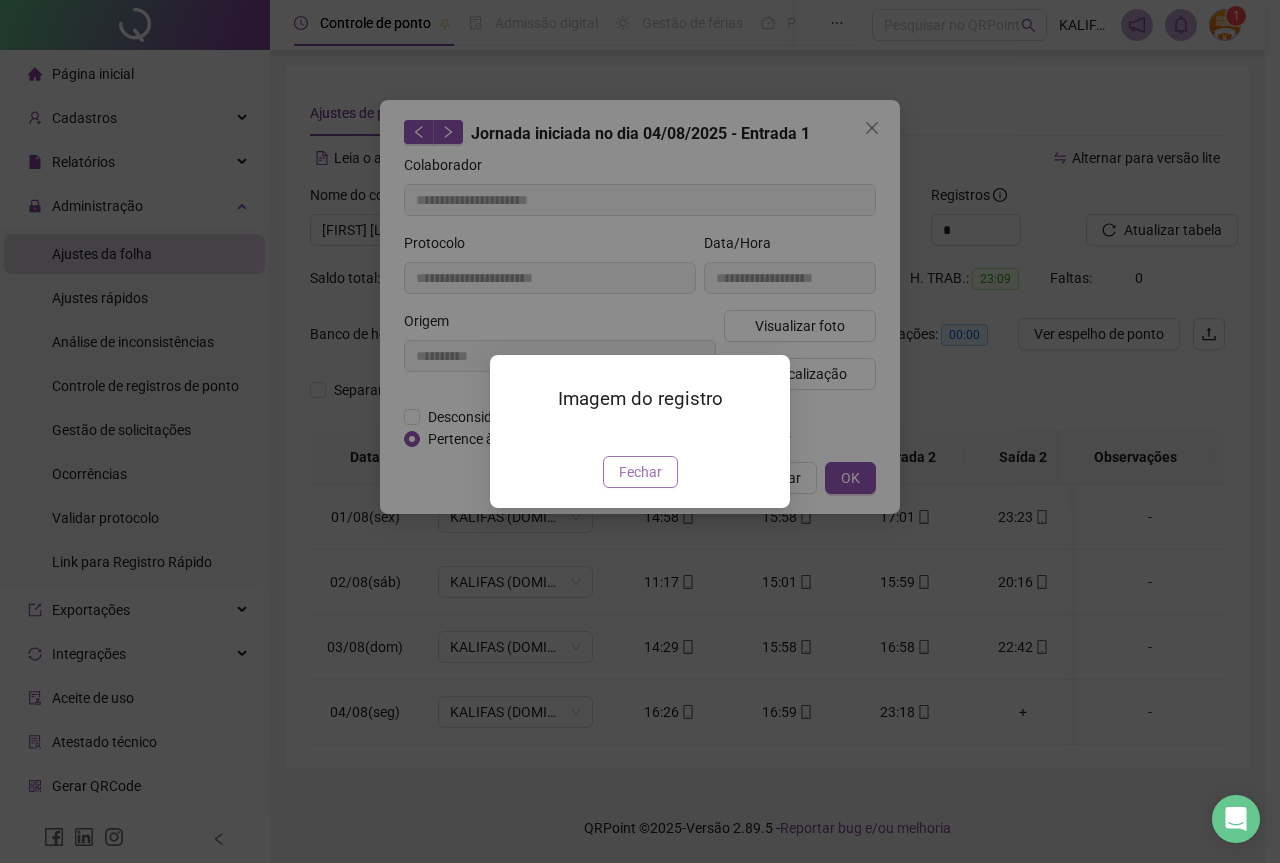 click on "Fechar" at bounding box center (640, 472) 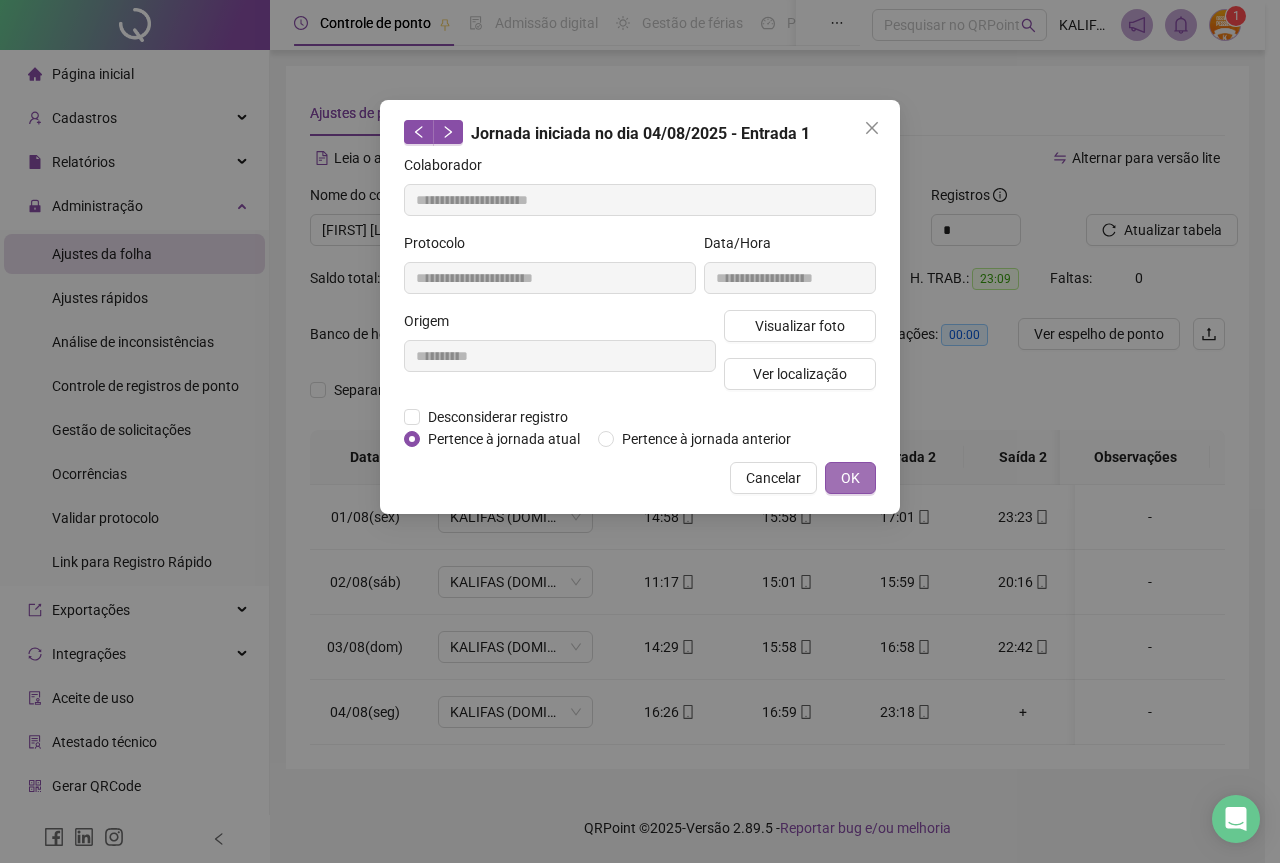 click on "OK" at bounding box center [850, 478] 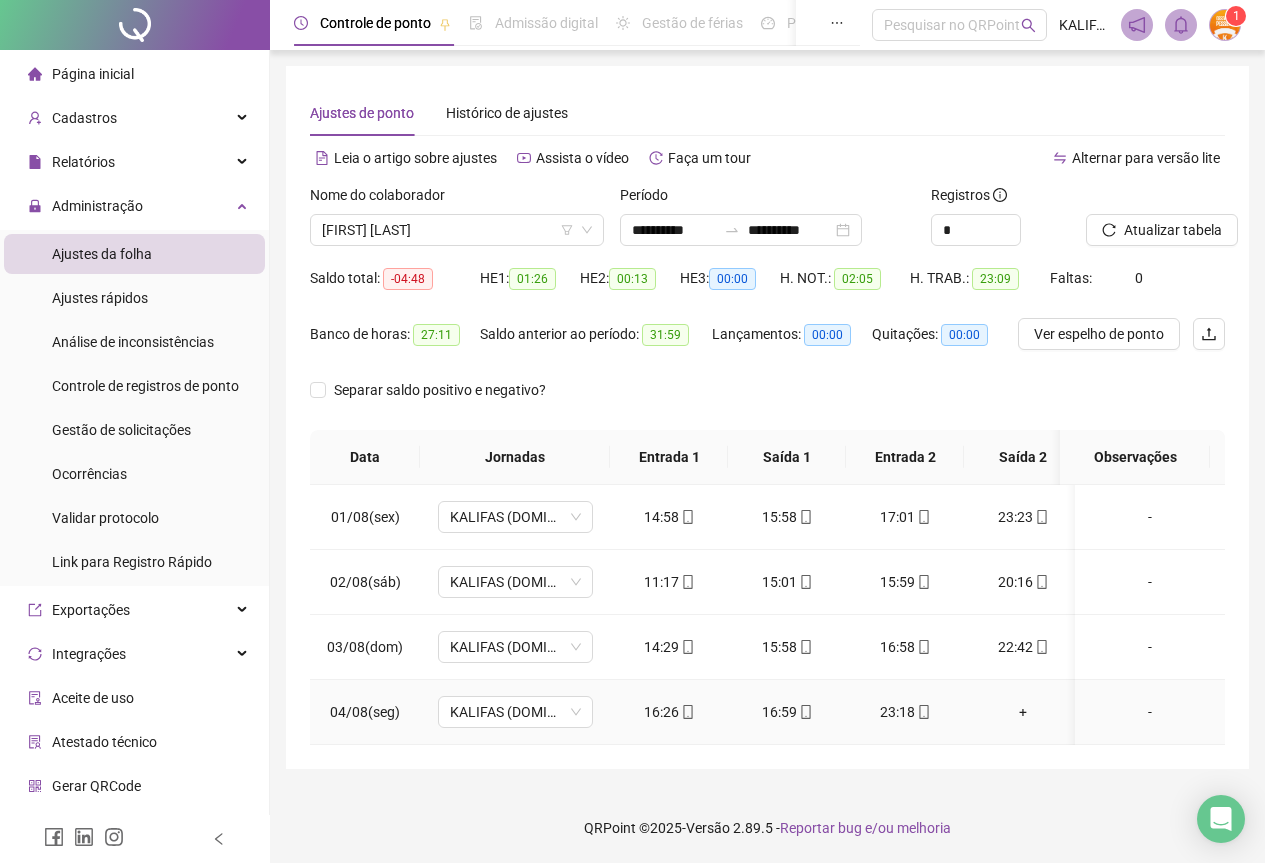 click 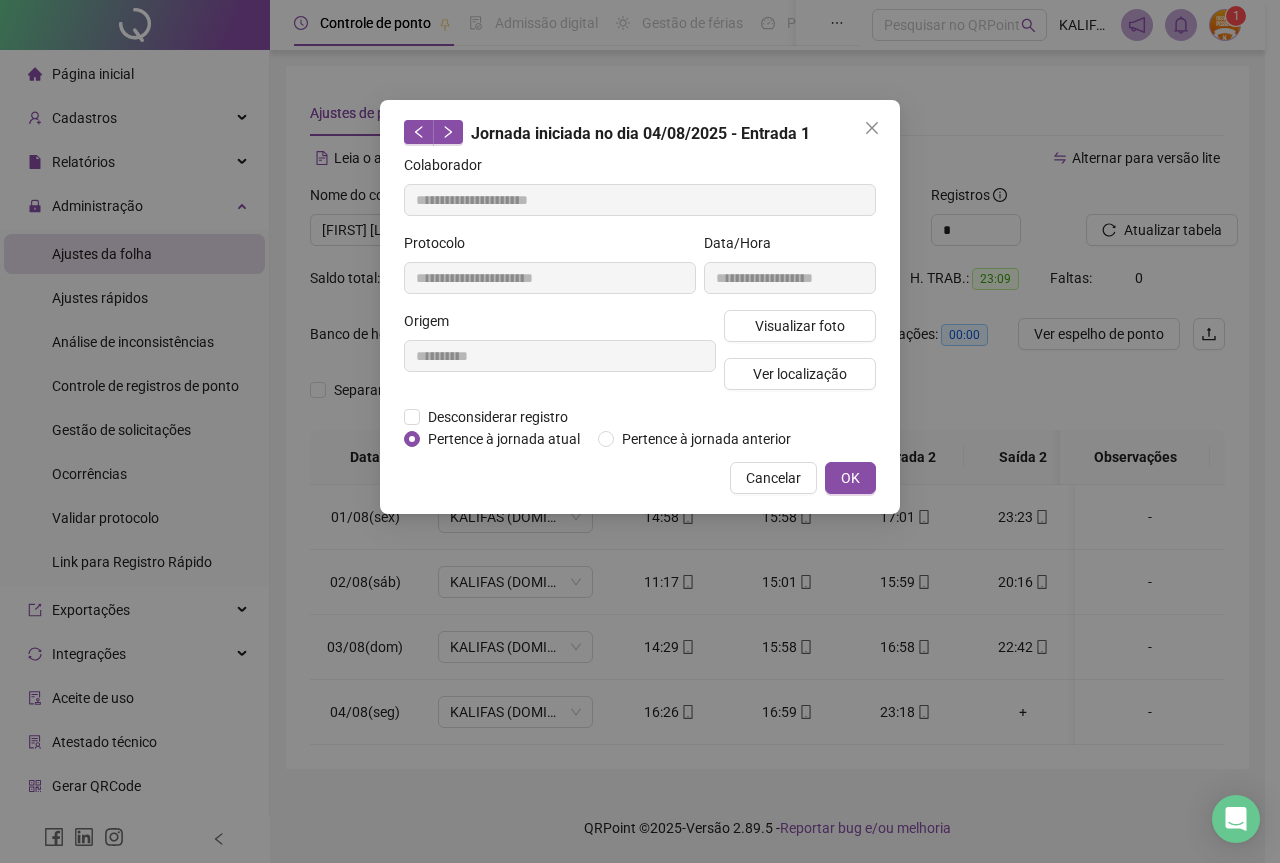 type on "**********" 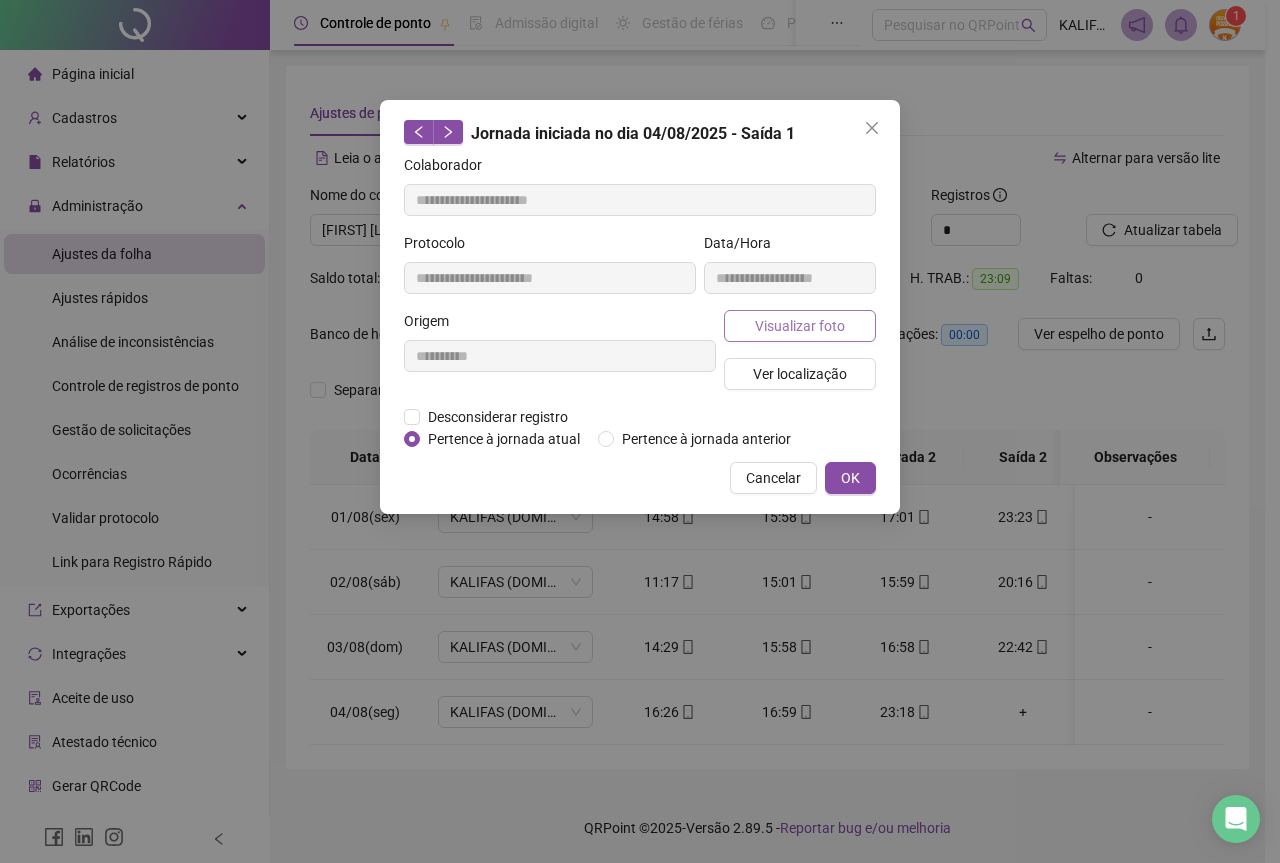 click on "Visualizar foto" at bounding box center (800, 326) 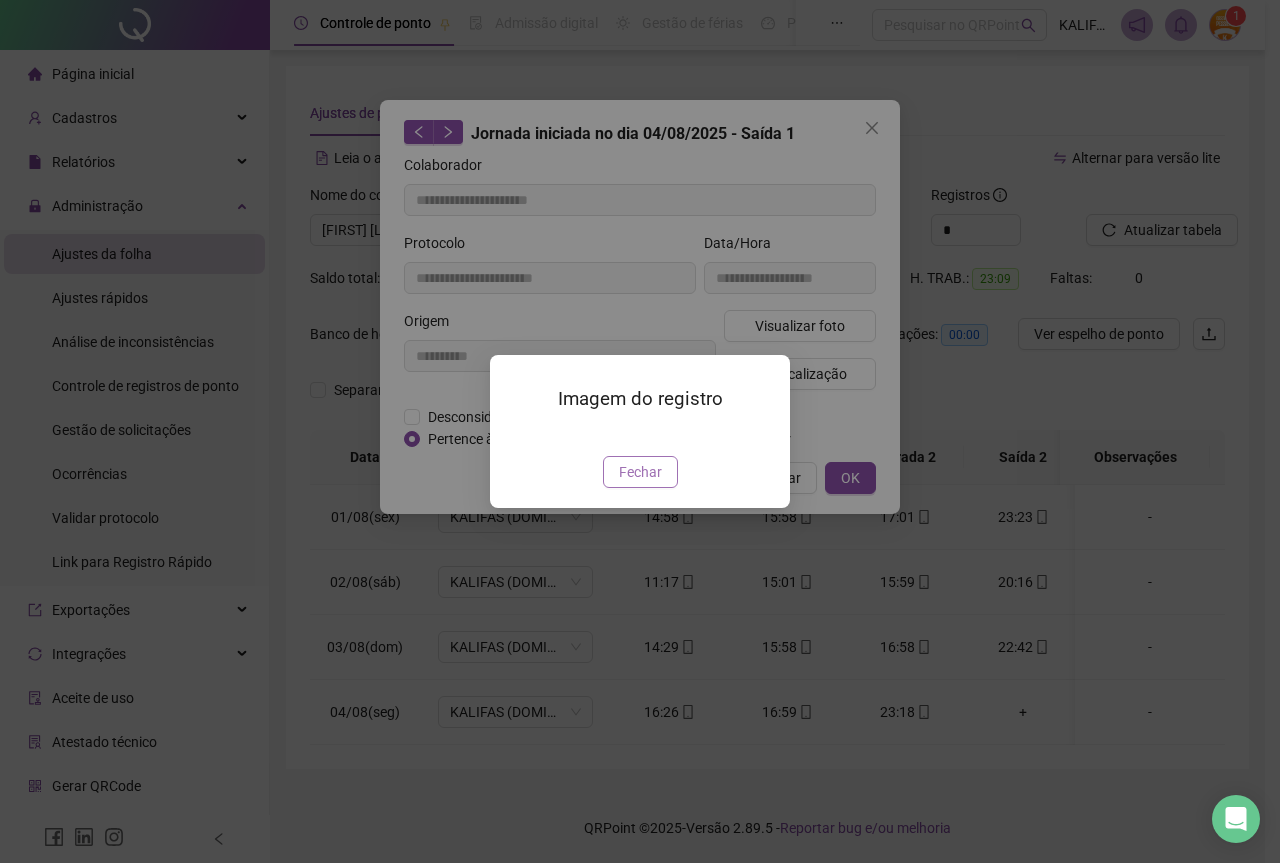 click on "Fechar" at bounding box center (640, 472) 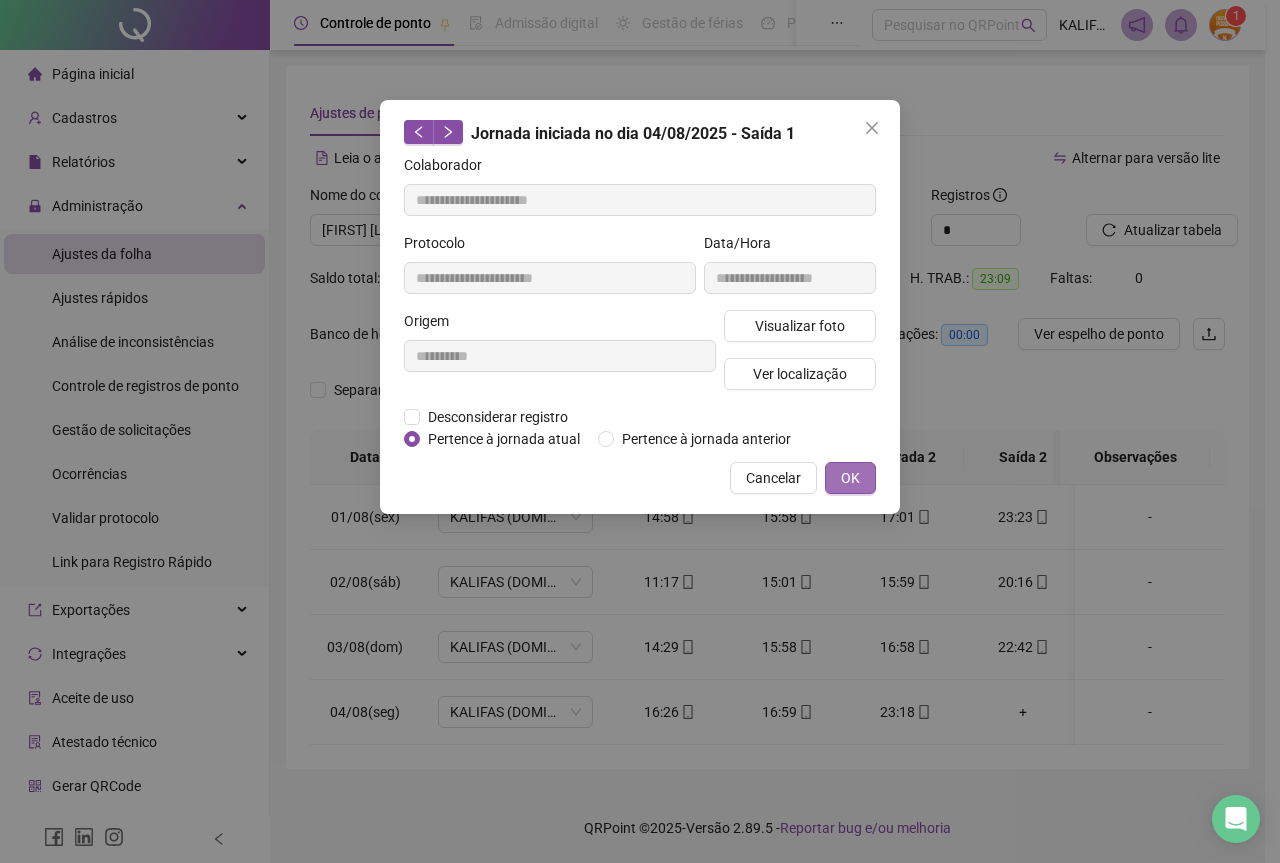 click on "OK" at bounding box center (850, 478) 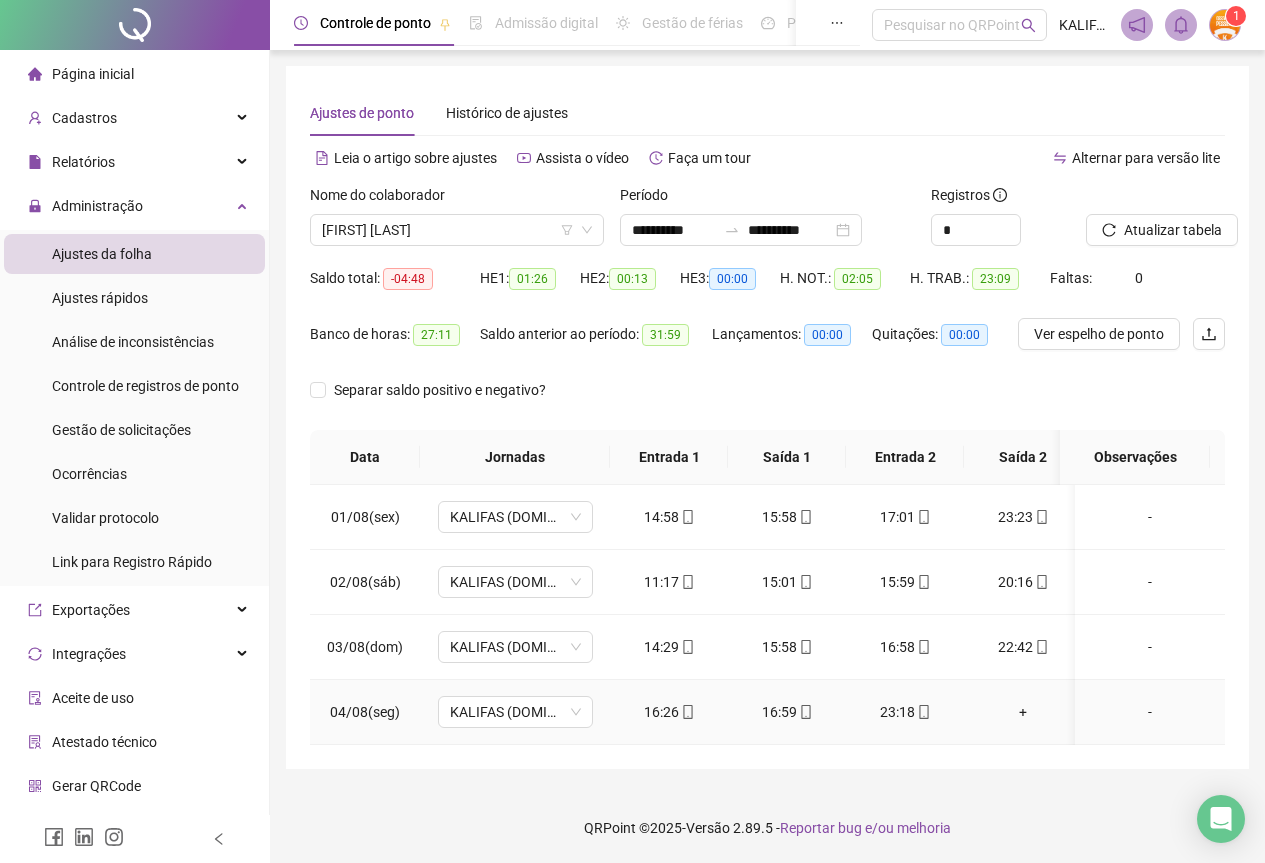 click 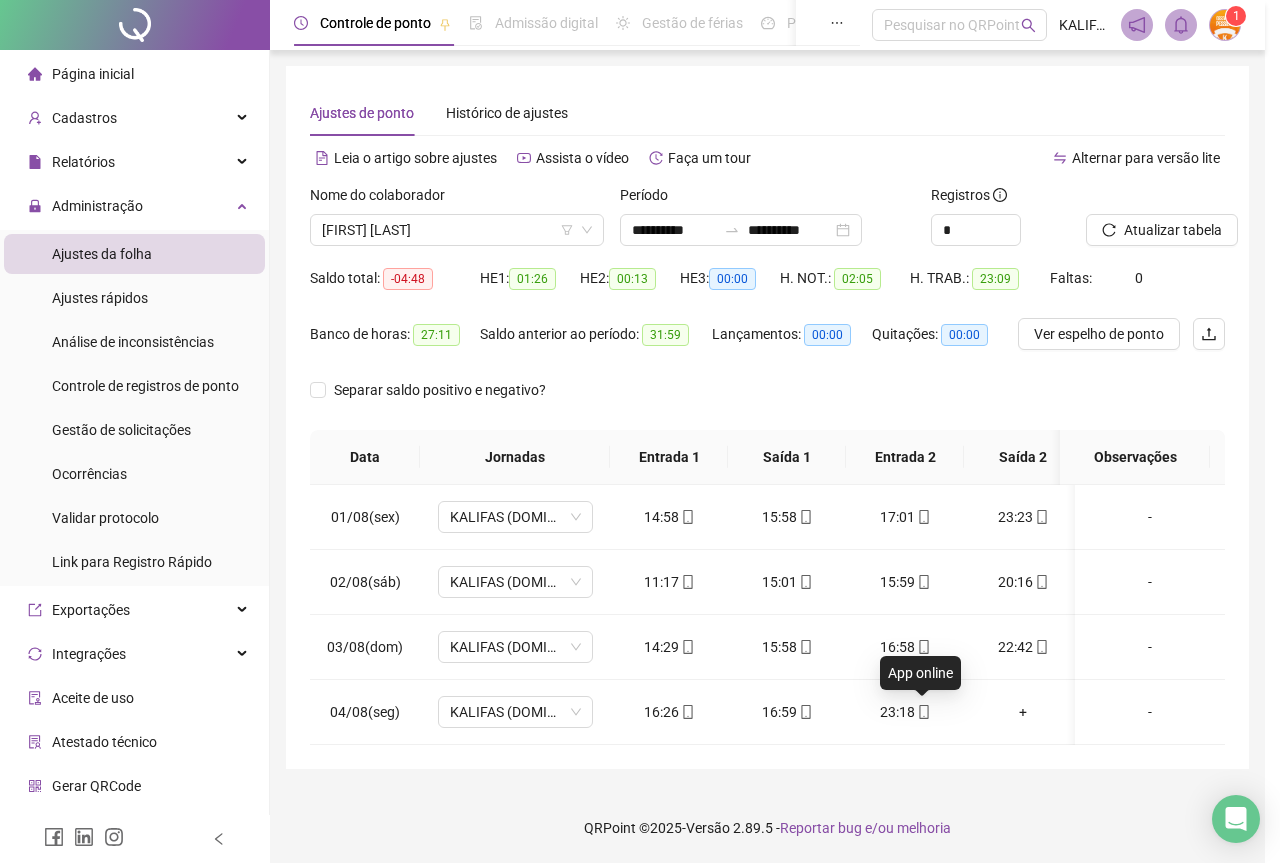 type on "**********" 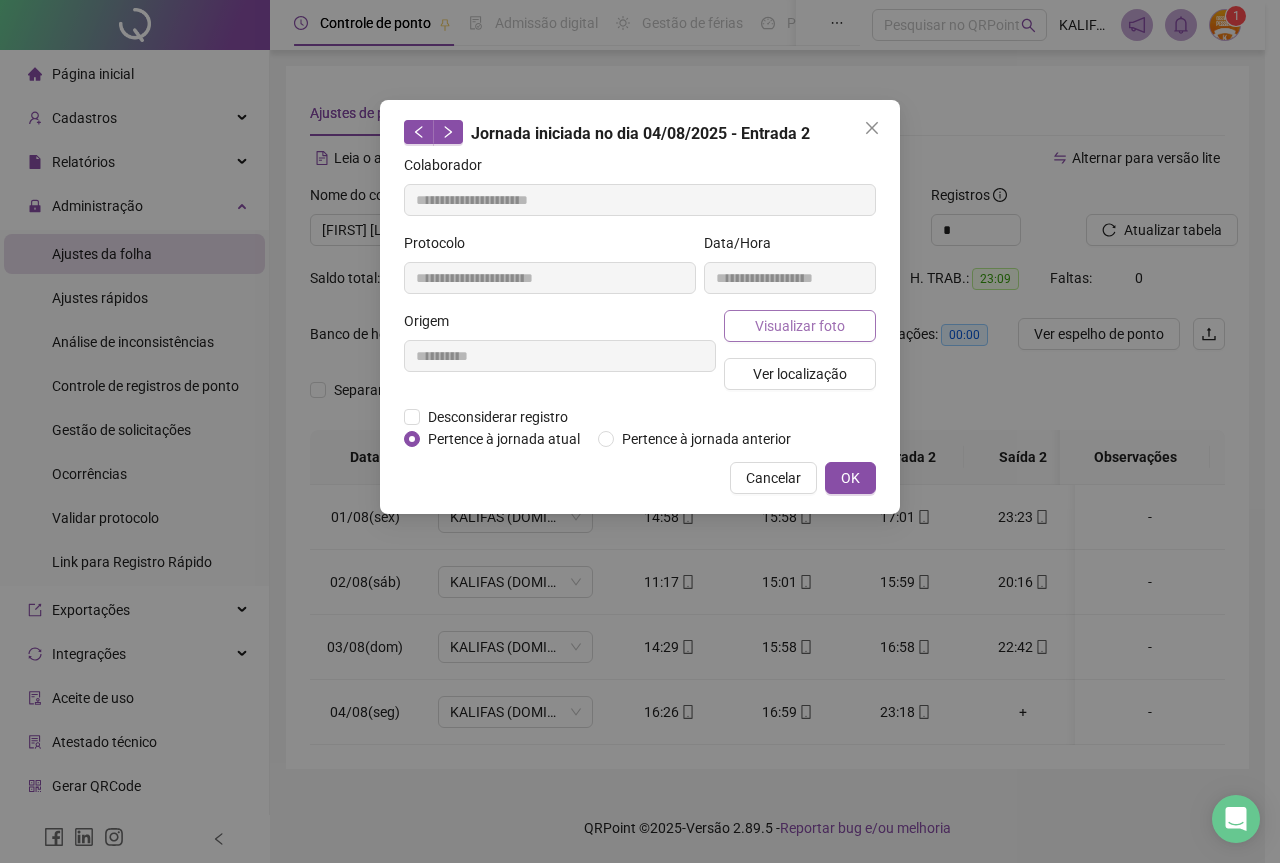 click on "Visualizar foto" at bounding box center (800, 326) 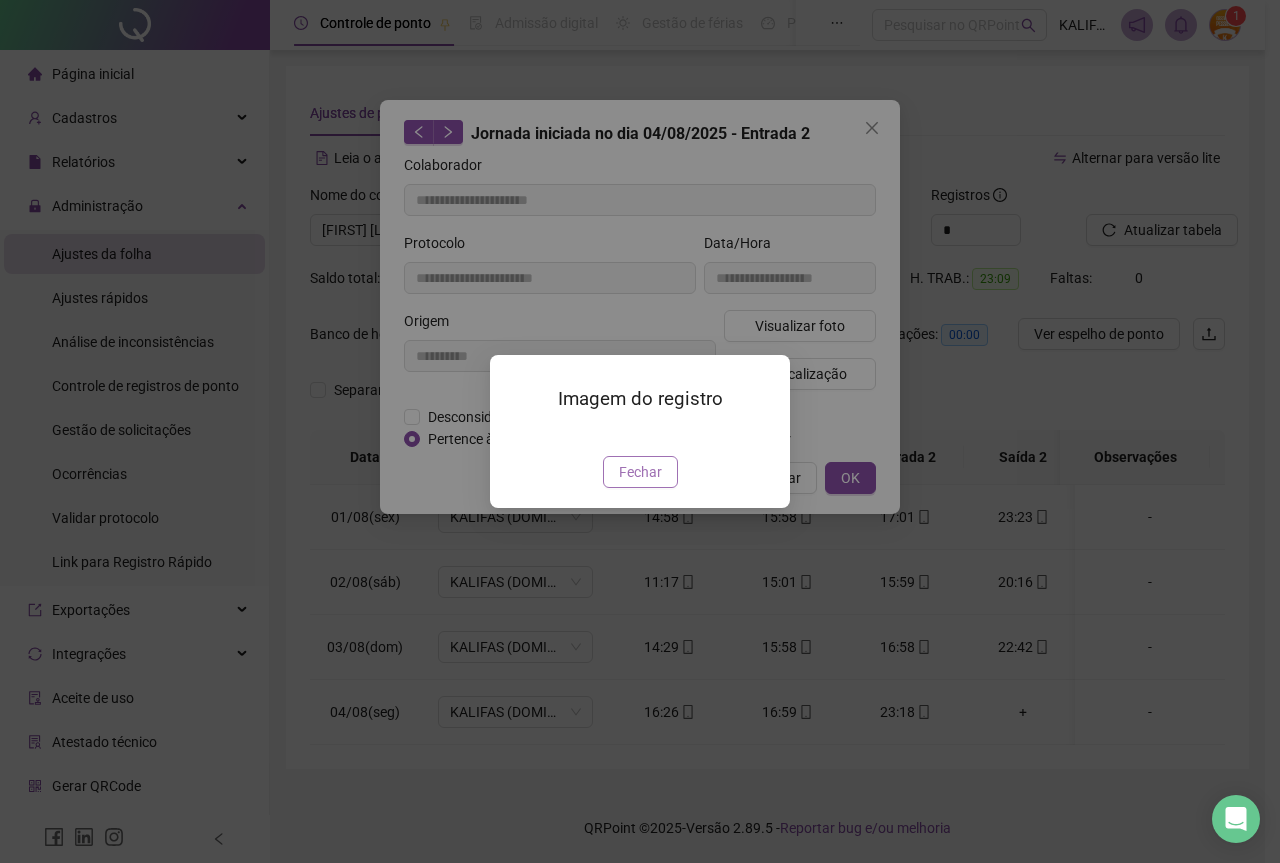 click on "Fechar" at bounding box center [640, 472] 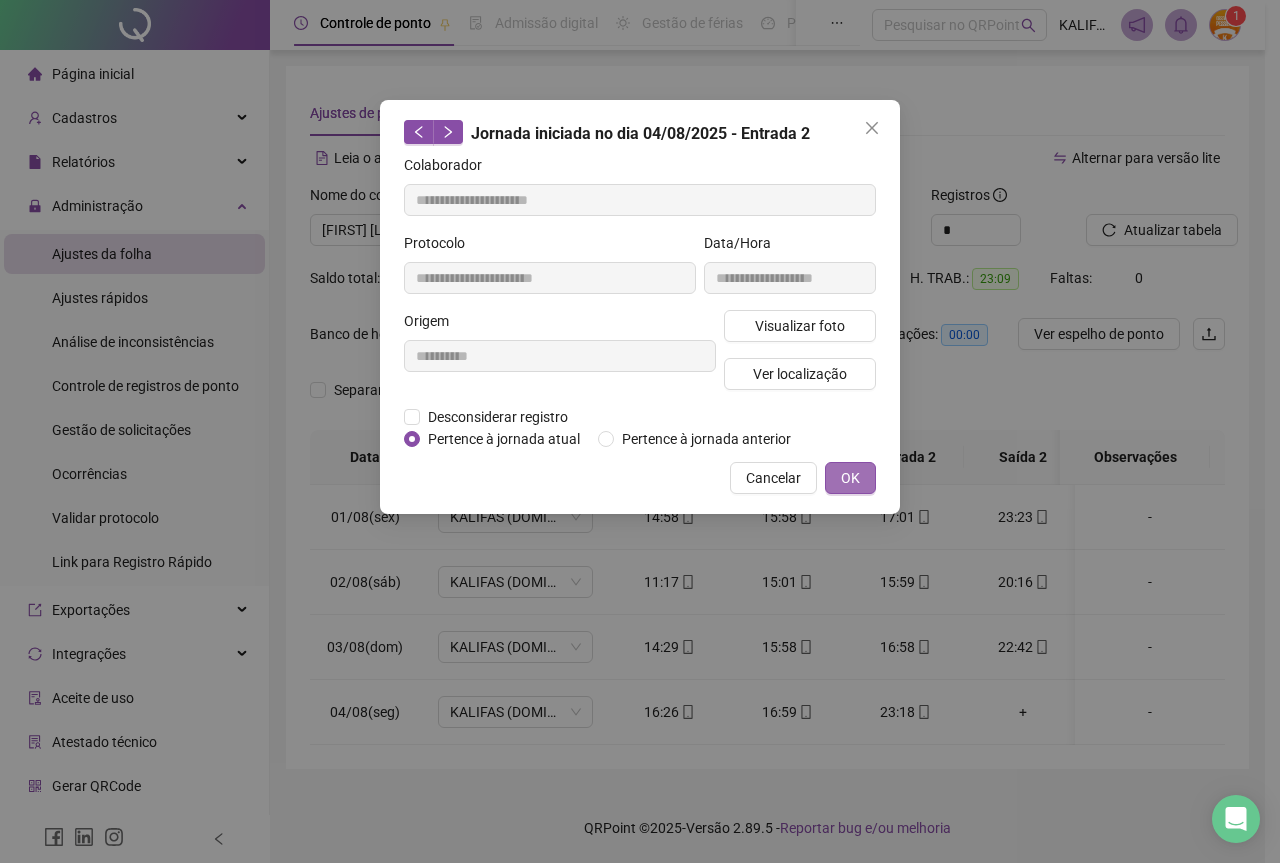 click on "OK" at bounding box center [850, 478] 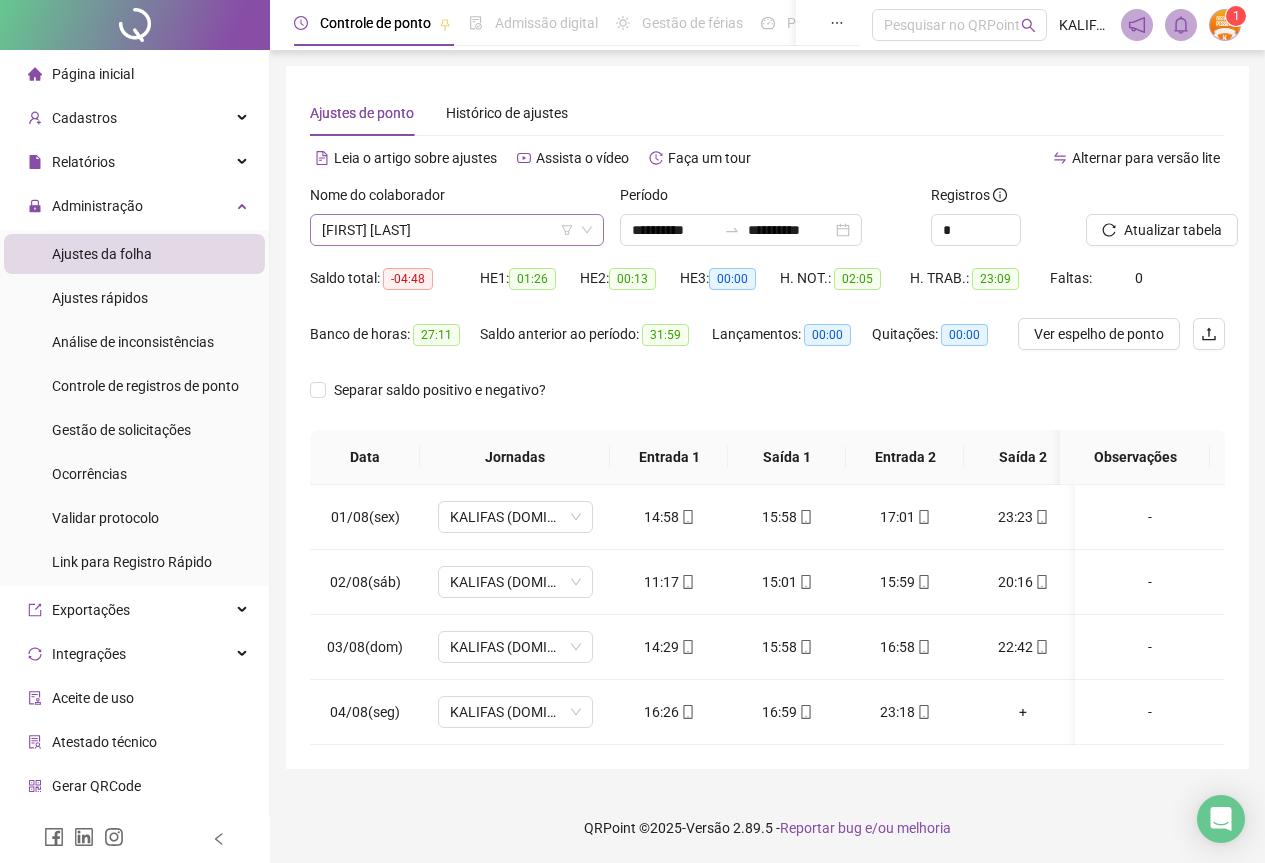 click on "[FIRST] [LAST]" at bounding box center [457, 230] 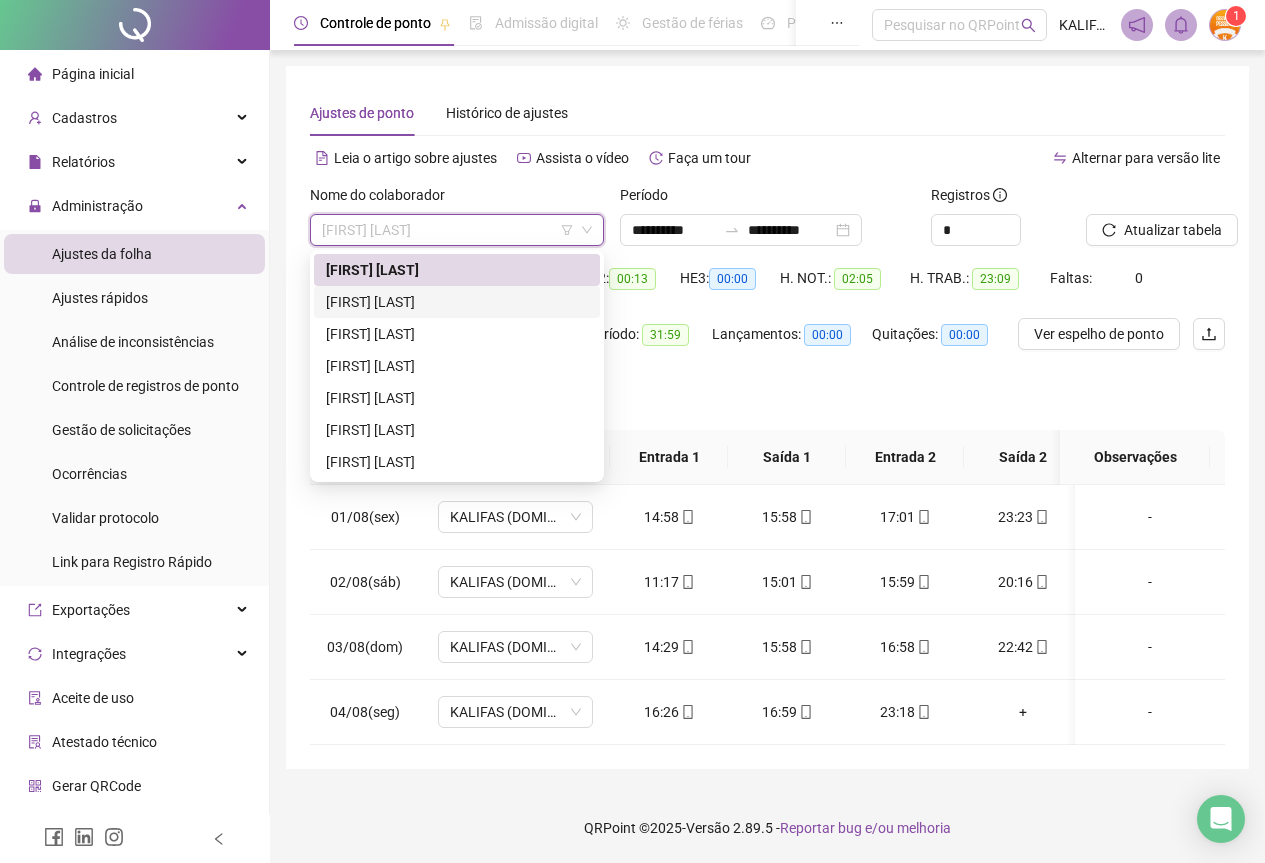 click on "[FIRST] [LAST]" at bounding box center (457, 302) 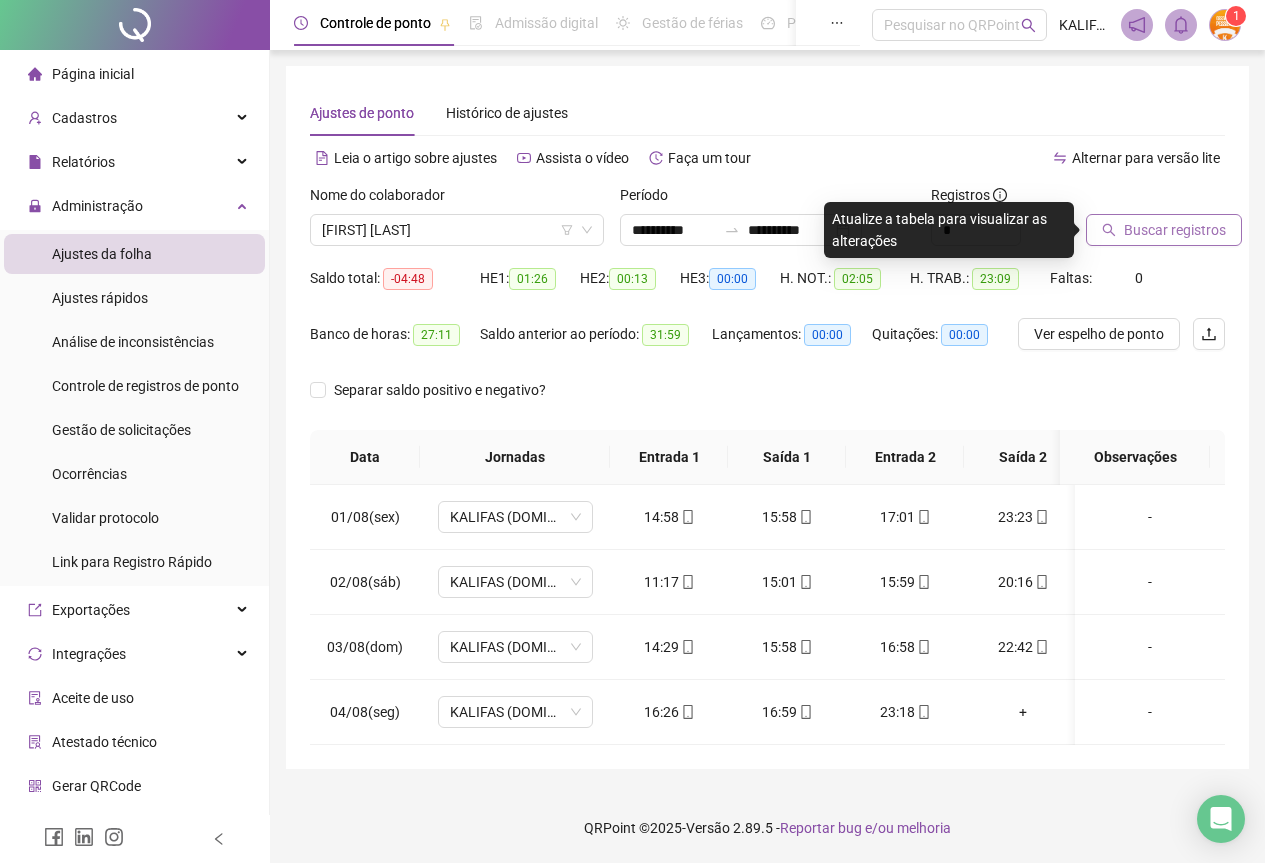 click on "Buscar registros" at bounding box center (1175, 230) 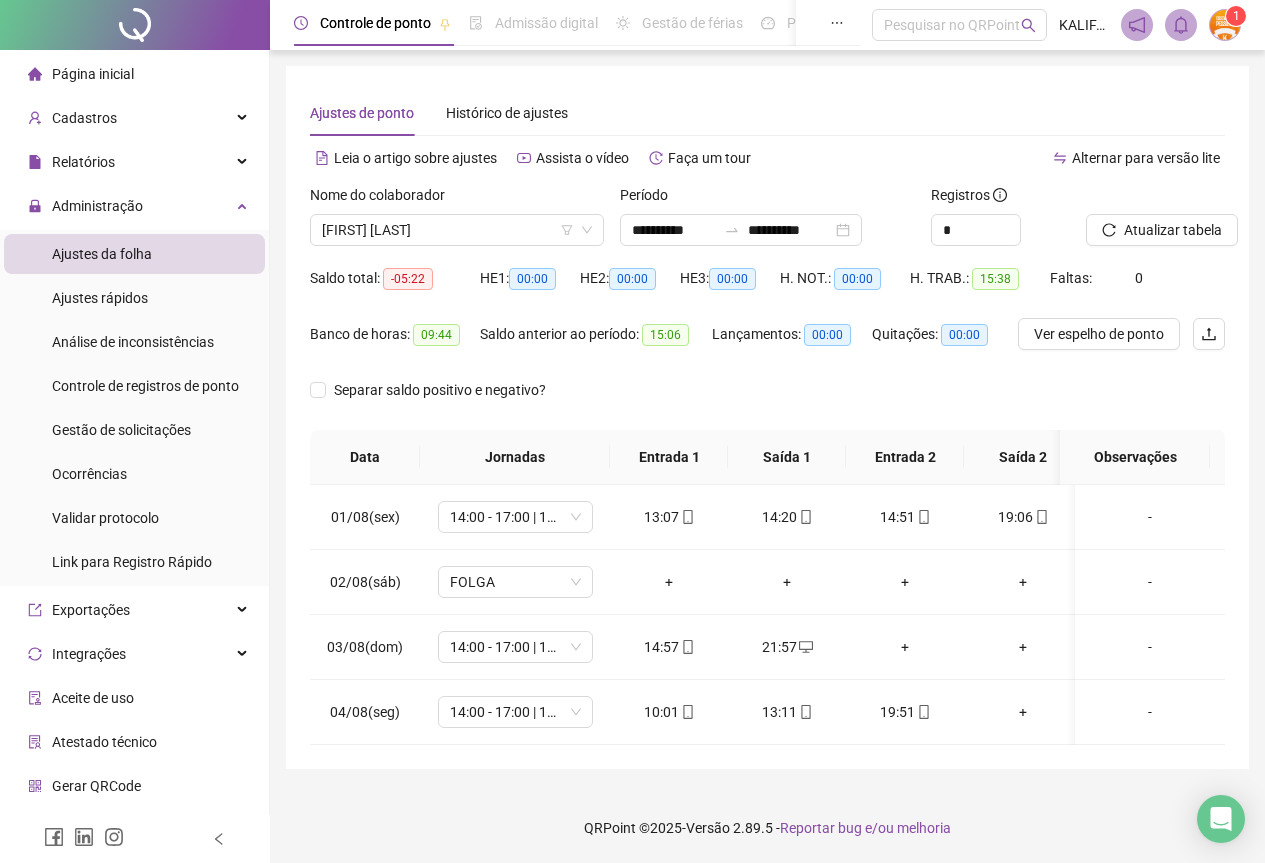 scroll, scrollTop: 7, scrollLeft: 0, axis: vertical 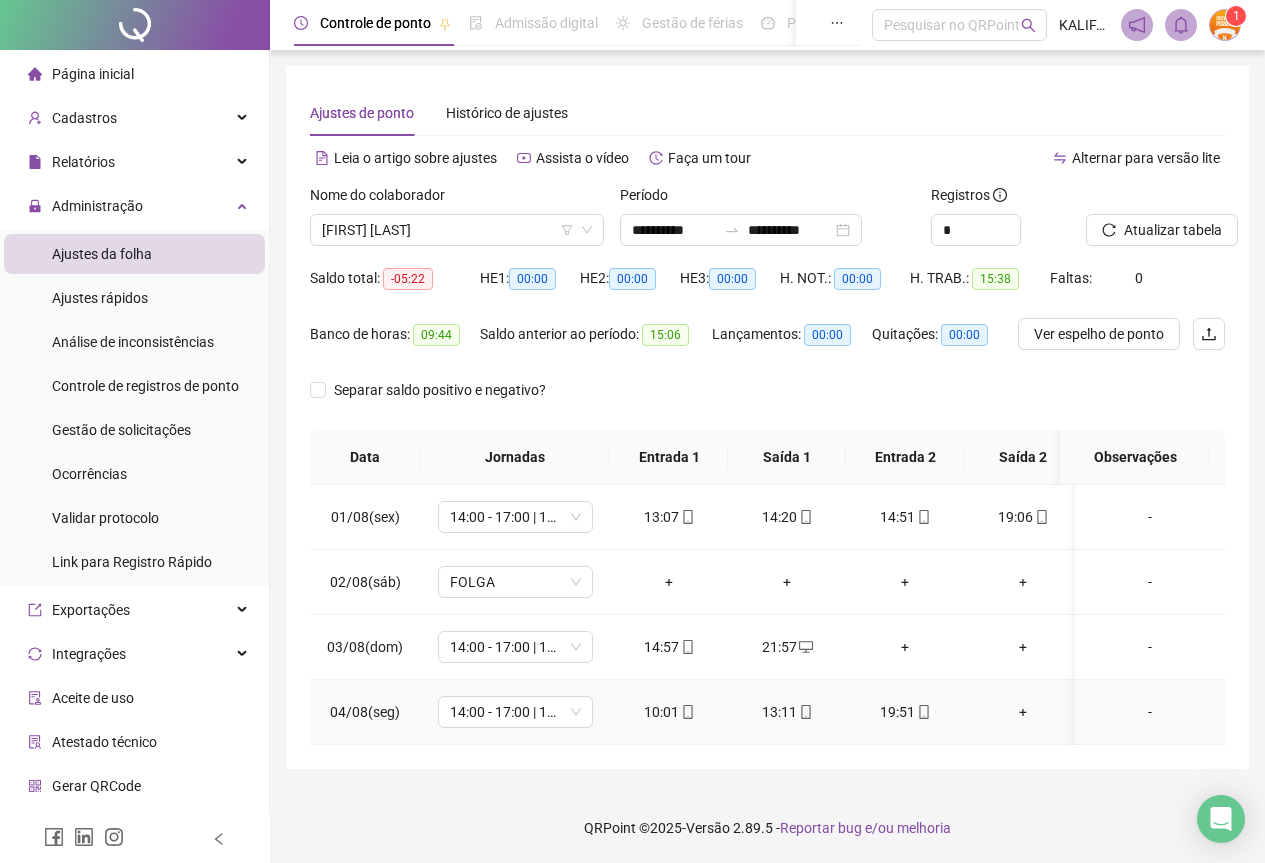 click on "+" at bounding box center [1023, 712] 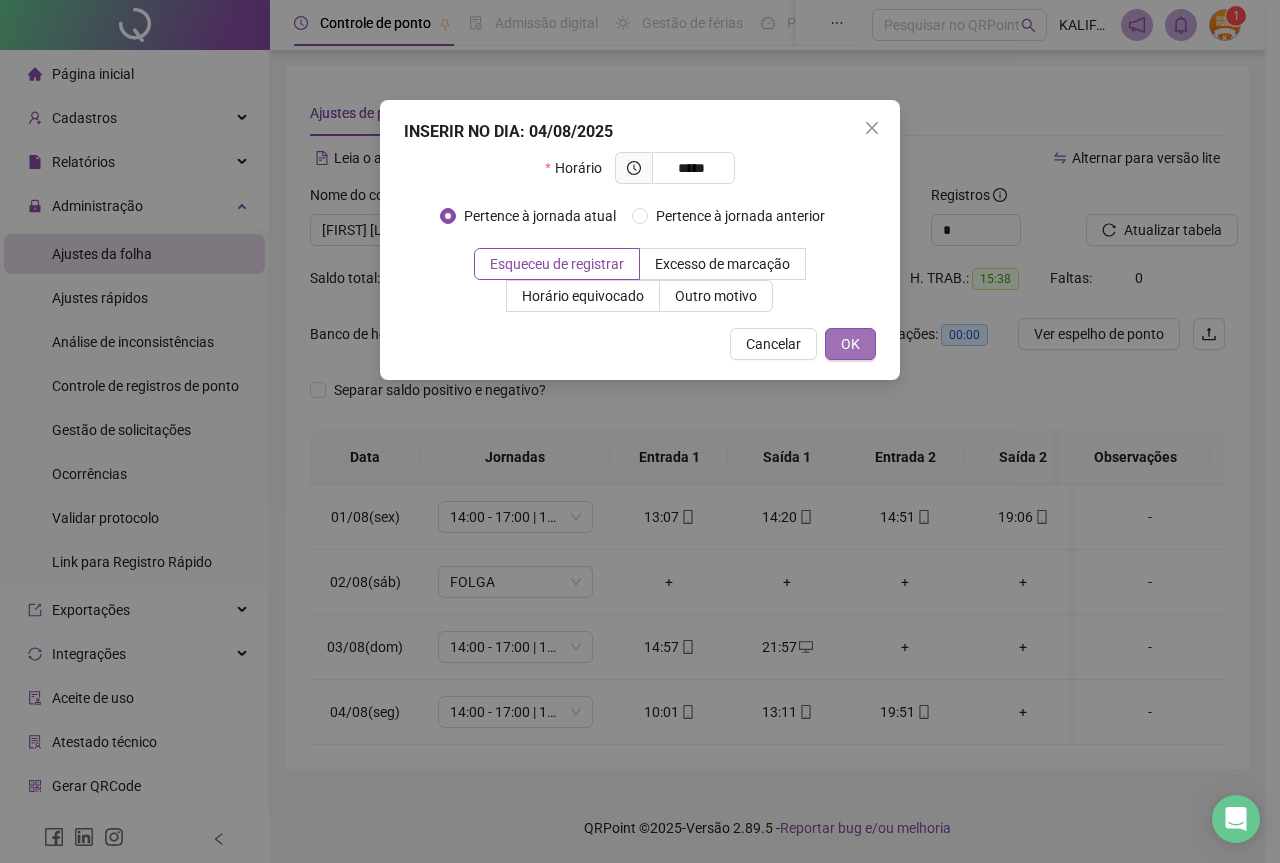 type on "*****" 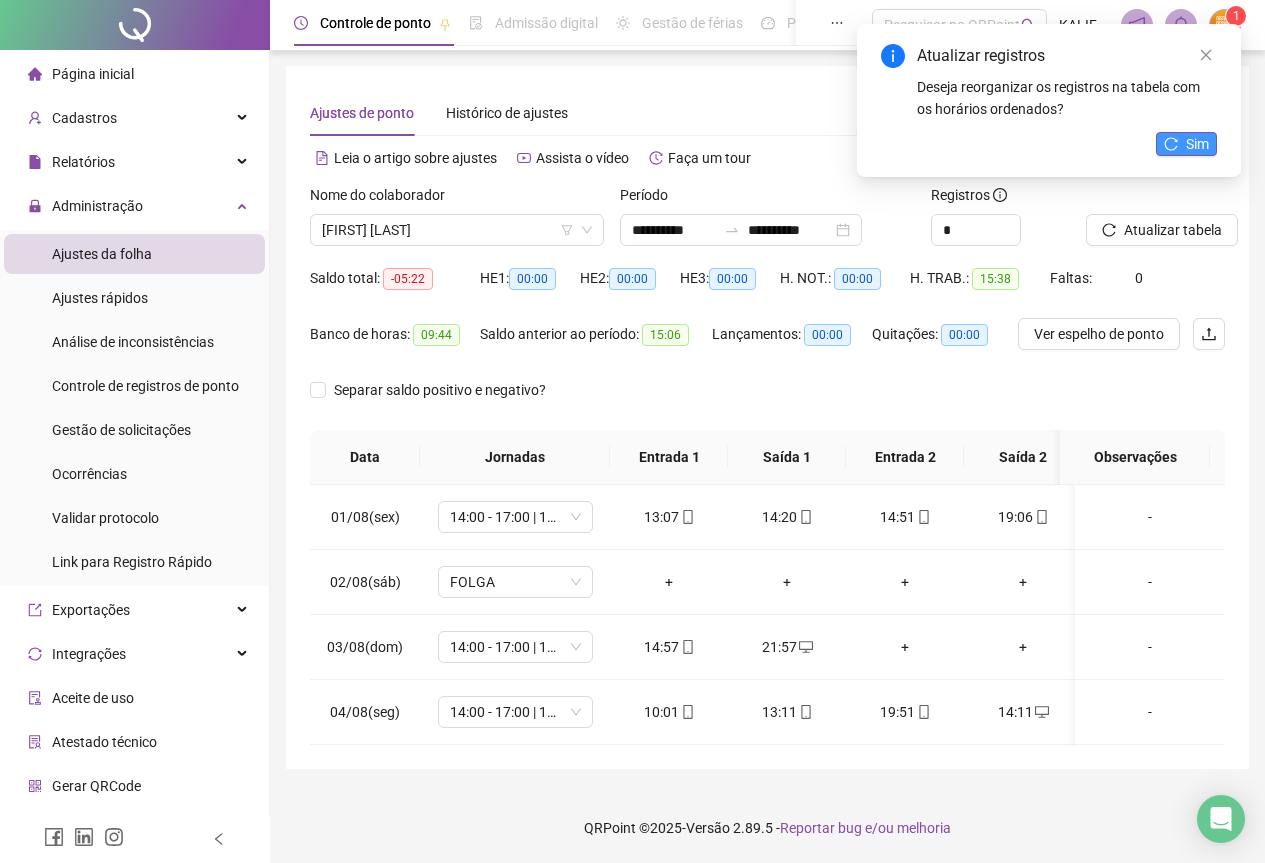 click on "Sim" at bounding box center [1186, 144] 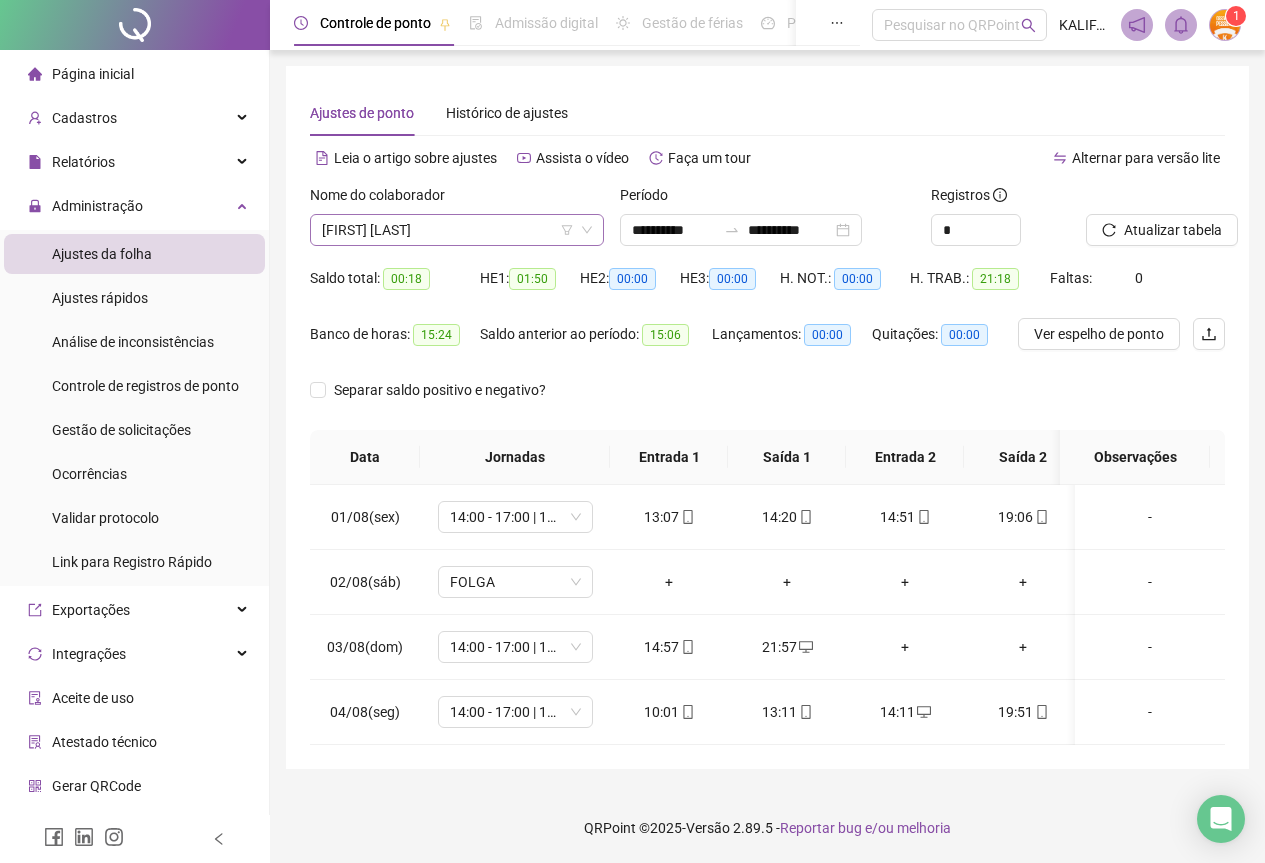 click on "[FIRST] [LAST]" at bounding box center (457, 230) 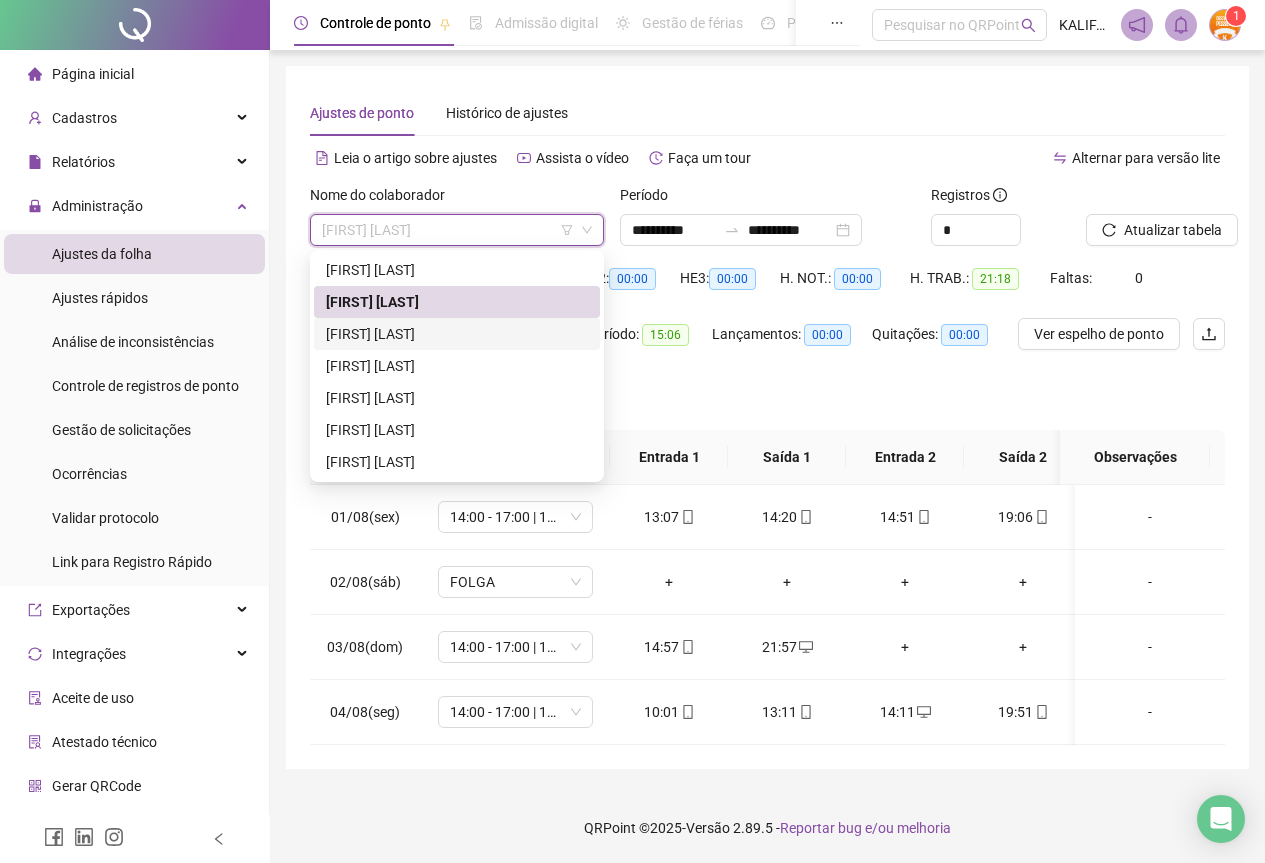 click on "[FIRST] [LAST]" at bounding box center [457, 334] 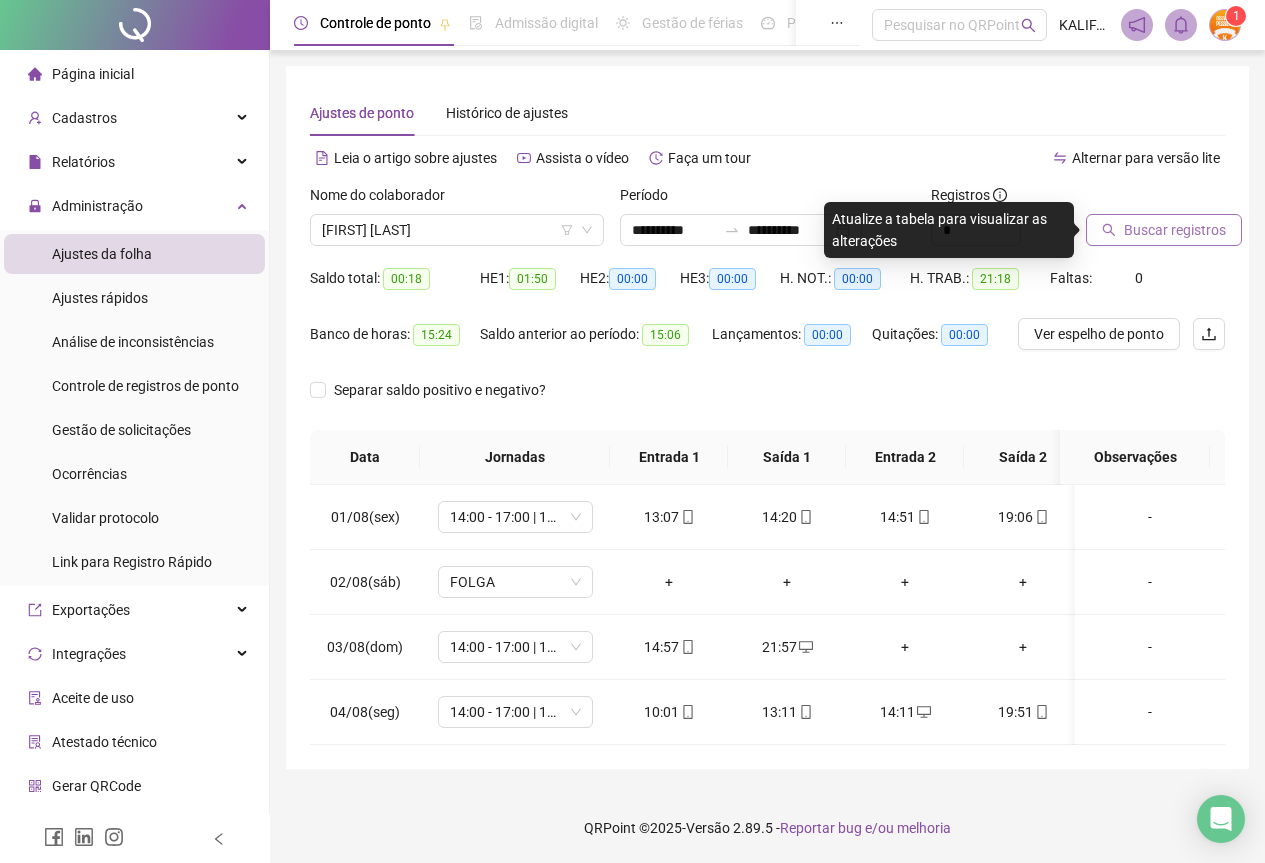 click on "Buscar registros" at bounding box center (1175, 230) 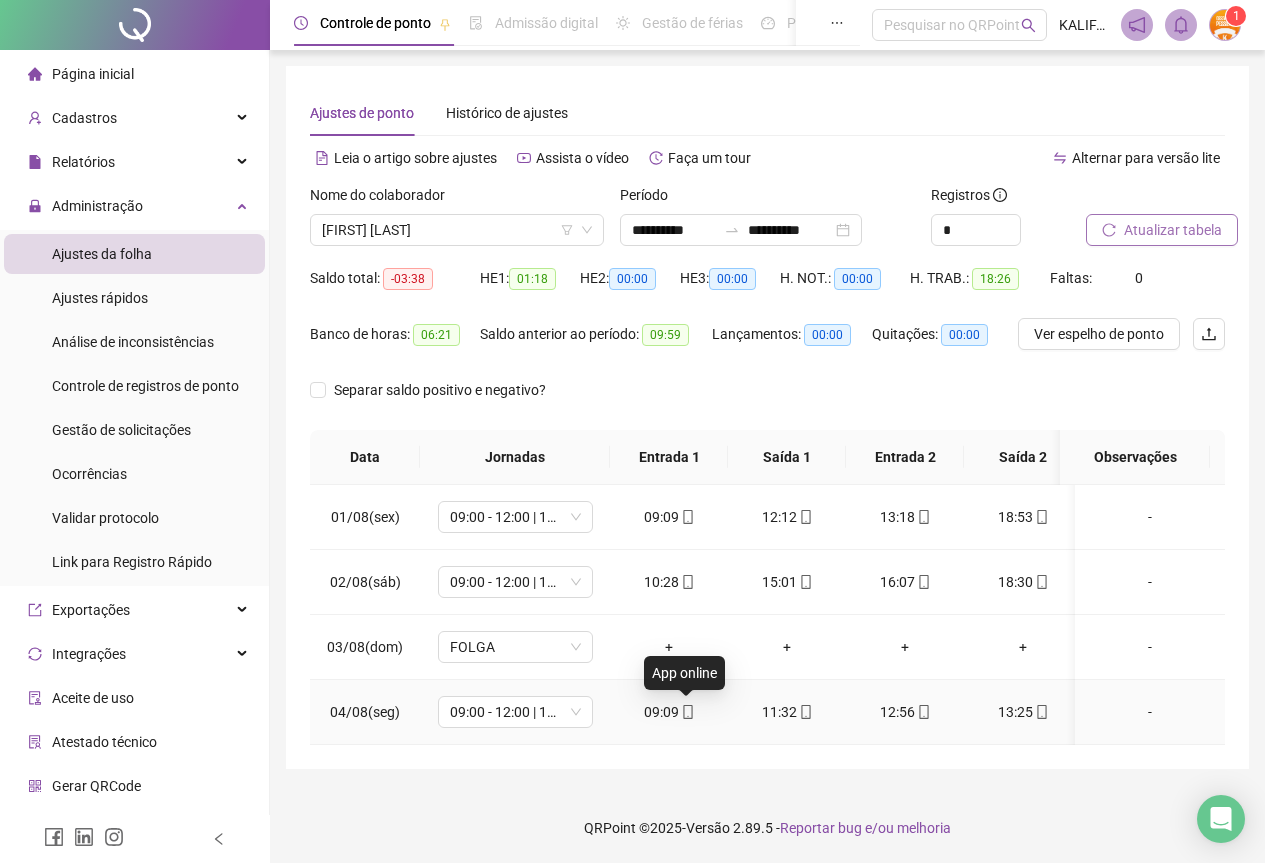 click at bounding box center (687, 712) 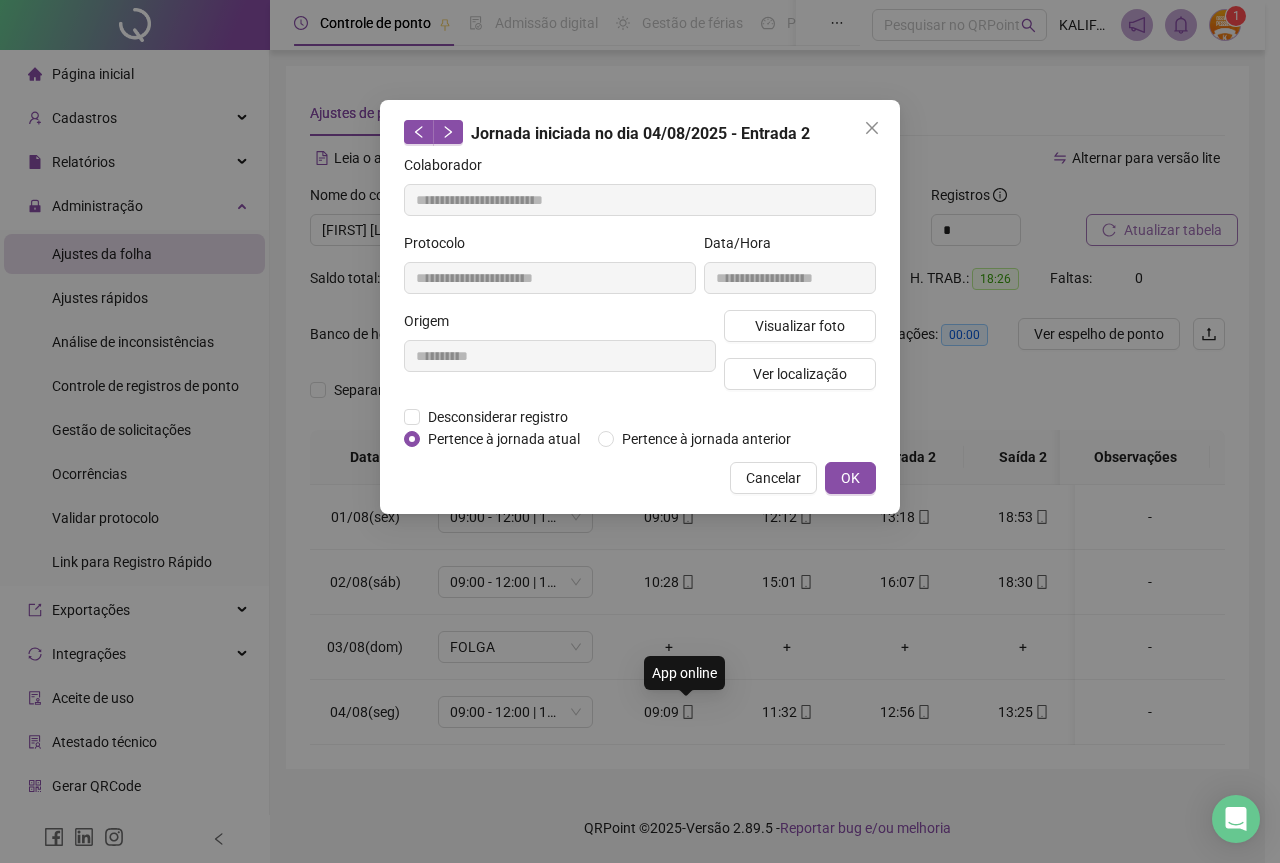 type on "**********" 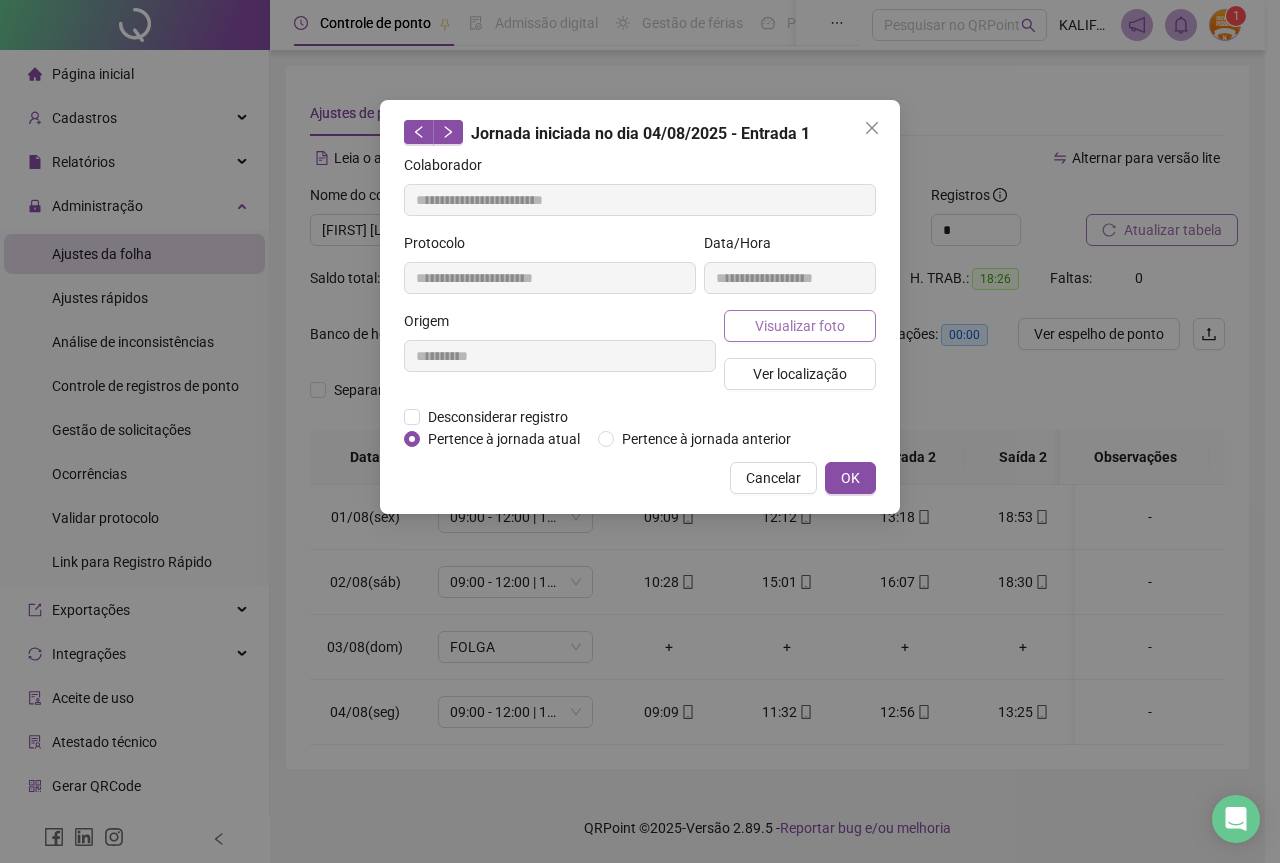 click on "Visualizar foto" at bounding box center [800, 326] 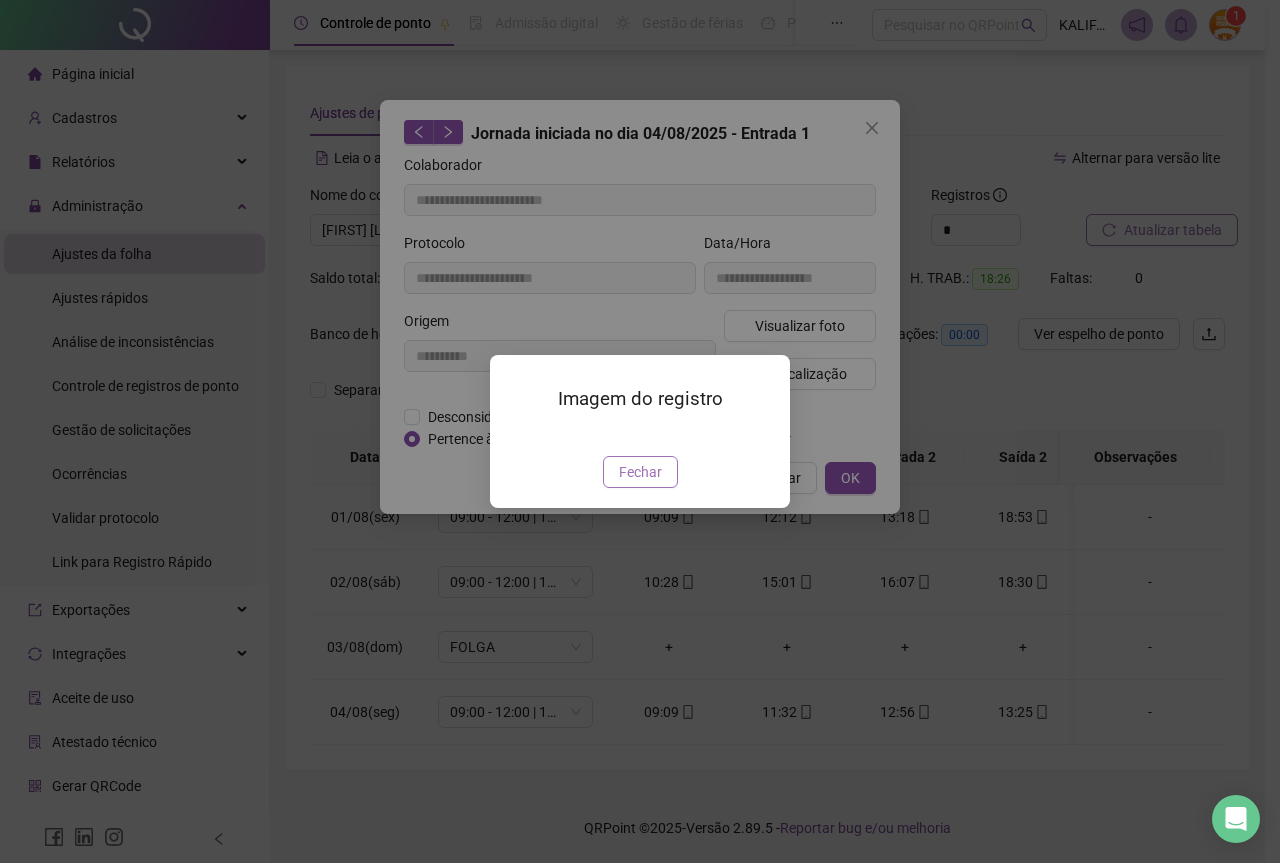 click on "Fechar" at bounding box center [640, 472] 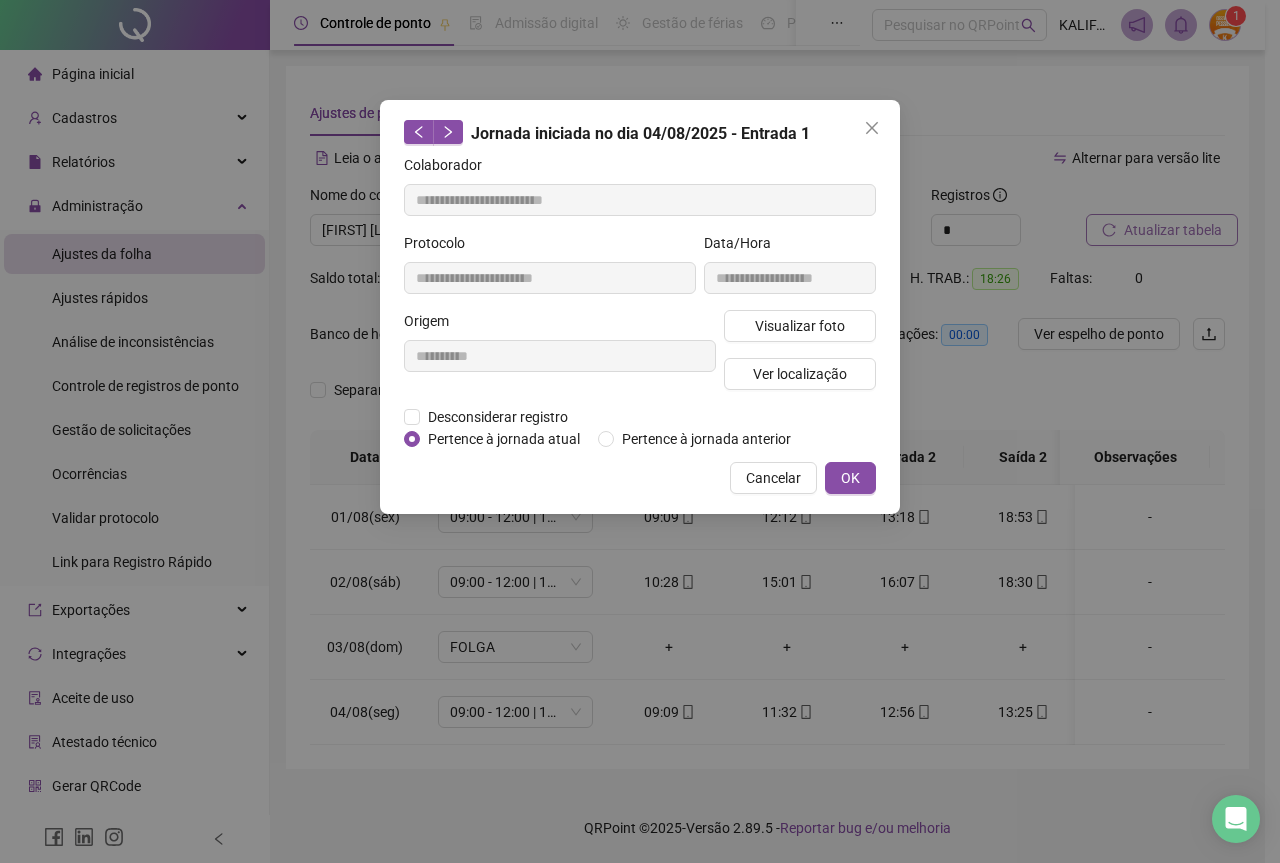 click on "**********" at bounding box center (640, 307) 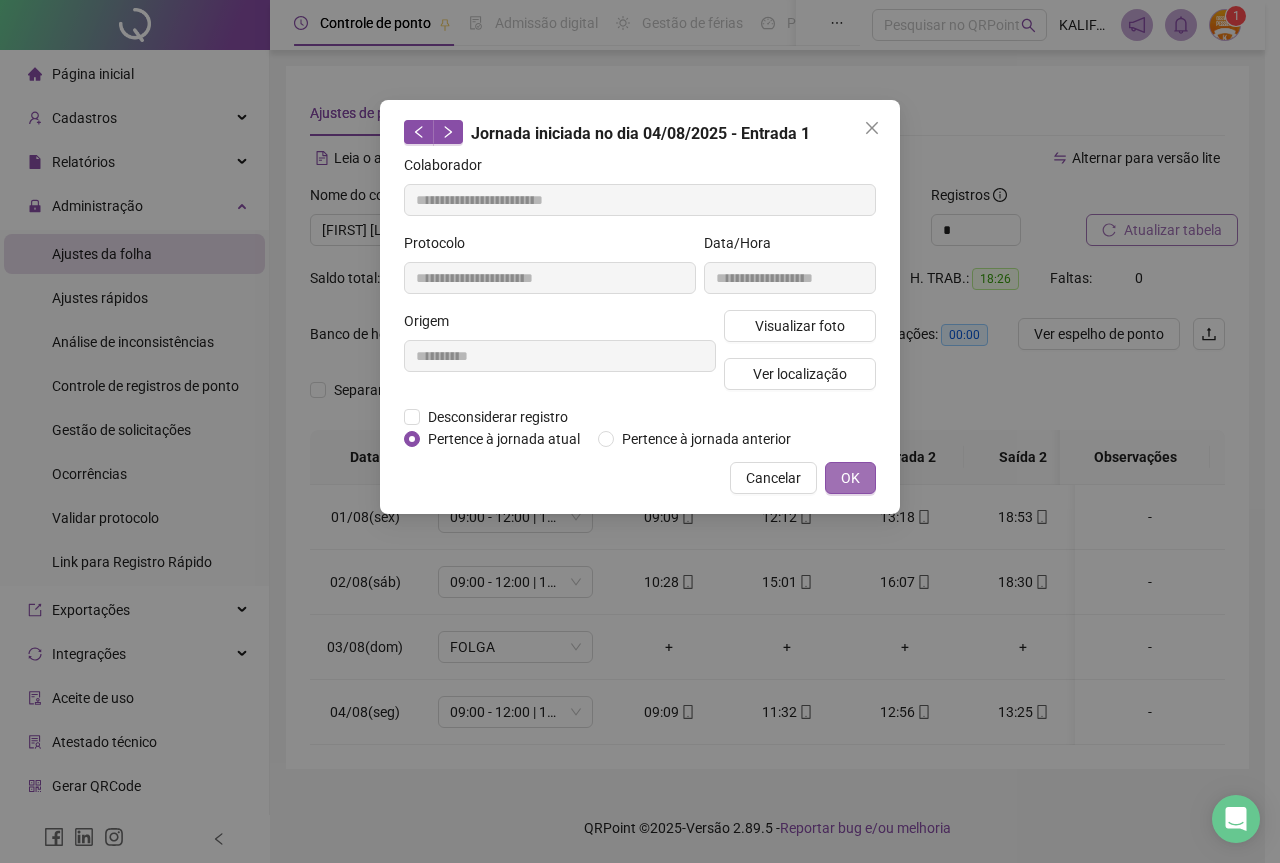 click on "OK" at bounding box center [850, 478] 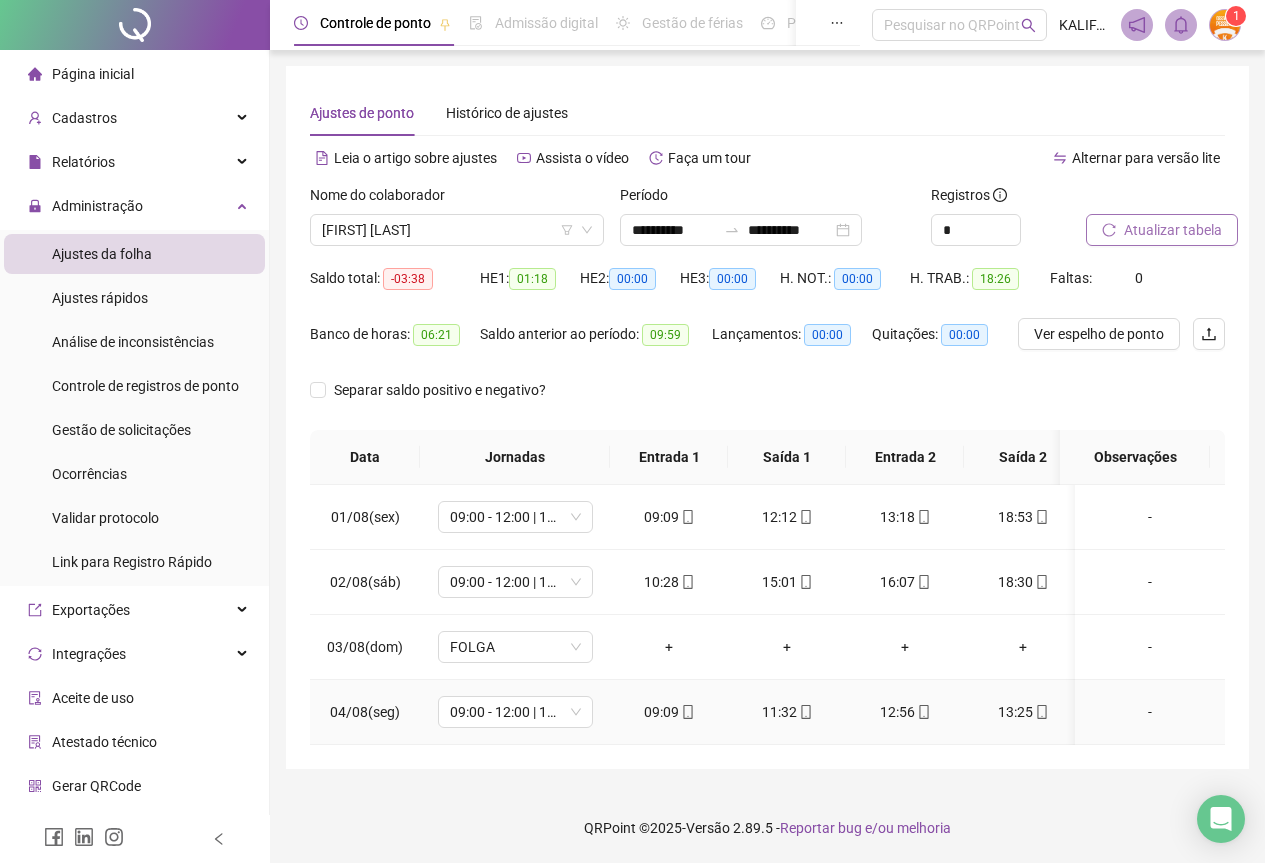 click on "11:32" at bounding box center (787, 712) 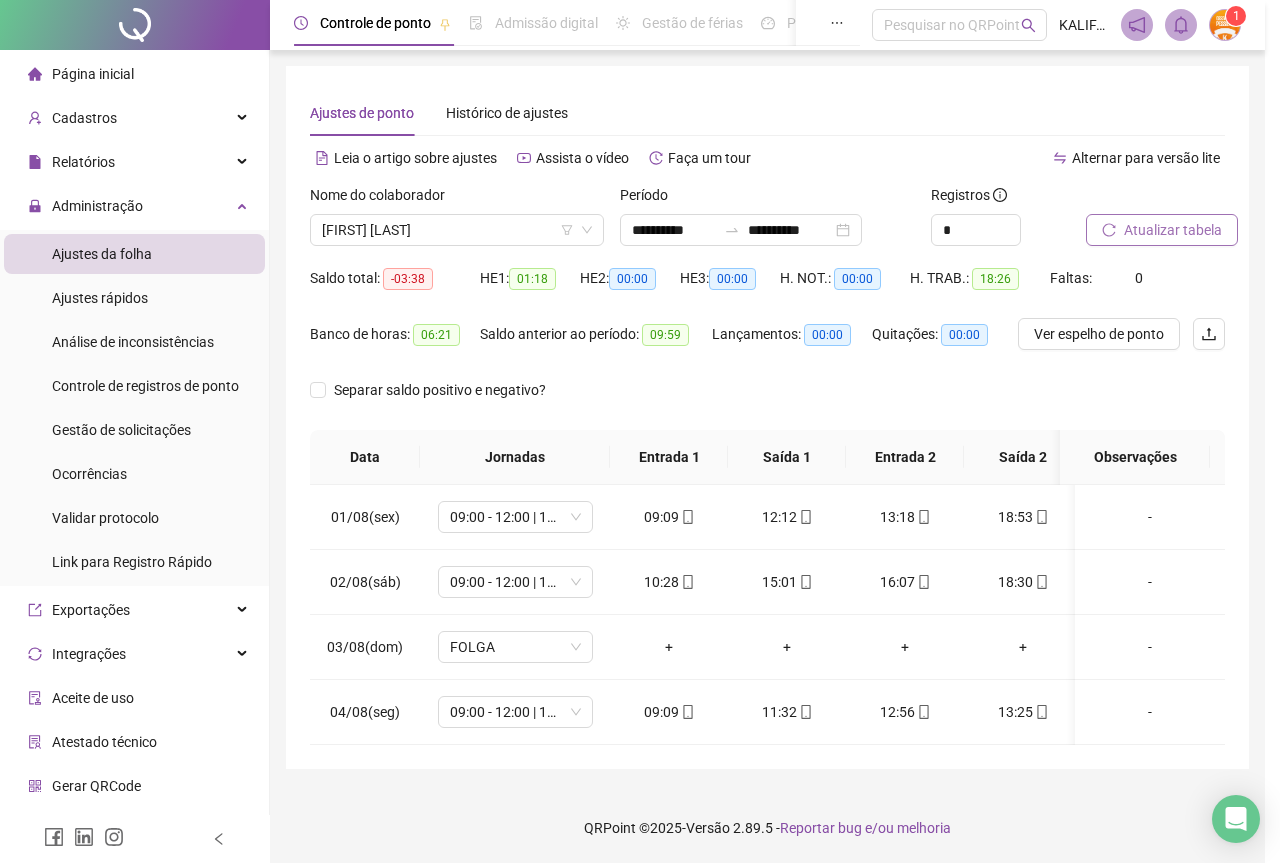 type on "**********" 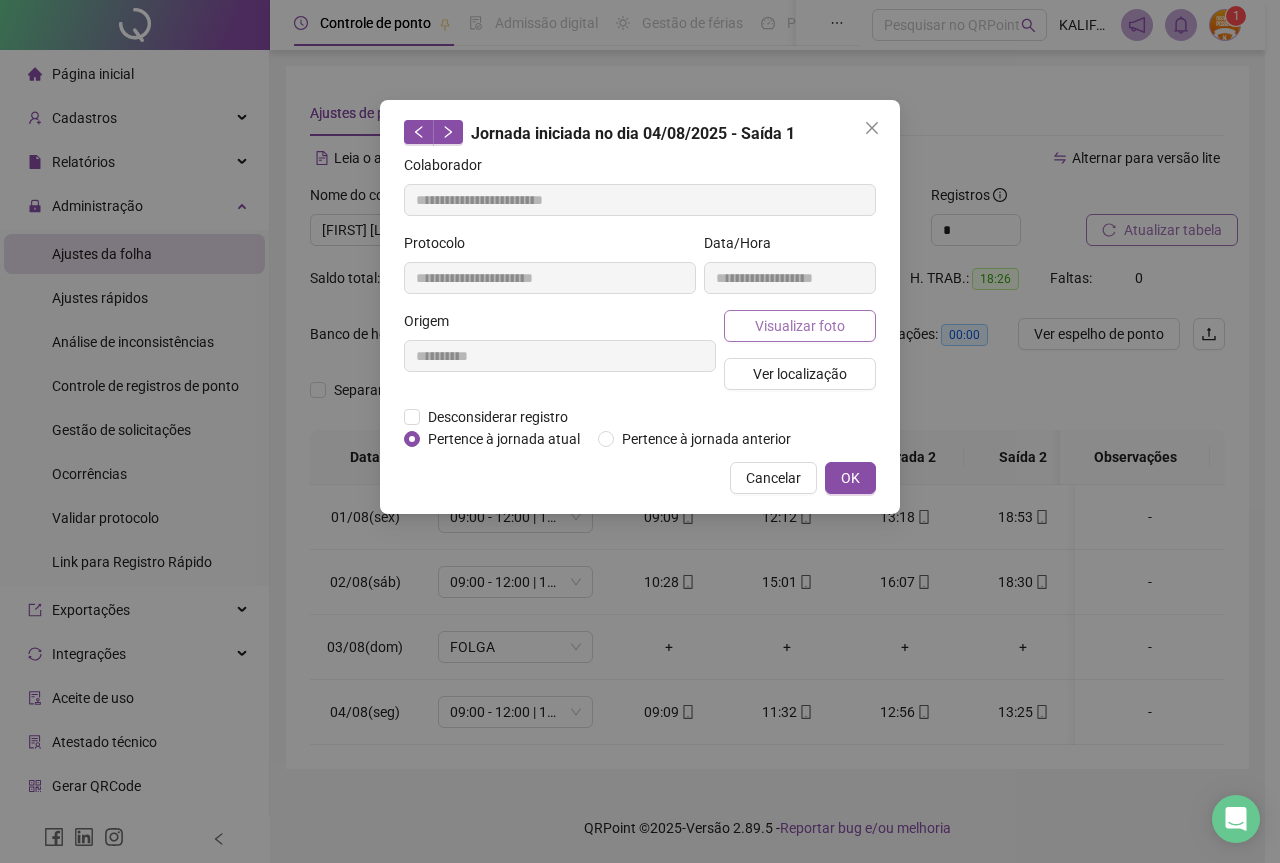 click on "Visualizar foto" at bounding box center (800, 326) 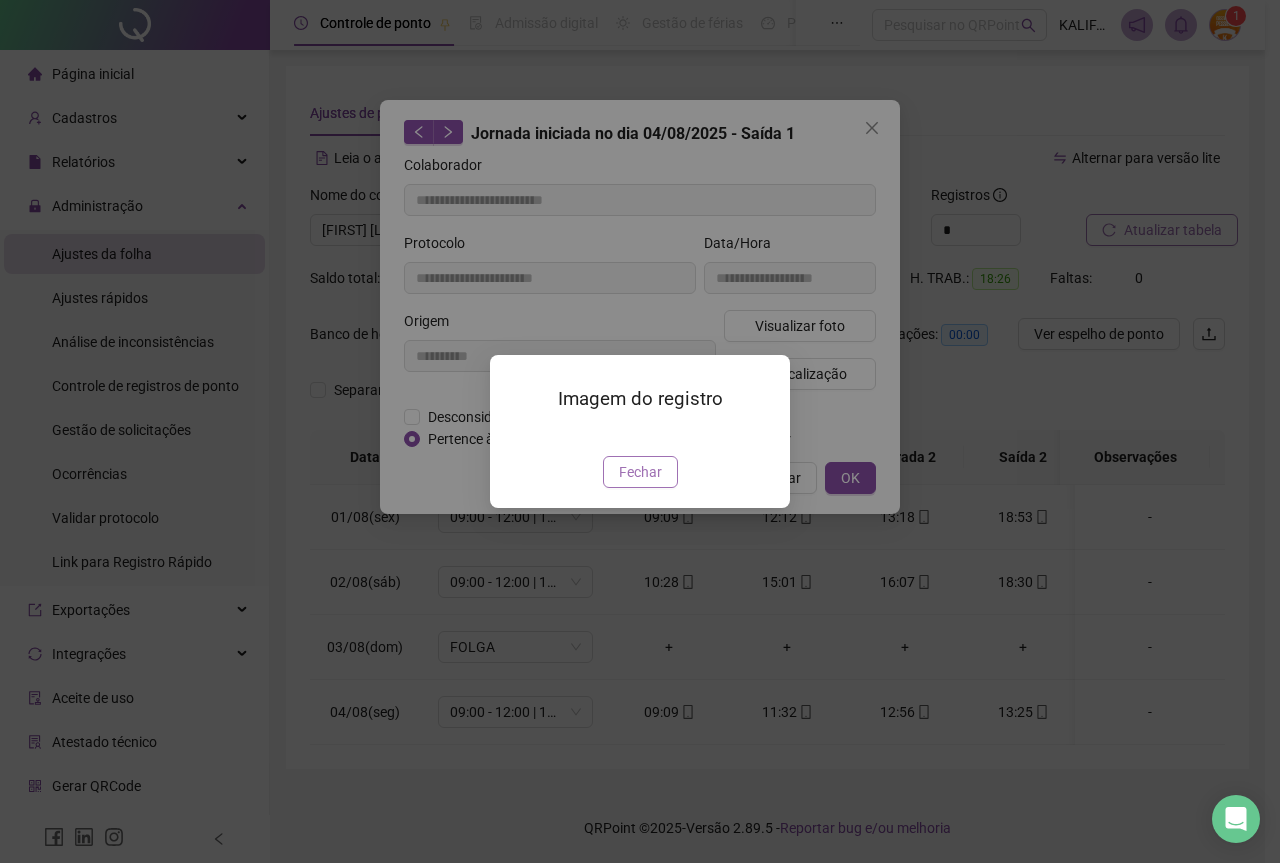 click on "Fechar" at bounding box center (640, 472) 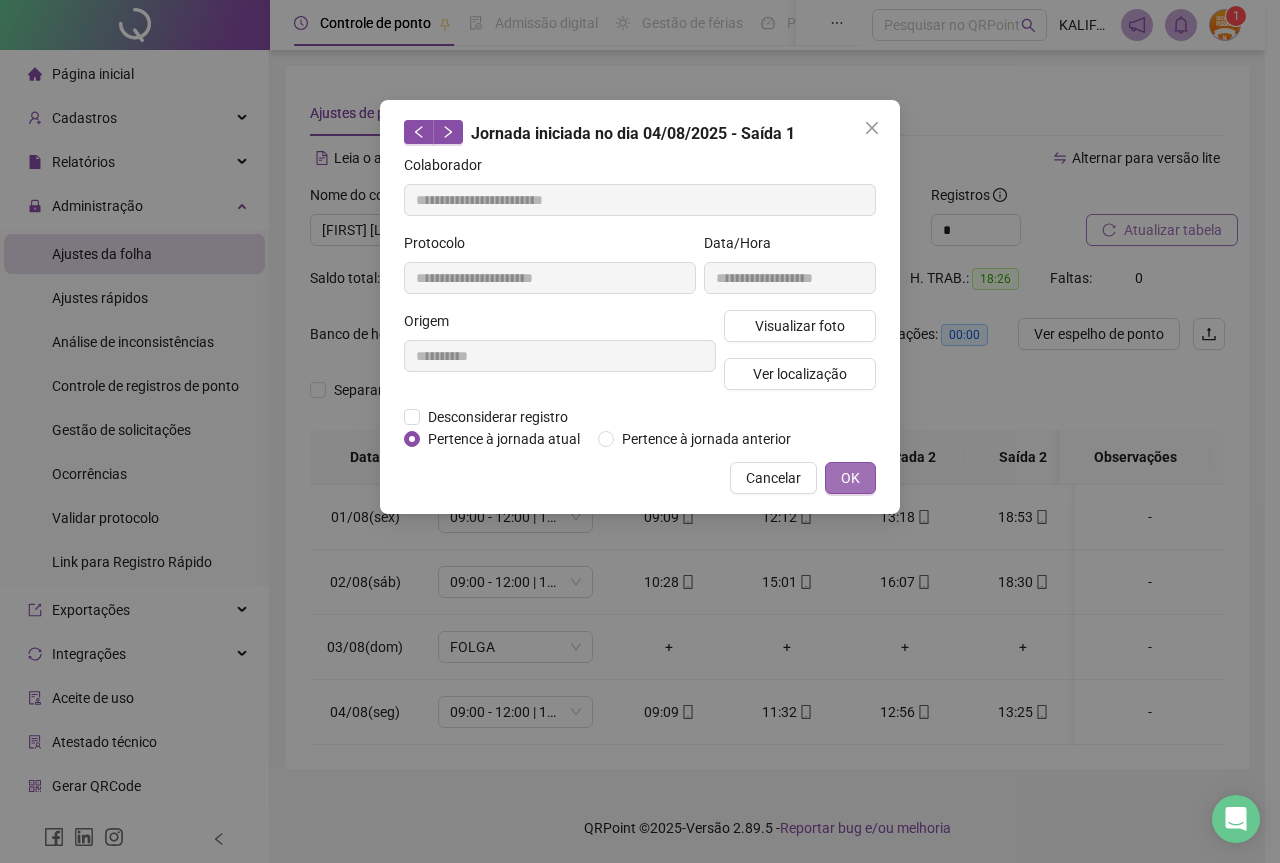 click on "OK" at bounding box center [850, 478] 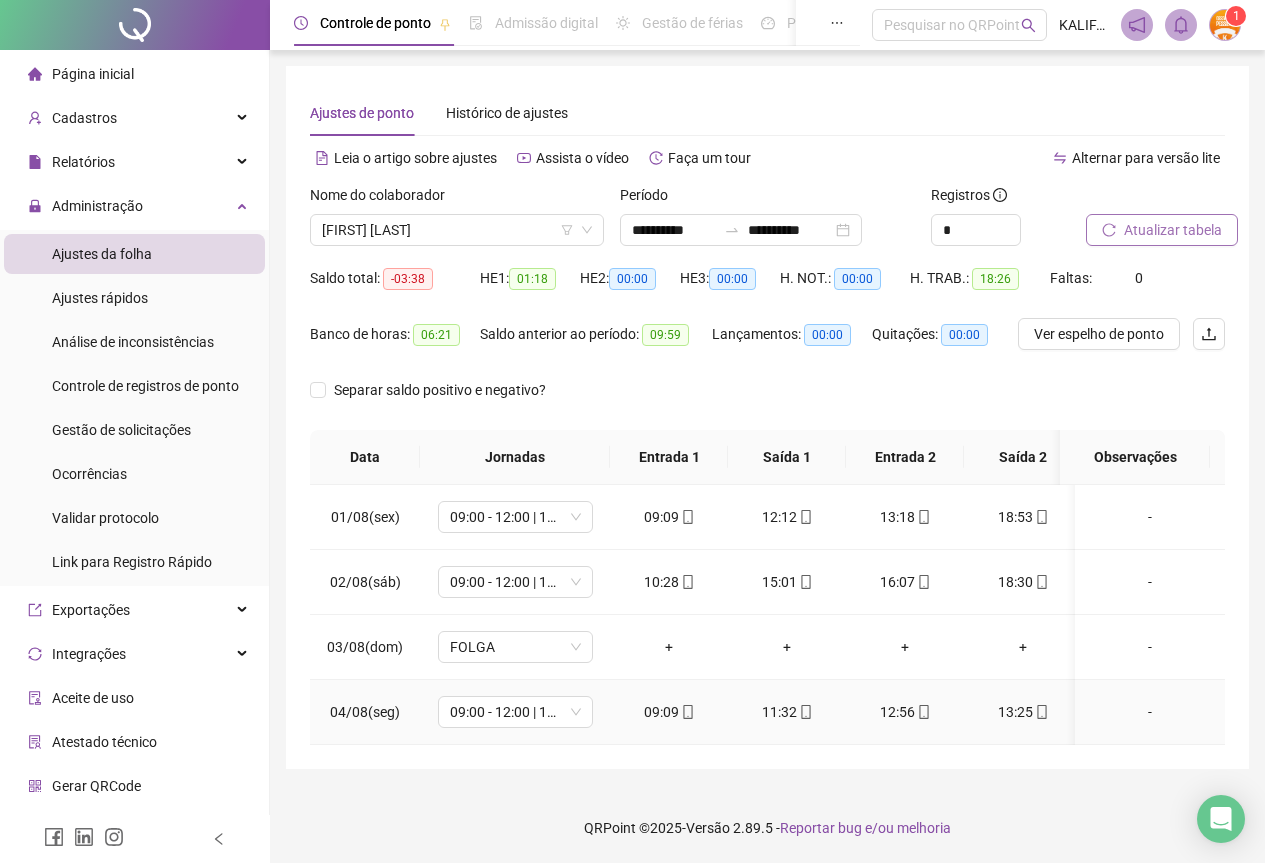 click on "12:56" at bounding box center (905, 712) 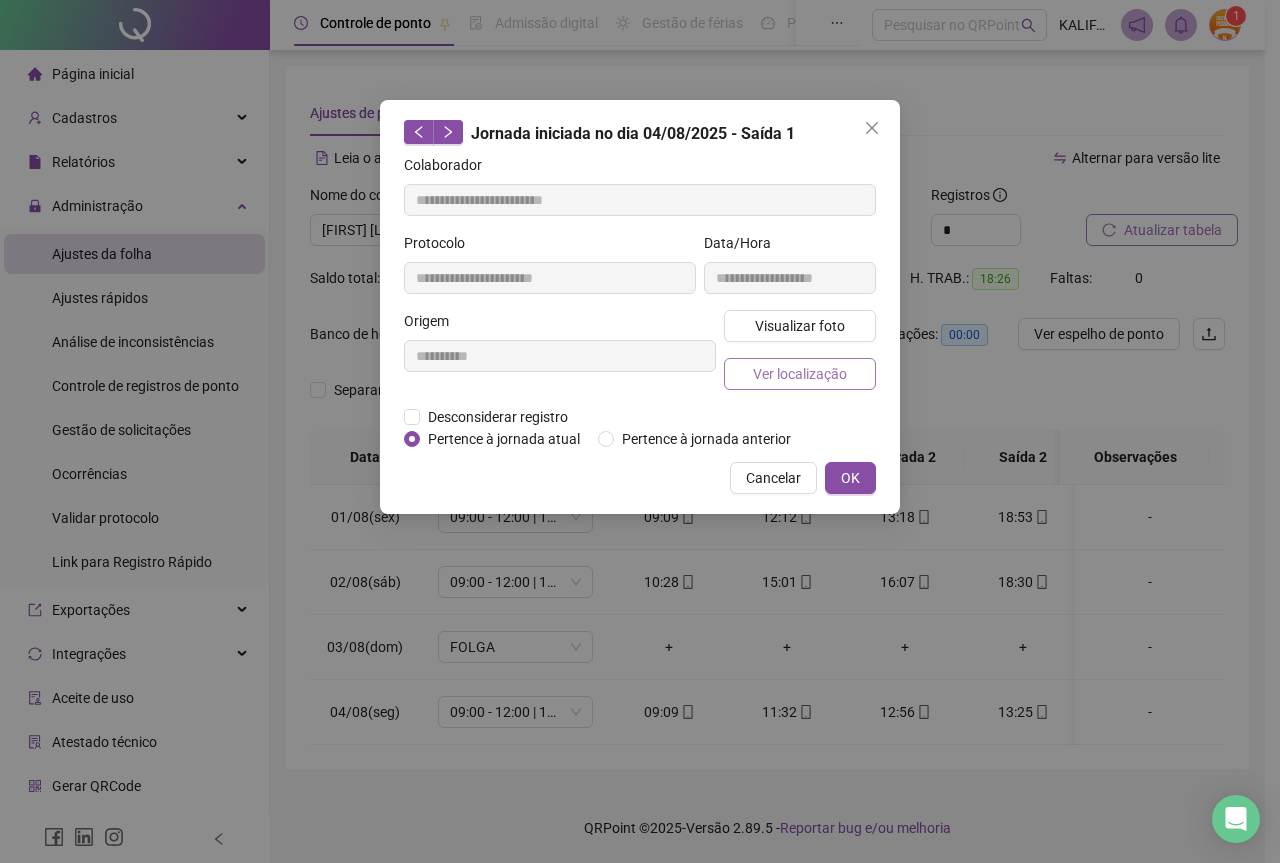 type on "**********" 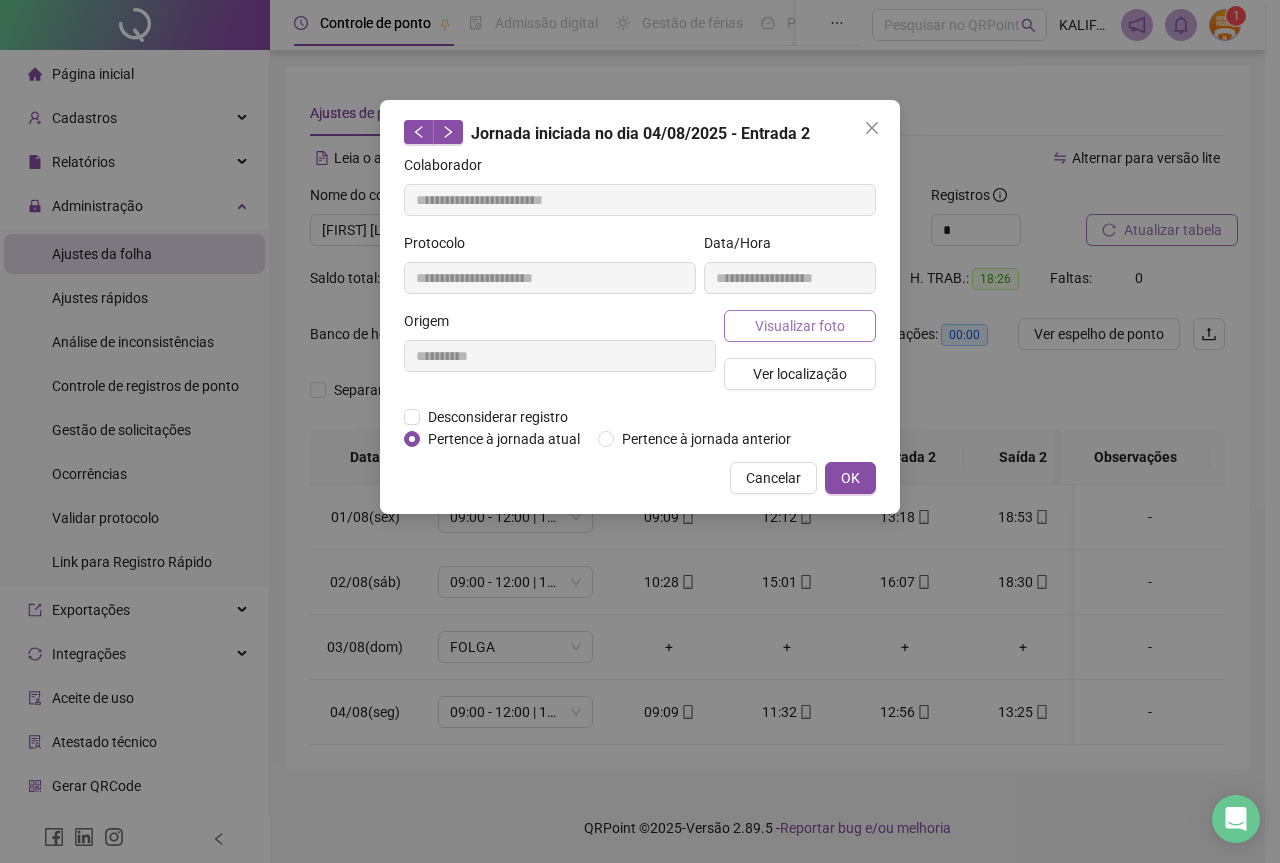 click on "Visualizar foto" at bounding box center [800, 326] 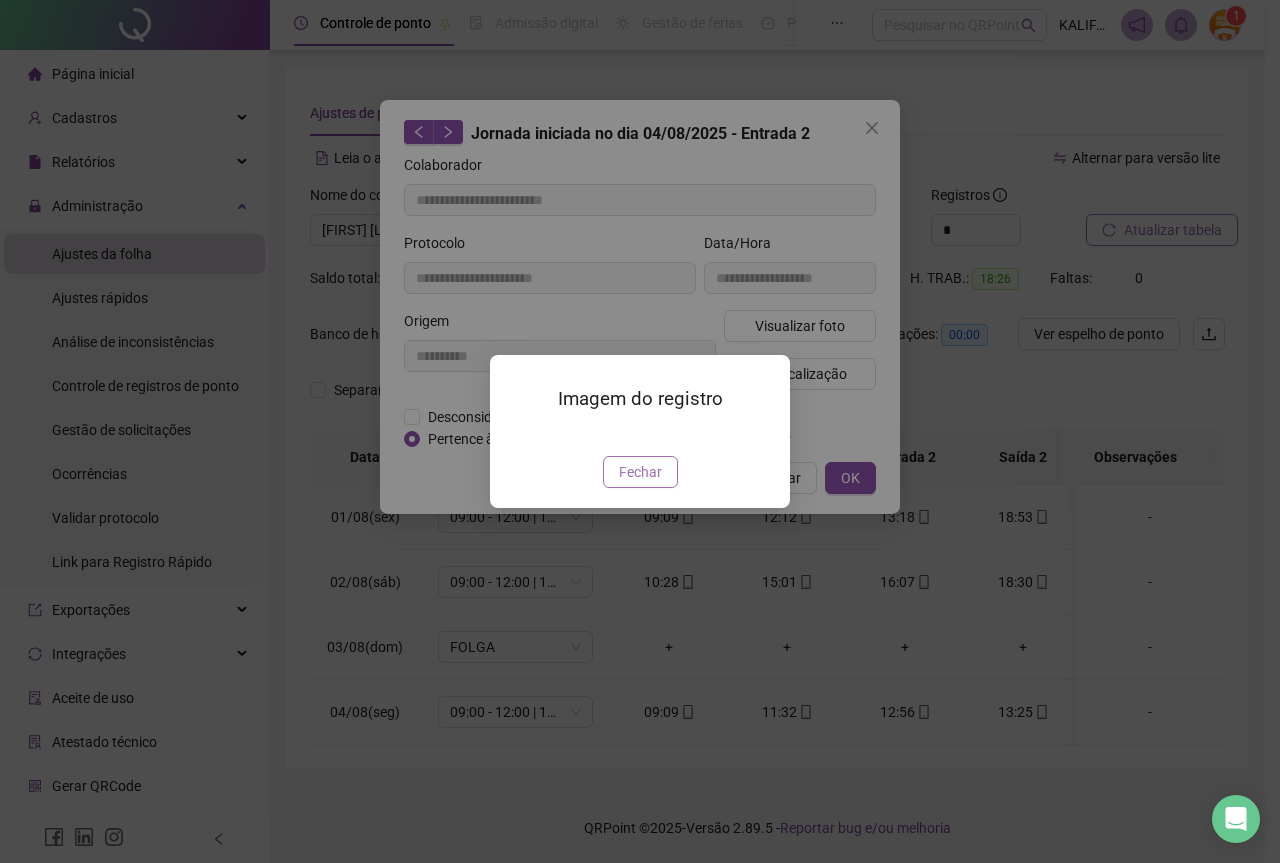 click on "Fechar" at bounding box center [640, 472] 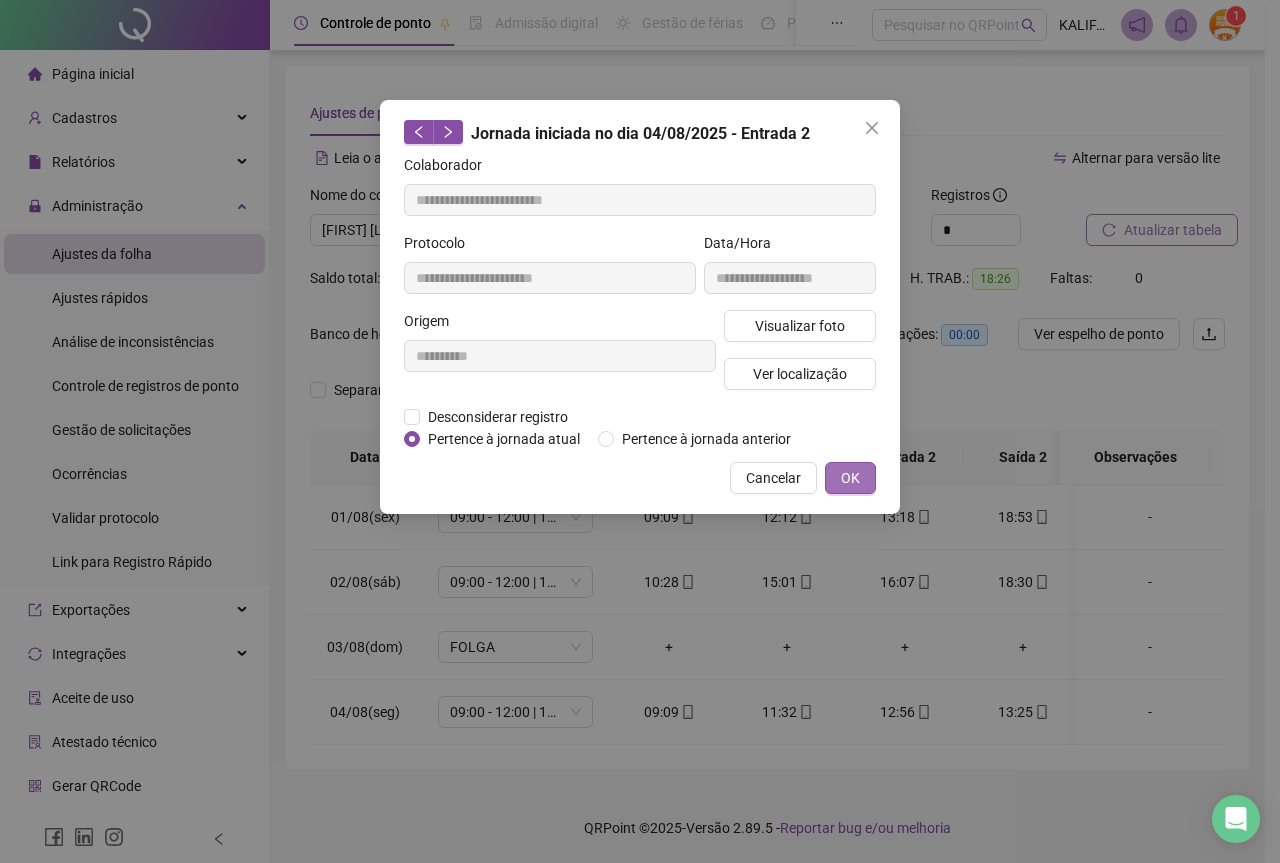 click on "OK" at bounding box center (850, 478) 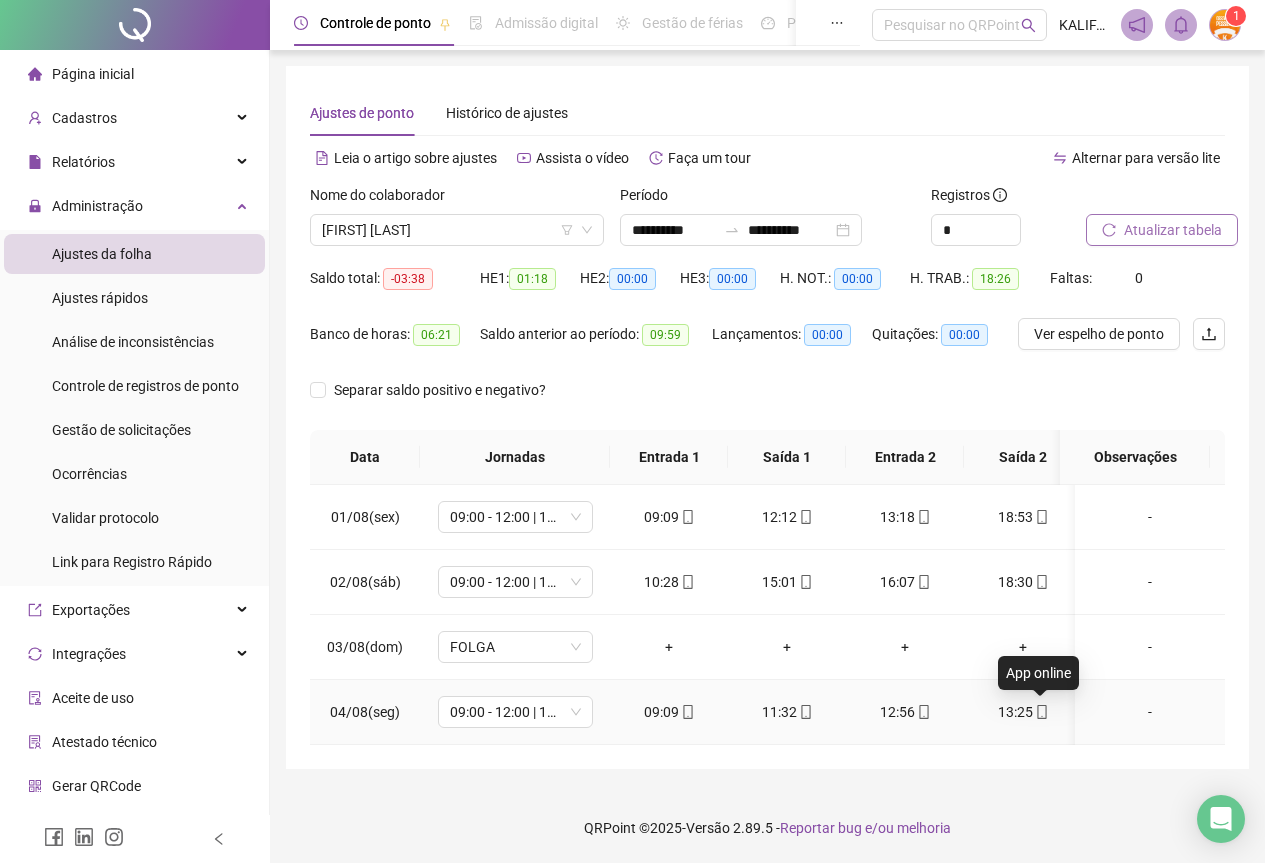 click 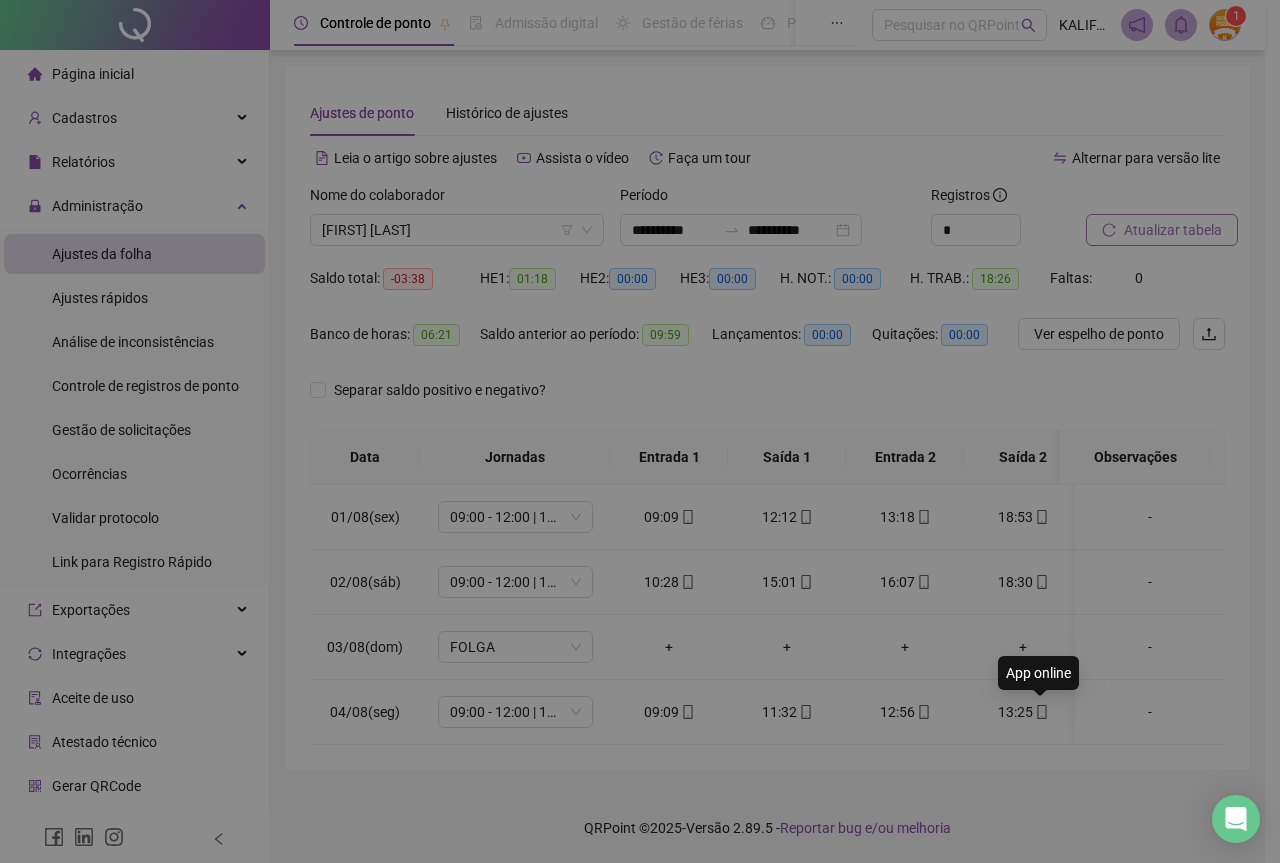 type on "**********" 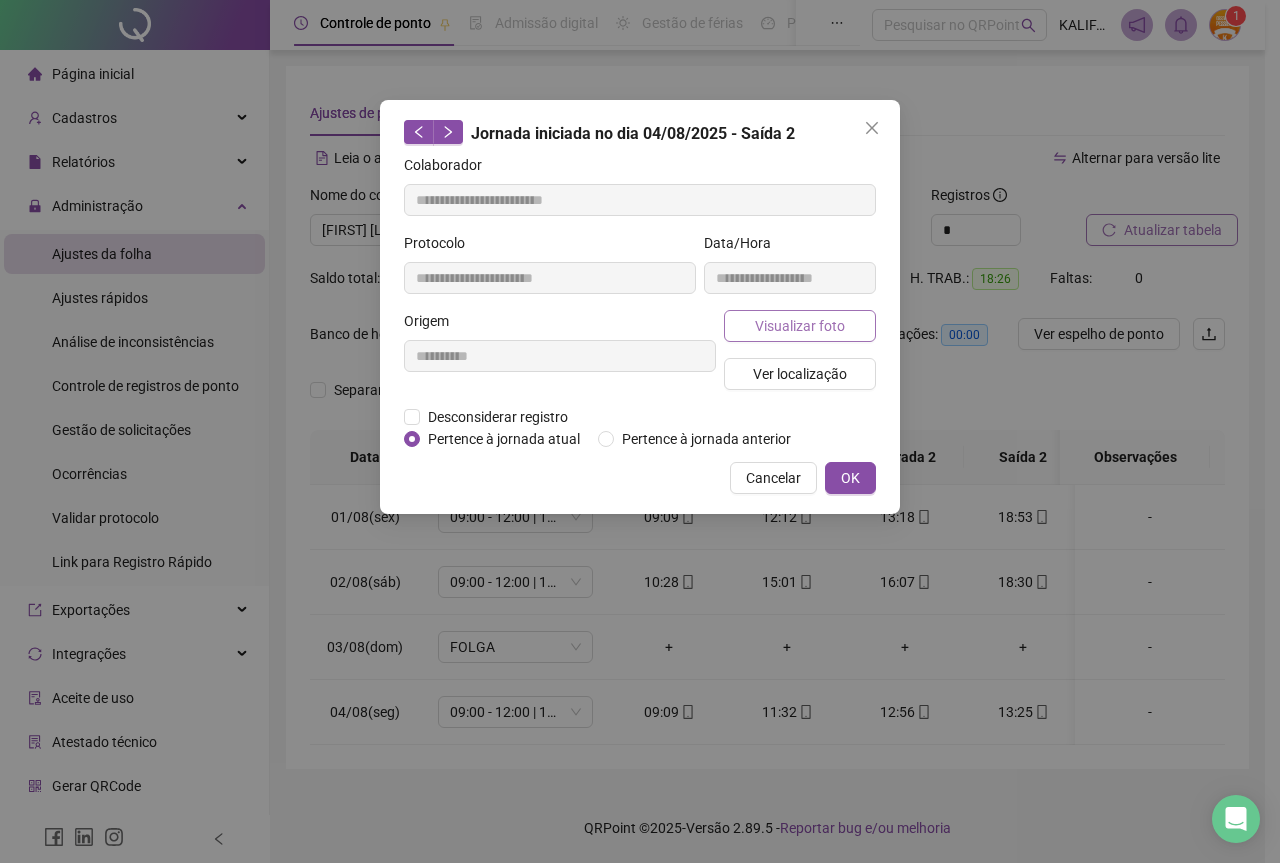 click on "Visualizar foto" at bounding box center [800, 326] 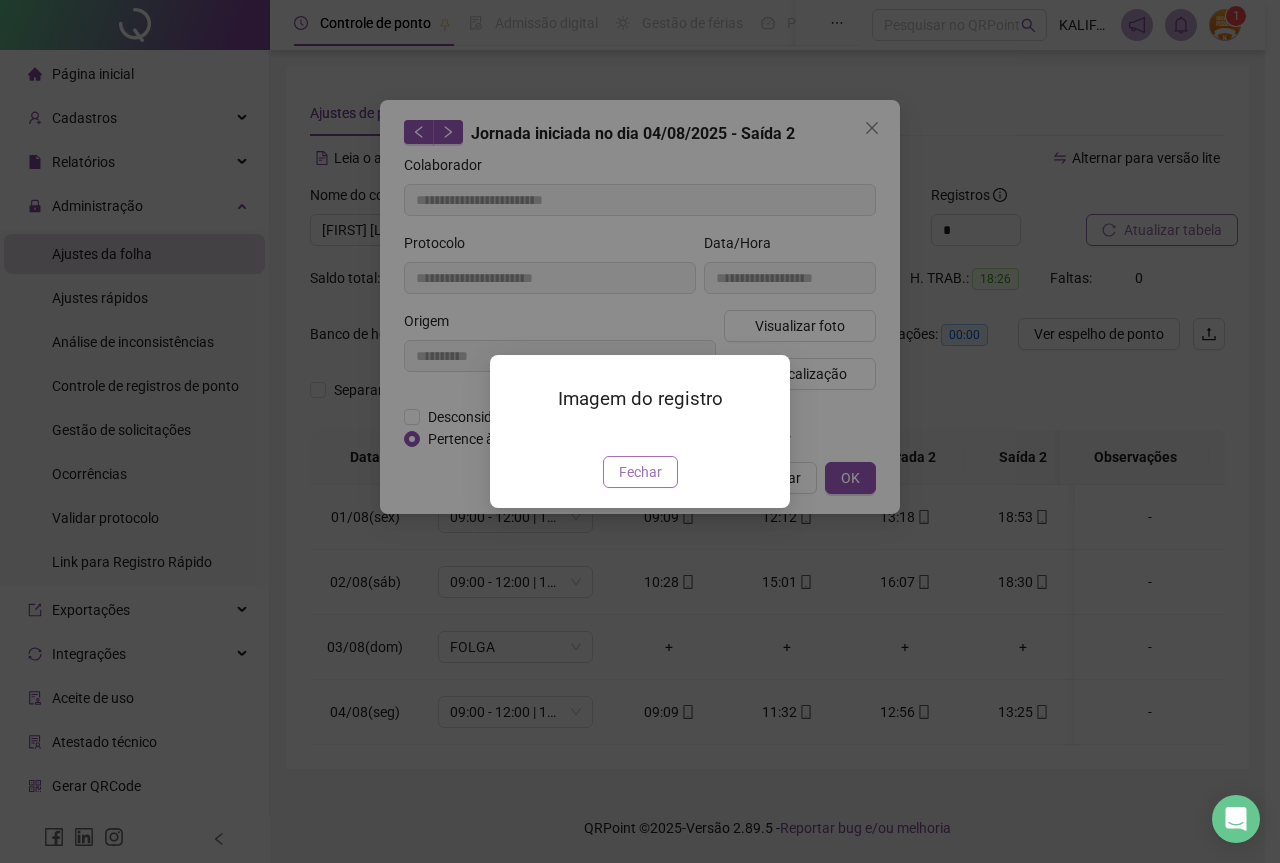 click on "Fechar" at bounding box center (640, 472) 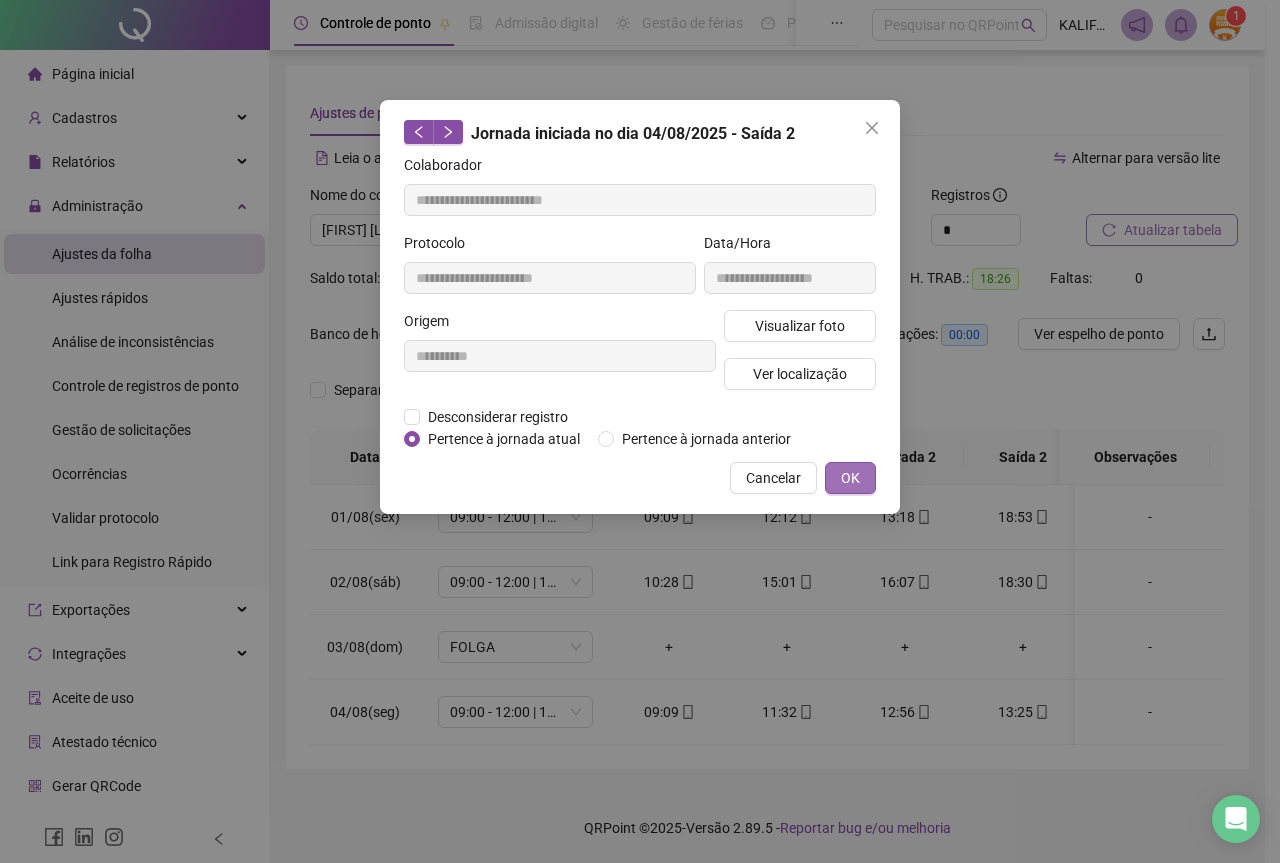 click on "OK" at bounding box center [850, 478] 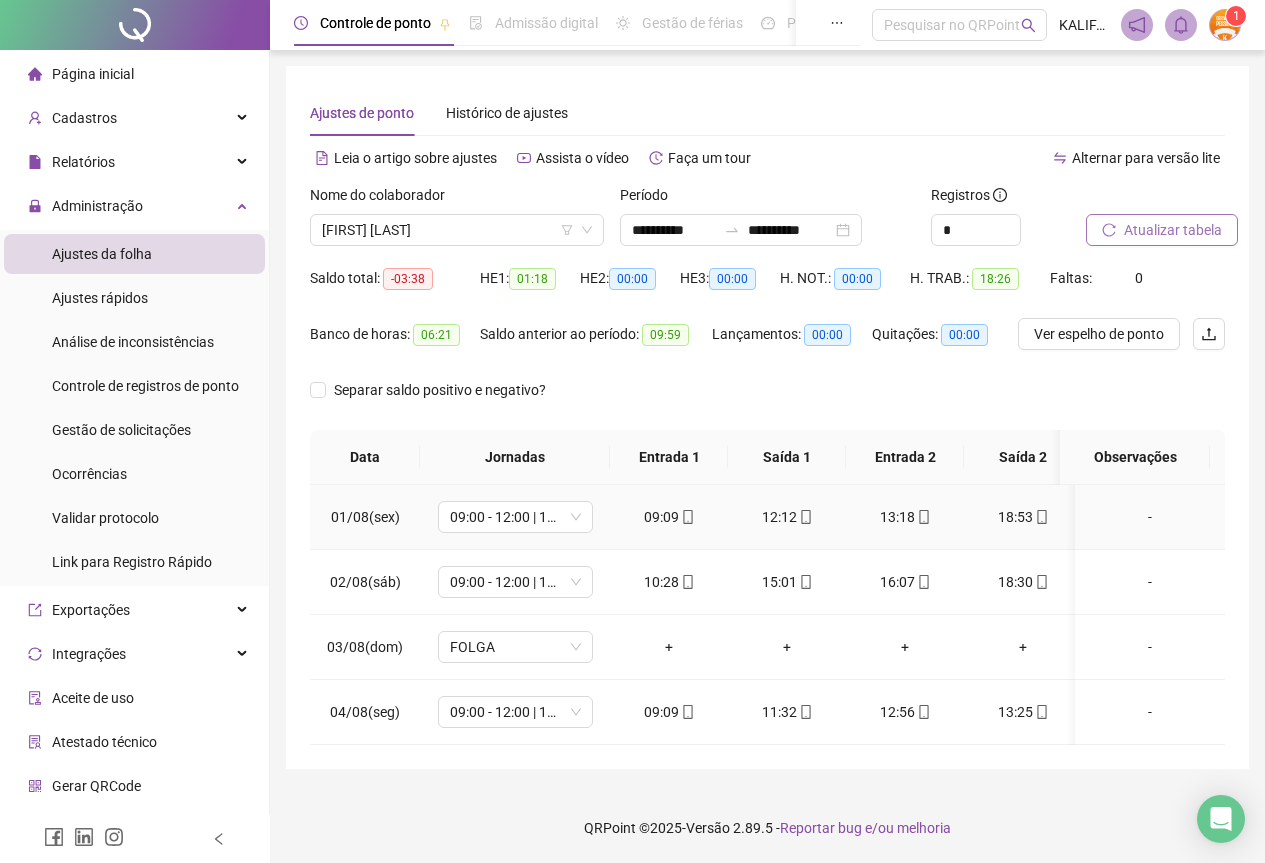 click 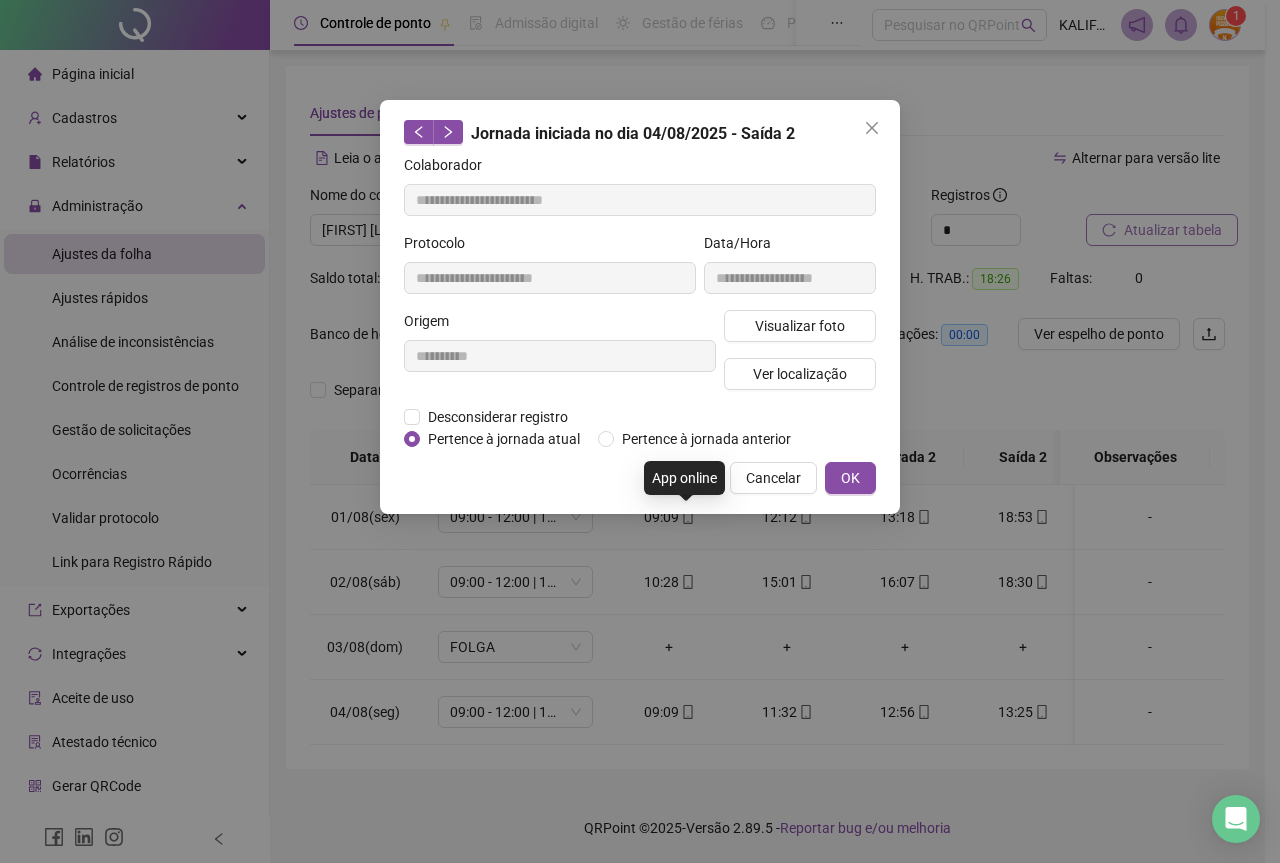 type on "**********" 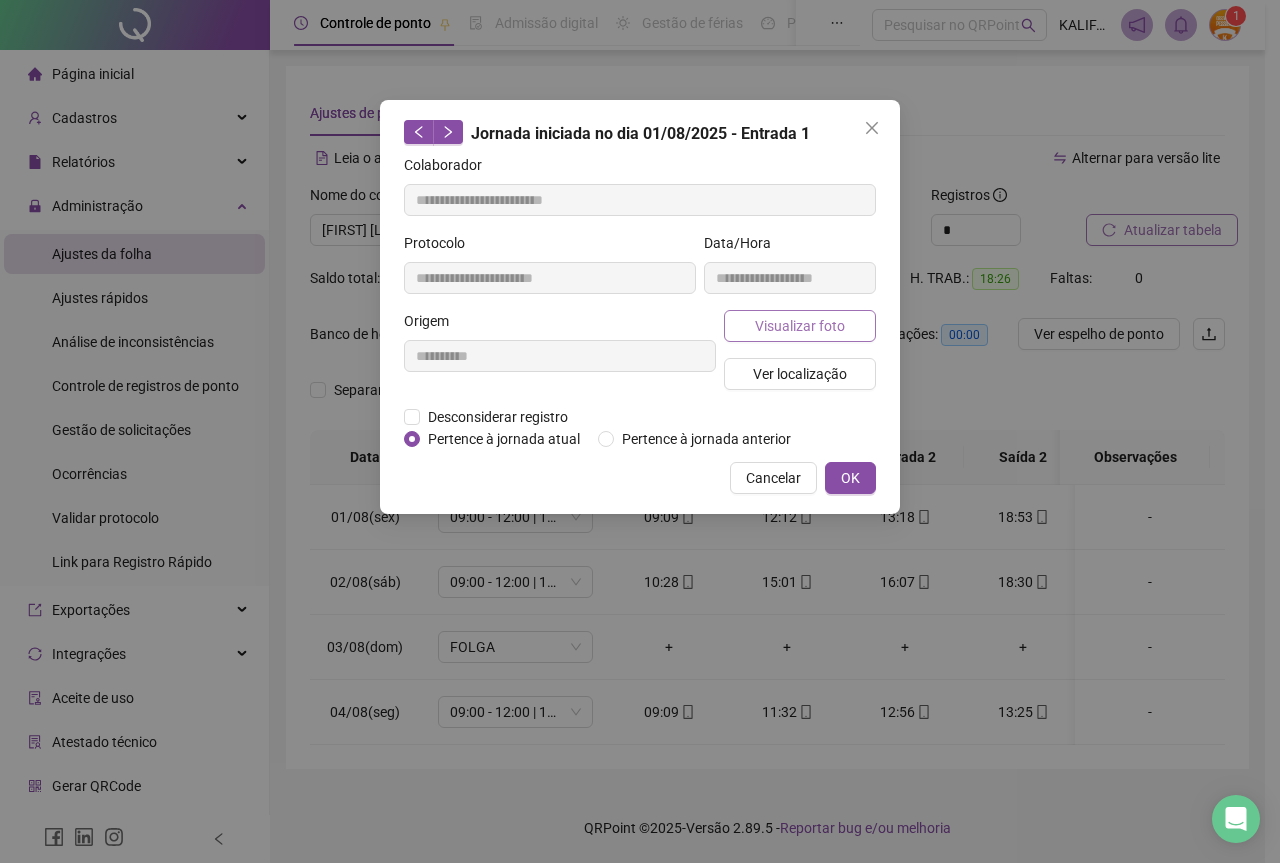 click on "Visualizar foto" at bounding box center [800, 326] 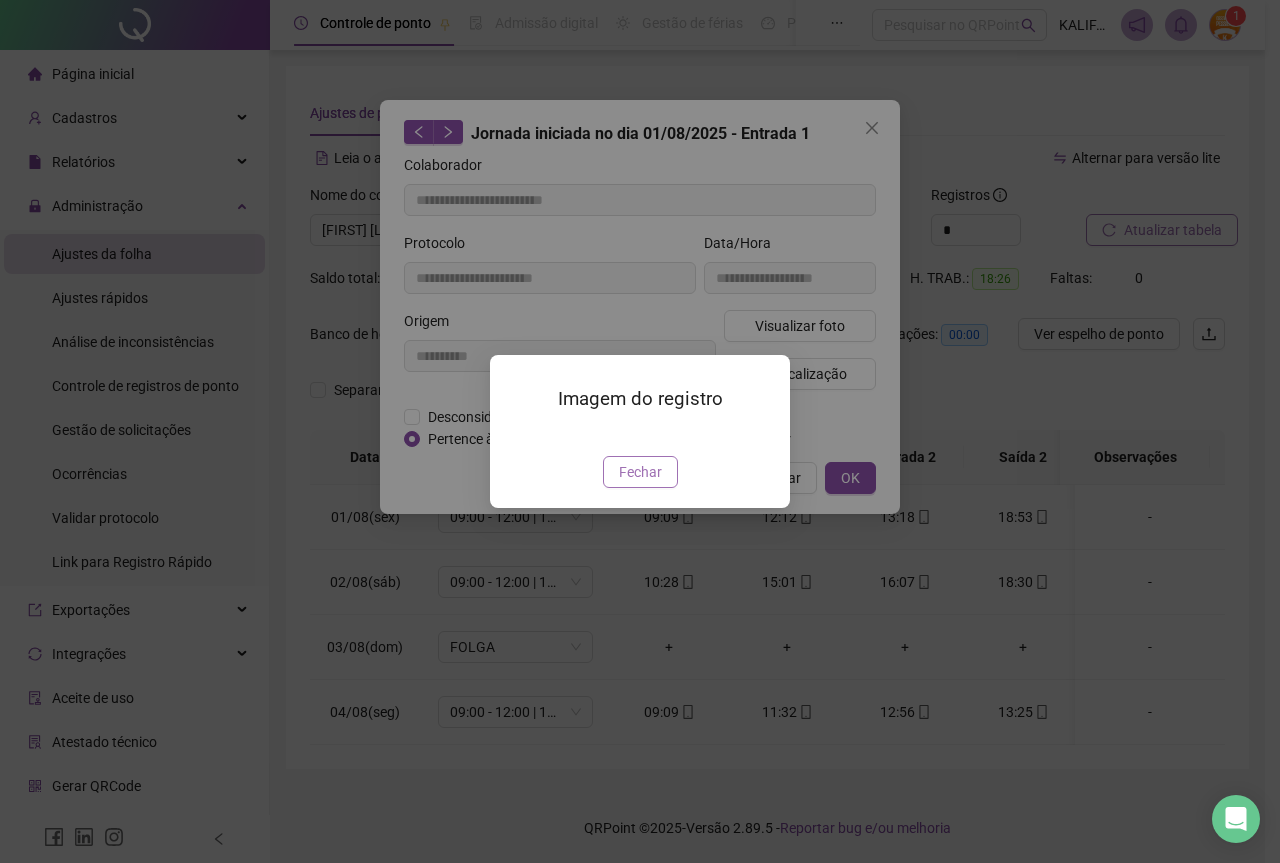 click on "Fechar" at bounding box center [640, 472] 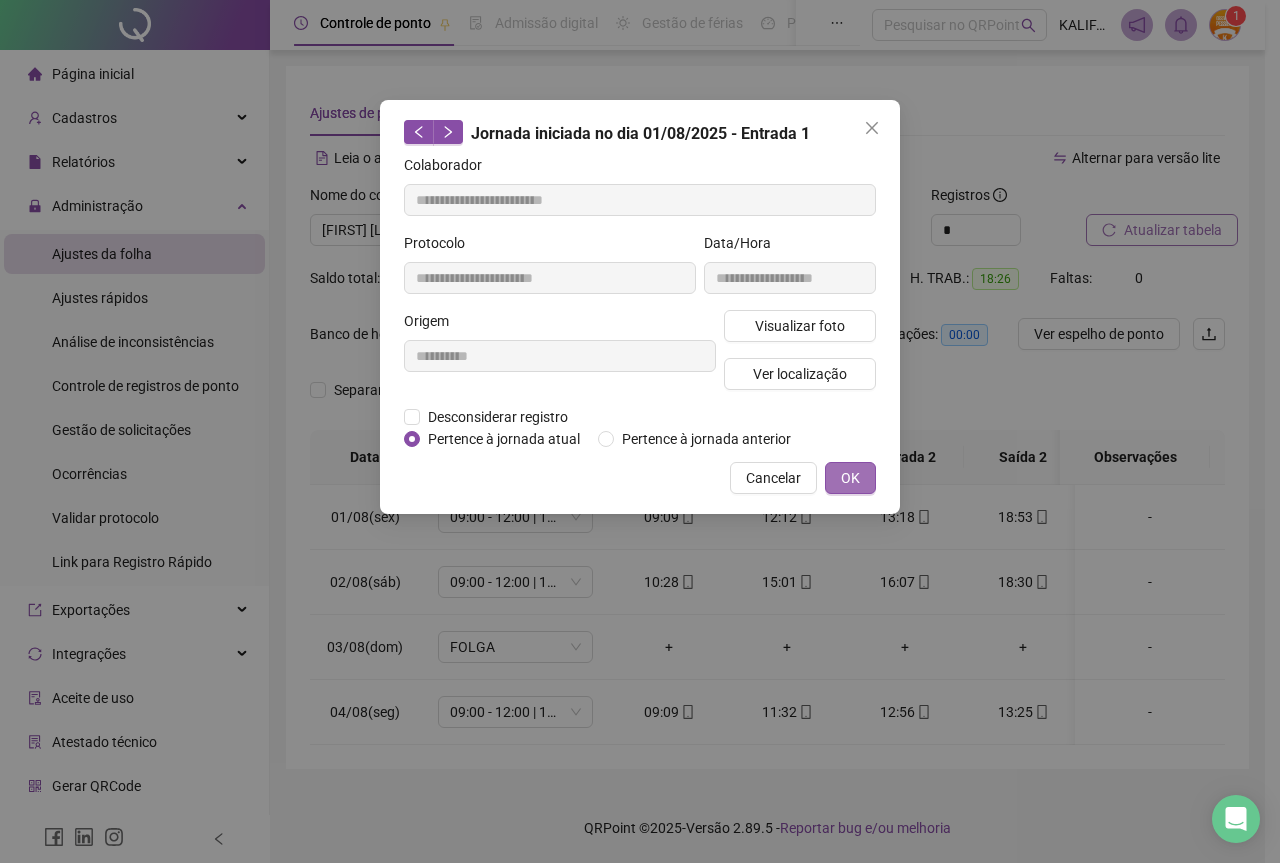 click on "OK" at bounding box center [850, 478] 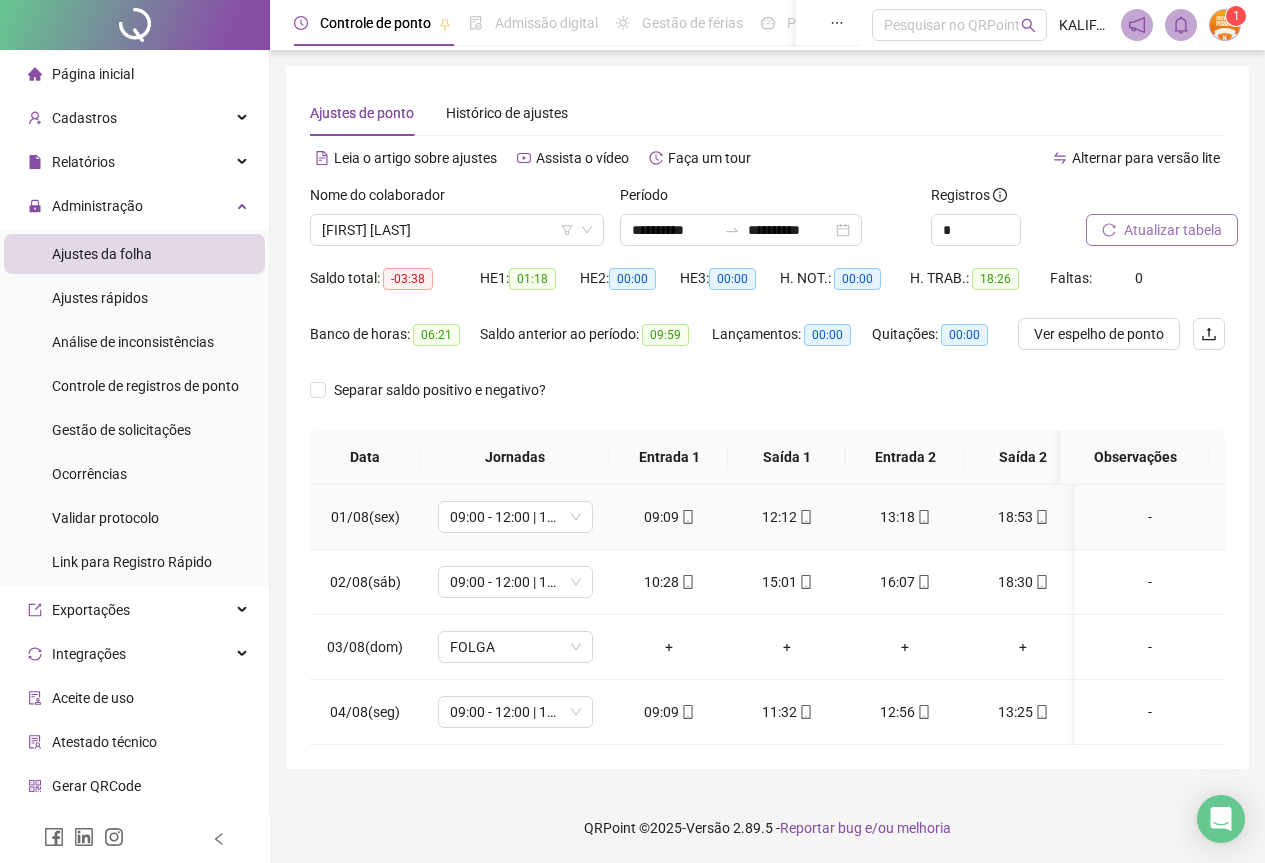 click 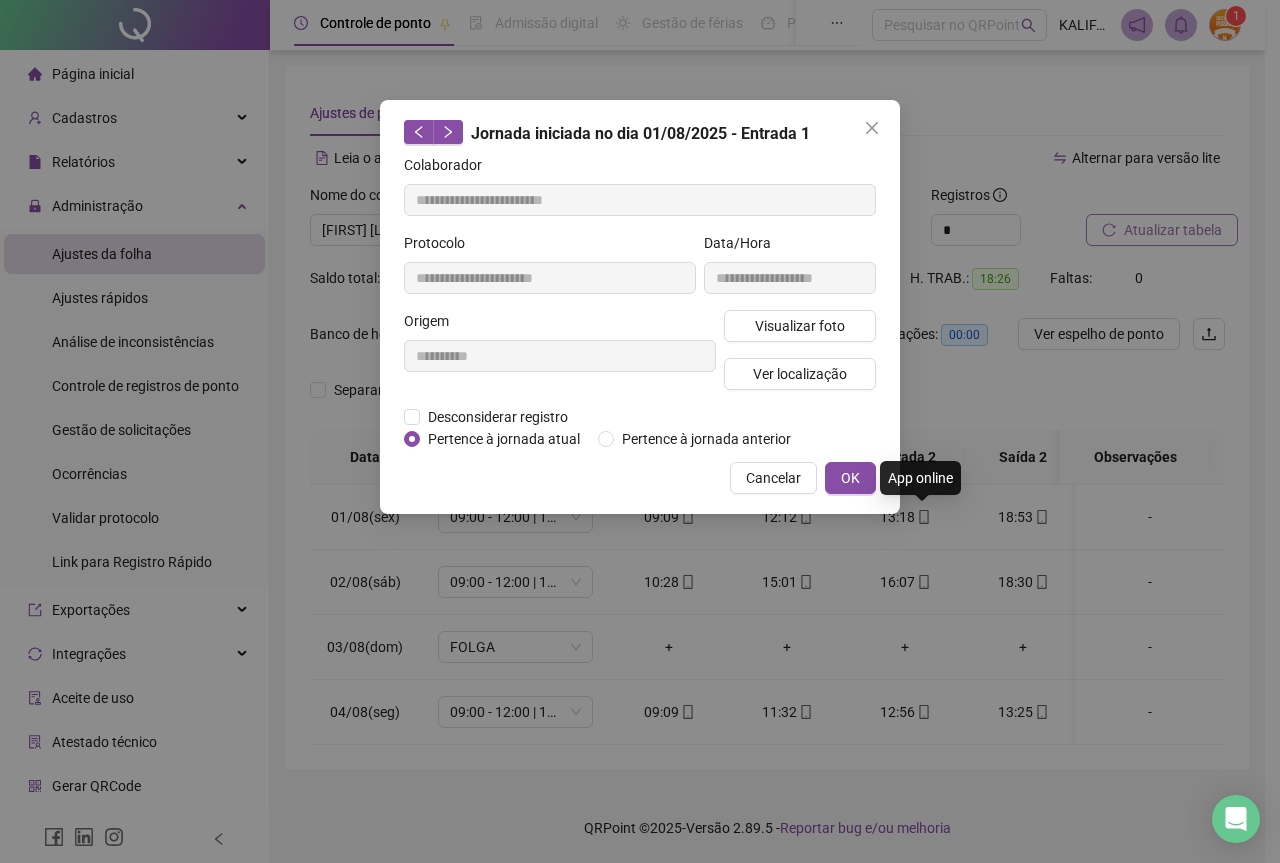 type on "**********" 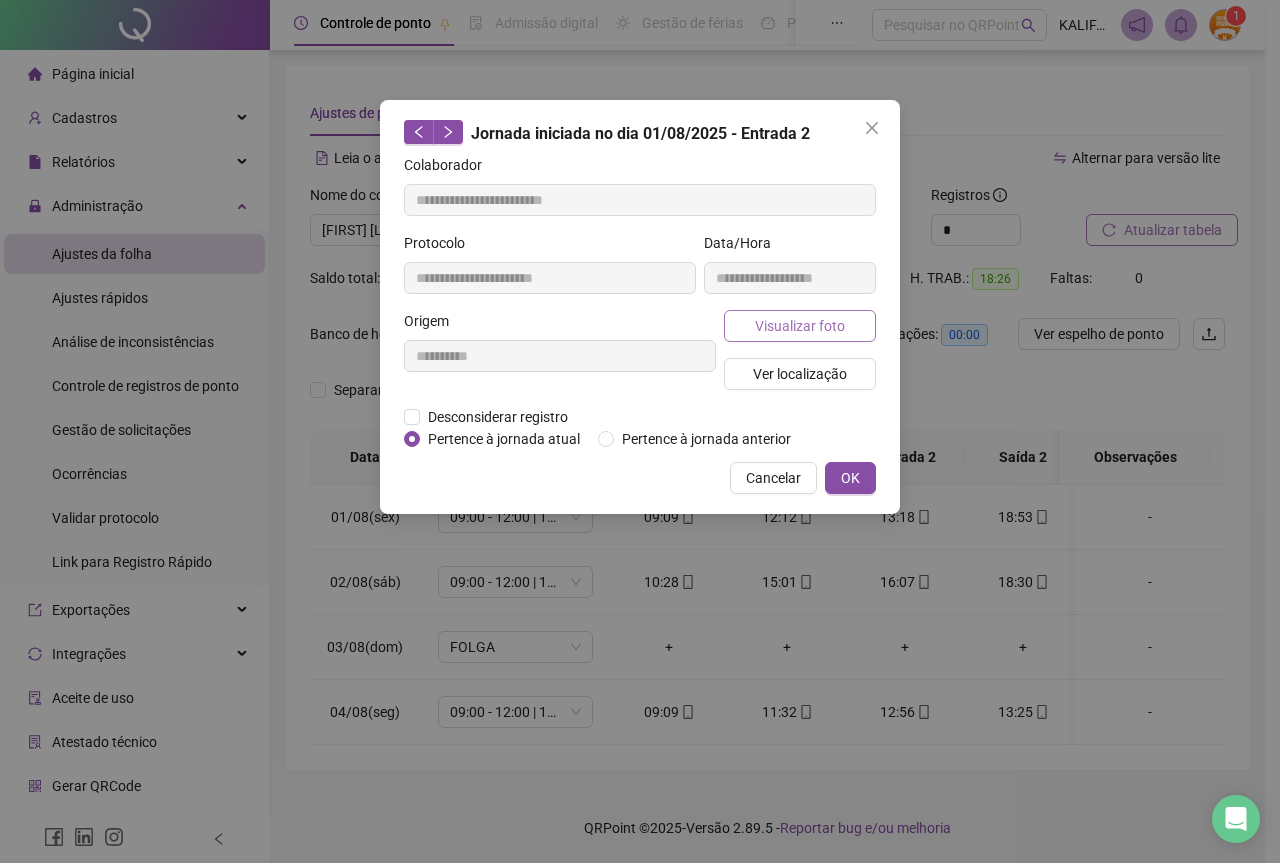 click on "Visualizar foto" at bounding box center (800, 326) 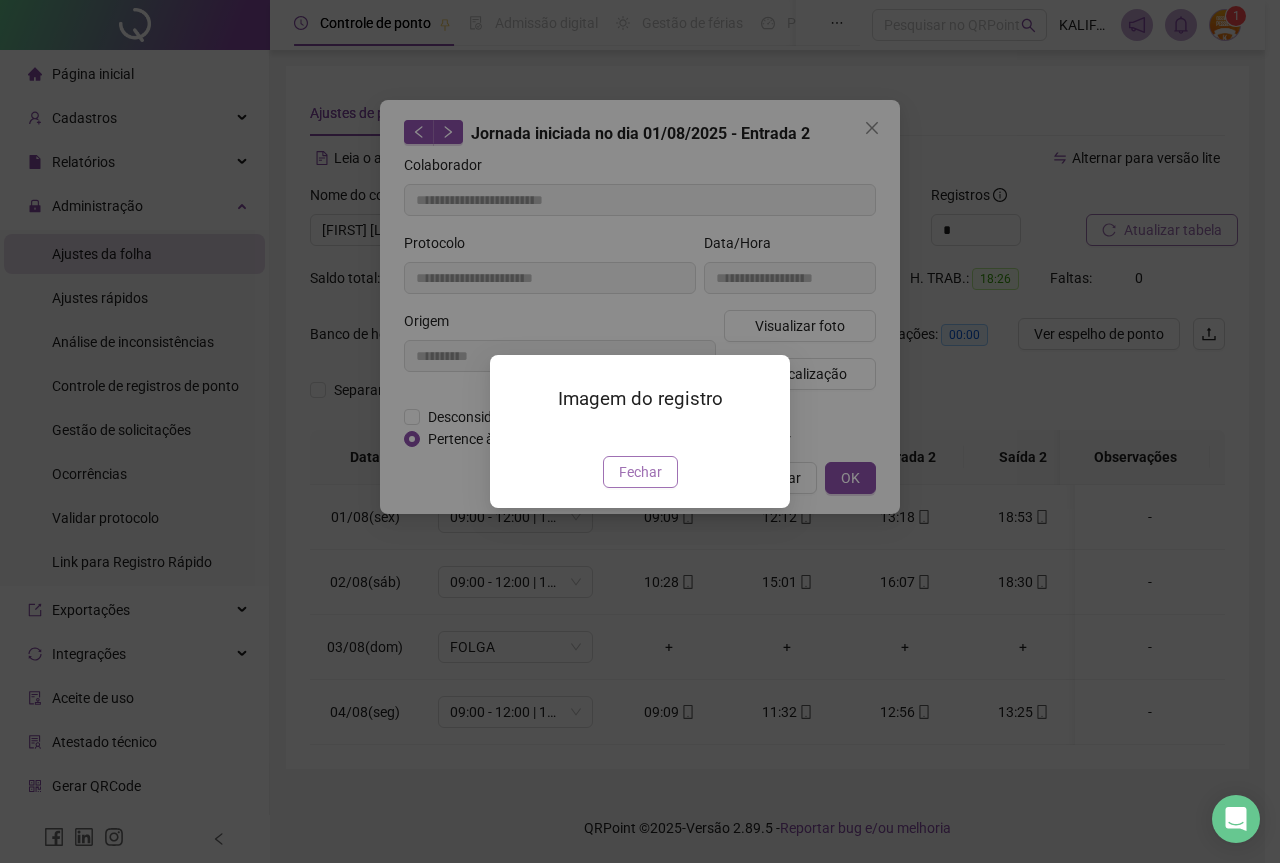 click on "Fechar" at bounding box center (640, 472) 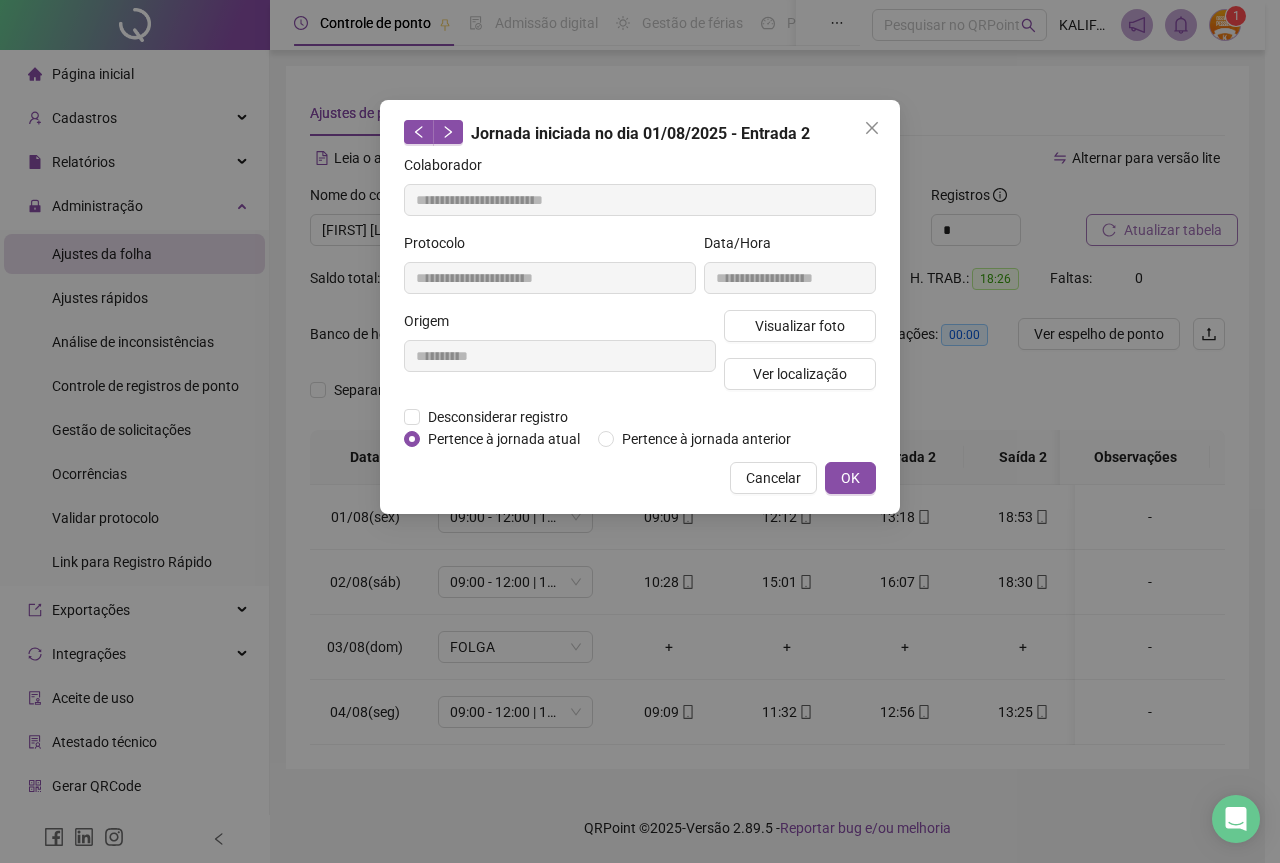 drag, startPoint x: 854, startPoint y: 482, endPoint x: 803, endPoint y: 435, distance: 69.354164 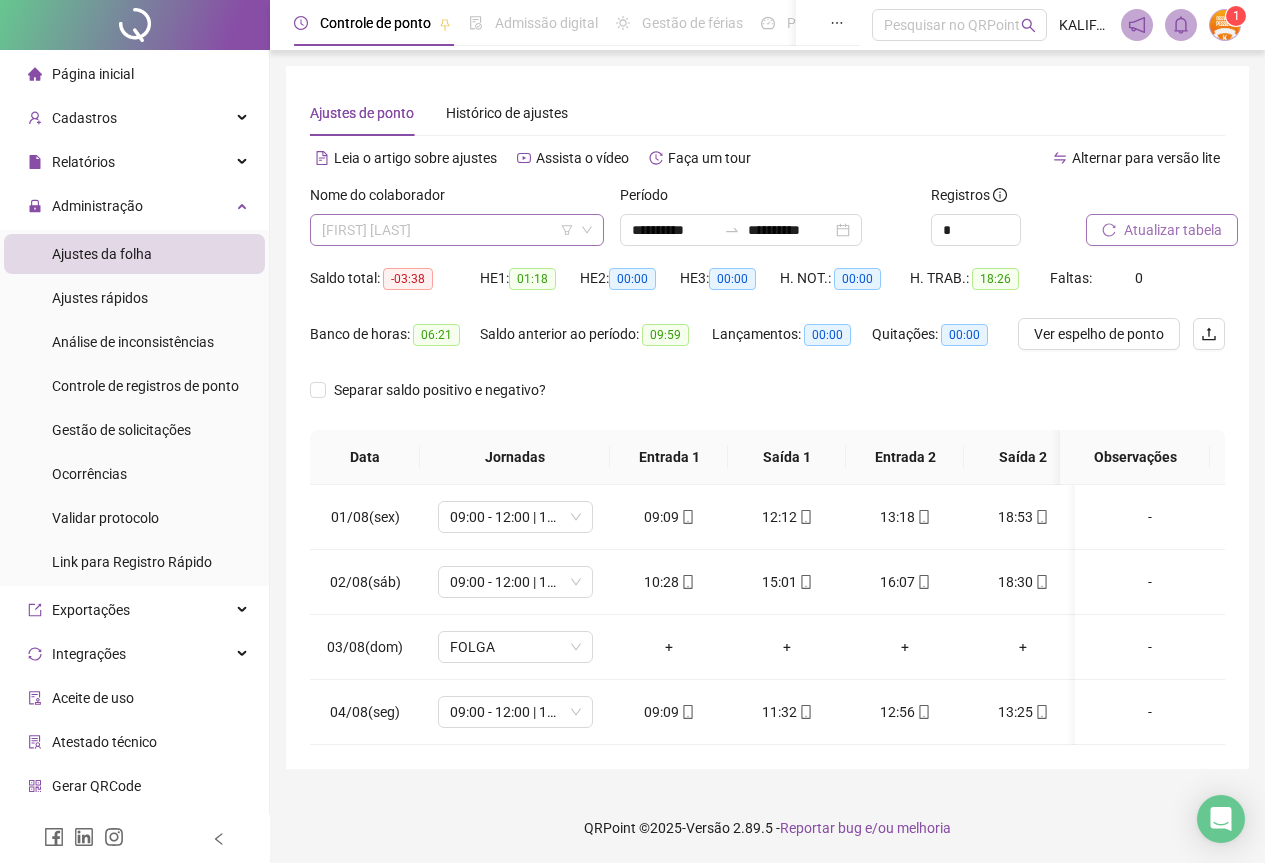 click on "[FIRST] [LAST]" at bounding box center [457, 230] 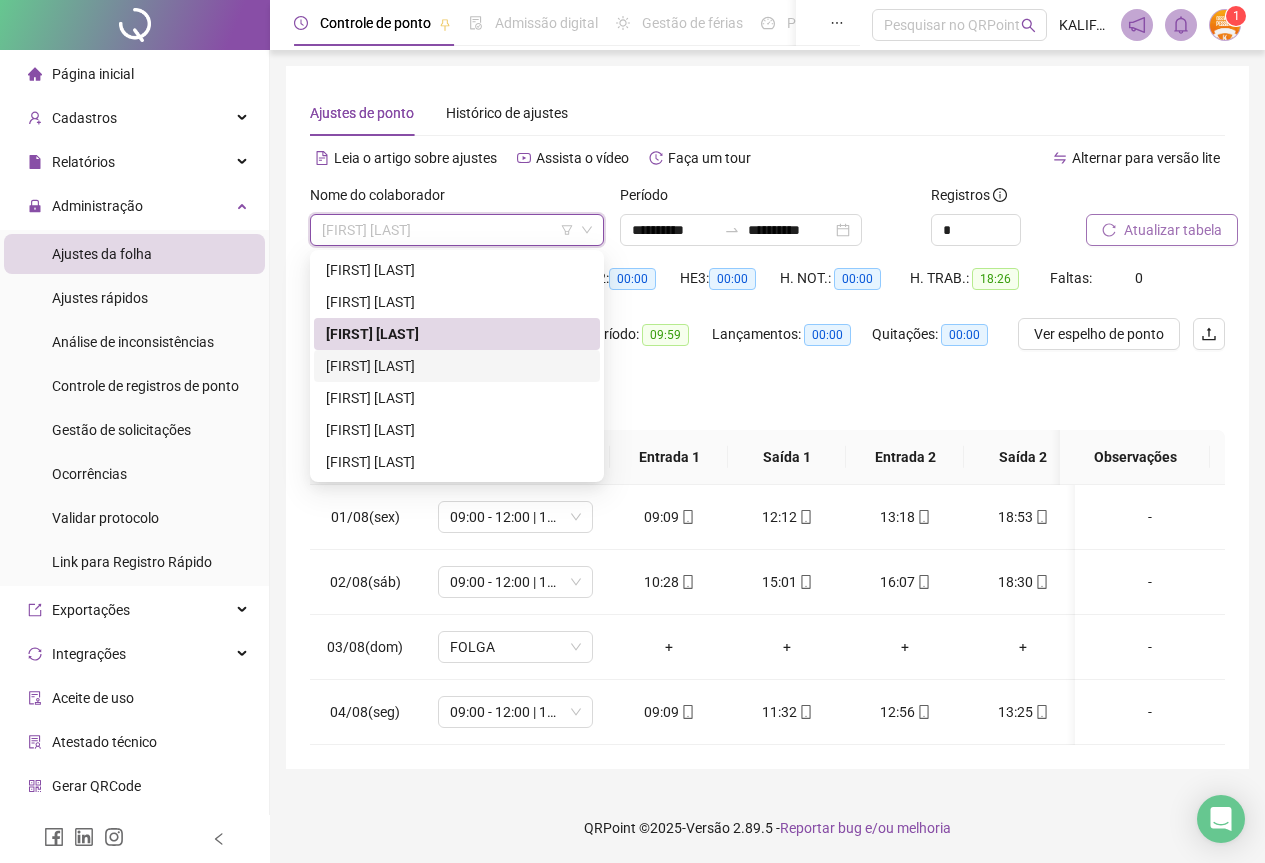 drag, startPoint x: 398, startPoint y: 355, endPoint x: 475, endPoint y: 342, distance: 78.08969 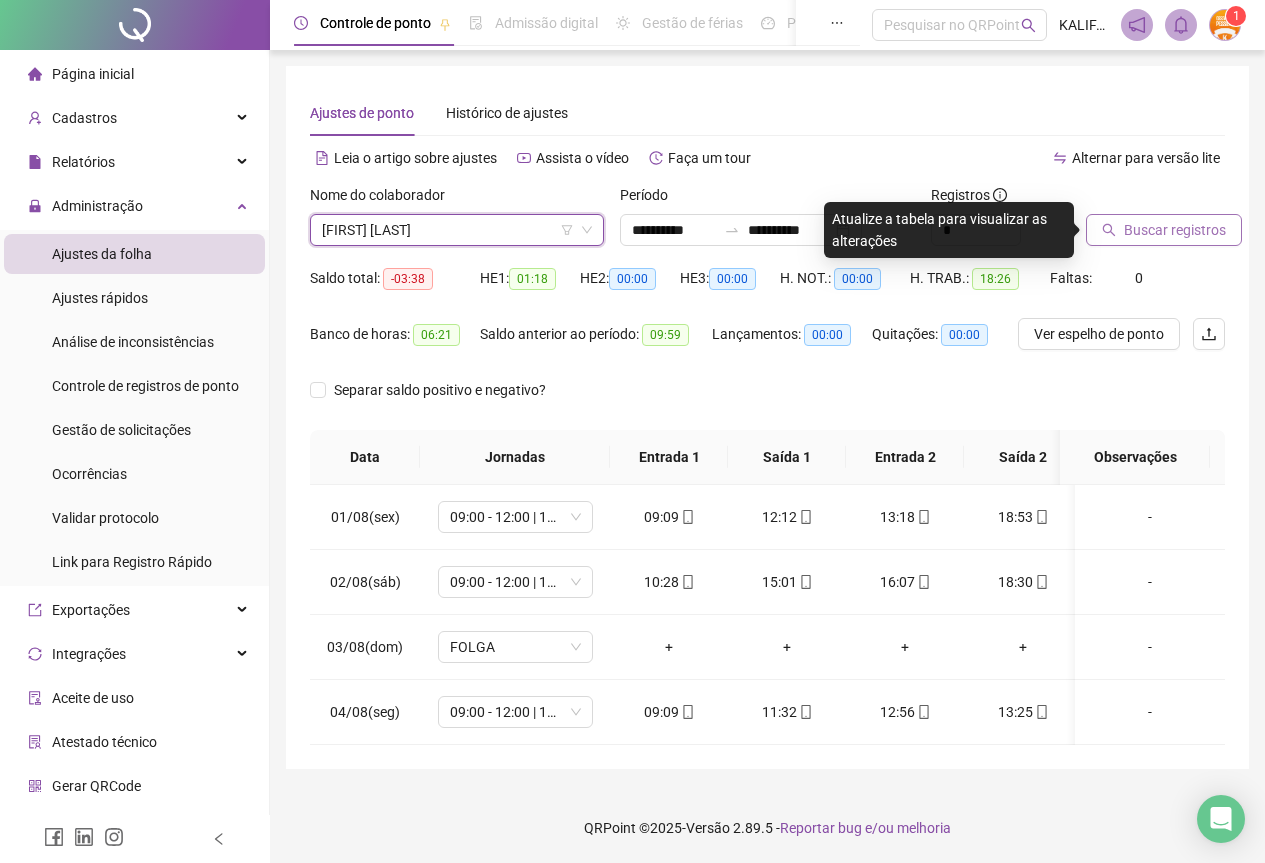 click on "Buscar registros" at bounding box center [1164, 230] 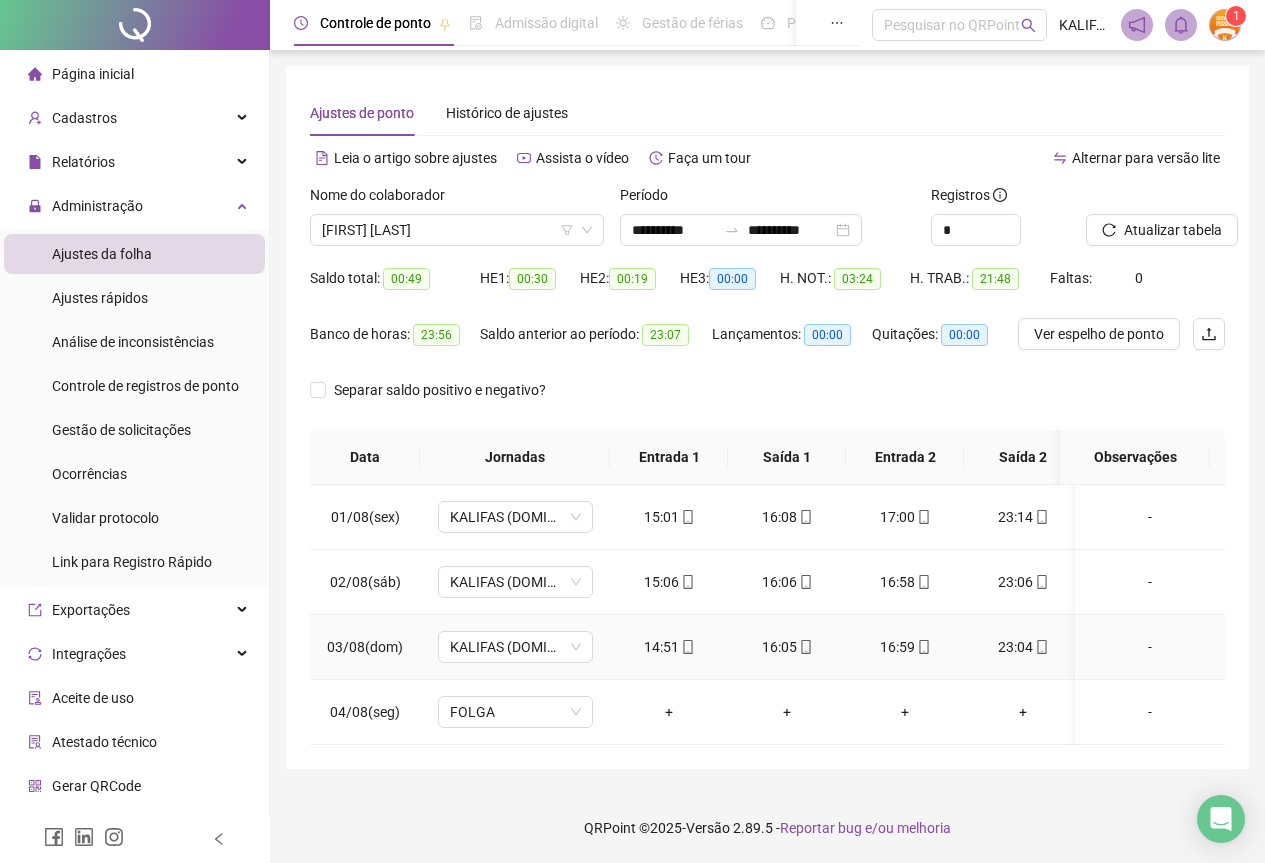 click 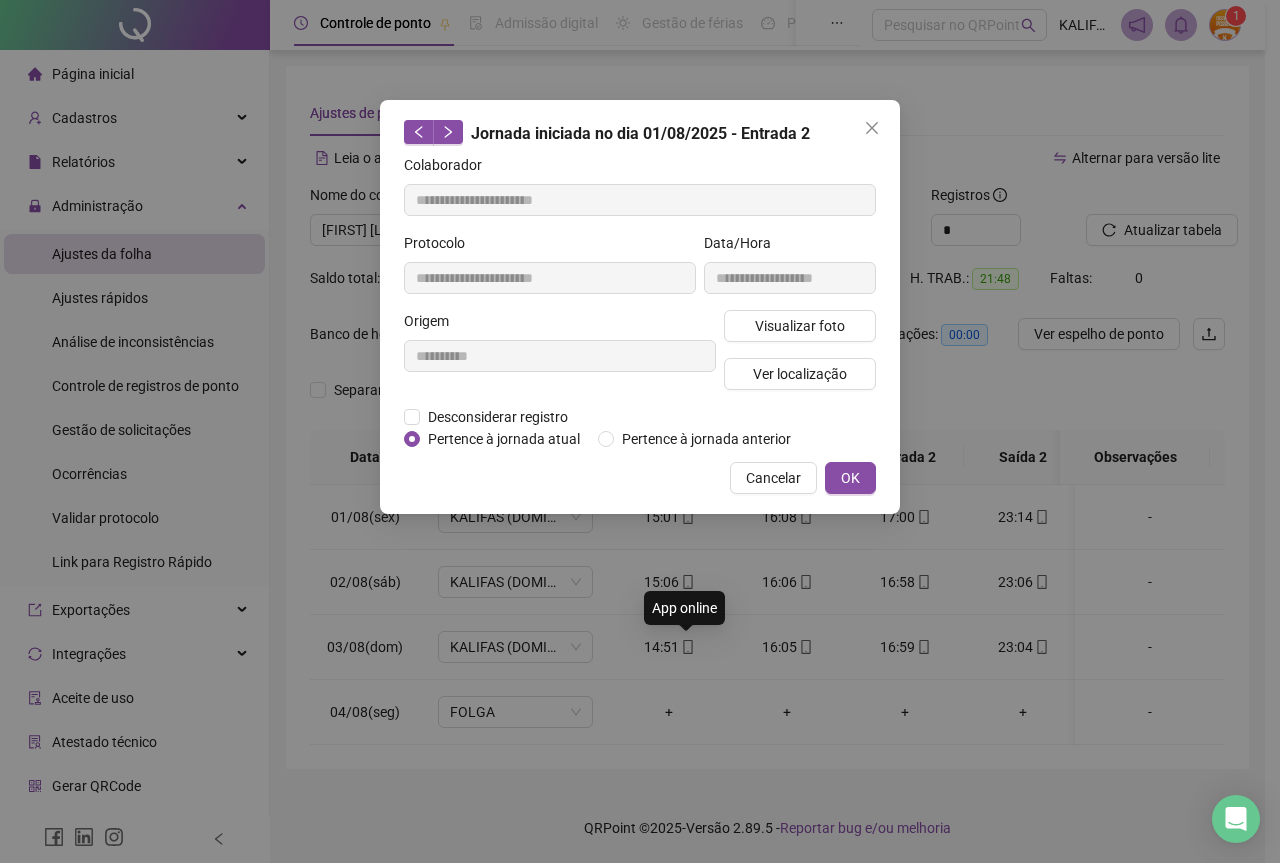 type on "**********" 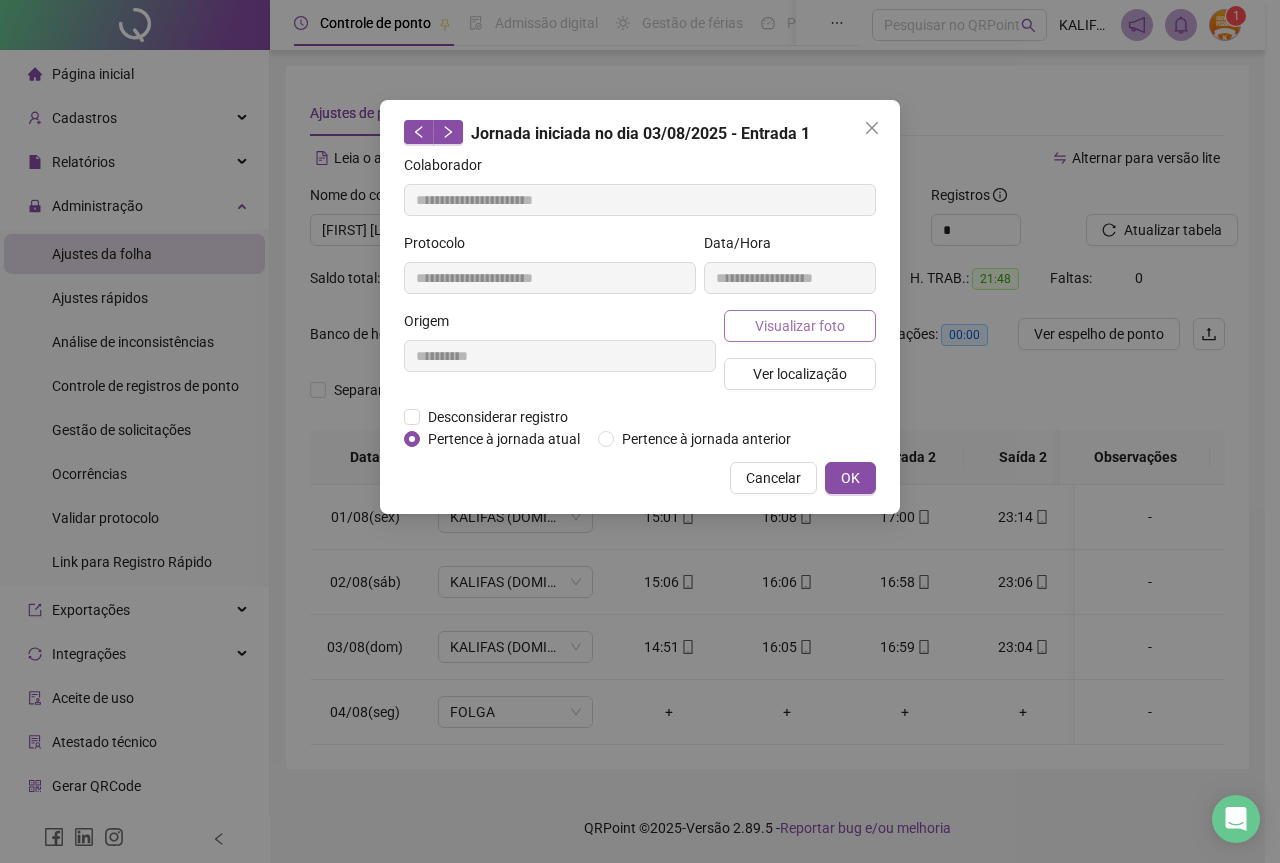 click on "Visualizar foto" at bounding box center (800, 326) 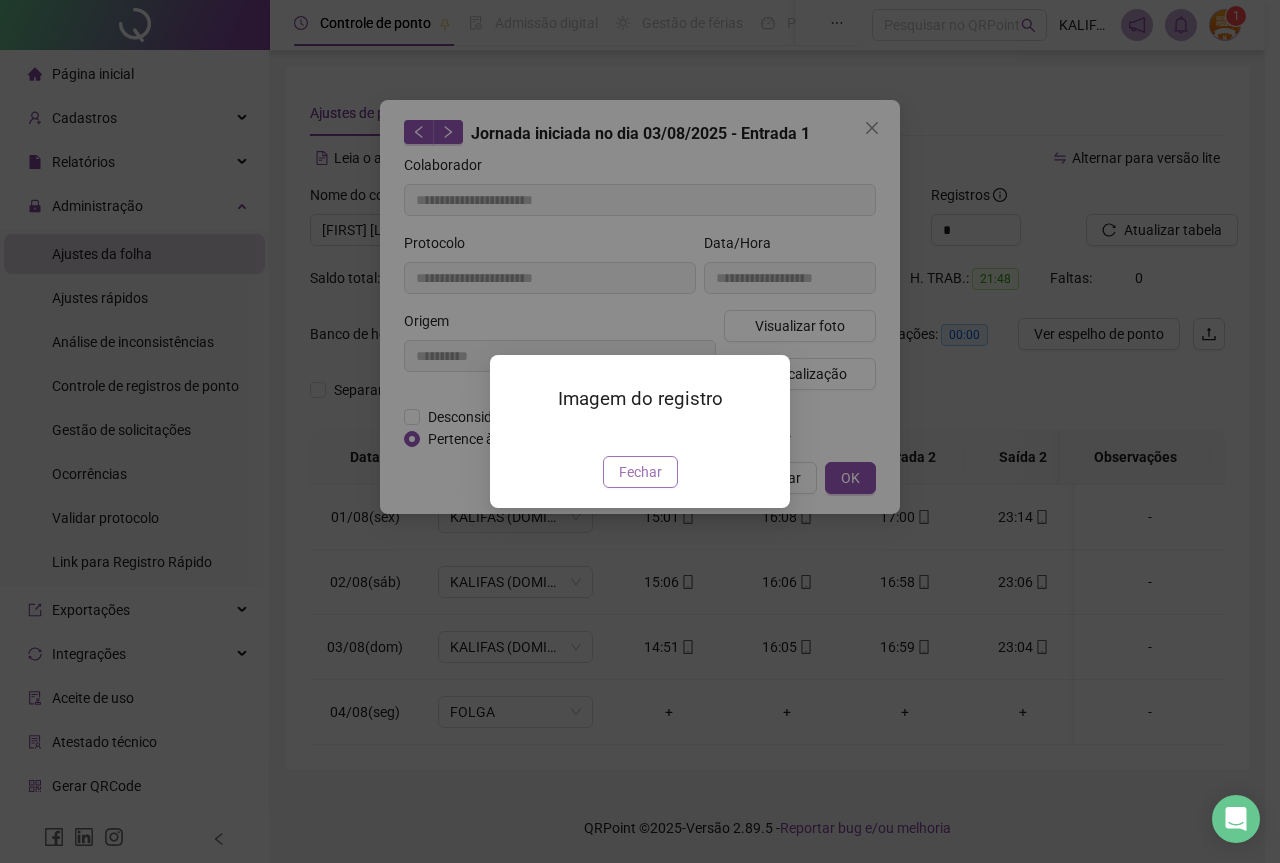 click on "Fechar" at bounding box center [640, 472] 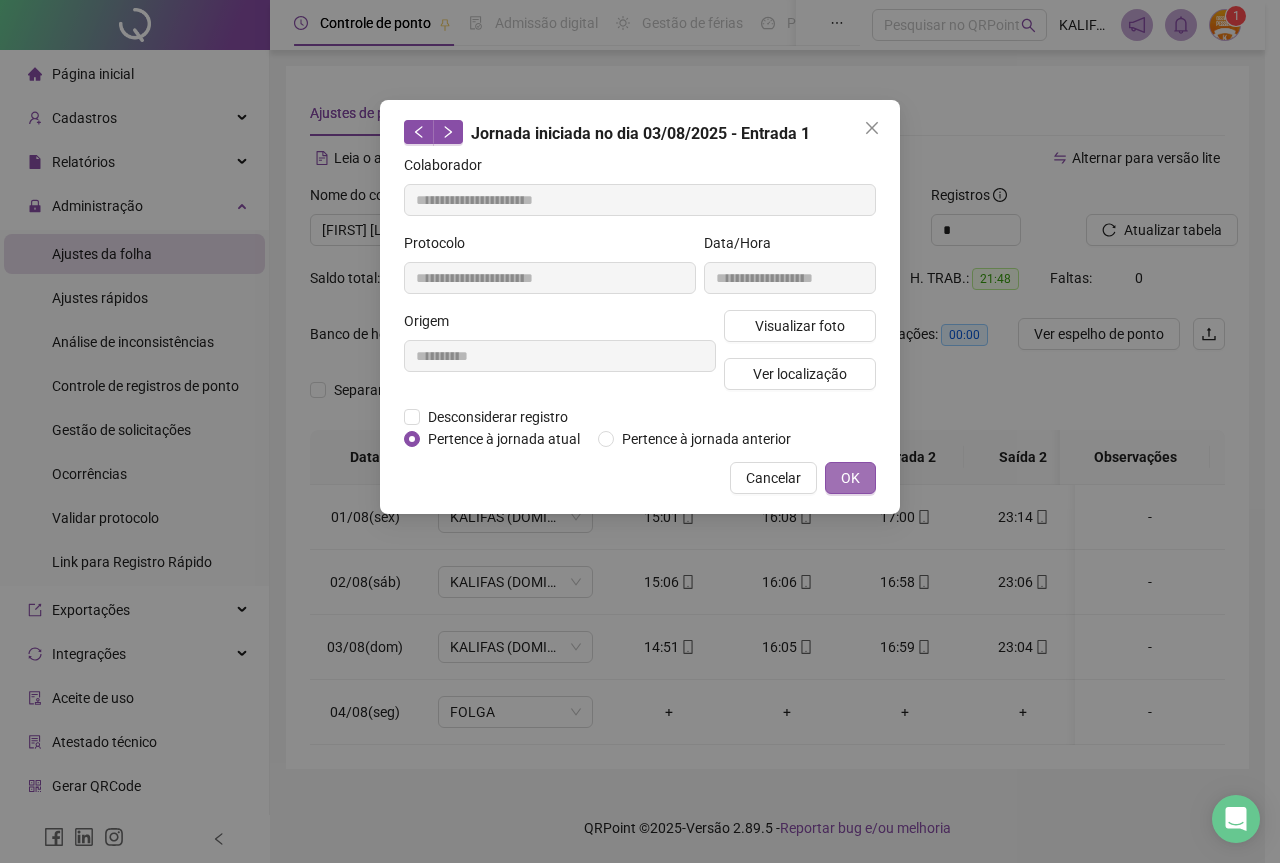 click on "OK" at bounding box center (850, 478) 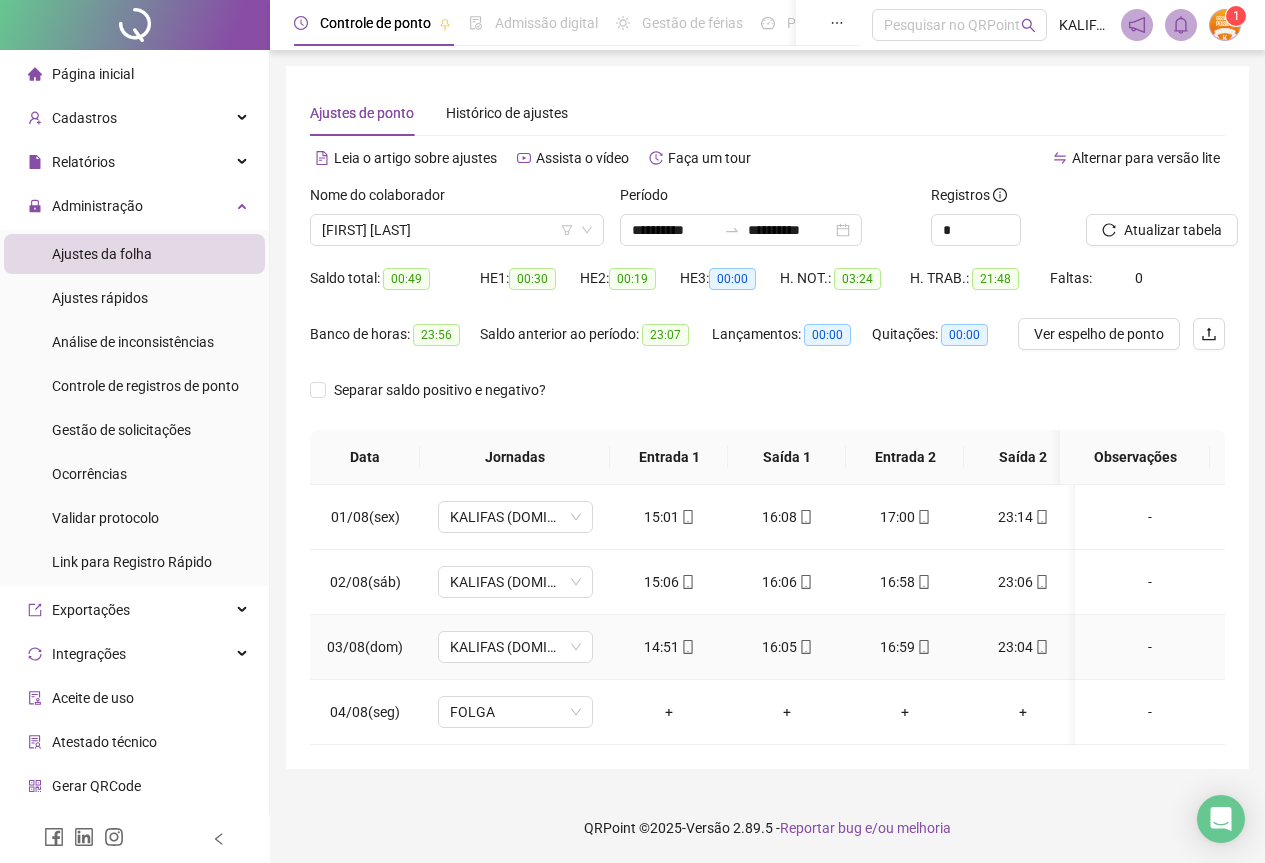click on "16:05" at bounding box center (787, 647) 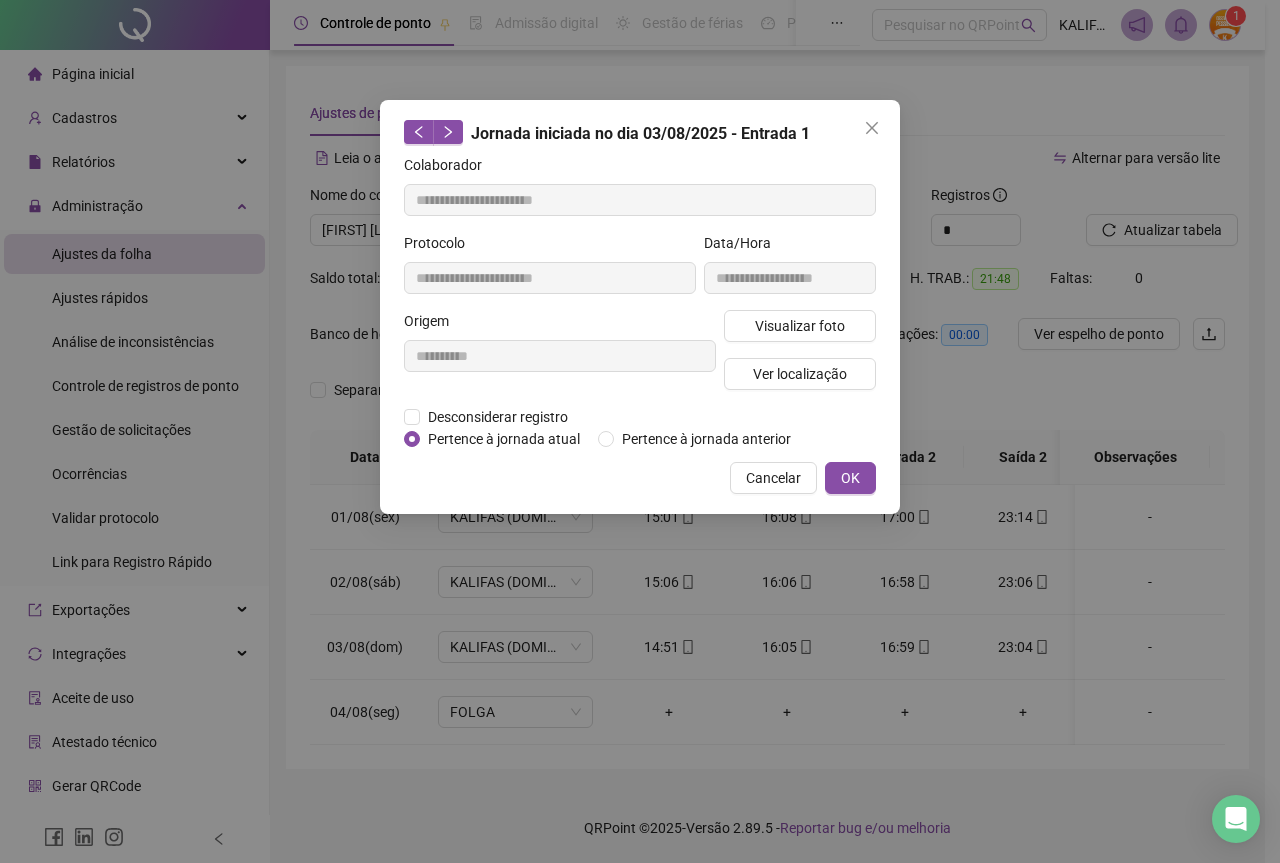 type on "**********" 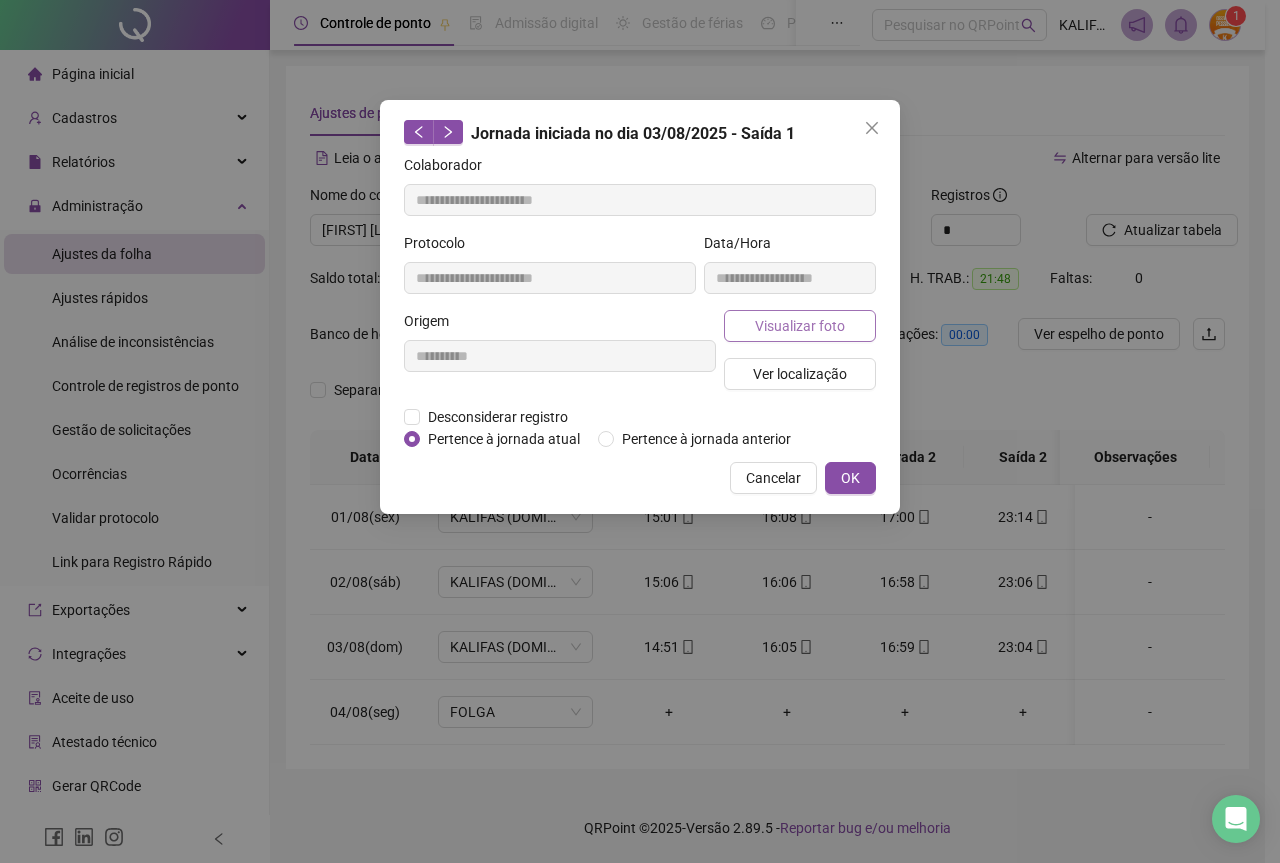 click on "Visualizar foto" at bounding box center [800, 326] 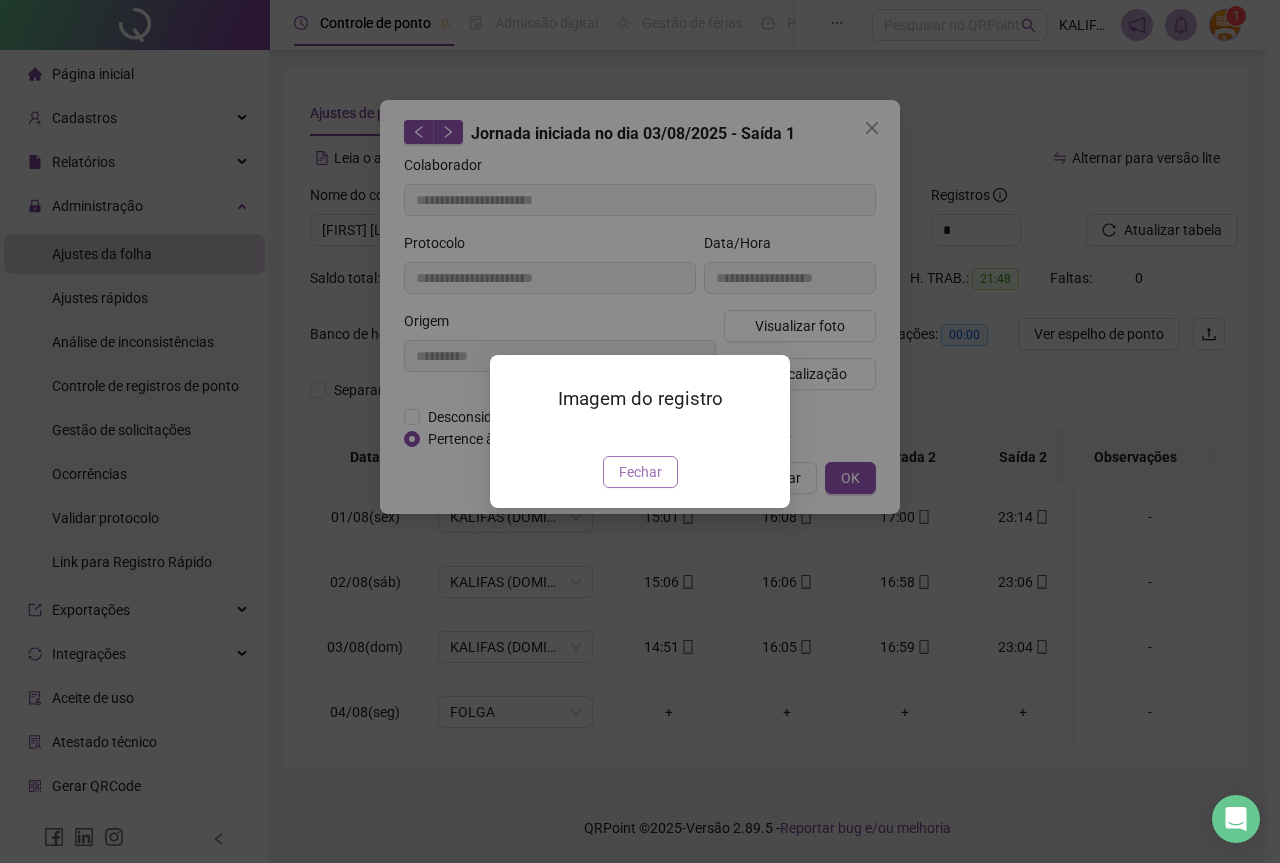 click on "Fechar" at bounding box center [640, 472] 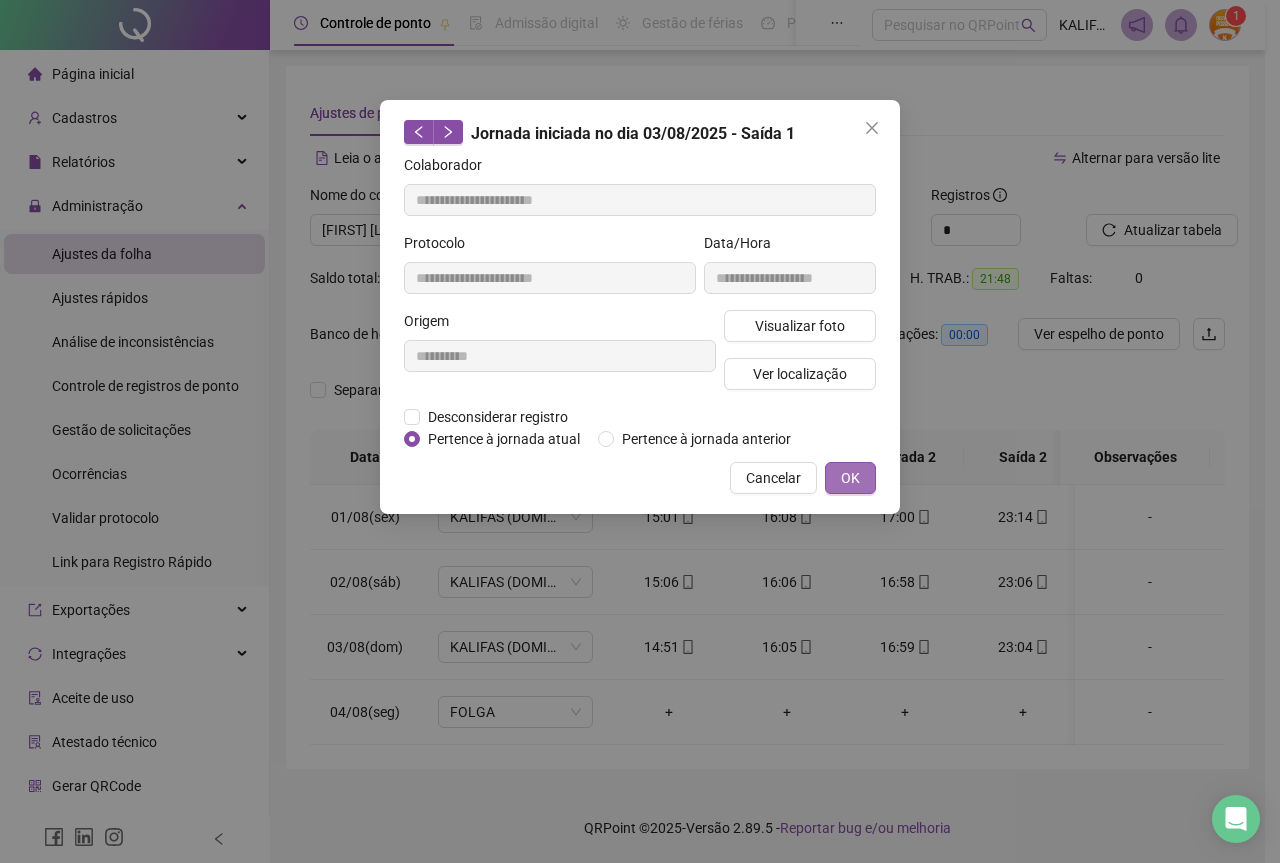 click on "OK" at bounding box center [850, 478] 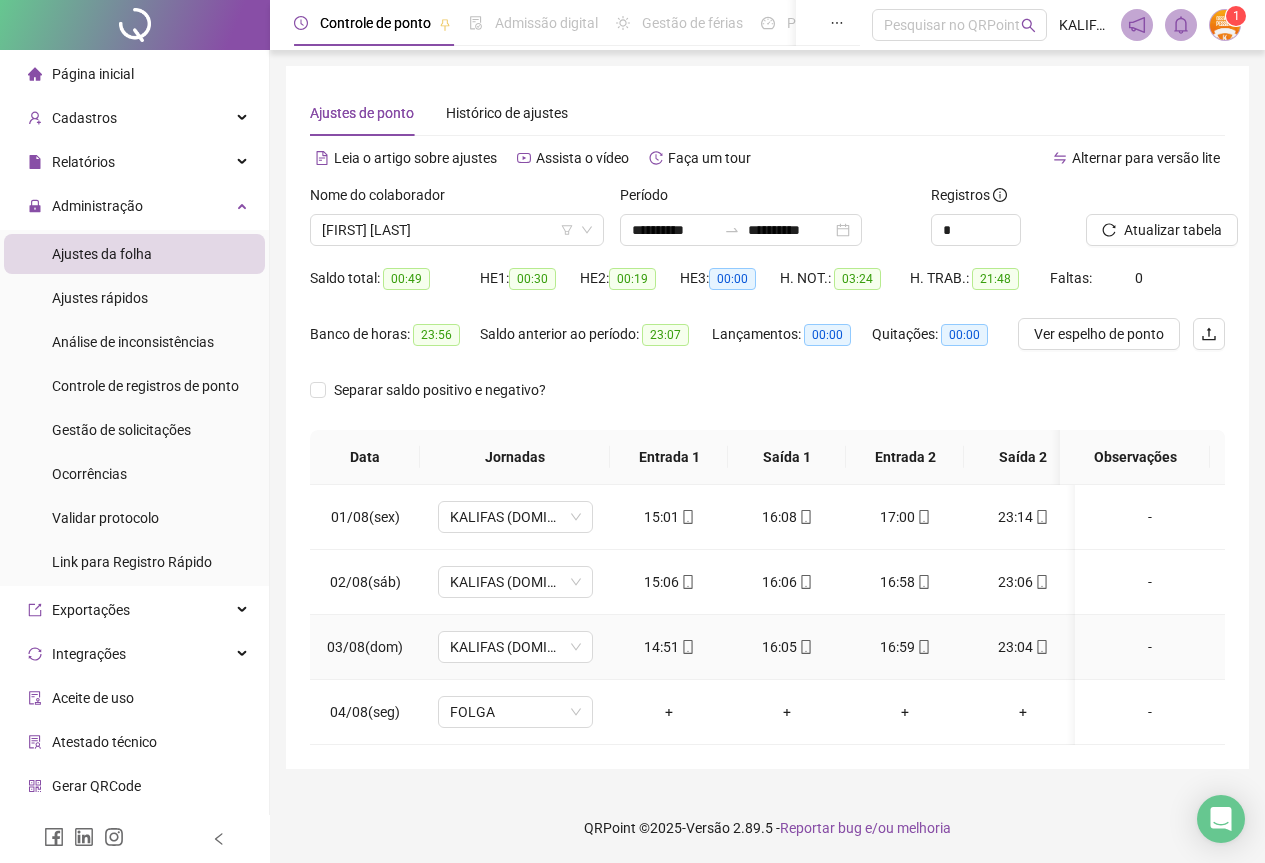 click on "16:59" at bounding box center [905, 647] 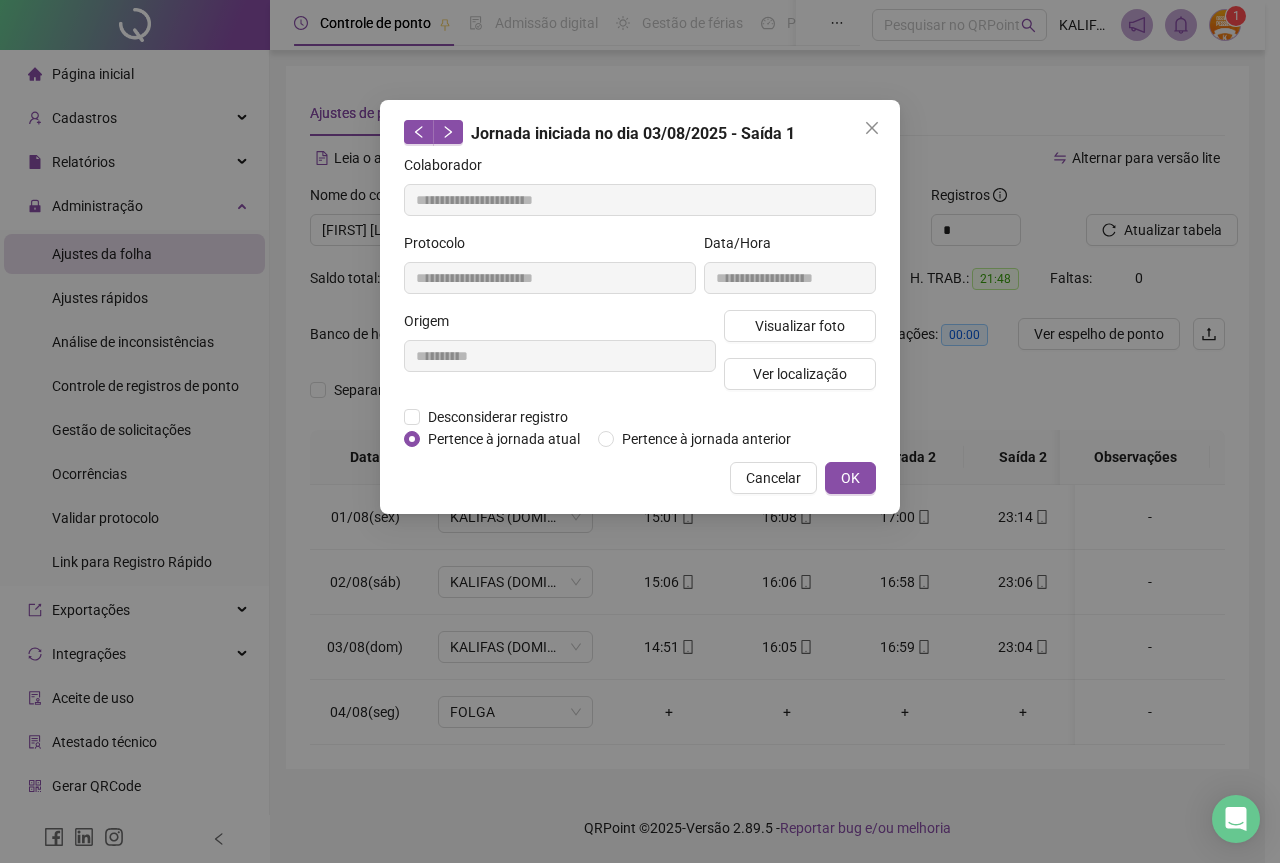 type on "**********" 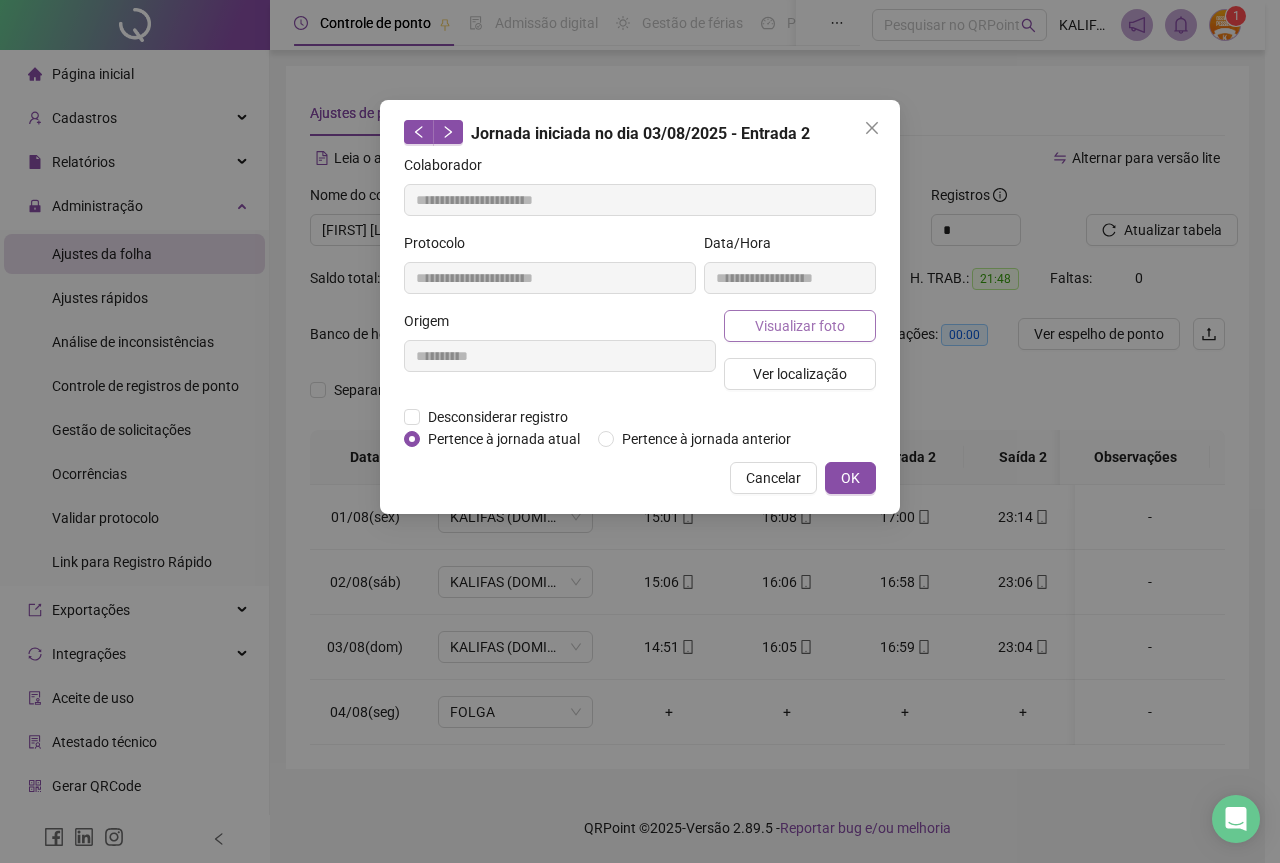 click on "Visualizar foto" at bounding box center [800, 326] 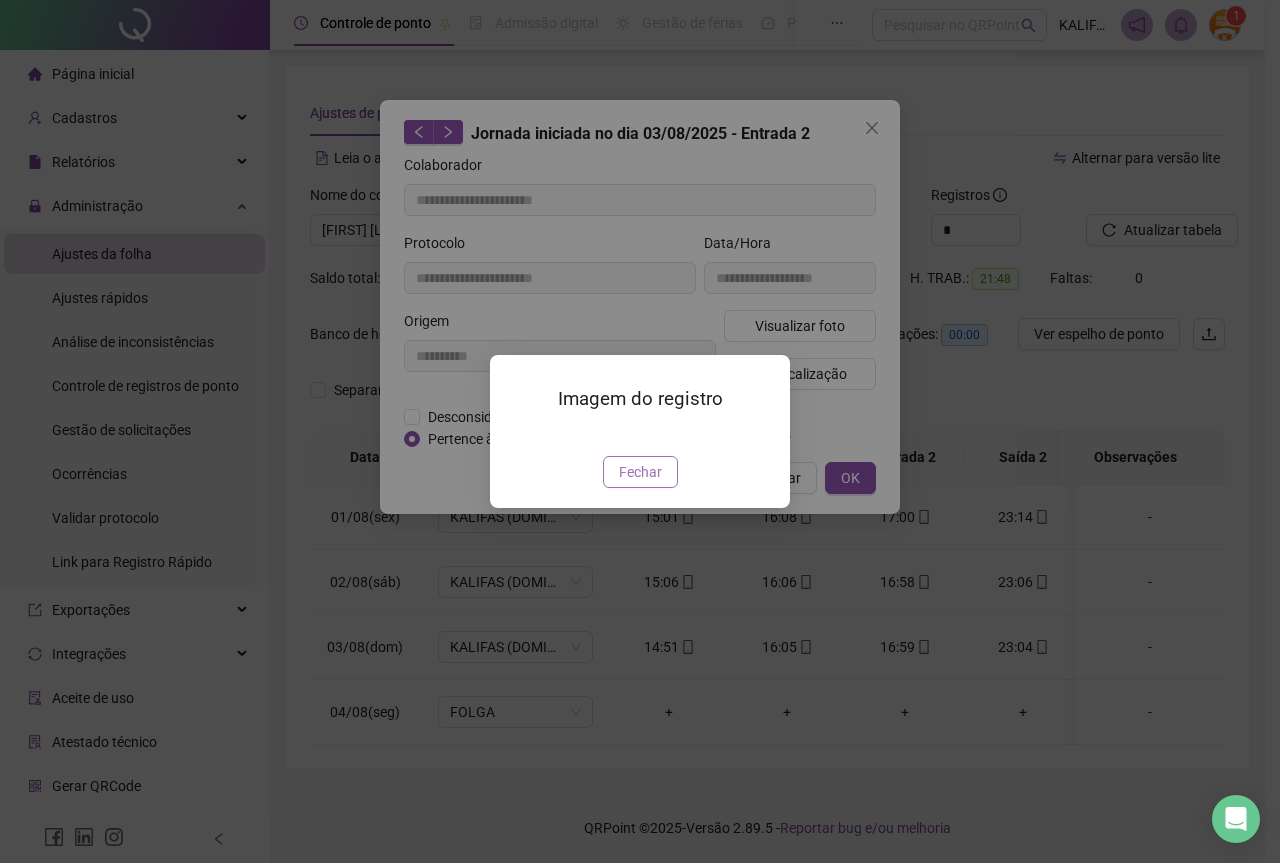 click on "Fechar" at bounding box center (640, 472) 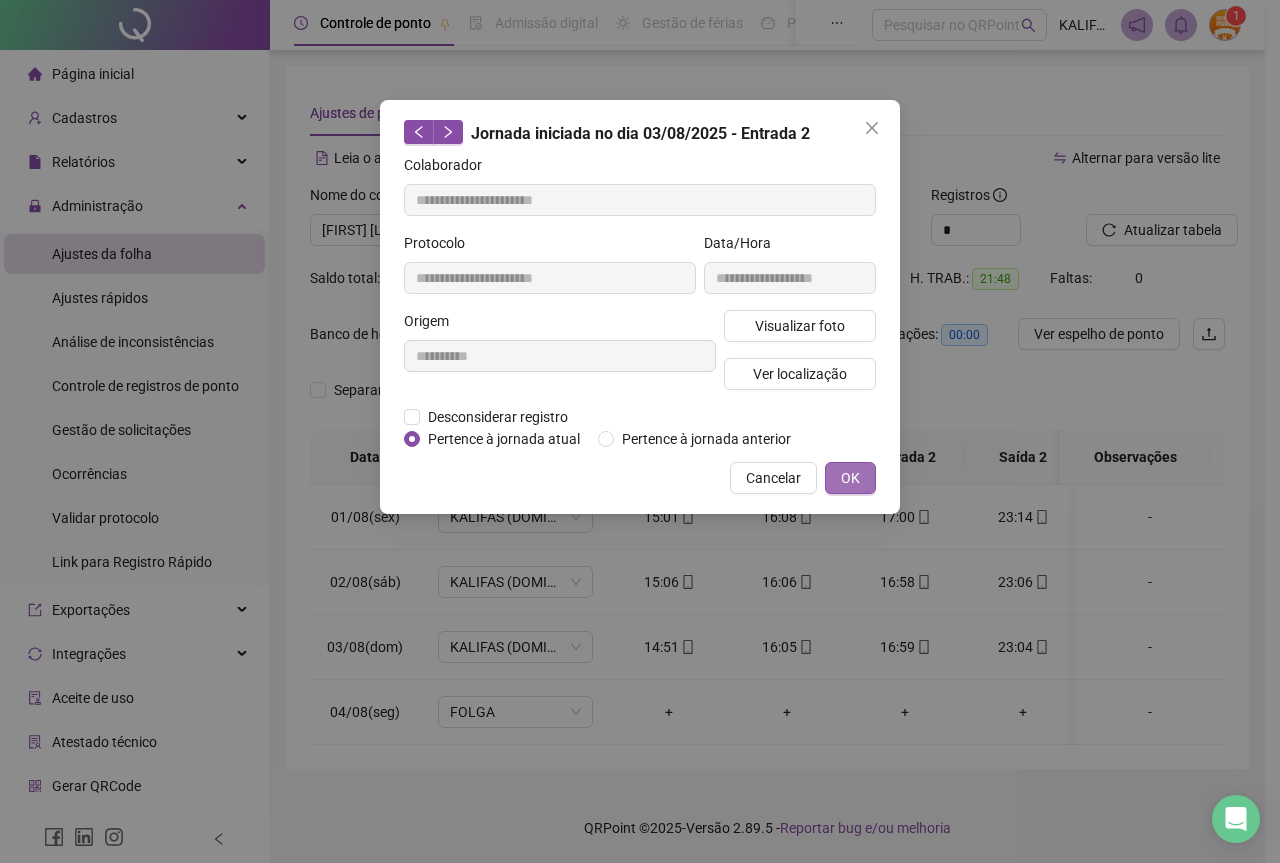 click on "OK" at bounding box center [850, 478] 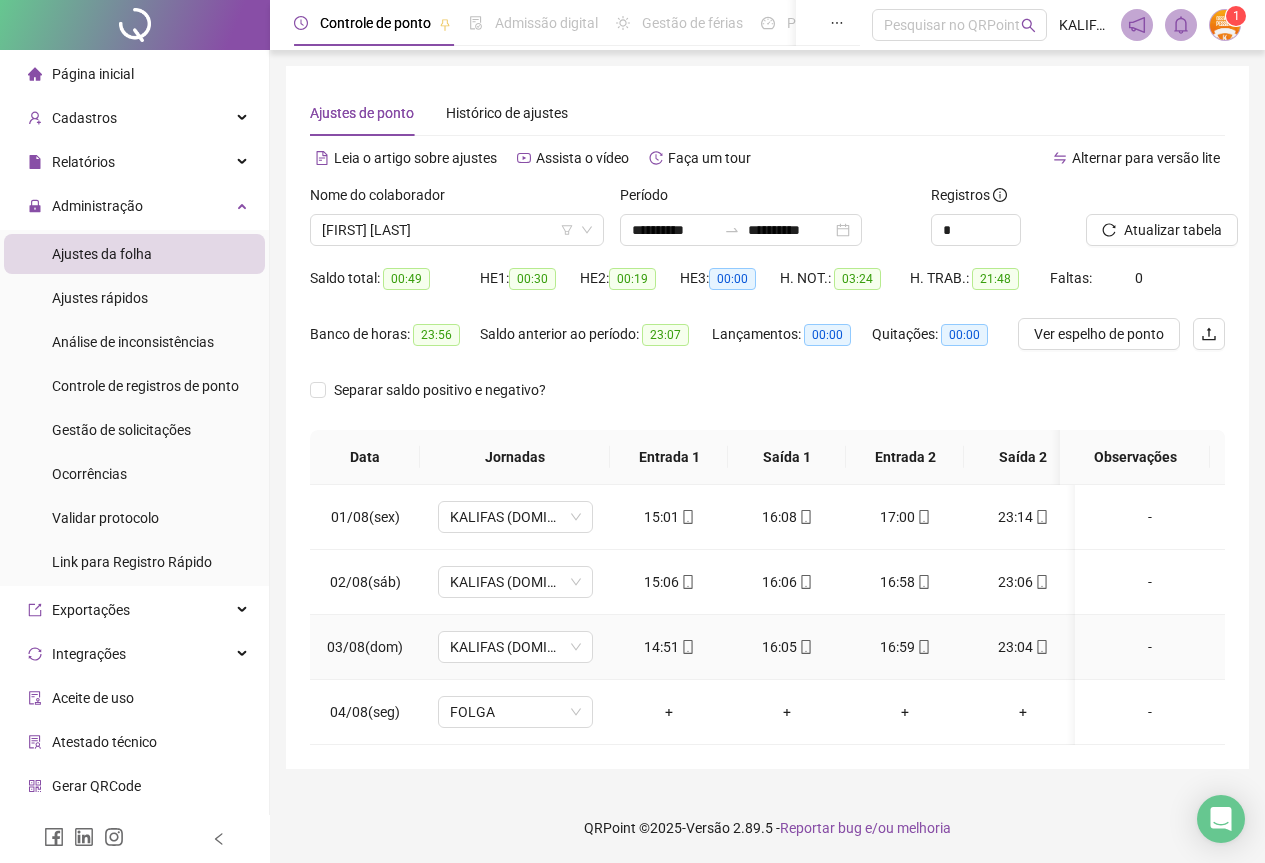 click 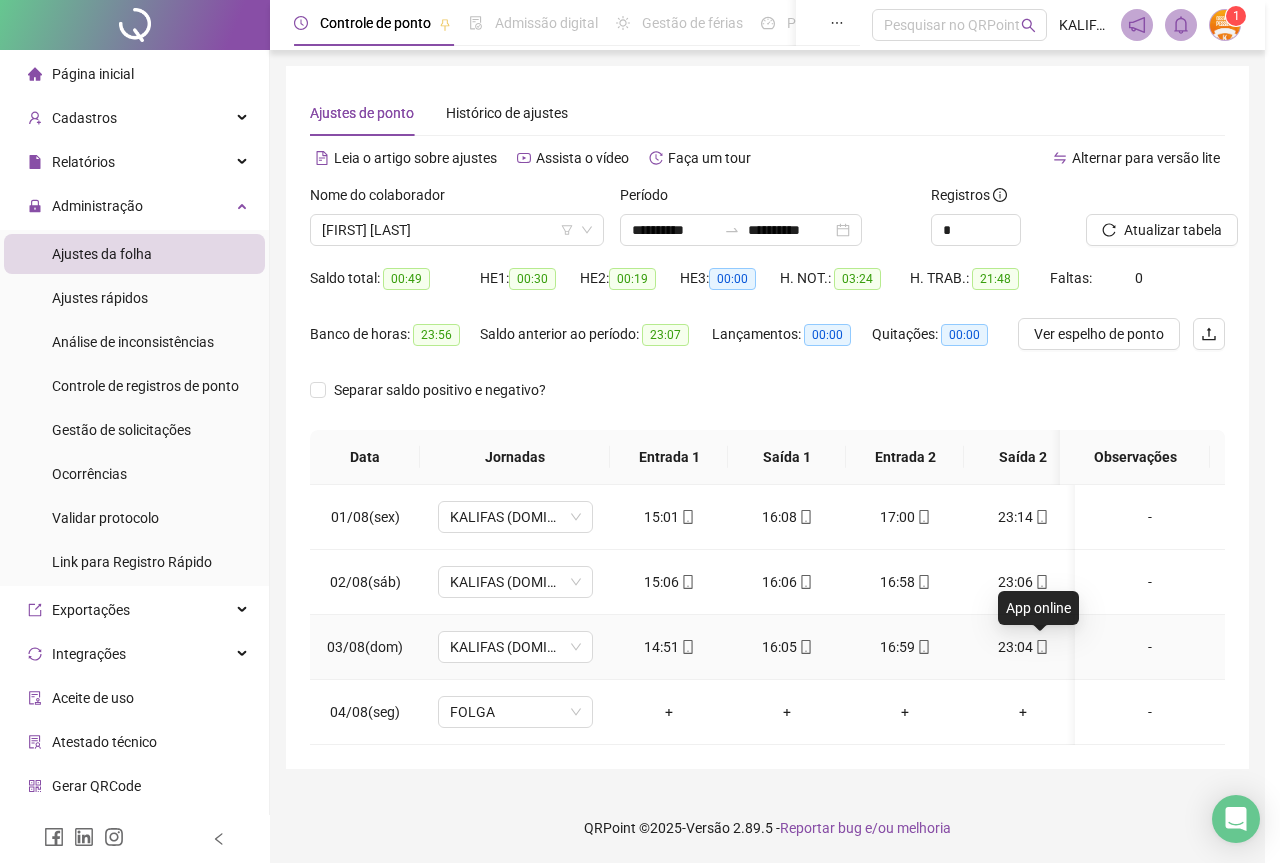 type on "**********" 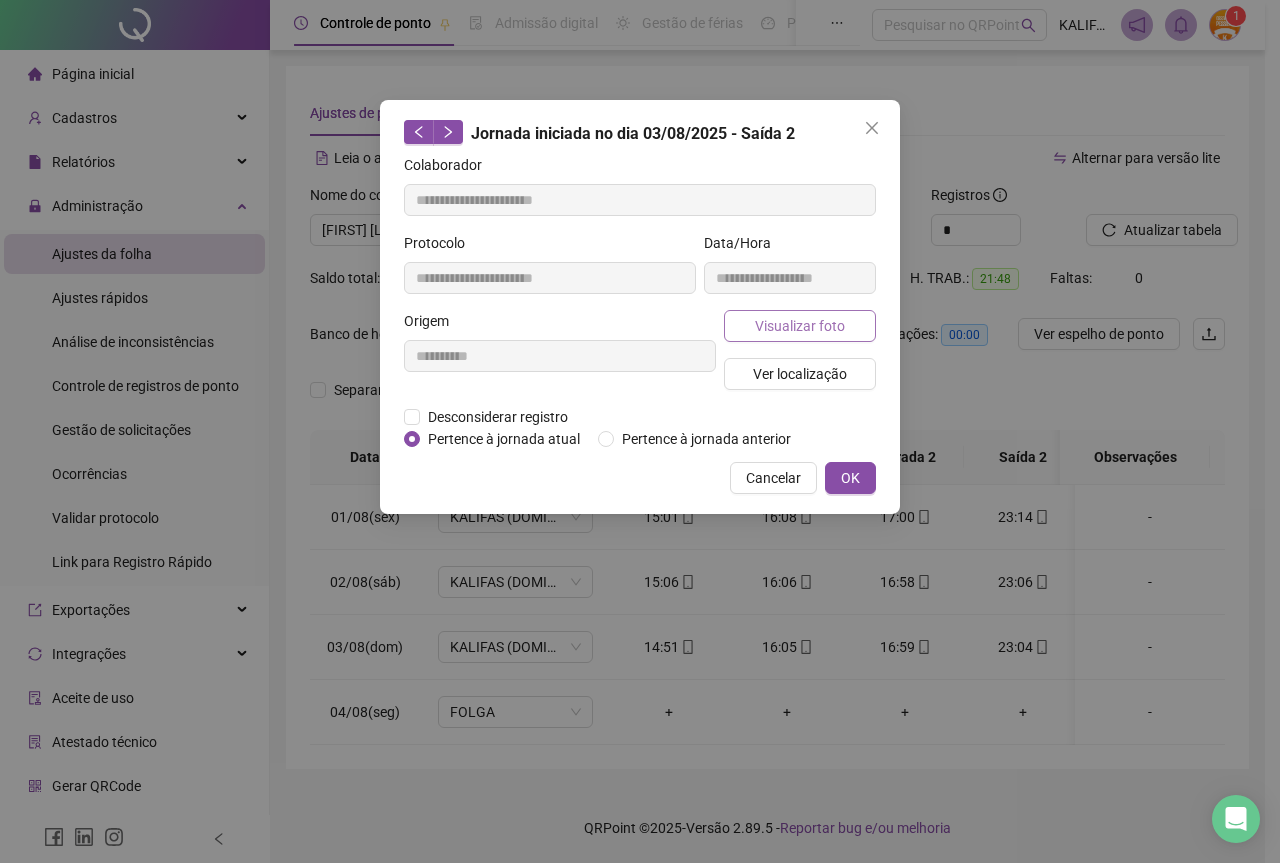 click on "Visualizar foto" at bounding box center [800, 326] 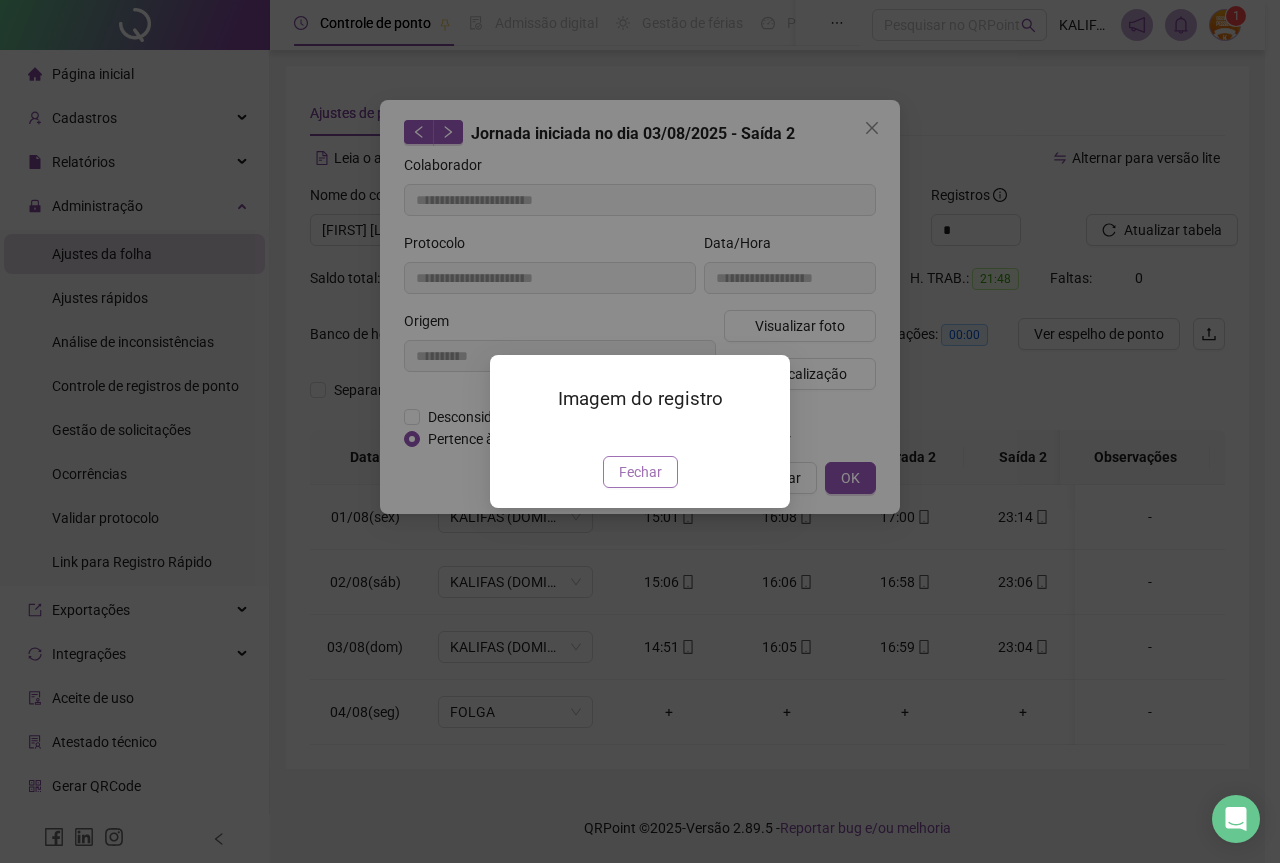 click on "Fechar" at bounding box center (640, 472) 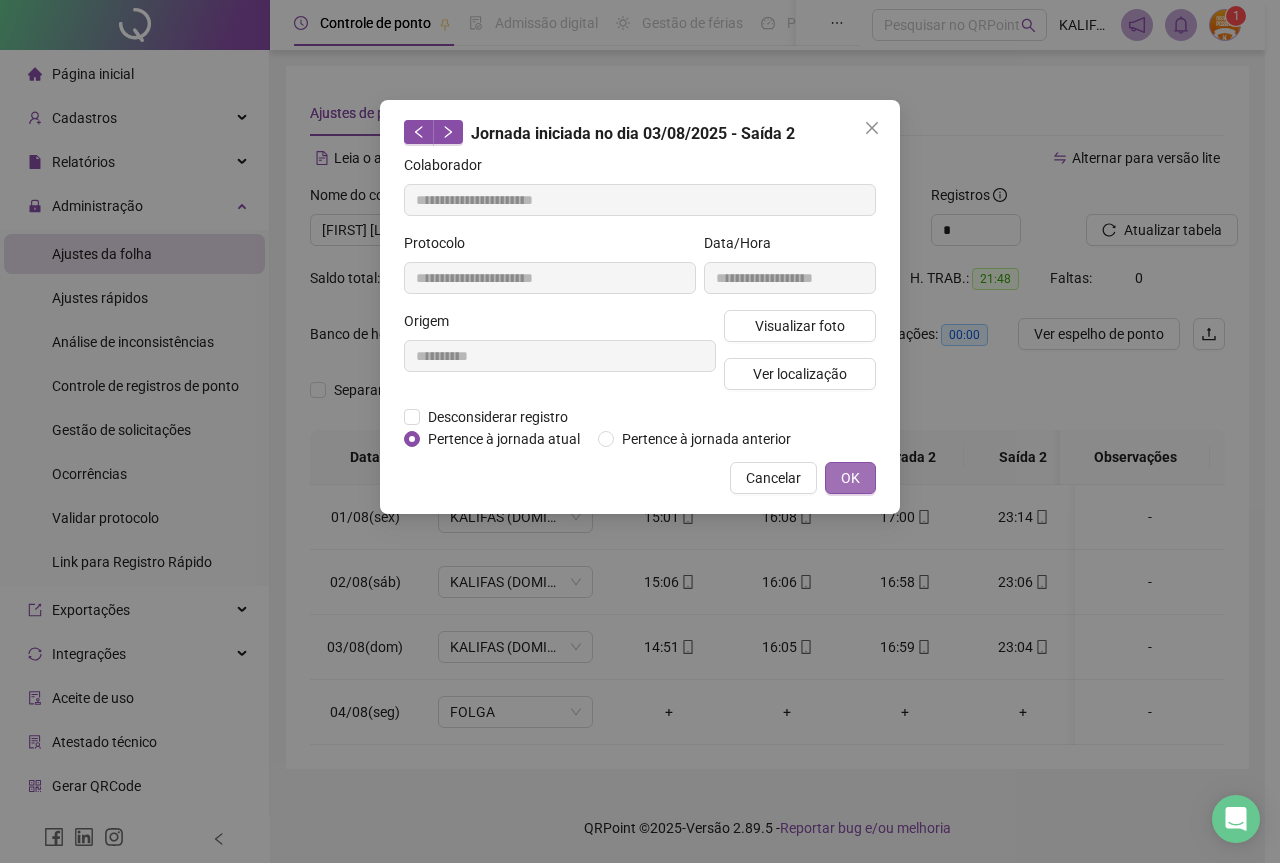 click on "OK" at bounding box center (850, 478) 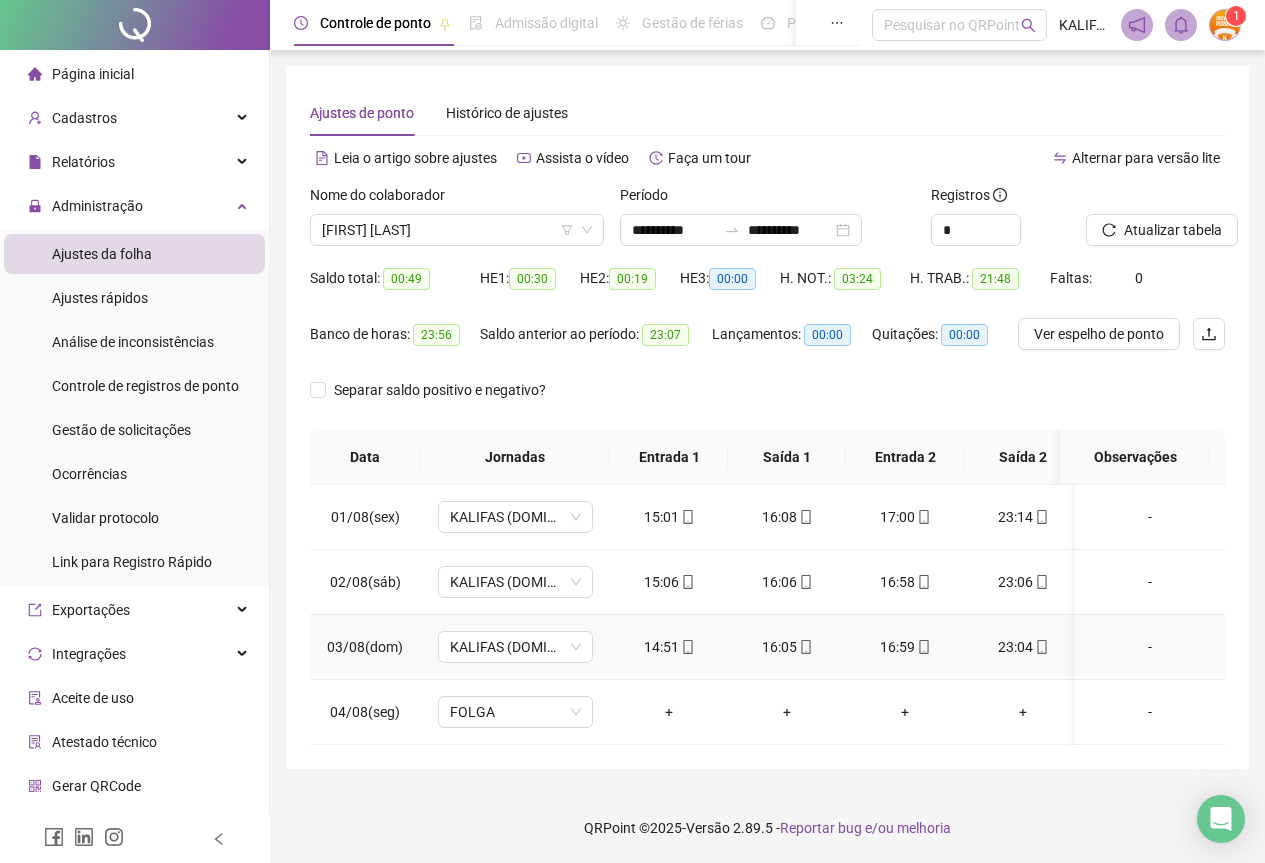 click at bounding box center [923, 647] 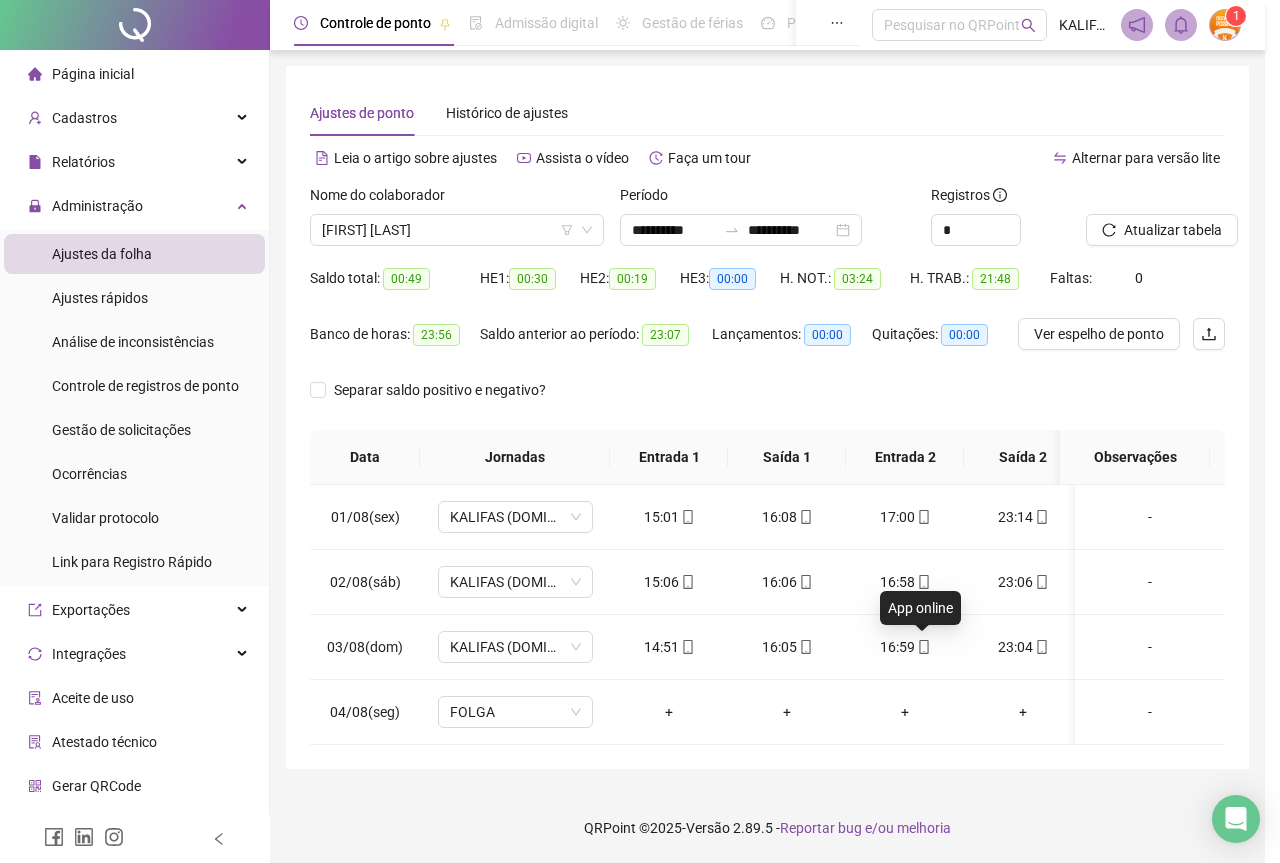 type on "**********" 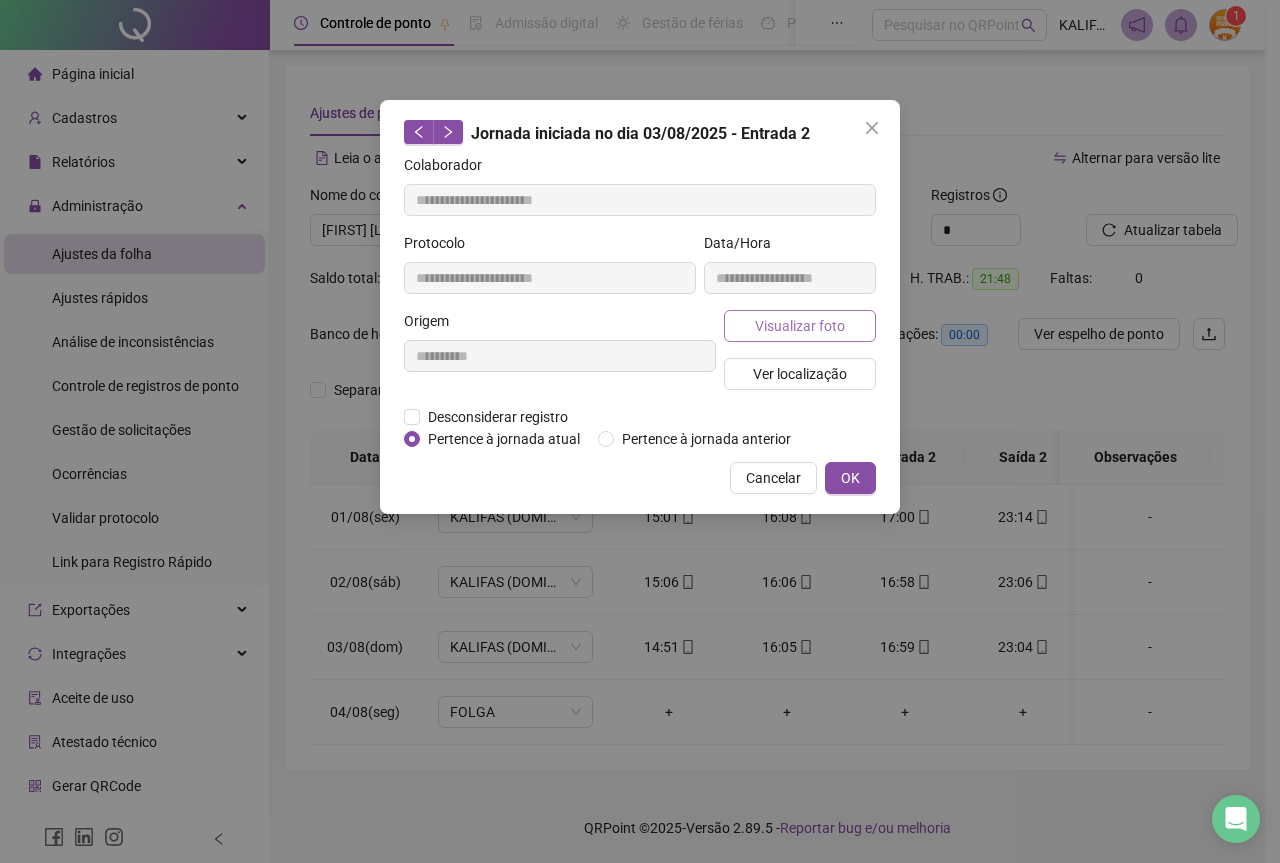 click on "Visualizar foto" at bounding box center (800, 326) 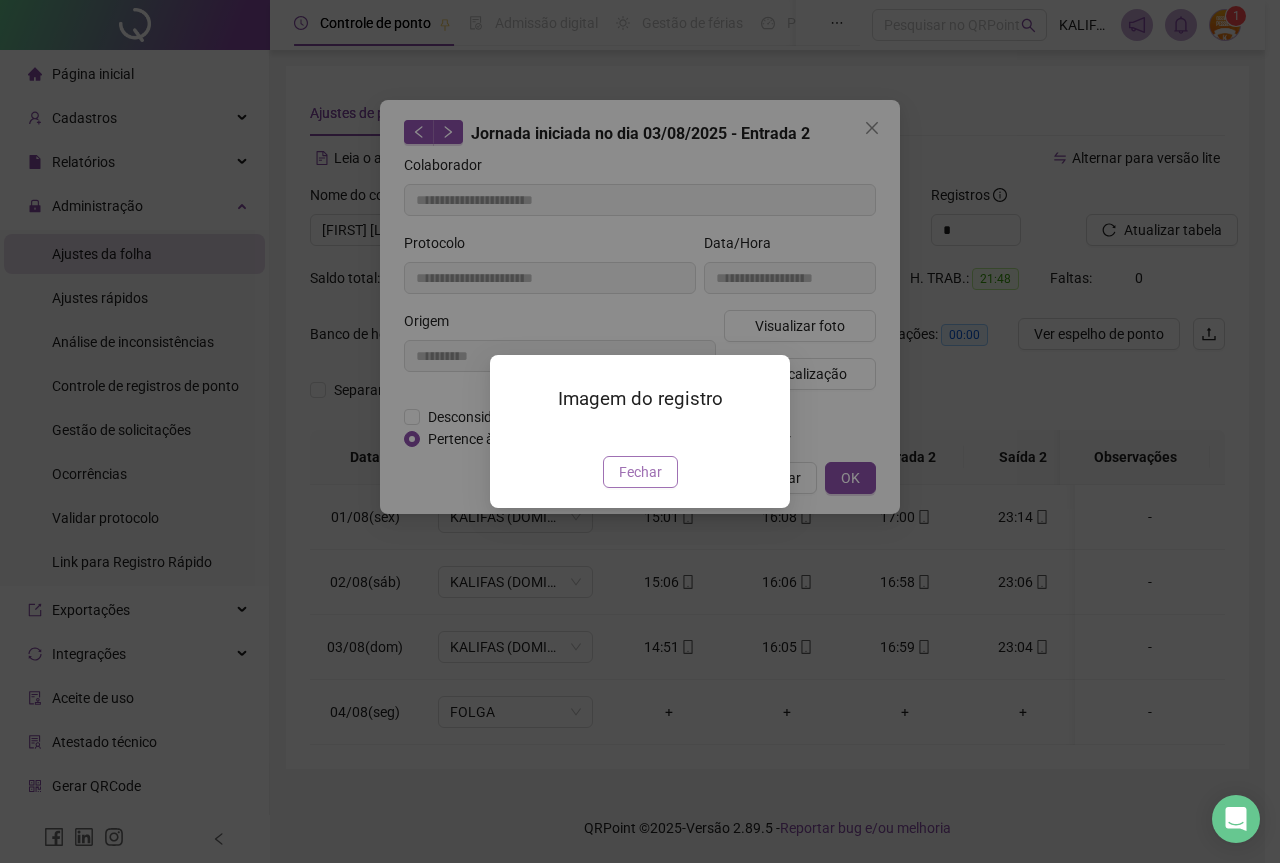 click on "Imagem do registro Fechar" at bounding box center (640, 431) 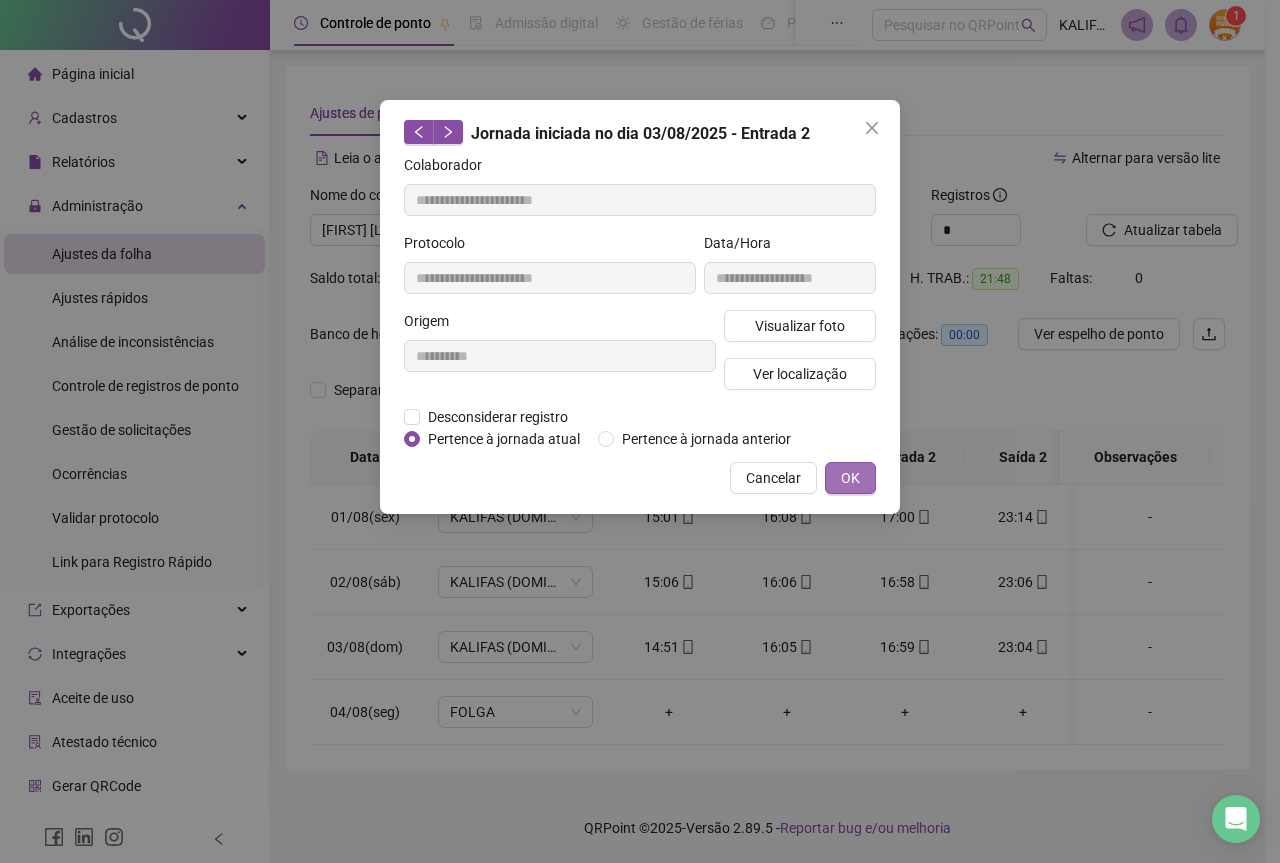 click on "OK" at bounding box center (850, 478) 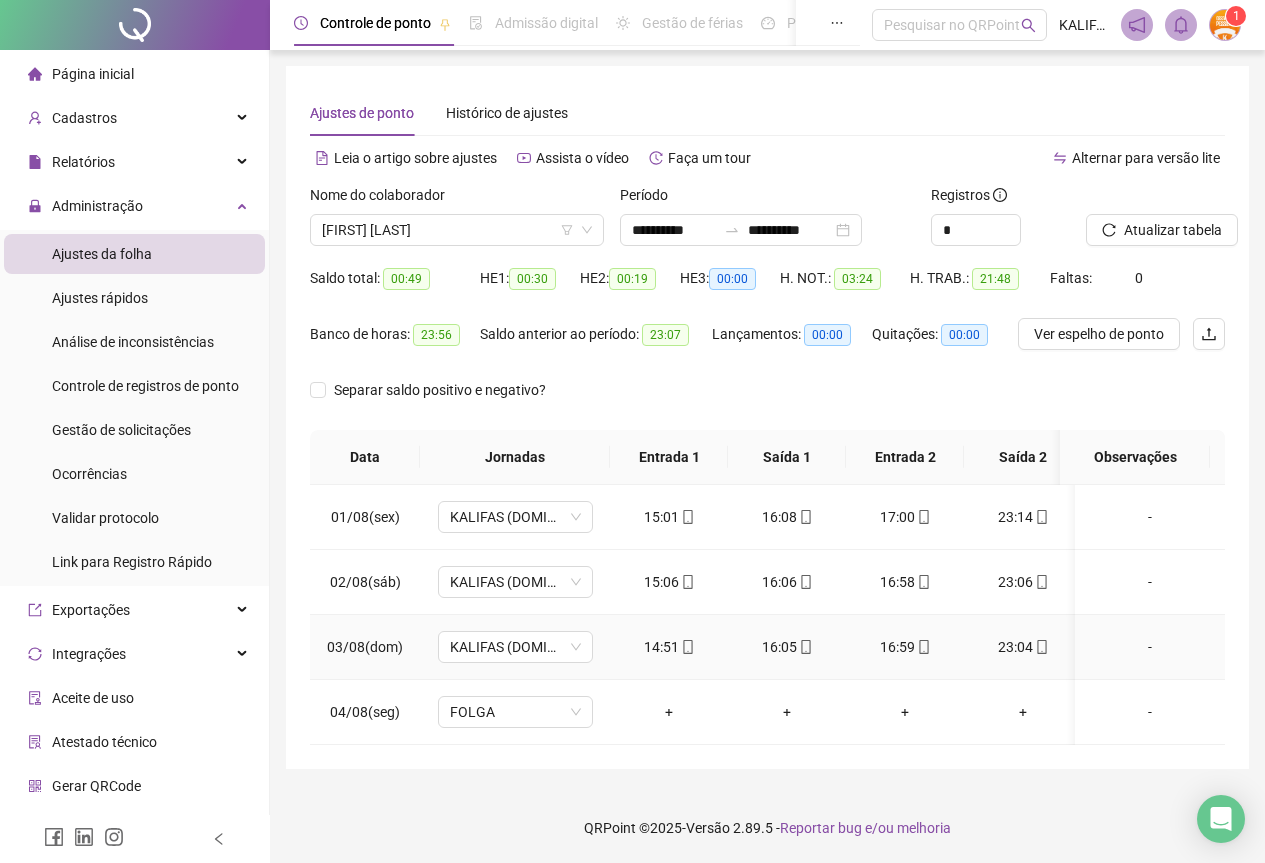 click on "14:51" at bounding box center [669, 647] 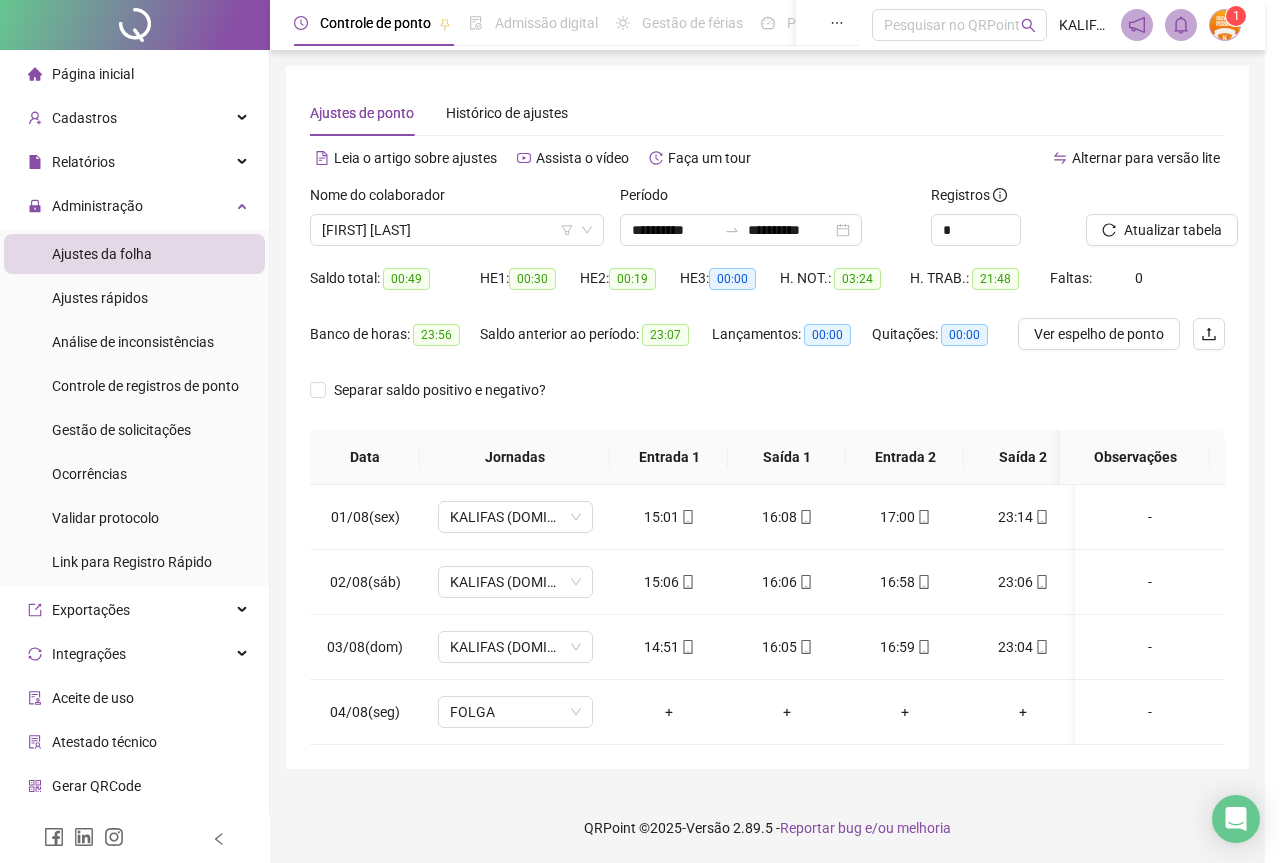 type on "**********" 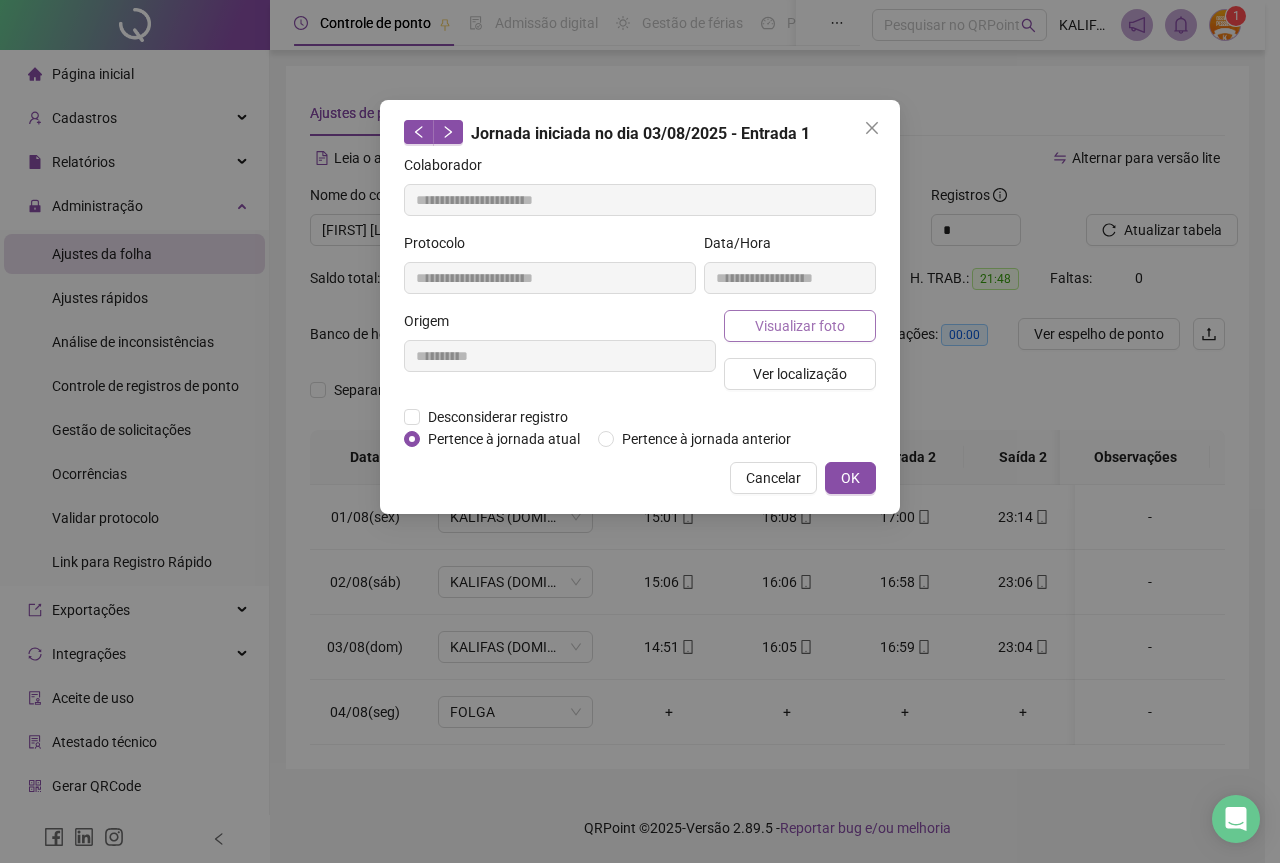 click on "Visualizar foto" at bounding box center (800, 326) 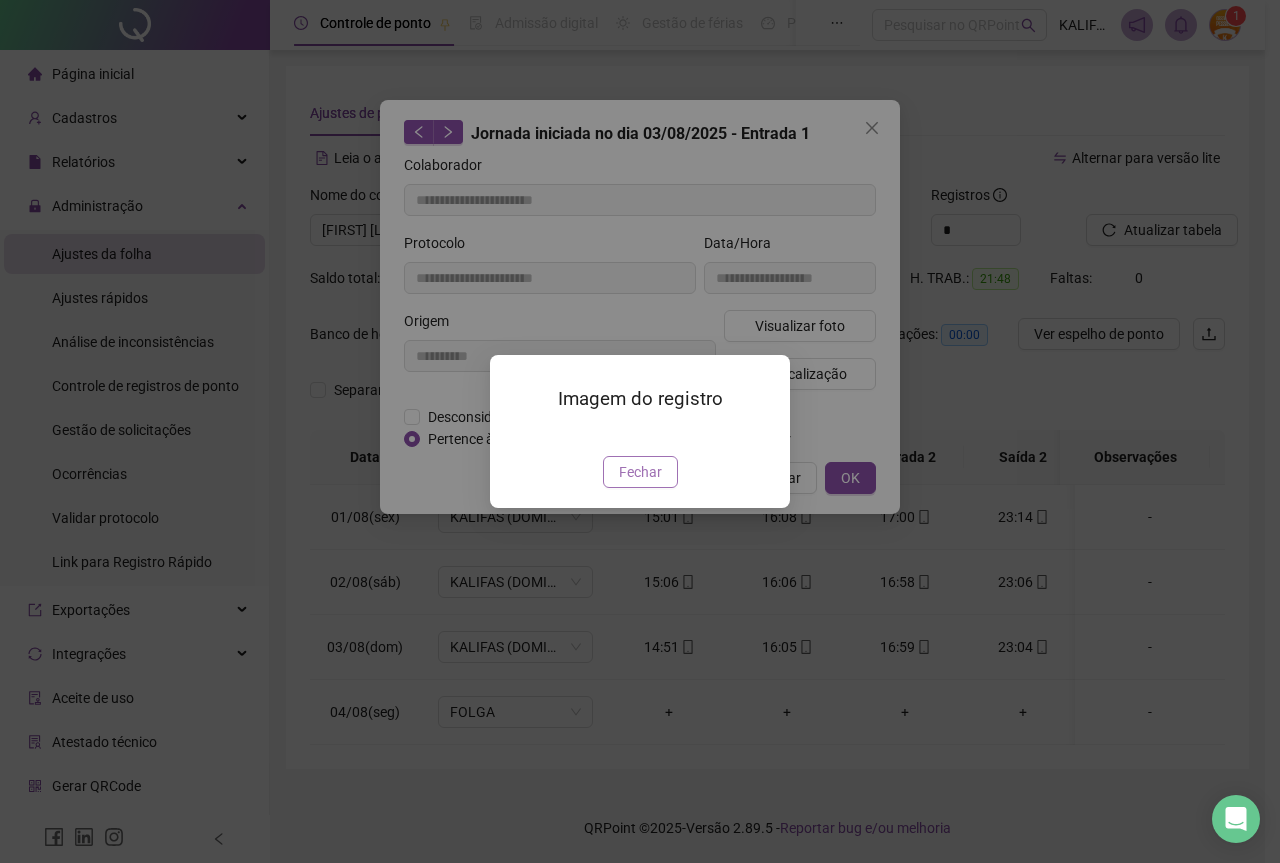 click on "Fechar" at bounding box center [640, 472] 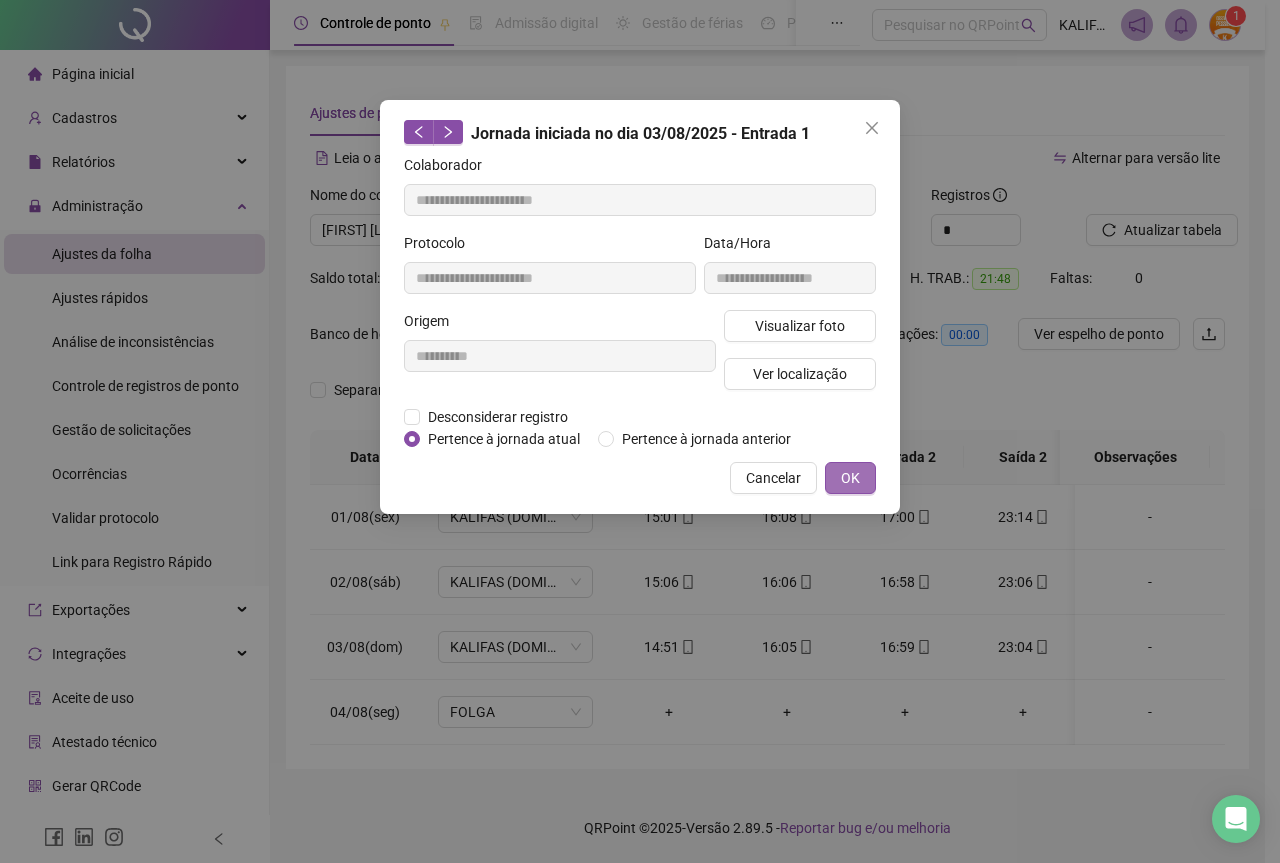 click on "OK" at bounding box center (850, 478) 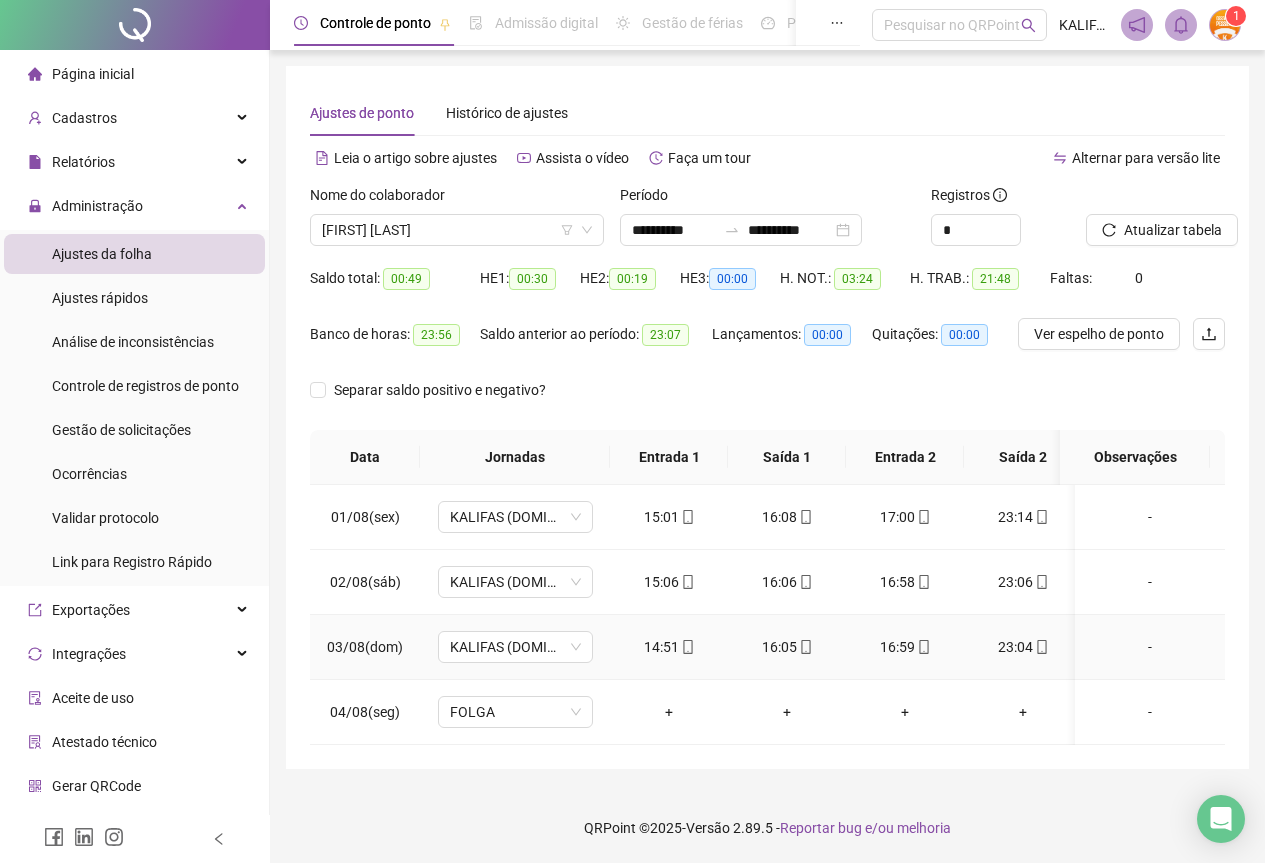 click on "16:05" at bounding box center [787, 647] 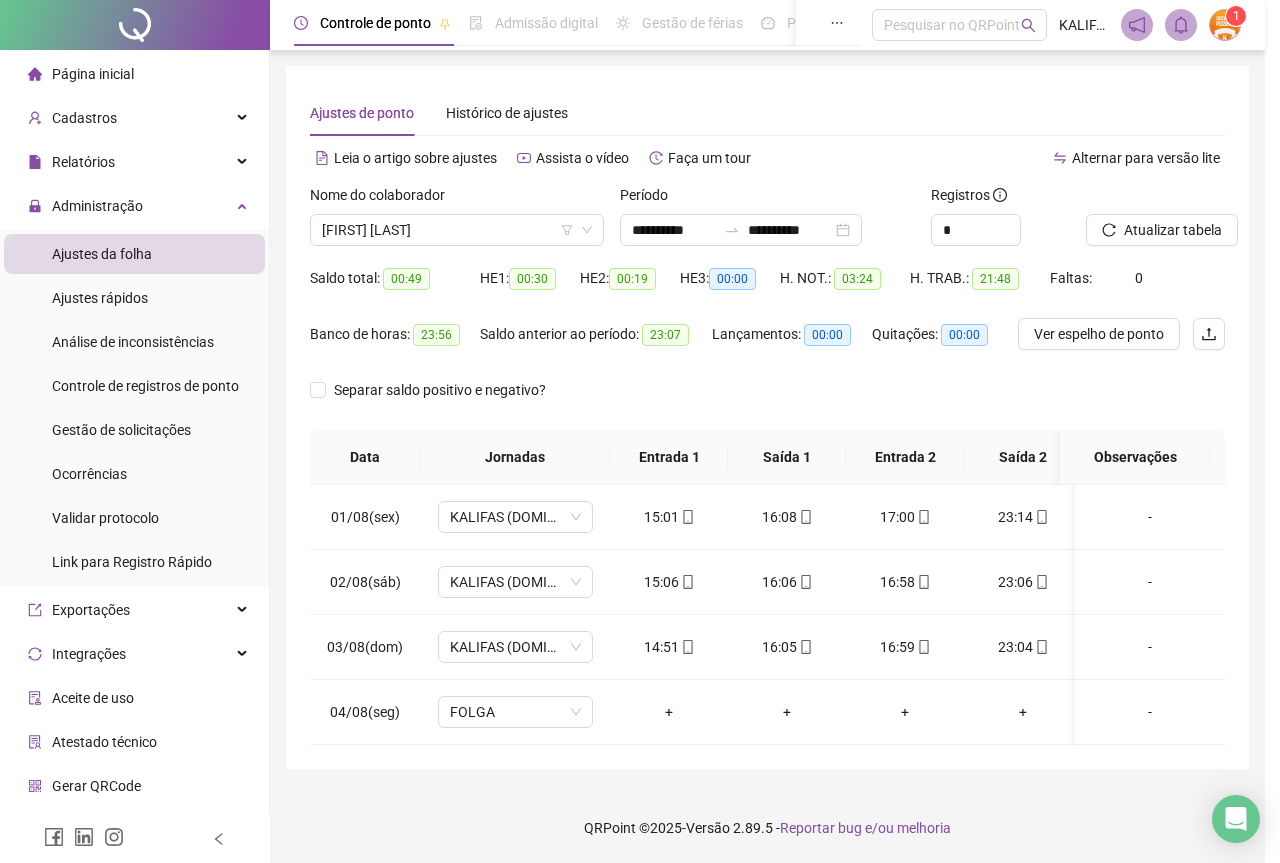 type on "**********" 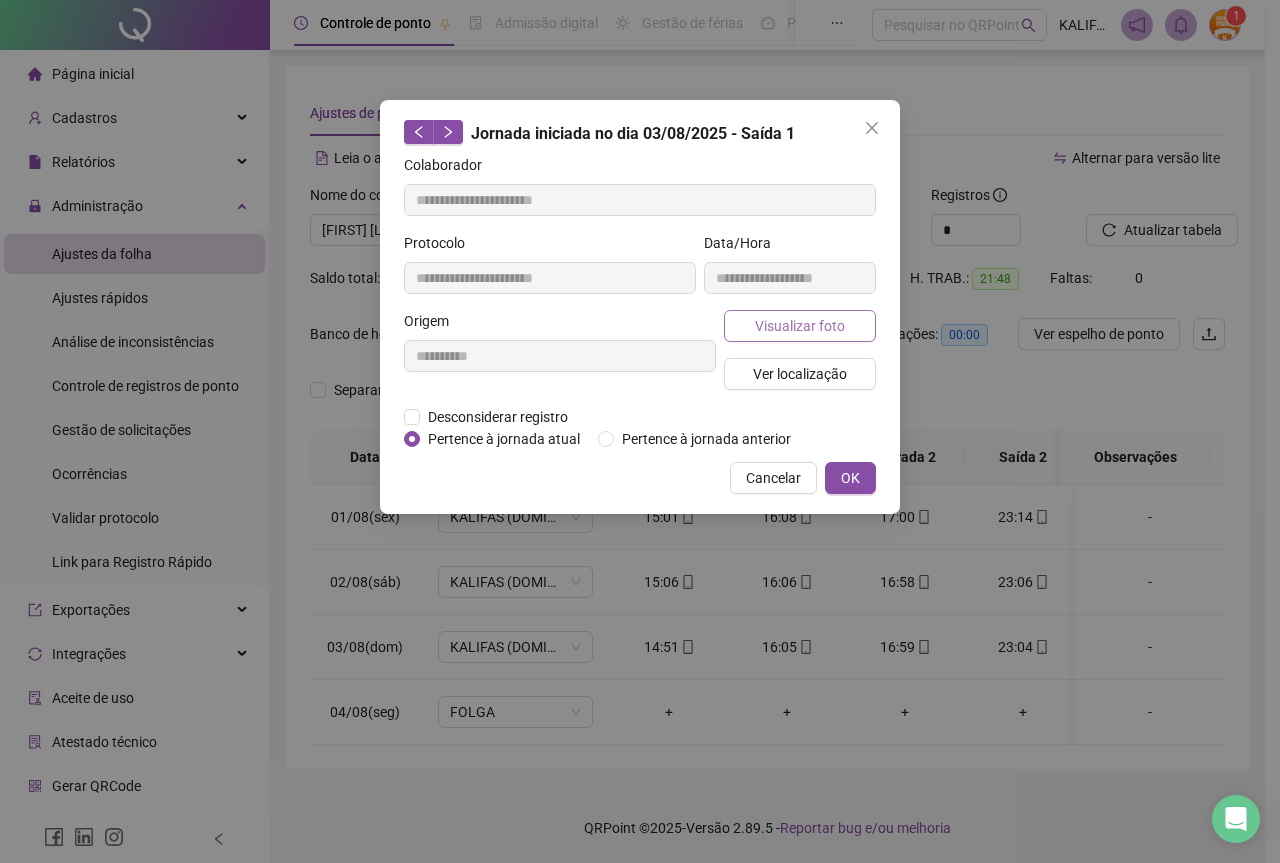 click on "Visualizar foto" at bounding box center (800, 326) 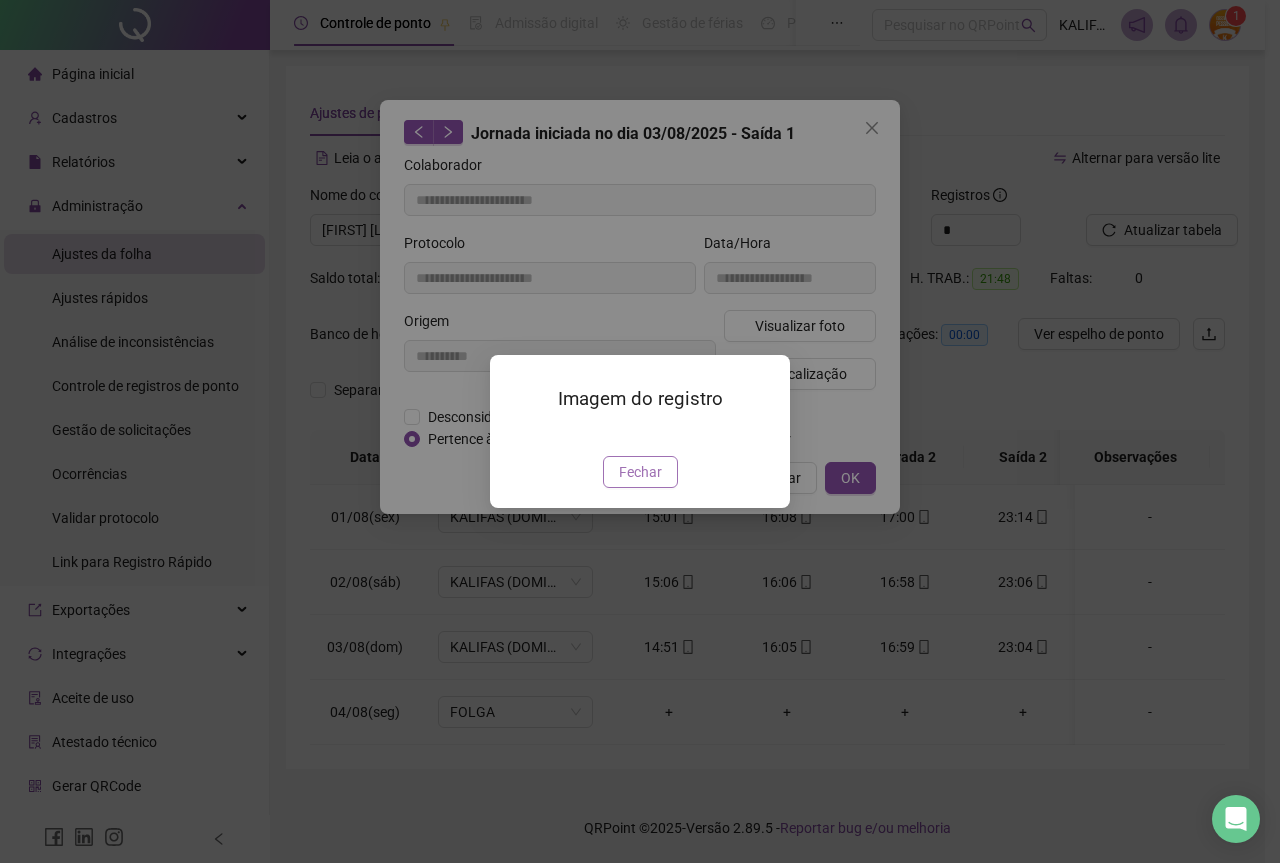 click on "Fechar" at bounding box center (640, 472) 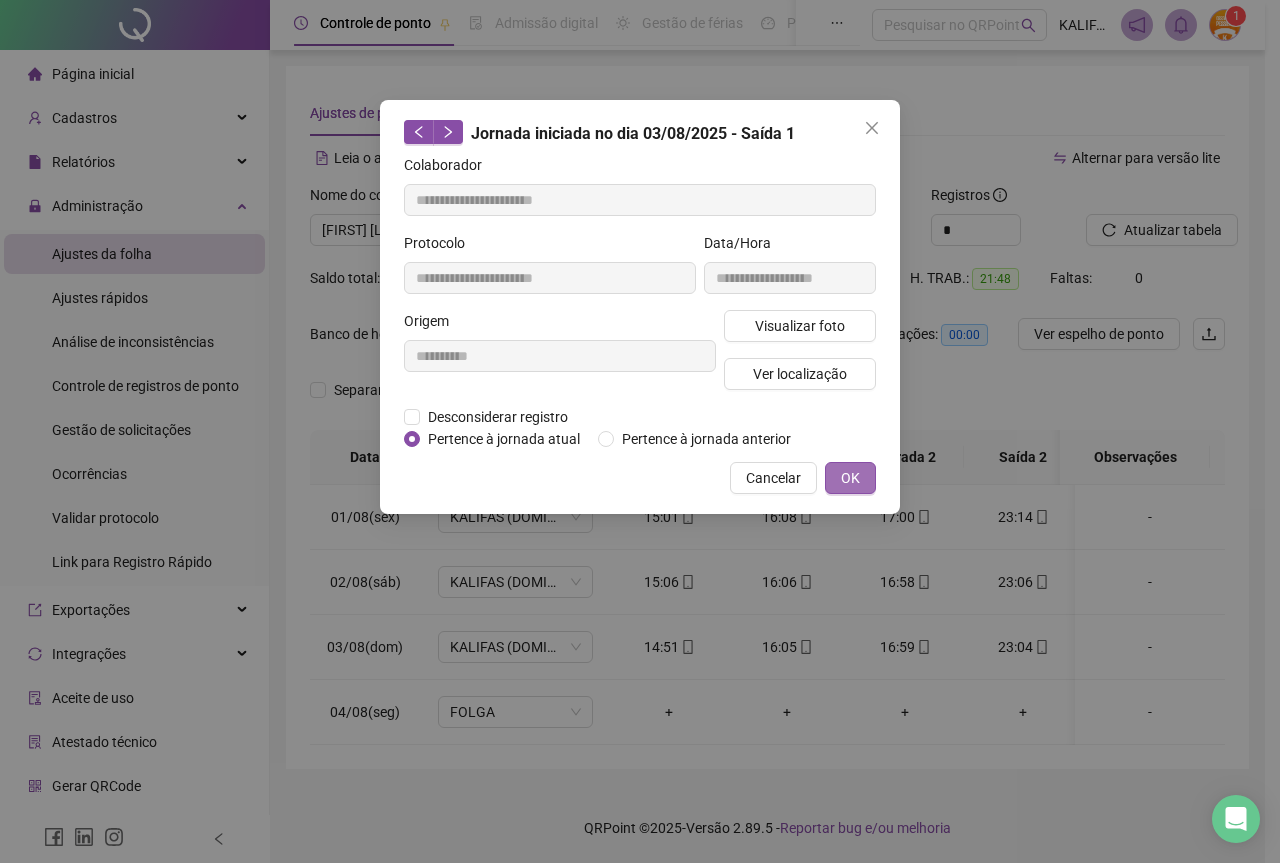 click on "OK" at bounding box center (850, 478) 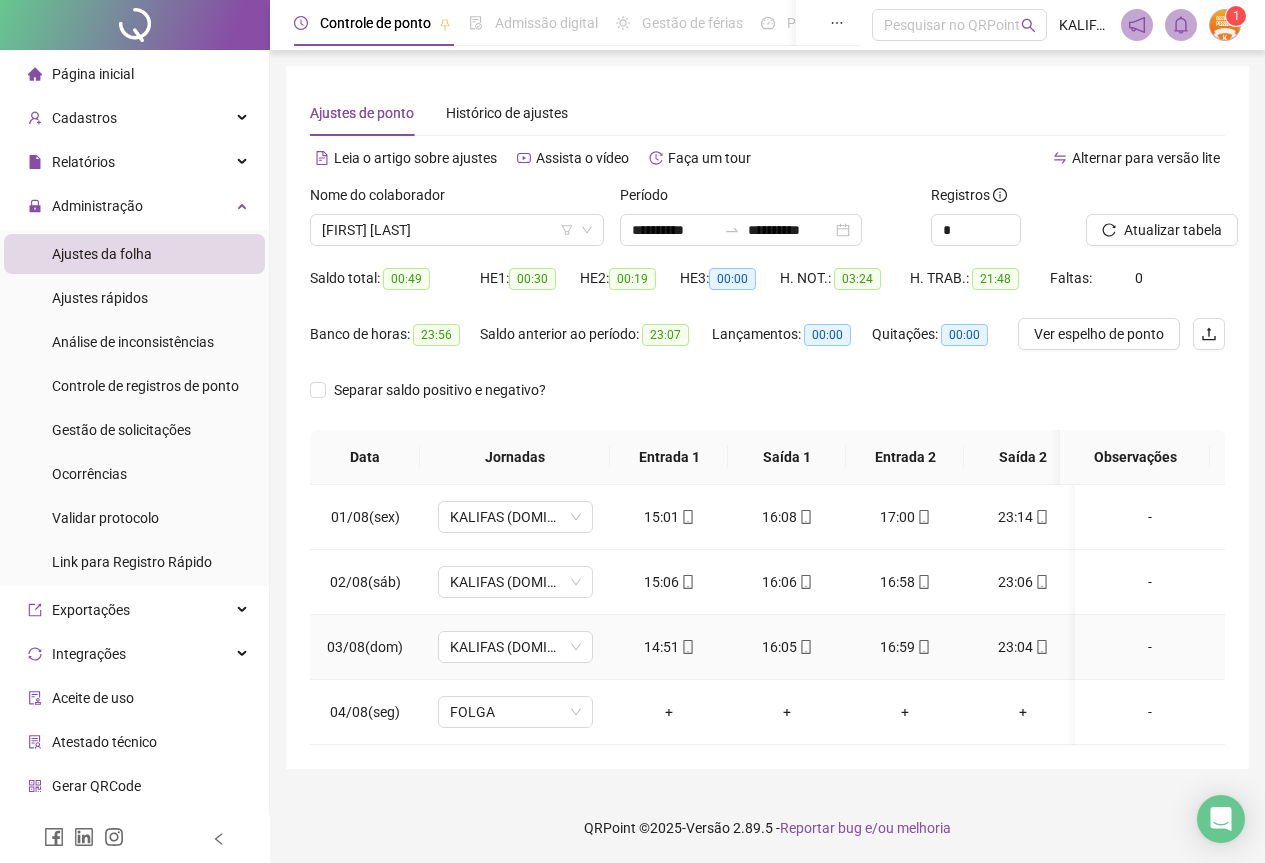 click on "16:59" at bounding box center [905, 647] 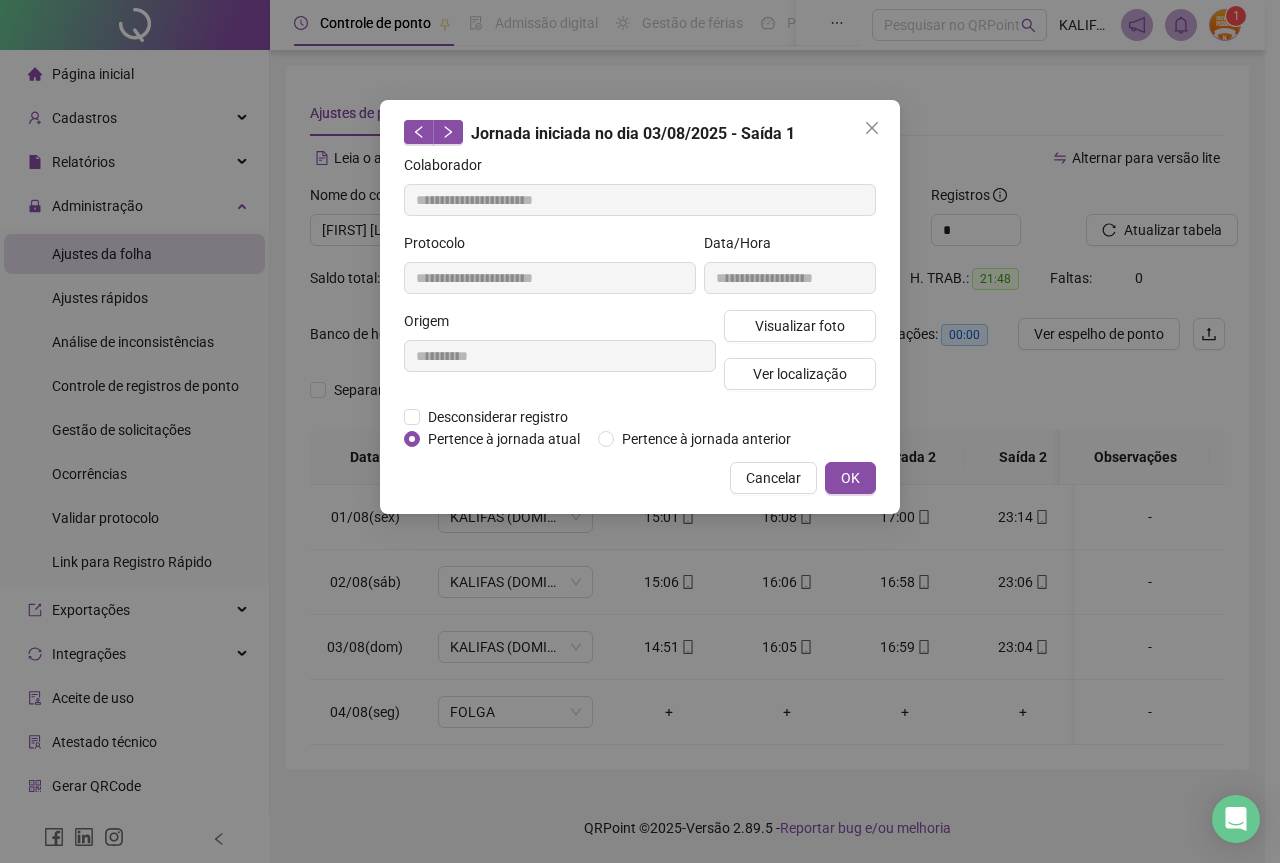type on "**********" 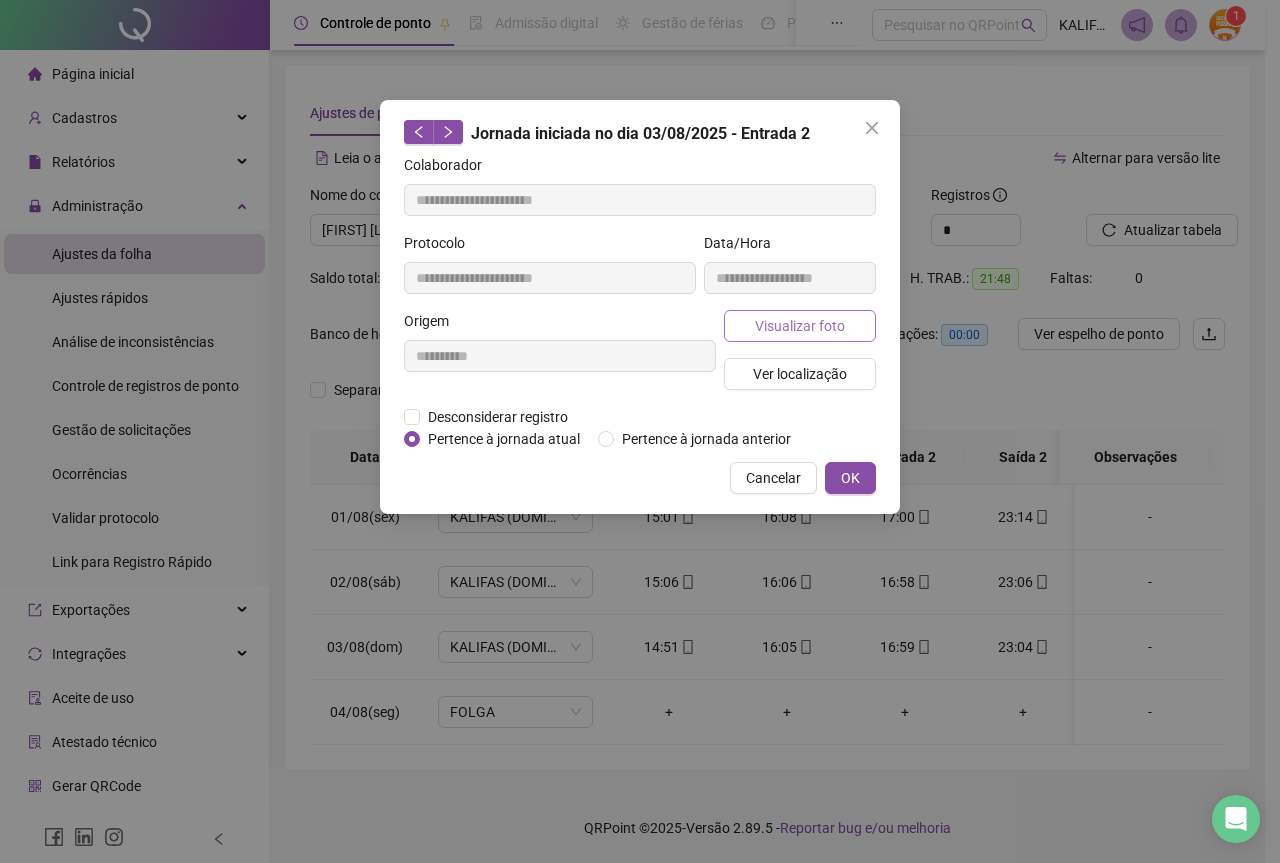 click on "Visualizar foto" at bounding box center (800, 326) 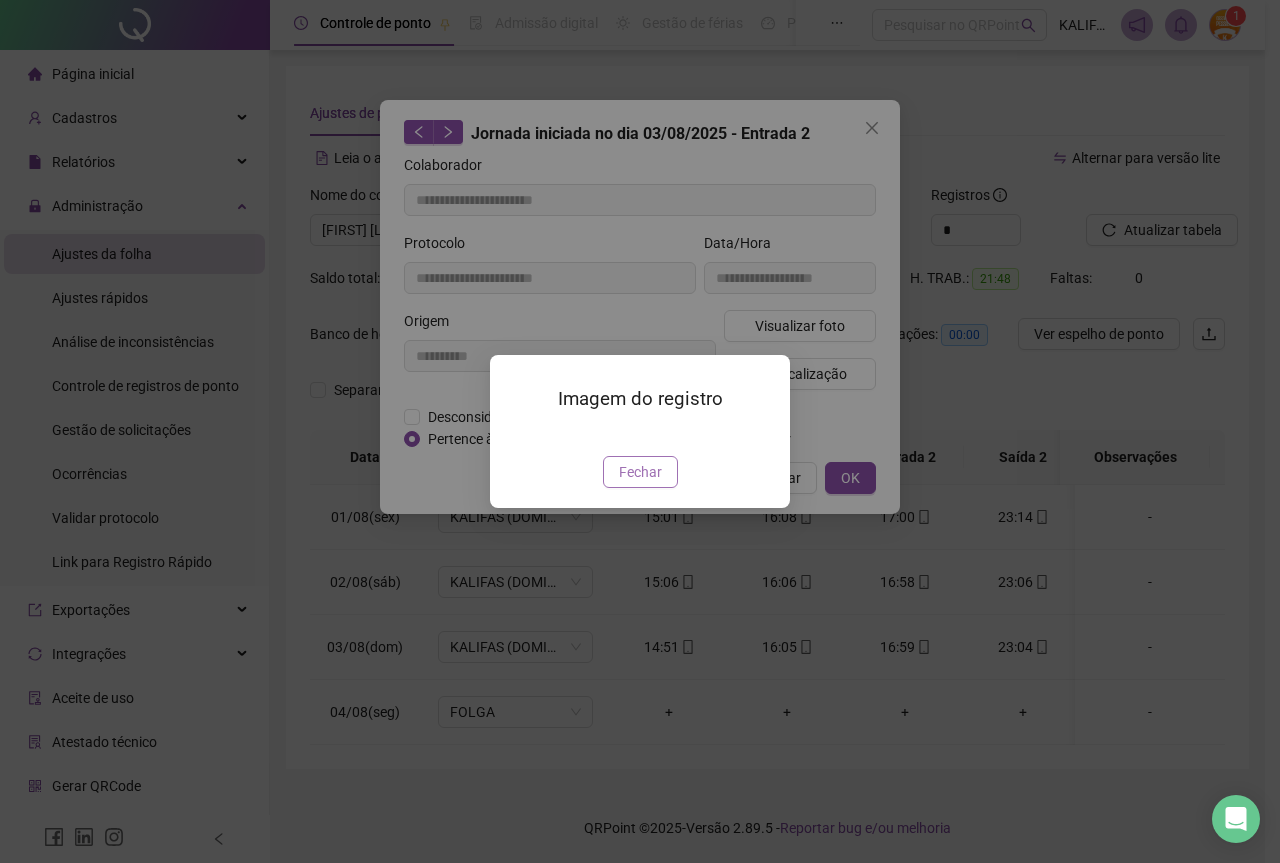 click on "Fechar" at bounding box center (640, 472) 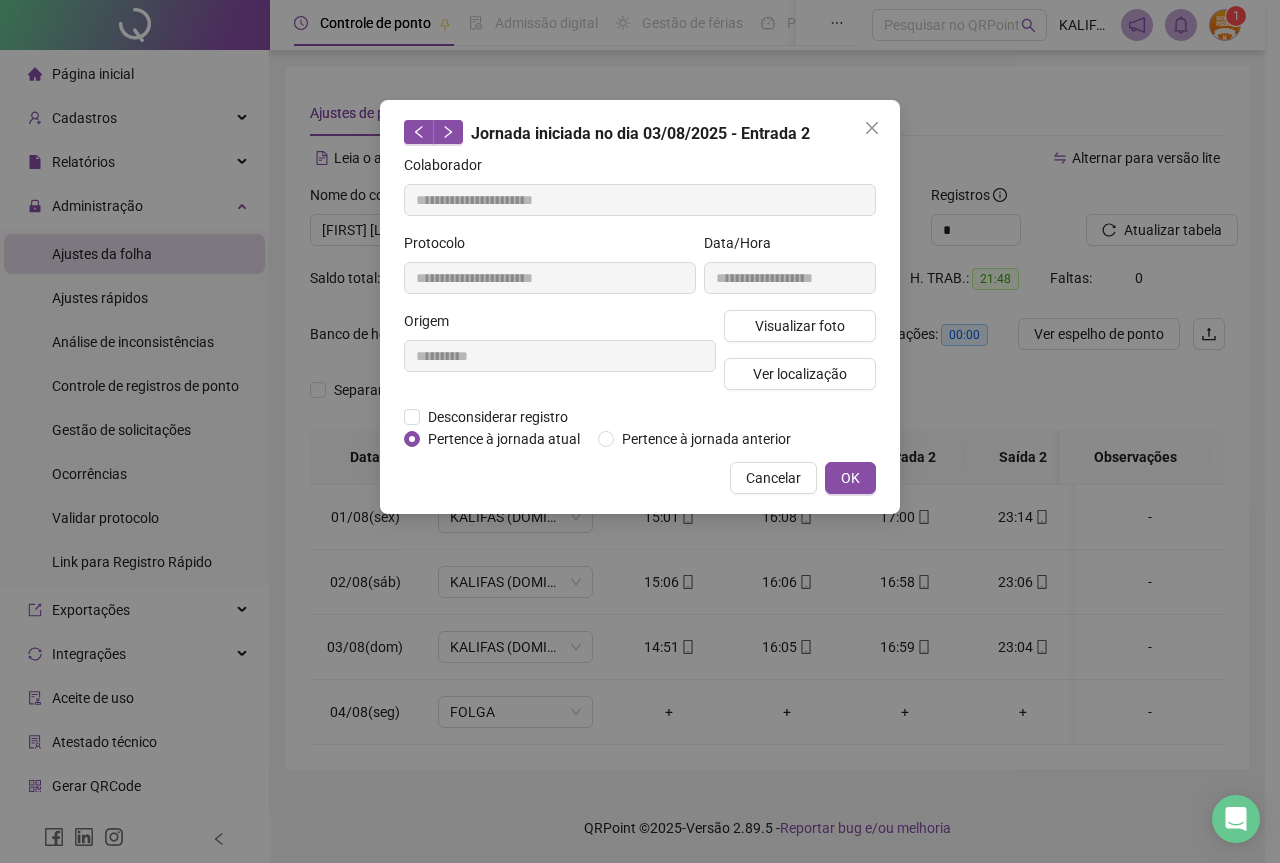 click on "**********" at bounding box center [640, 307] 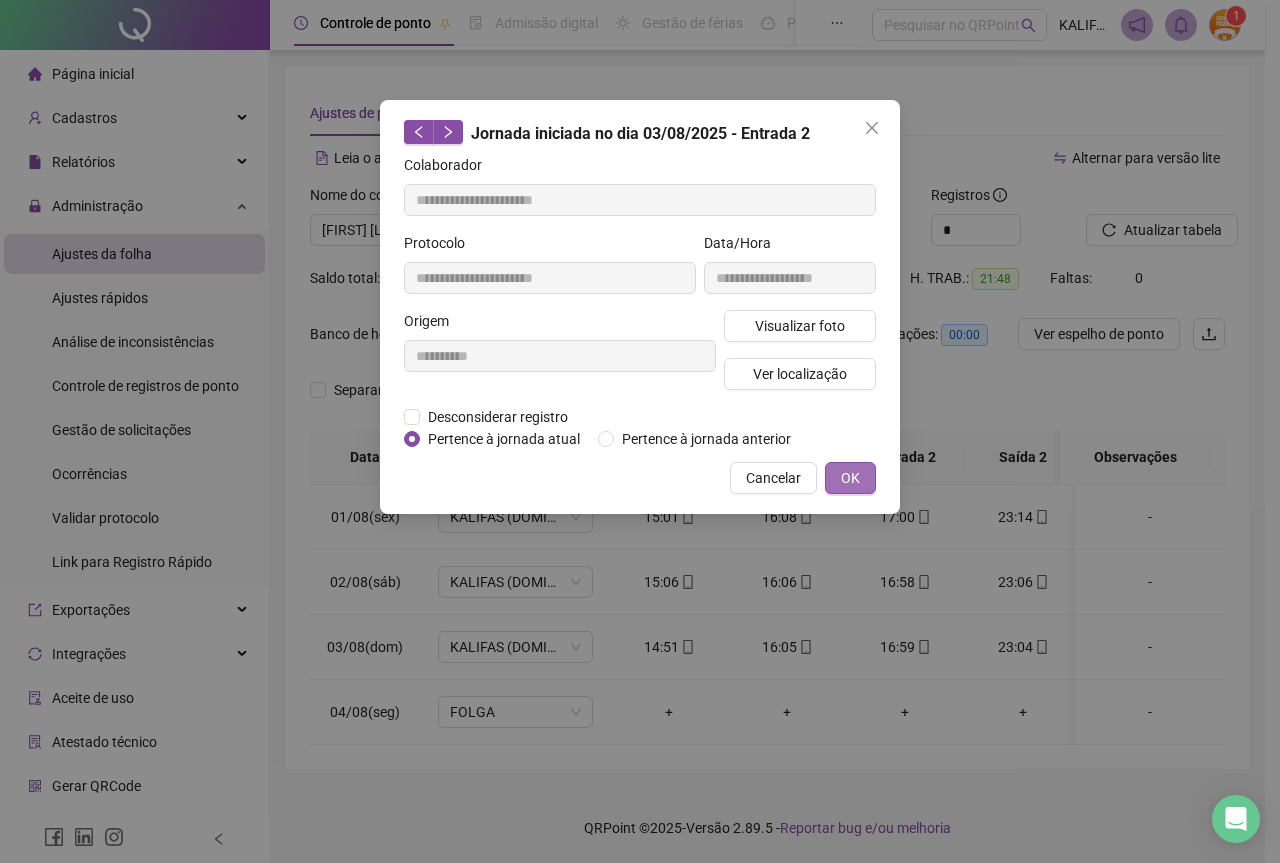 click on "OK" at bounding box center (850, 478) 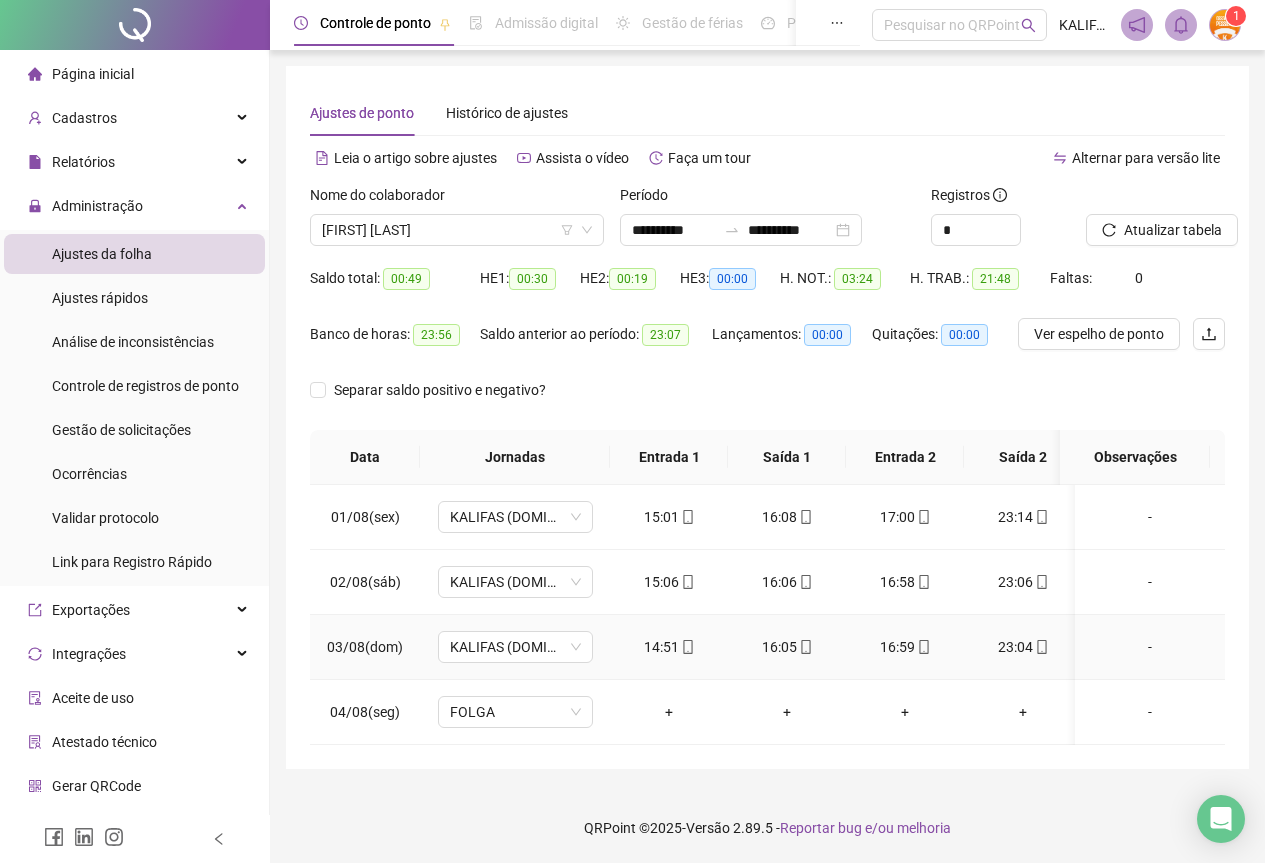 click on "23:04" at bounding box center (1023, 647) 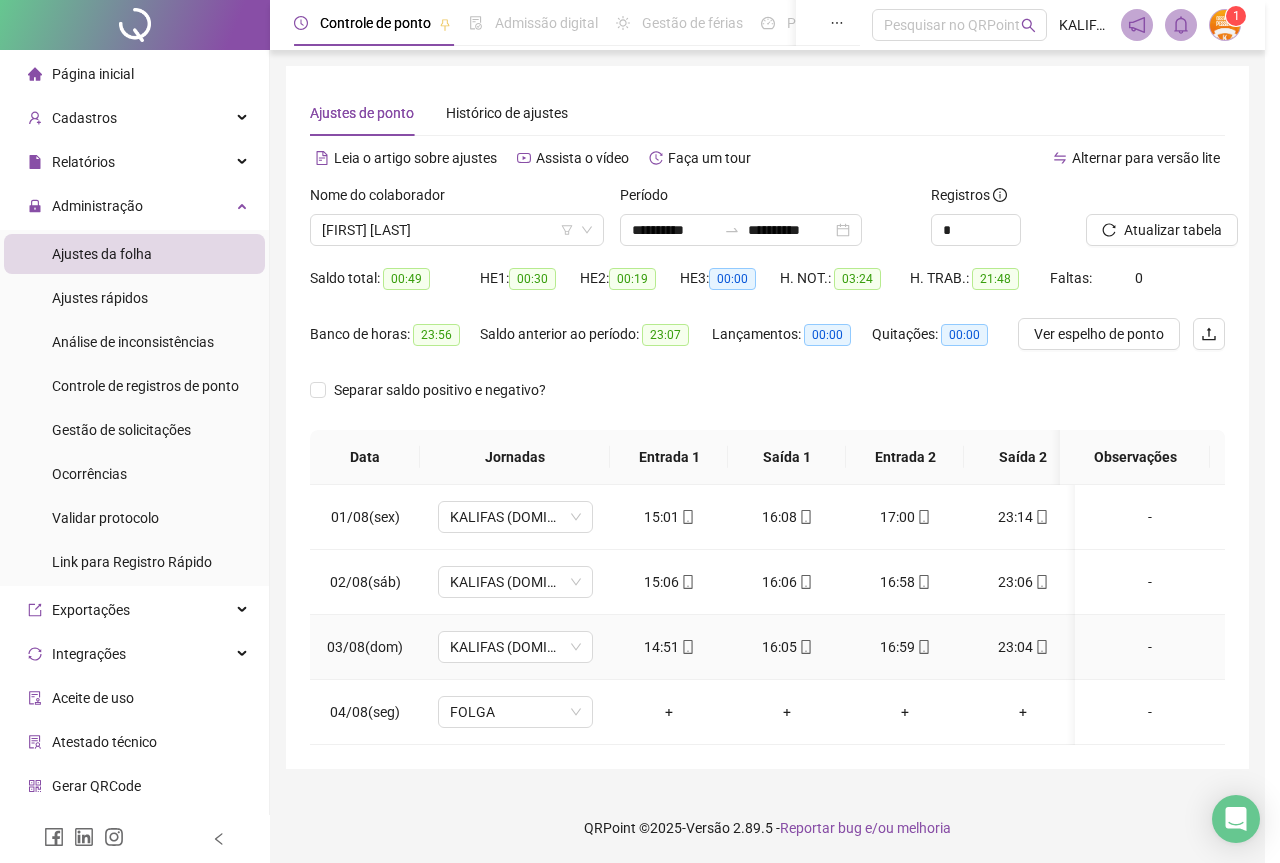 type on "**********" 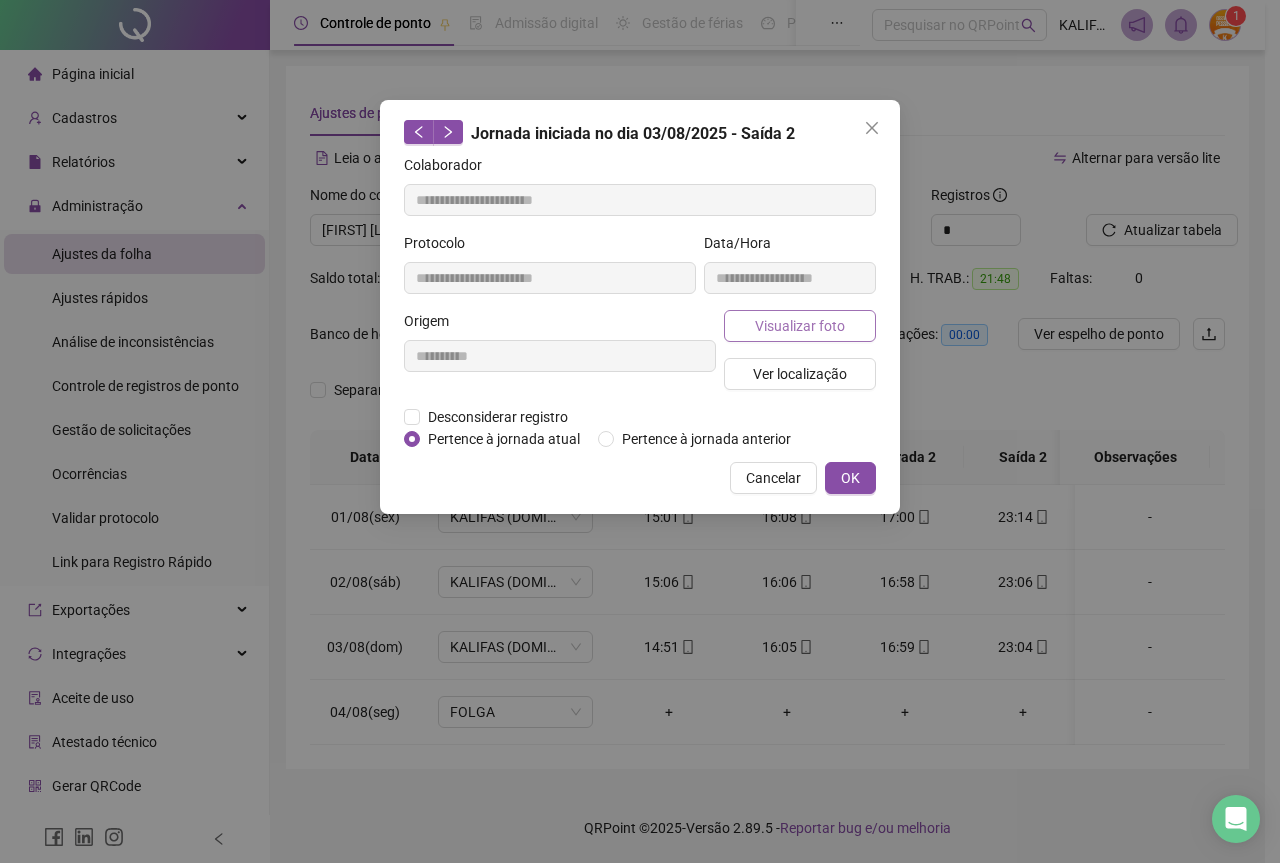 click on "Visualizar foto" at bounding box center (800, 326) 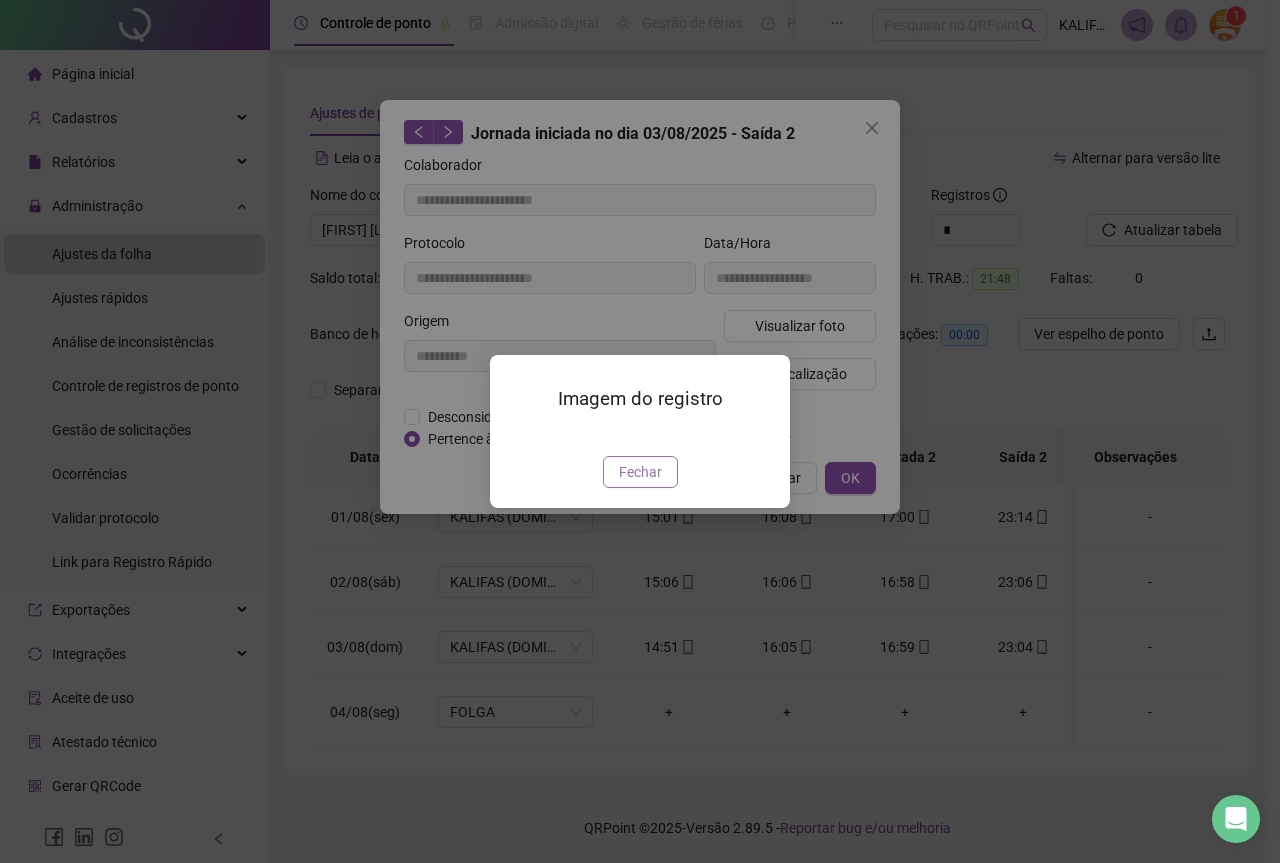 click on "Fechar" at bounding box center (640, 472) 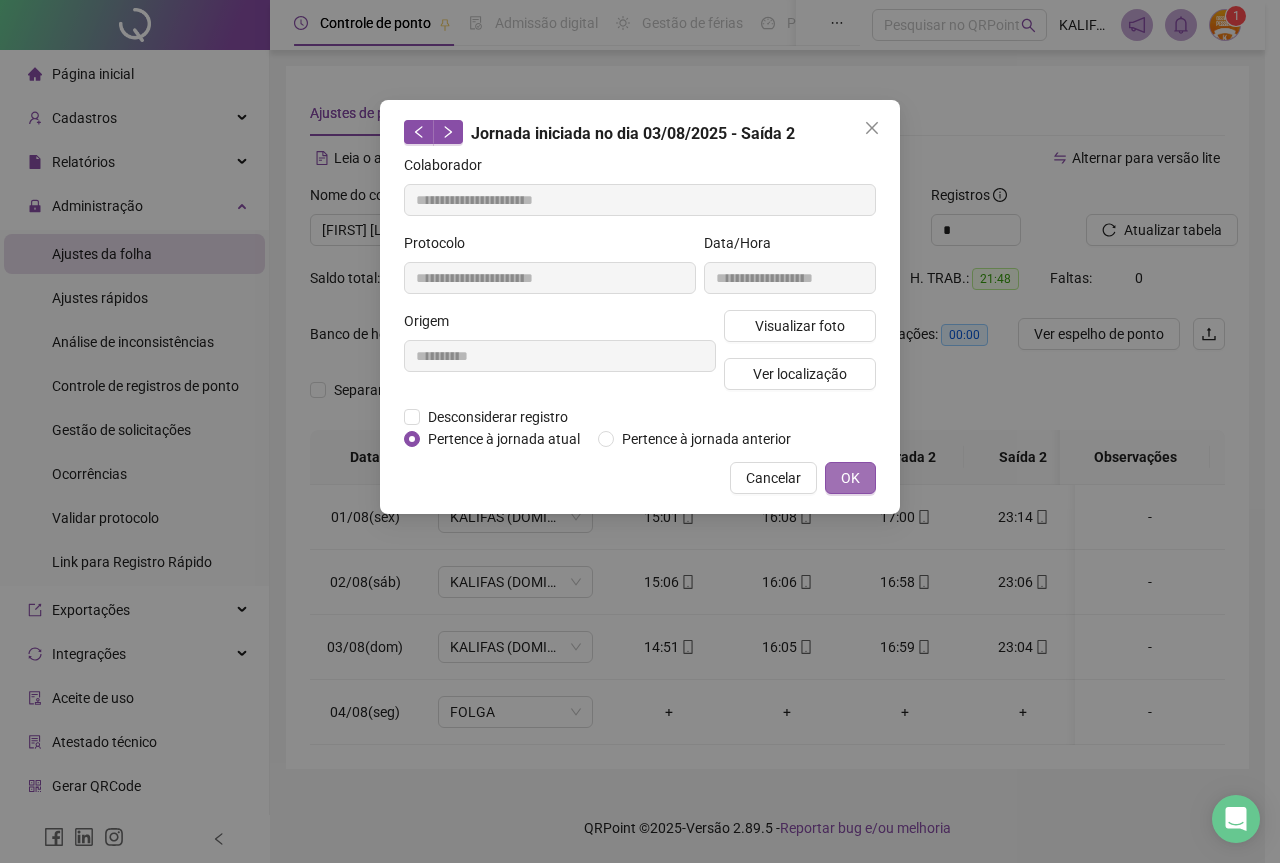 click on "OK" at bounding box center (850, 478) 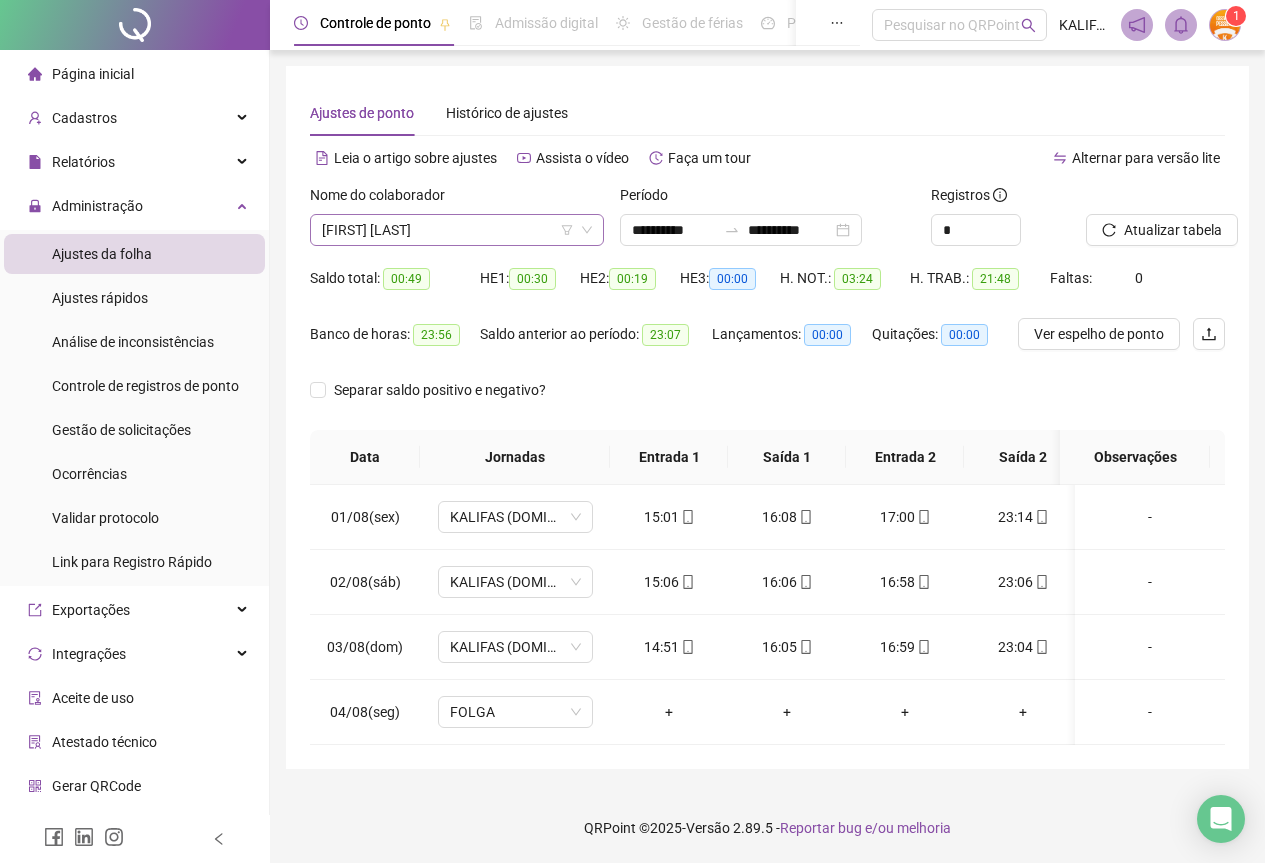 click on "[FIRST] [LAST]" at bounding box center [457, 230] 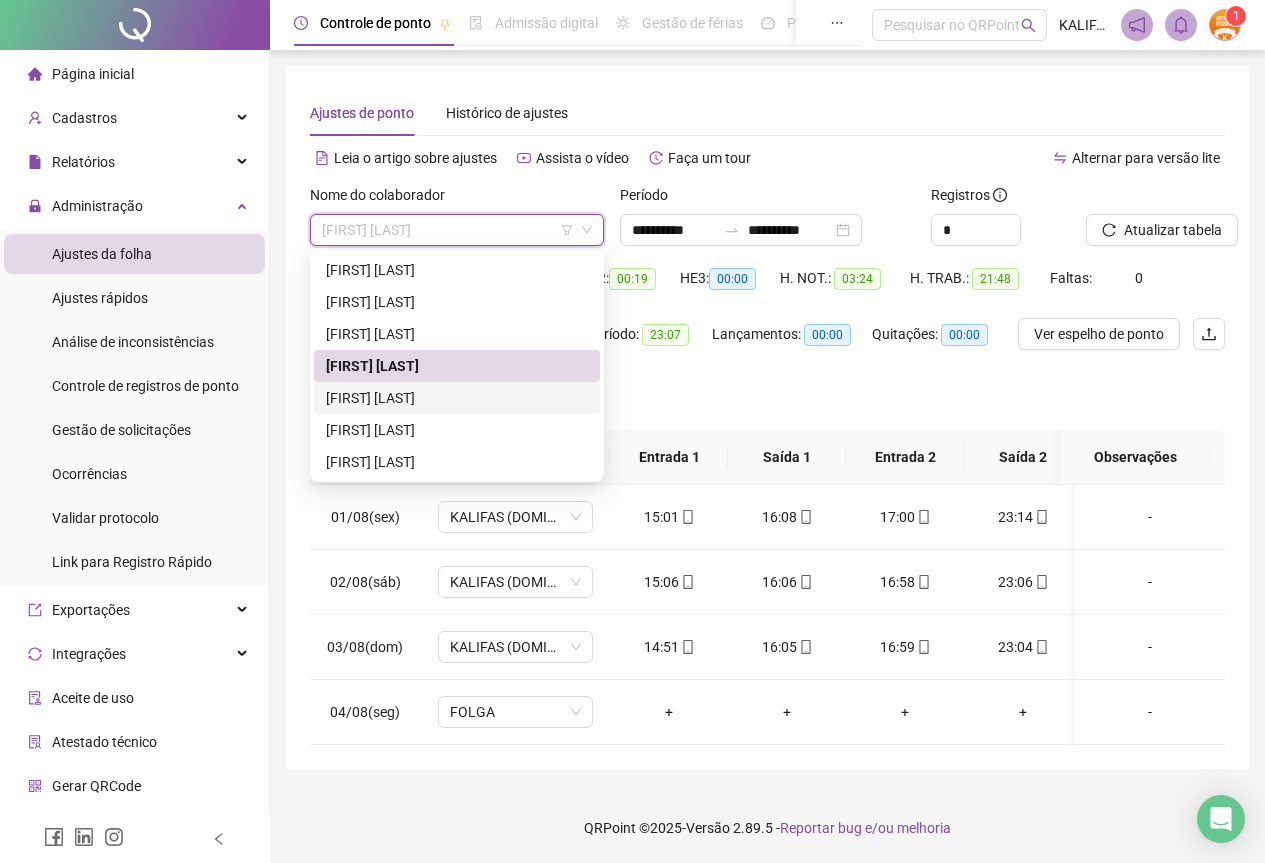 click on "[FIRST] [LAST]" at bounding box center (457, 398) 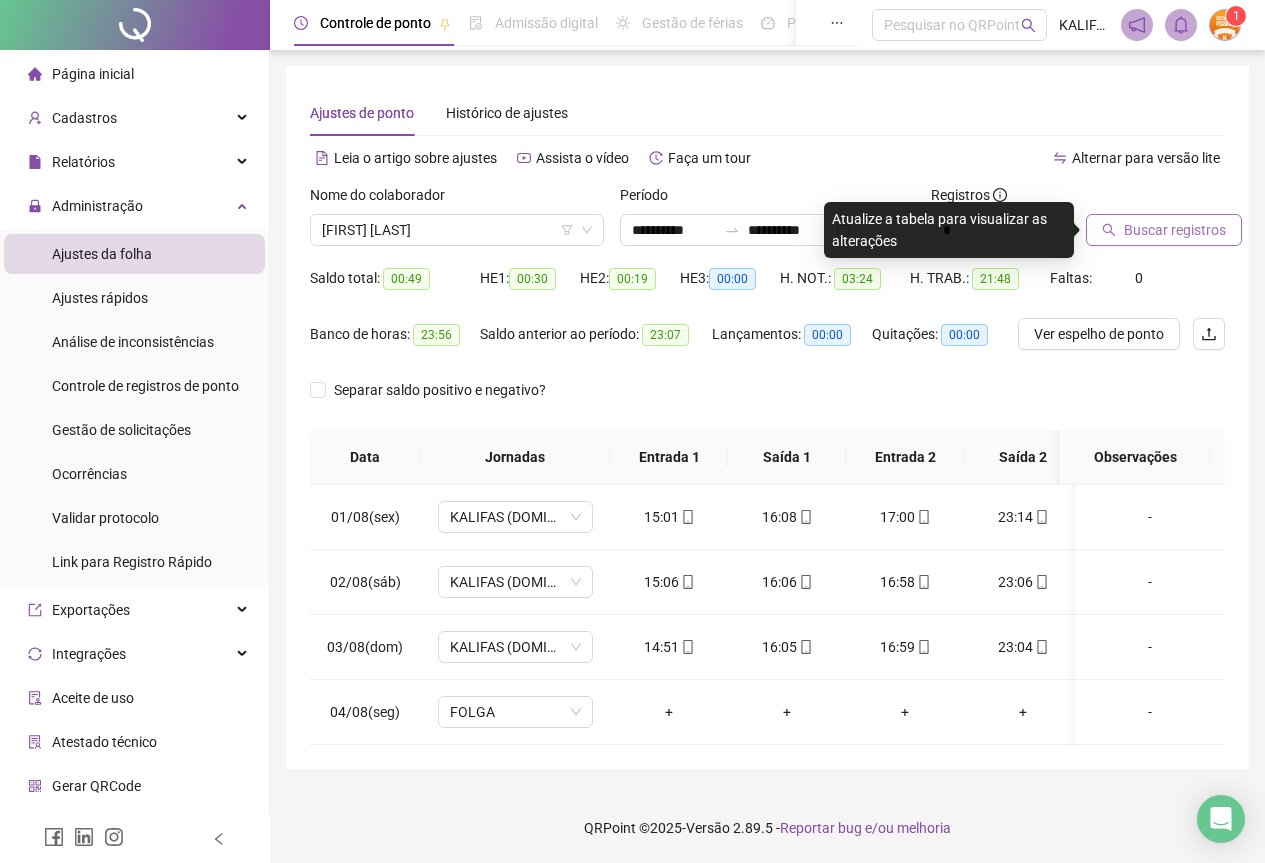 click on "Buscar registros" at bounding box center [1175, 230] 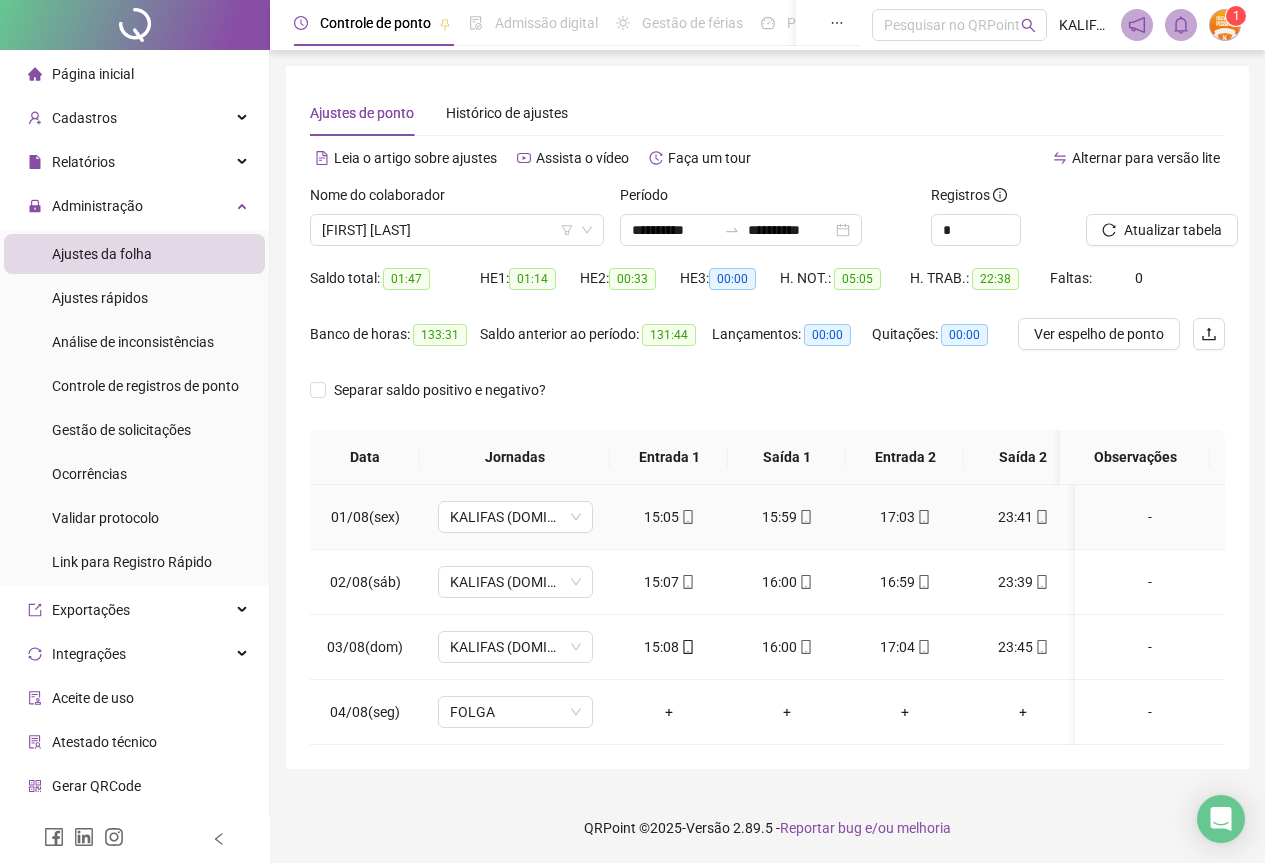 click on "15:05" at bounding box center [669, 517] 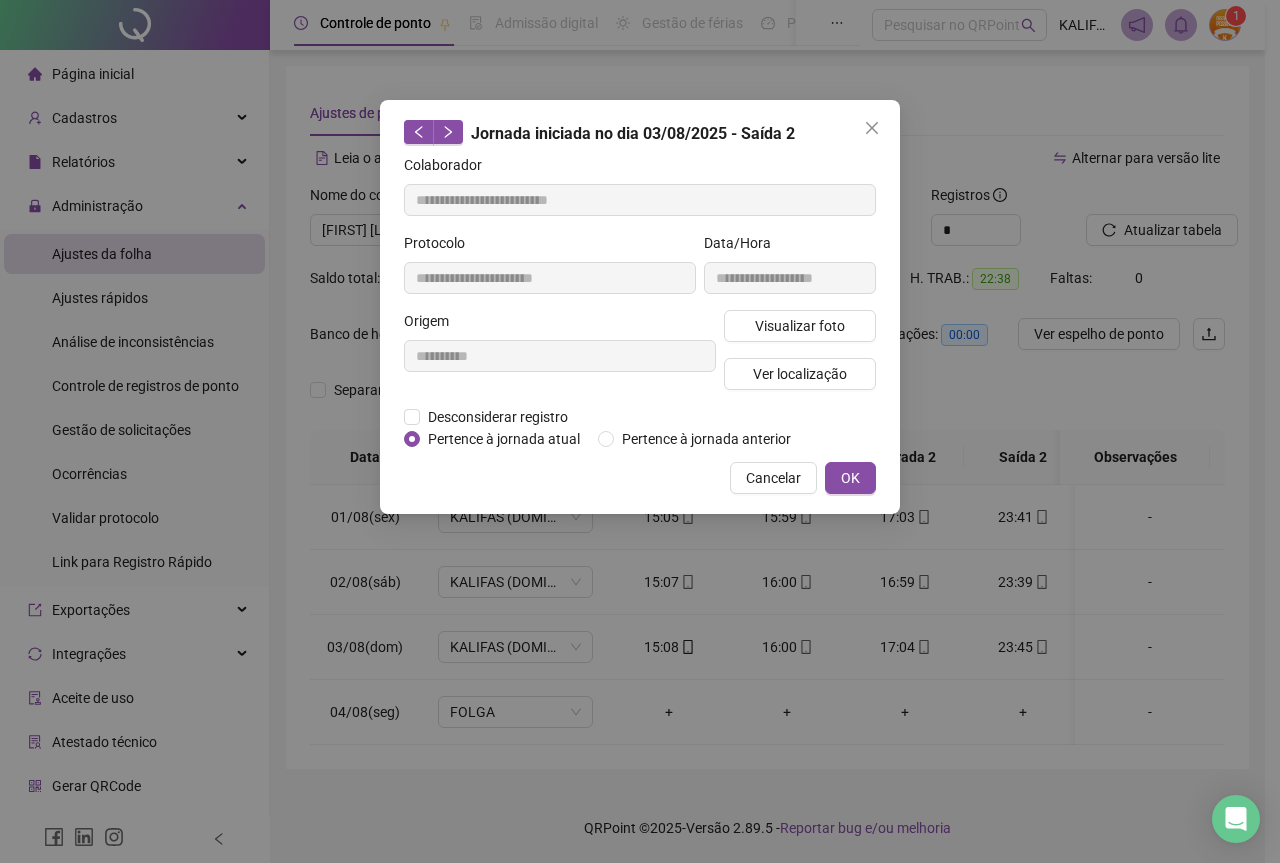 type on "**********" 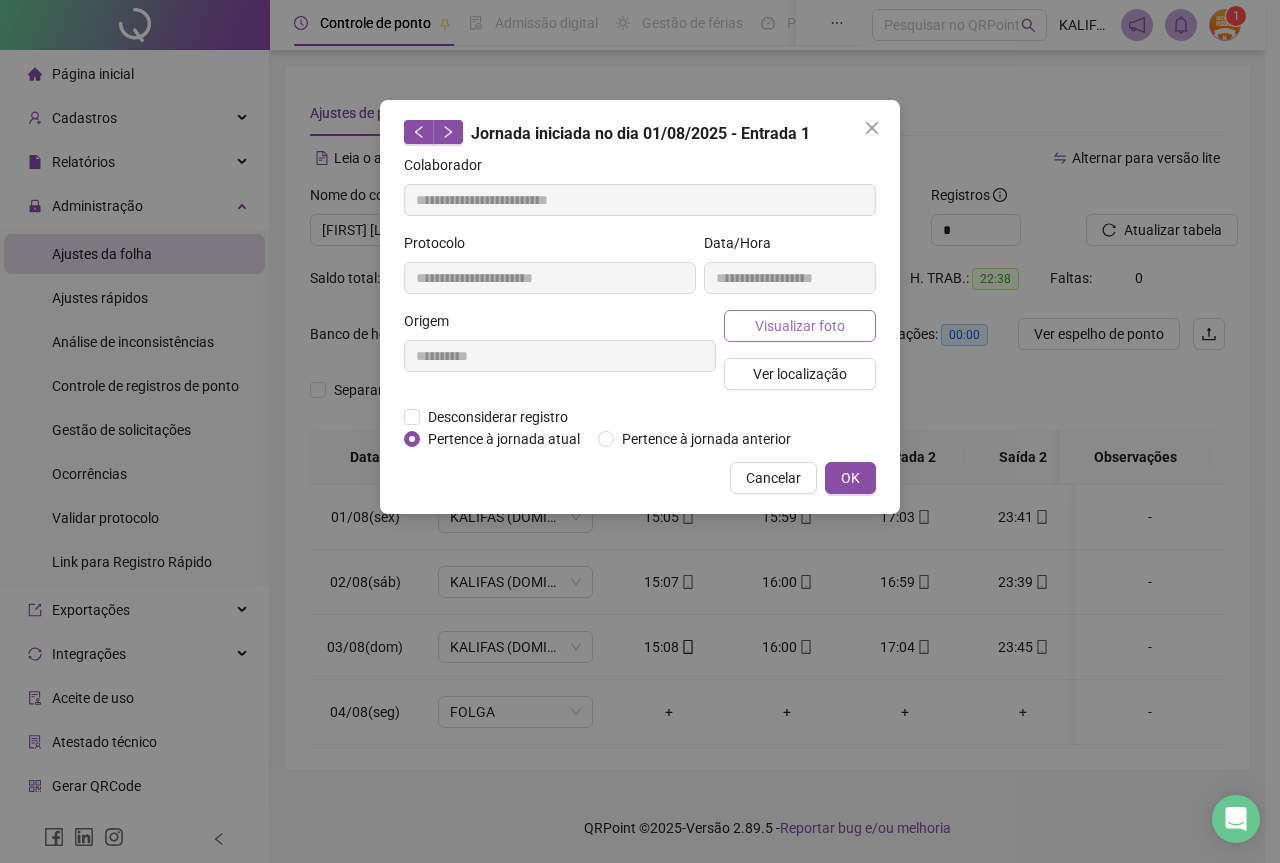 drag, startPoint x: 822, startPoint y: 302, endPoint x: 817, endPoint y: 316, distance: 14.866069 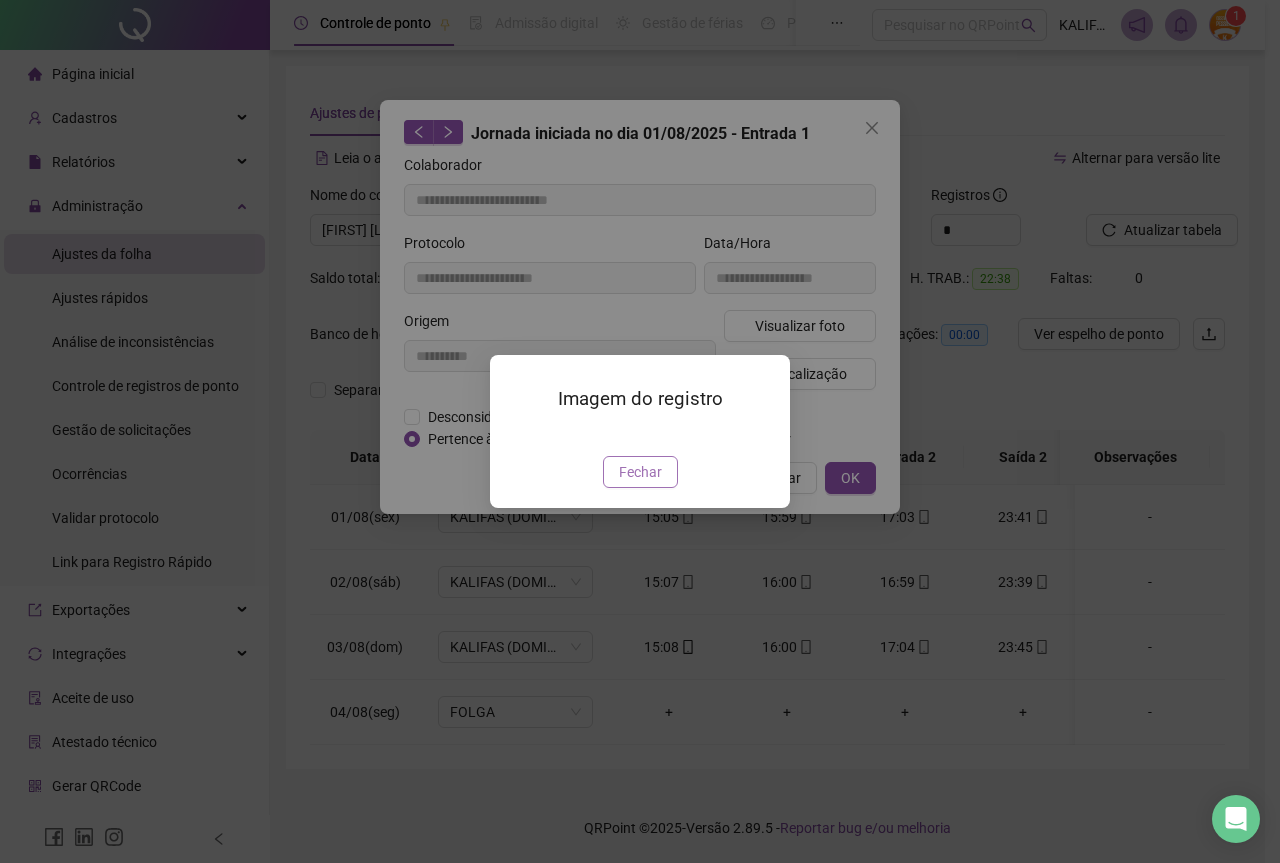 click on "Fechar" at bounding box center [640, 472] 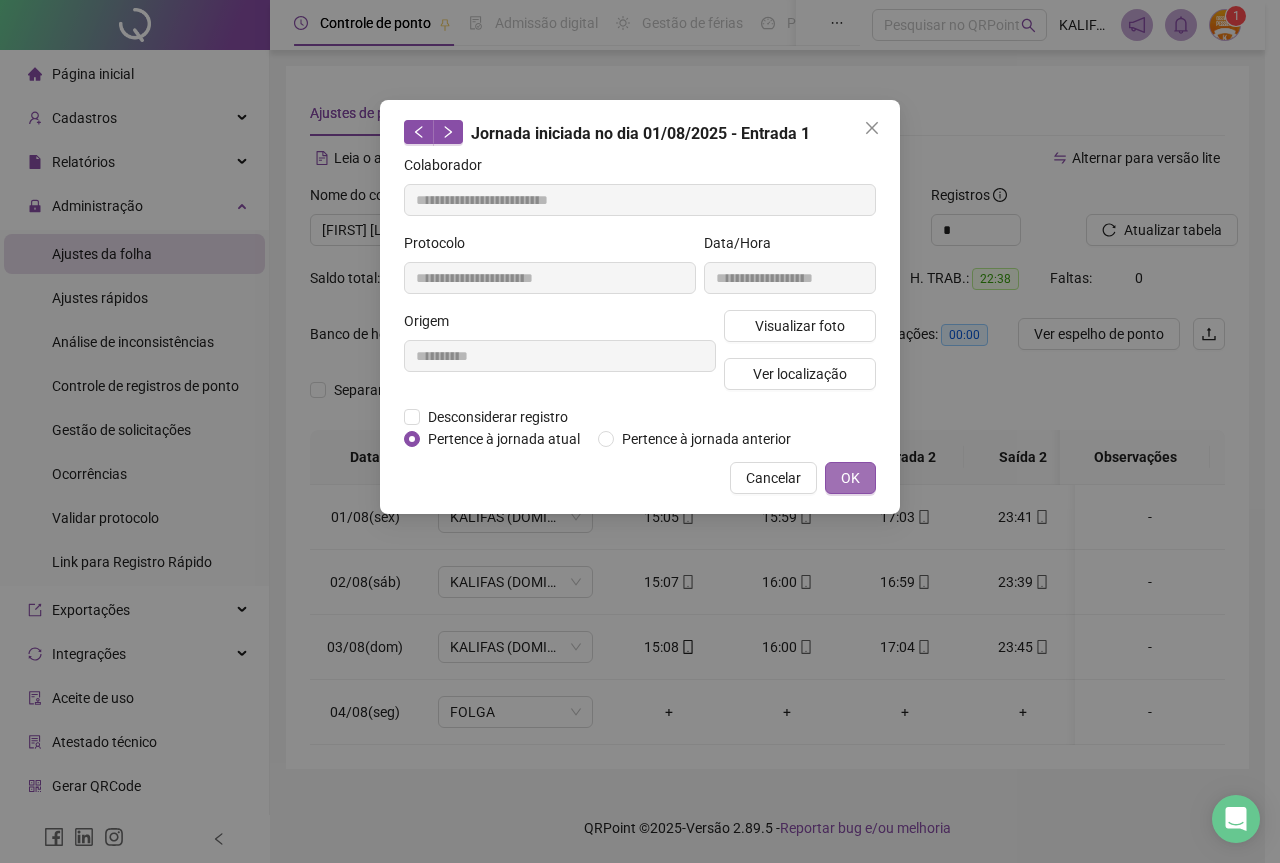 click on "OK" at bounding box center (850, 478) 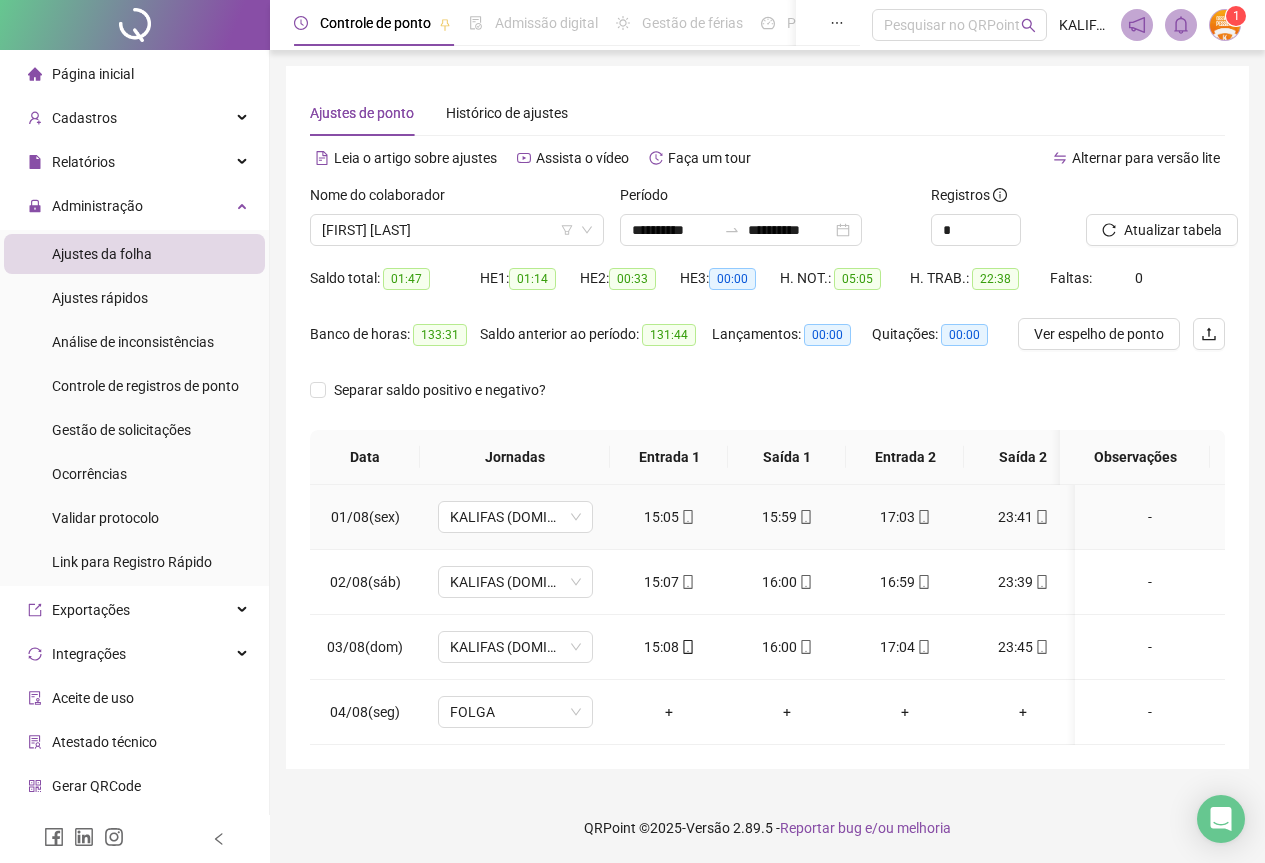 click 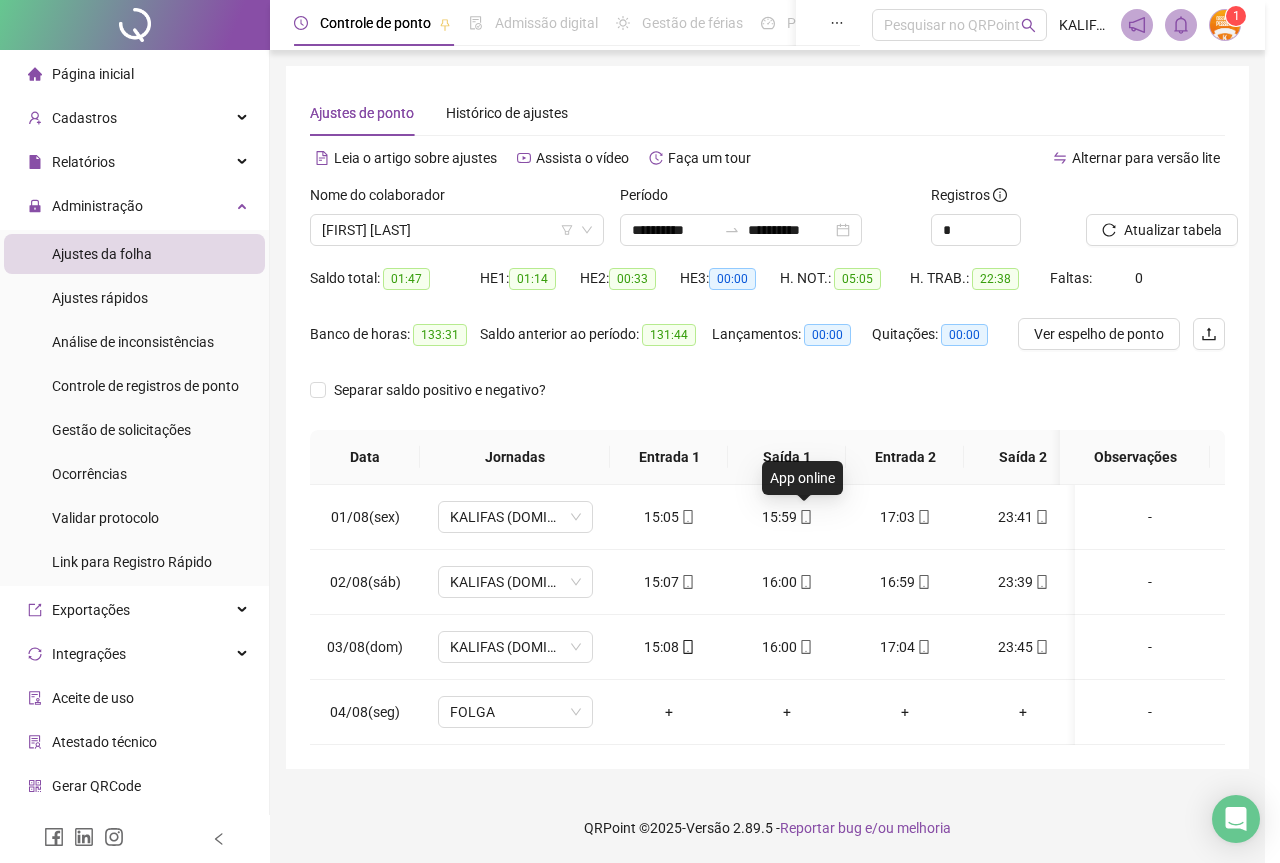 type on "**********" 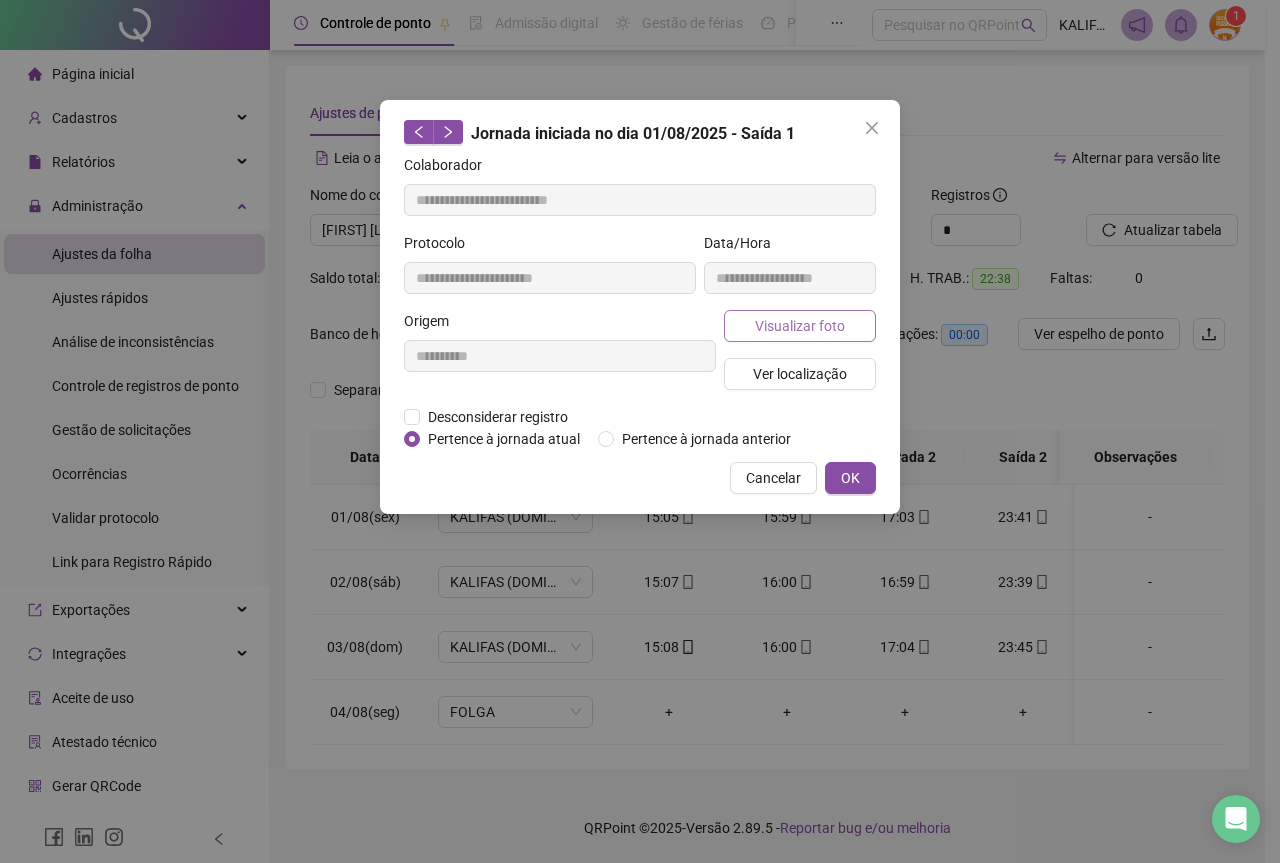 click on "Visualizar foto" at bounding box center (800, 326) 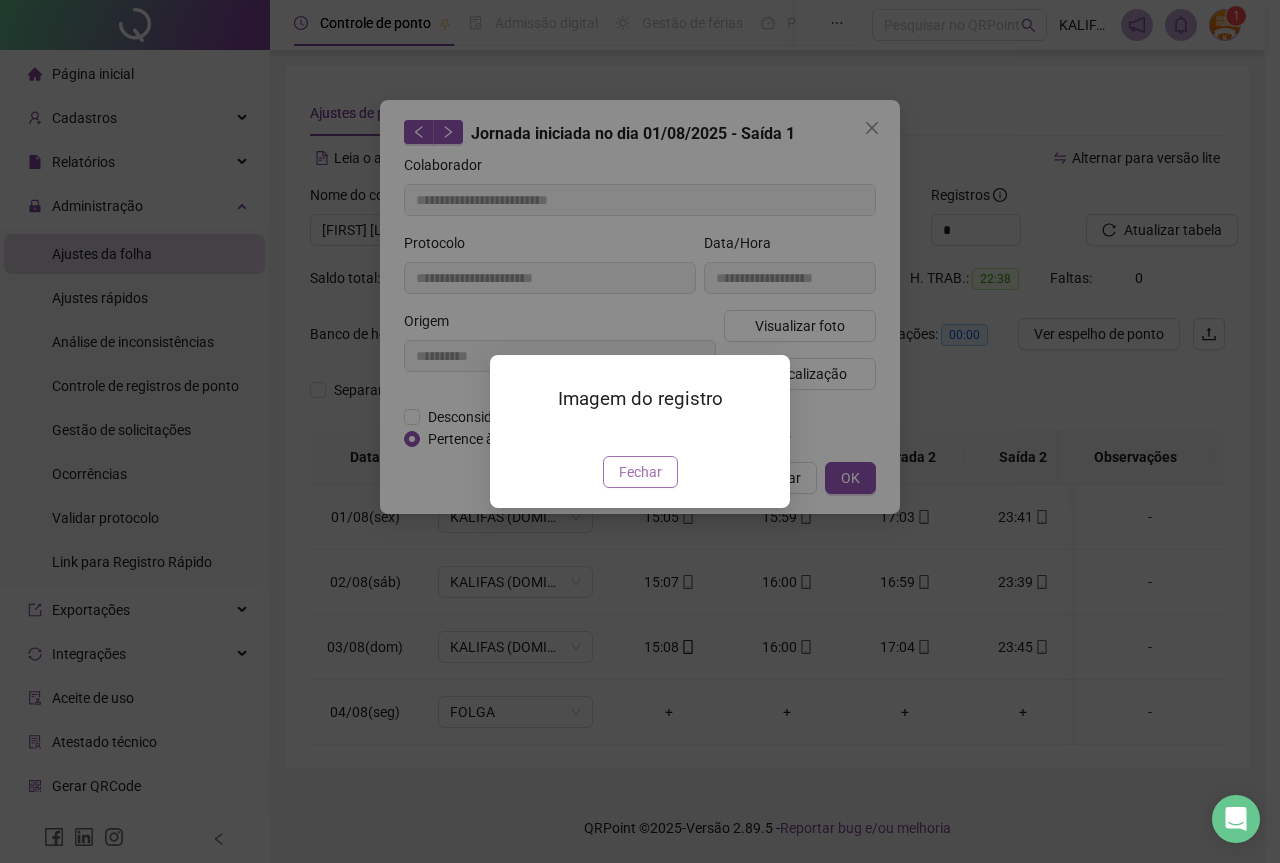 click on "Imagem do registro Fechar" at bounding box center (640, 431) 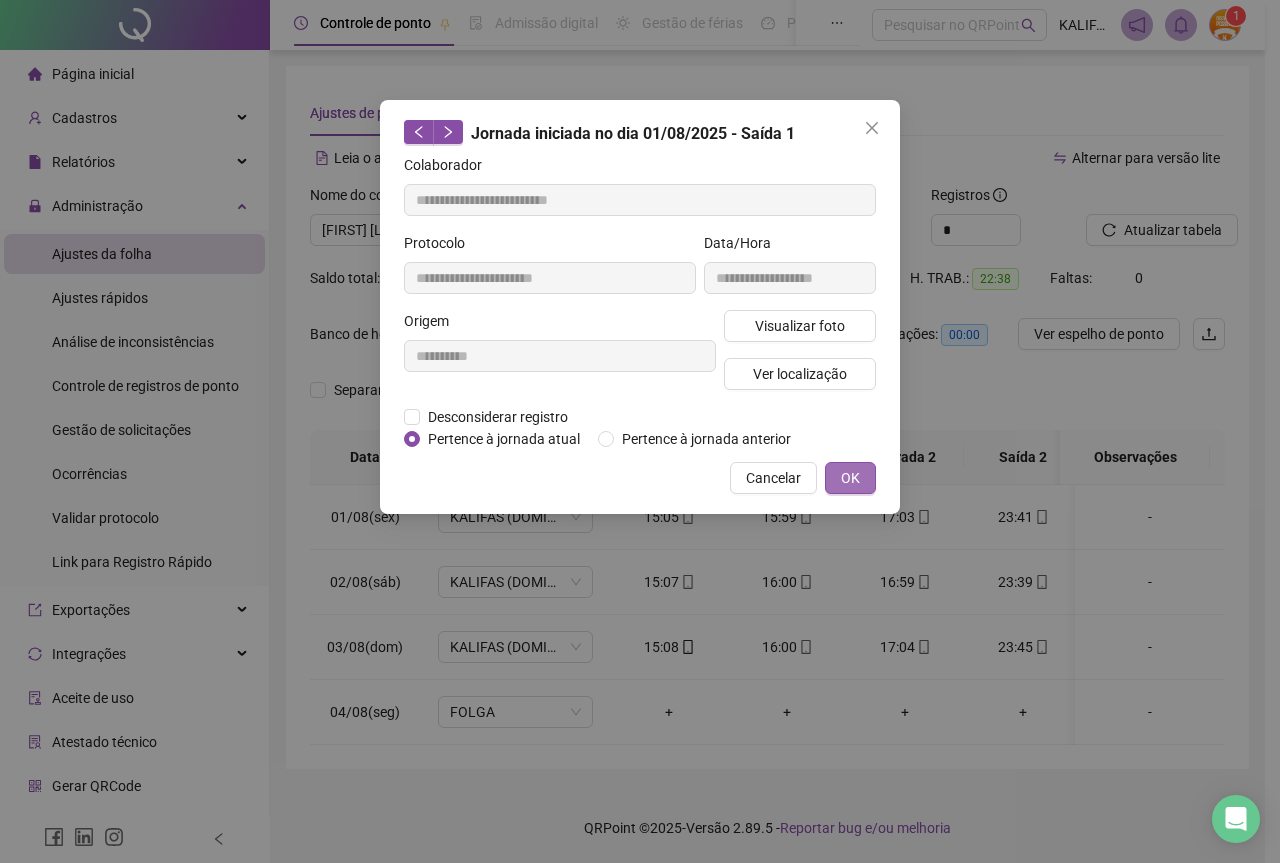 click on "OK" at bounding box center (850, 478) 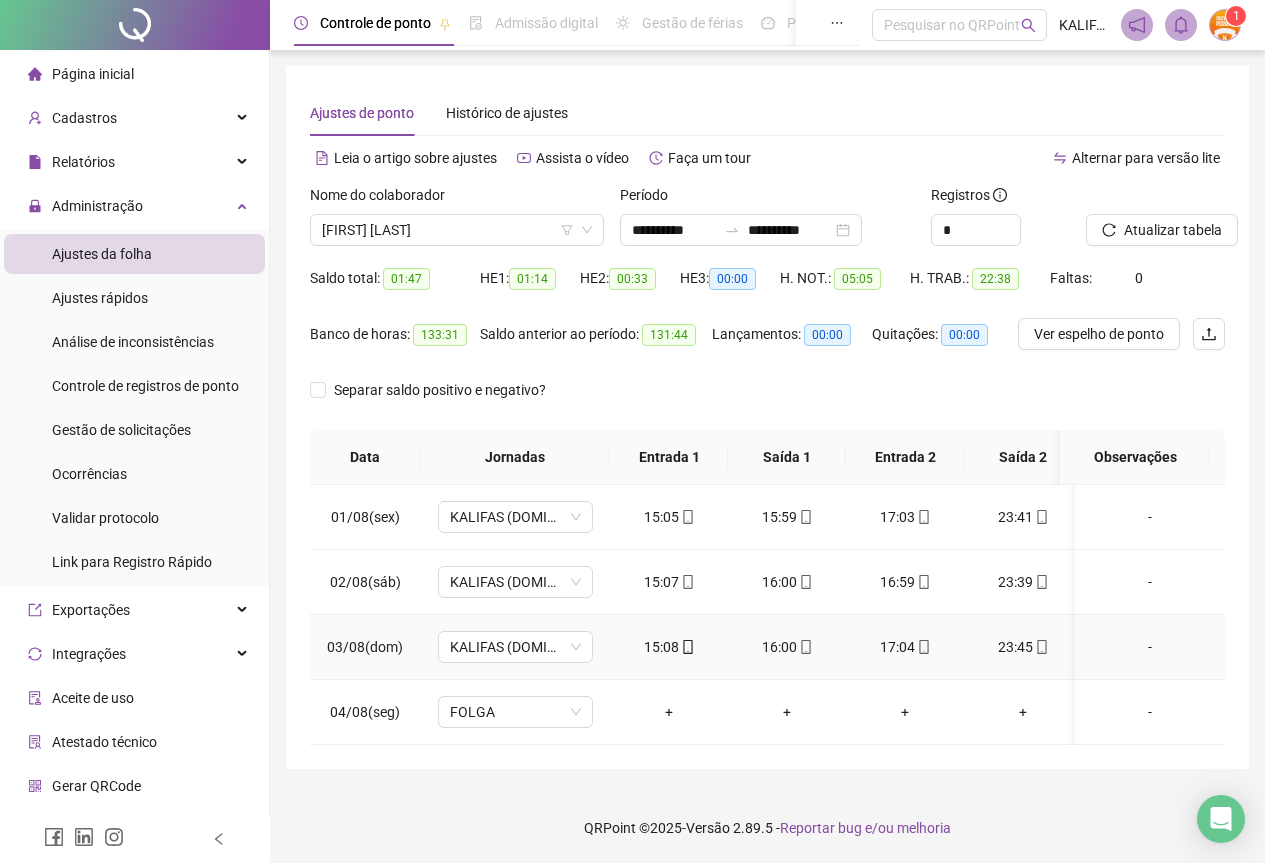 click 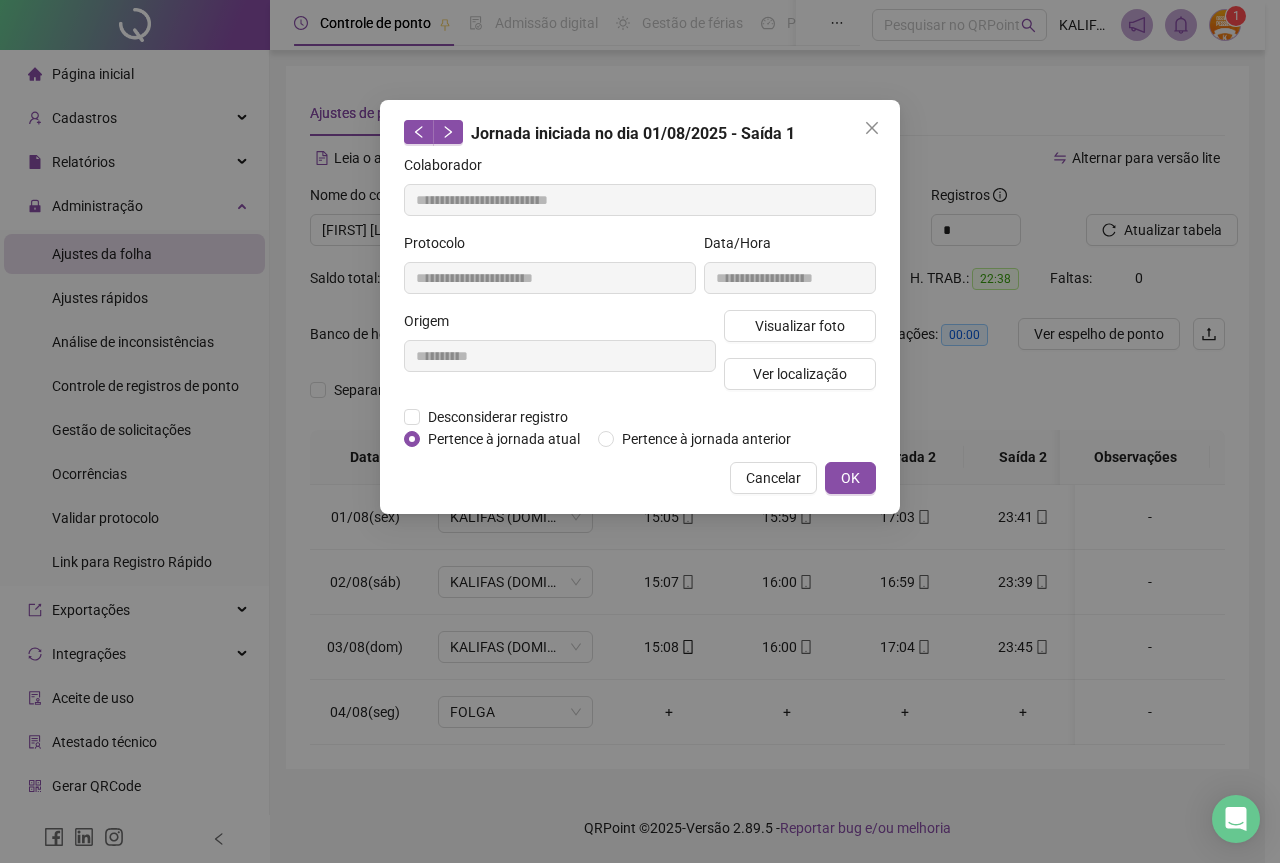 type on "**********" 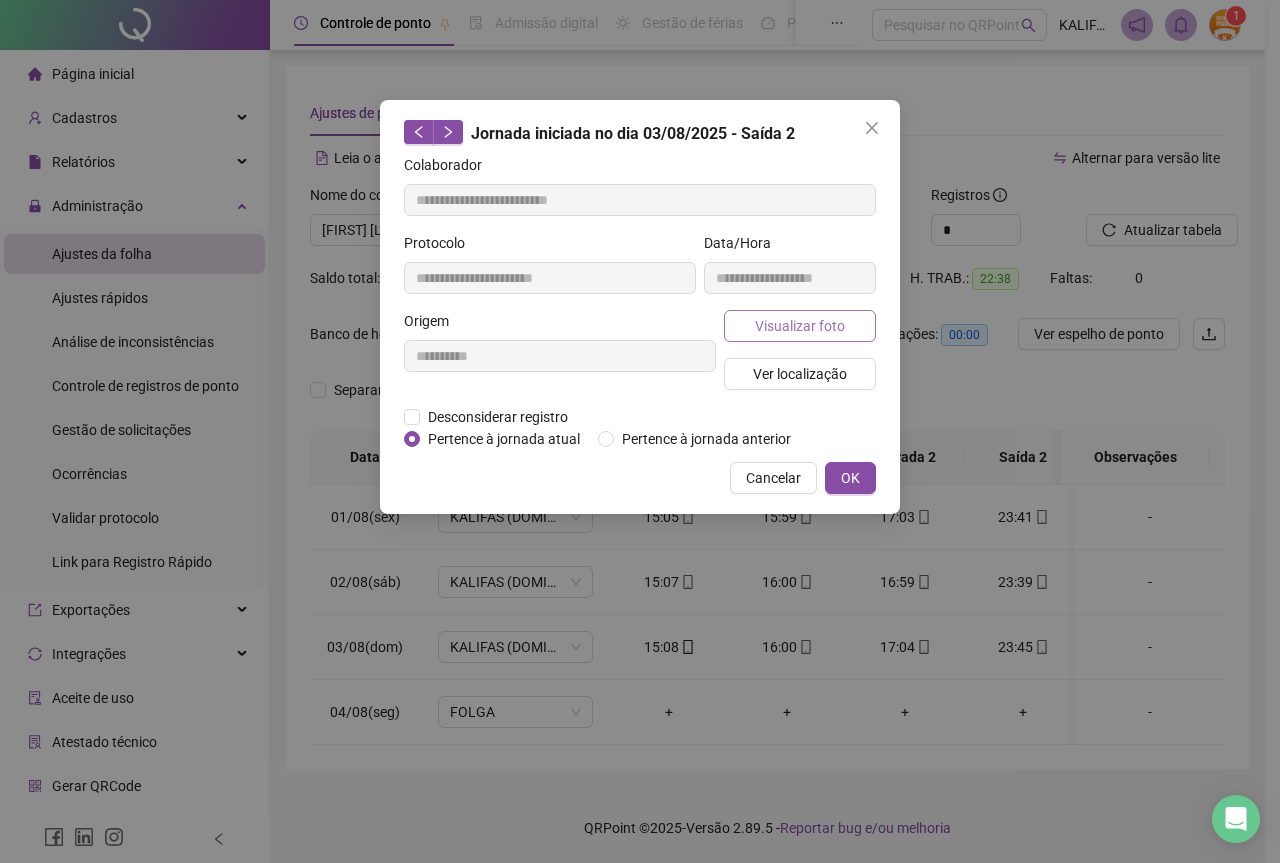 click on "Visualizar foto" at bounding box center [800, 326] 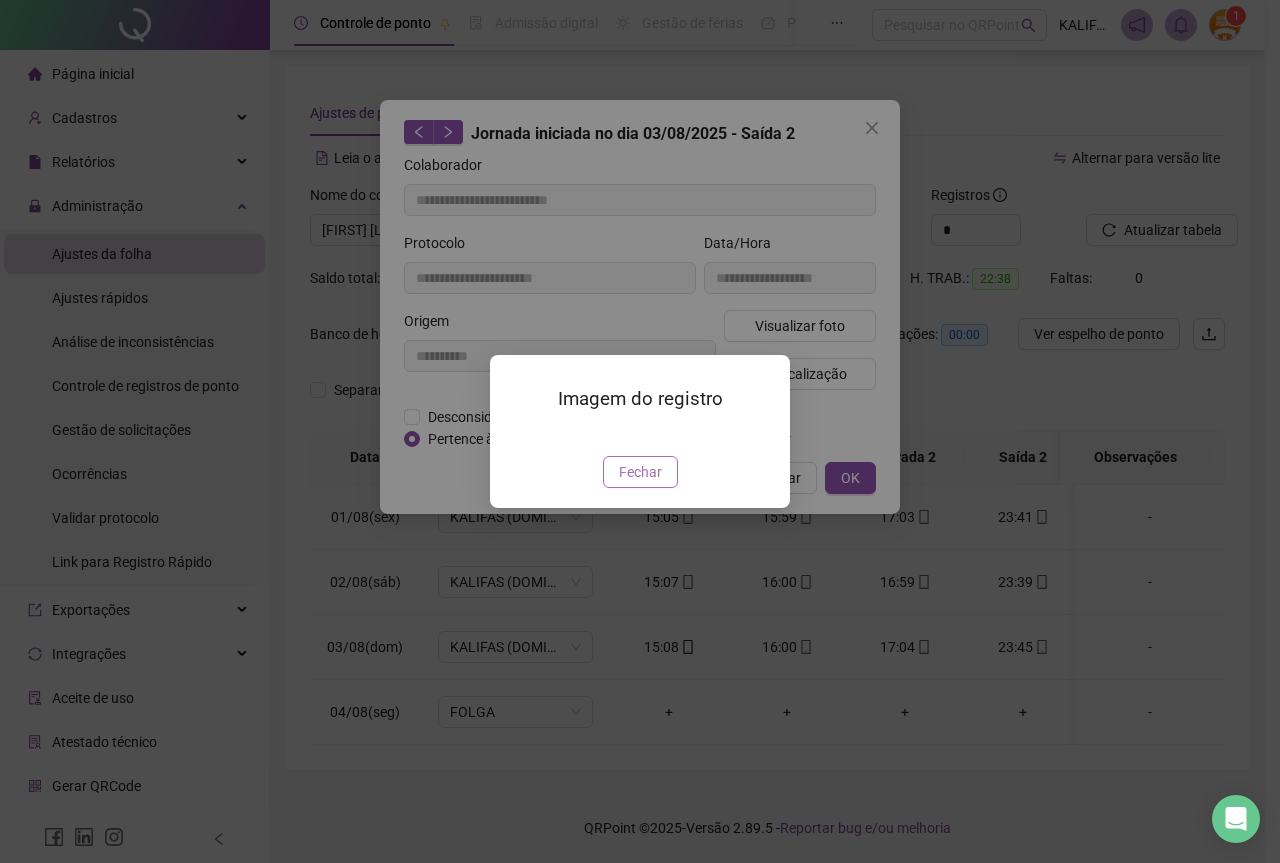click on "Fechar" at bounding box center [640, 472] 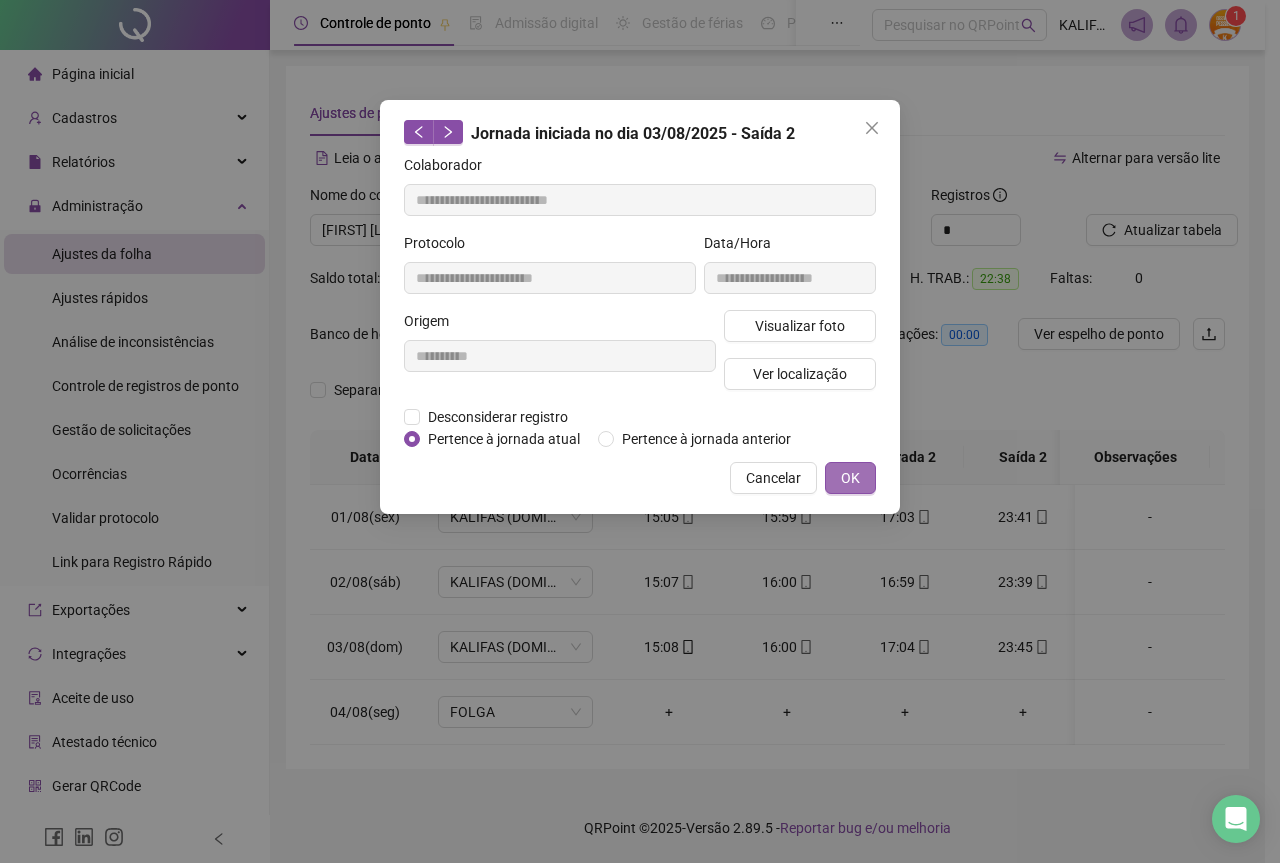 click on "OK" at bounding box center [850, 478] 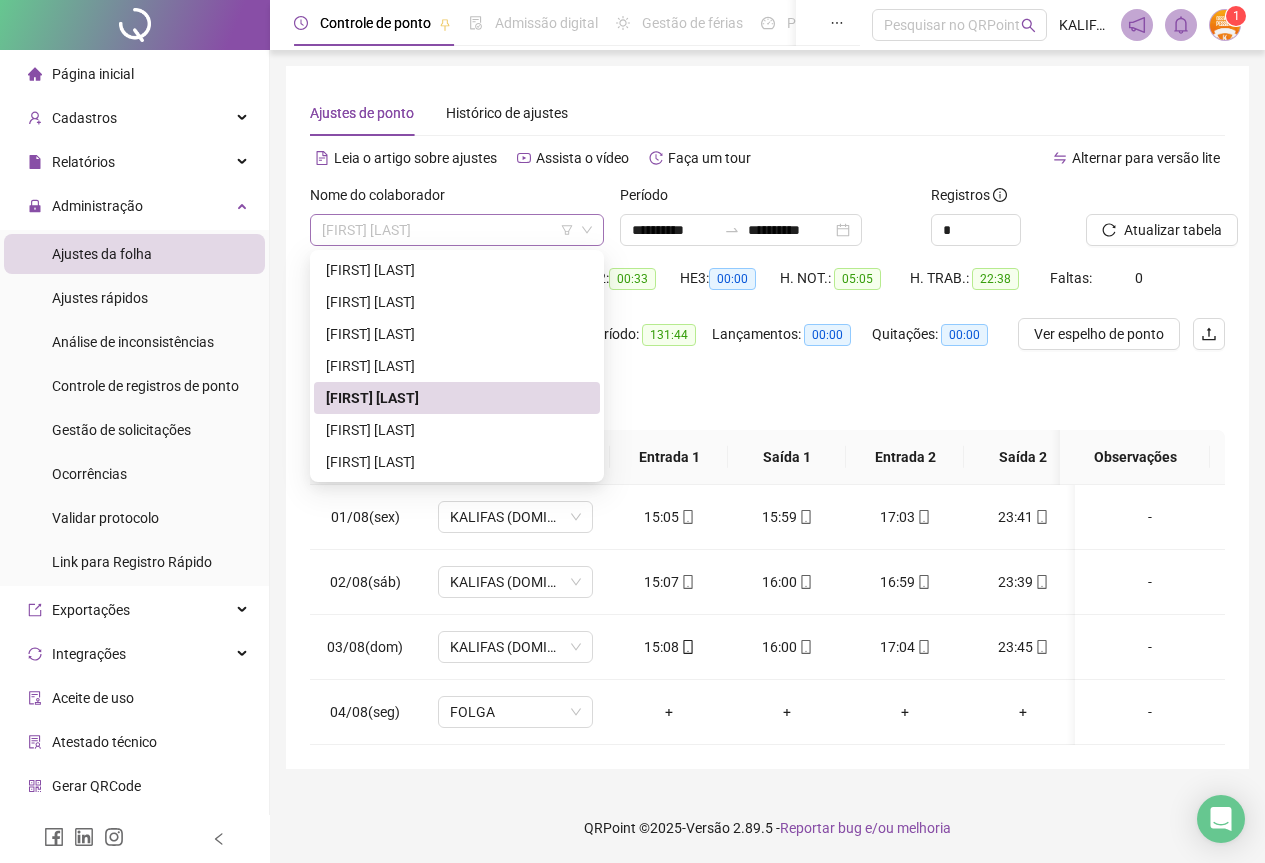 click on "[FIRST] [LAST]" at bounding box center (457, 230) 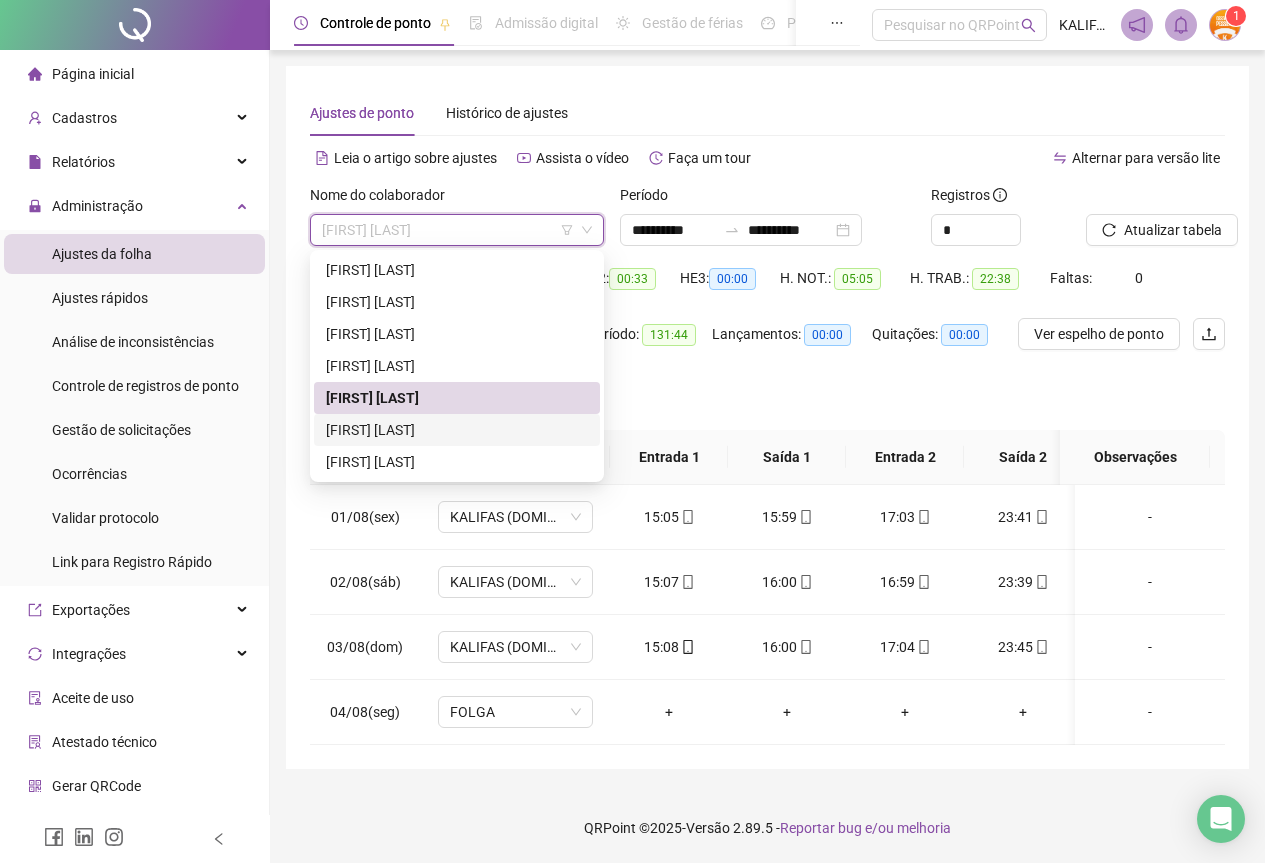click on "[FIRST] [LAST]" at bounding box center (457, 430) 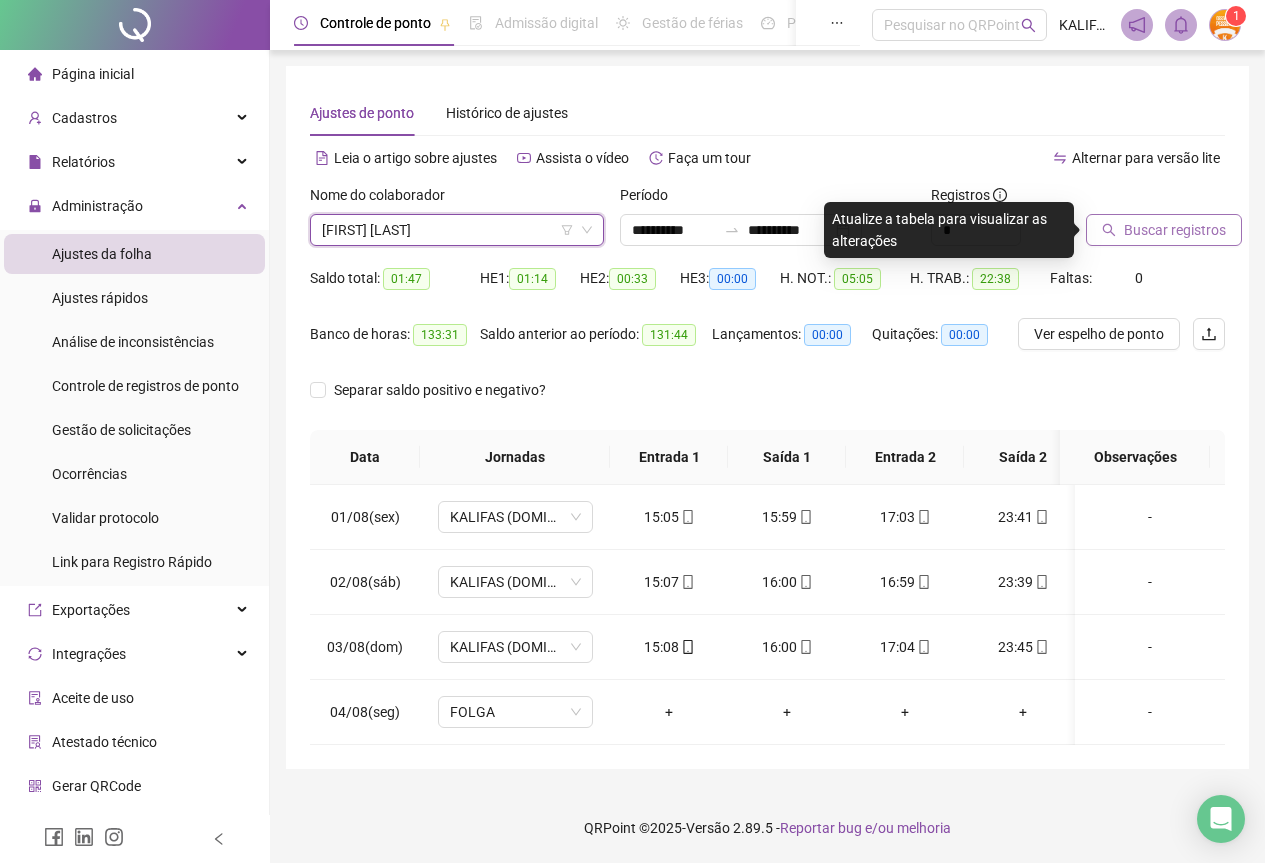 click on "Buscar registros" at bounding box center (1164, 230) 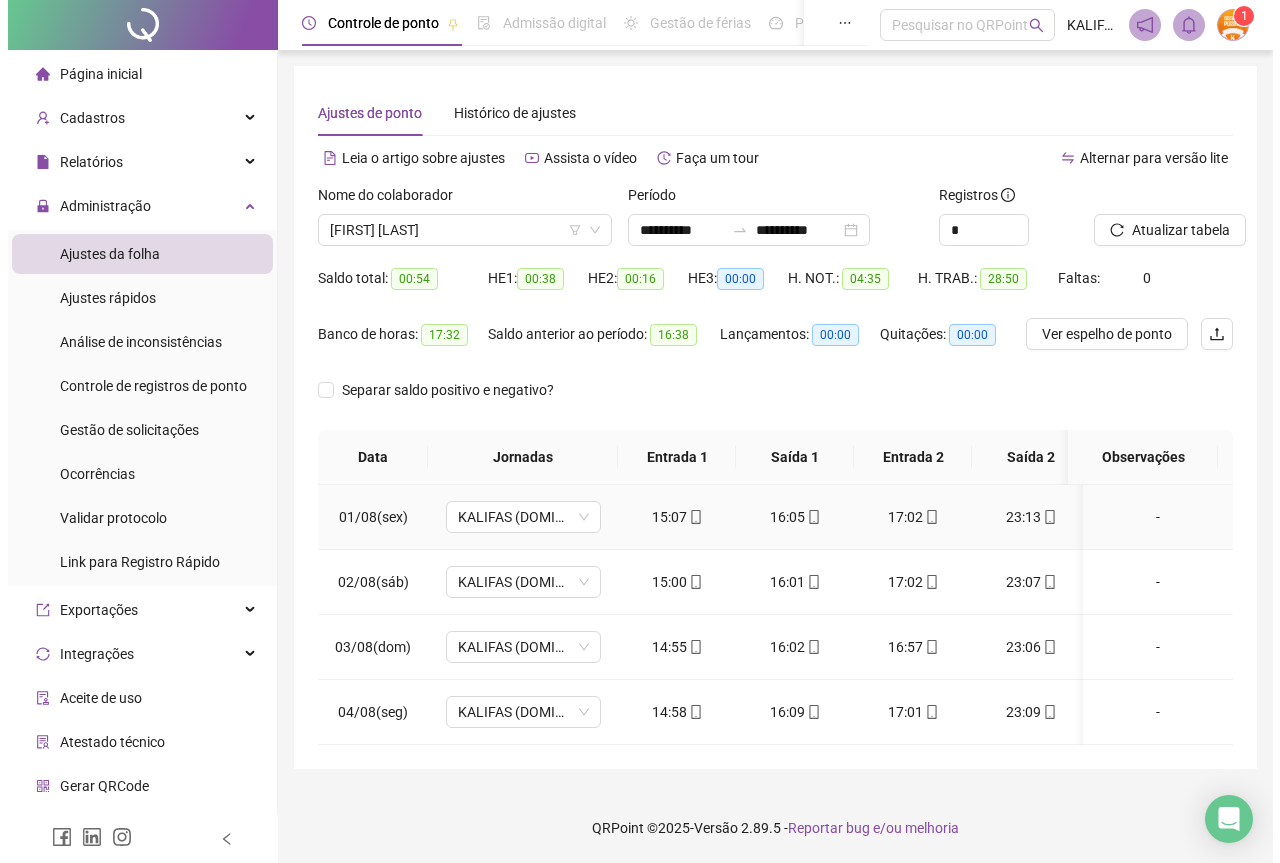 scroll, scrollTop: 7, scrollLeft: 0, axis: vertical 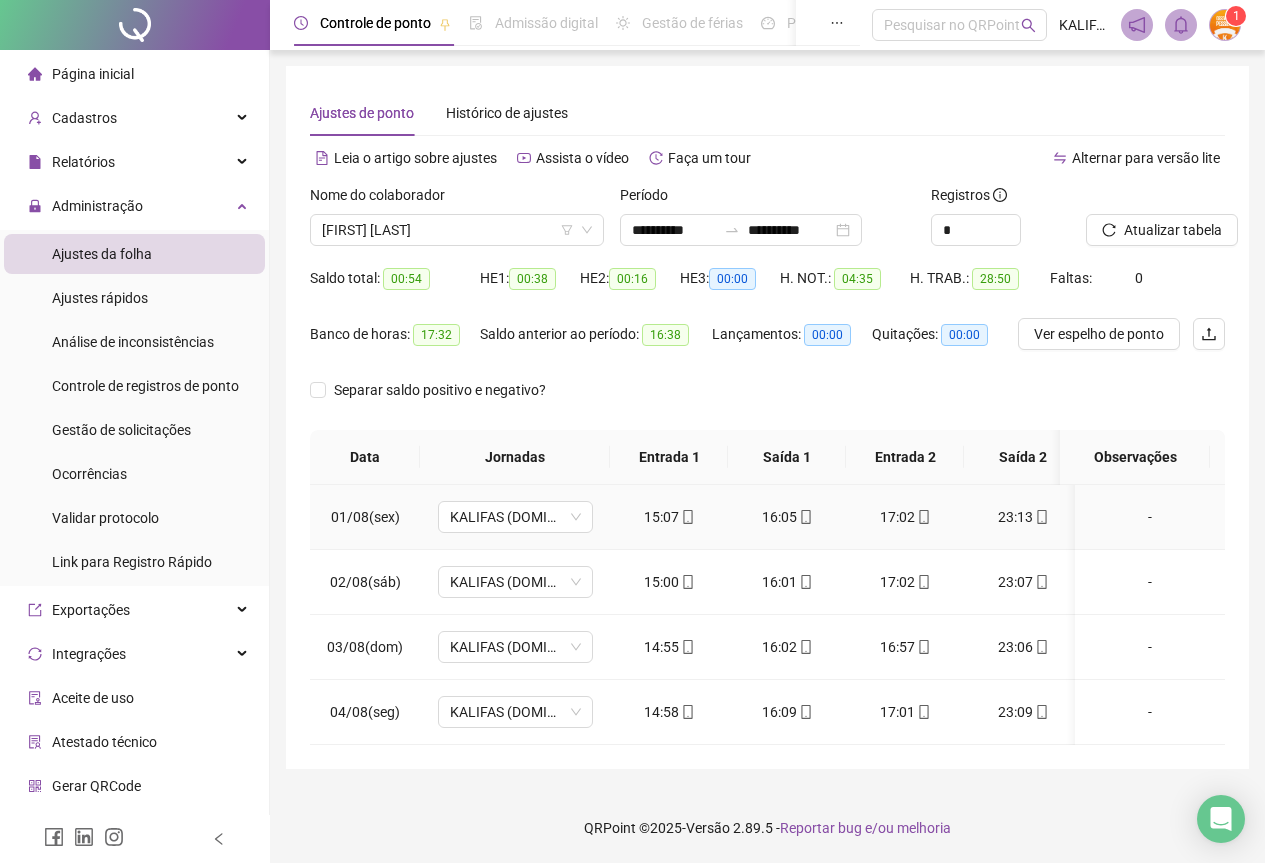 click 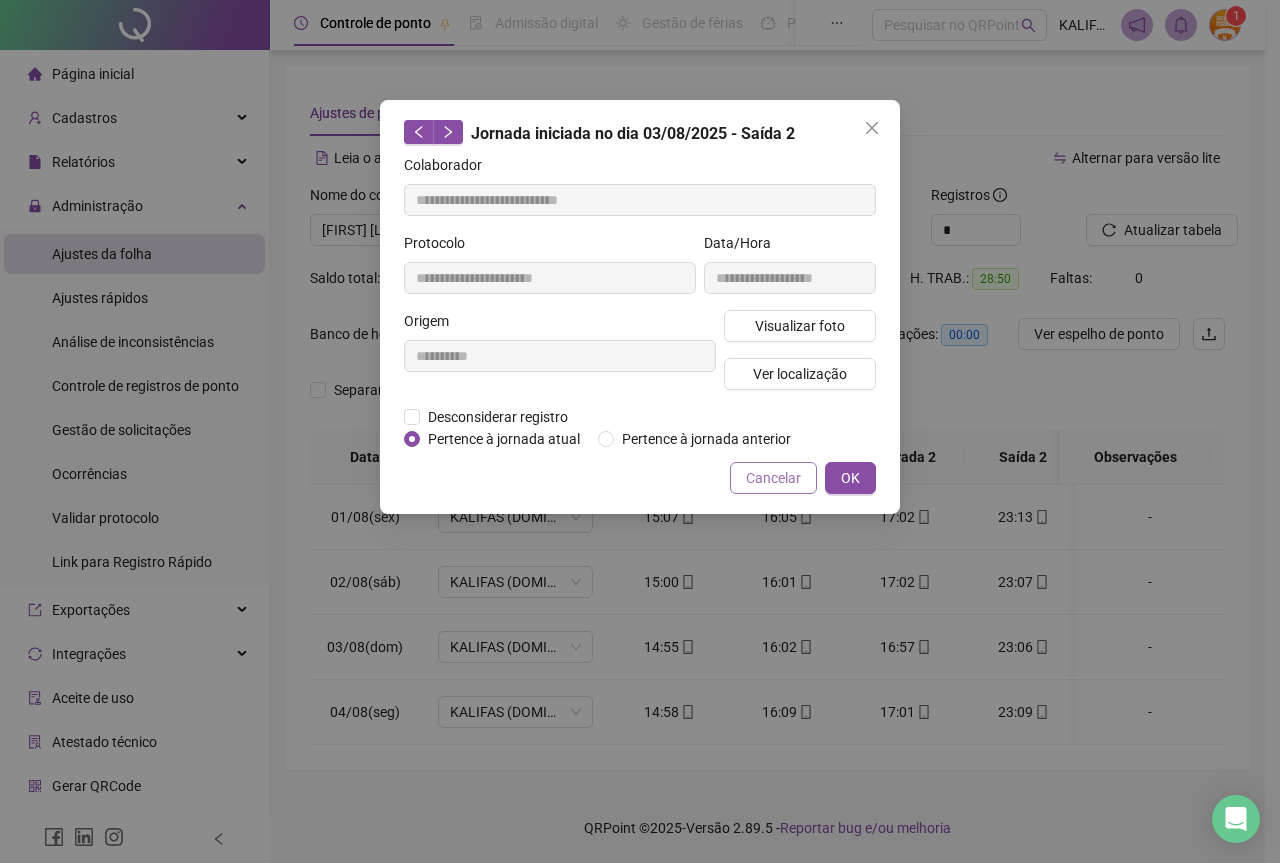 type on "**********" 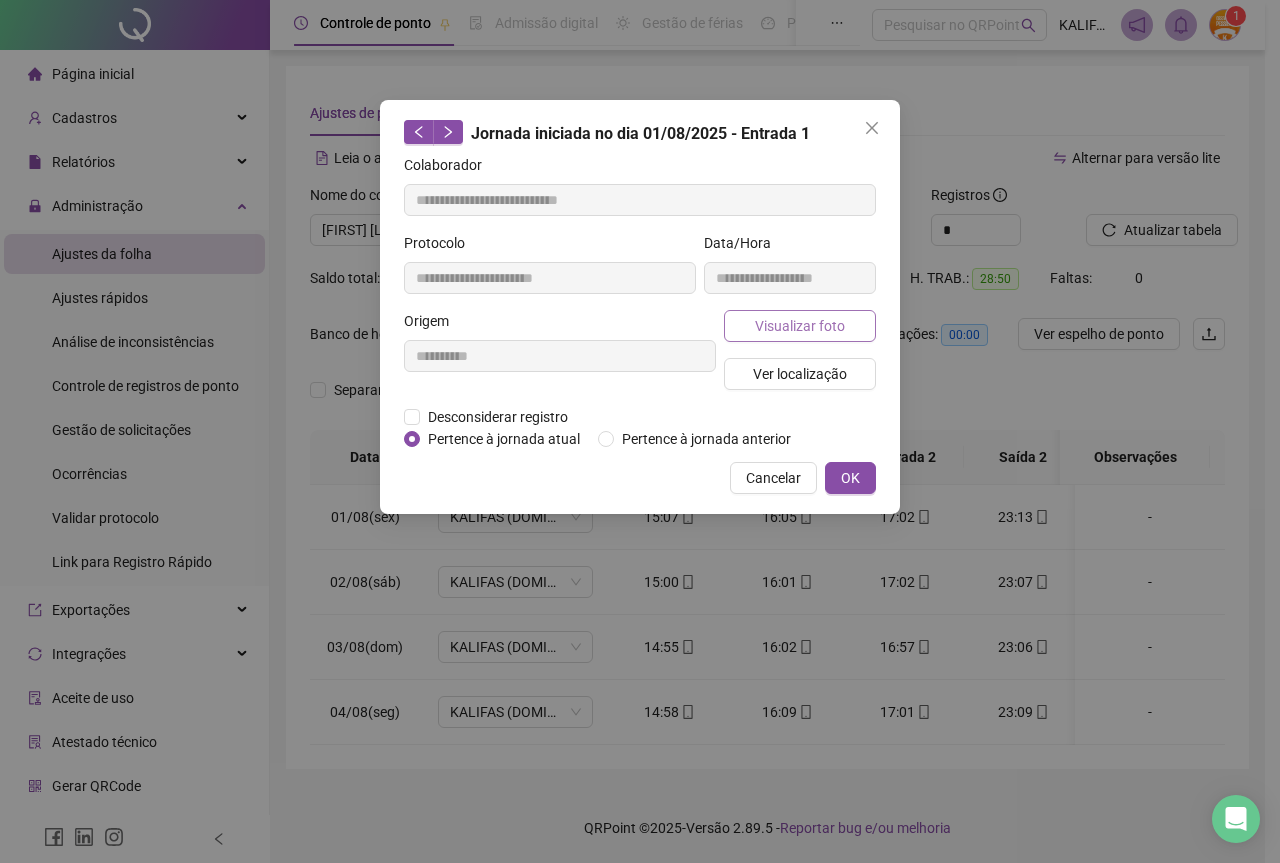 click on "Visualizar foto" at bounding box center (800, 326) 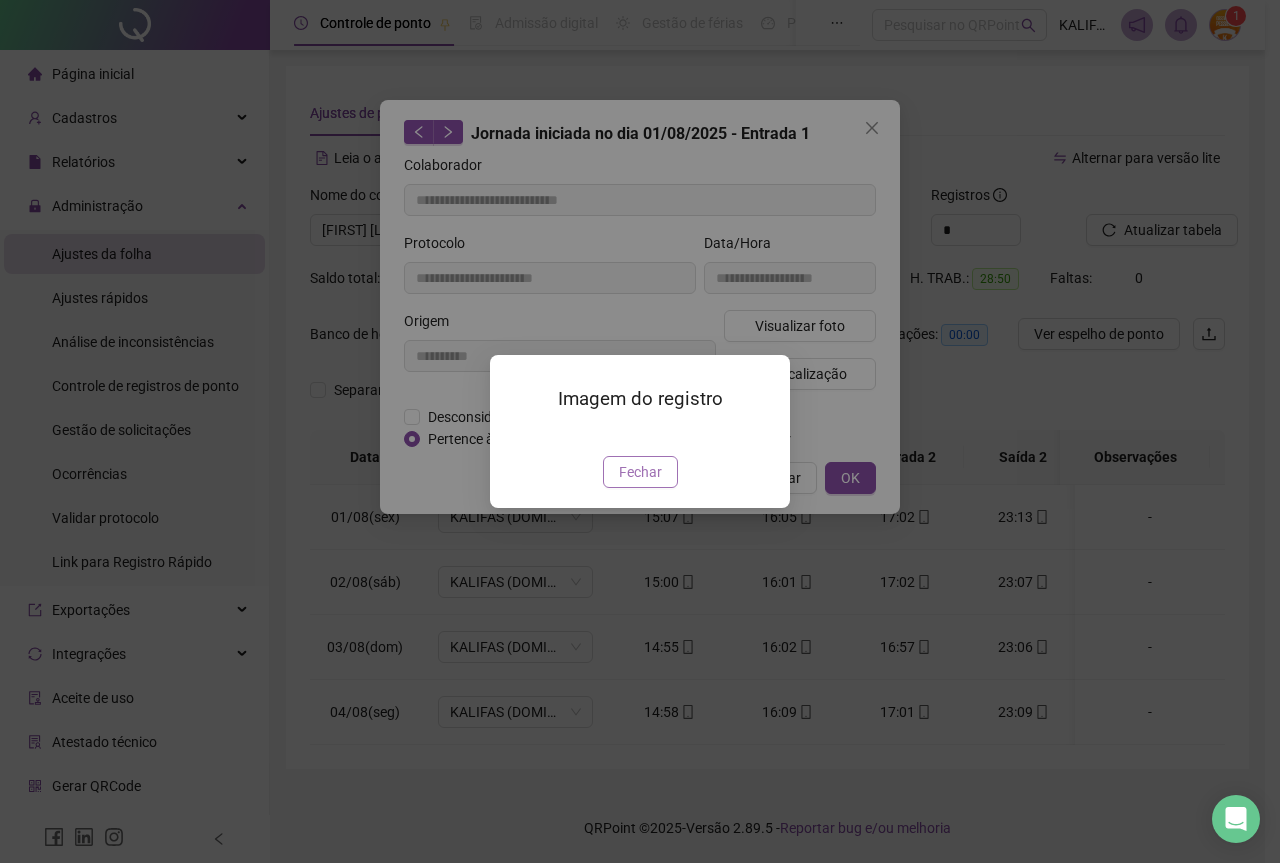 click on "Fechar" at bounding box center (640, 472) 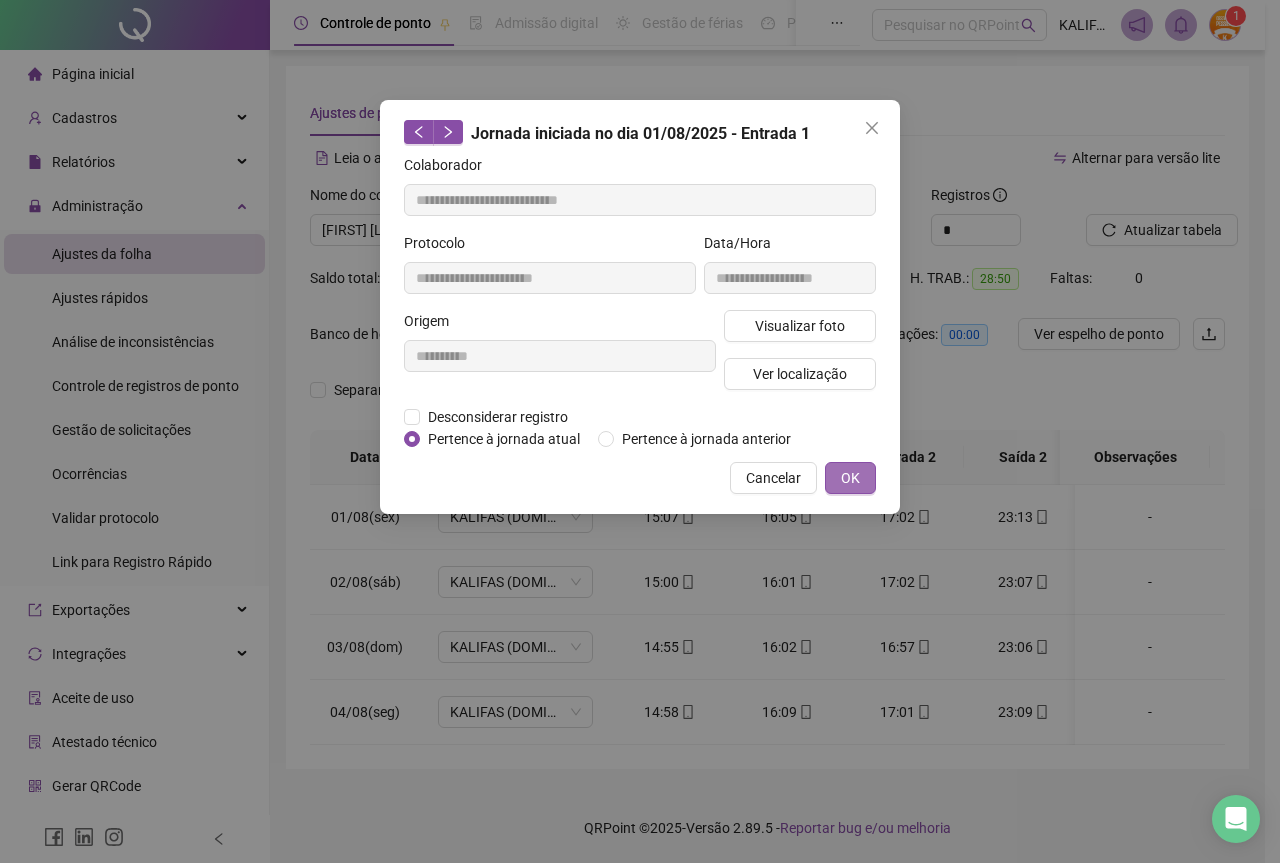 click on "OK" at bounding box center [850, 478] 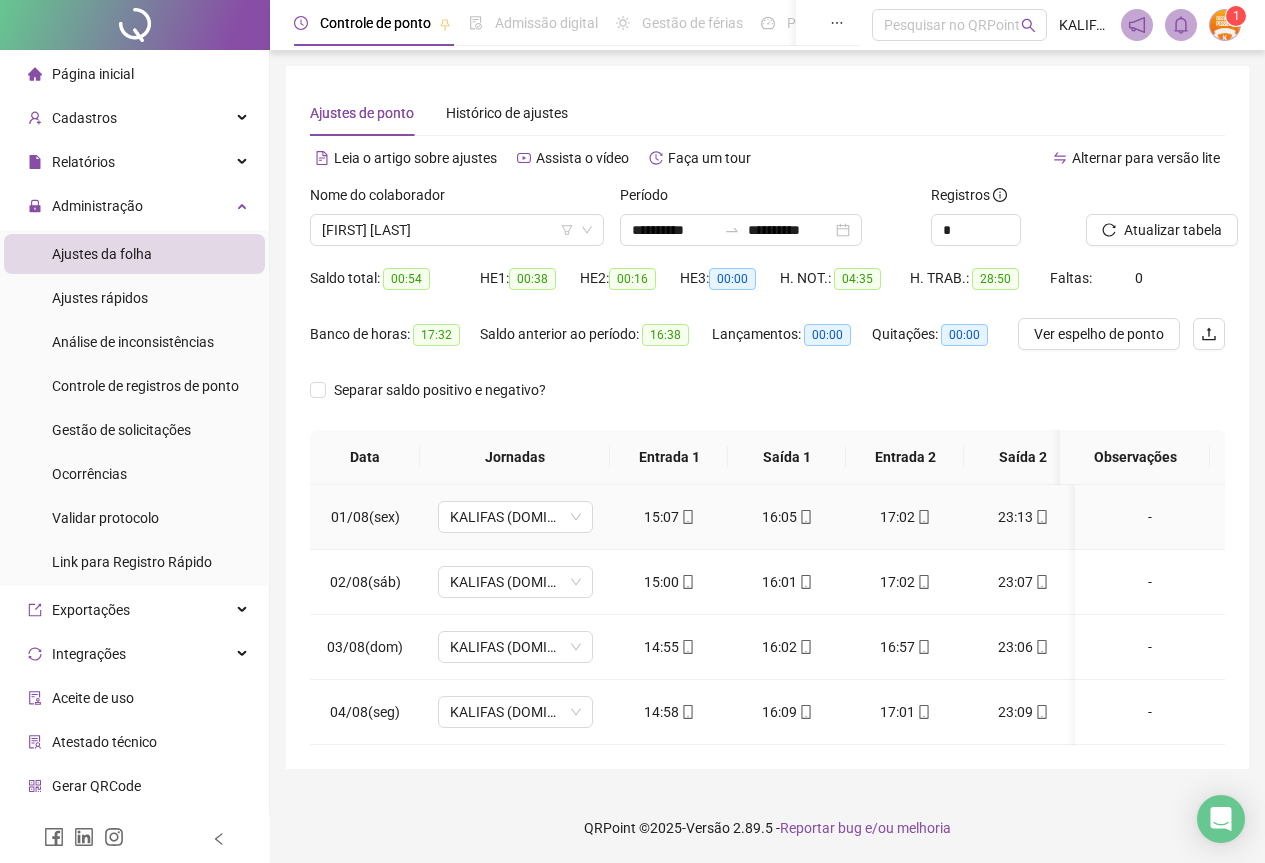 click on "16:05" at bounding box center [787, 517] 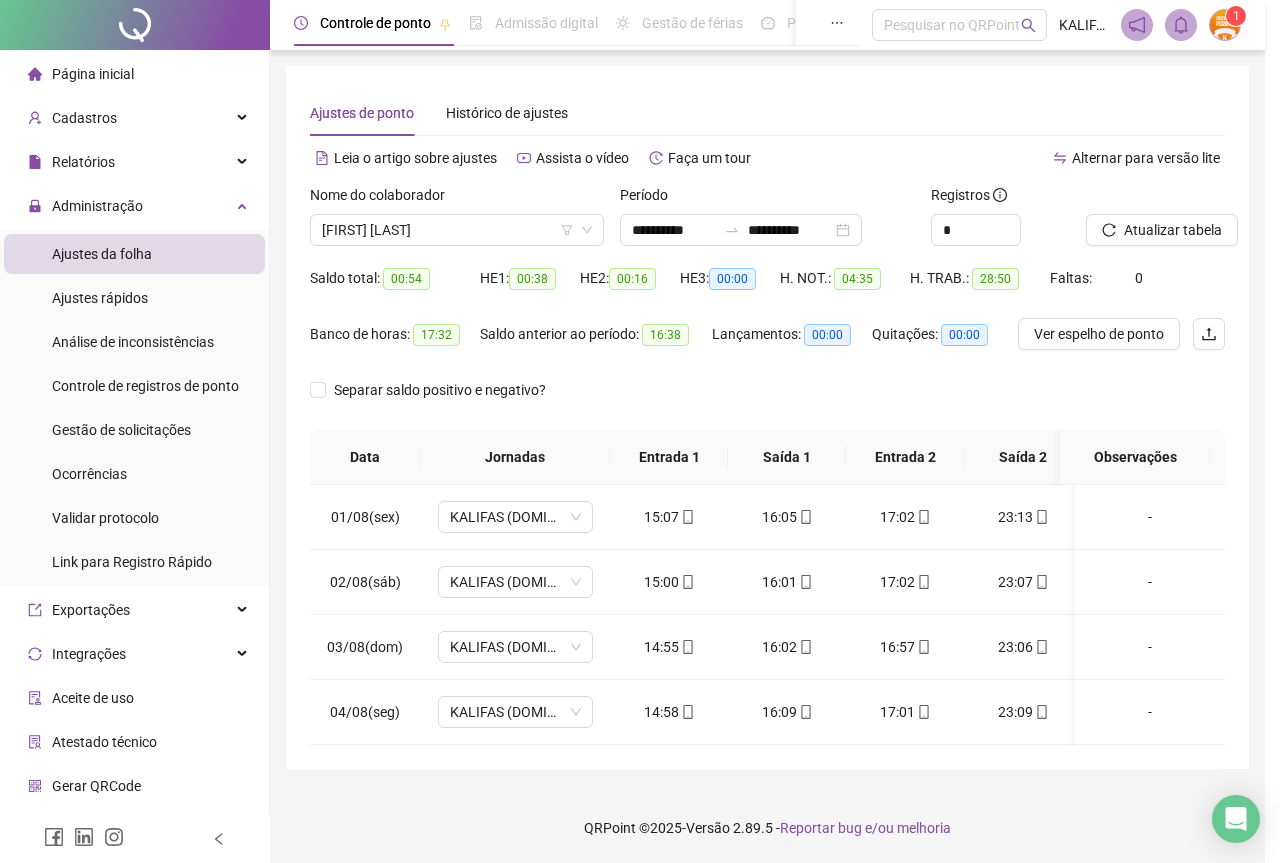 type on "**********" 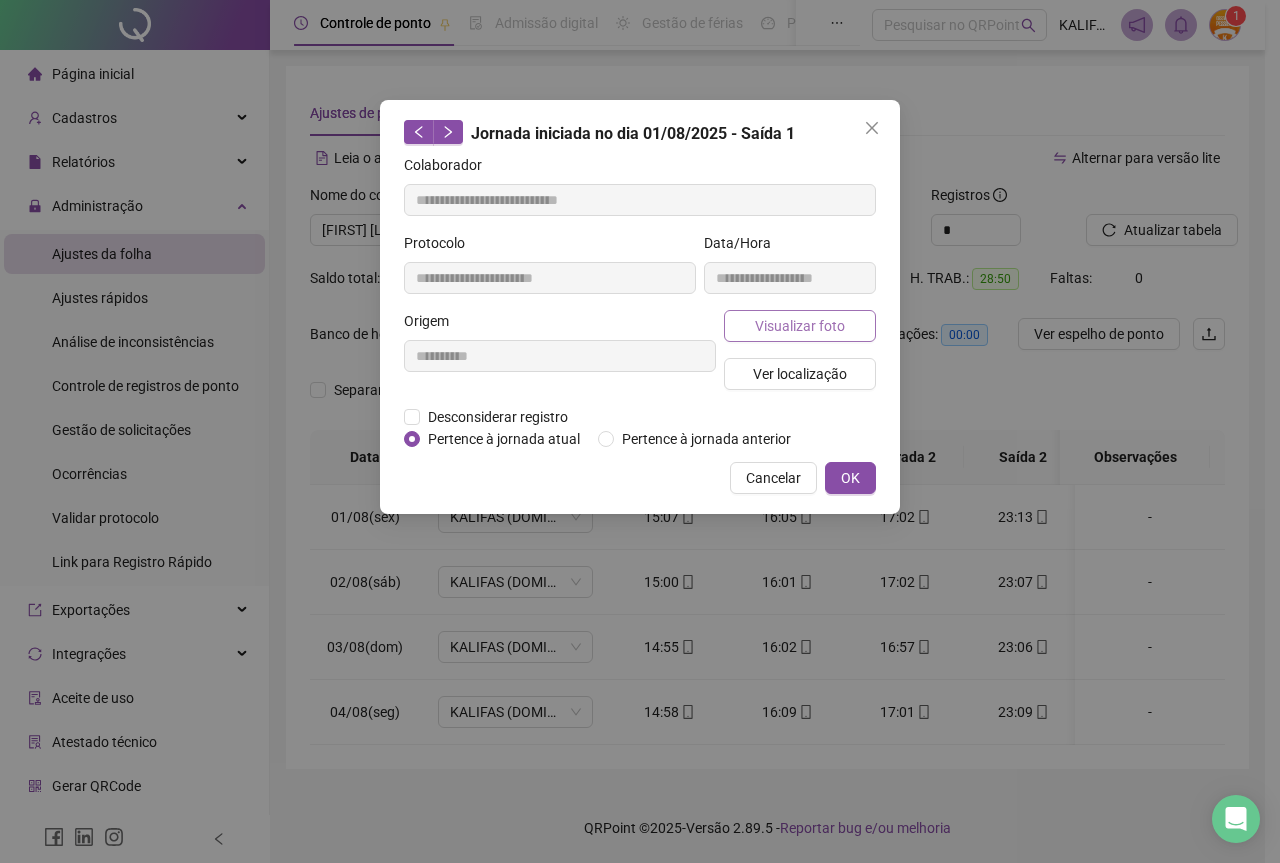 click on "Visualizar foto" at bounding box center [800, 326] 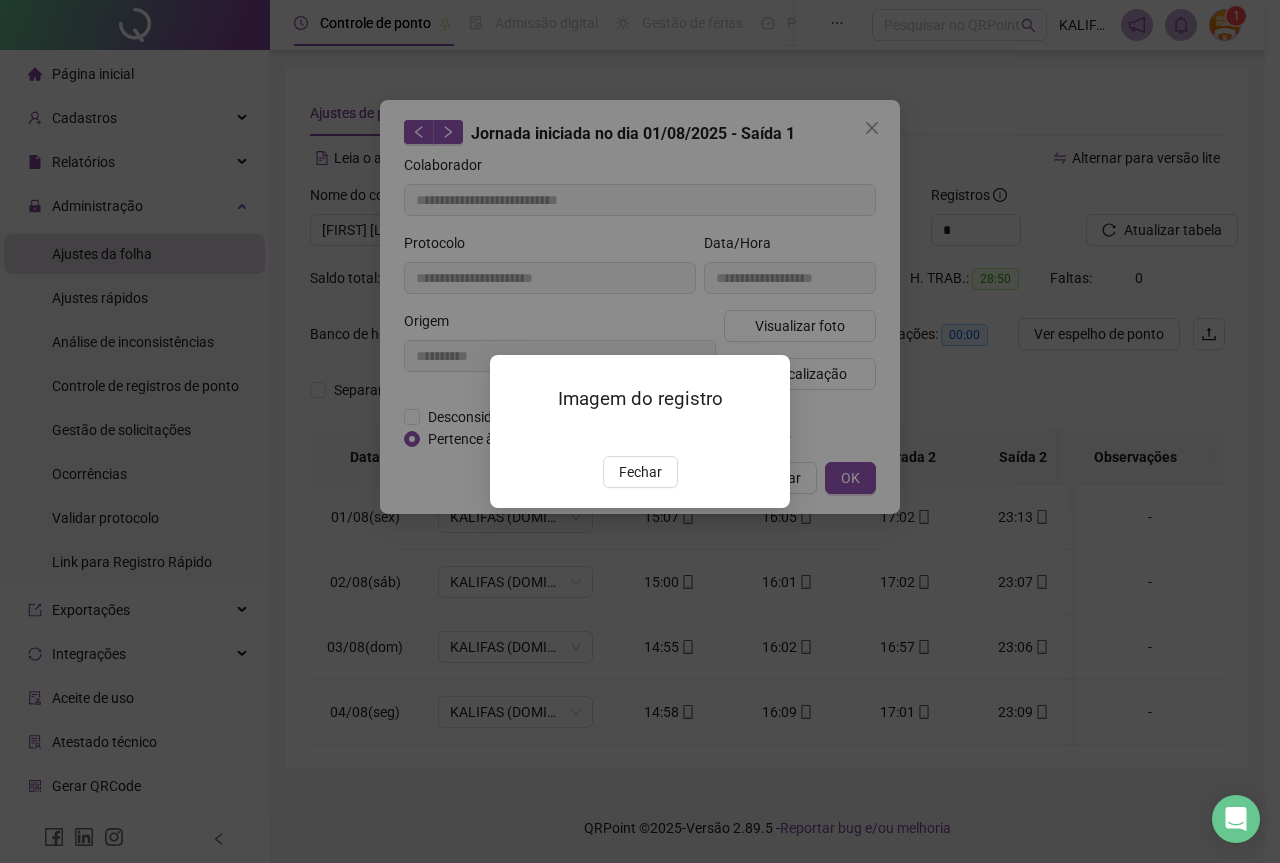 click on "Fechar" at bounding box center (640, 472) 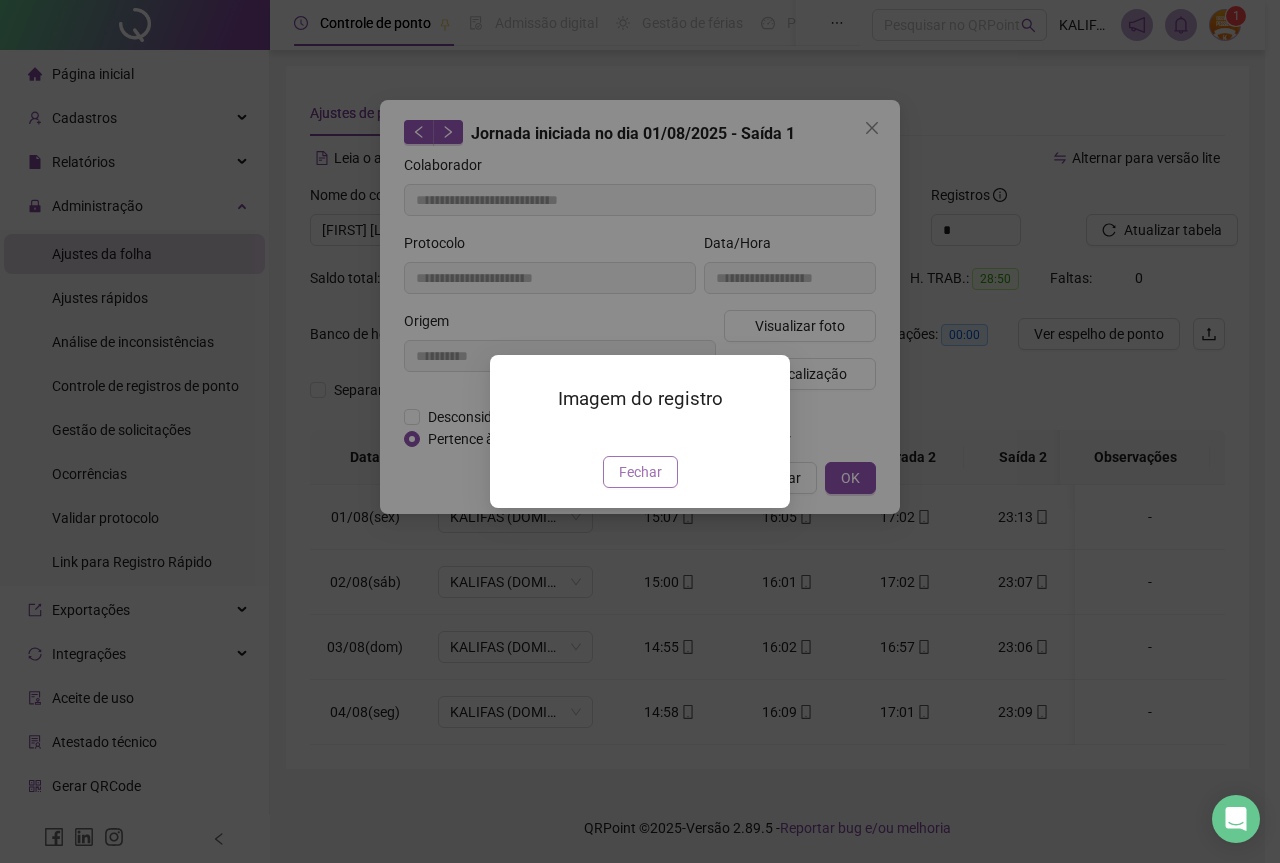 click on "Fechar" at bounding box center (640, 472) 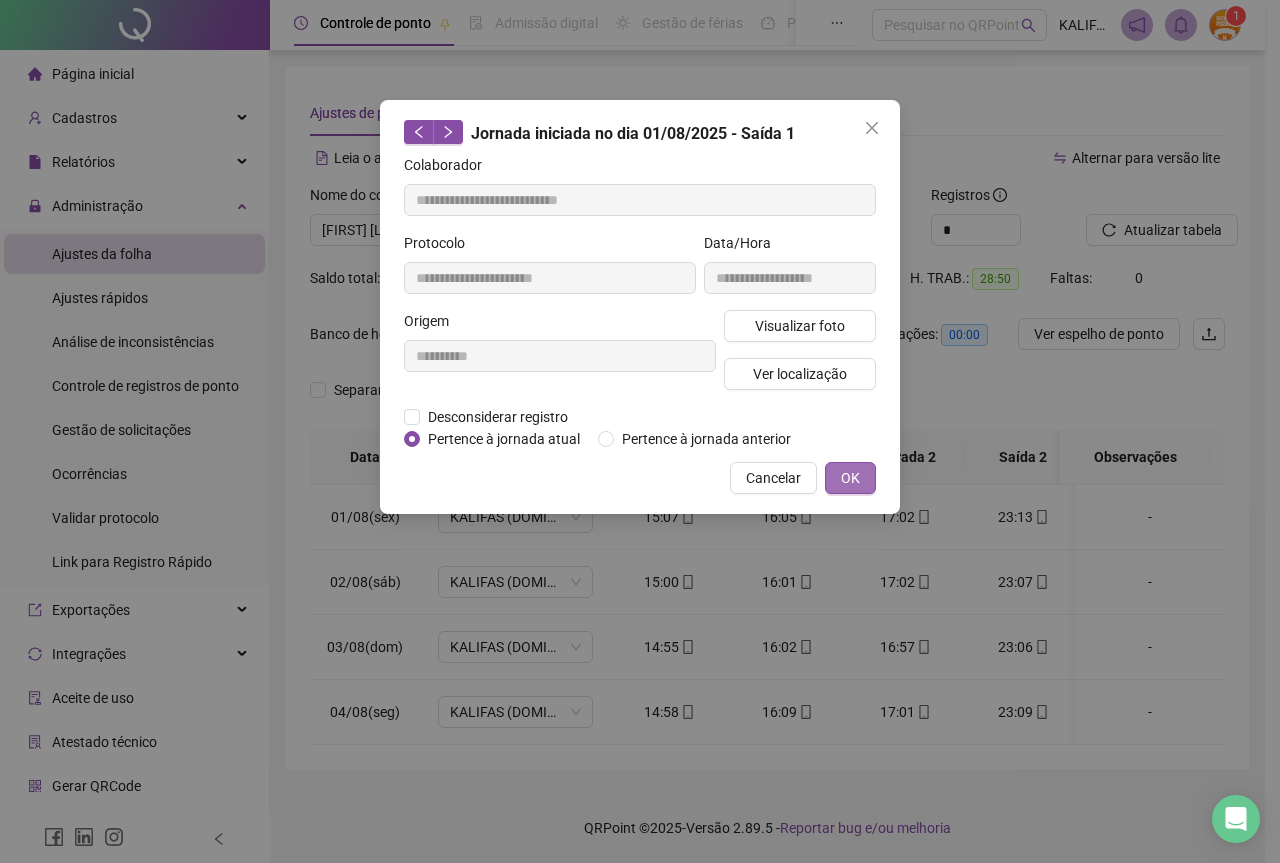 click on "OK" at bounding box center (850, 478) 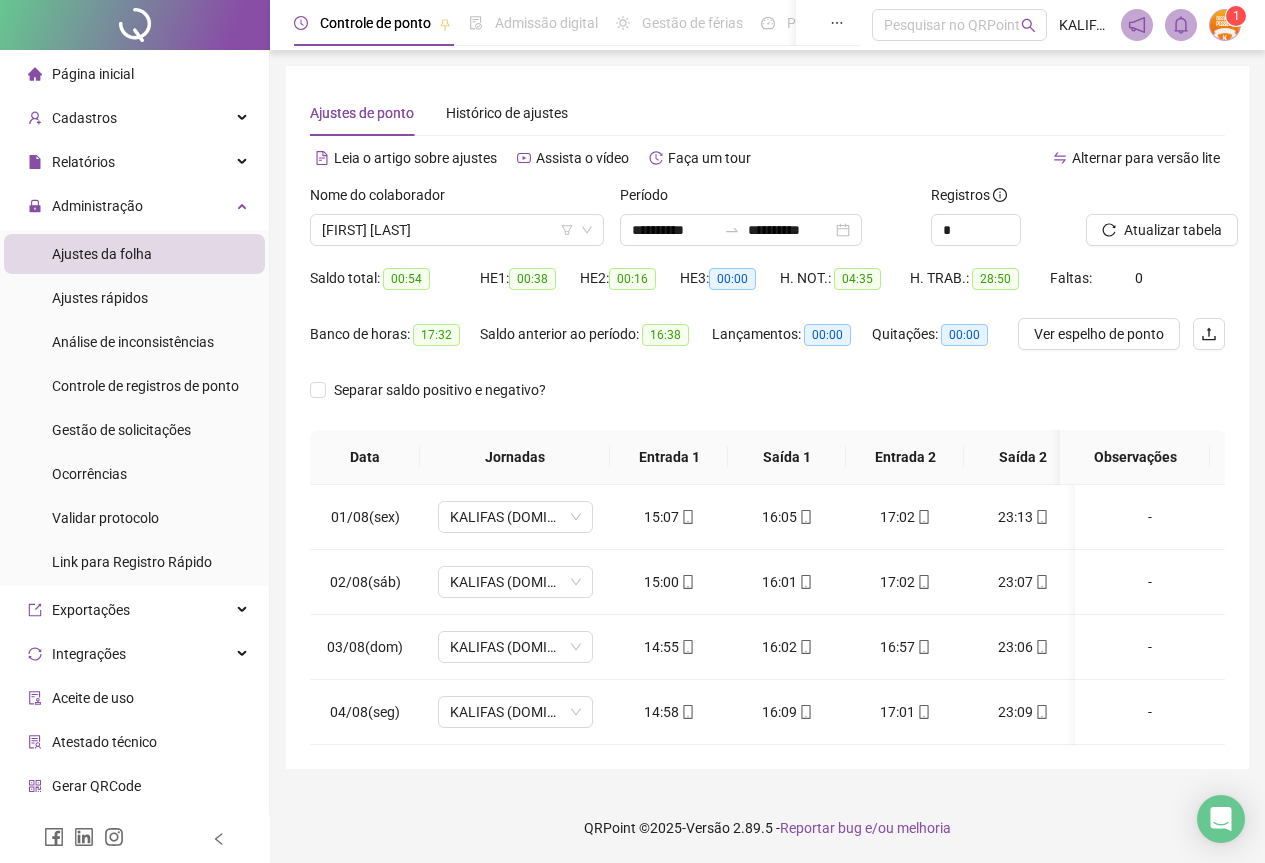click 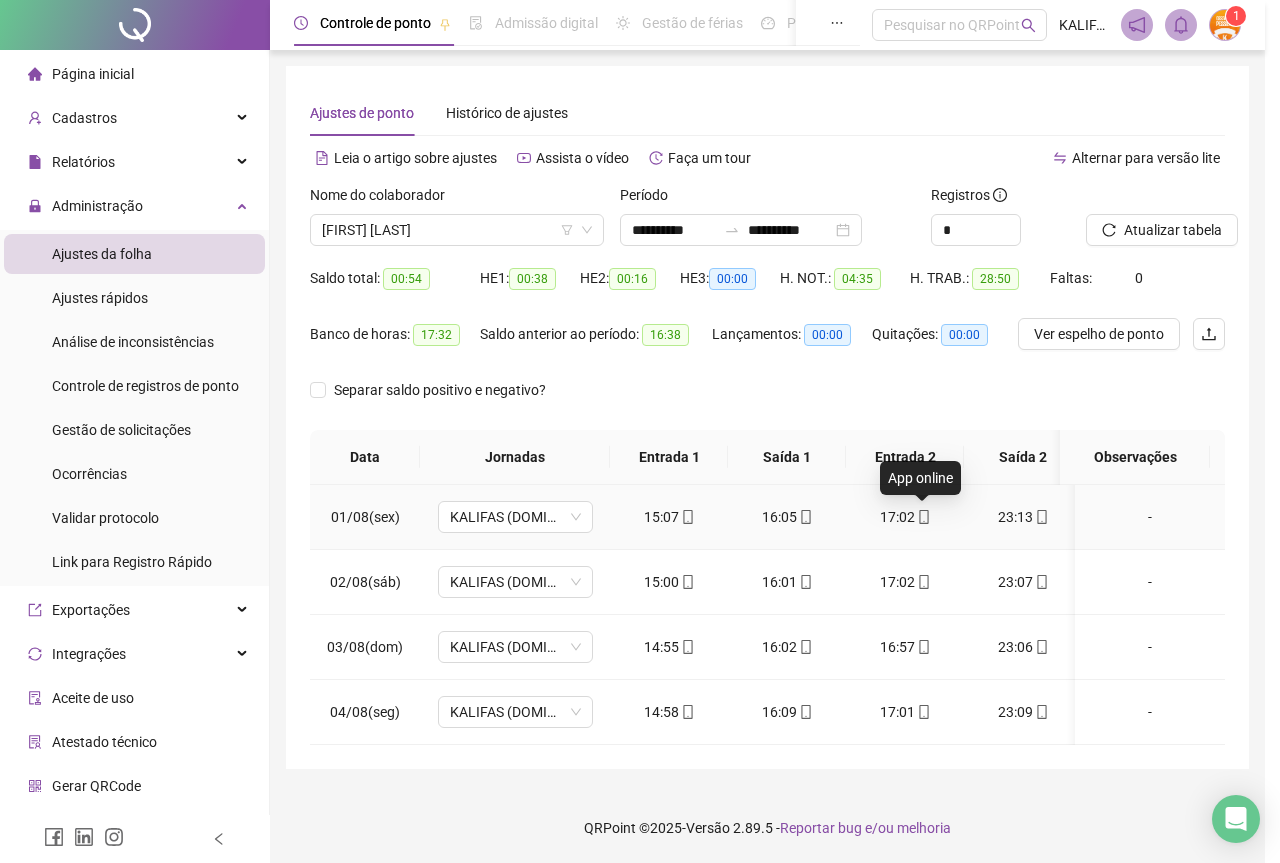 type on "**********" 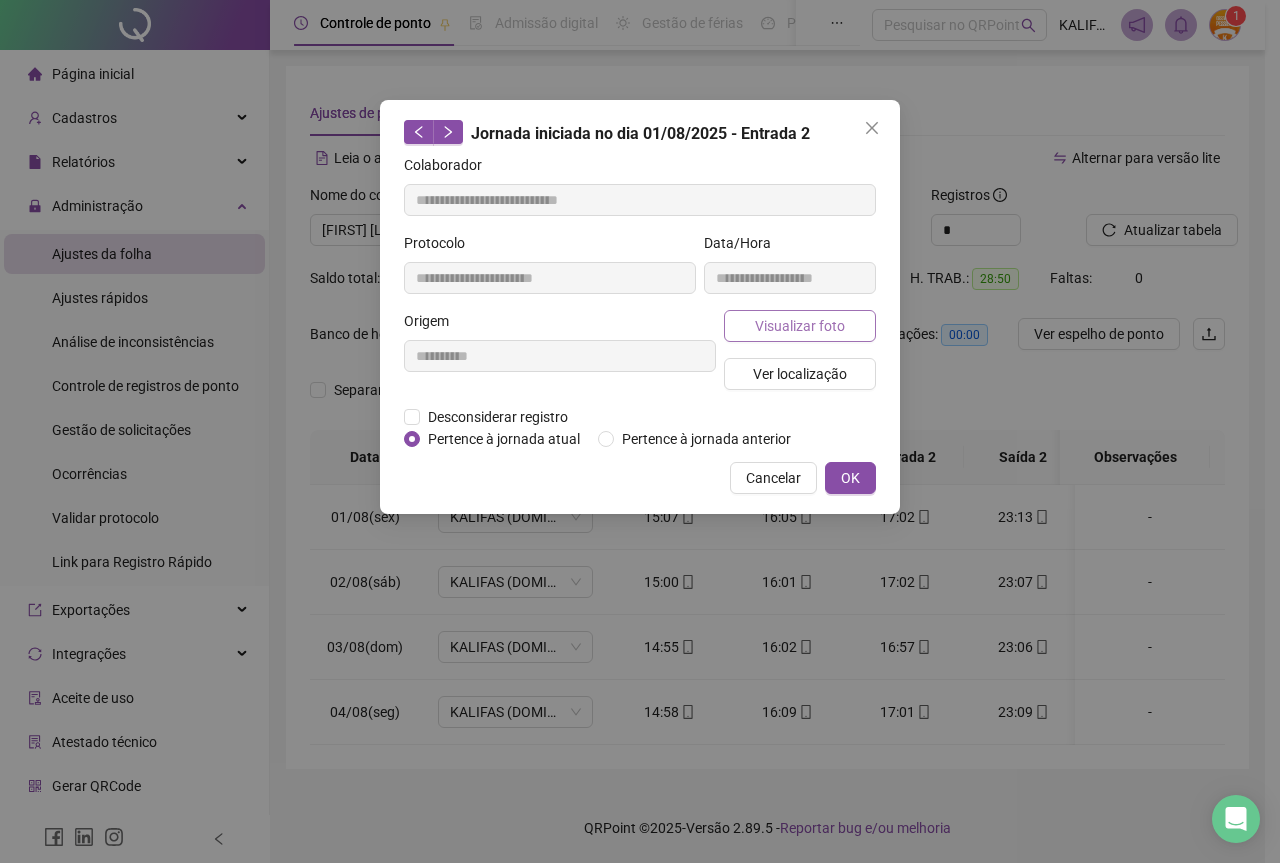 click on "Visualizar foto" at bounding box center (800, 326) 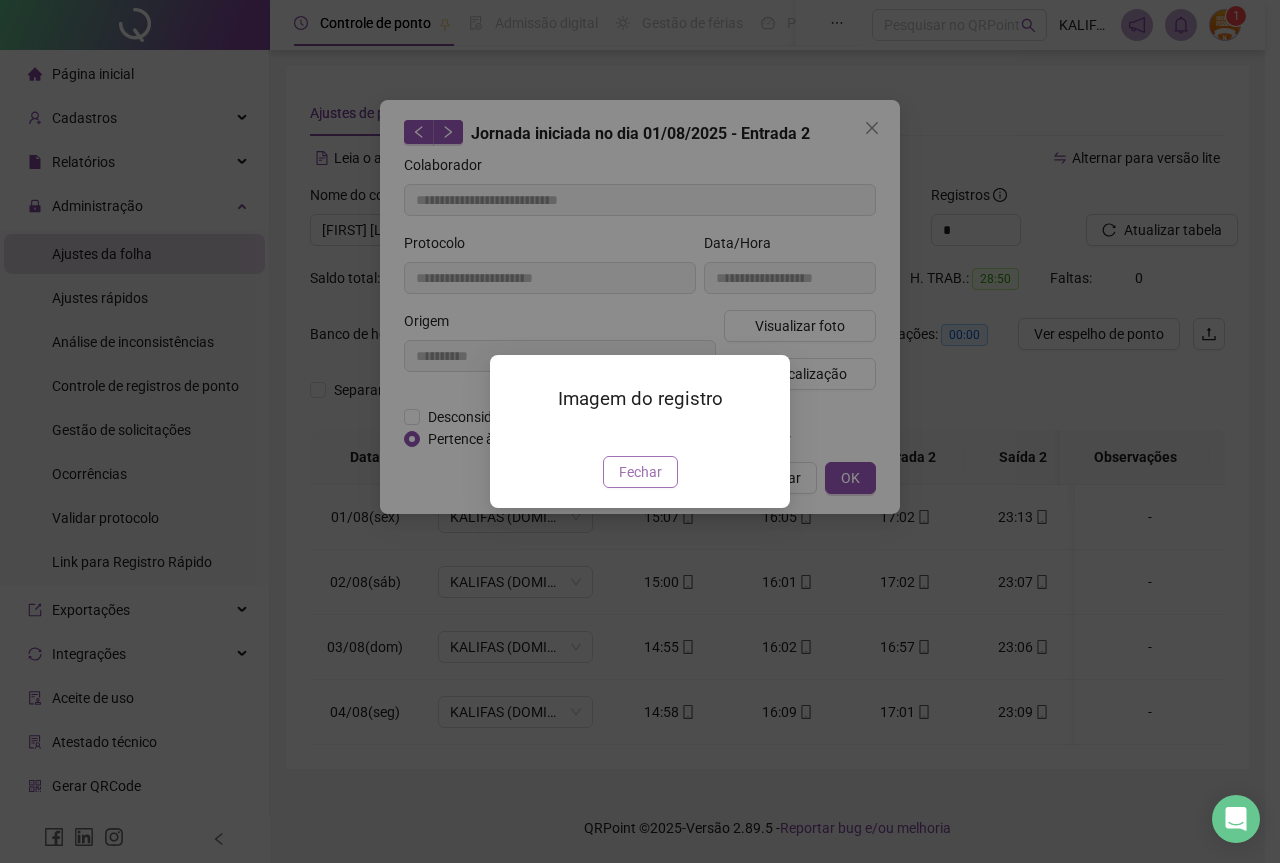 click on "Fechar" at bounding box center [640, 472] 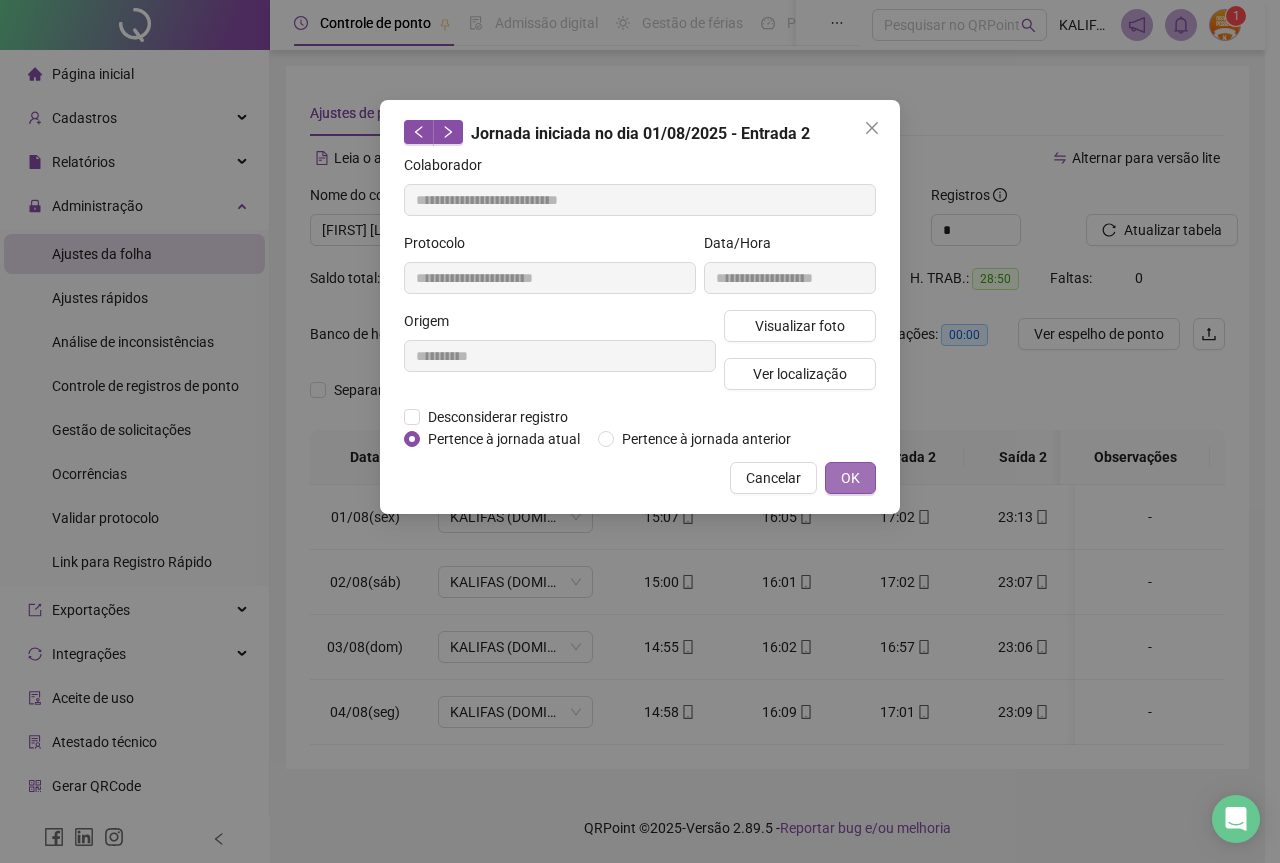 drag, startPoint x: 885, startPoint y: 474, endPoint x: 843, endPoint y: 479, distance: 42.296574 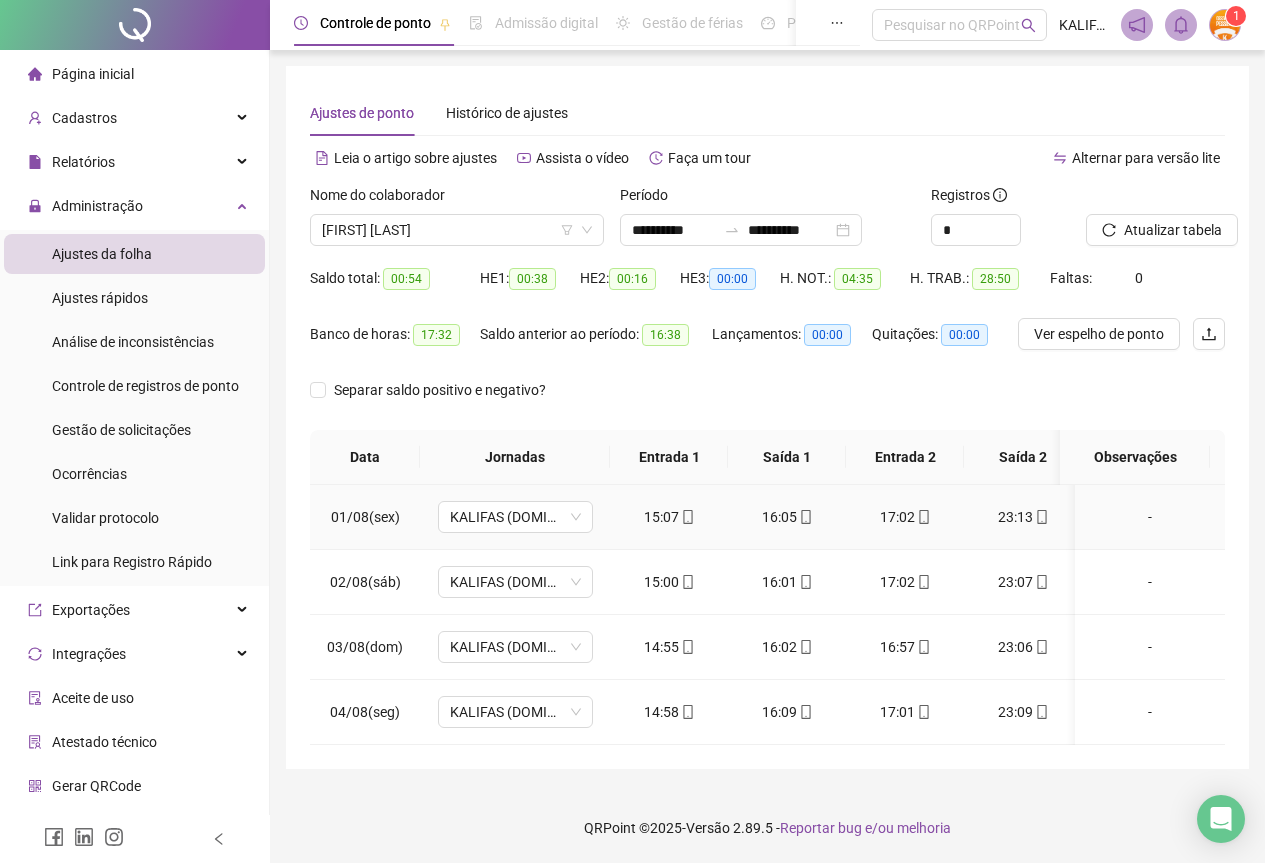 click on "23:13" at bounding box center (1023, 517) 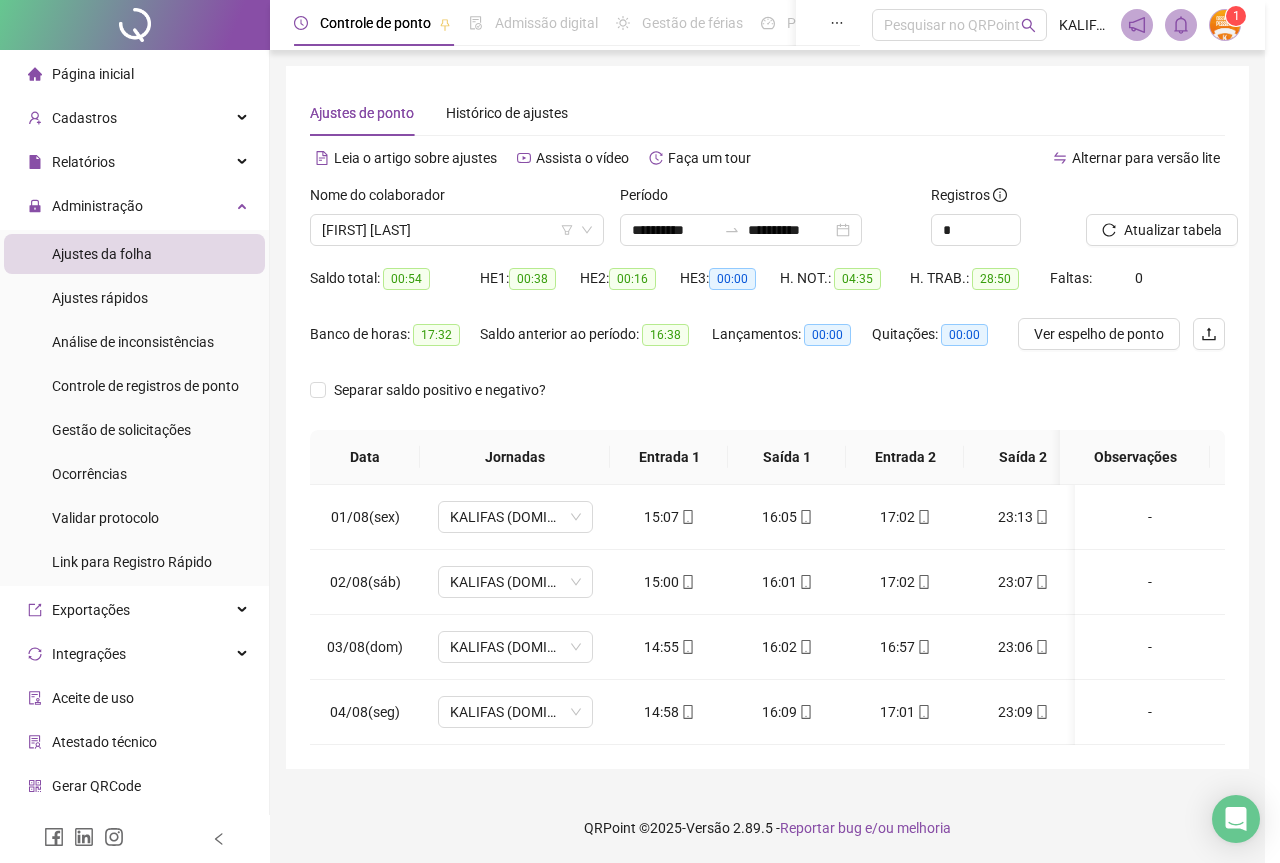 type on "**********" 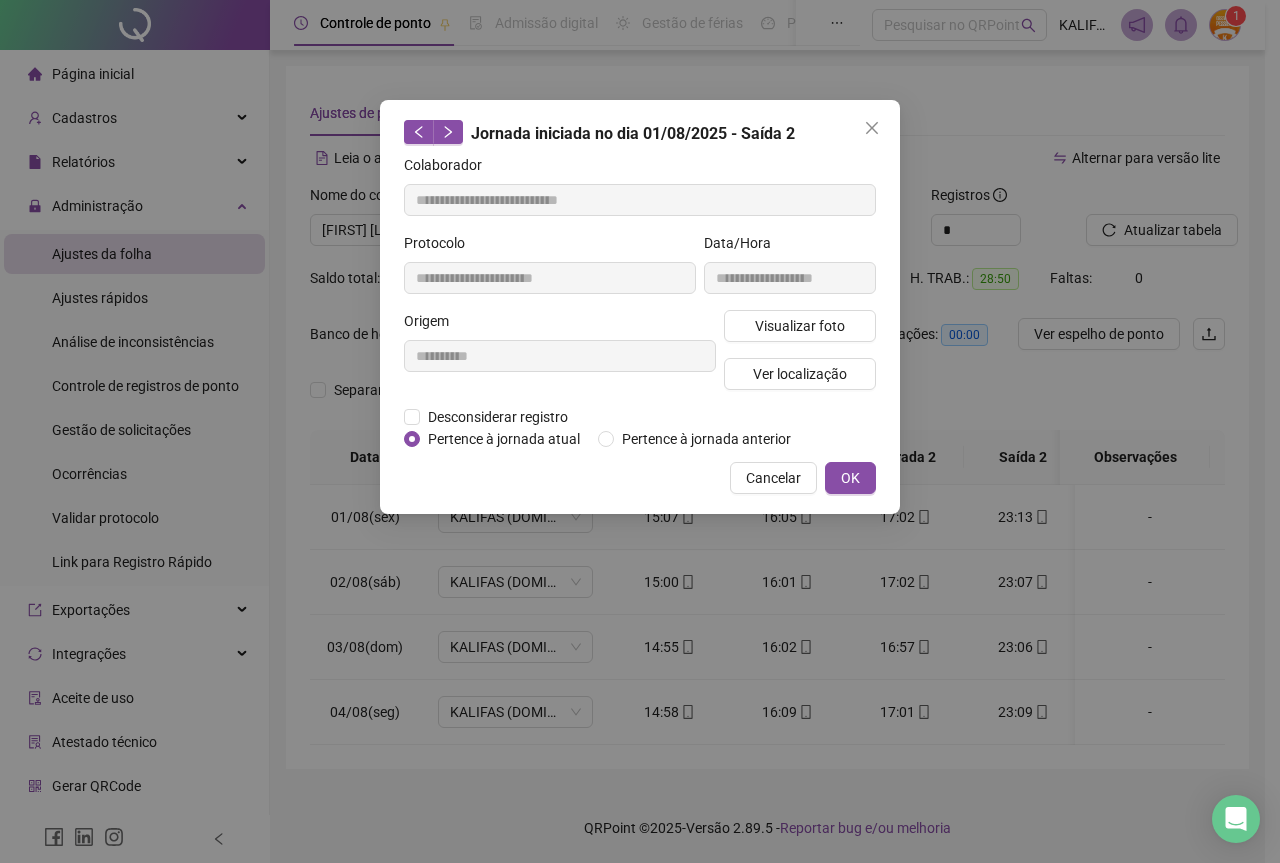 click on "**********" at bounding box center [640, 431] 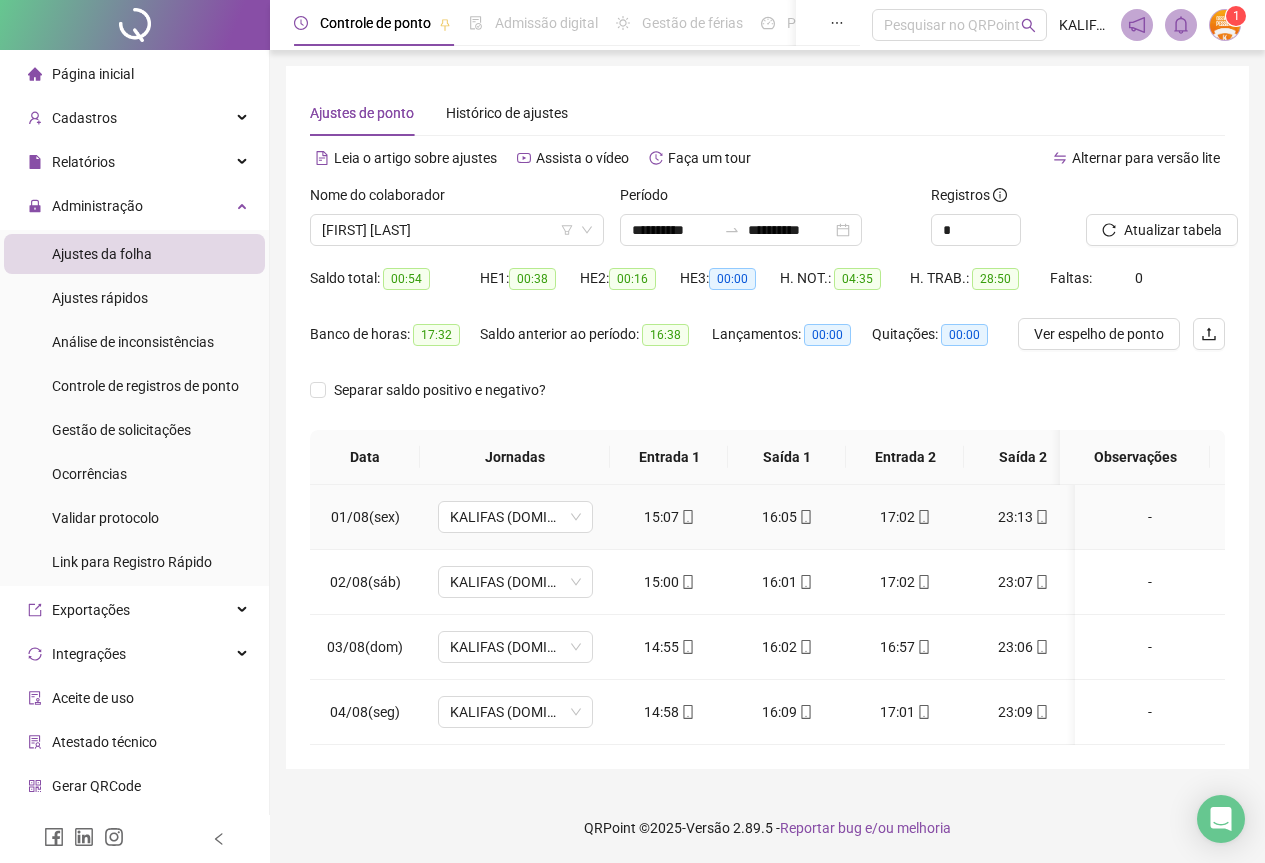 click on "23:13" at bounding box center [1023, 517] 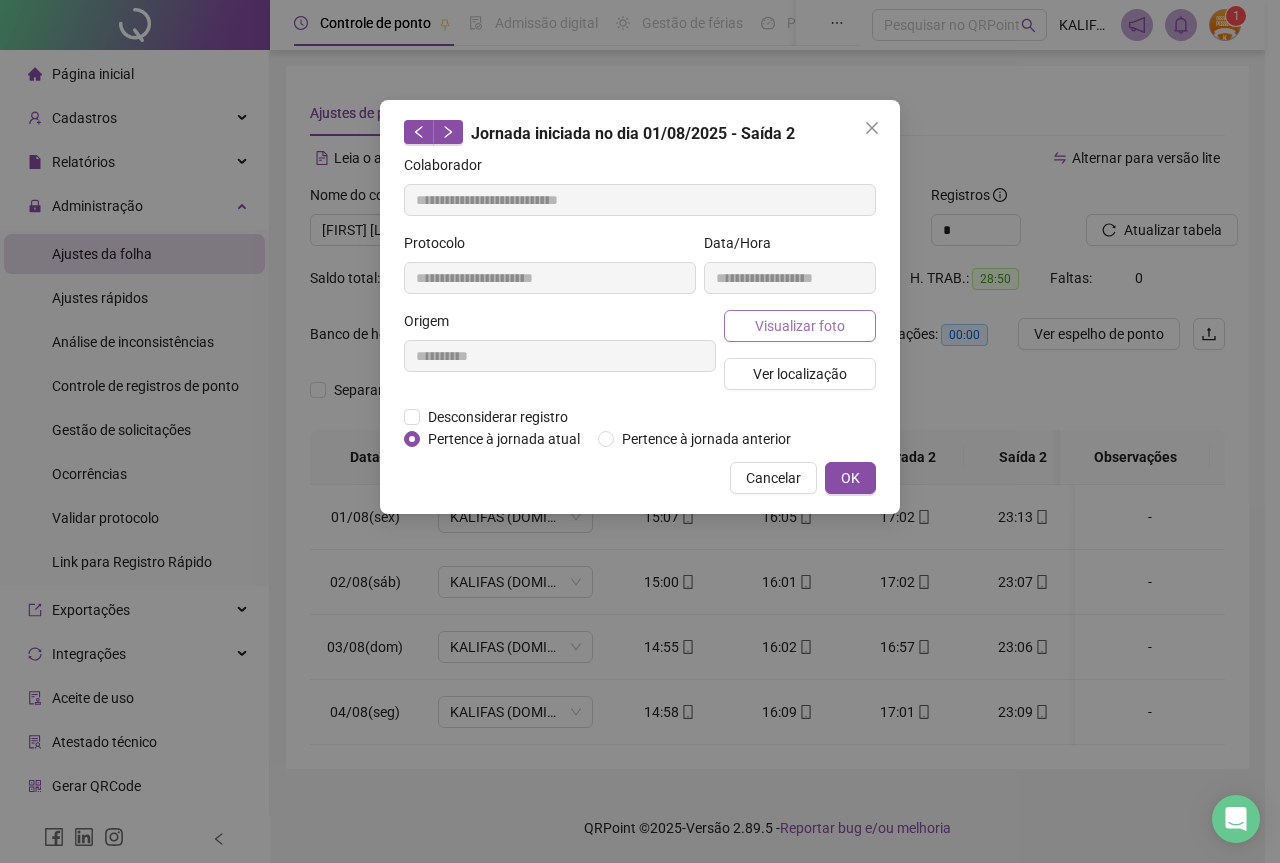 click on "Visualizar foto" at bounding box center (800, 326) 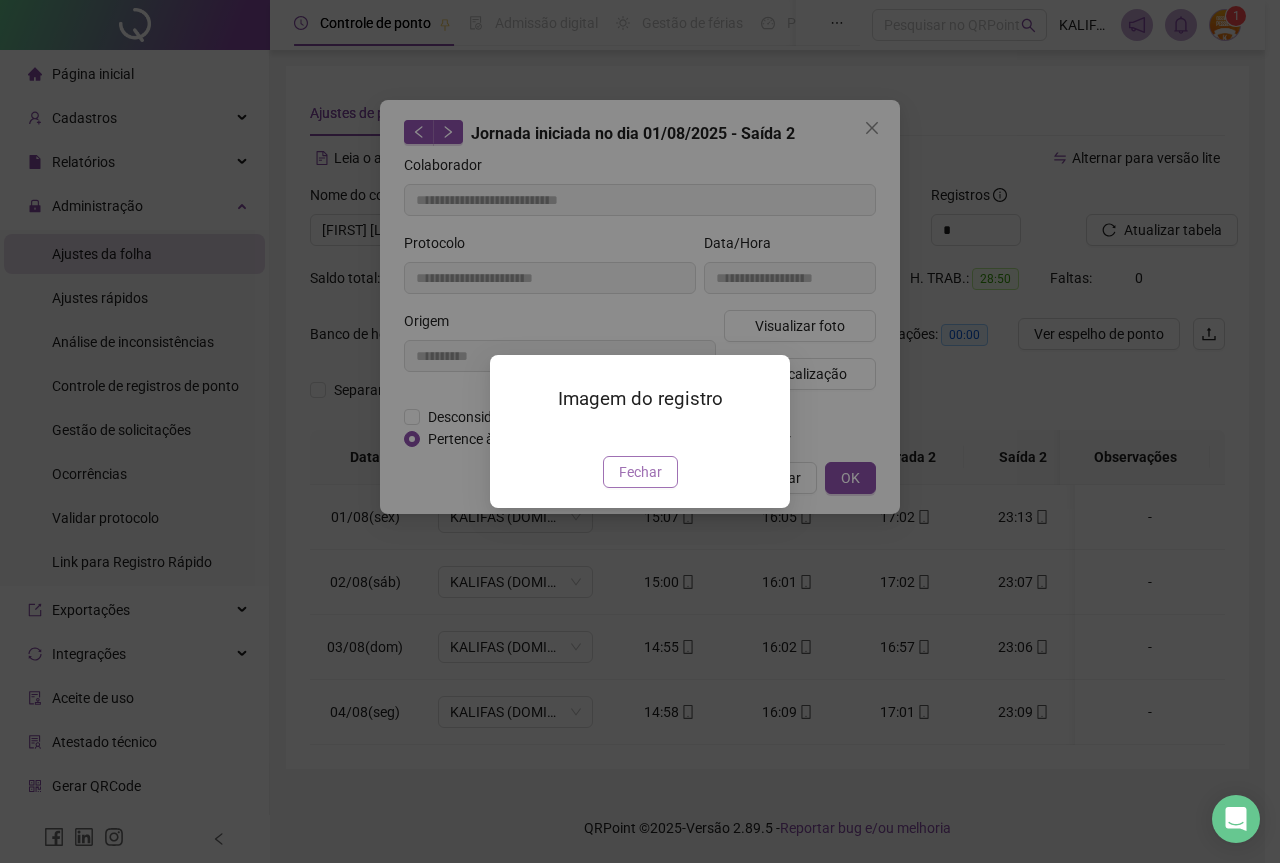 click on "Fechar" at bounding box center (640, 472) 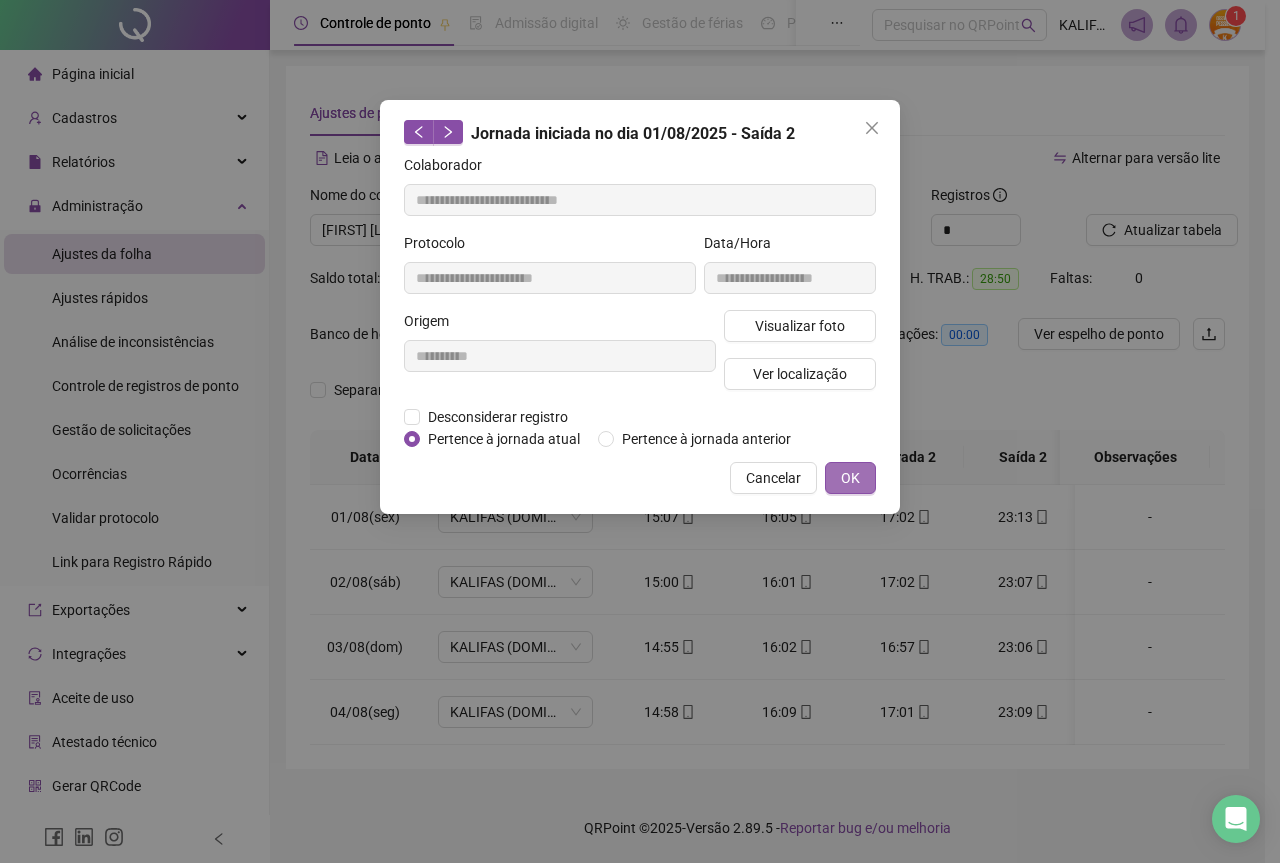 click on "OK" at bounding box center [850, 478] 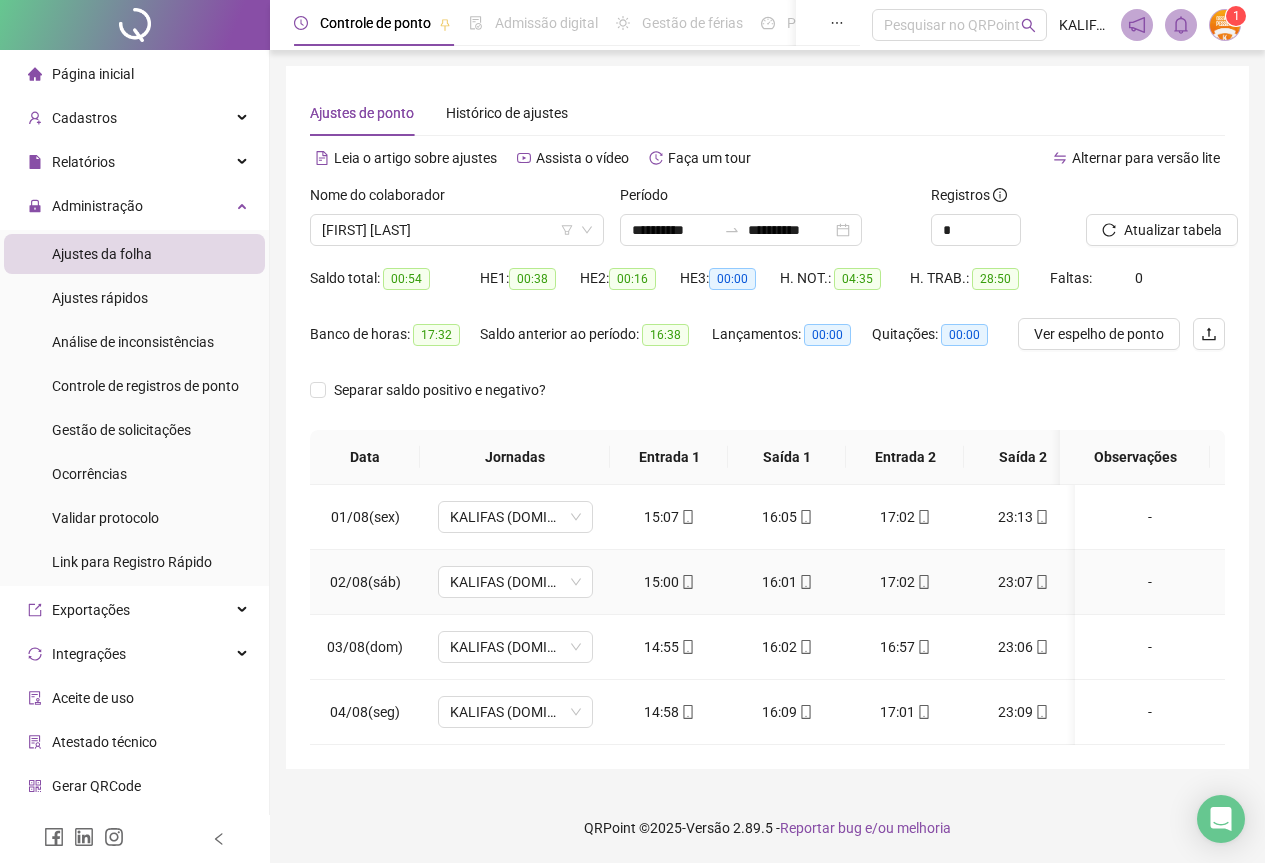 click 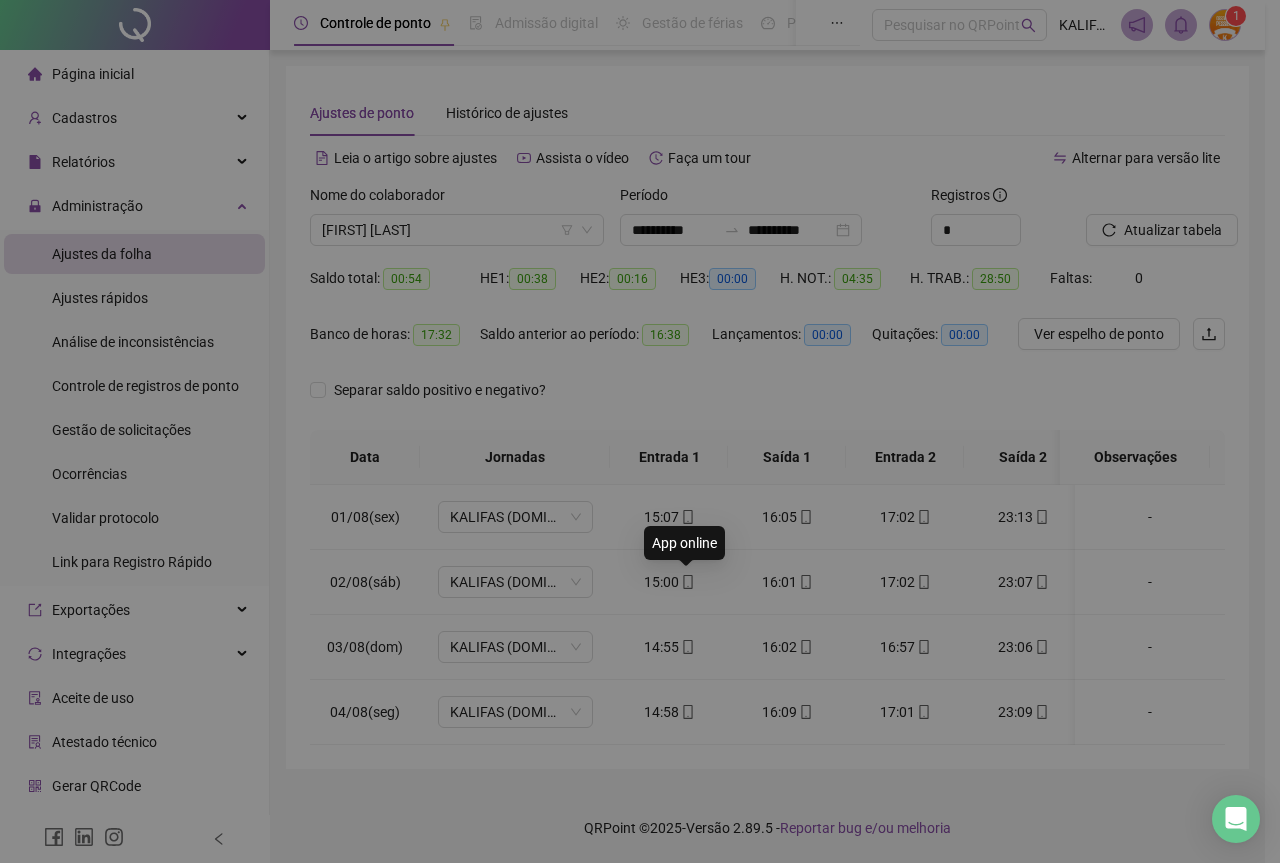 type on "**********" 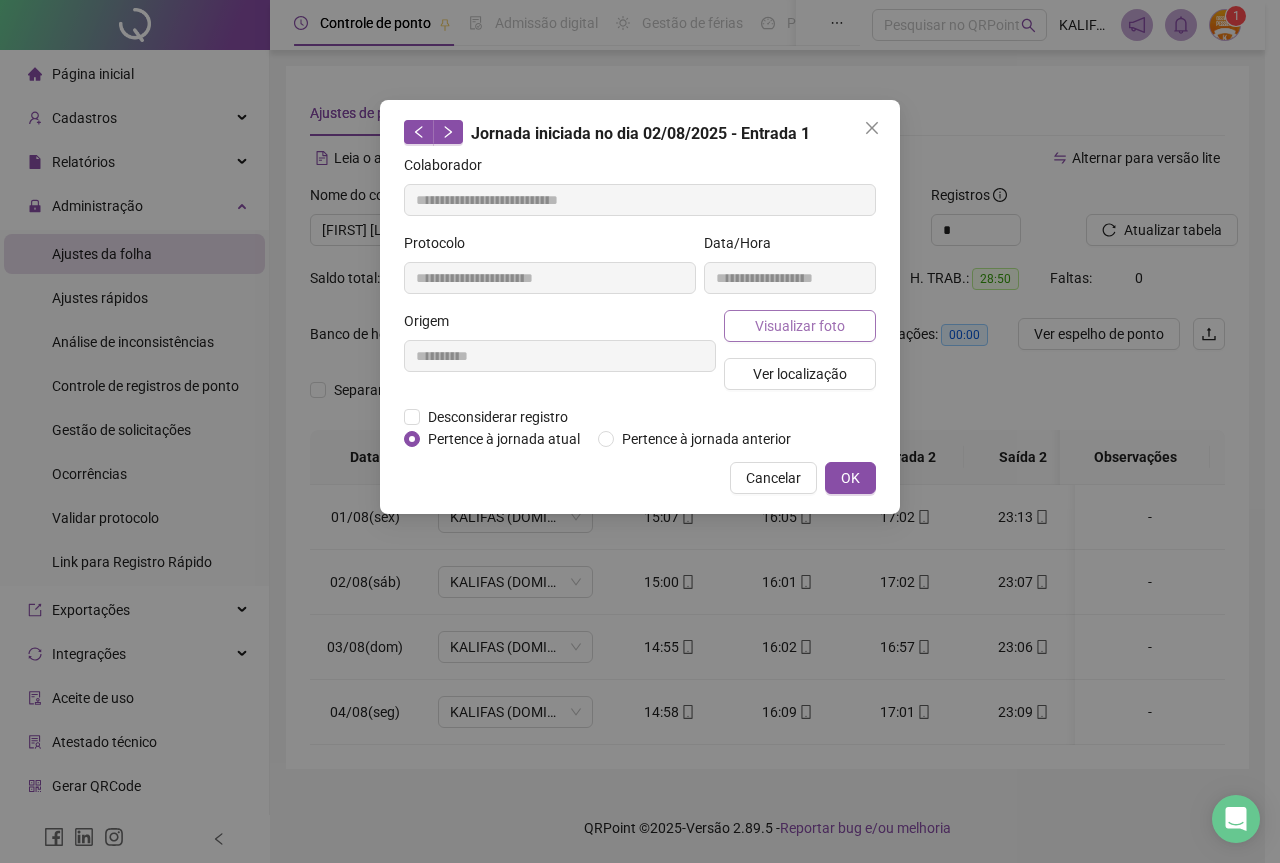 click on "Visualizar foto" at bounding box center (800, 326) 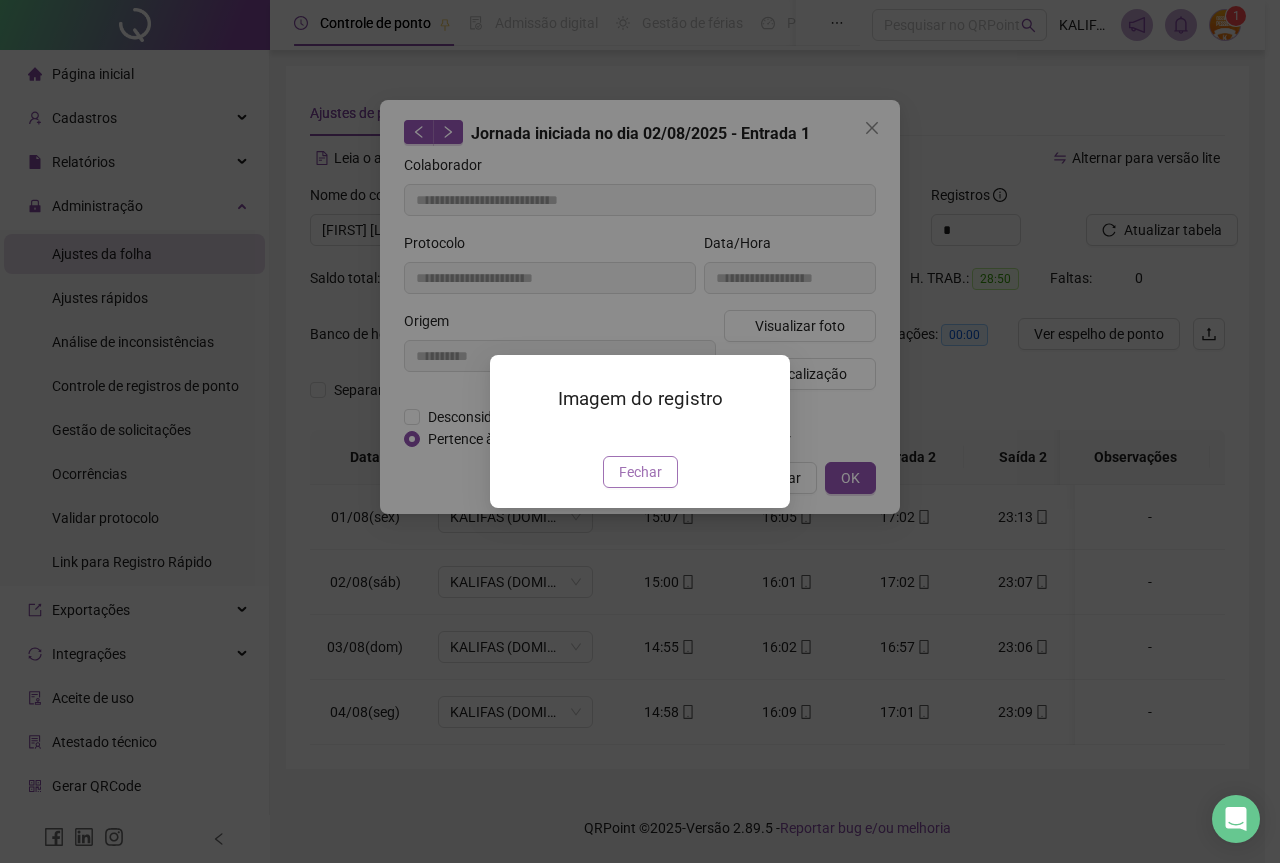 click on "Fechar" at bounding box center (640, 472) 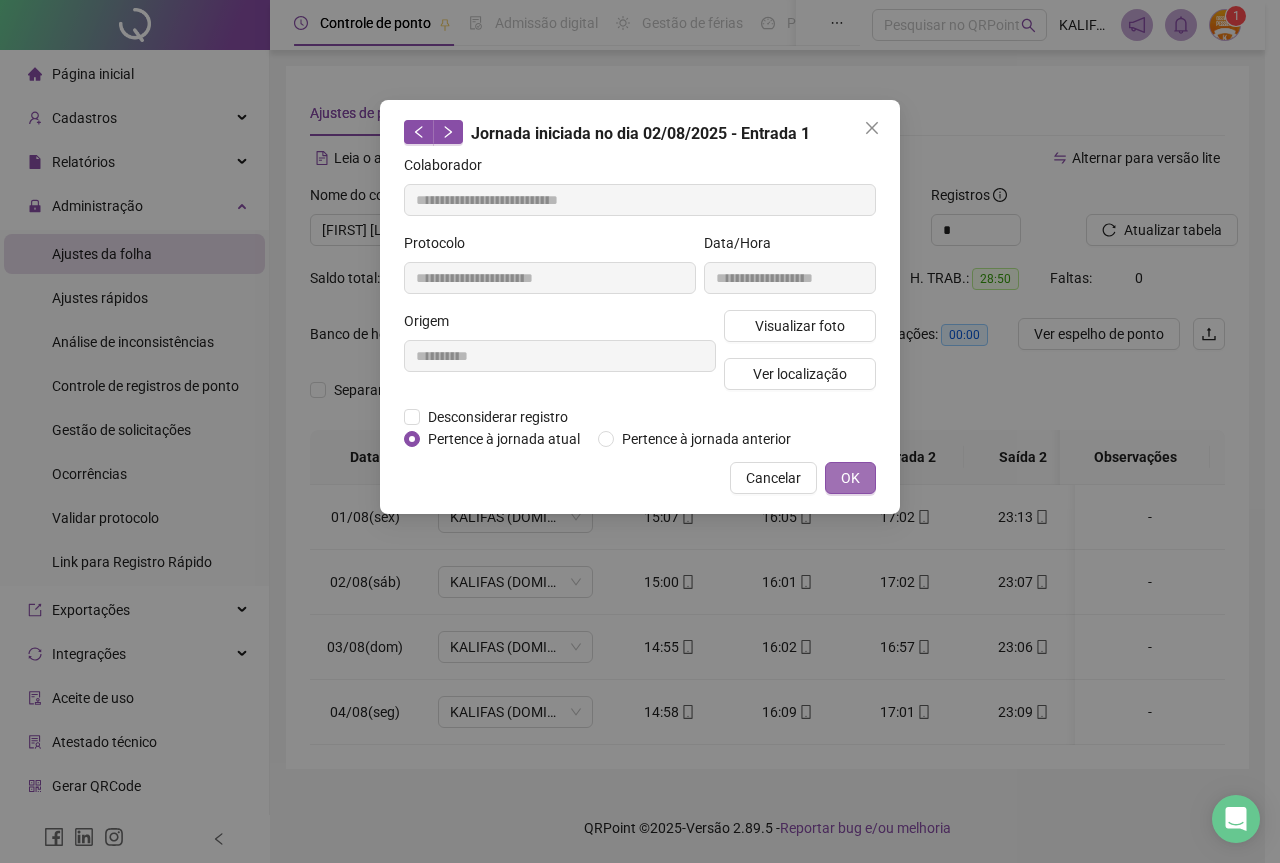 click on "OK" at bounding box center [850, 478] 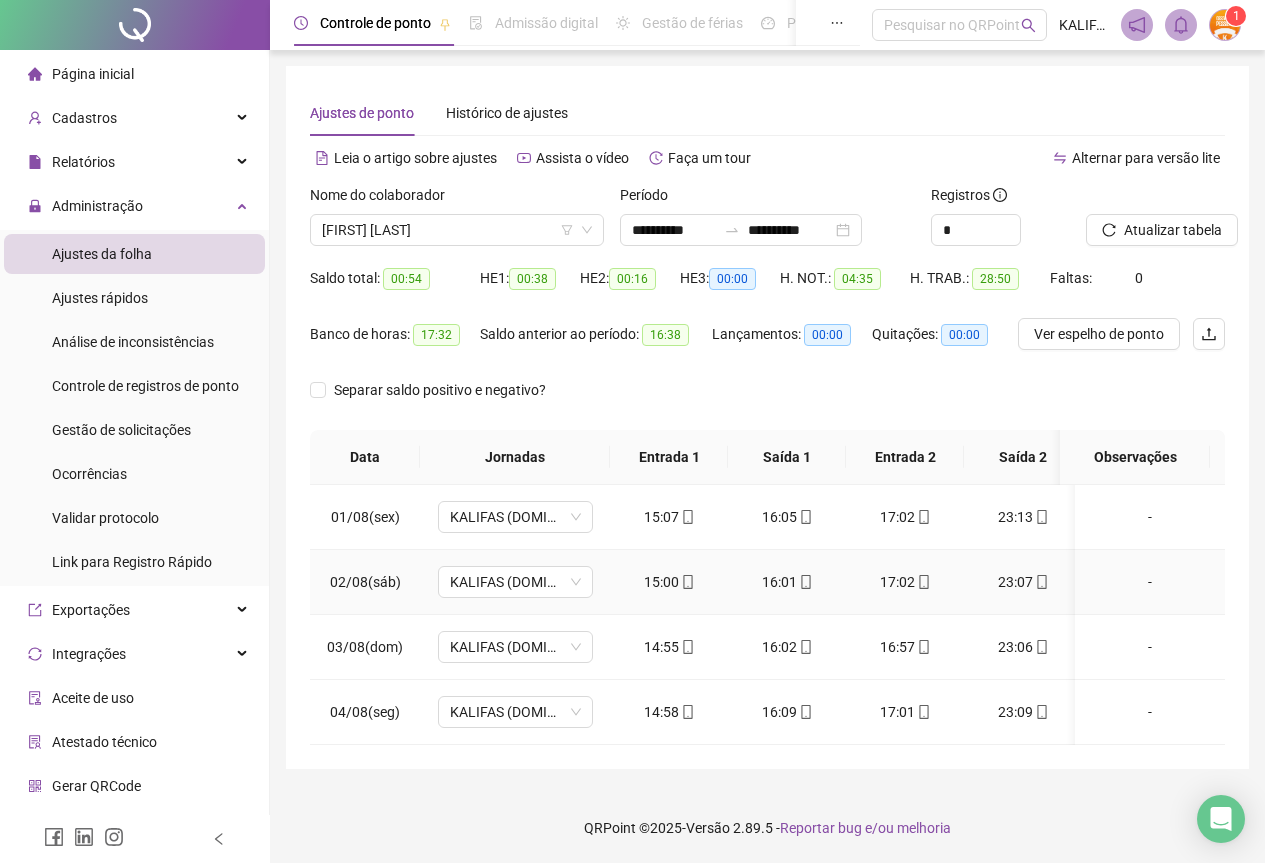 click 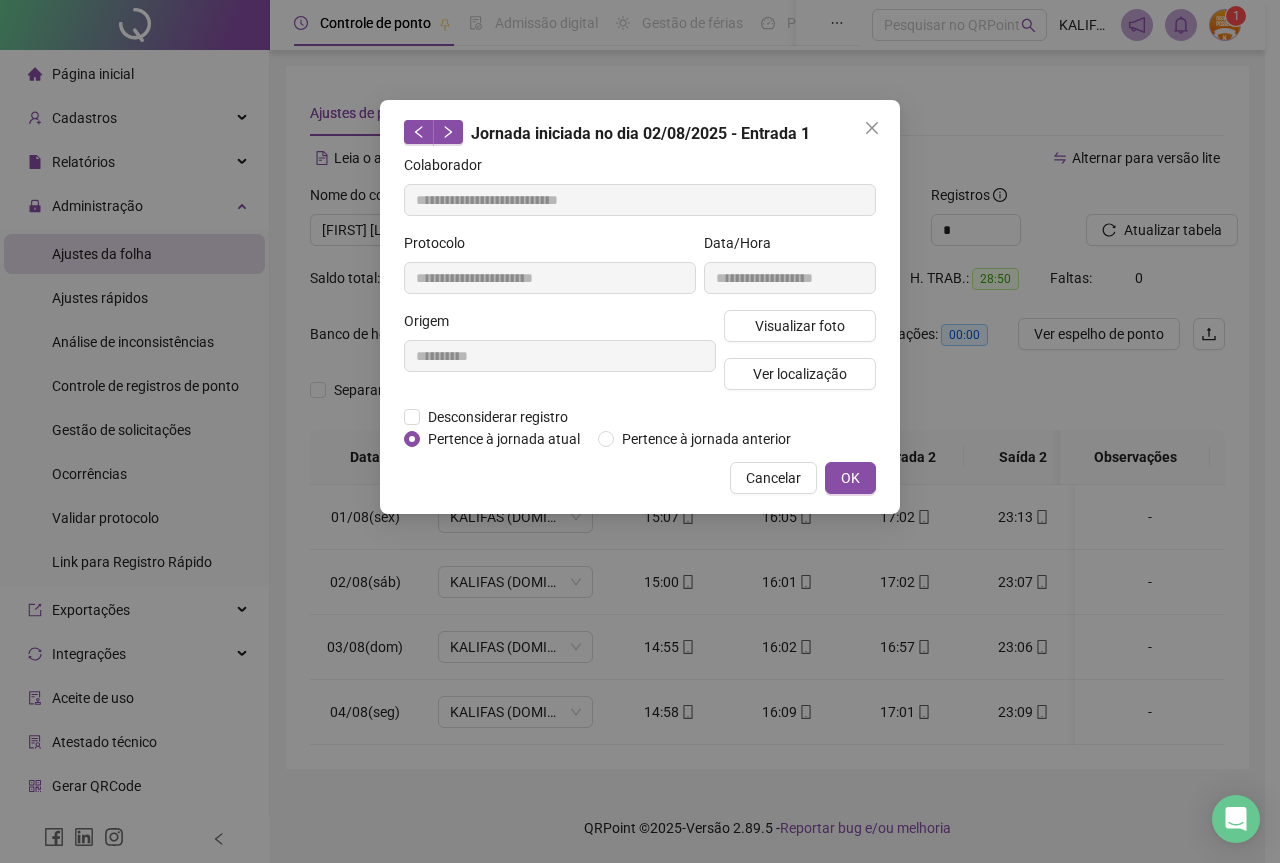 type on "**********" 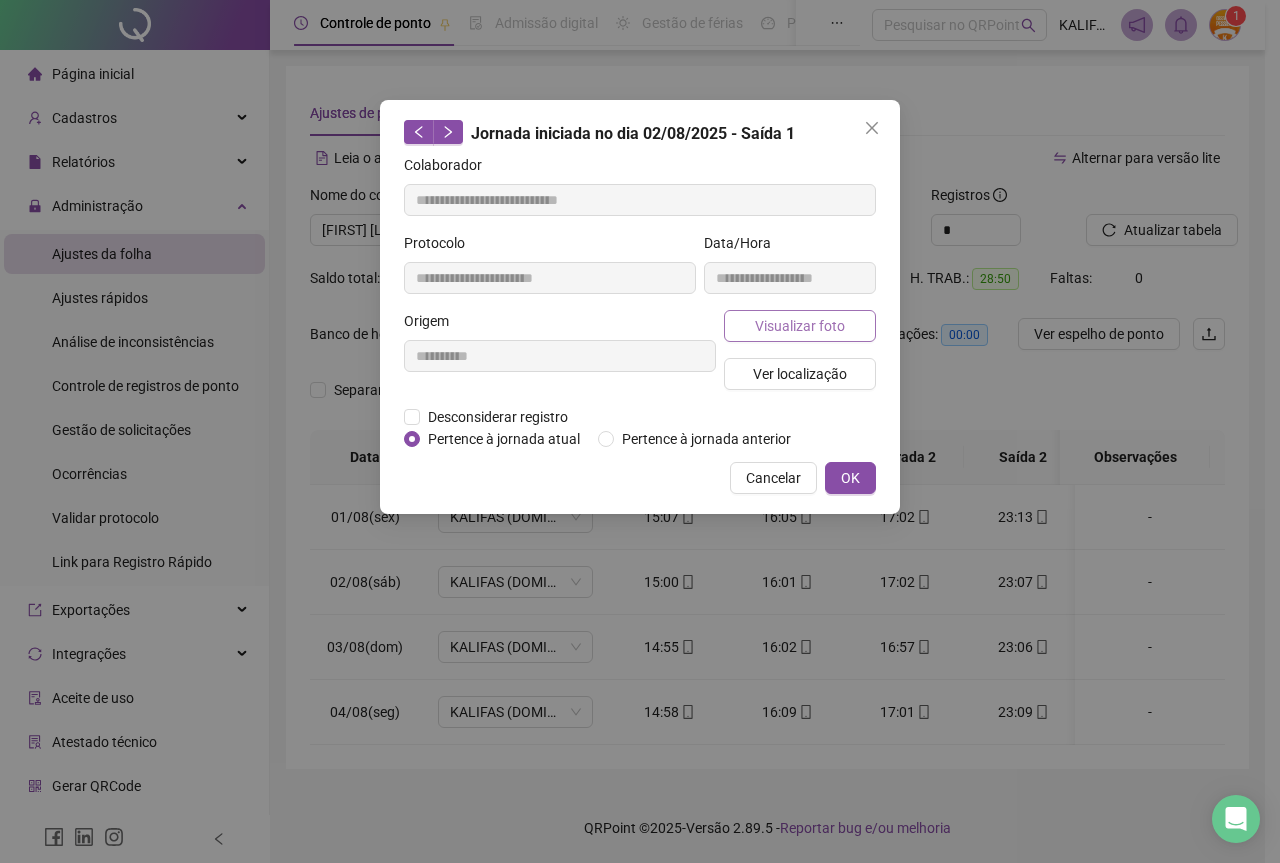 click on "Visualizar foto" at bounding box center (800, 326) 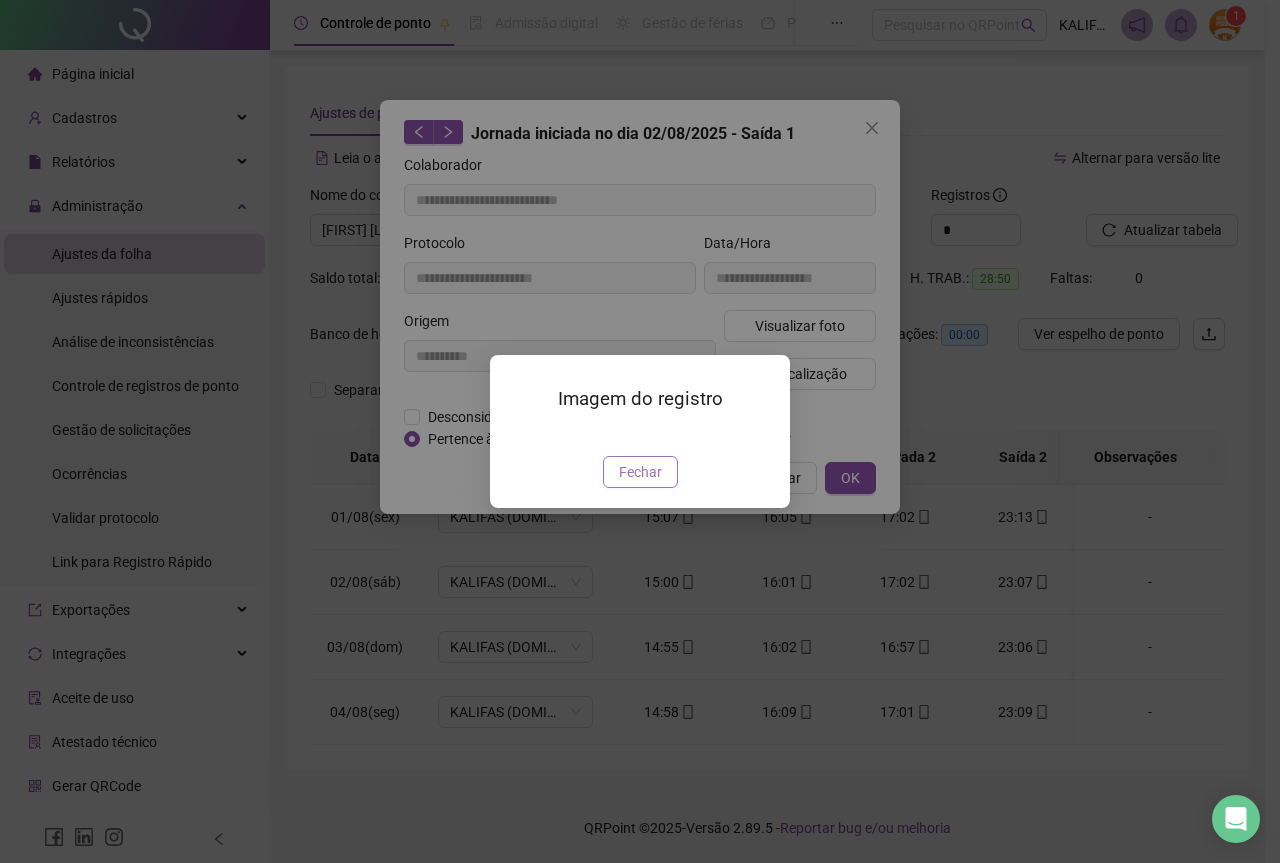 click on "Fechar" at bounding box center [640, 472] 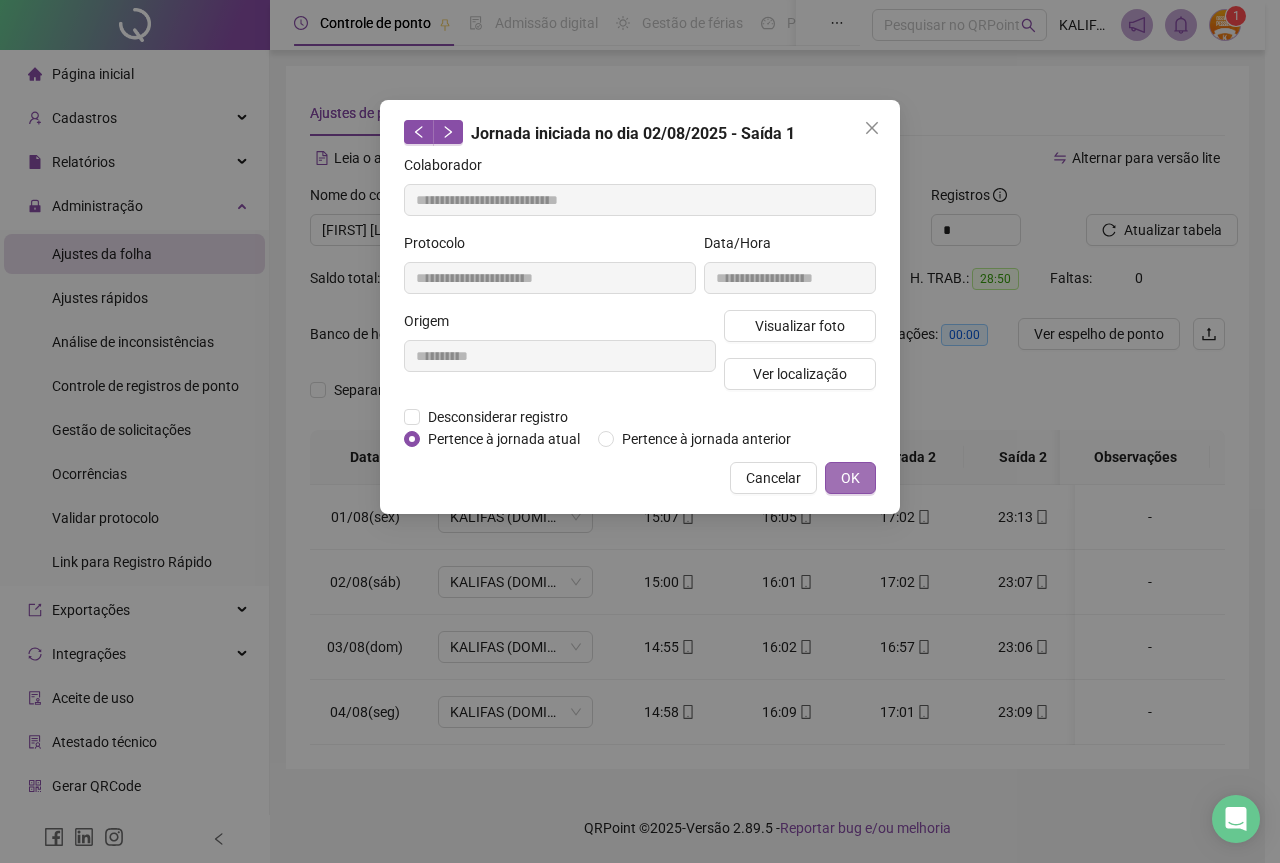 click on "OK" at bounding box center [850, 478] 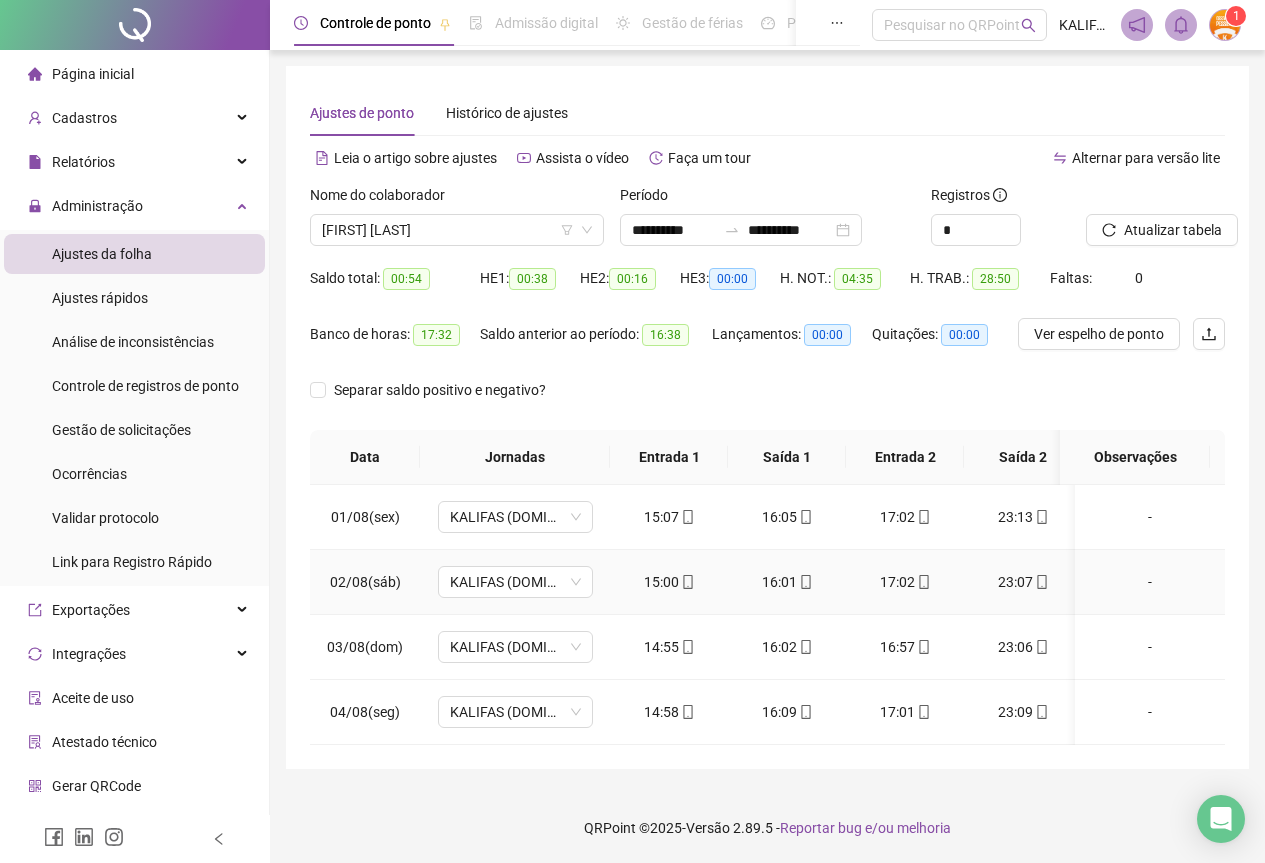 click on "17:02" at bounding box center (905, 582) 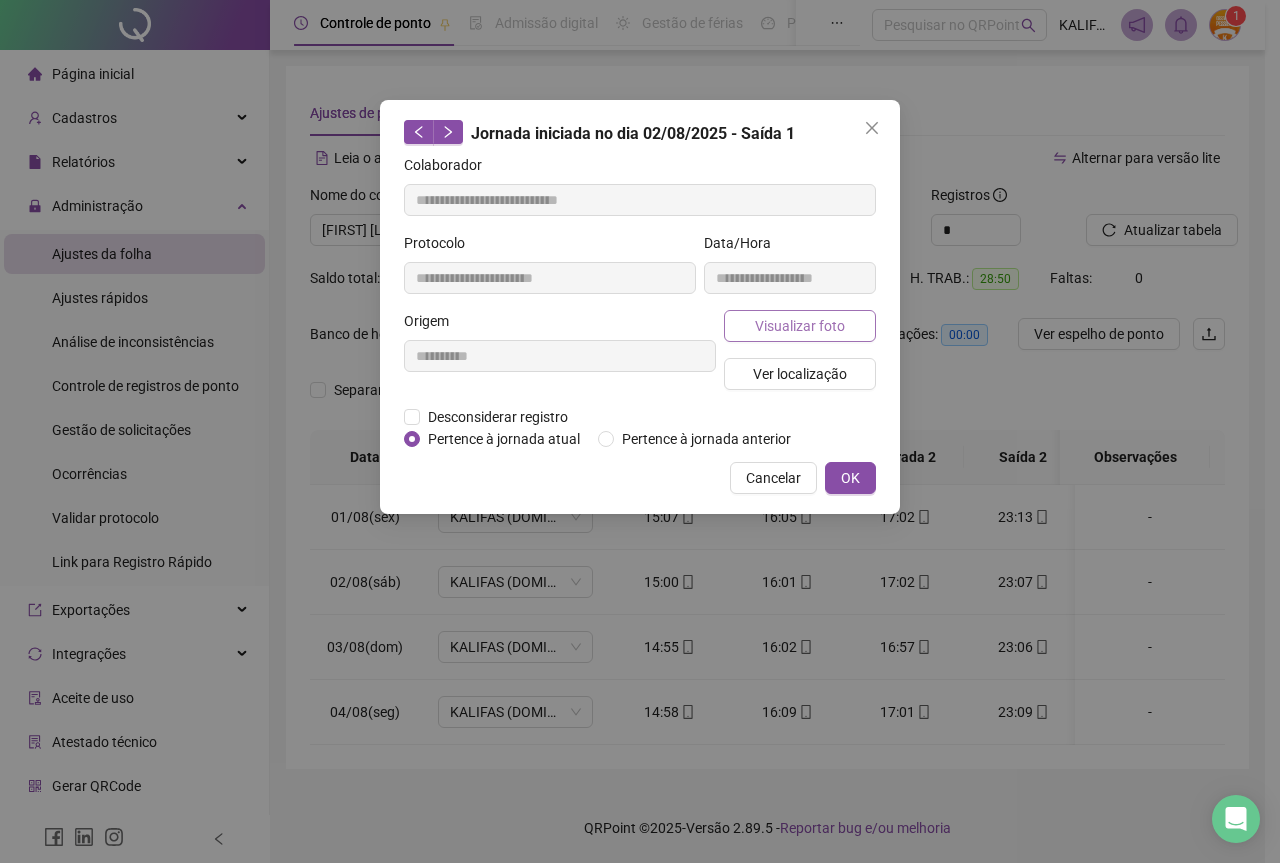 click on "Visualizar foto" at bounding box center [800, 326] 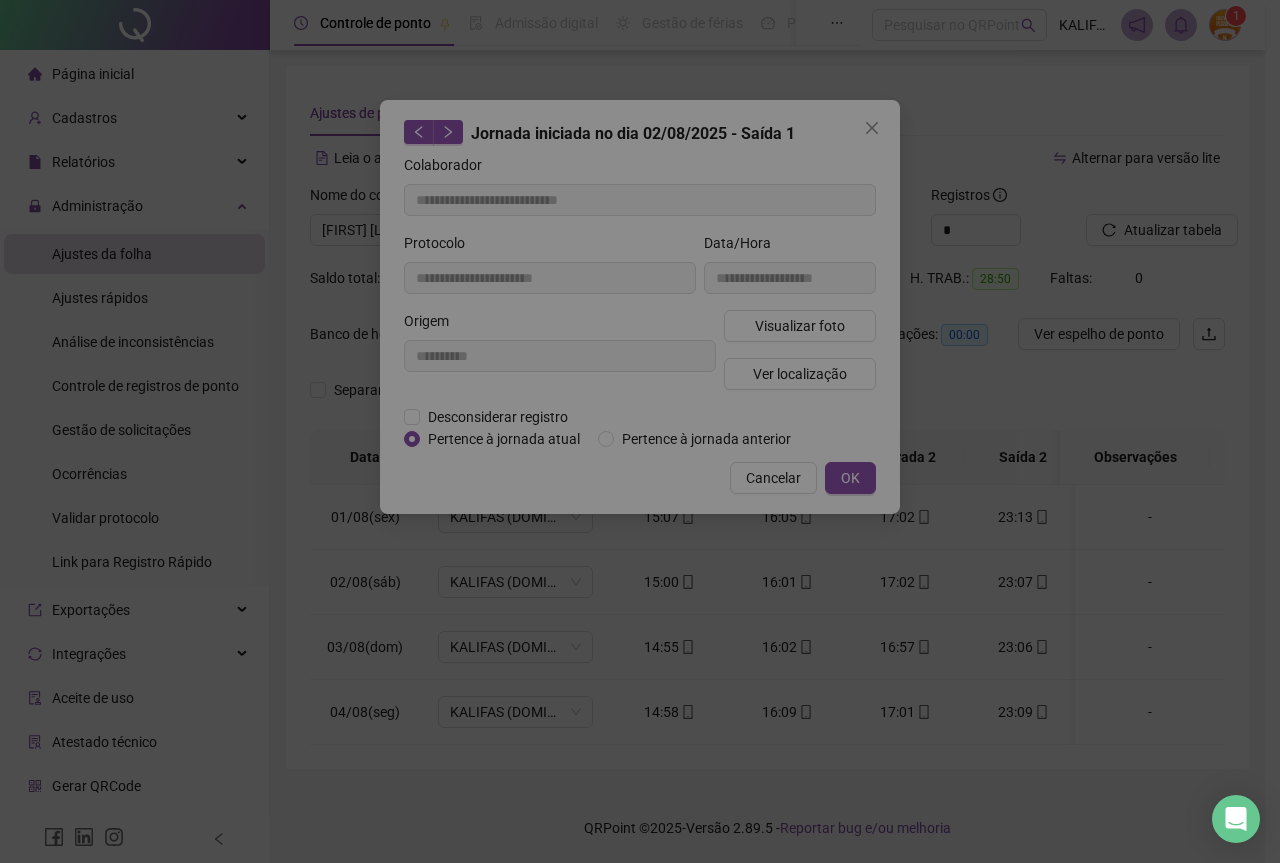 type on "**********" 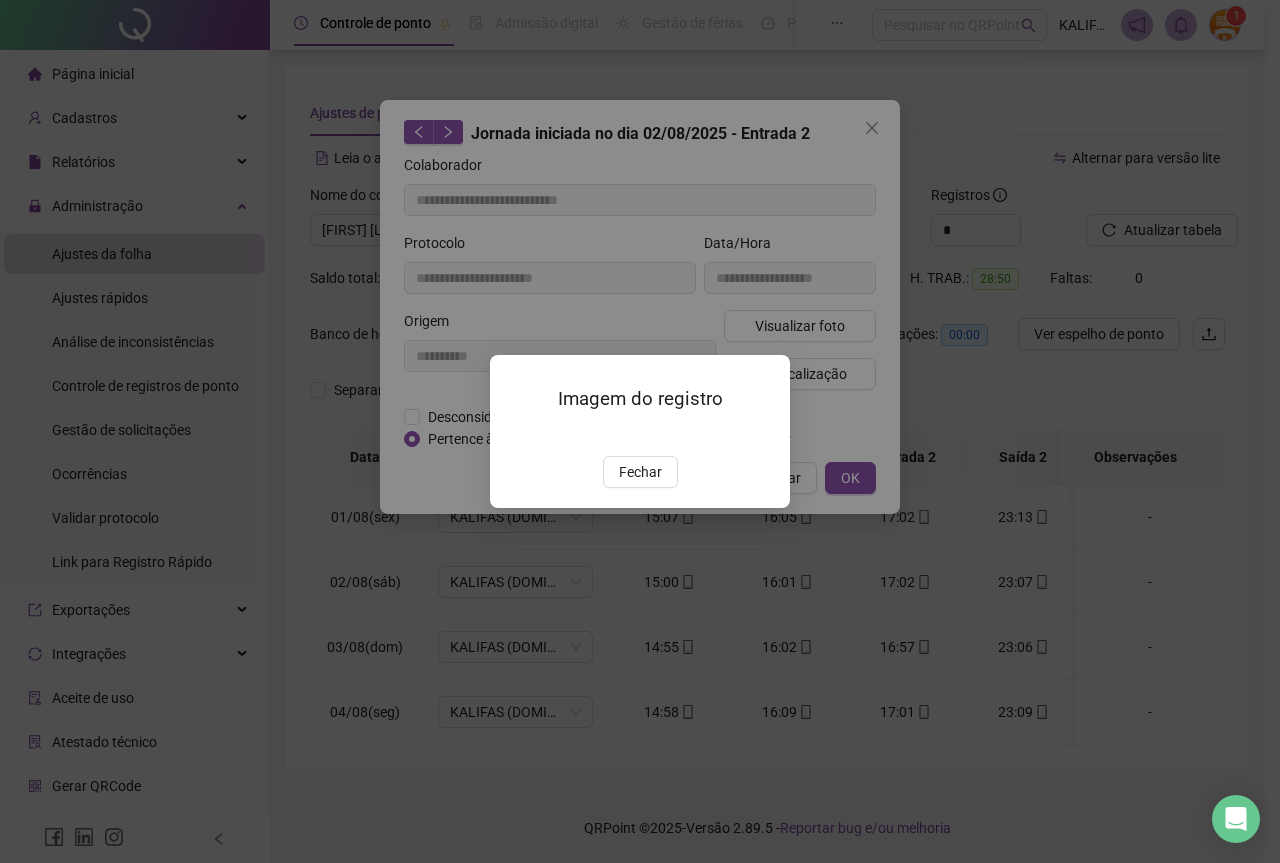 drag, startPoint x: 633, startPoint y: 604, endPoint x: 639, endPoint y: 595, distance: 10.816654 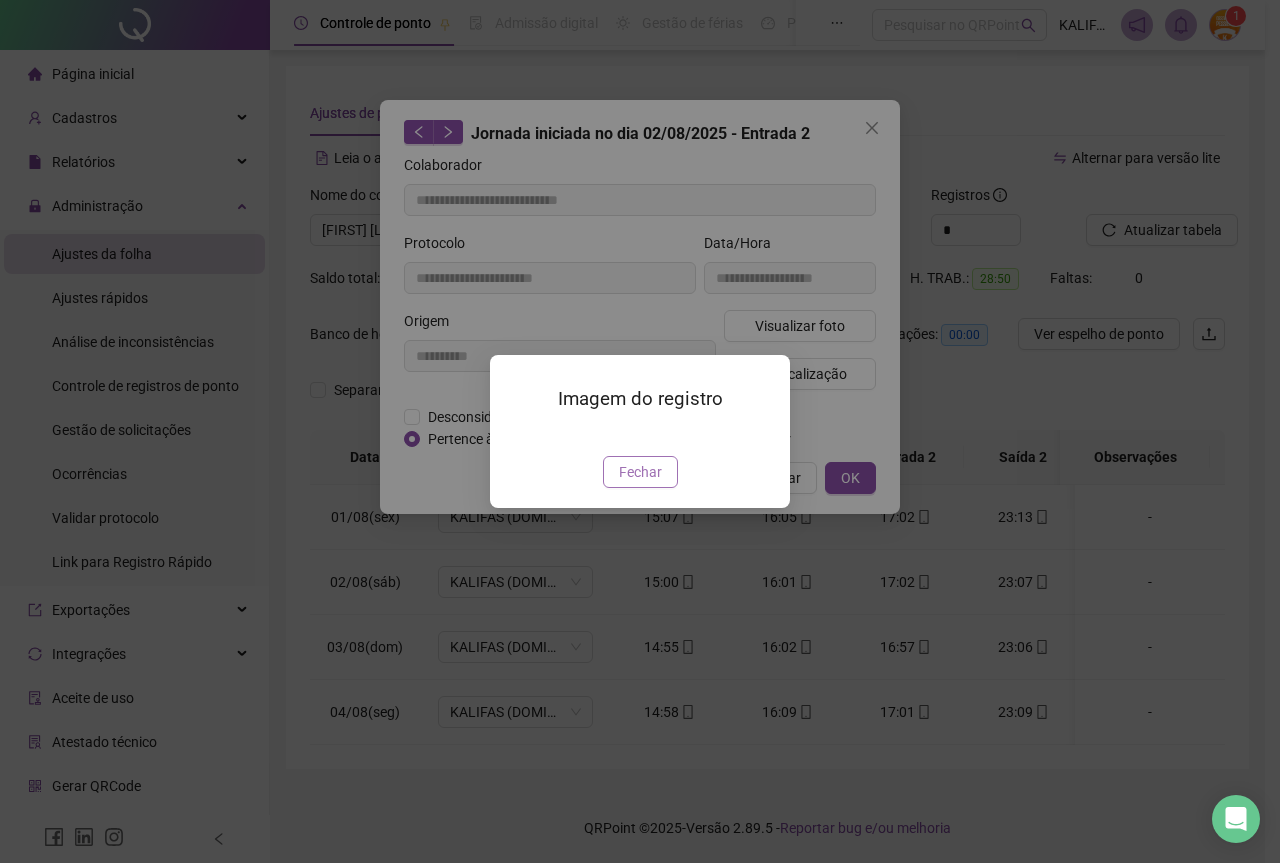 click on "Fechar" at bounding box center (640, 472) 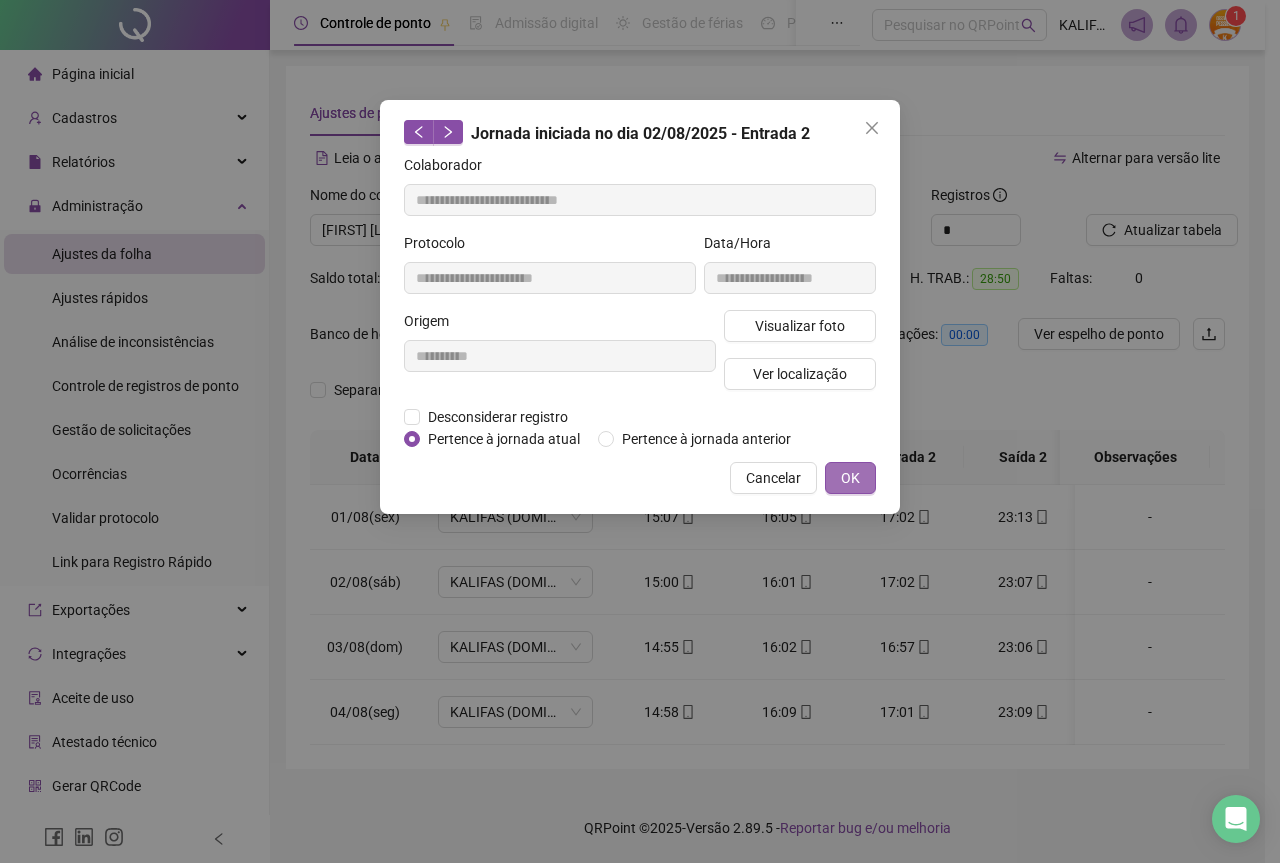 click on "OK" at bounding box center (850, 478) 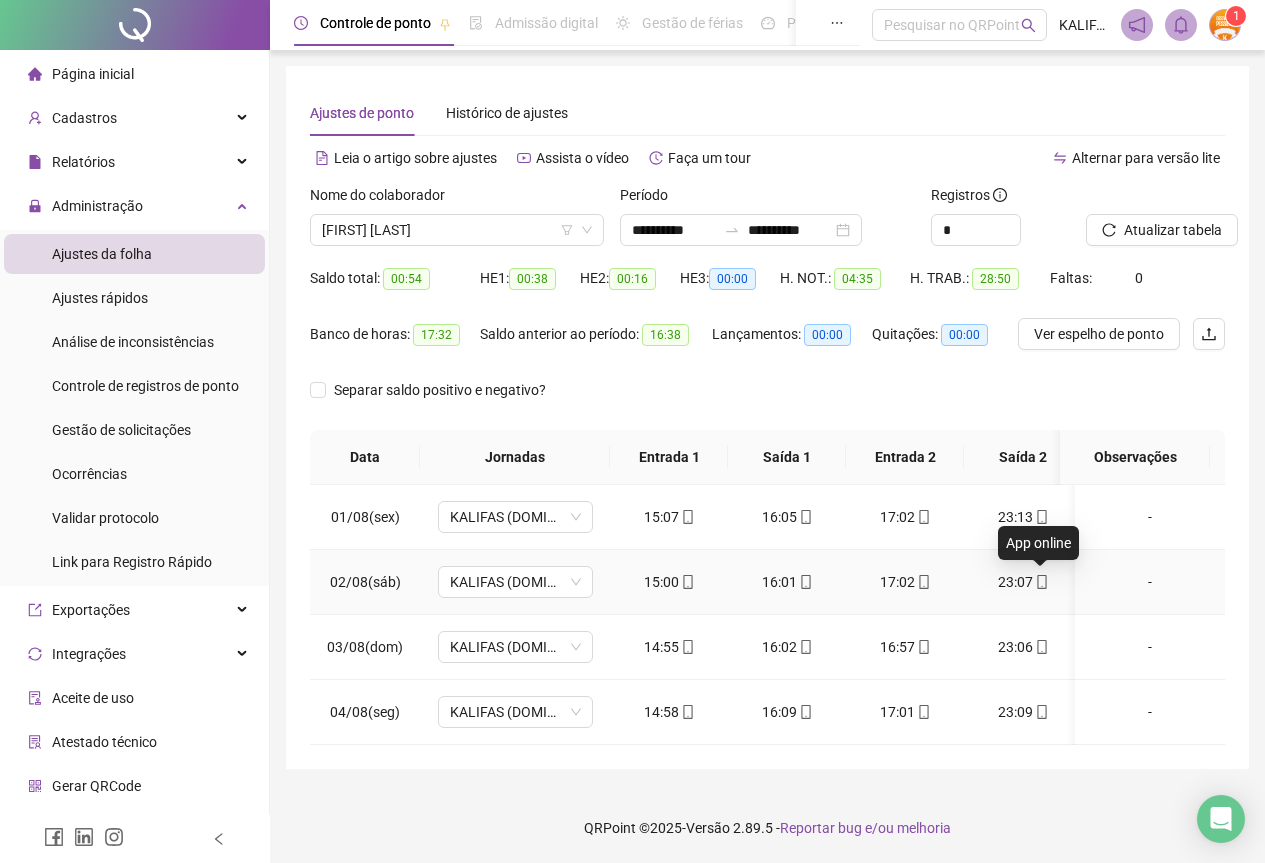 click 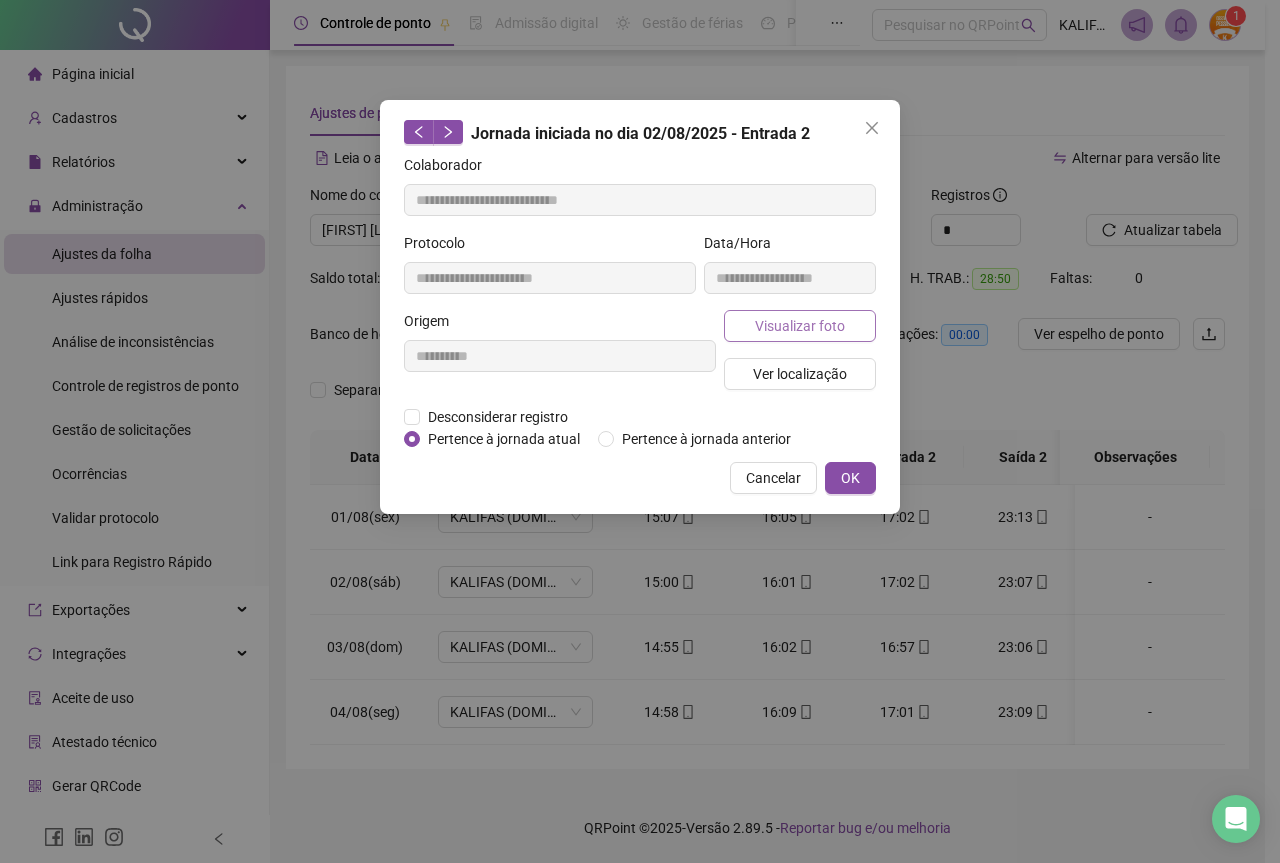 click on "Visualizar foto" at bounding box center (800, 326) 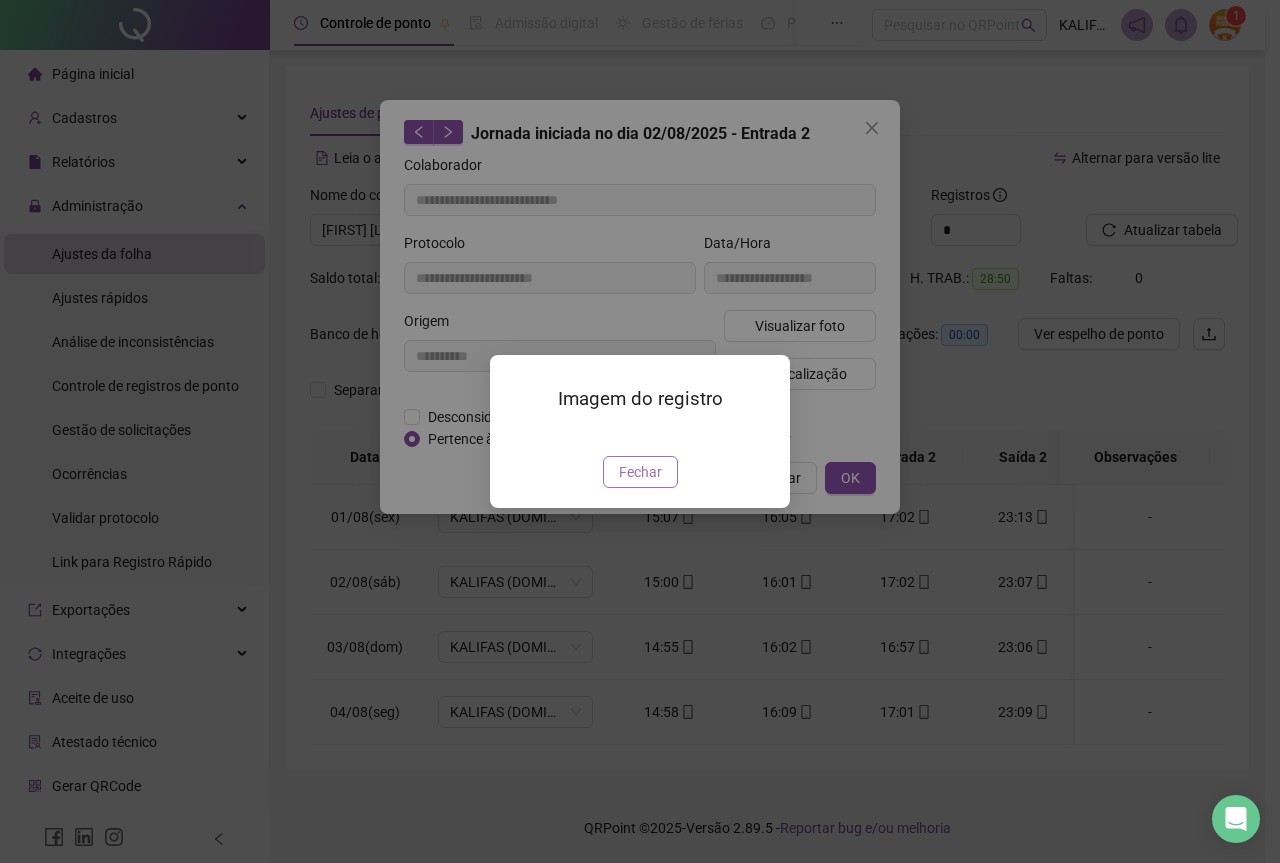 click on "Fechar" at bounding box center (640, 472) 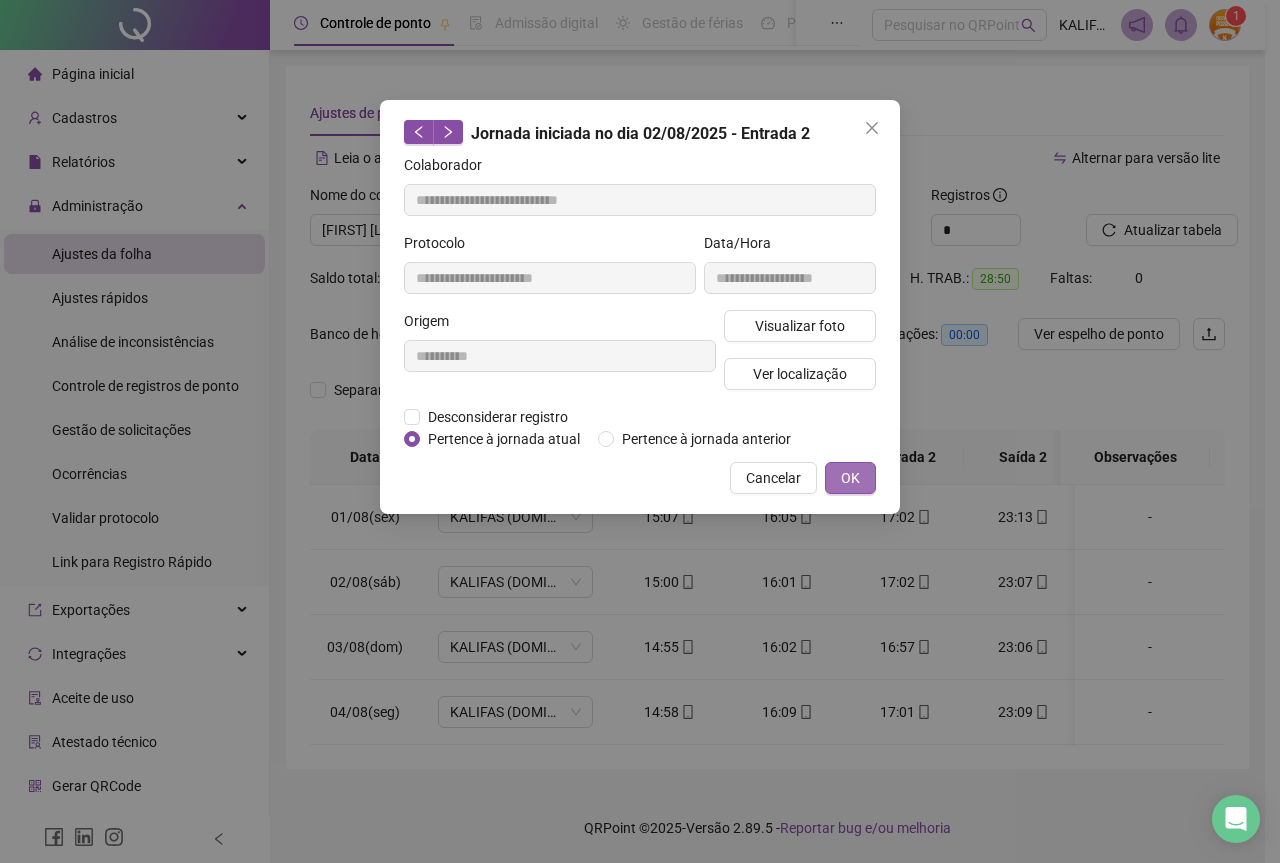 type on "**********" 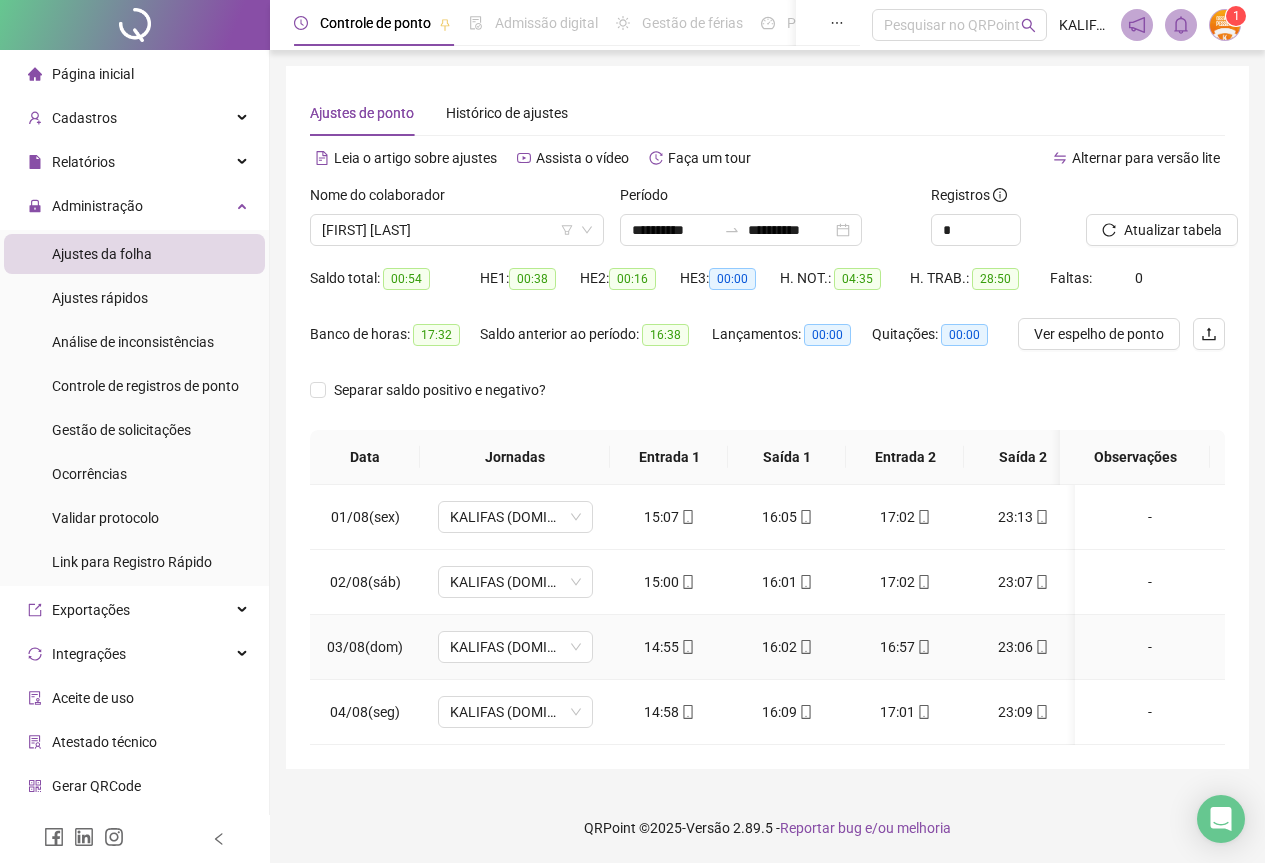 click 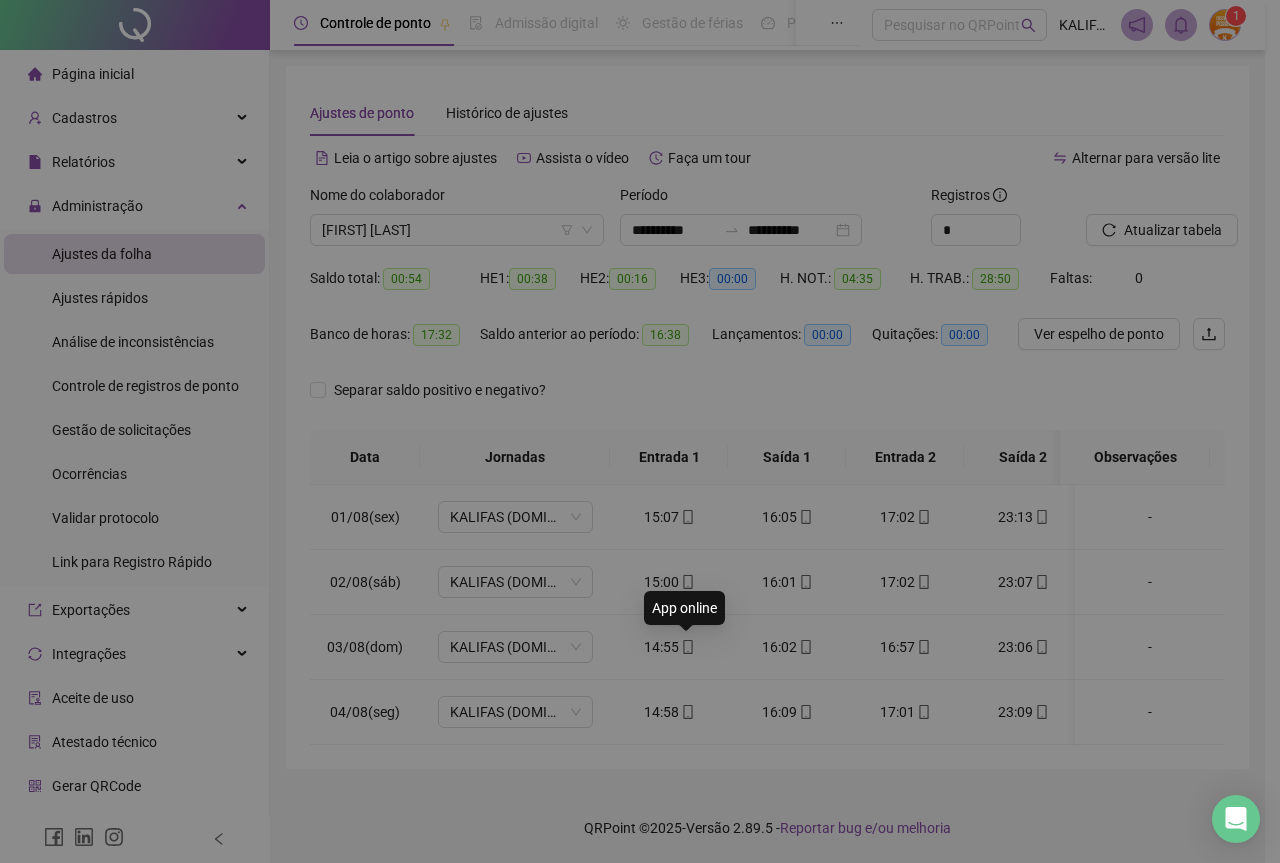 type on "**********" 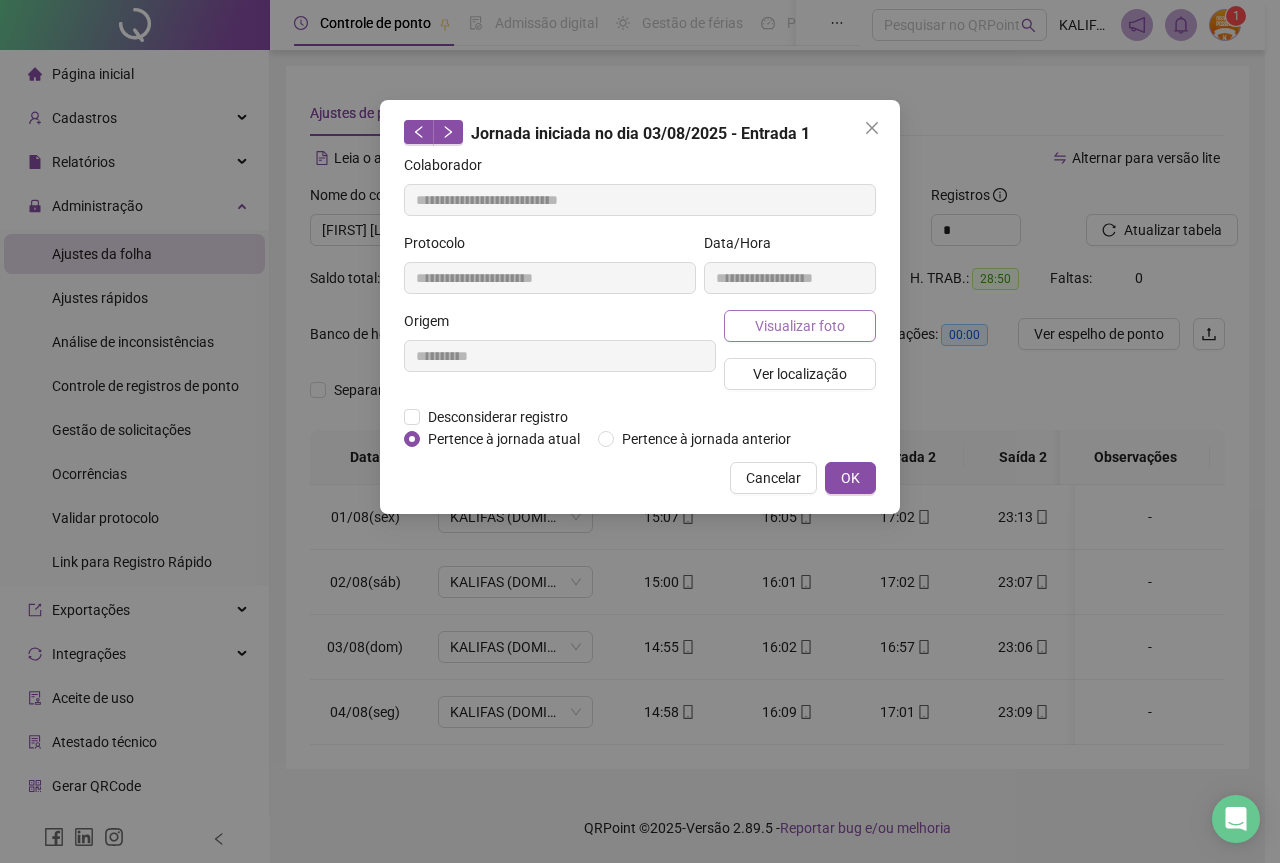 click on "Visualizar foto" at bounding box center [800, 326] 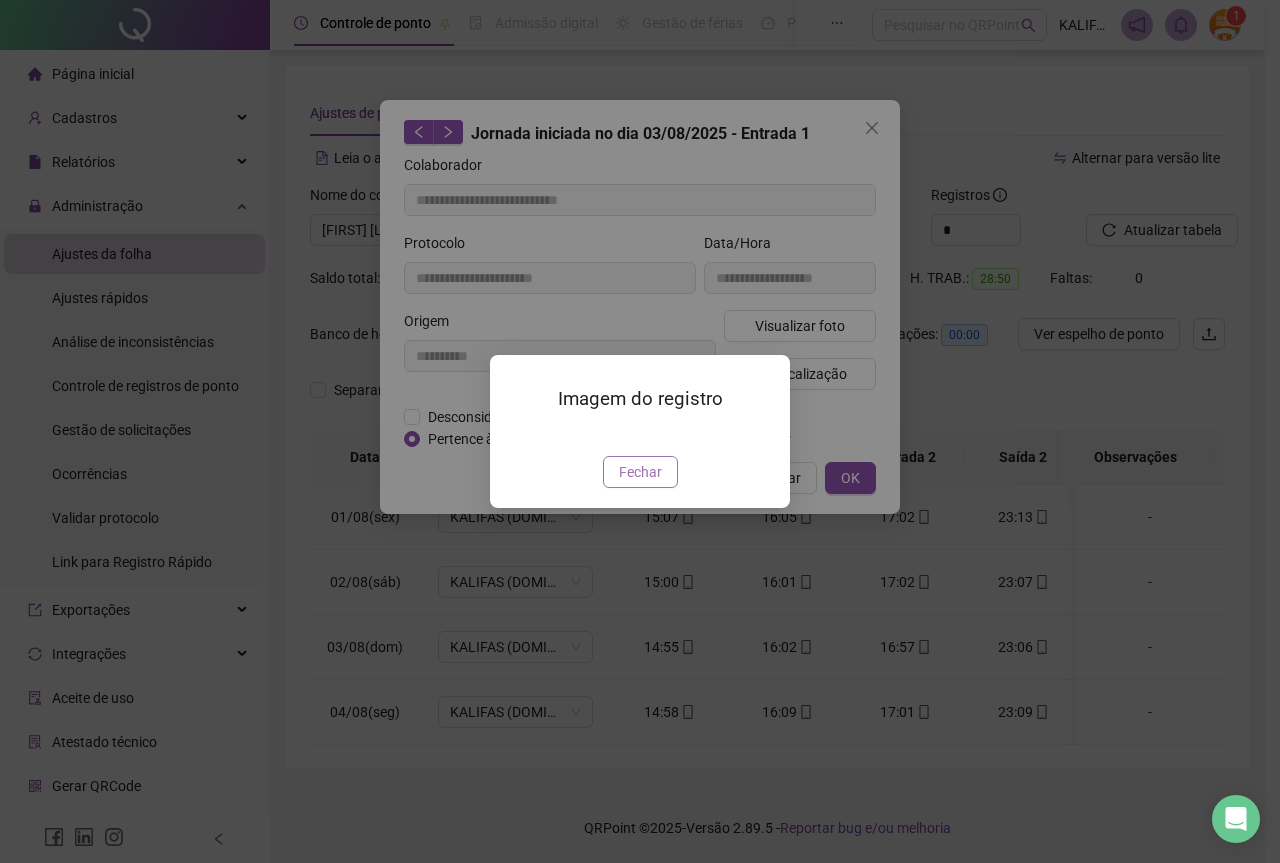 click on "Fechar" at bounding box center [640, 472] 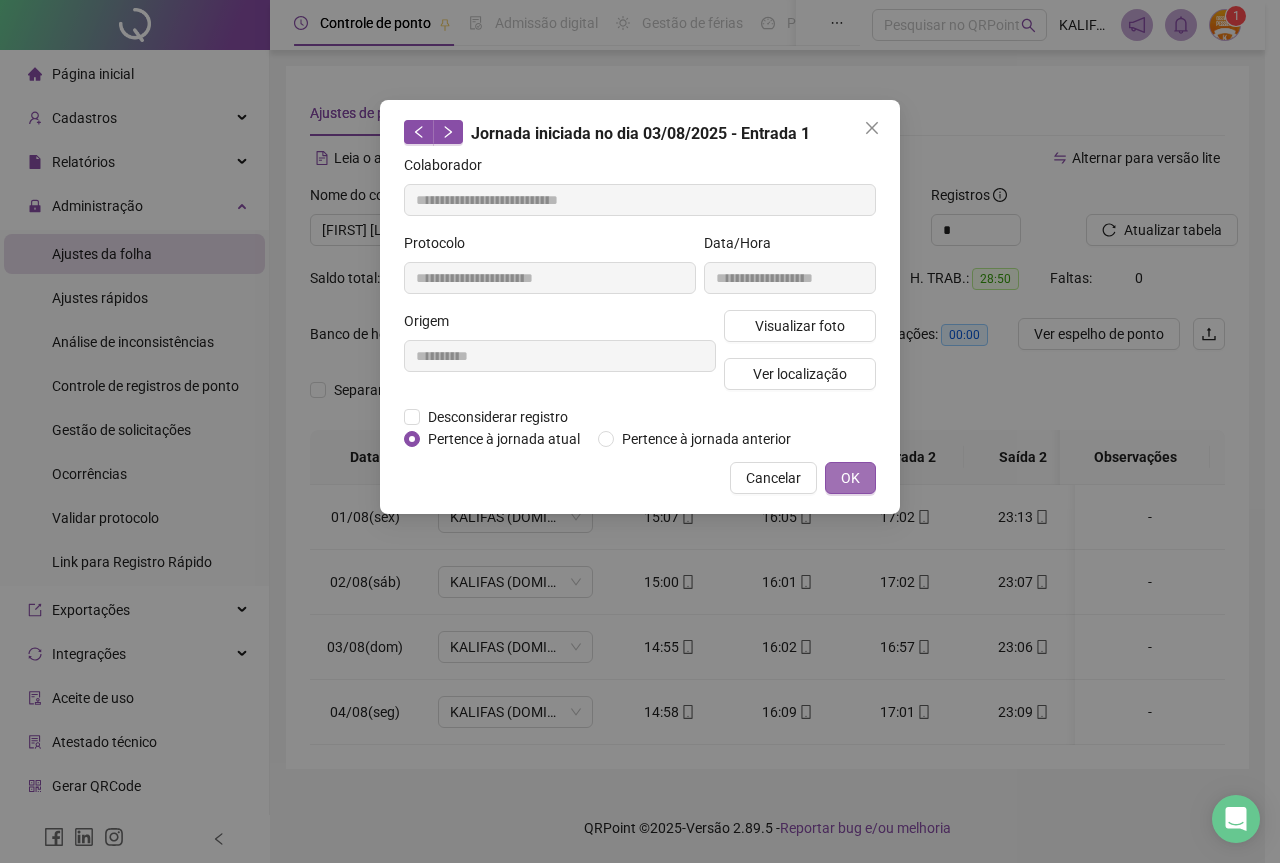click on "OK" at bounding box center (850, 478) 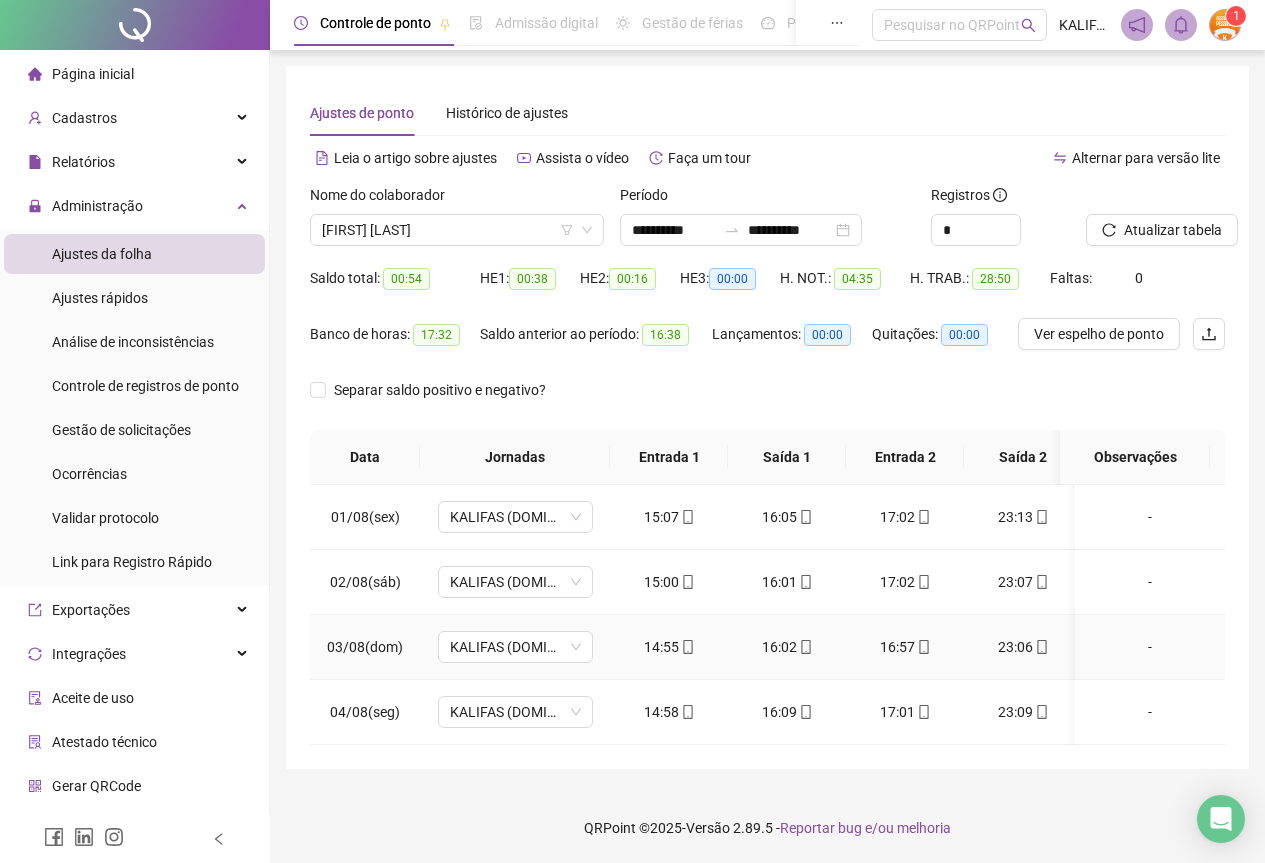 click on "16:02" at bounding box center [787, 647] 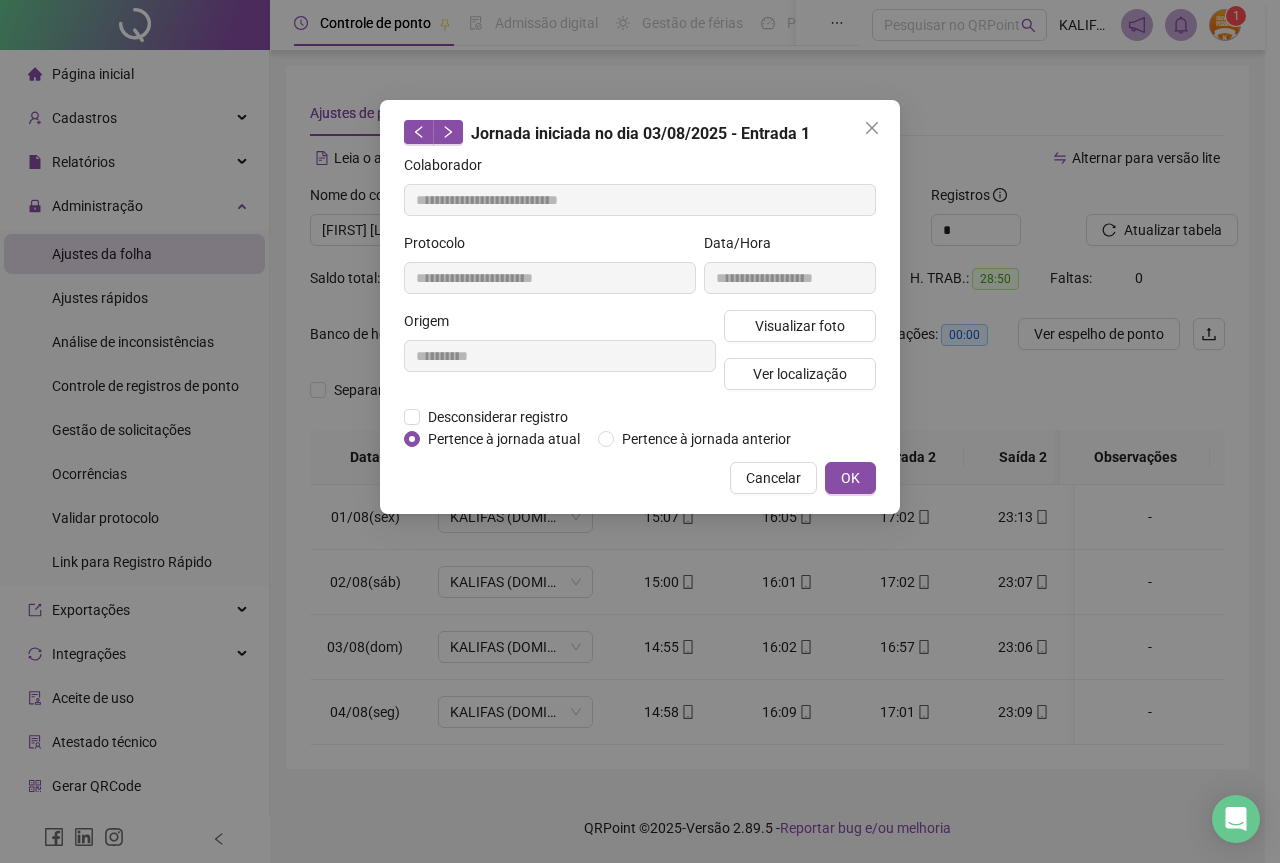 type on "**********" 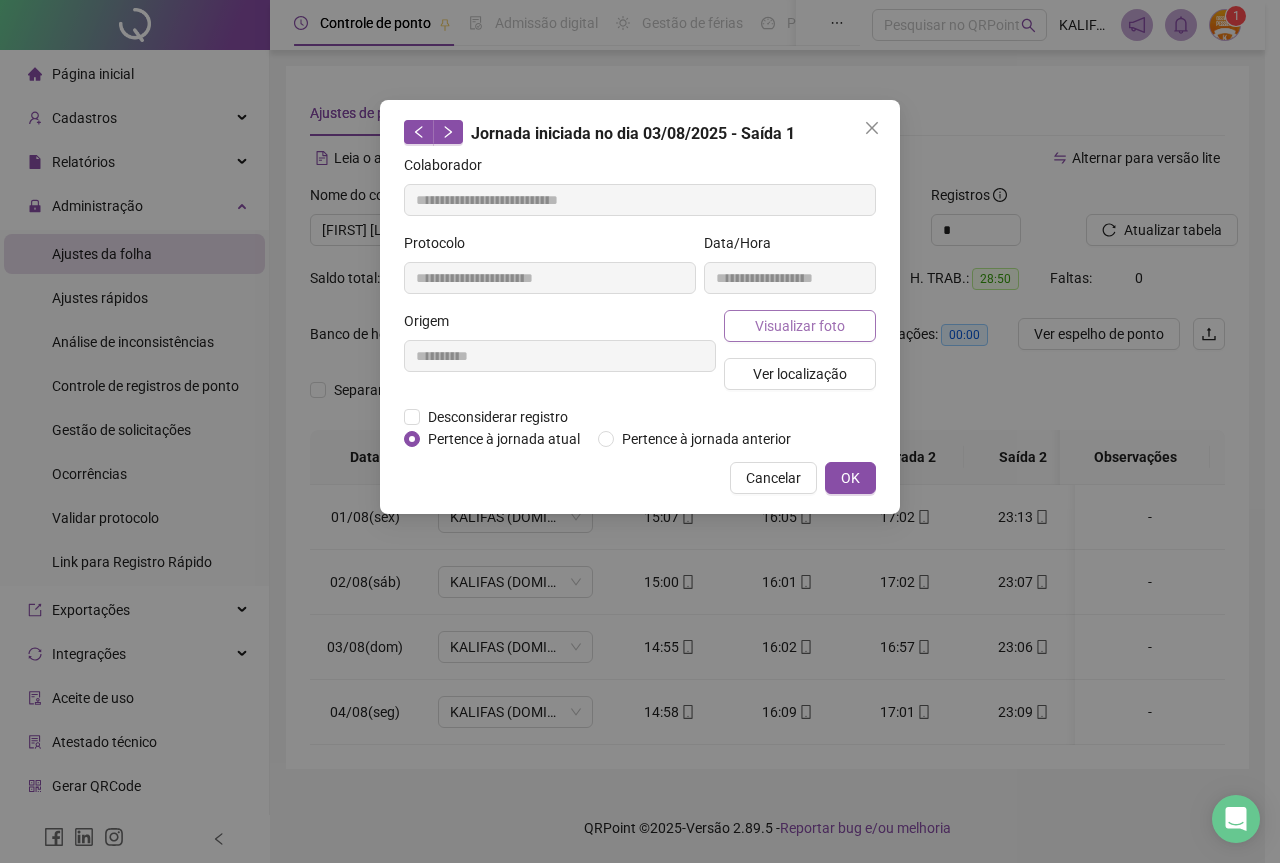 click on "Visualizar foto" at bounding box center [800, 326] 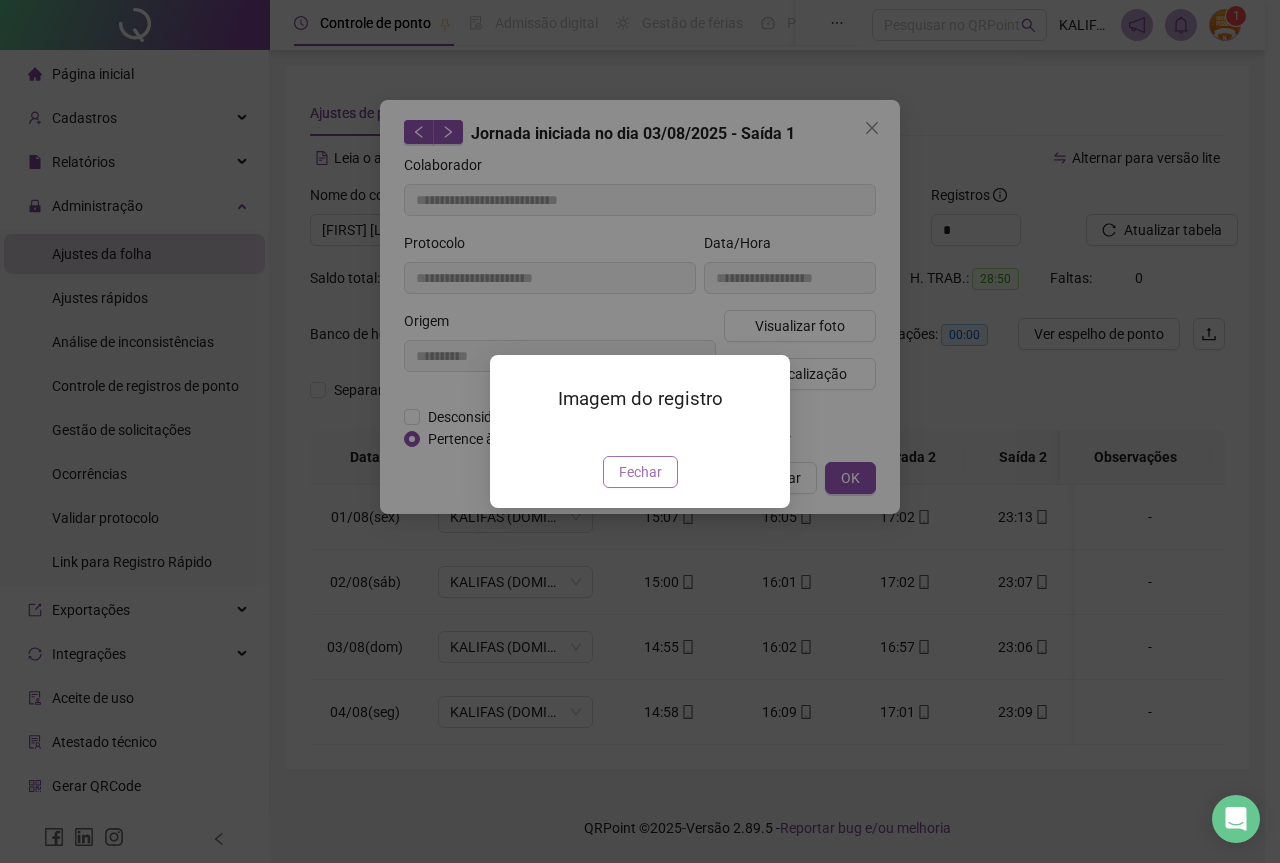 click on "Fechar" at bounding box center (640, 472) 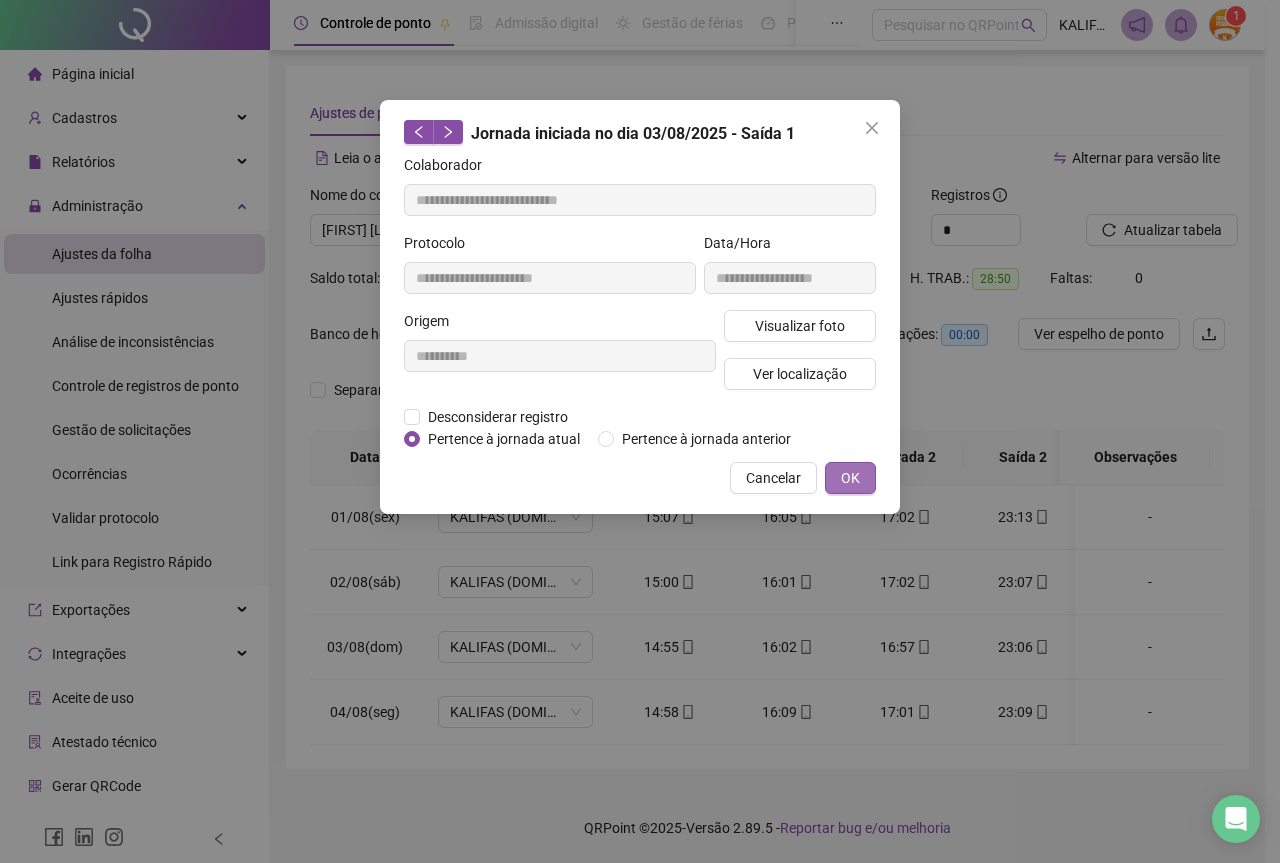 click on "OK" at bounding box center [850, 478] 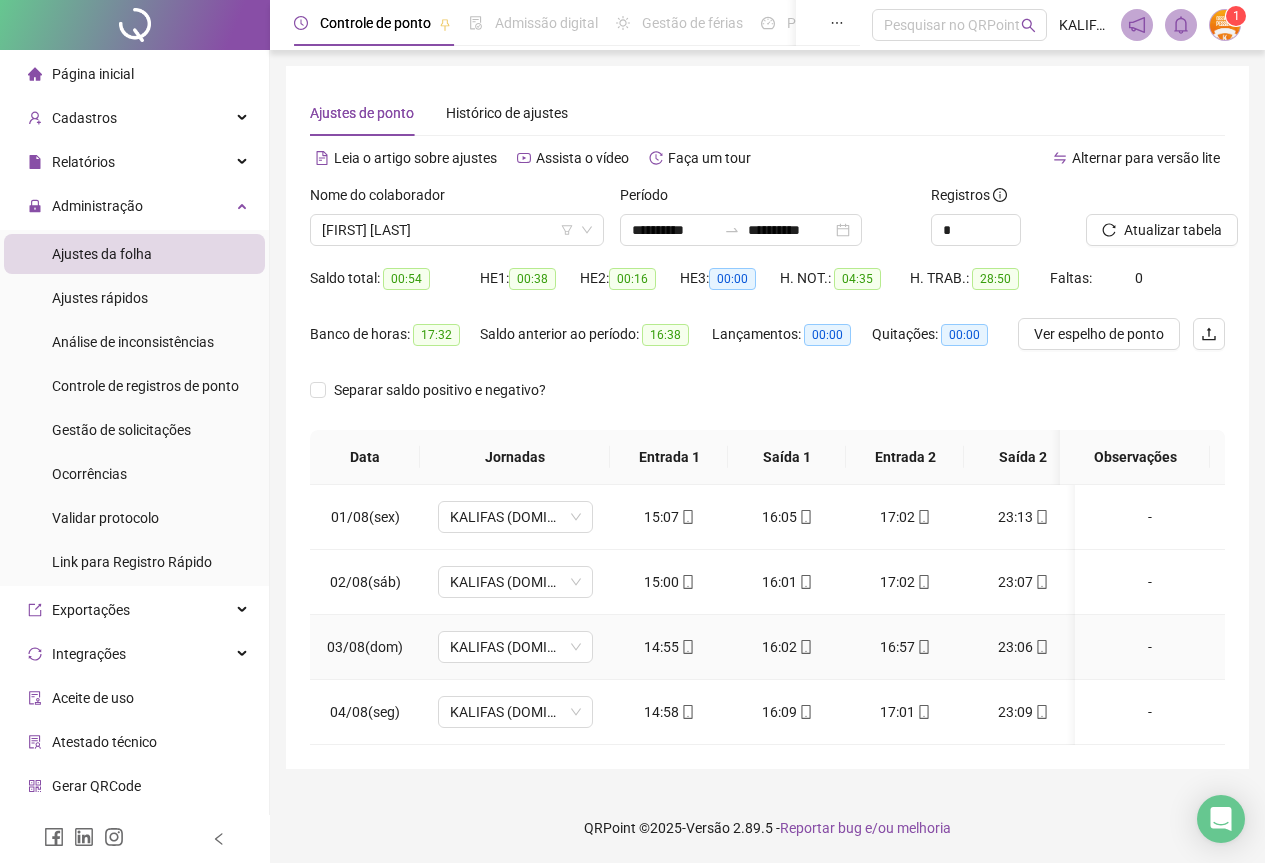click 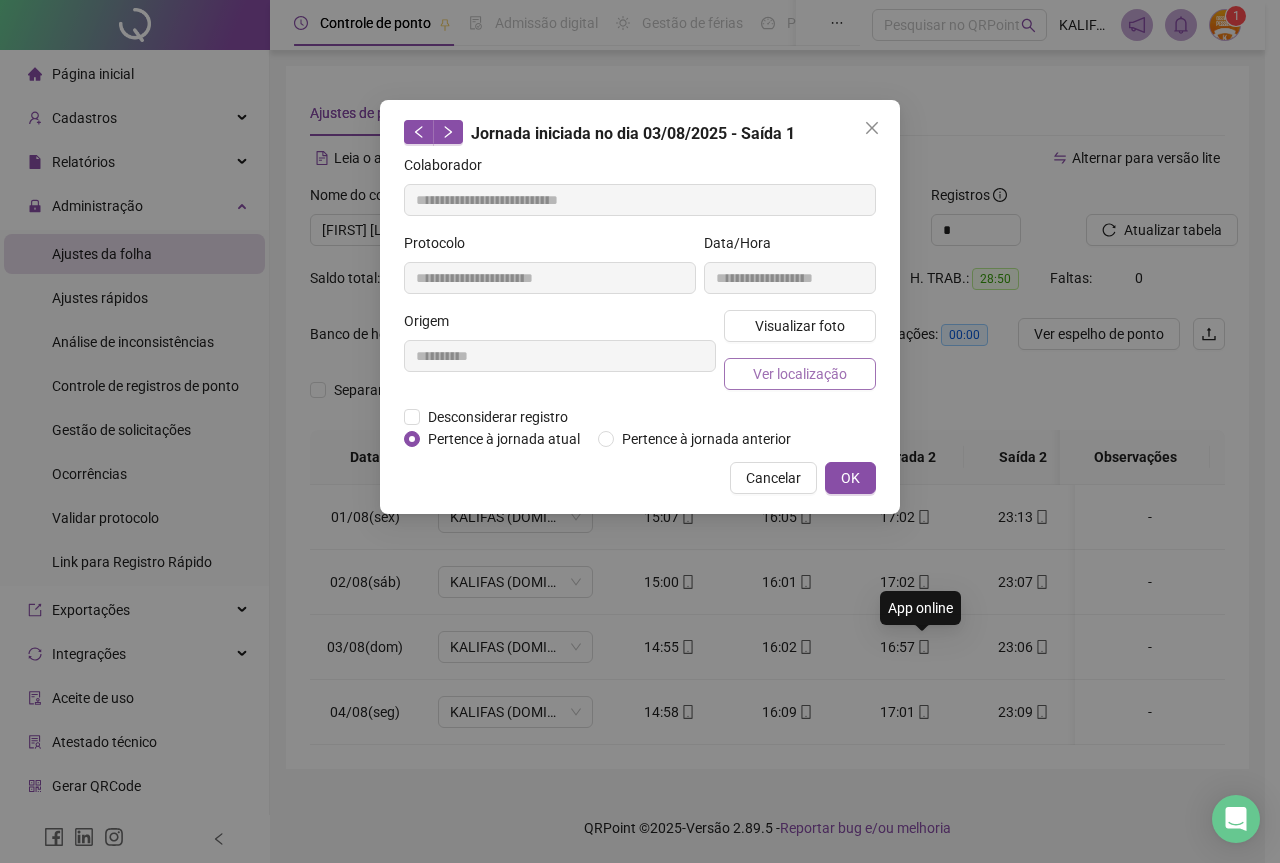 type on "**********" 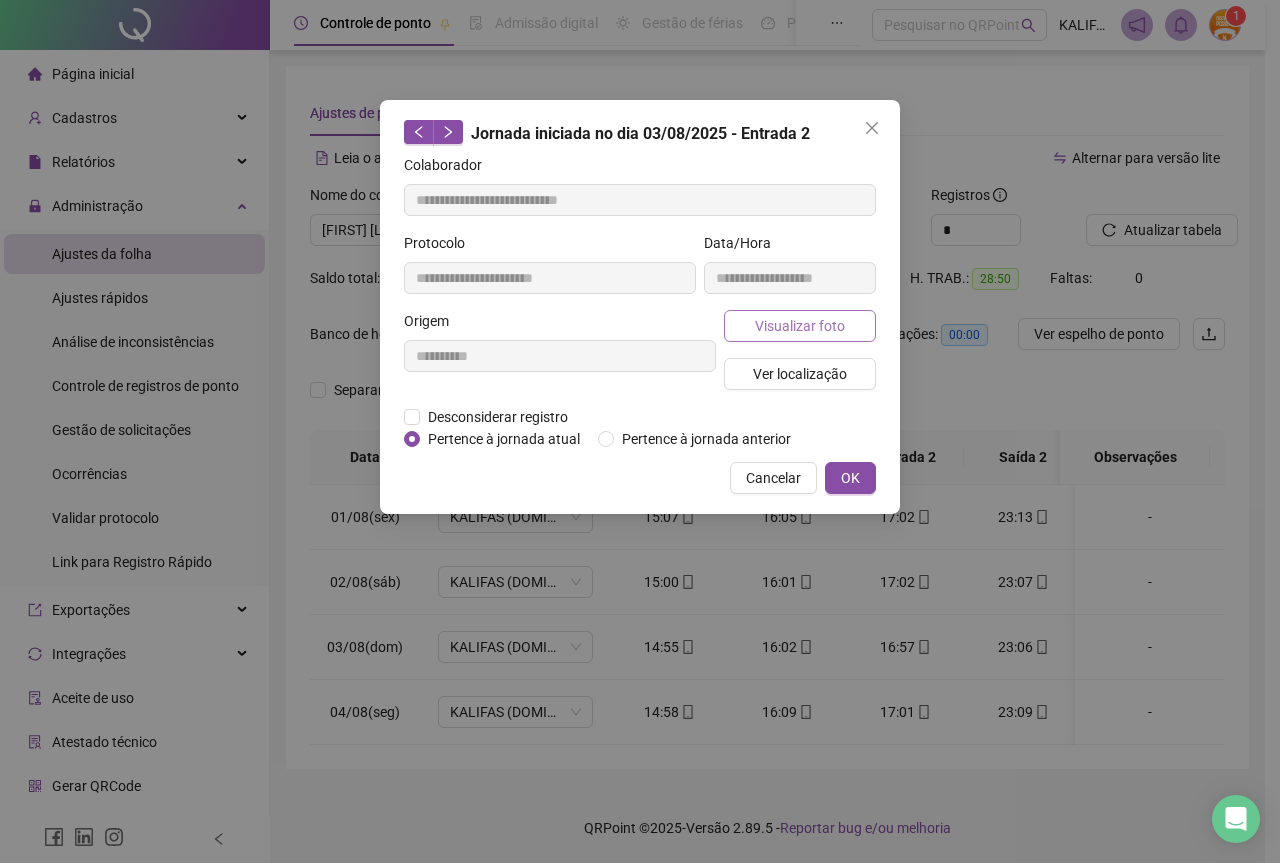 click on "Visualizar foto" at bounding box center (800, 326) 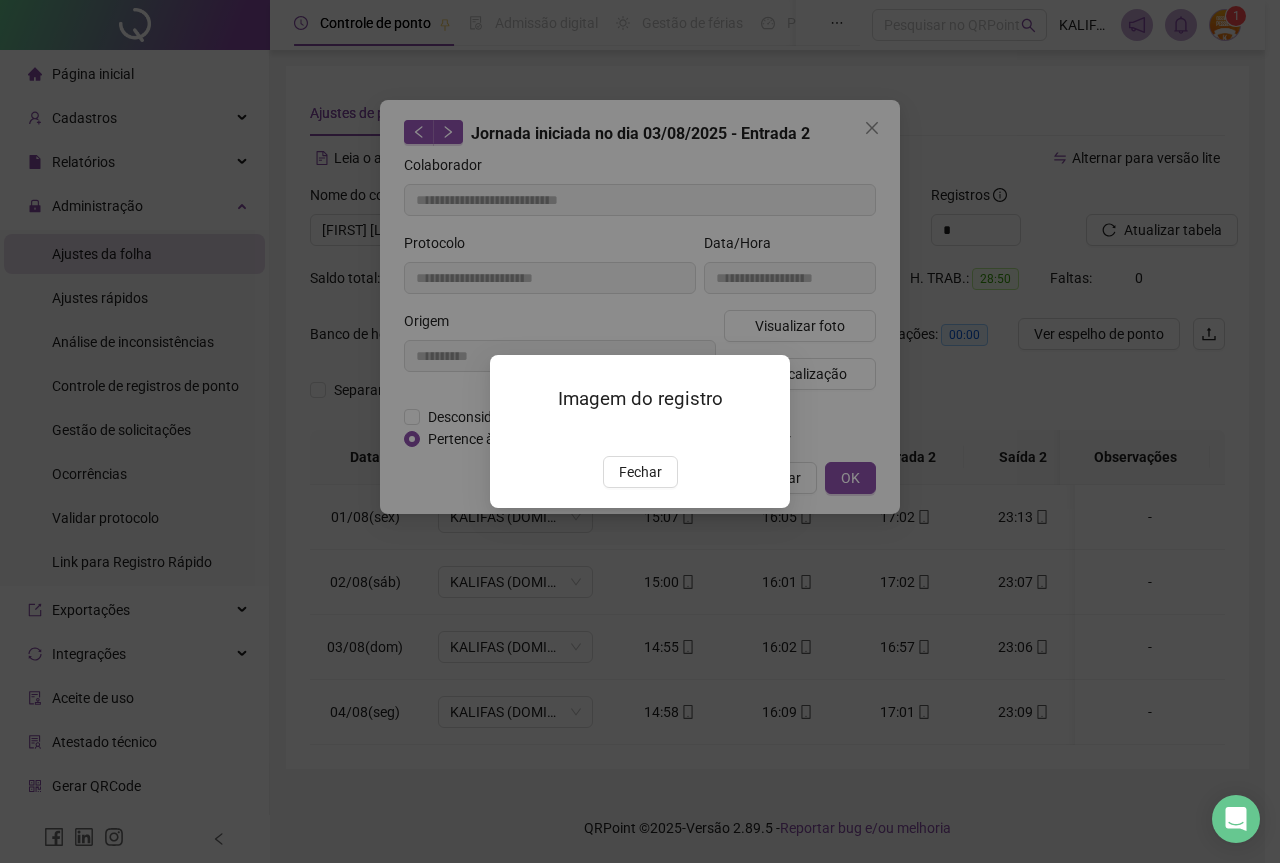 click on "Fechar" at bounding box center [640, 472] 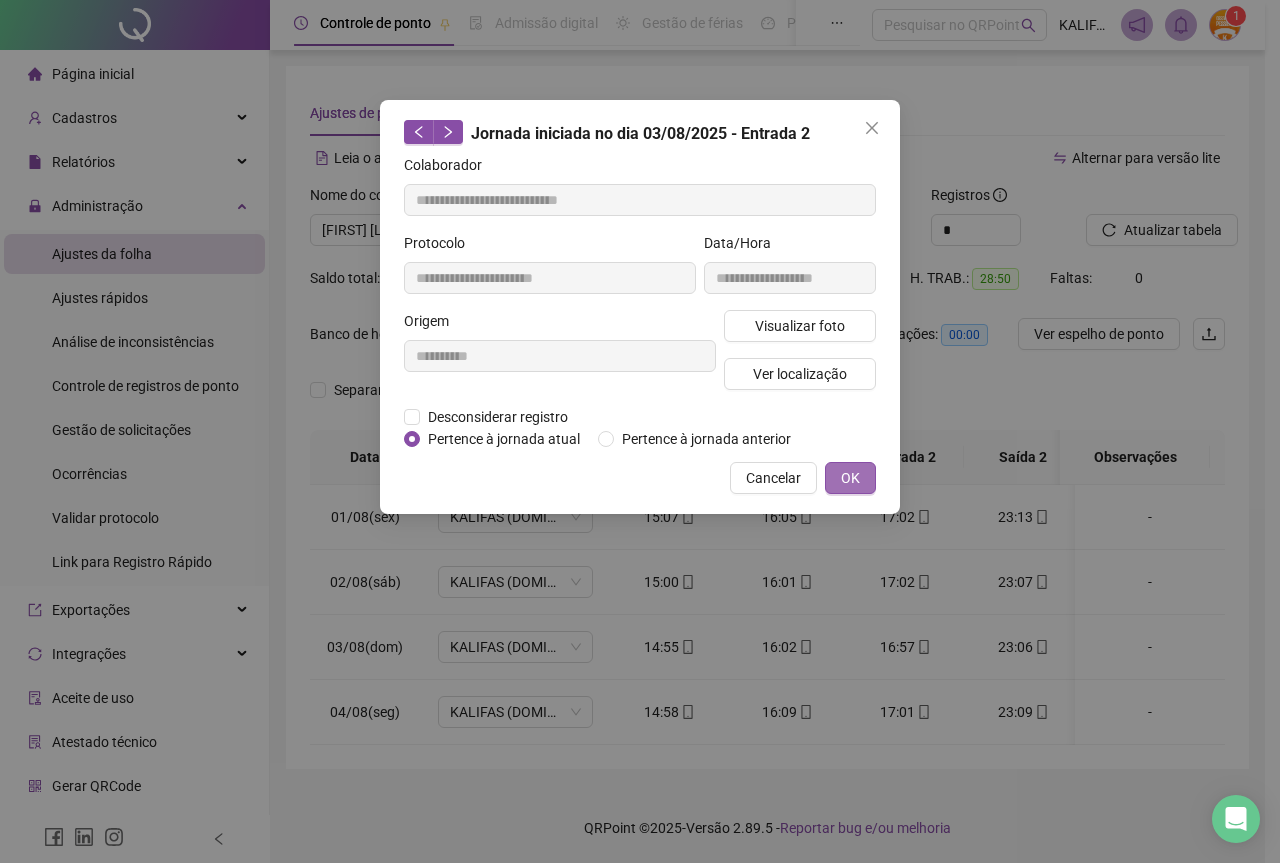 click on "OK" at bounding box center [850, 478] 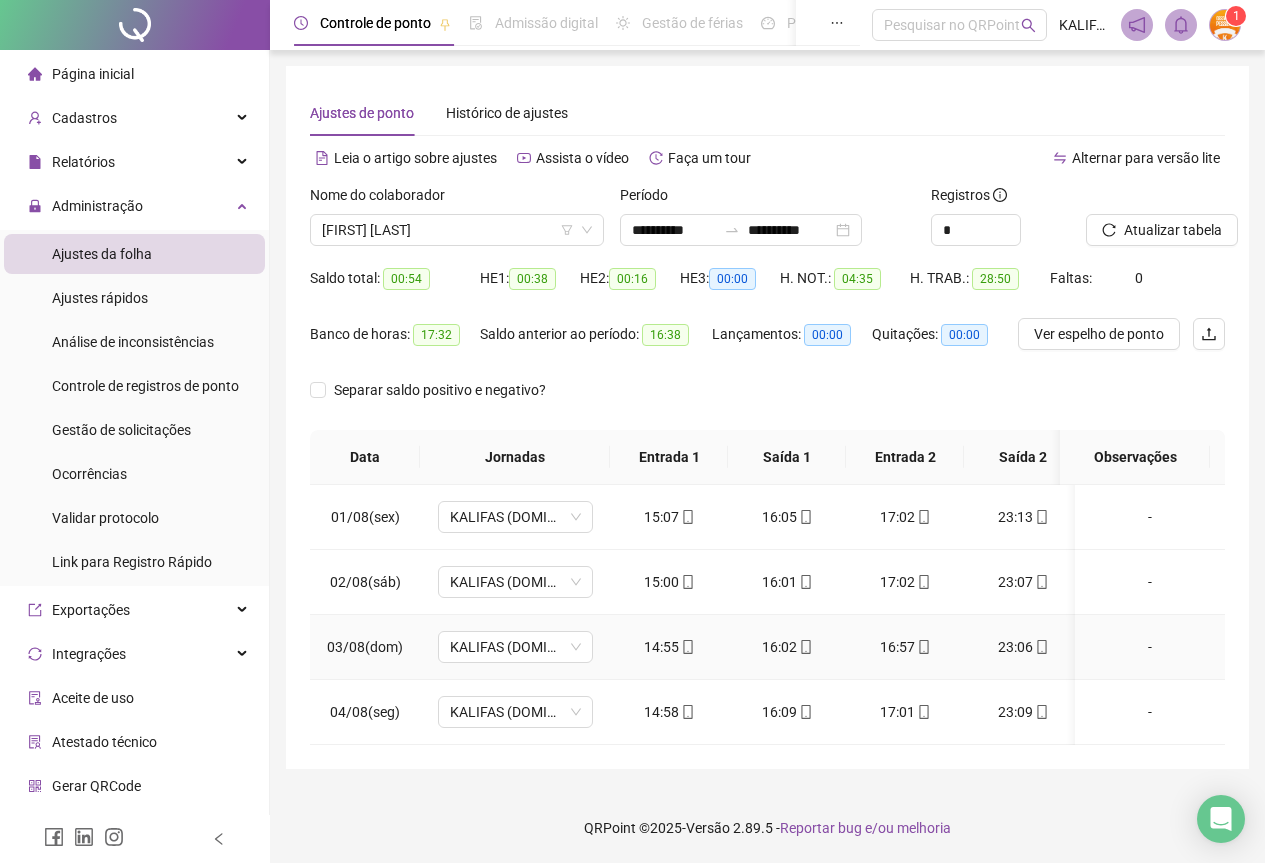 click on "23:06" at bounding box center (1023, 647) 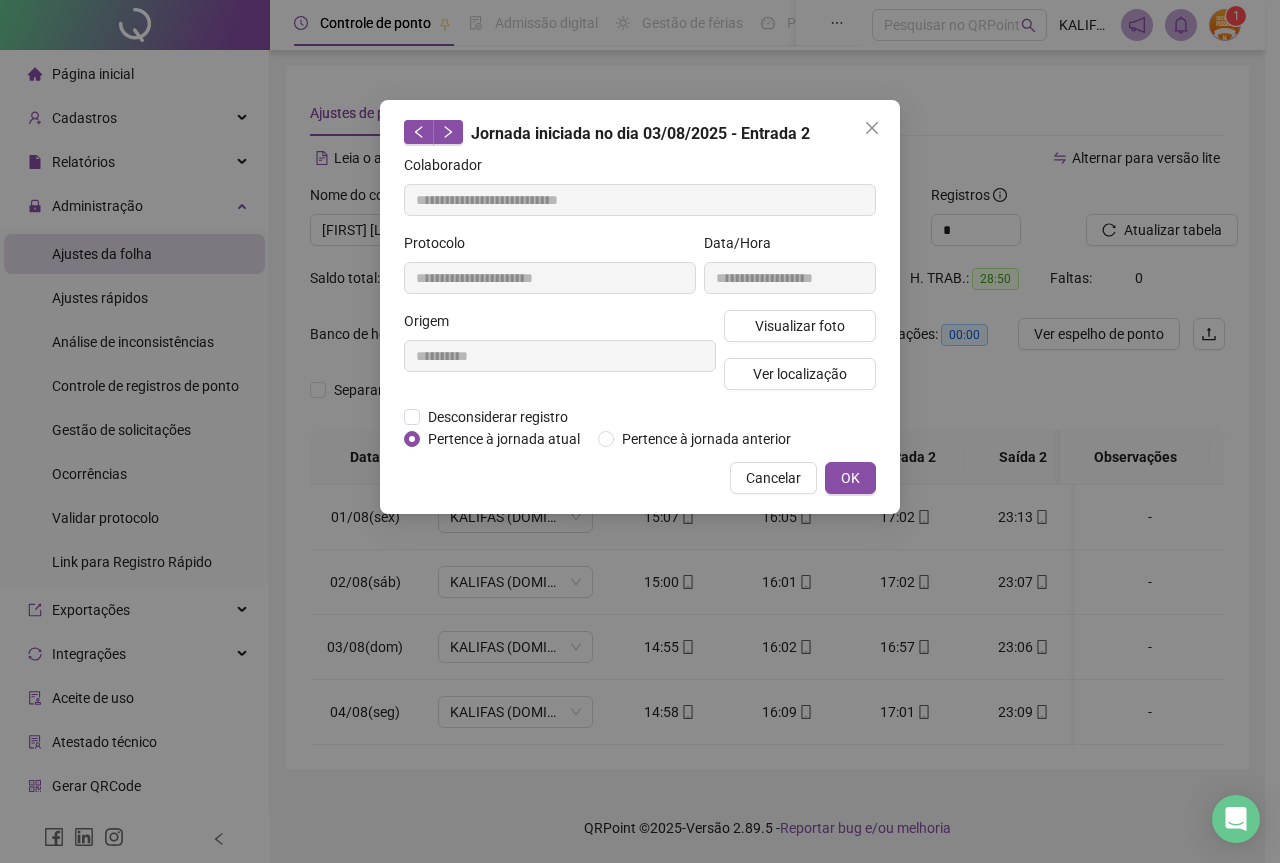 type on "**********" 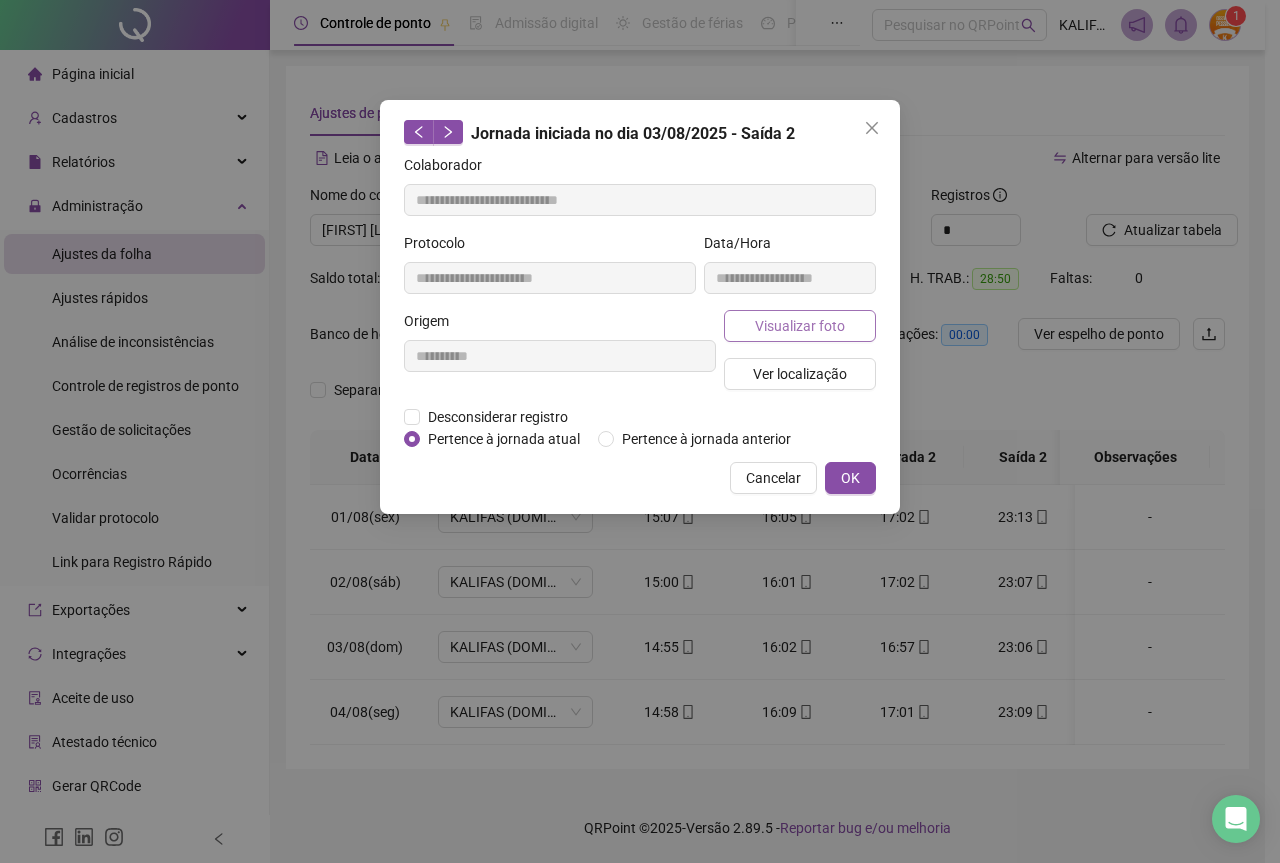 click on "Visualizar foto" at bounding box center (800, 326) 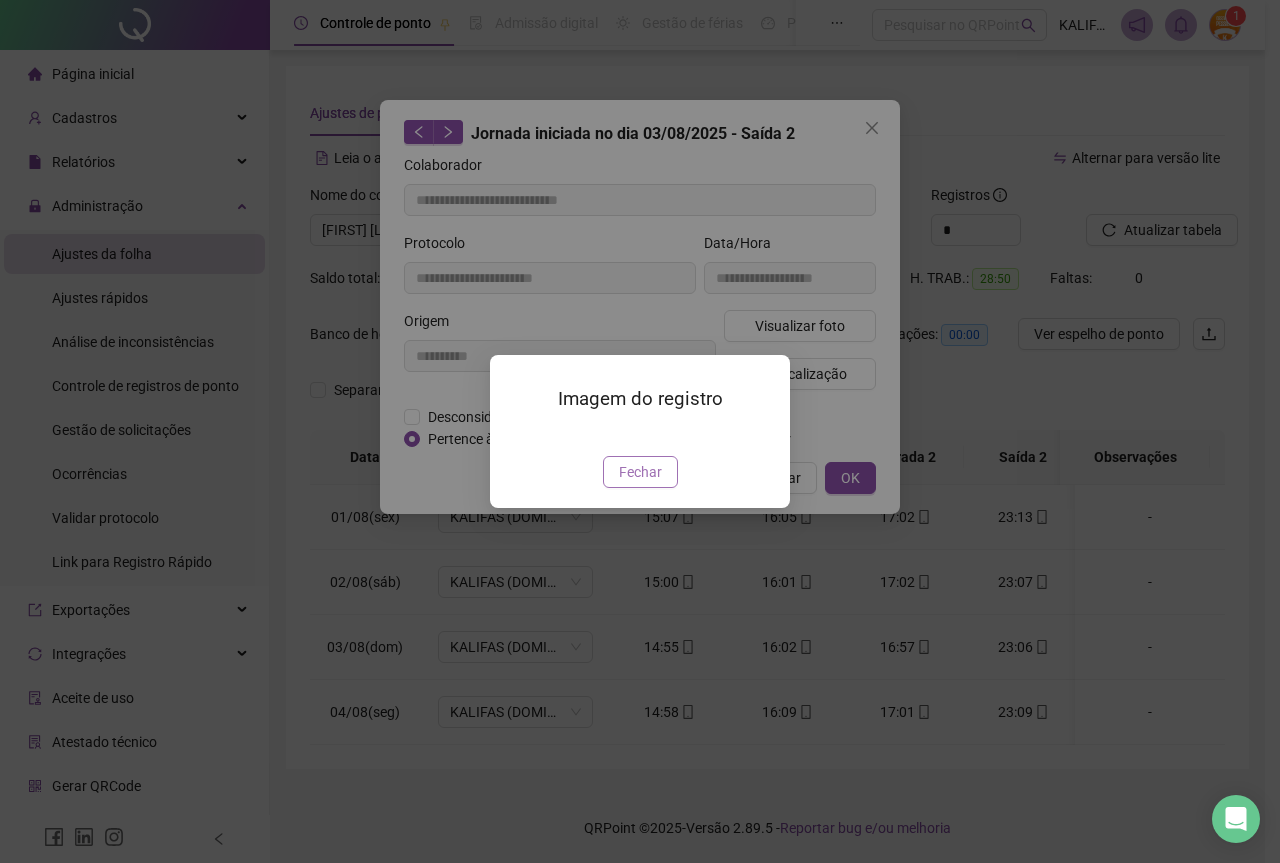 click on "Fechar" at bounding box center (640, 472) 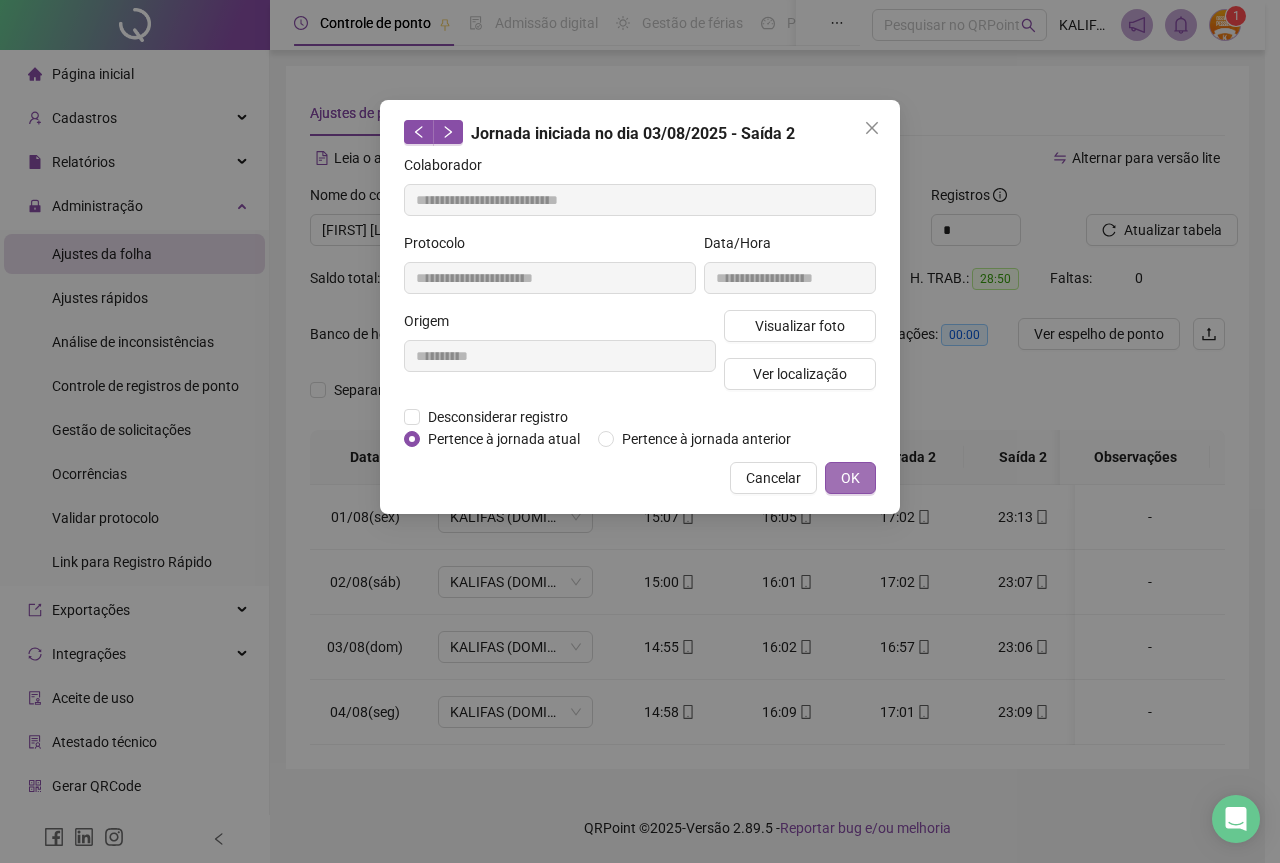 click on "OK" at bounding box center [850, 478] 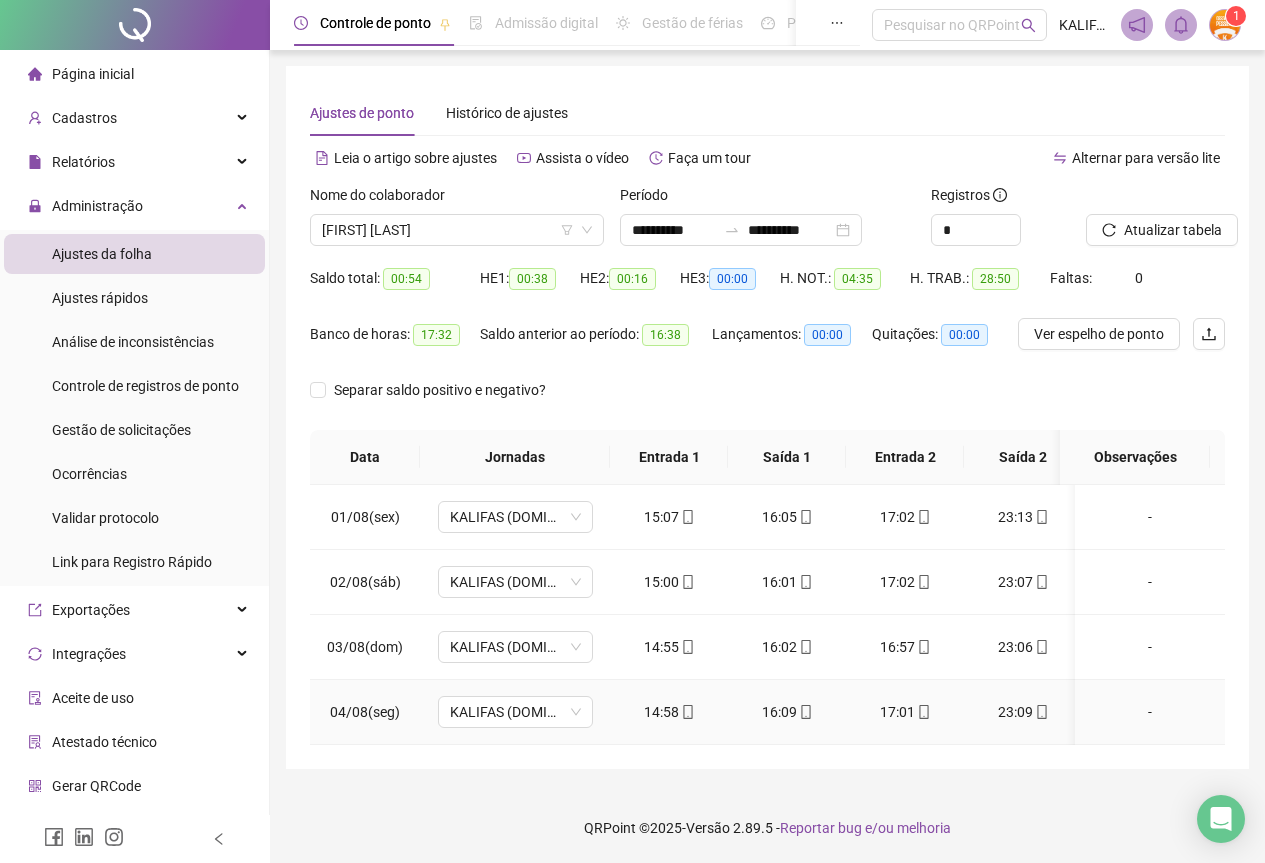 click on "14:58" at bounding box center [669, 712] 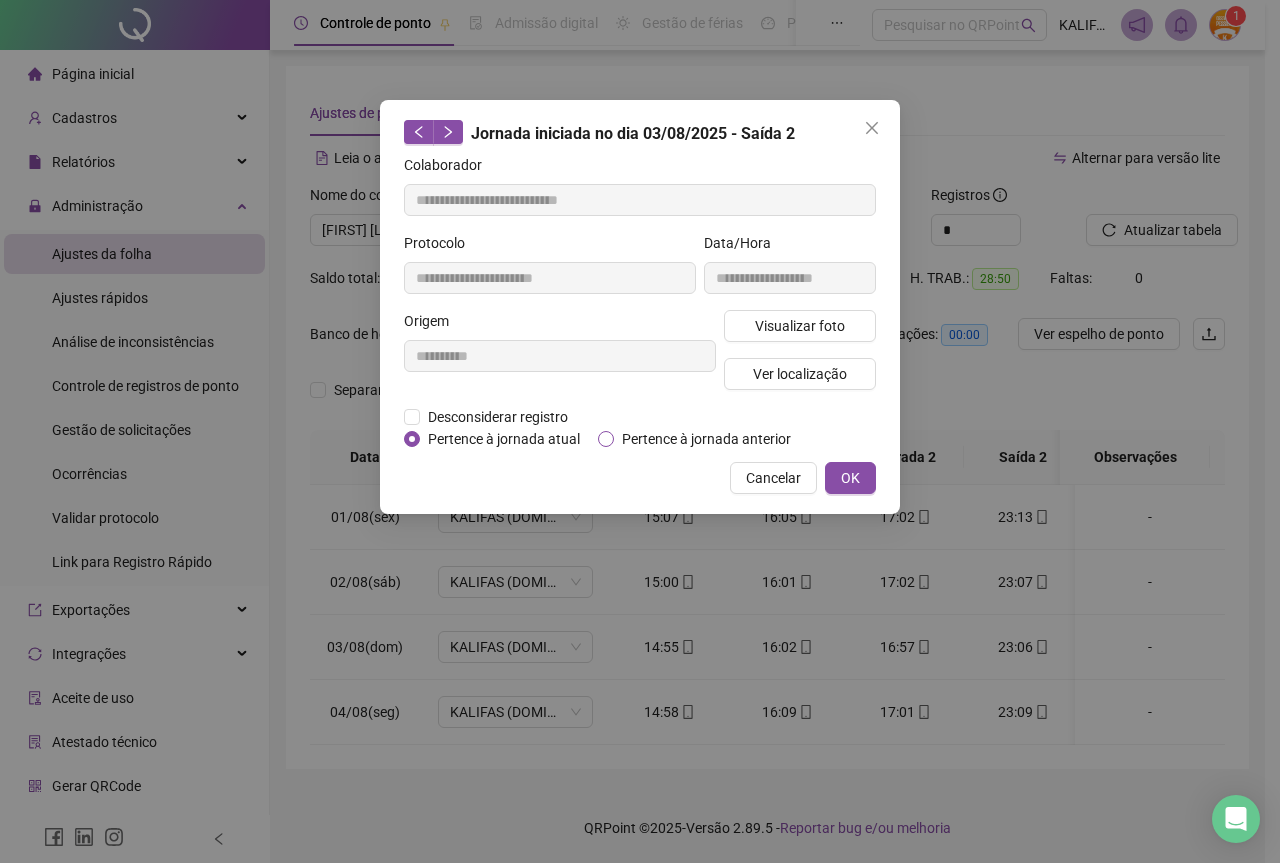 type on "**********" 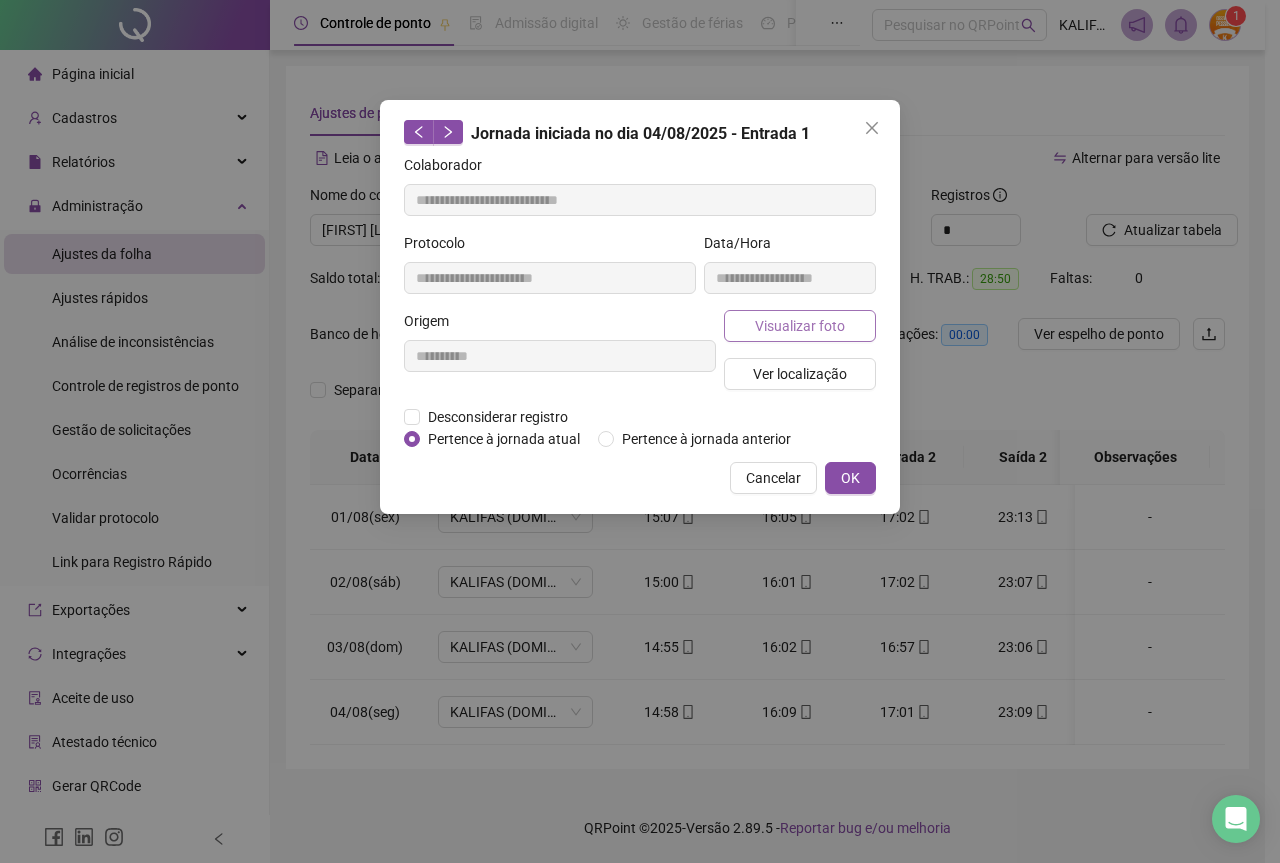 click on "Visualizar foto" at bounding box center [800, 326] 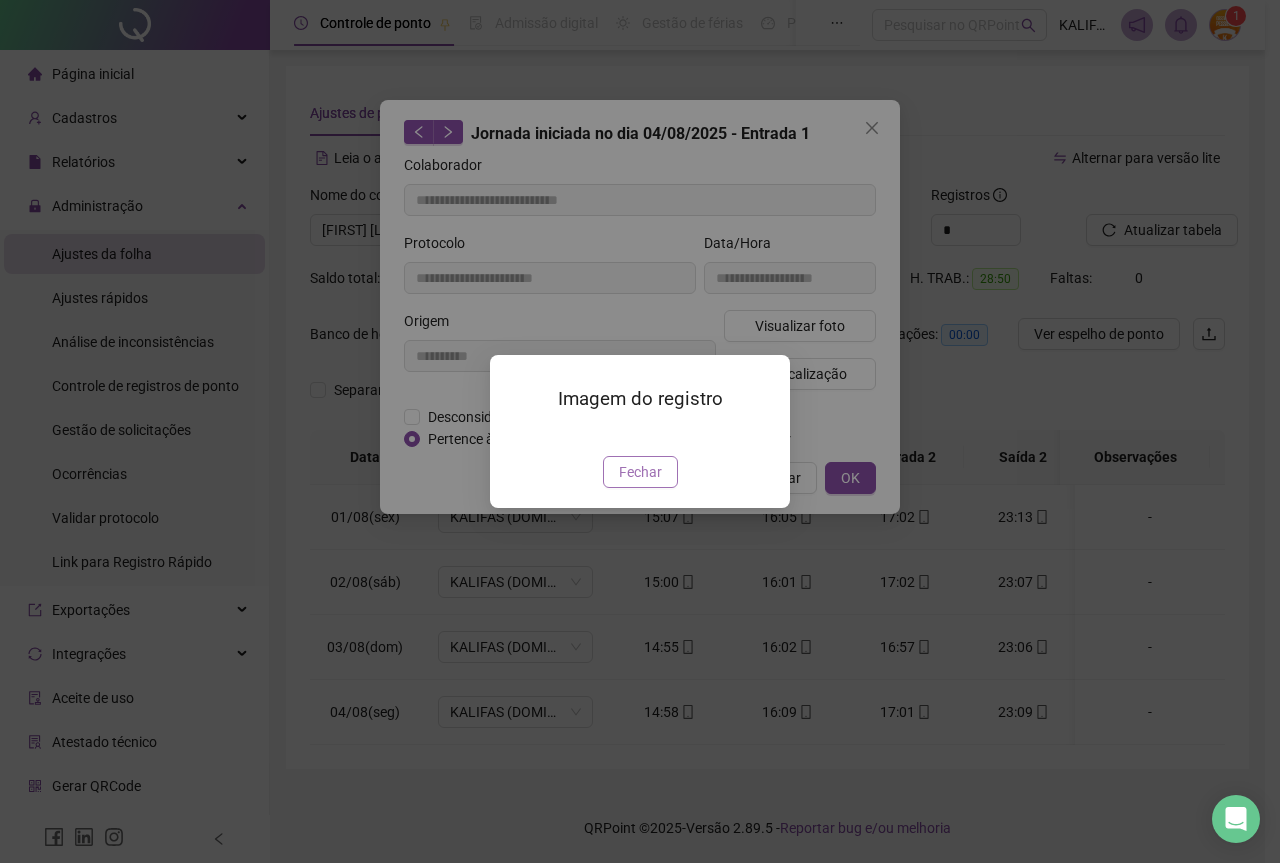 click on "Fechar" at bounding box center [640, 472] 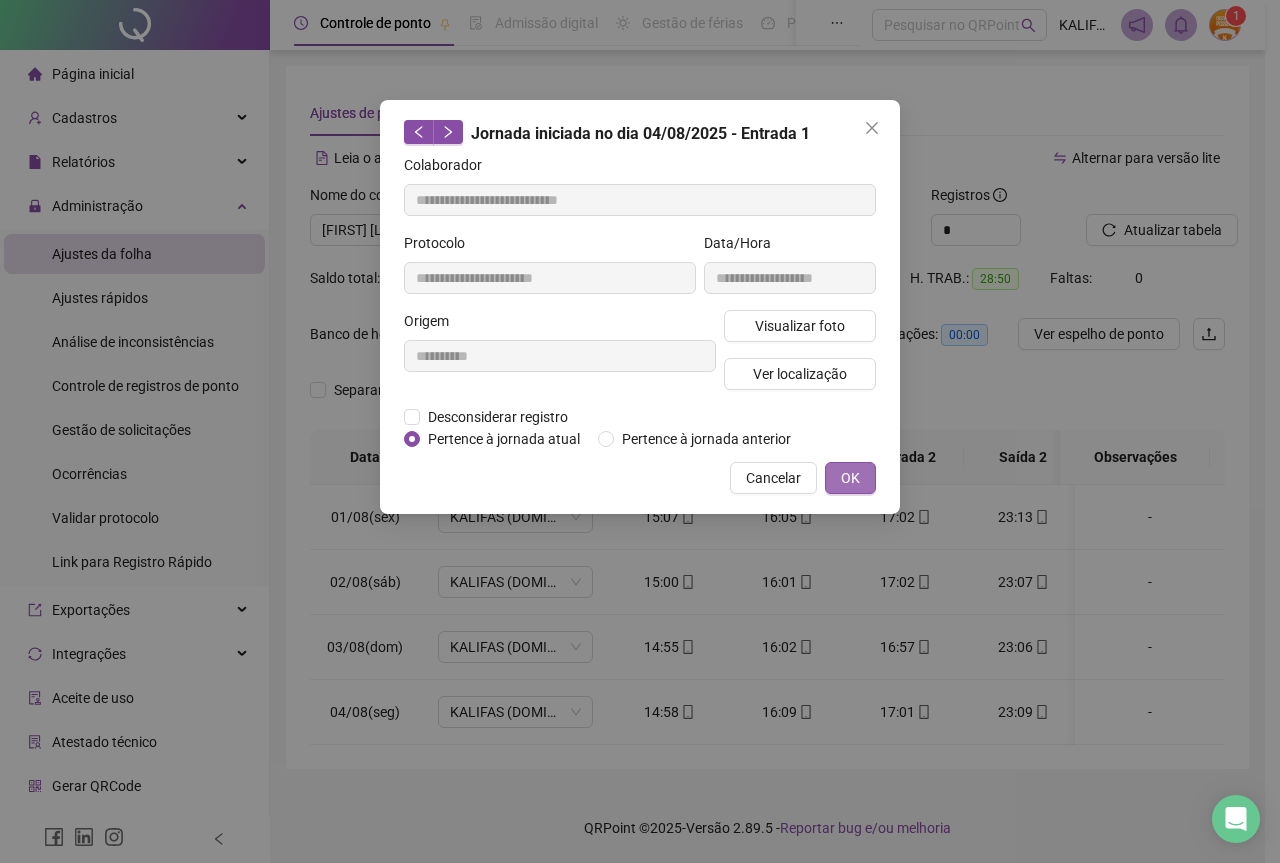 click on "OK" at bounding box center (850, 478) 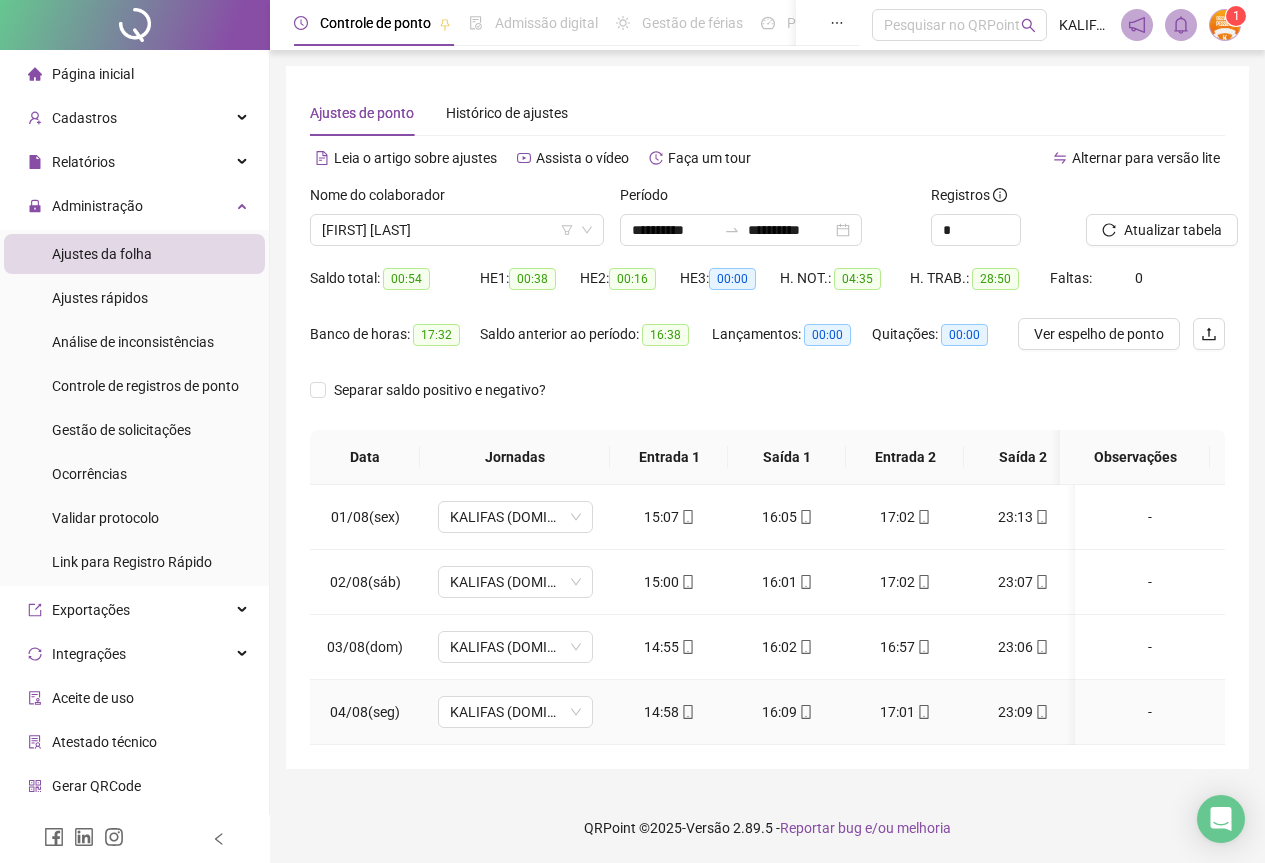 click on "16:09" at bounding box center [787, 712] 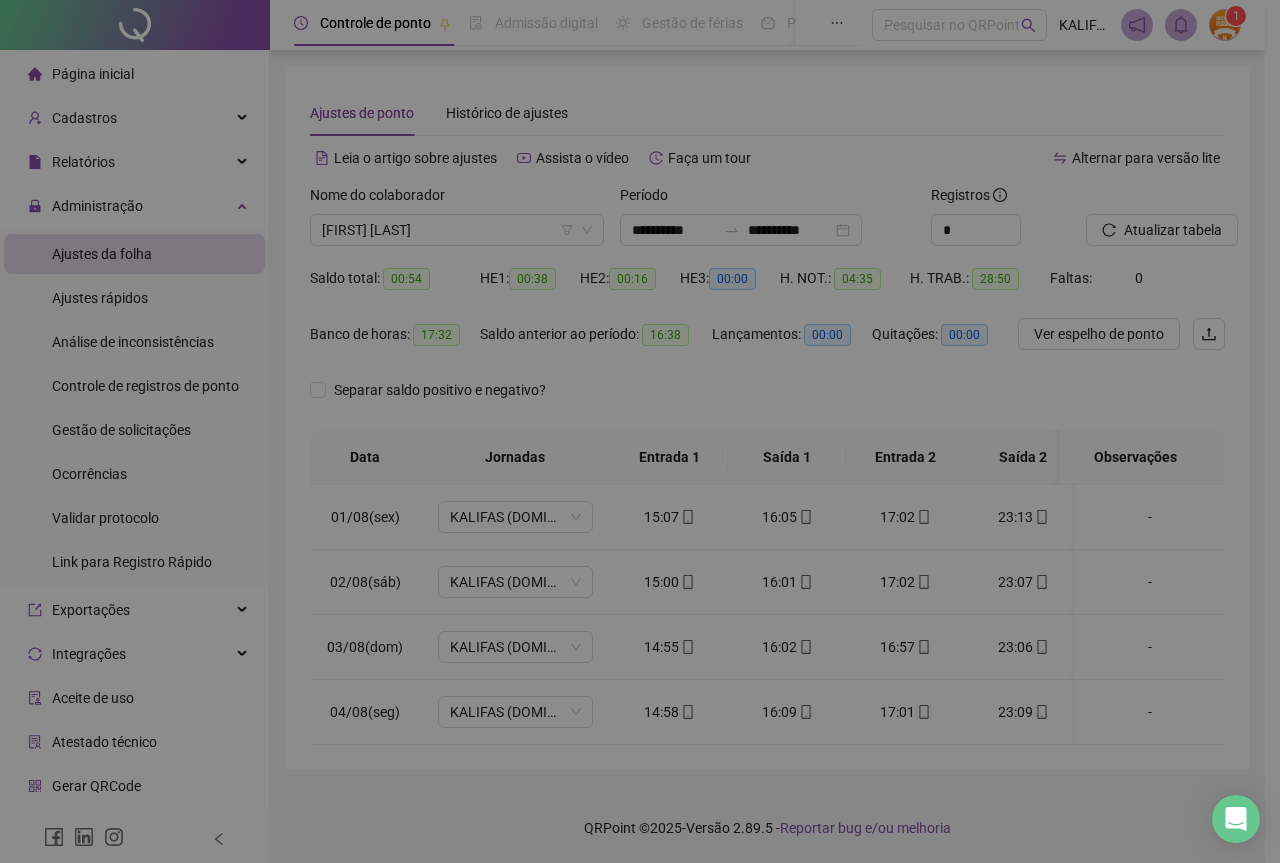 type on "**********" 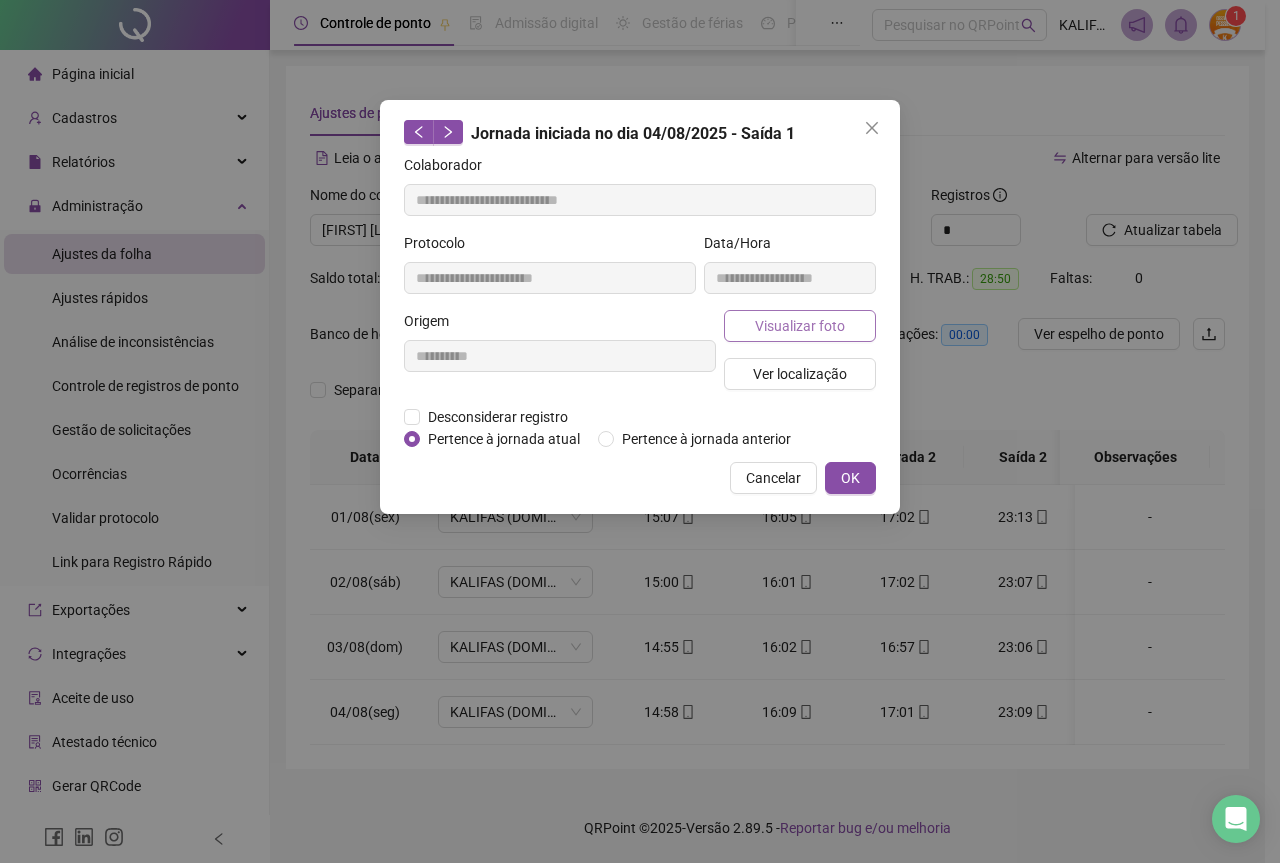click on "Visualizar foto" at bounding box center [800, 326] 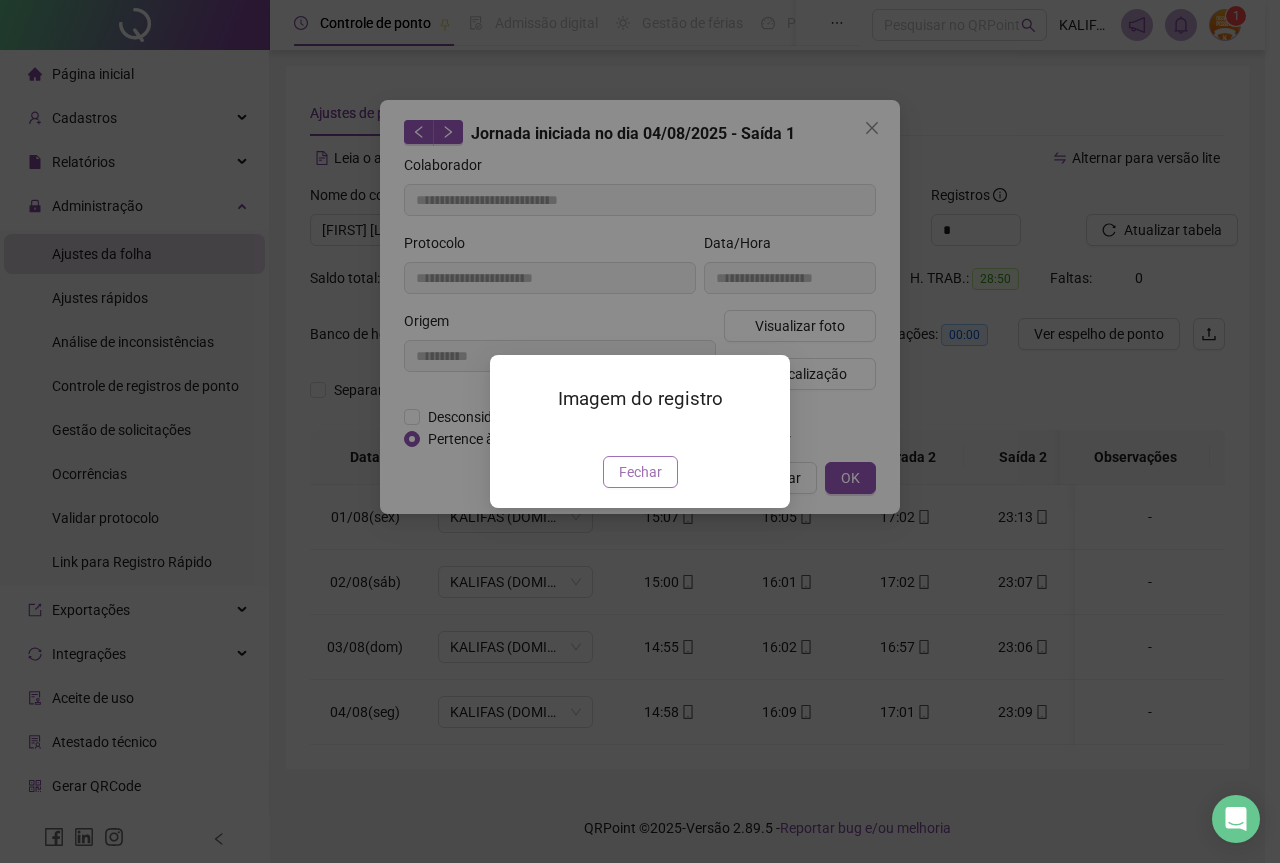 click on "Fechar" at bounding box center (640, 472) 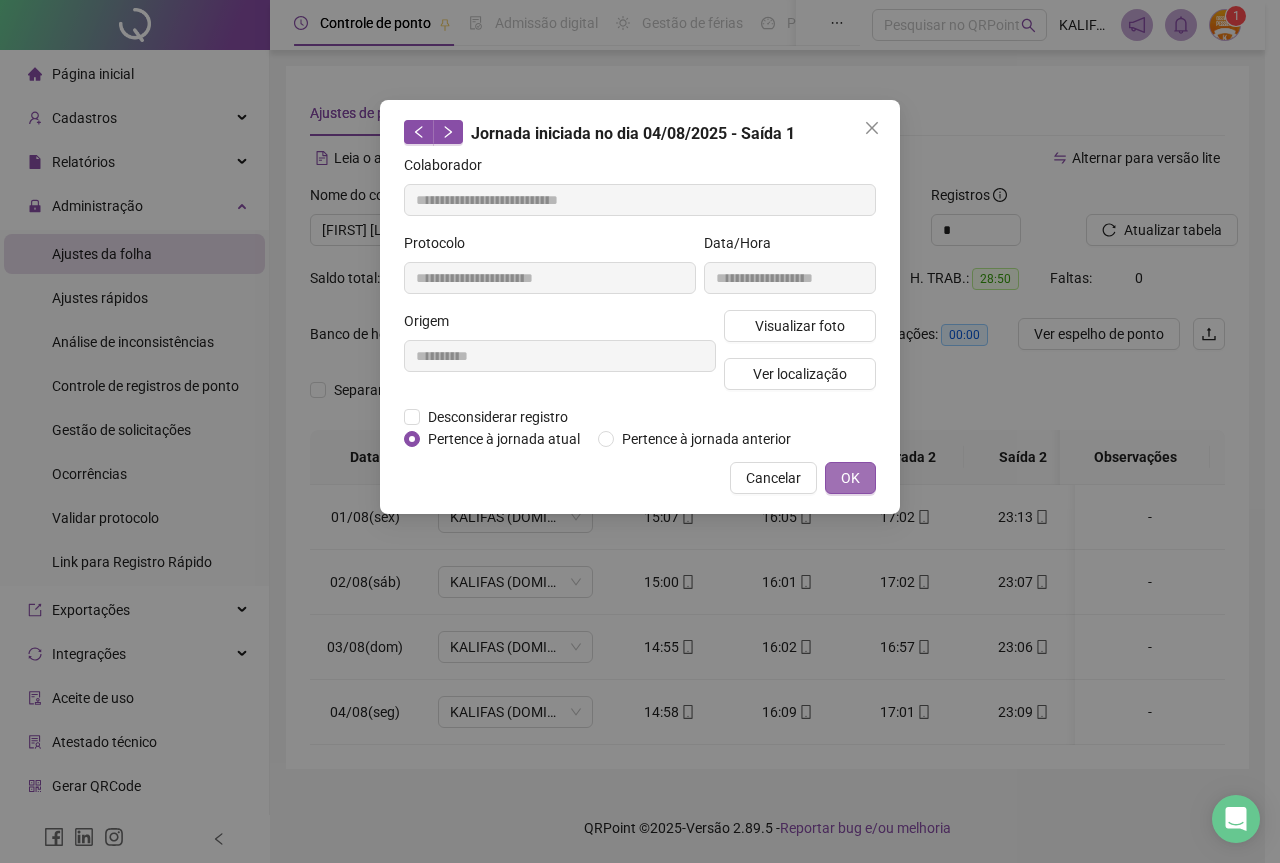 click on "OK" at bounding box center (850, 478) 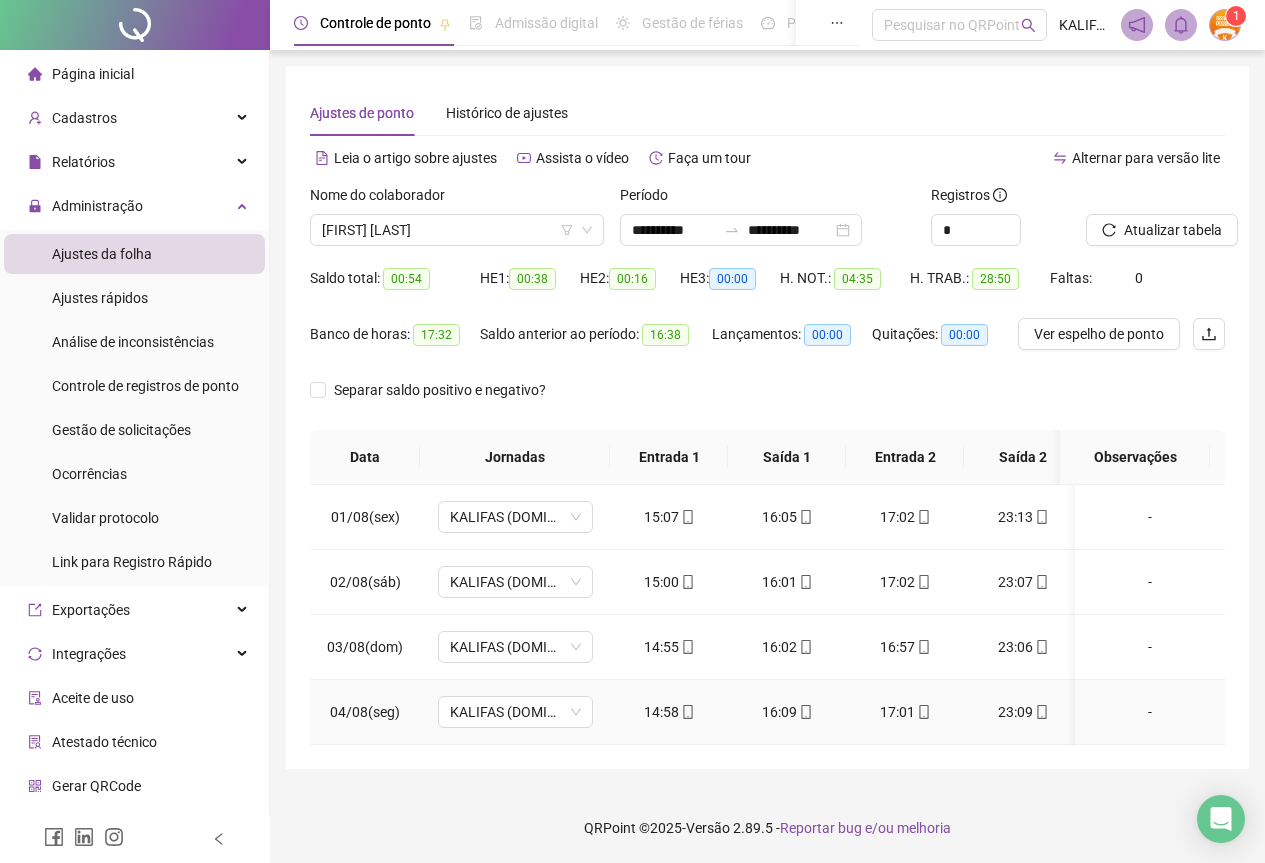 click on "17:01" at bounding box center [905, 712] 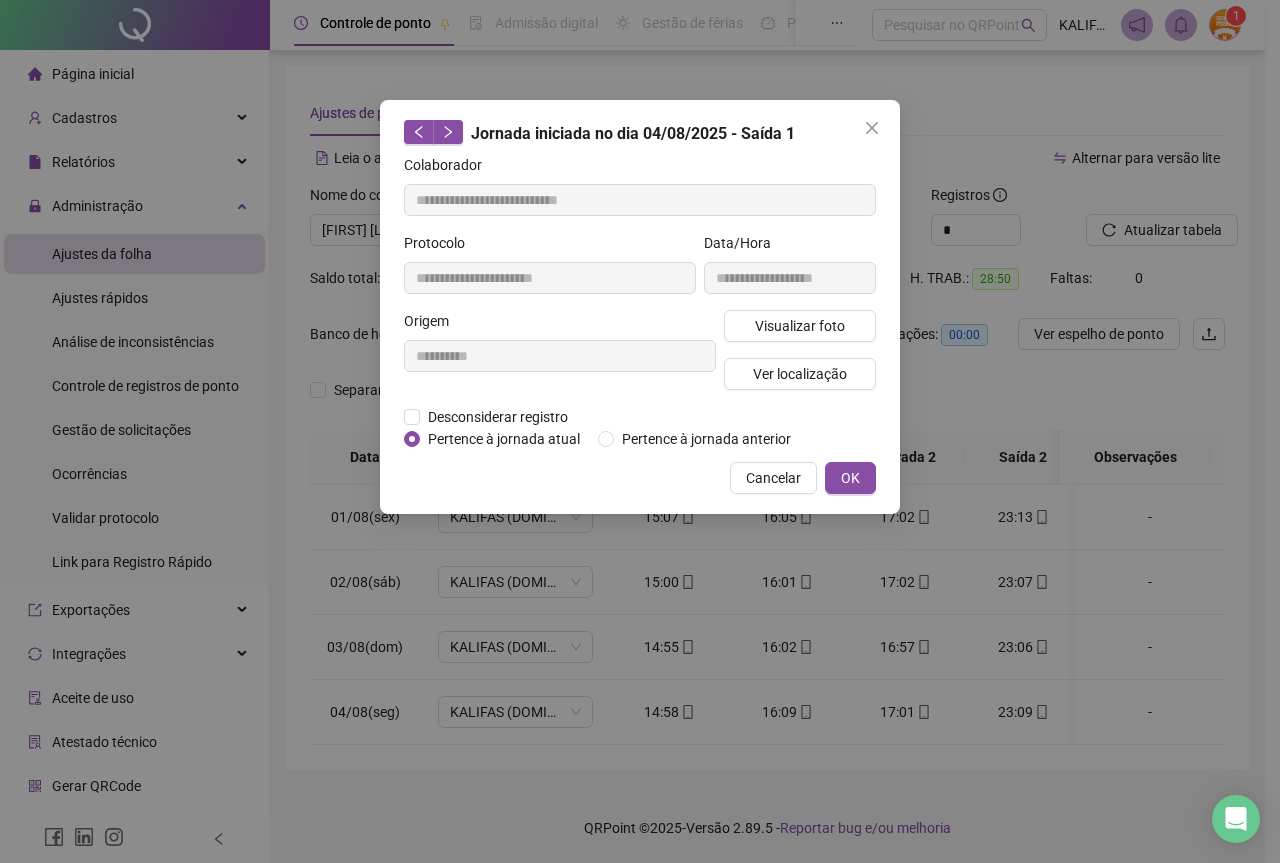 type on "**********" 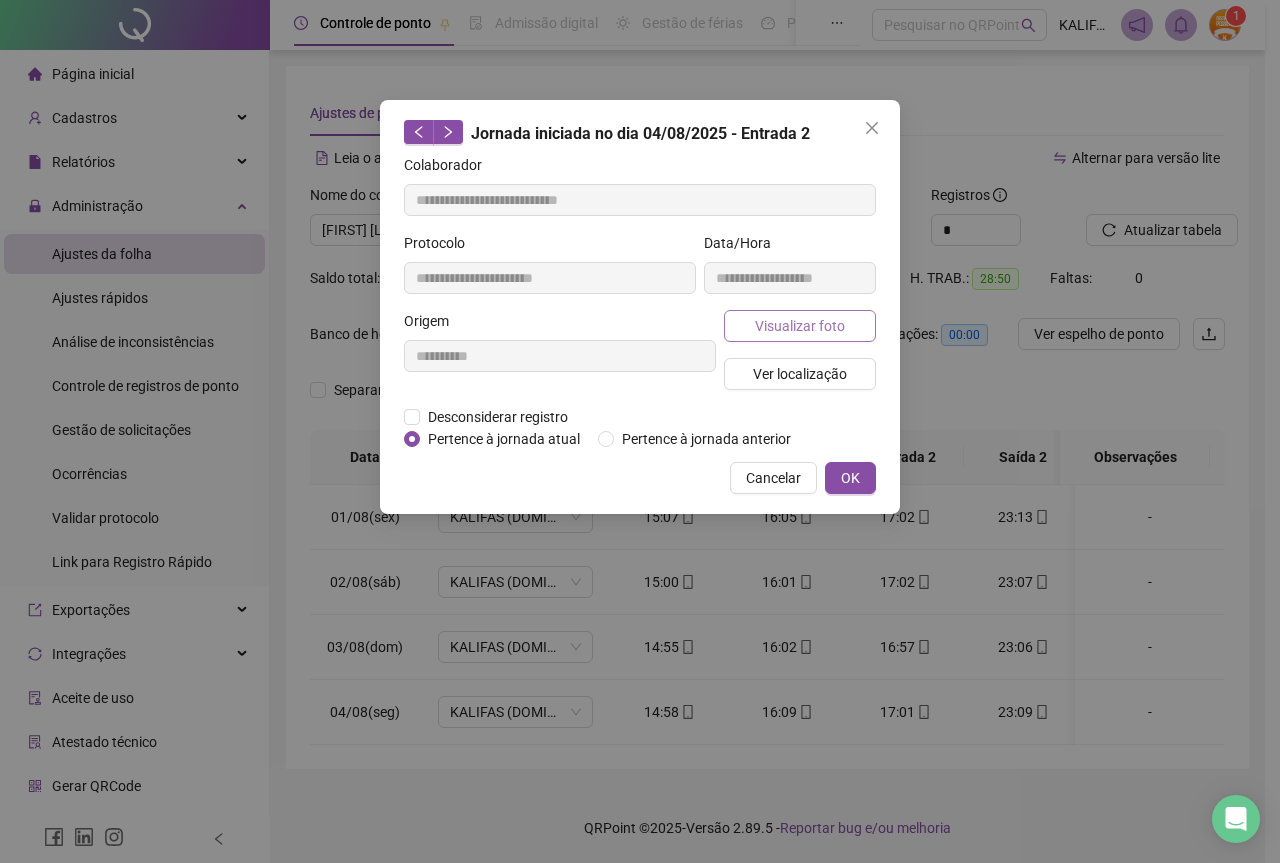 click on "Visualizar foto" at bounding box center [800, 326] 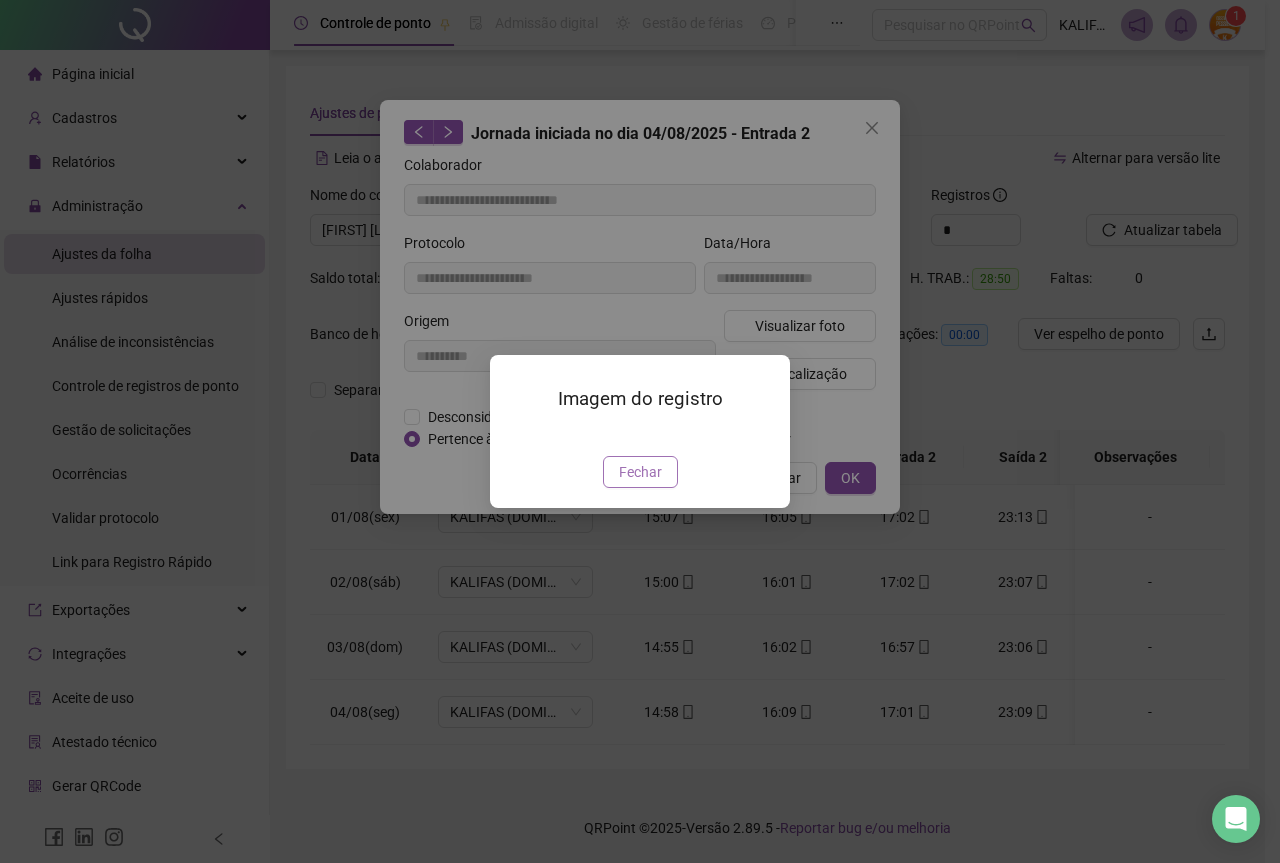 click on "Fechar" at bounding box center [640, 472] 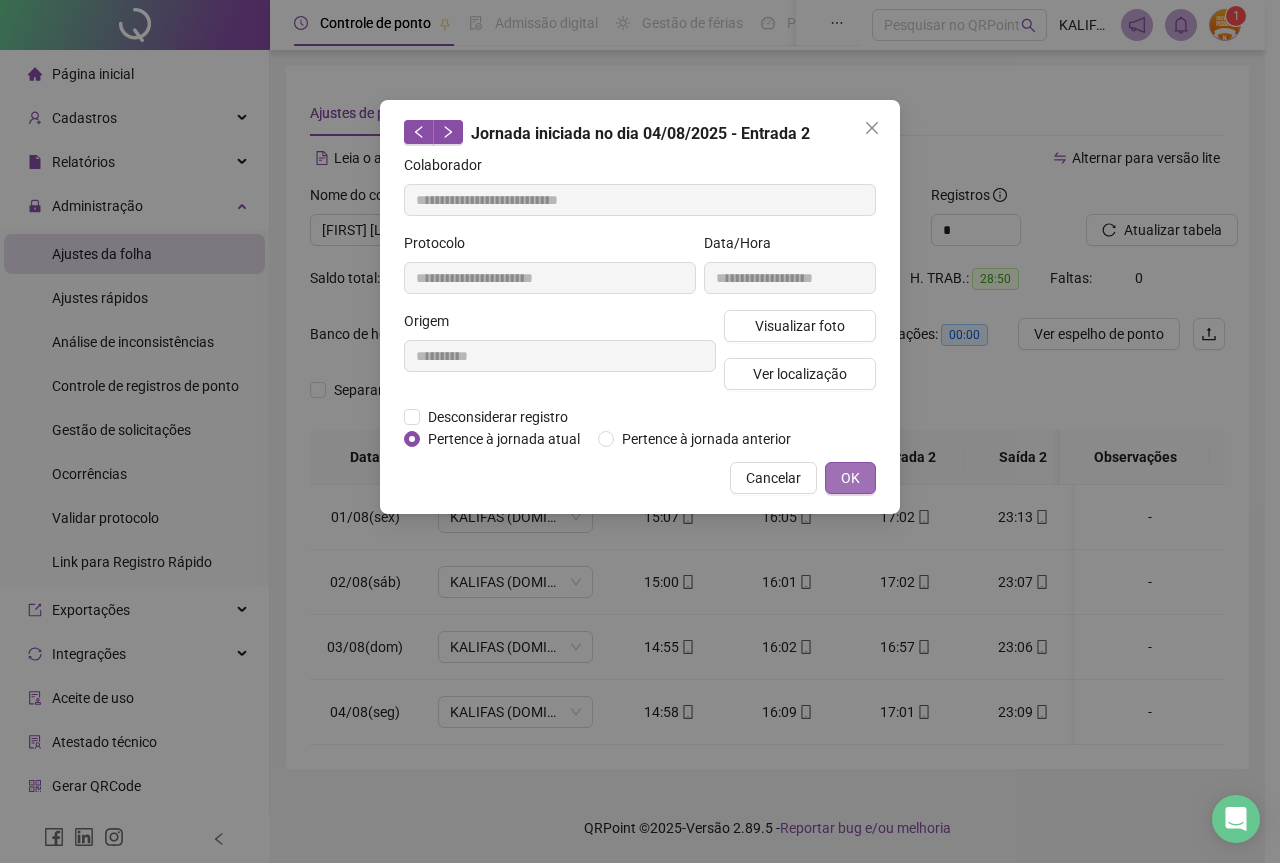 click on "OK" at bounding box center [850, 478] 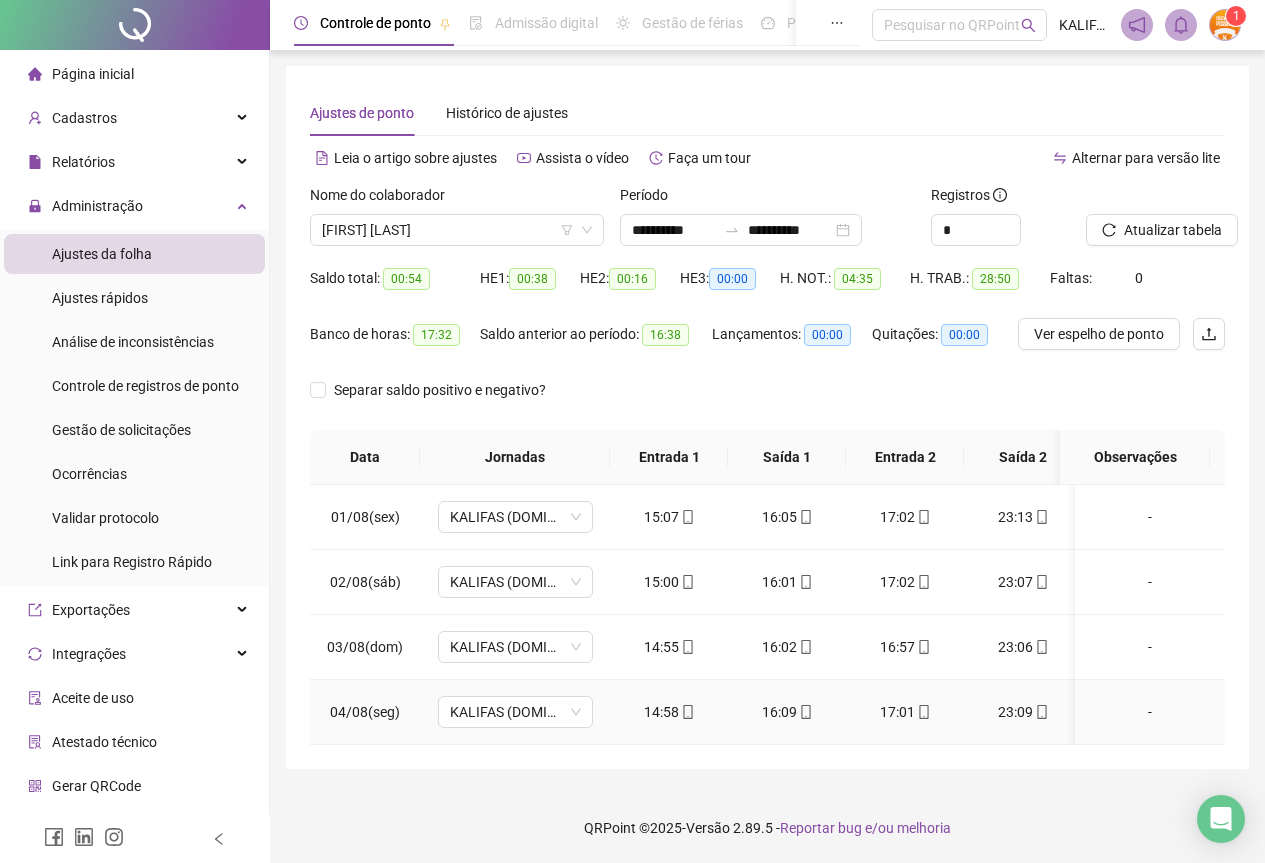 click on "23:09" at bounding box center (1023, 712) 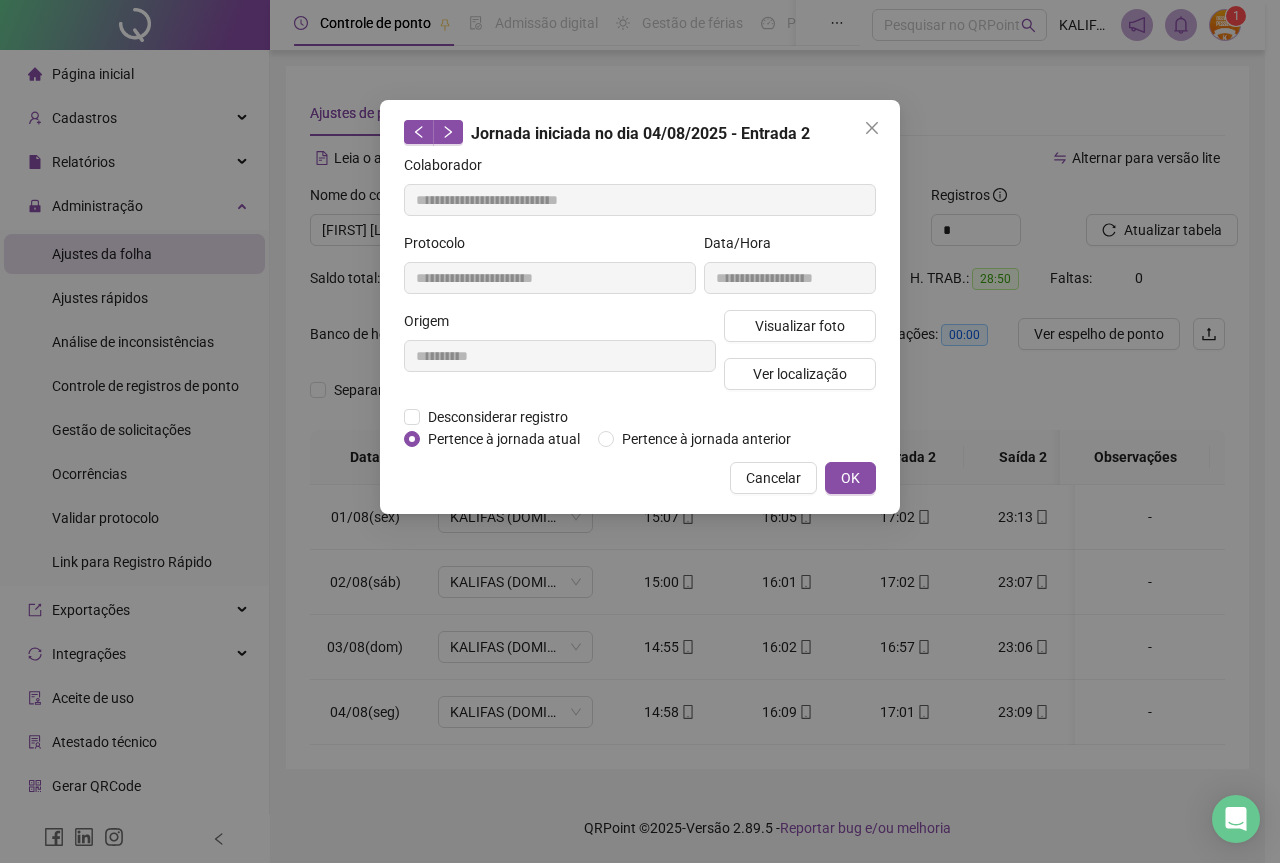 type on "**********" 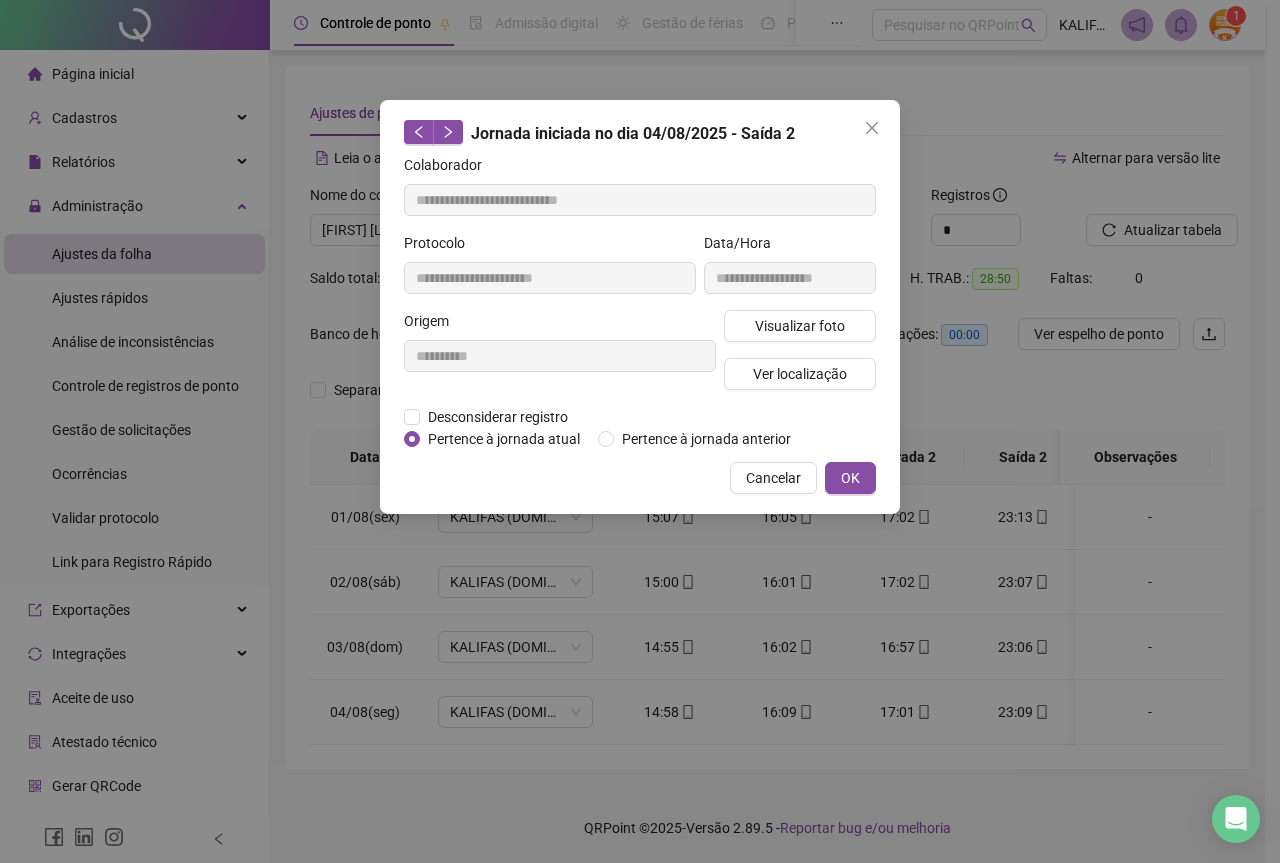 click on "Visualizar foto Ver localização" at bounding box center [800, 358] 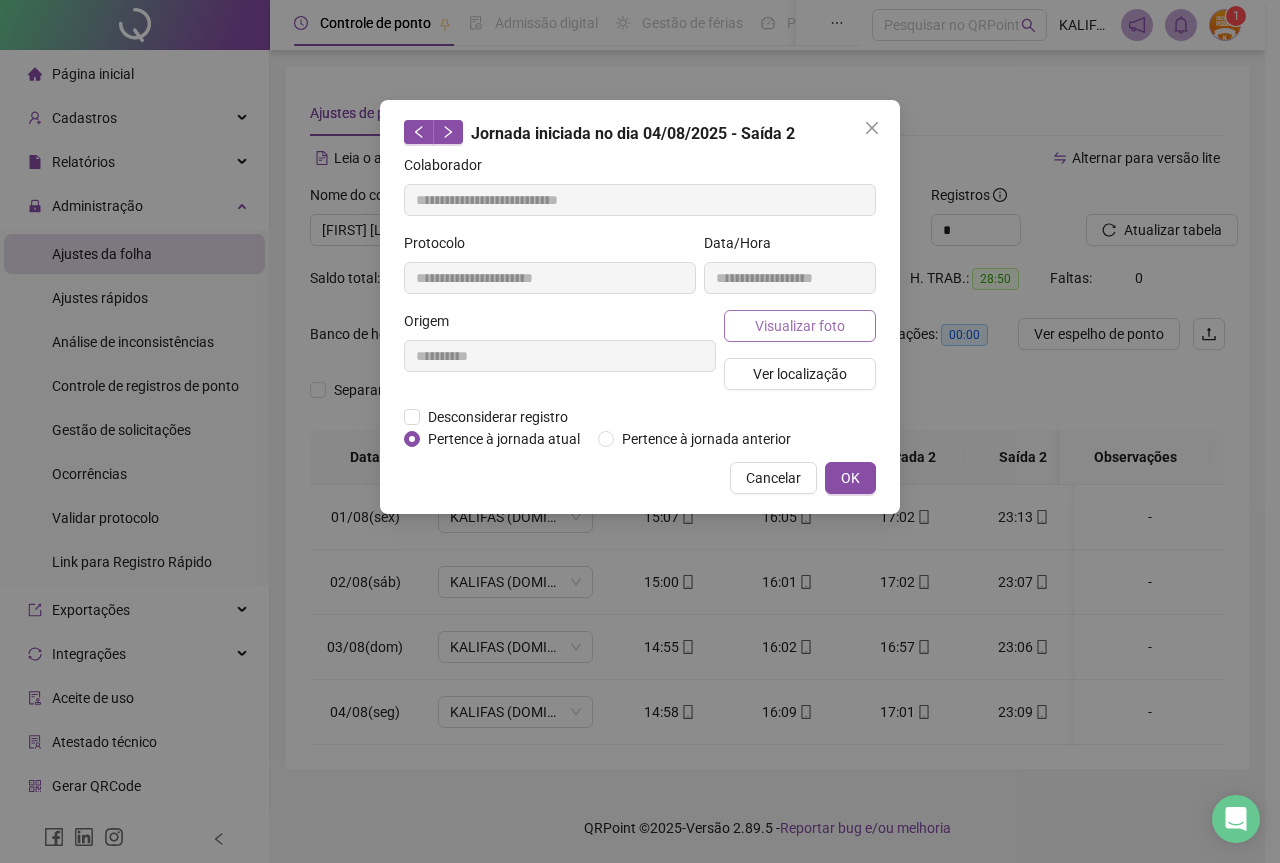 click on "Visualizar foto" at bounding box center [800, 326] 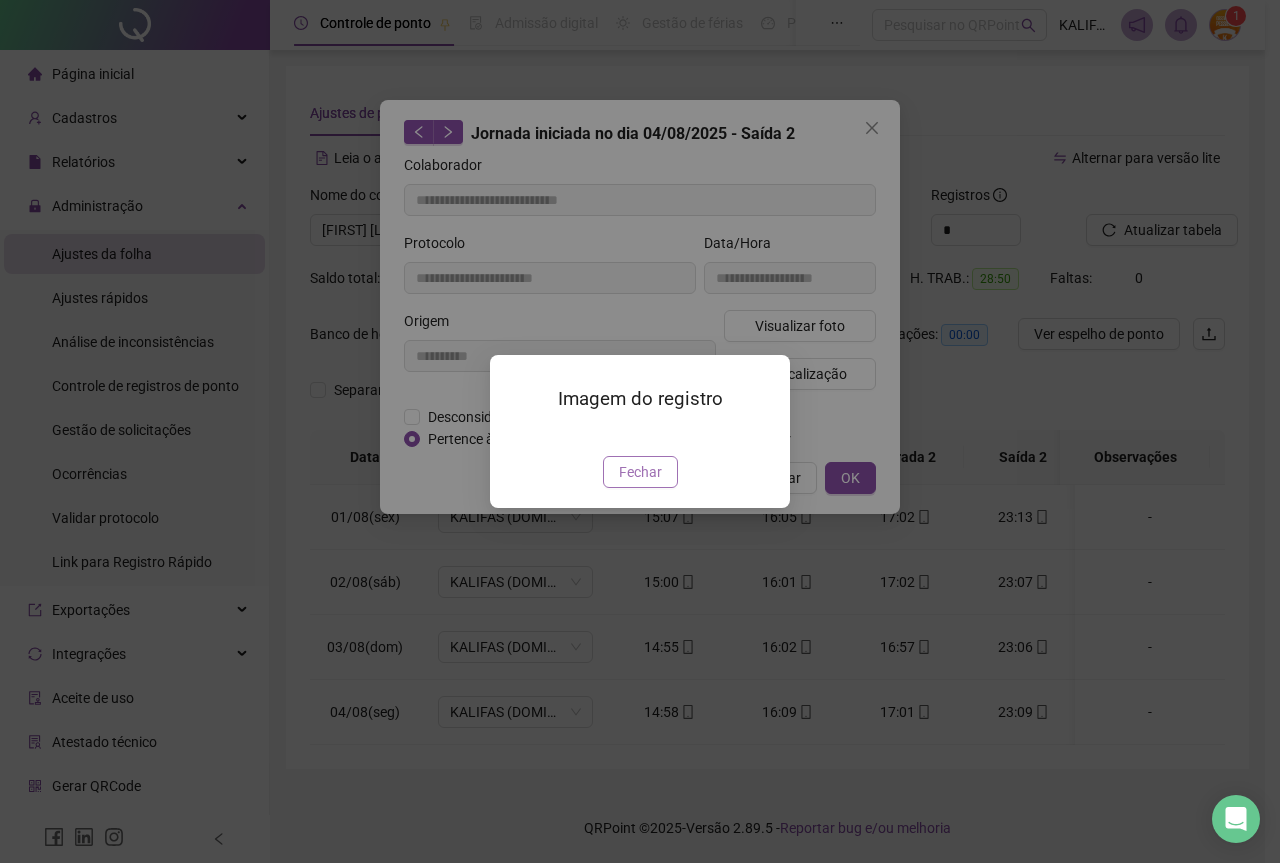 click on "Fechar" at bounding box center [640, 472] 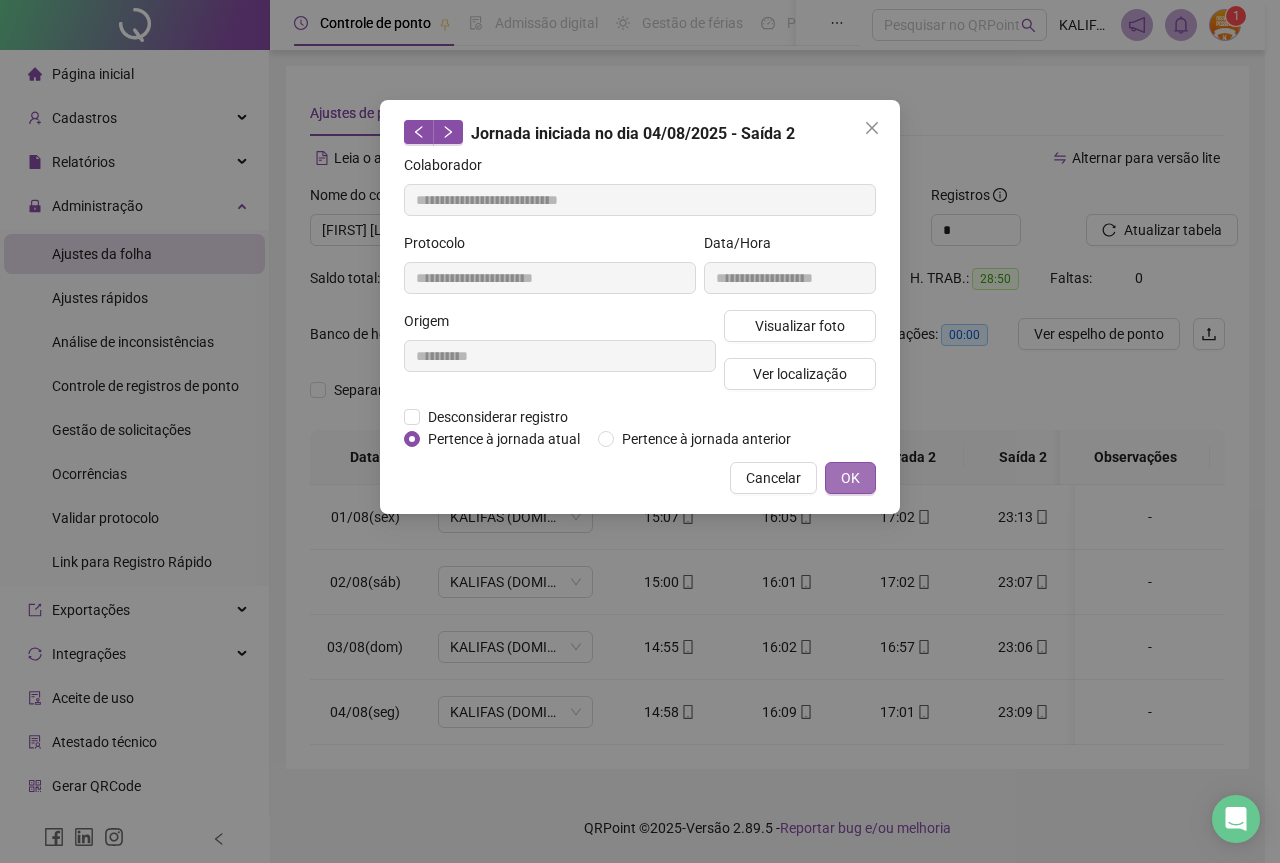 click on "OK" at bounding box center (850, 478) 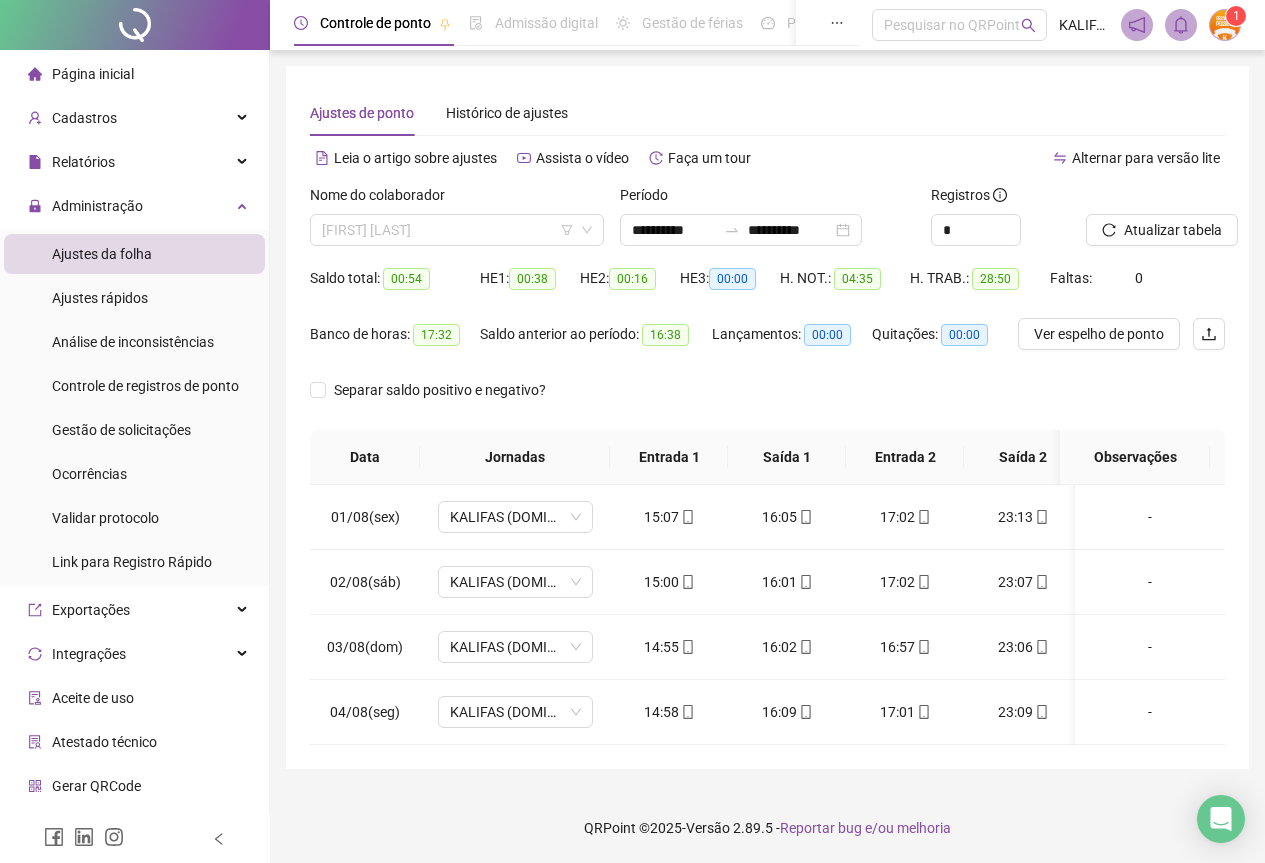 drag, startPoint x: 407, startPoint y: 217, endPoint x: 411, endPoint y: 261, distance: 44.181442 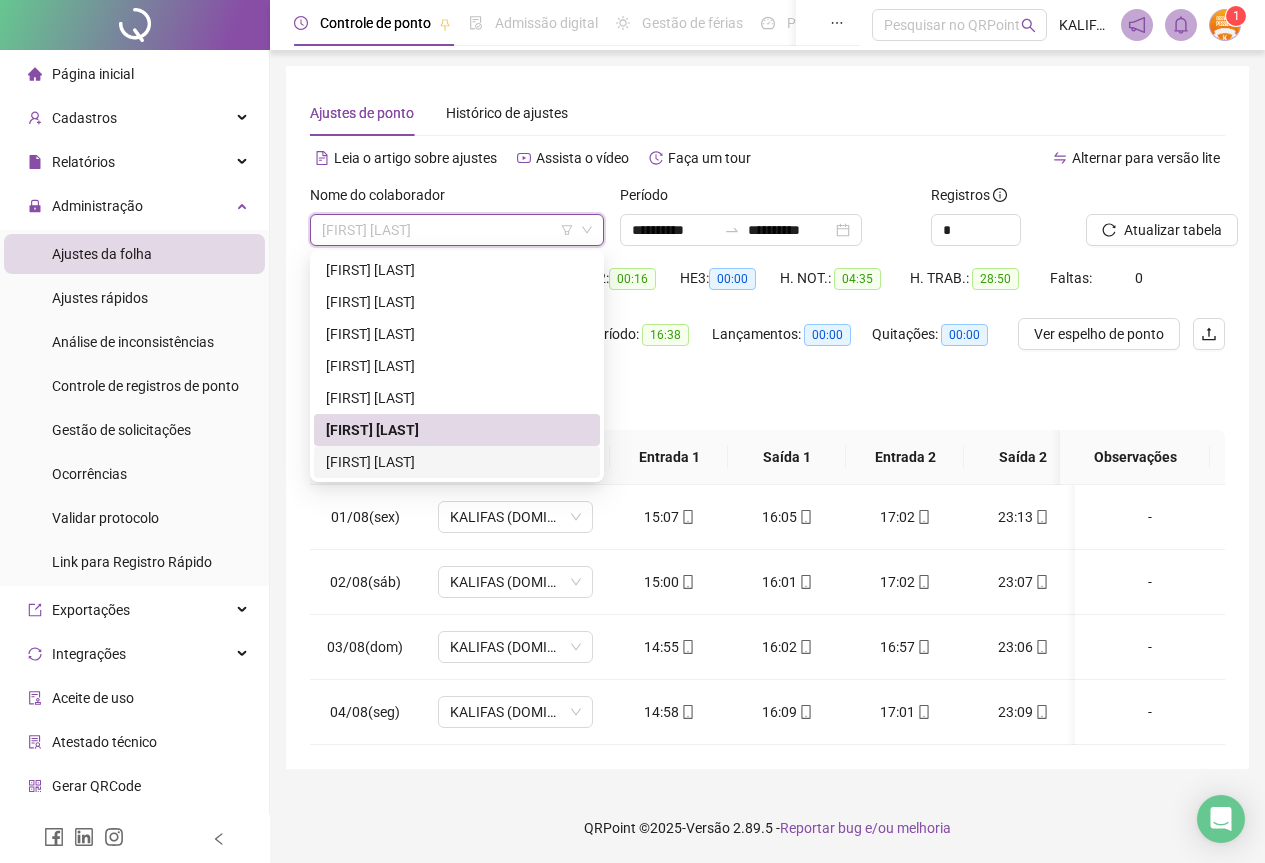 click on "[FIRST] [LAST]" at bounding box center [457, 462] 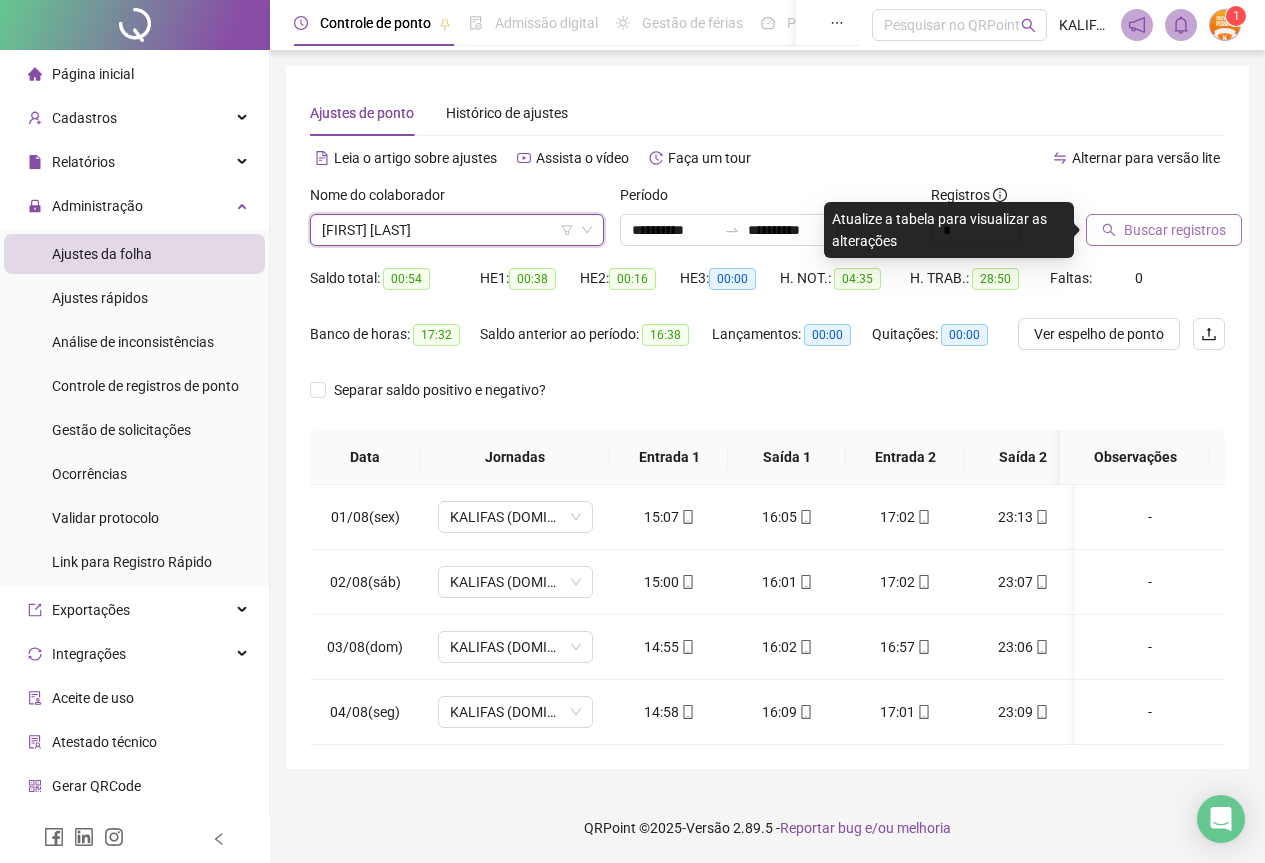 click 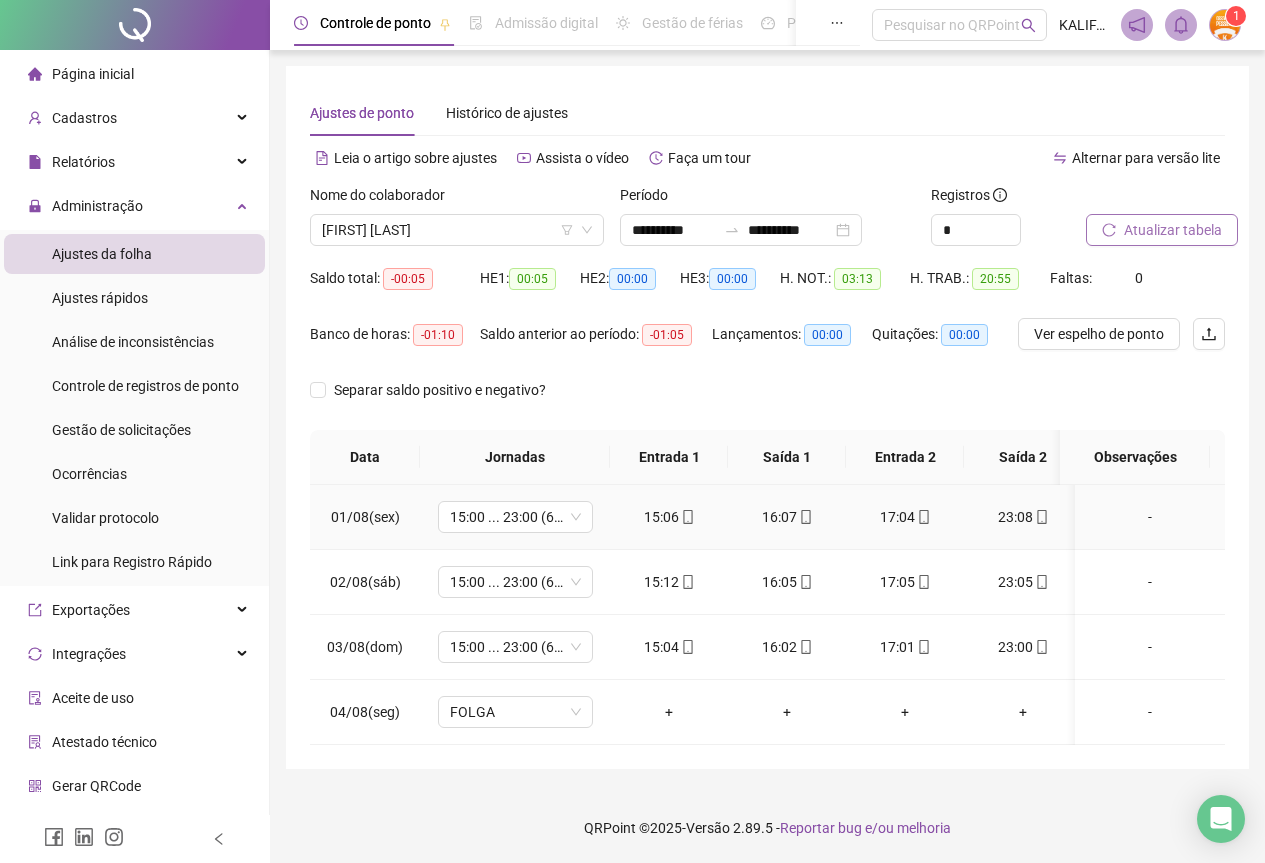 click at bounding box center [687, 517] 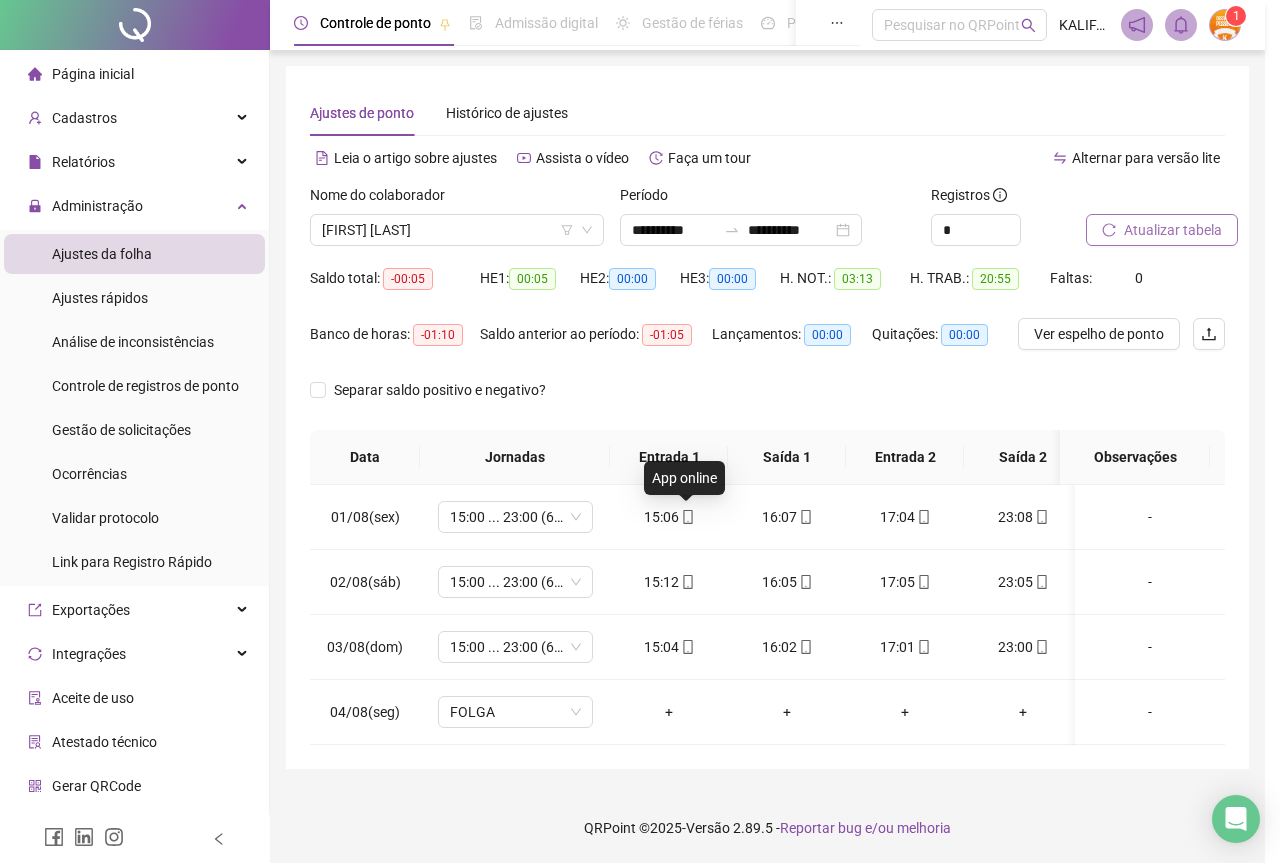 type on "**********" 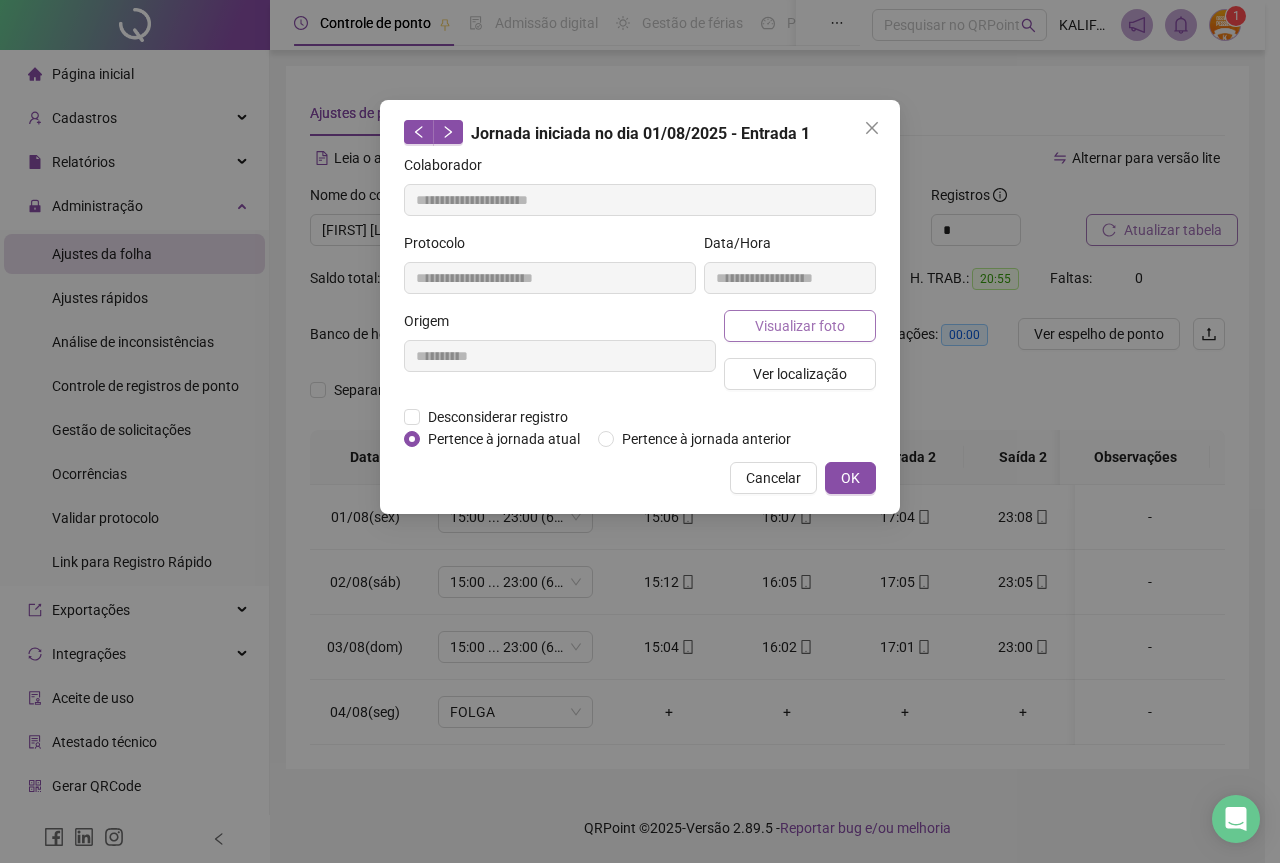 click on "Visualizar foto" at bounding box center (800, 326) 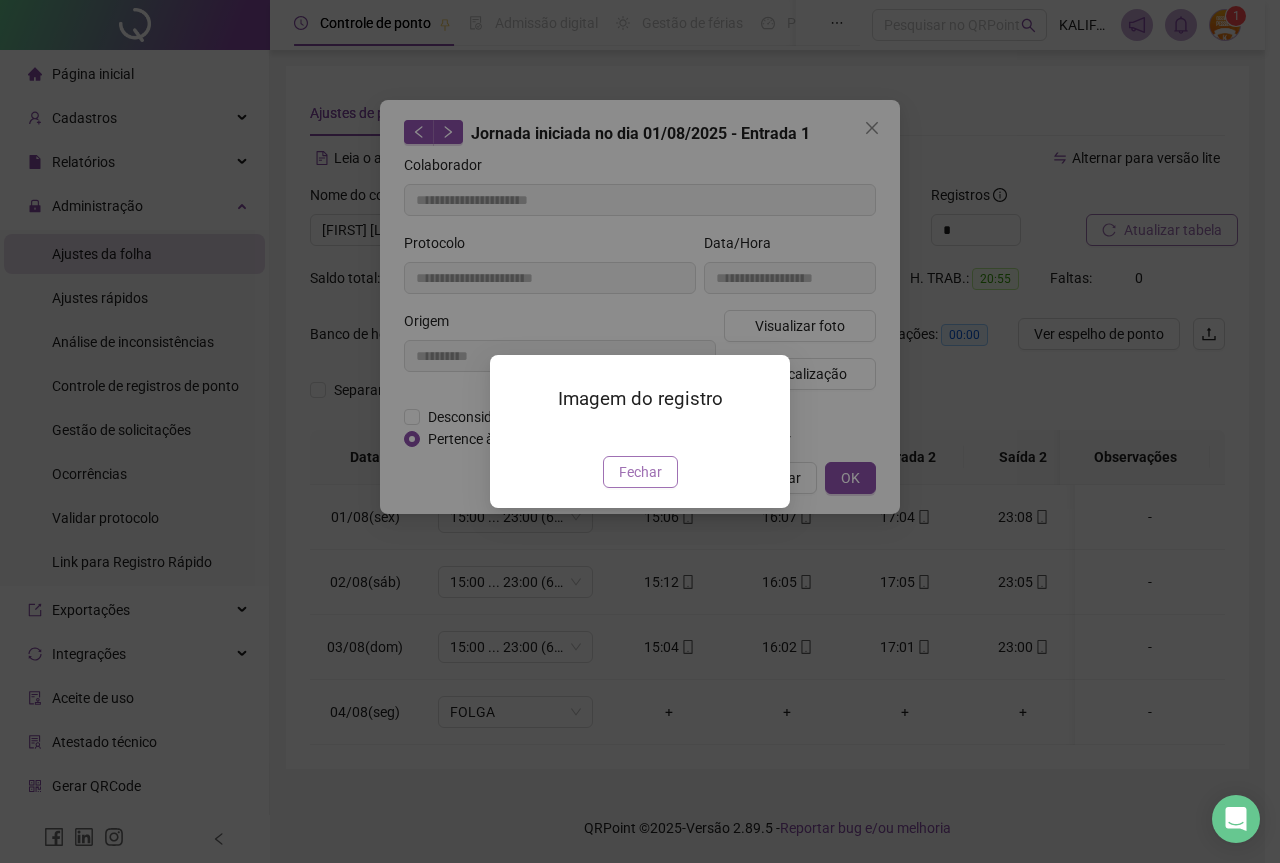 click on "Fechar" at bounding box center [640, 472] 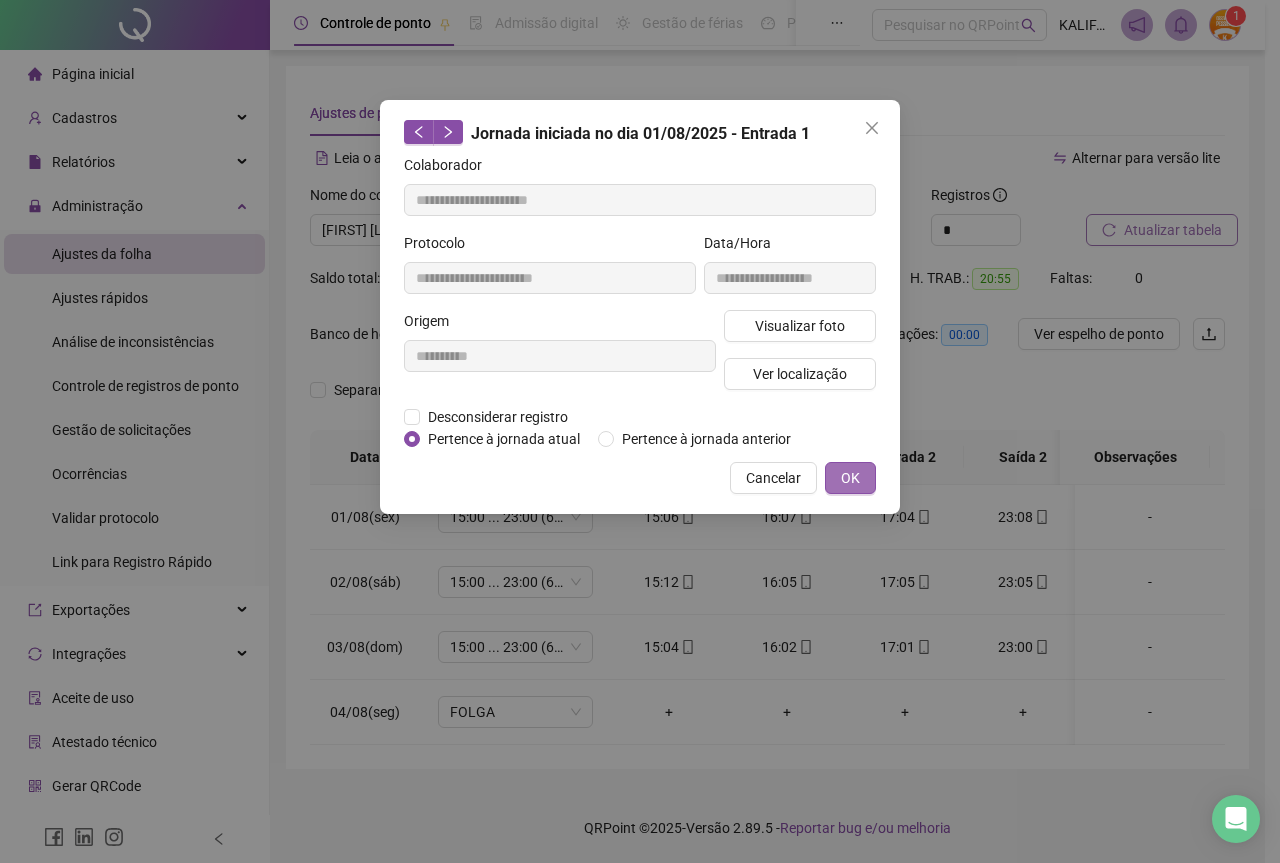 click on "OK" at bounding box center [850, 478] 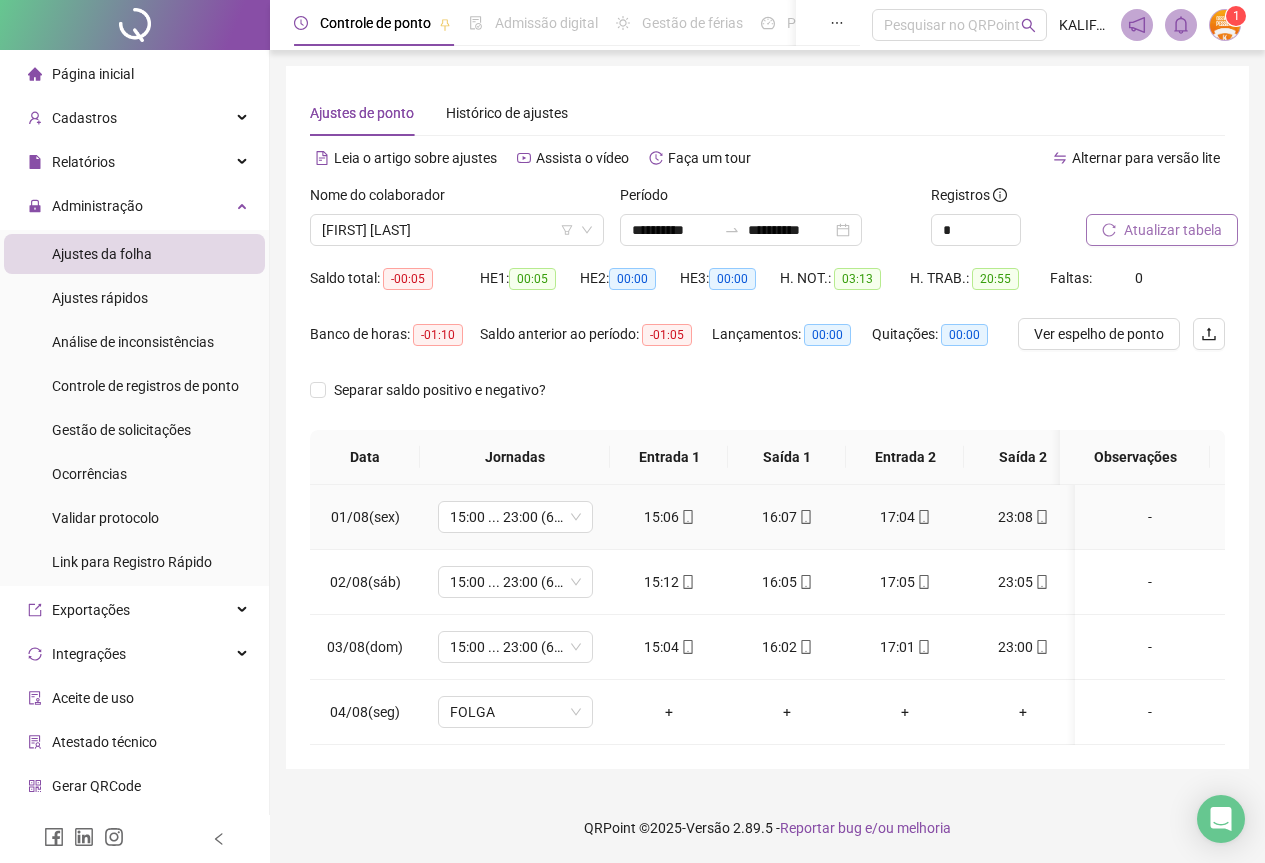 click on "16:07" at bounding box center (787, 517) 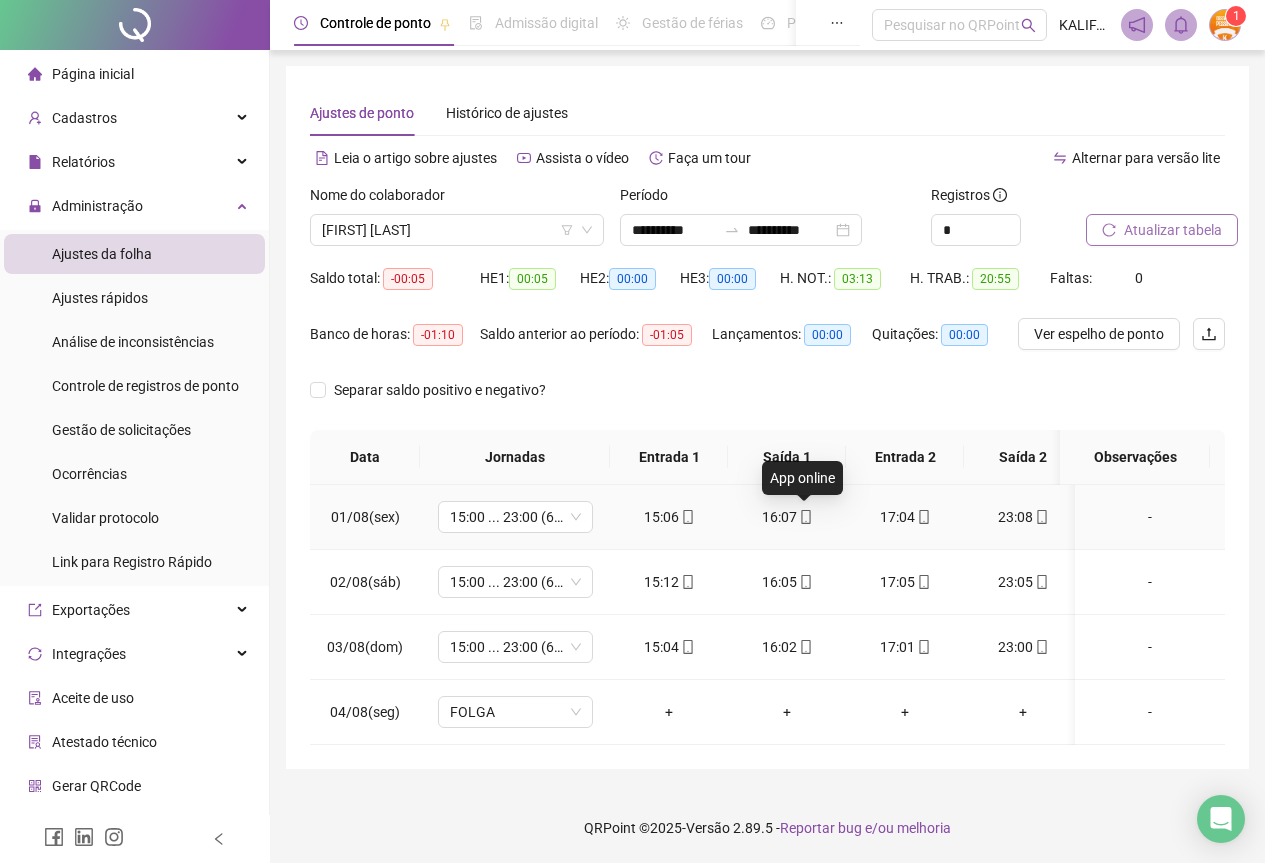 click 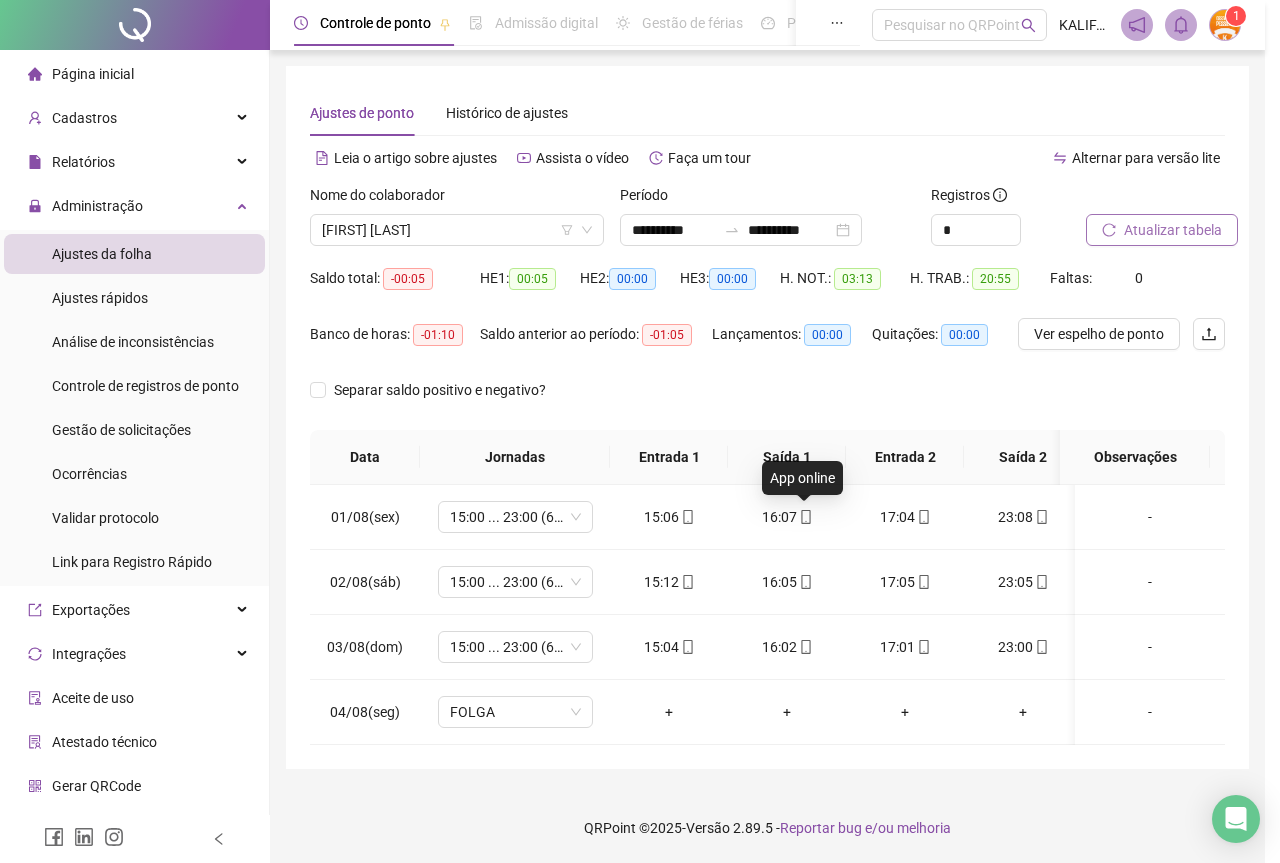 type on "**********" 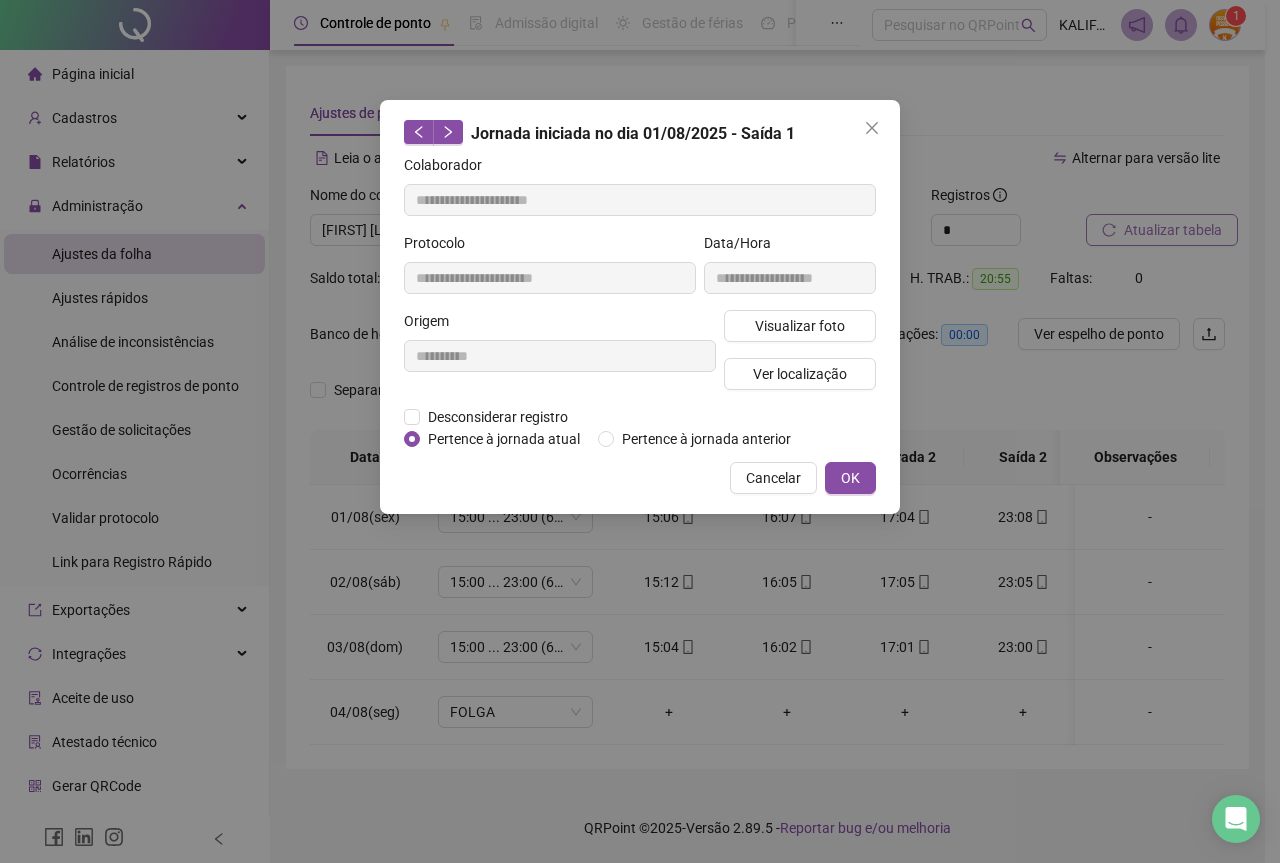 click on "Visualizar foto Ver localização" at bounding box center (800, 358) 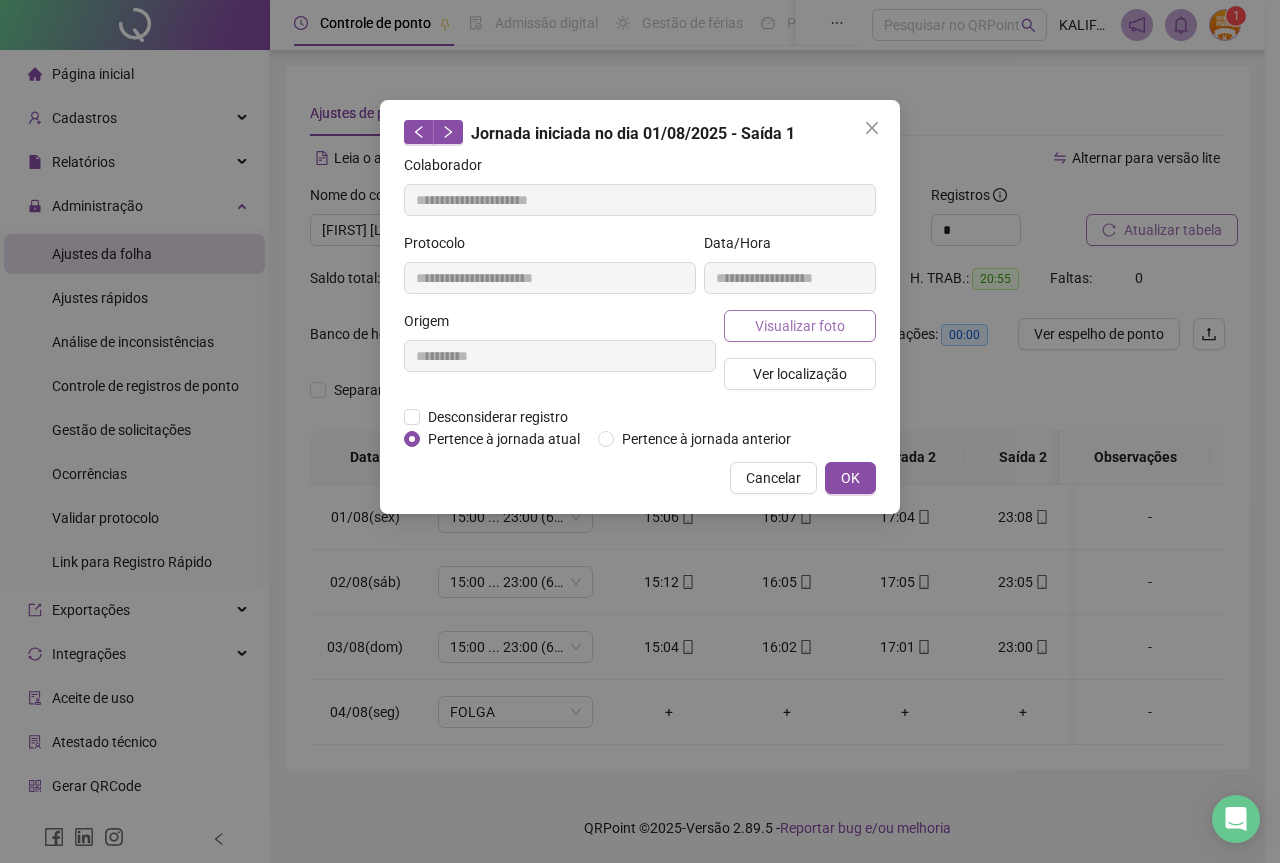click on "Visualizar foto" at bounding box center (800, 326) 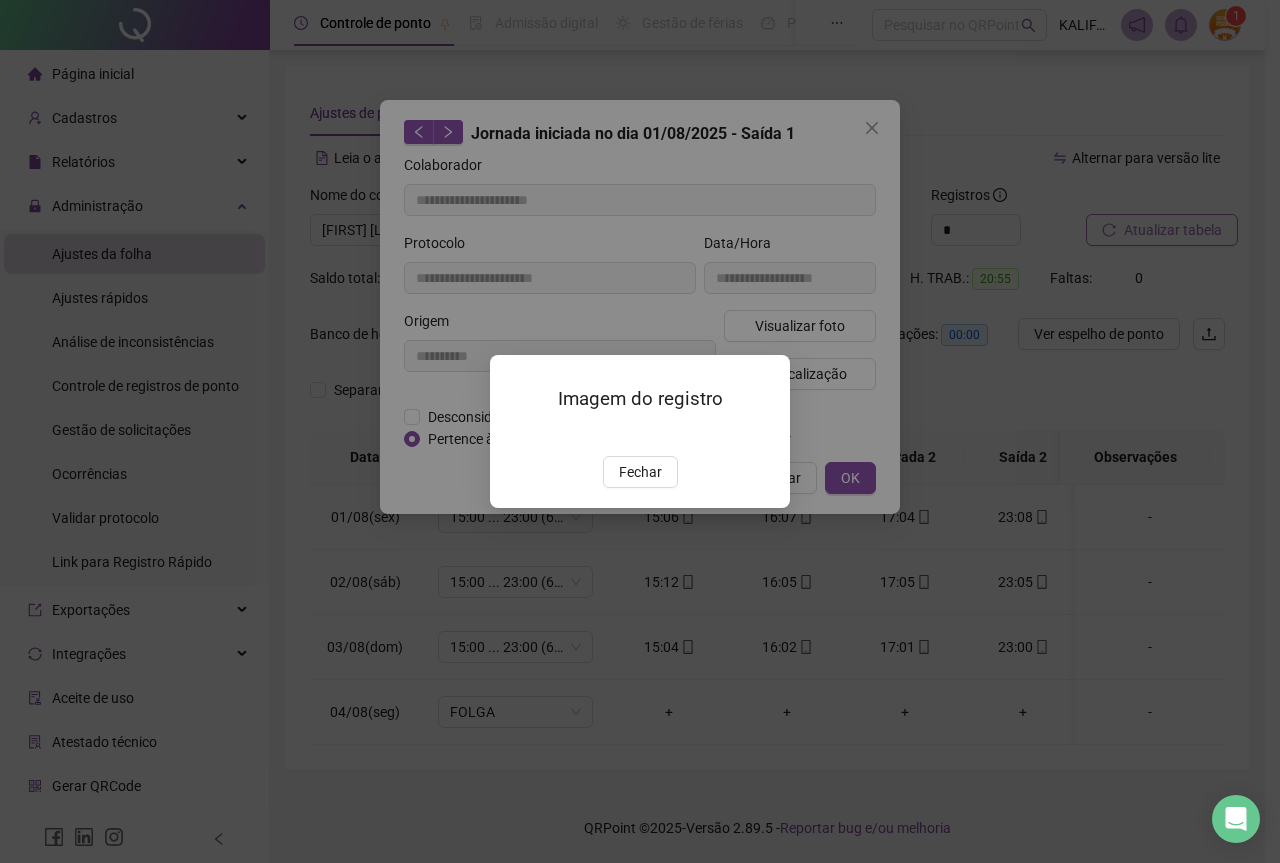 click on "Imagem do registro Fechar" at bounding box center [640, 431] 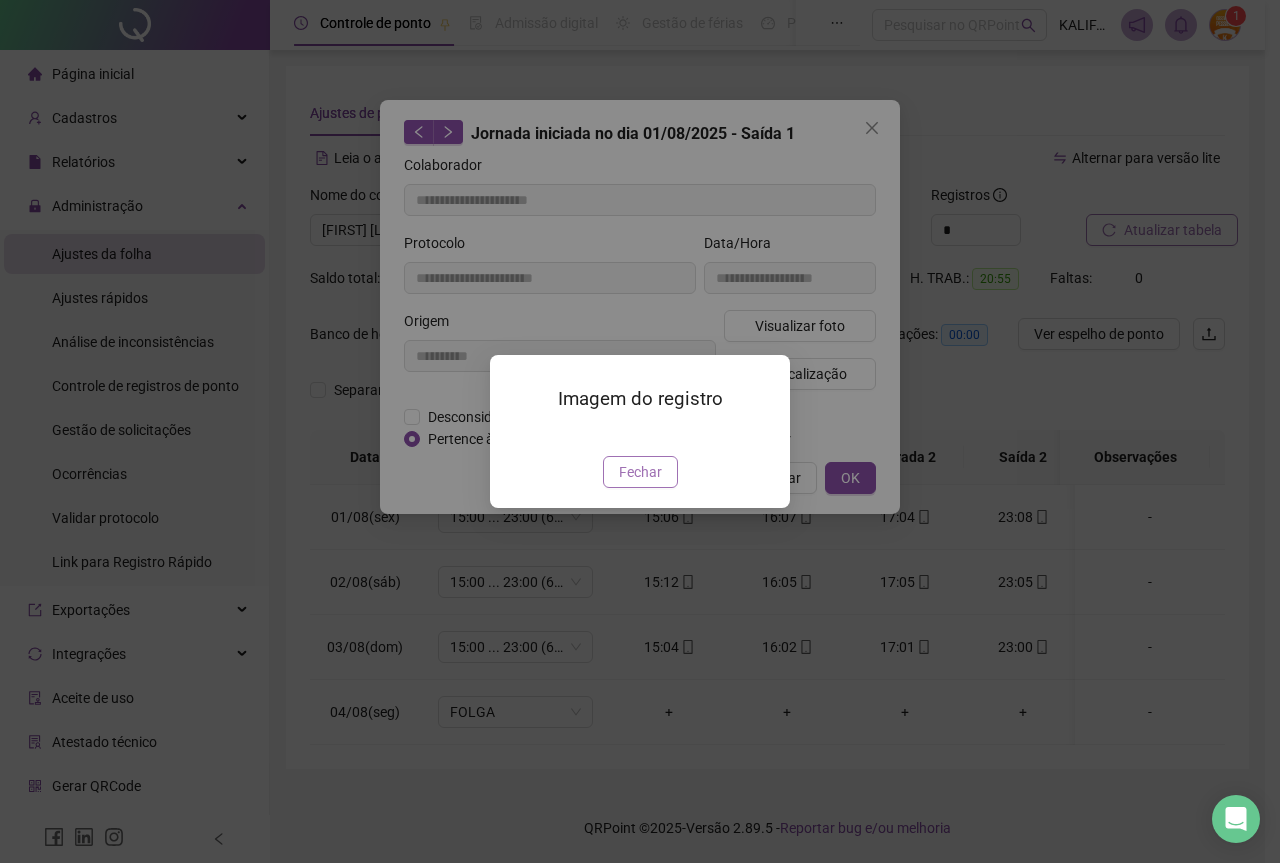 click on "Fechar" at bounding box center (640, 472) 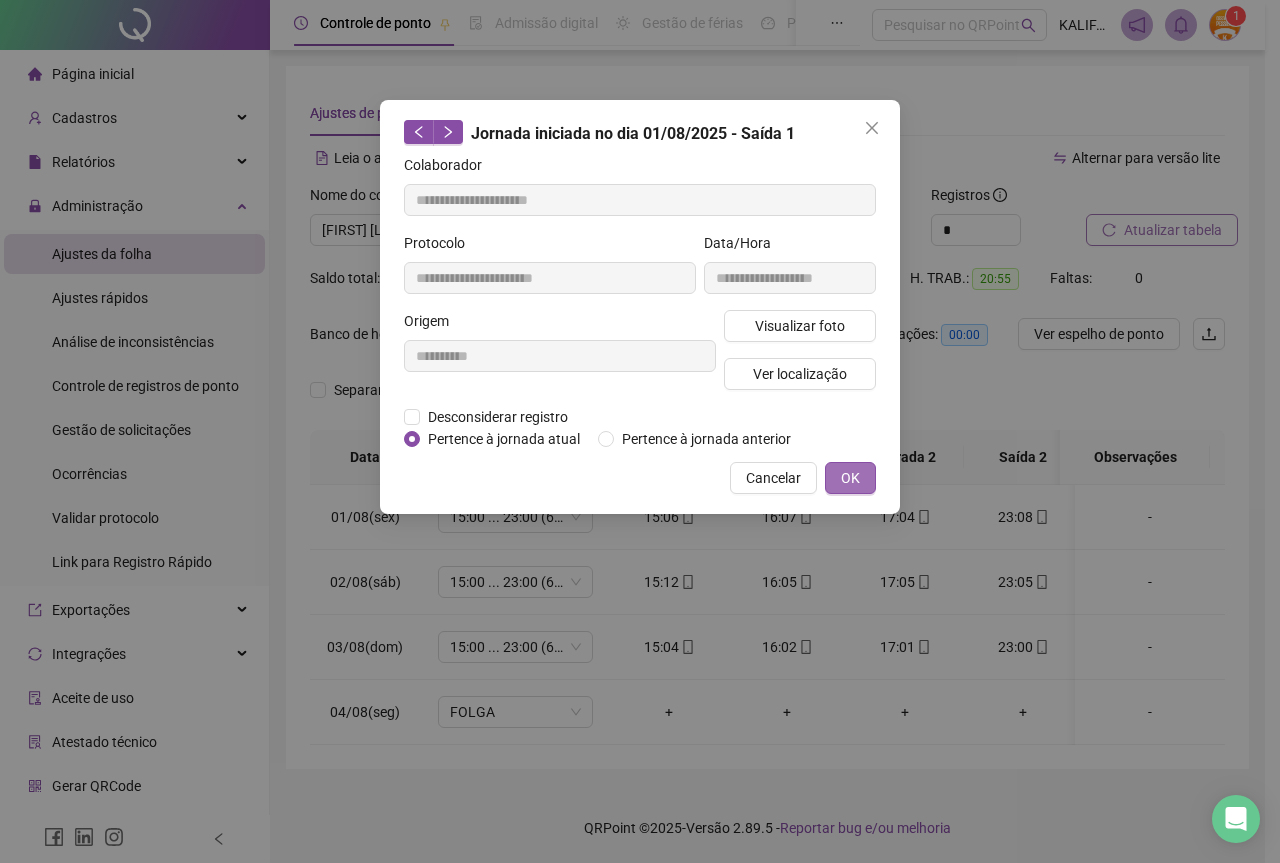 click on "OK" at bounding box center [850, 478] 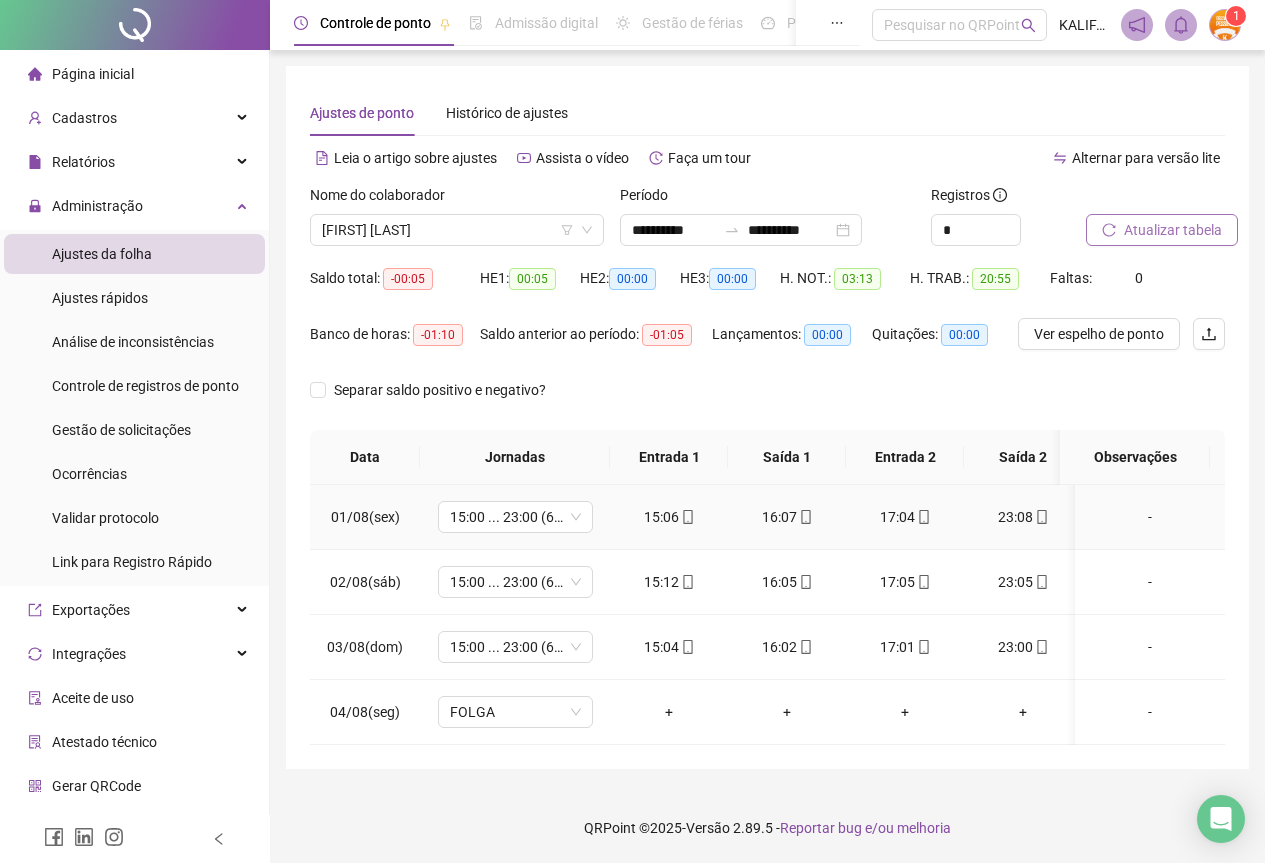 click on "23:08" at bounding box center [1023, 517] 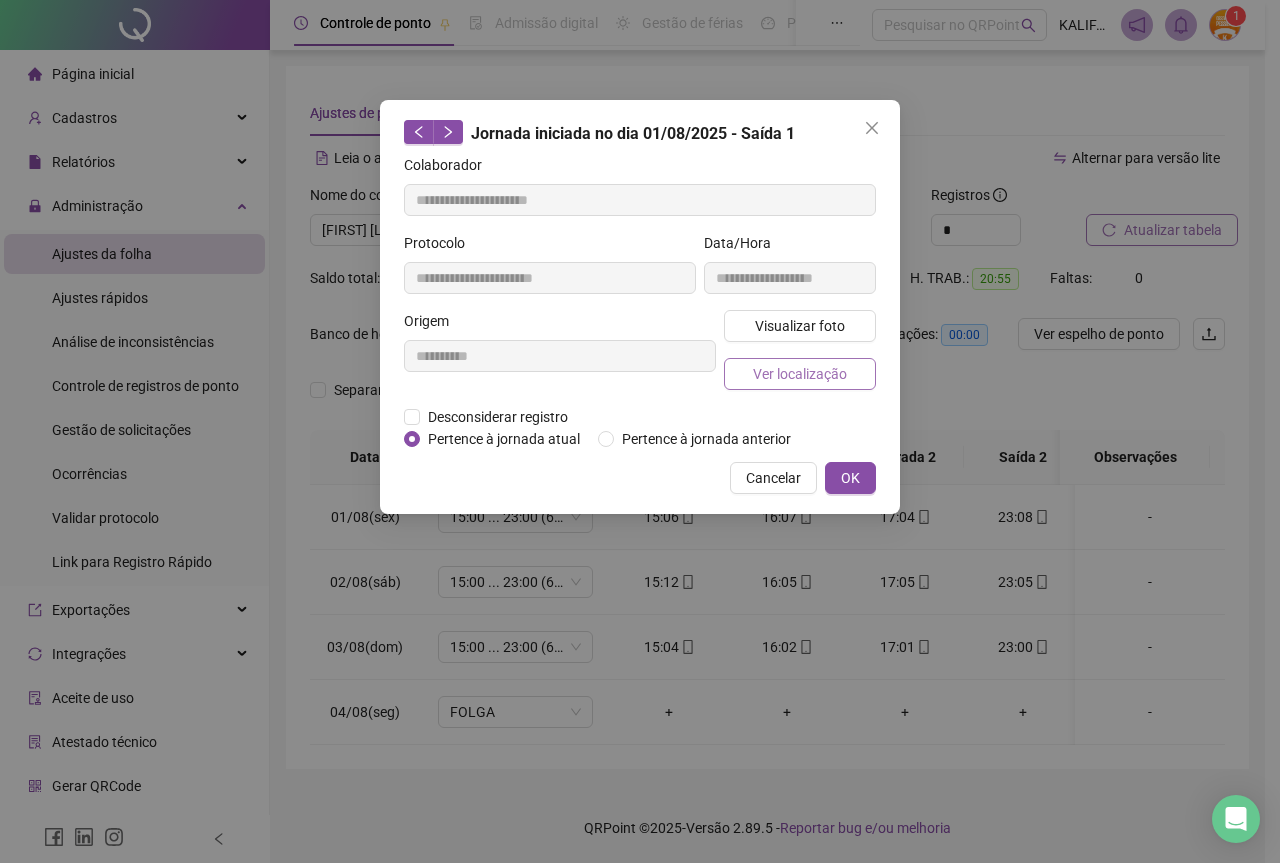 type on "**********" 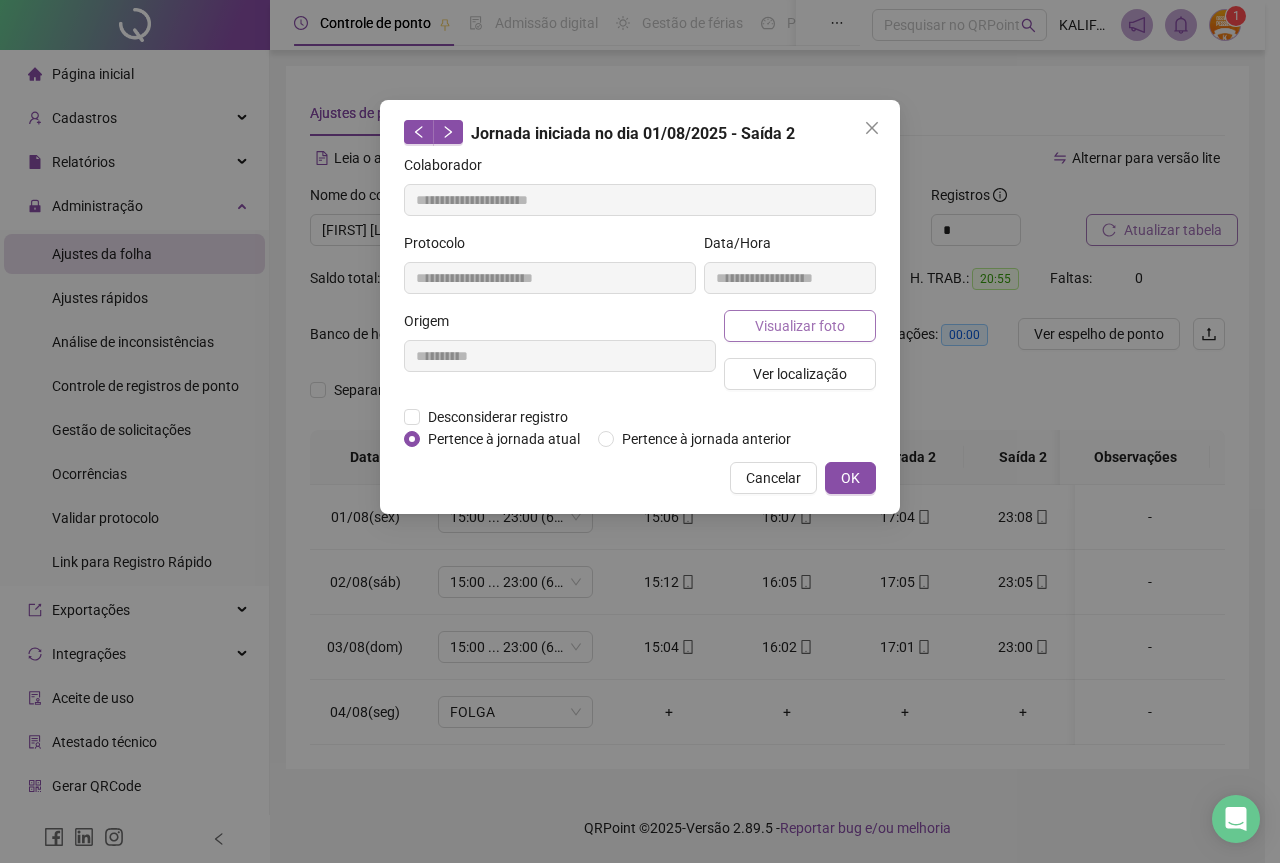 click on "Visualizar foto" at bounding box center (800, 326) 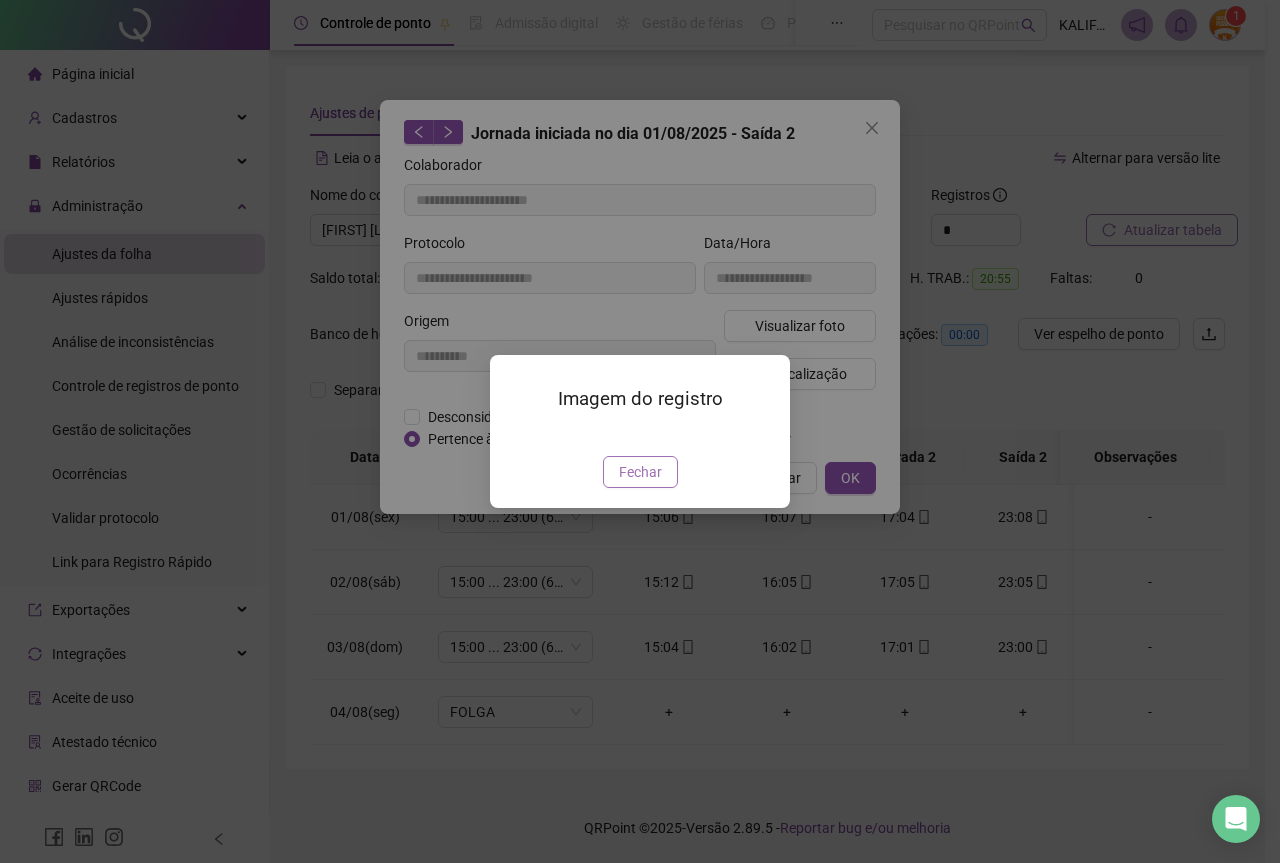 click on "Fechar" at bounding box center [640, 472] 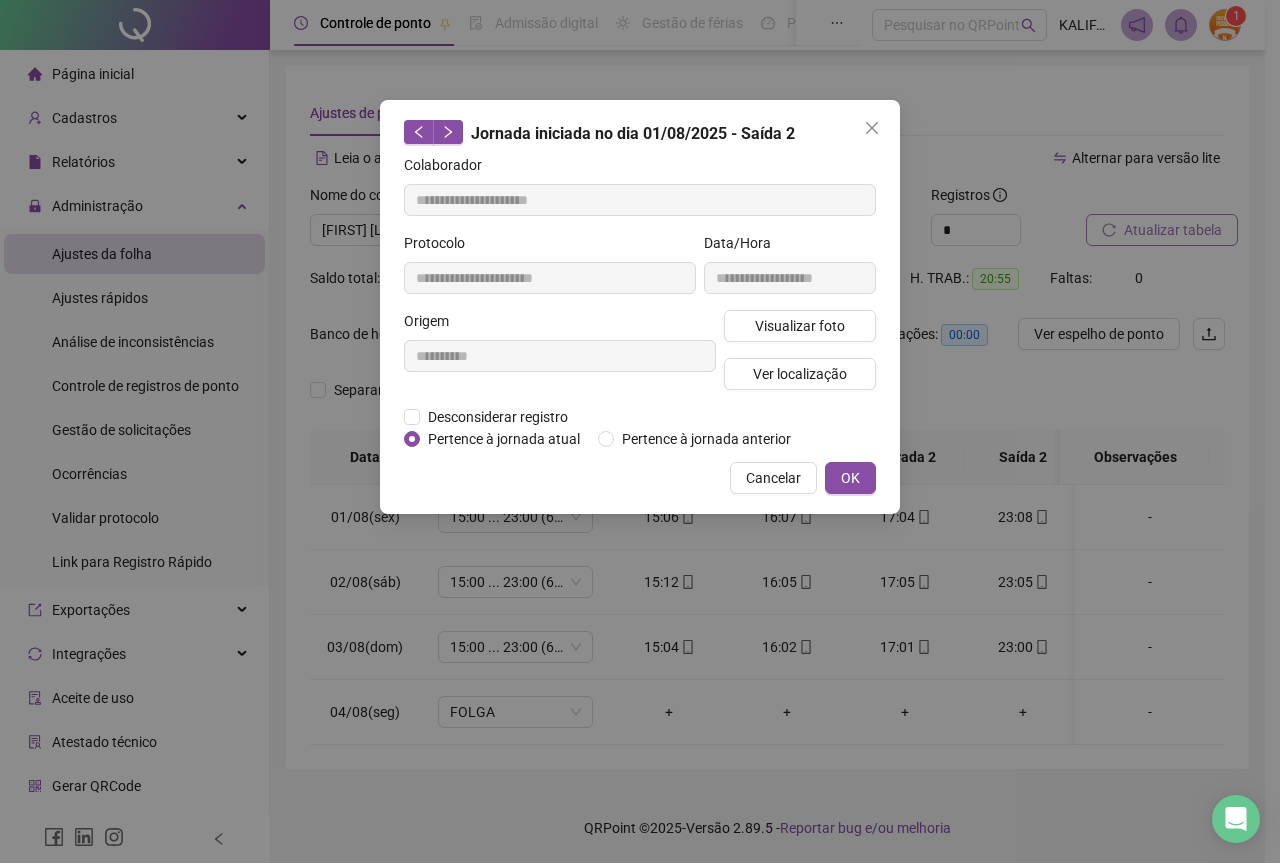 drag, startPoint x: 842, startPoint y: 473, endPoint x: 713, endPoint y: 522, distance: 137.99275 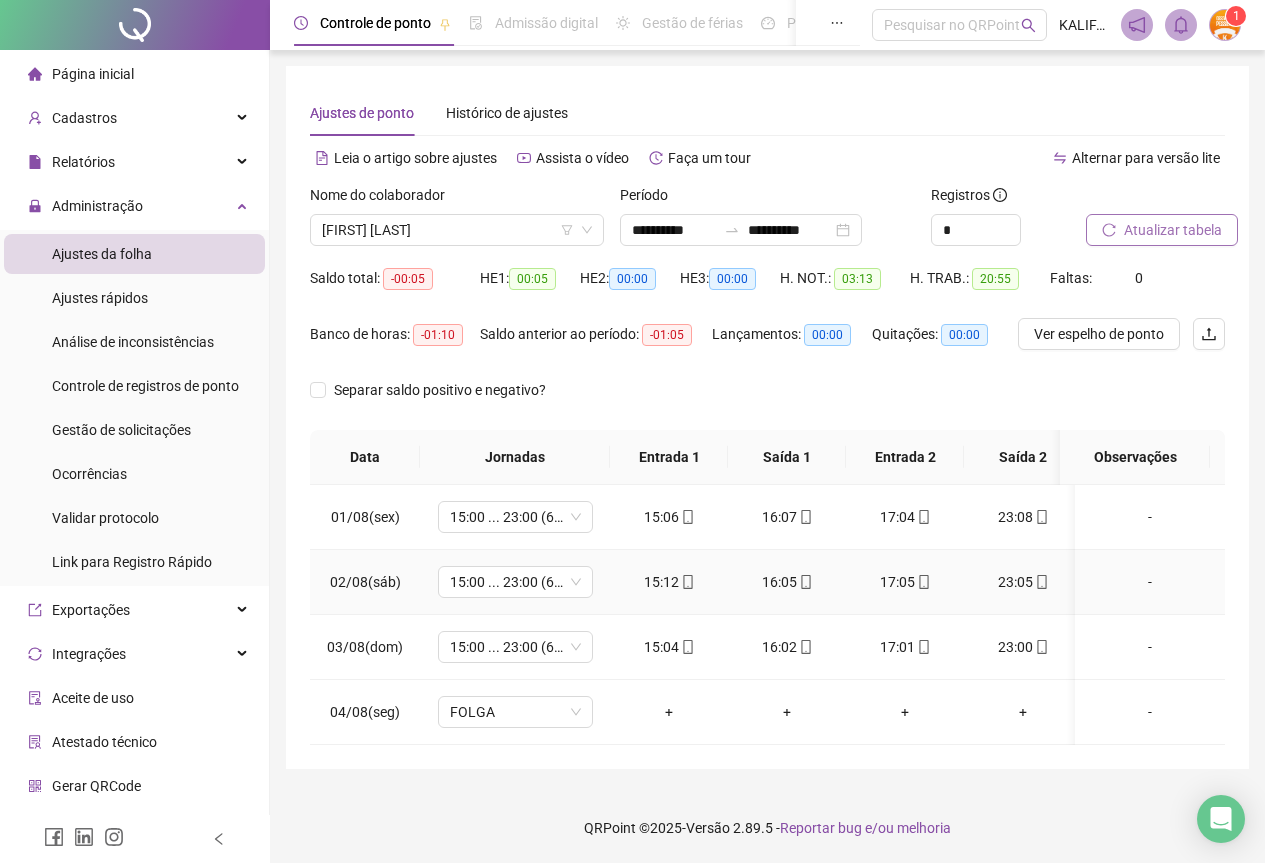 click at bounding box center [687, 582] 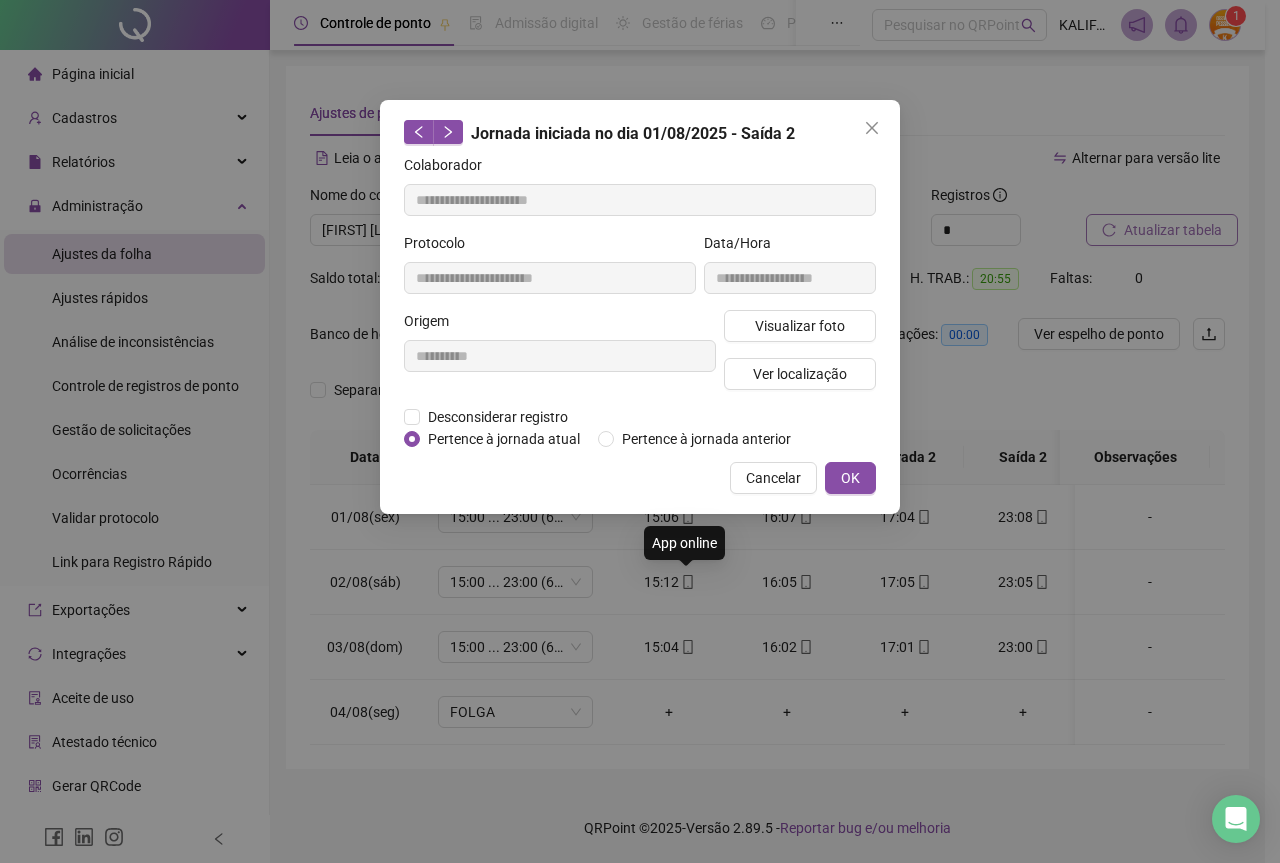 type on "**********" 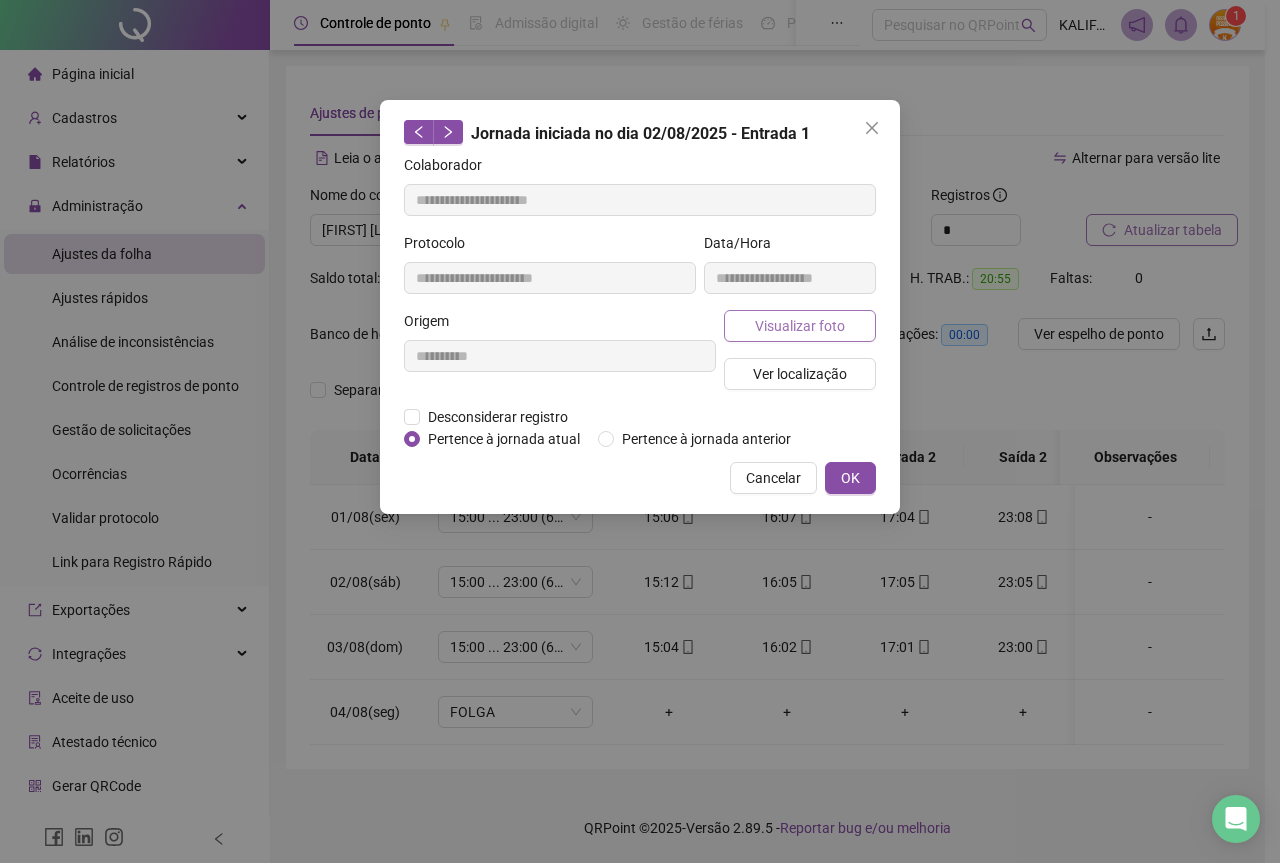 click on "Visualizar foto" at bounding box center [800, 326] 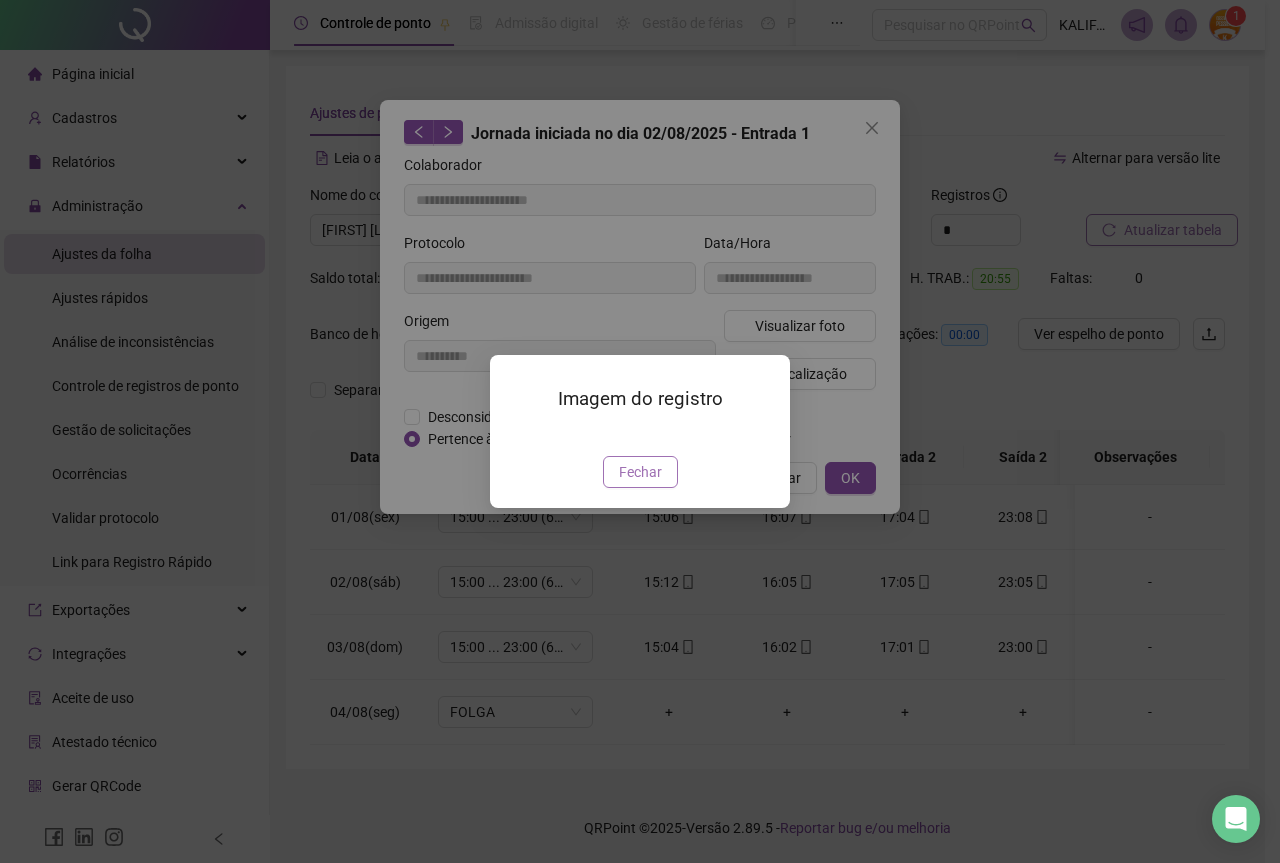 click on "Fechar" at bounding box center [640, 472] 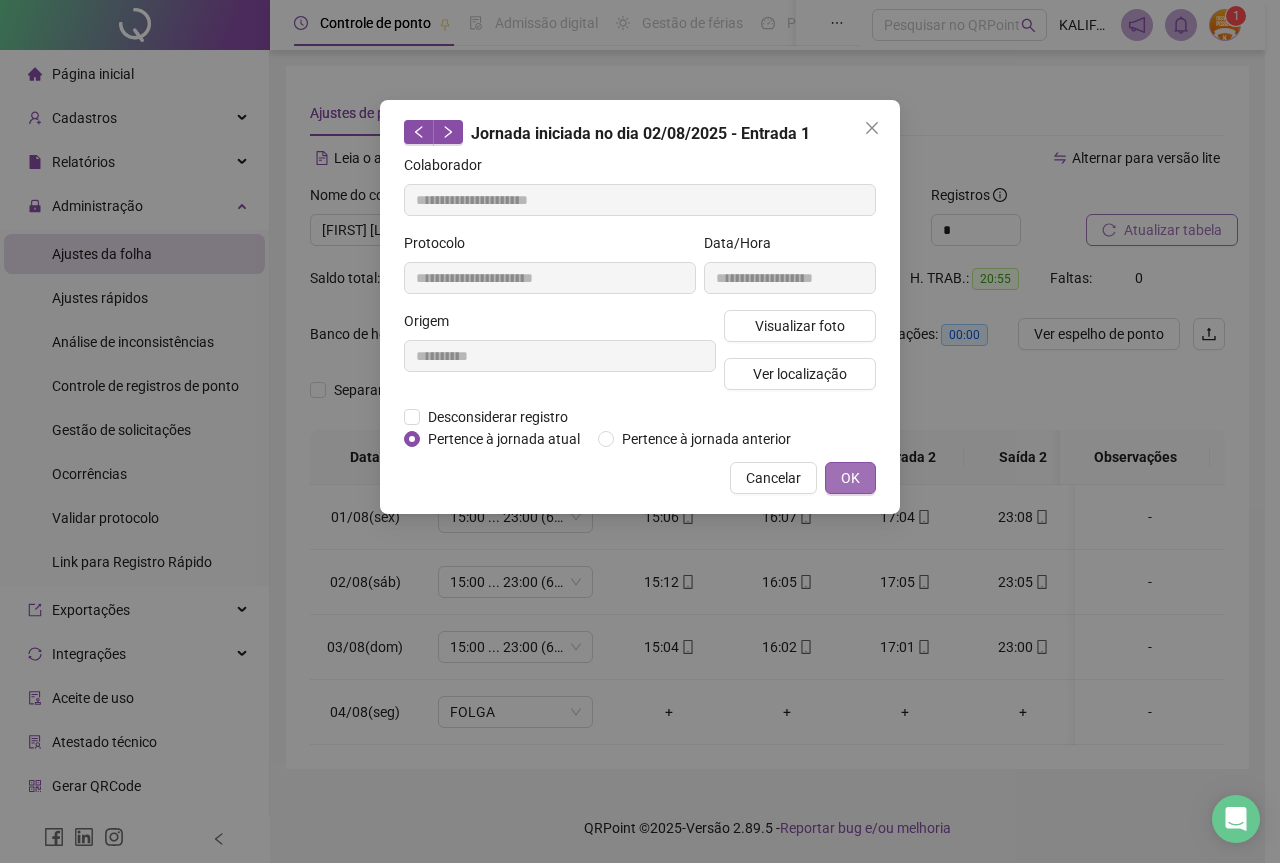 click on "OK" at bounding box center [850, 478] 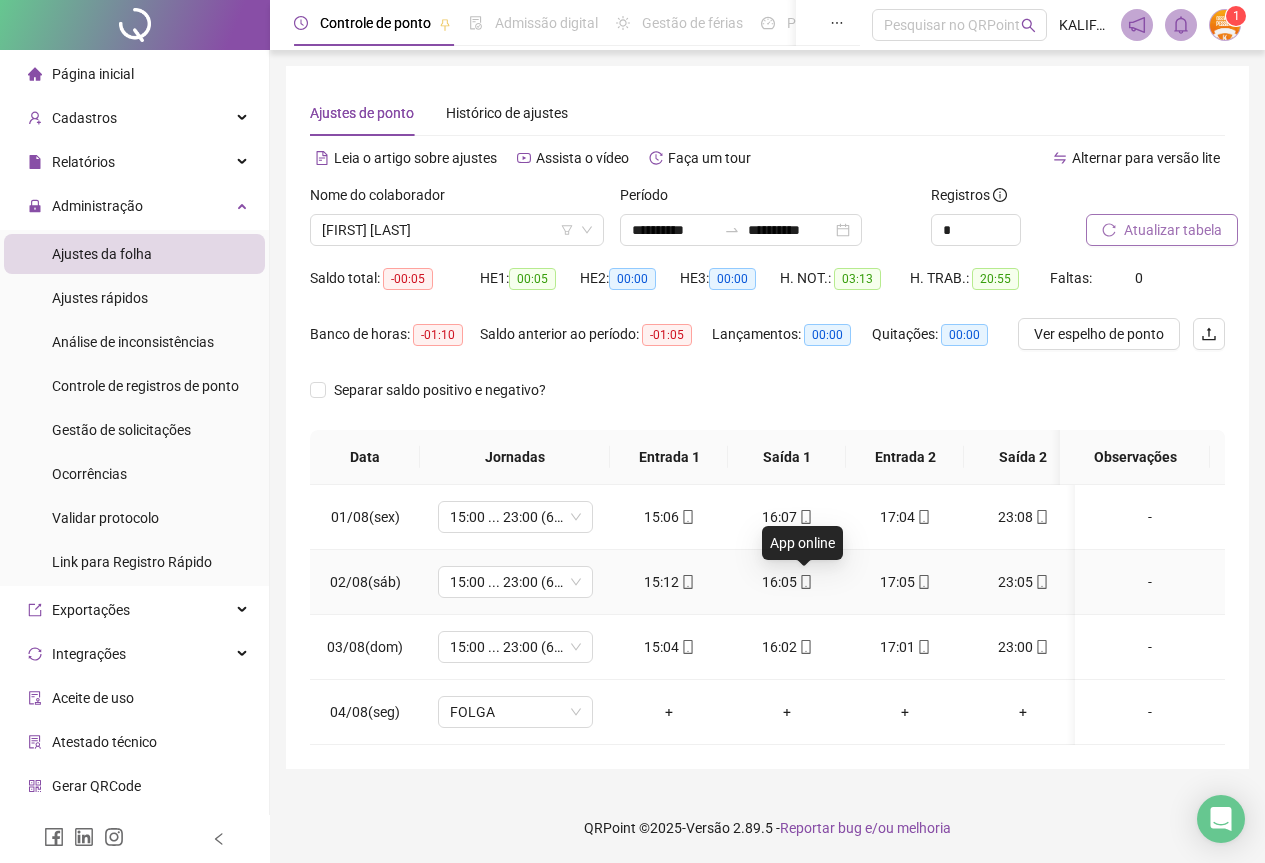 click 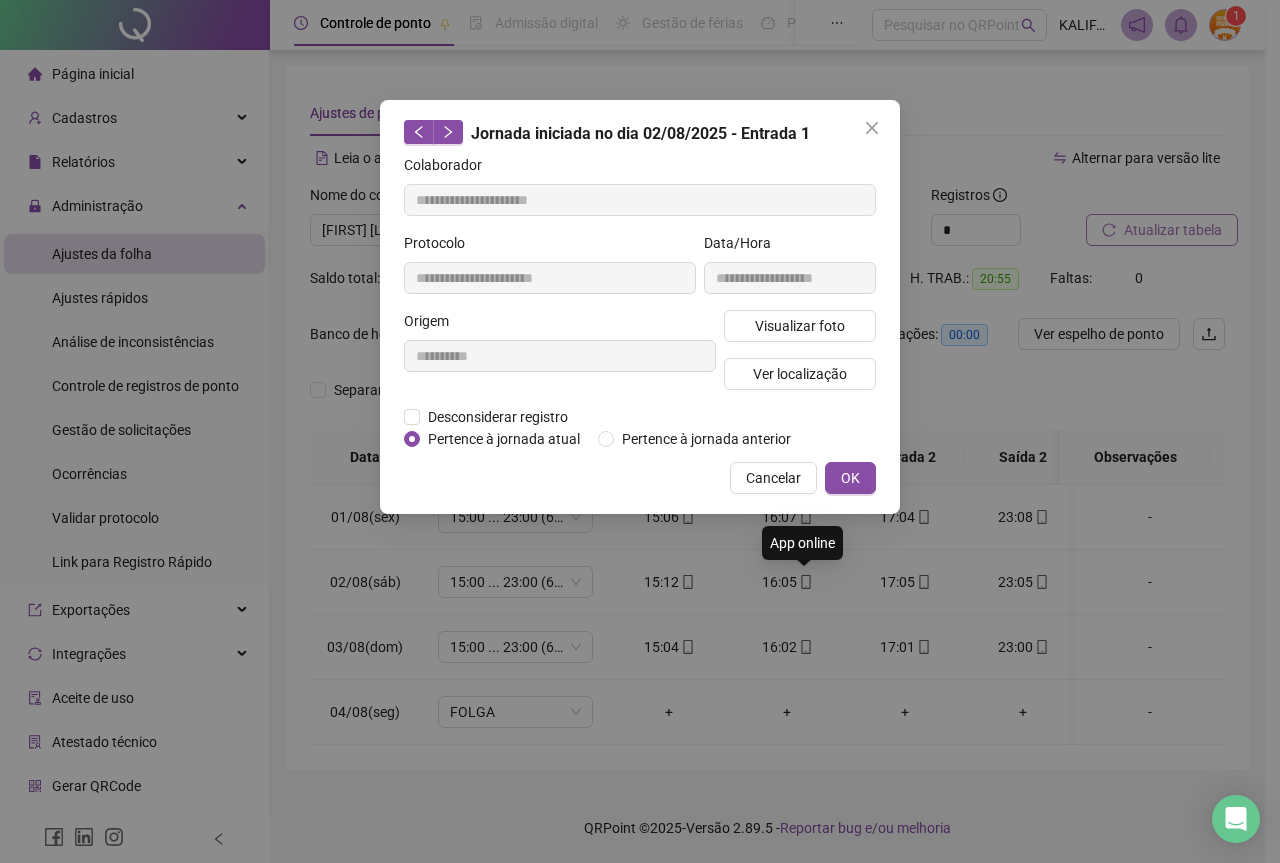 type on "**********" 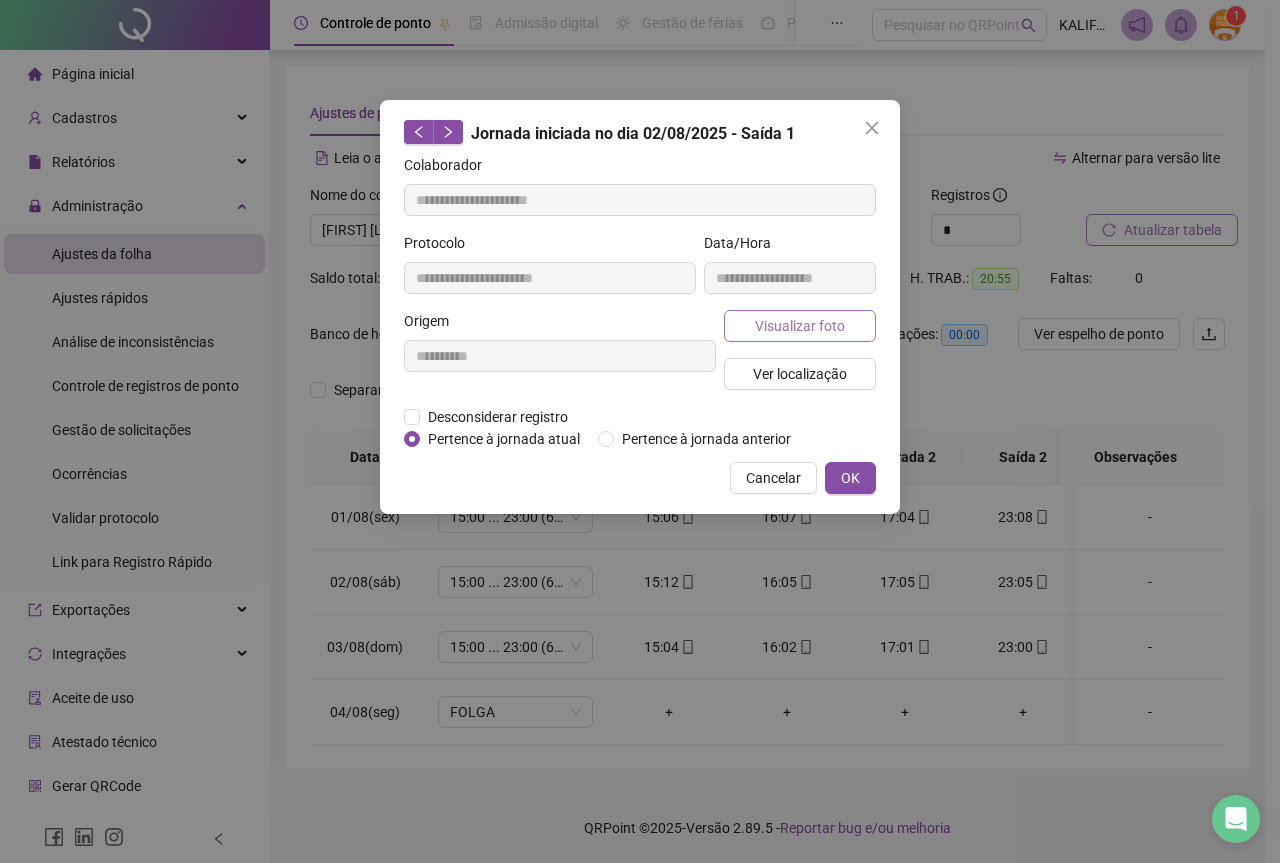 click on "Visualizar foto" at bounding box center [800, 326] 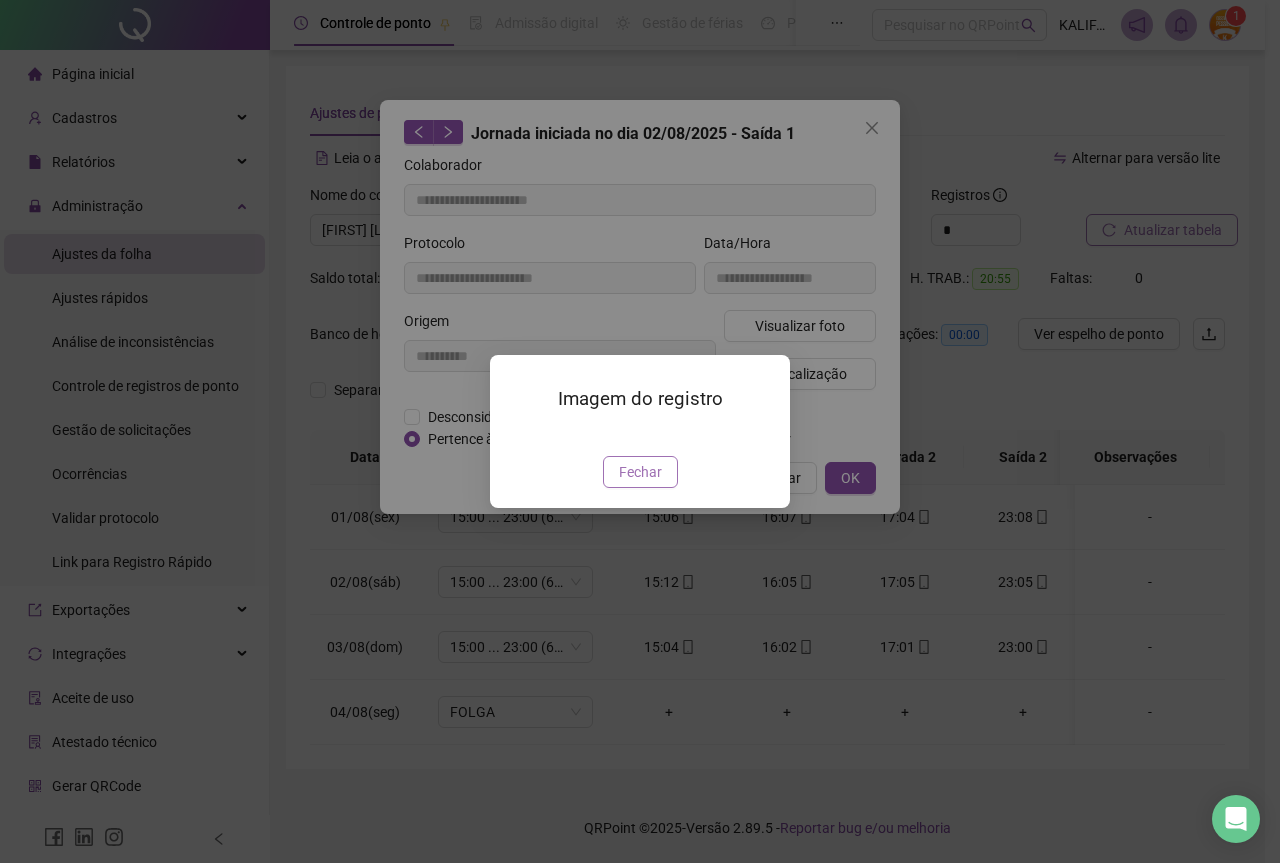 click on "Fechar" at bounding box center [640, 472] 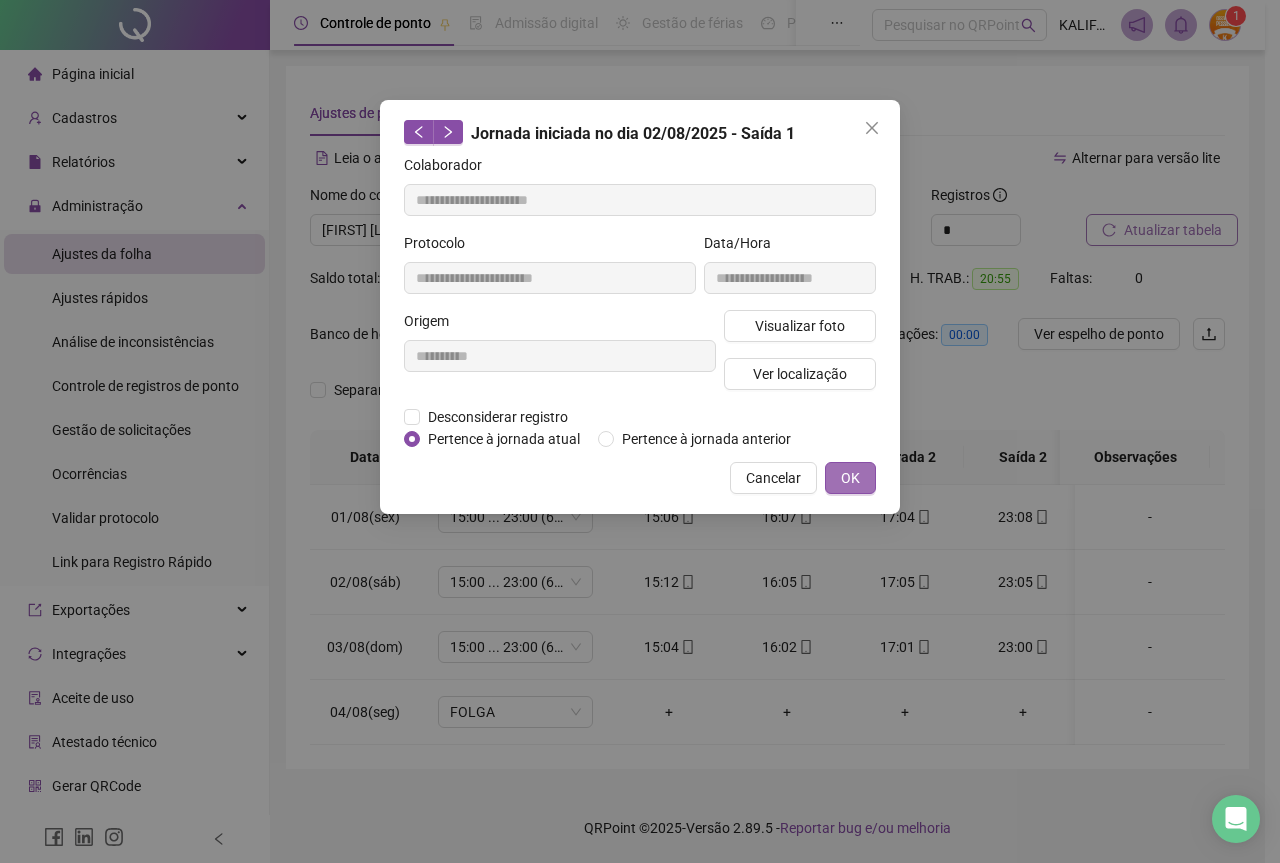click on "OK" at bounding box center [850, 478] 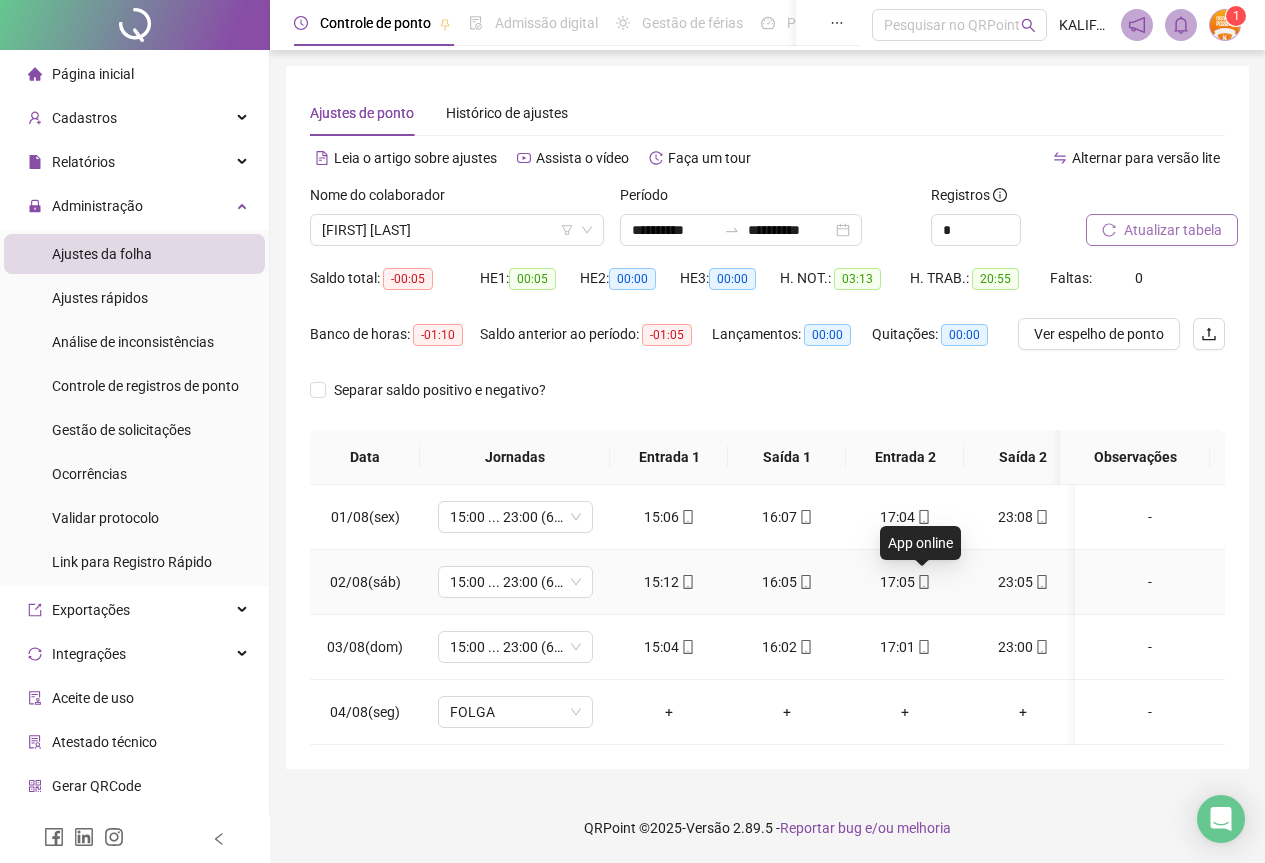 click at bounding box center (923, 582) 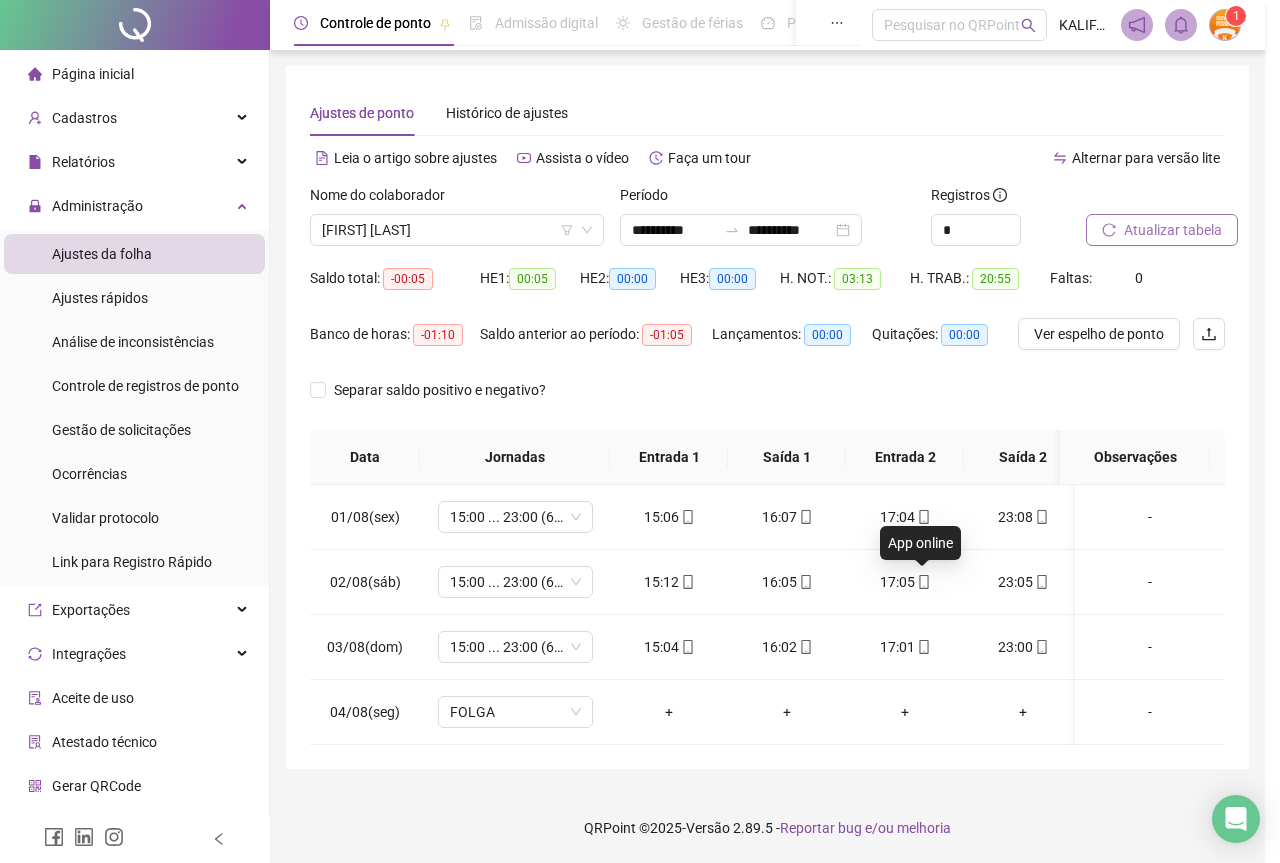 type on "**********" 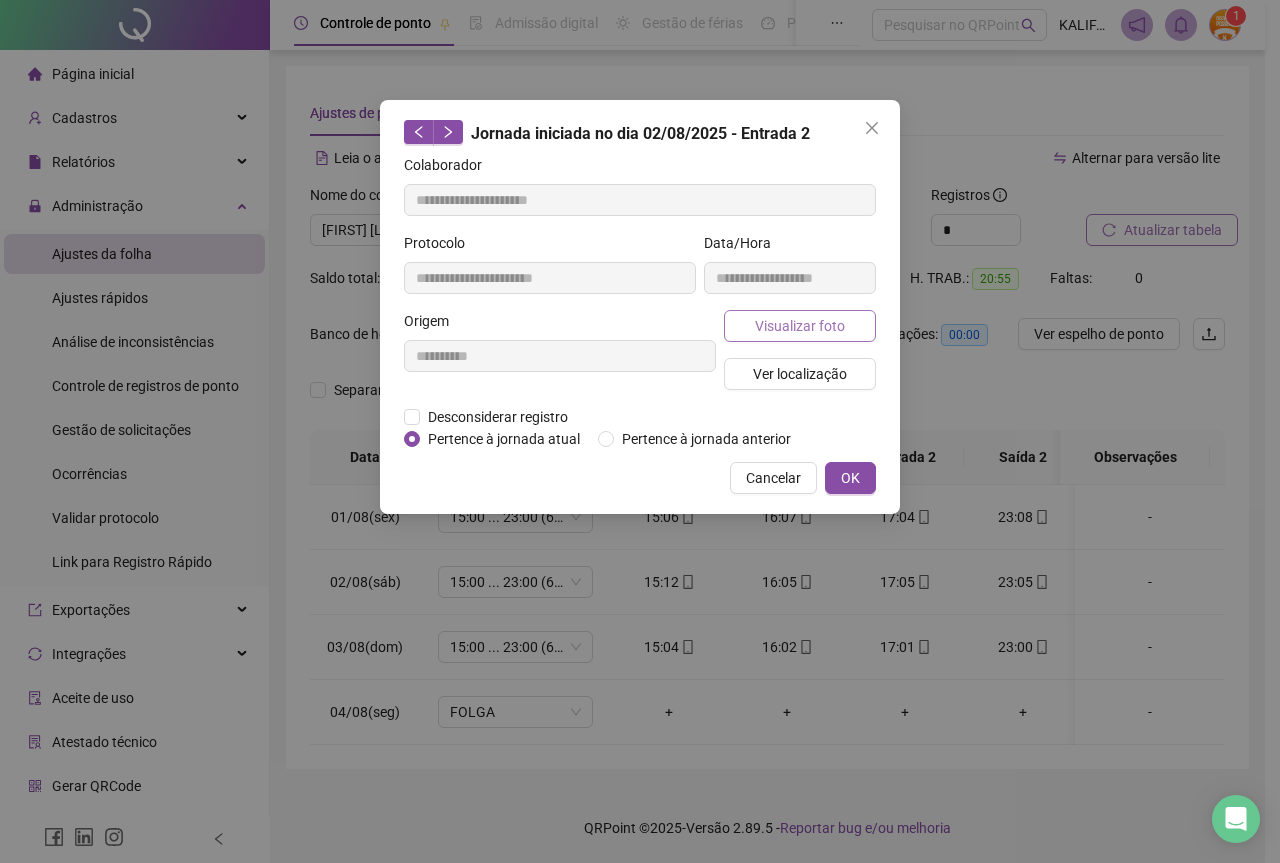 click on "Visualizar foto" at bounding box center [800, 326] 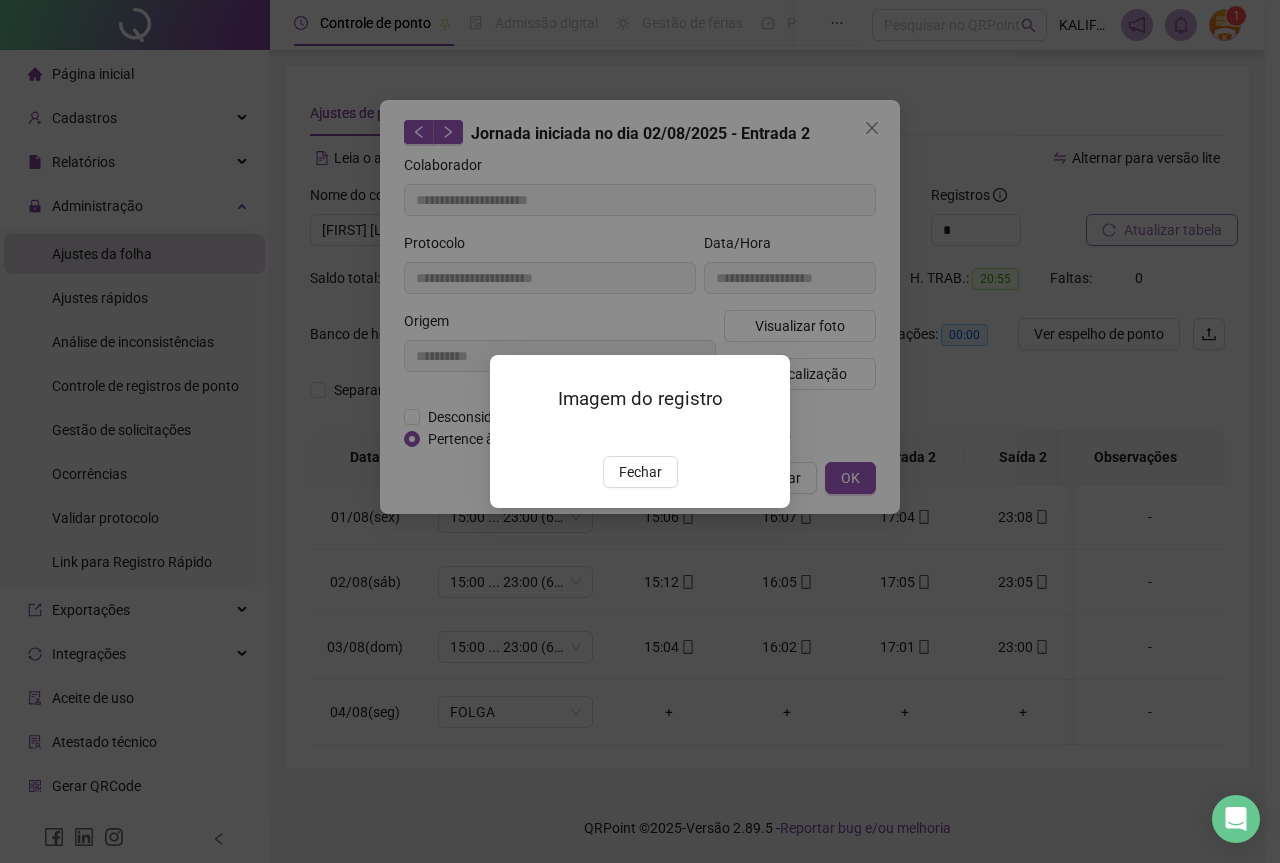 click on "Imagem do registro Fechar" at bounding box center (640, 431) 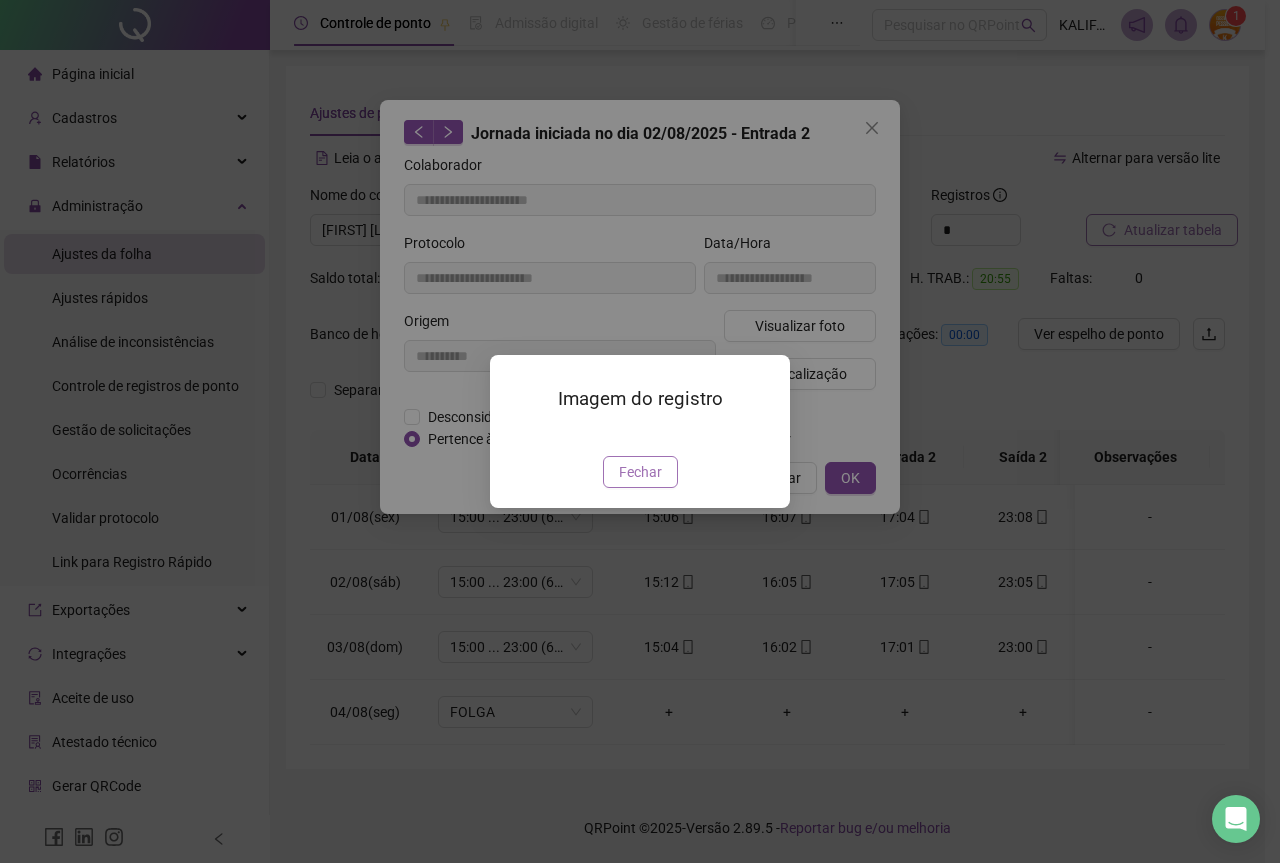 click on "Fechar" at bounding box center [640, 472] 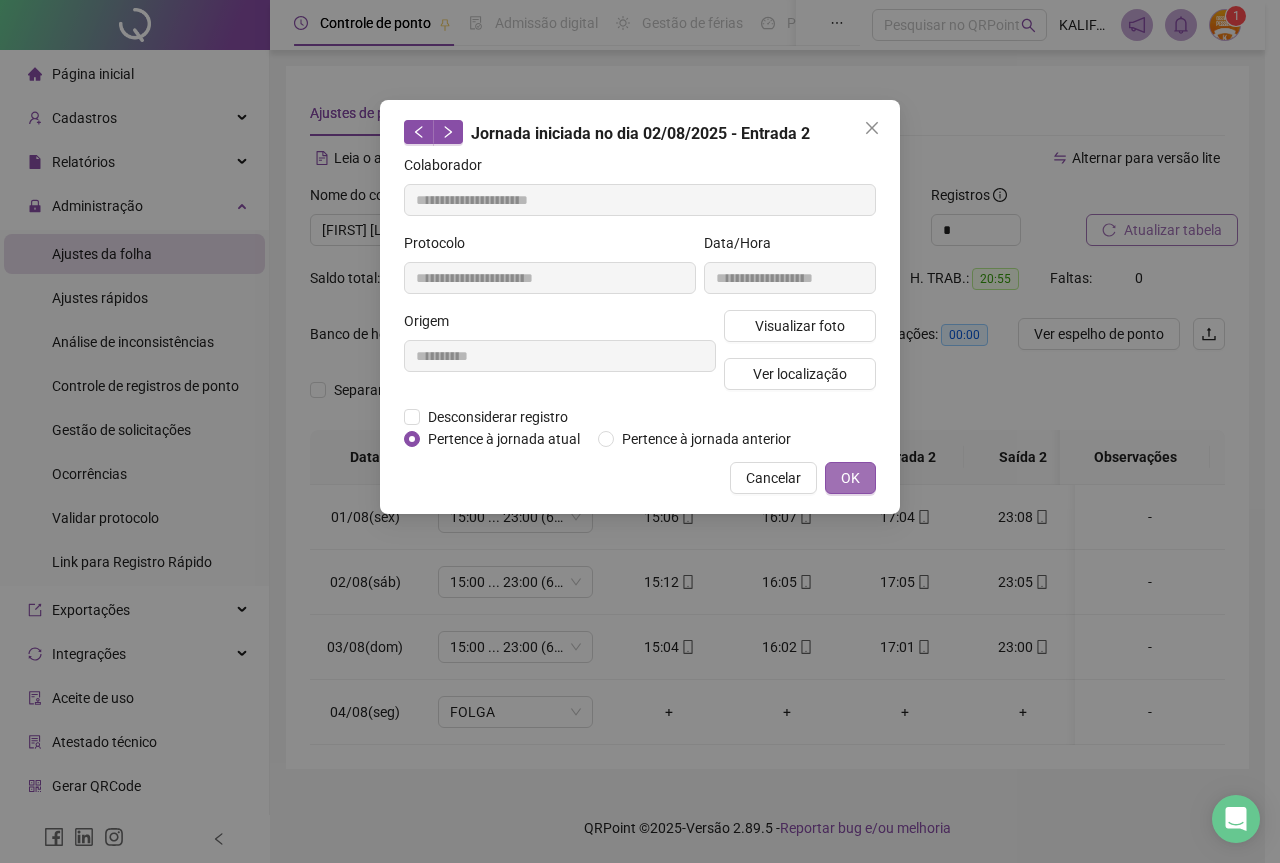 click on "OK" at bounding box center [850, 478] 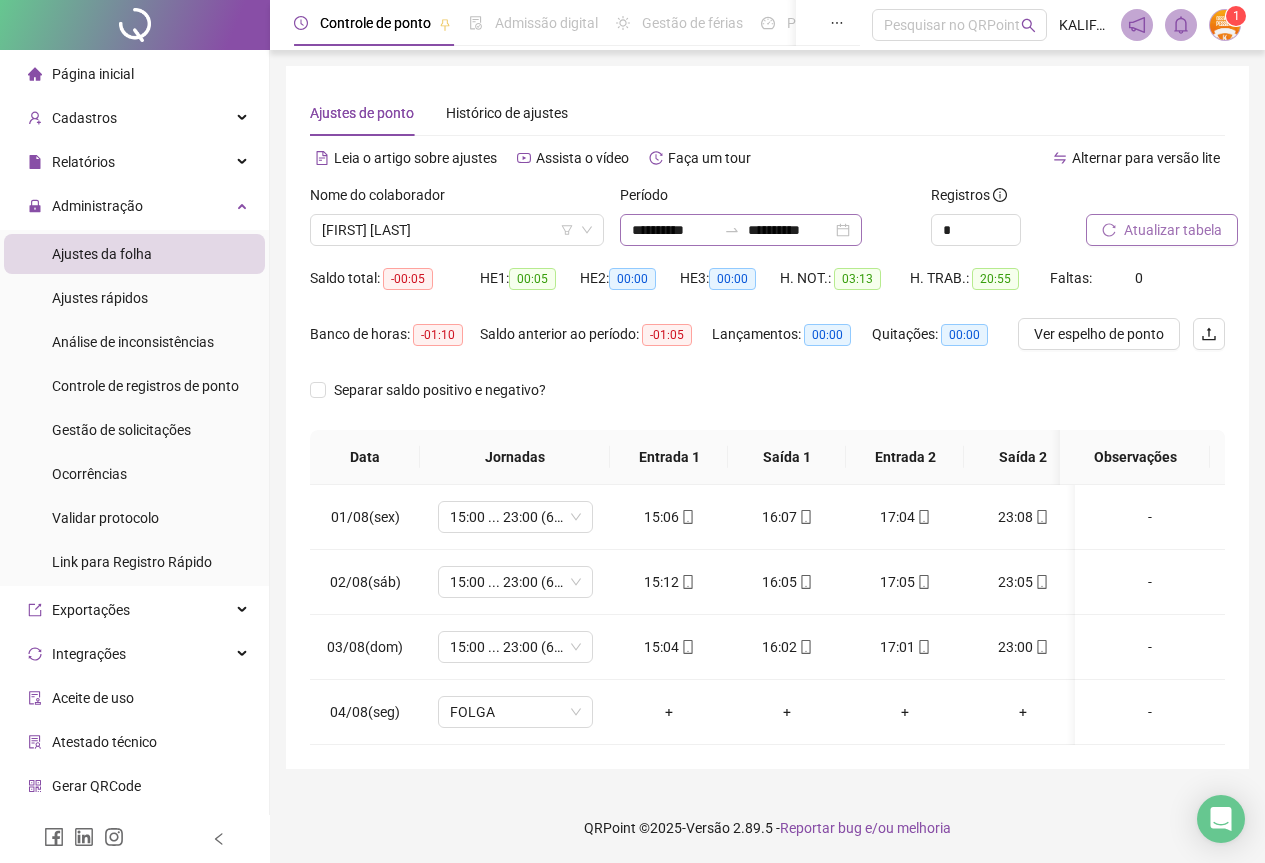 click on "**********" at bounding box center [741, 230] 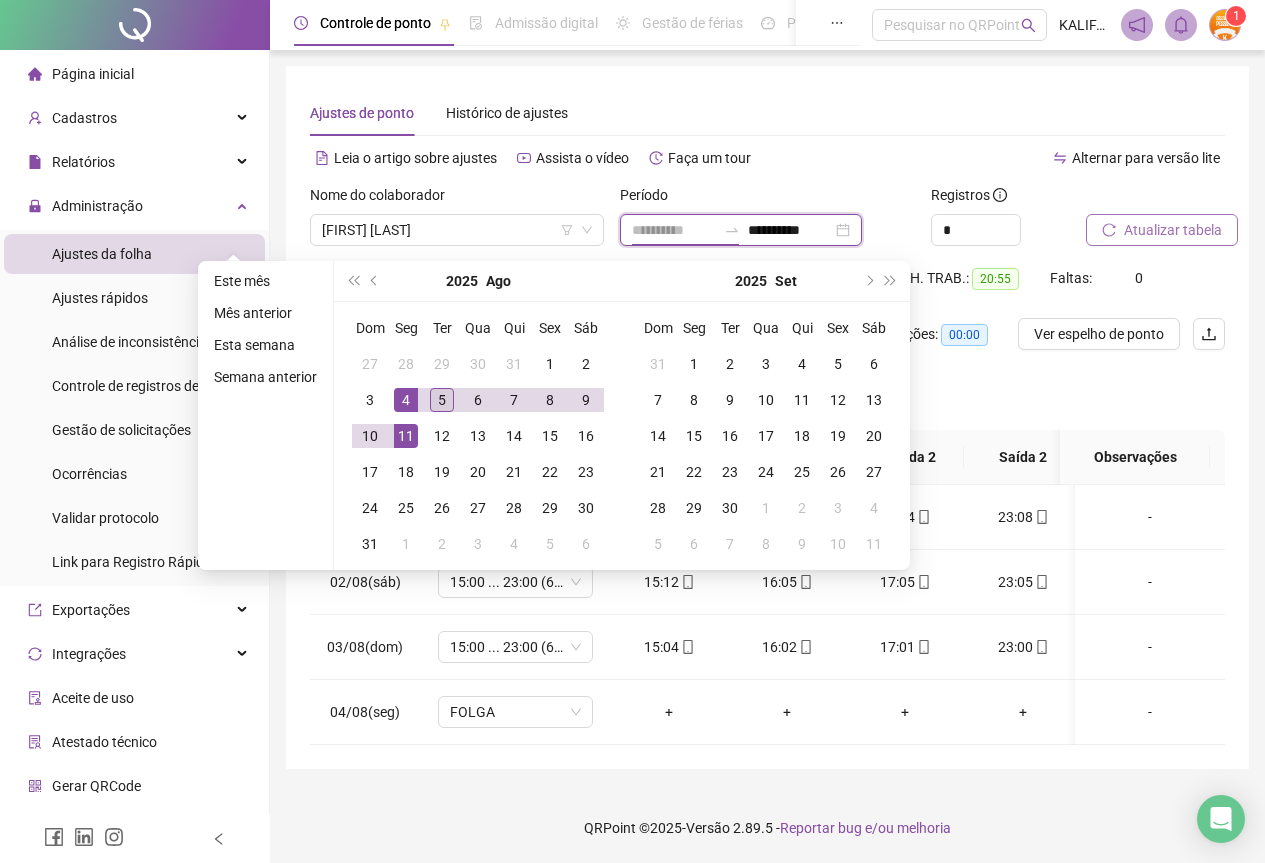 type on "**********" 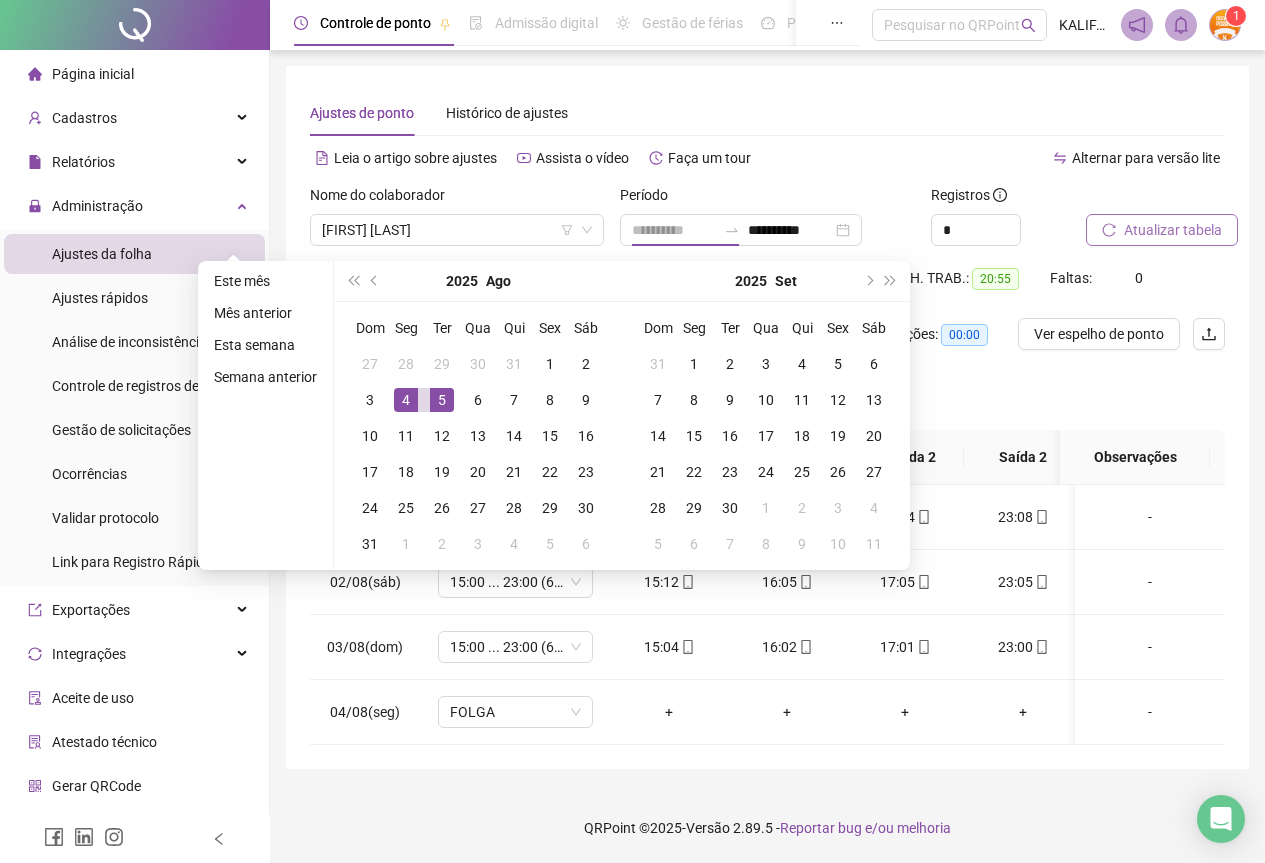 click on "5" at bounding box center [442, 400] 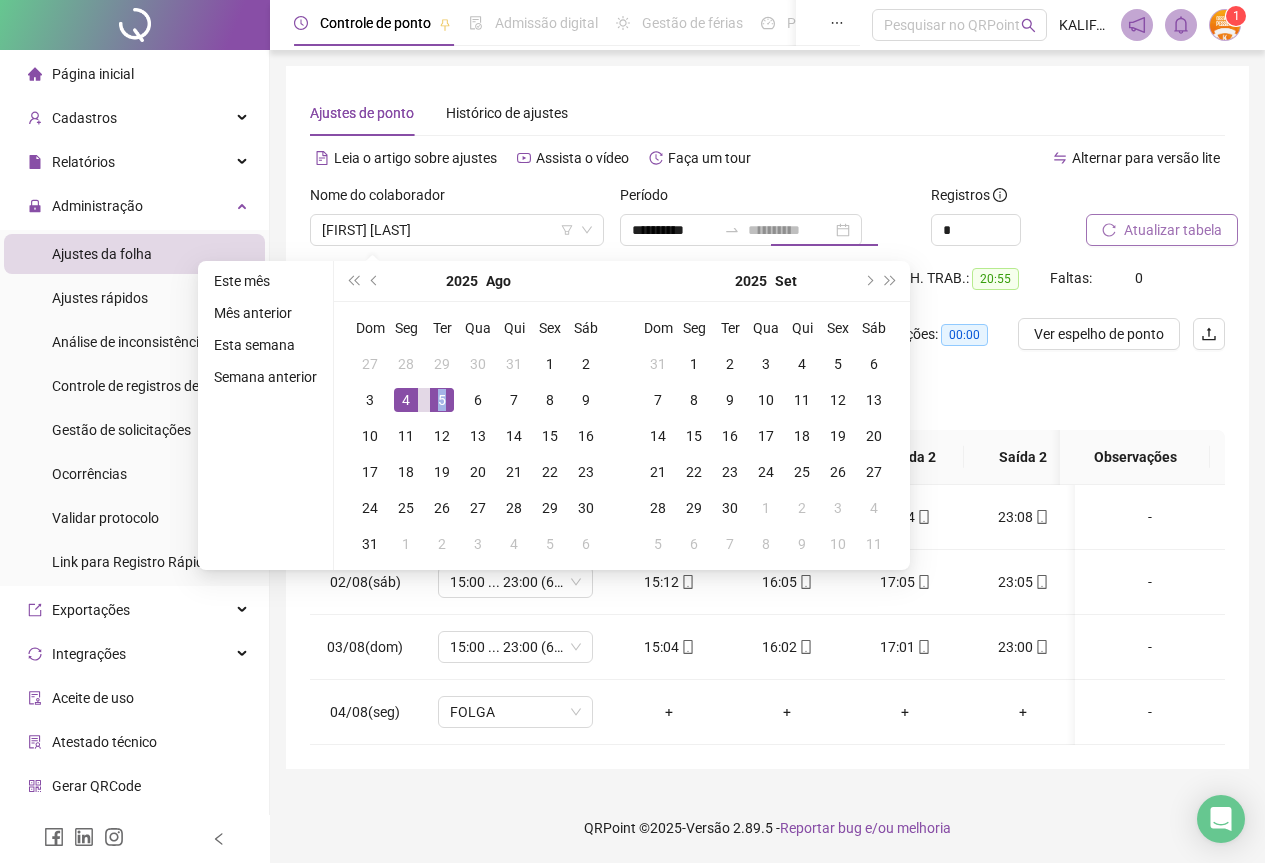 click on "5" at bounding box center [442, 400] 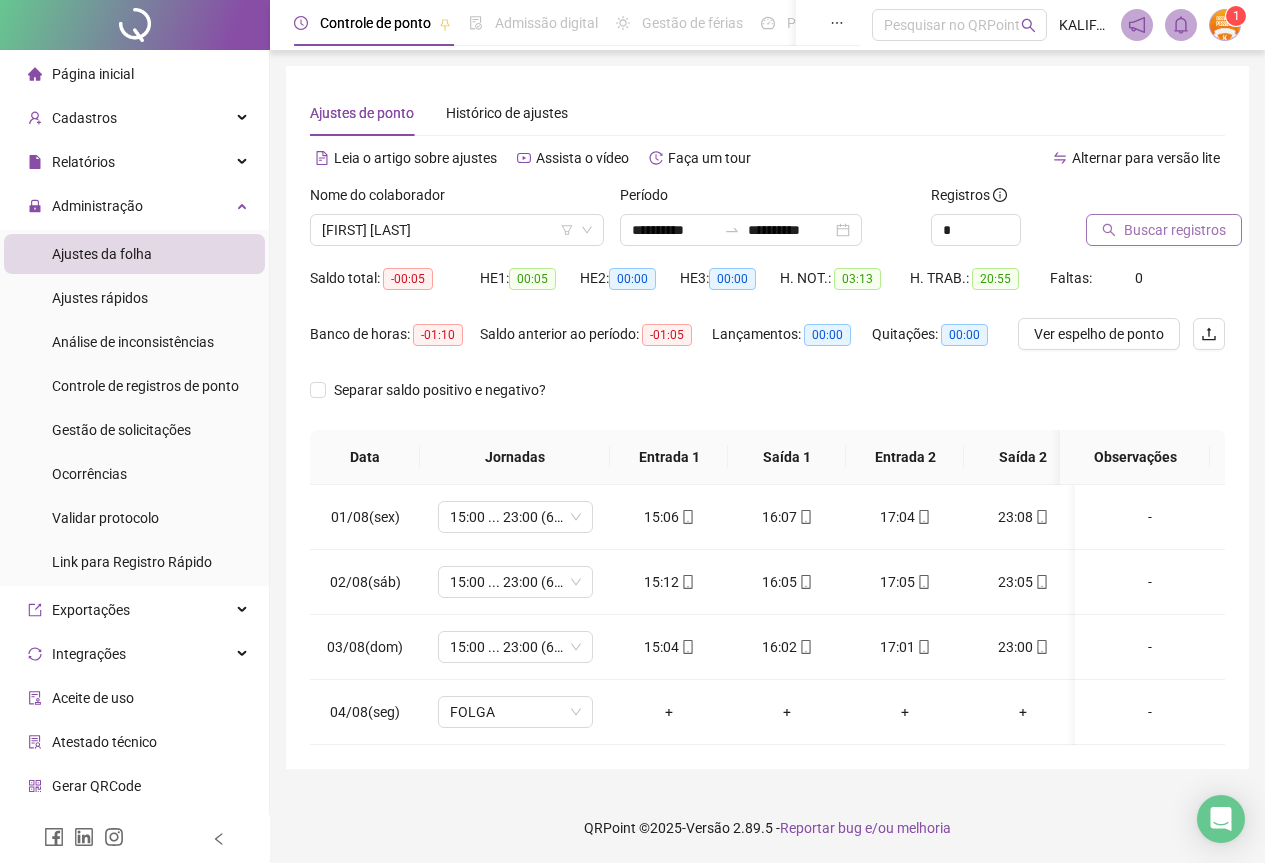 click on "Buscar registros" at bounding box center [1164, 230] 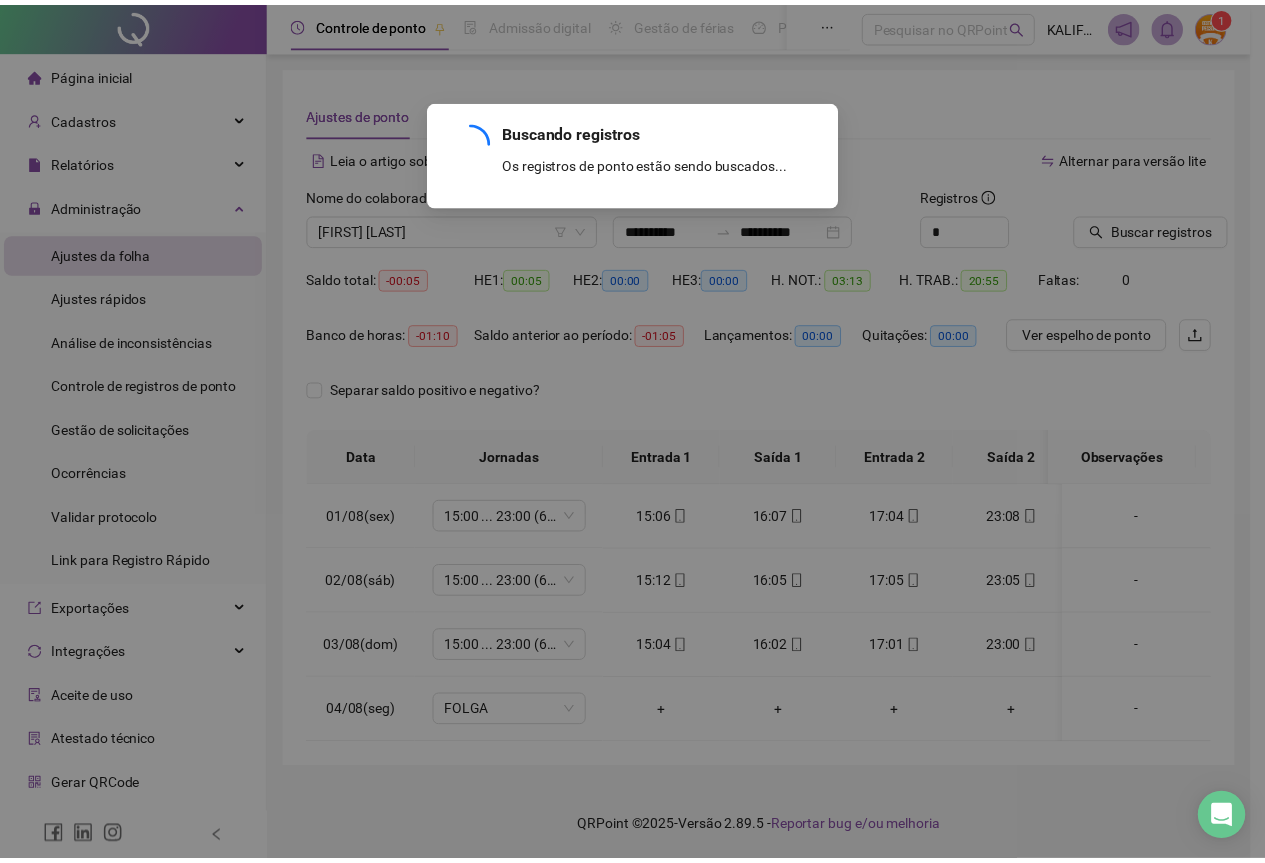 scroll, scrollTop: 0, scrollLeft: 0, axis: both 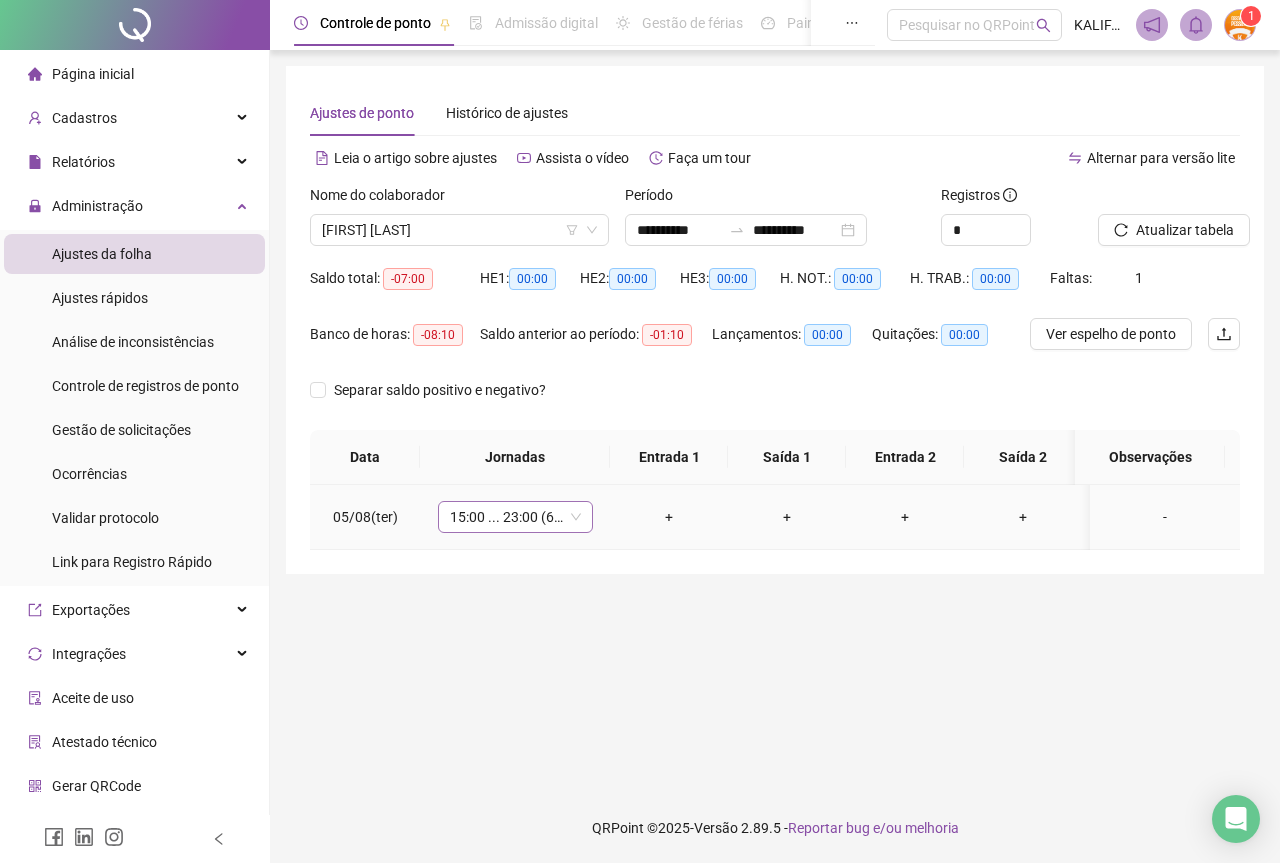 click on "15:00 ... 23:00 (6 HORÁRIOS)" at bounding box center [515, 517] 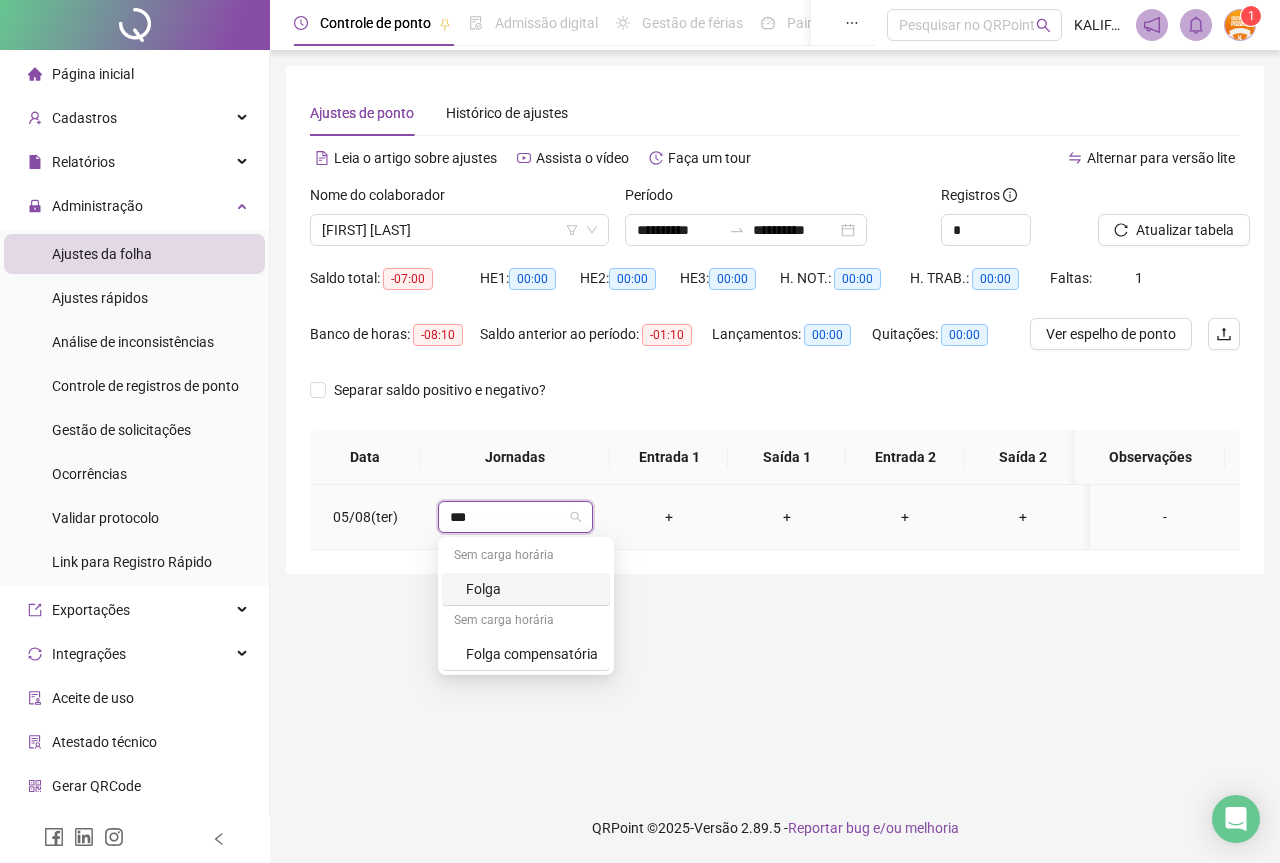 type on "****" 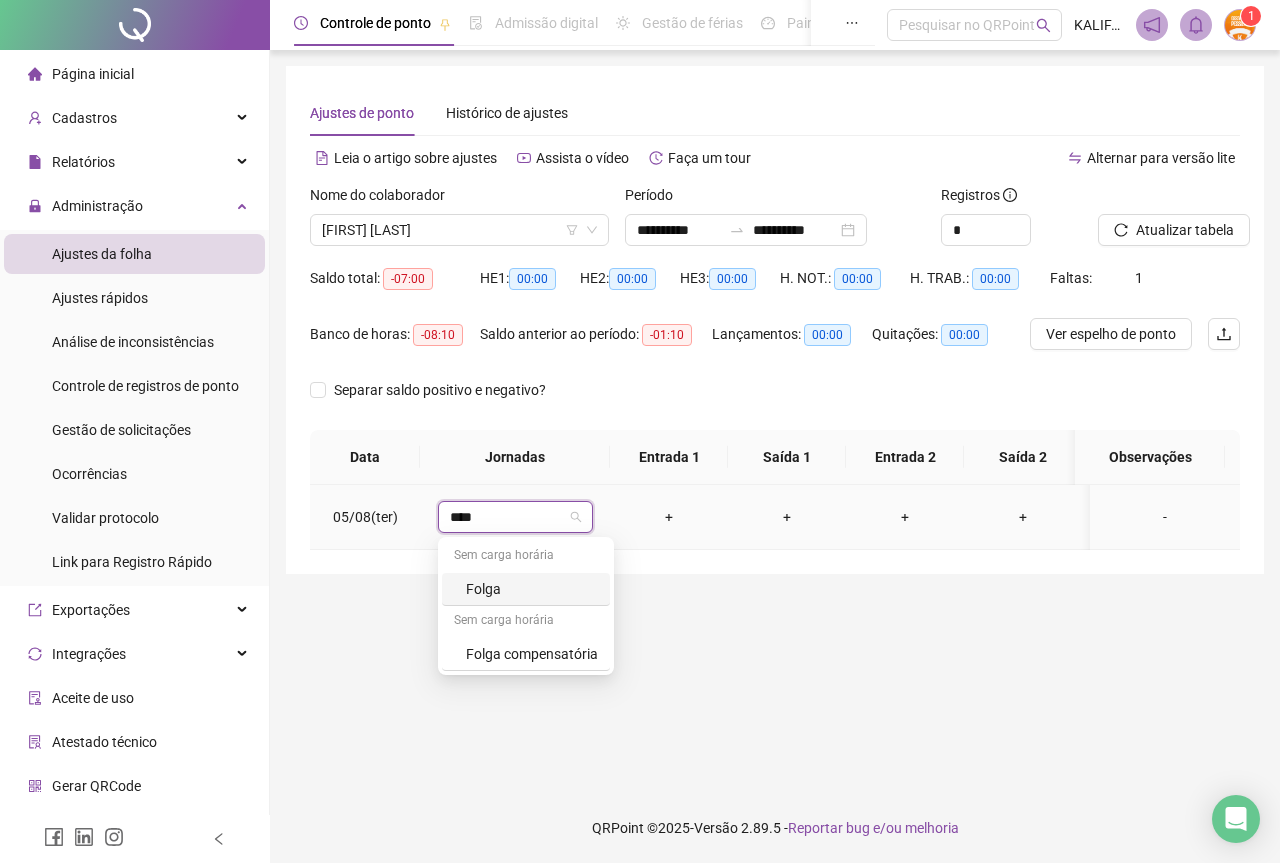 click on "Folga" at bounding box center (526, 589) 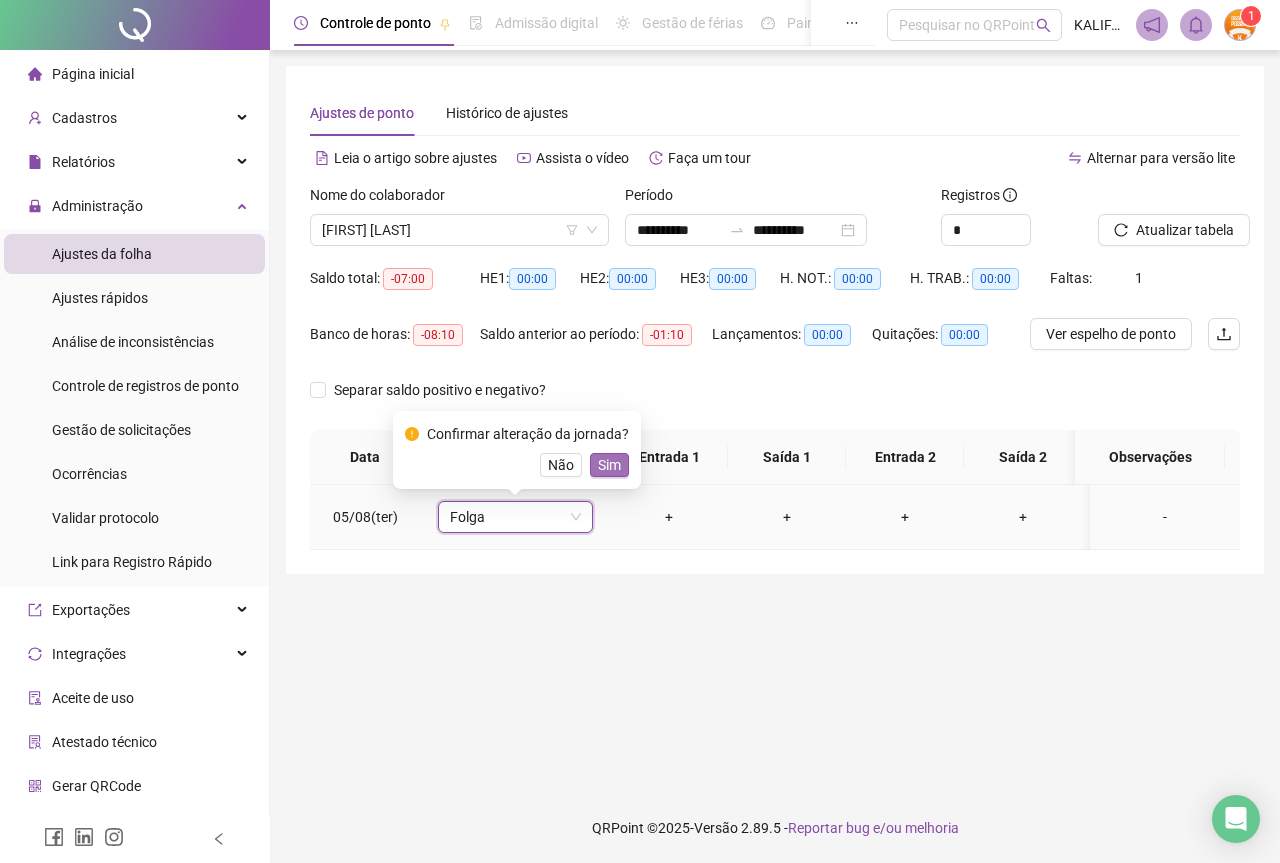 click on "Sim" at bounding box center (609, 465) 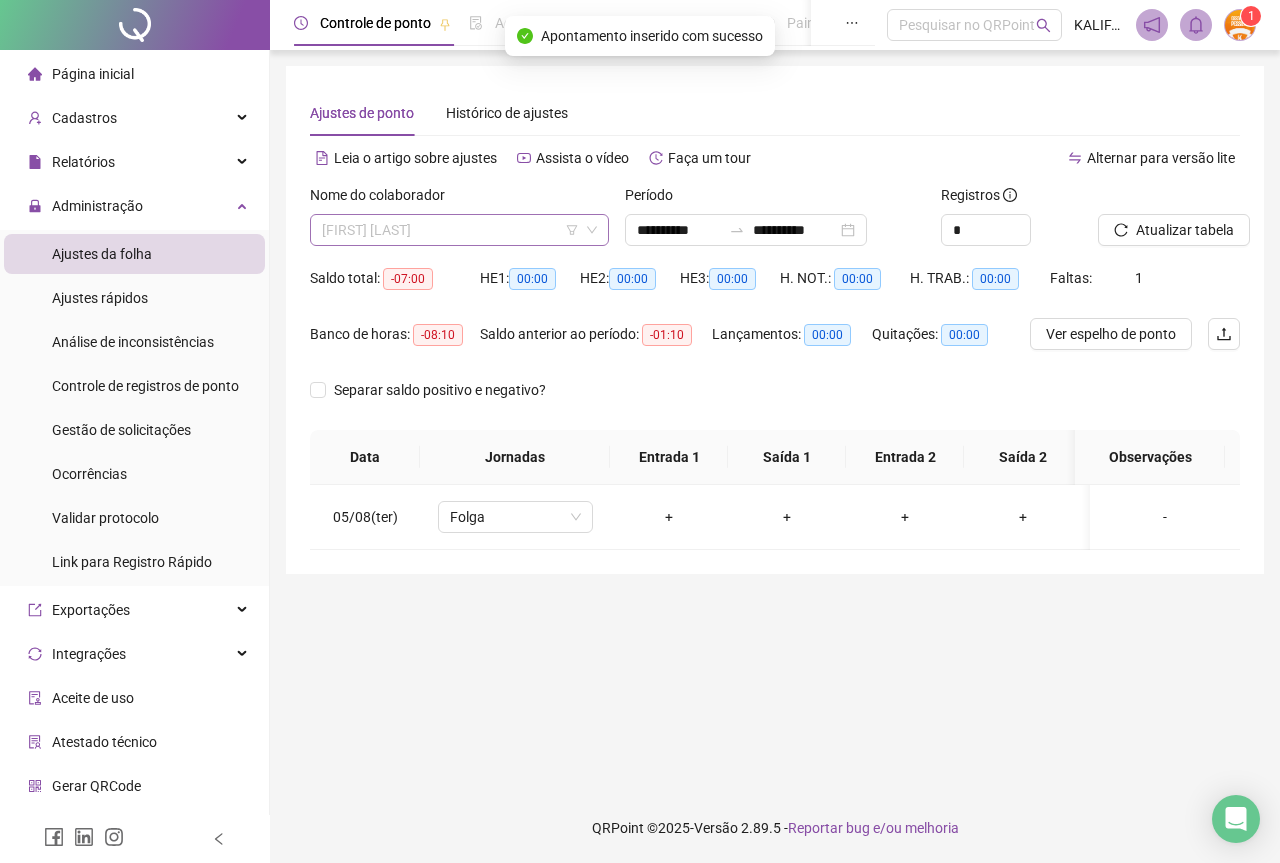 click on "[FIRST] [LAST]" at bounding box center [459, 230] 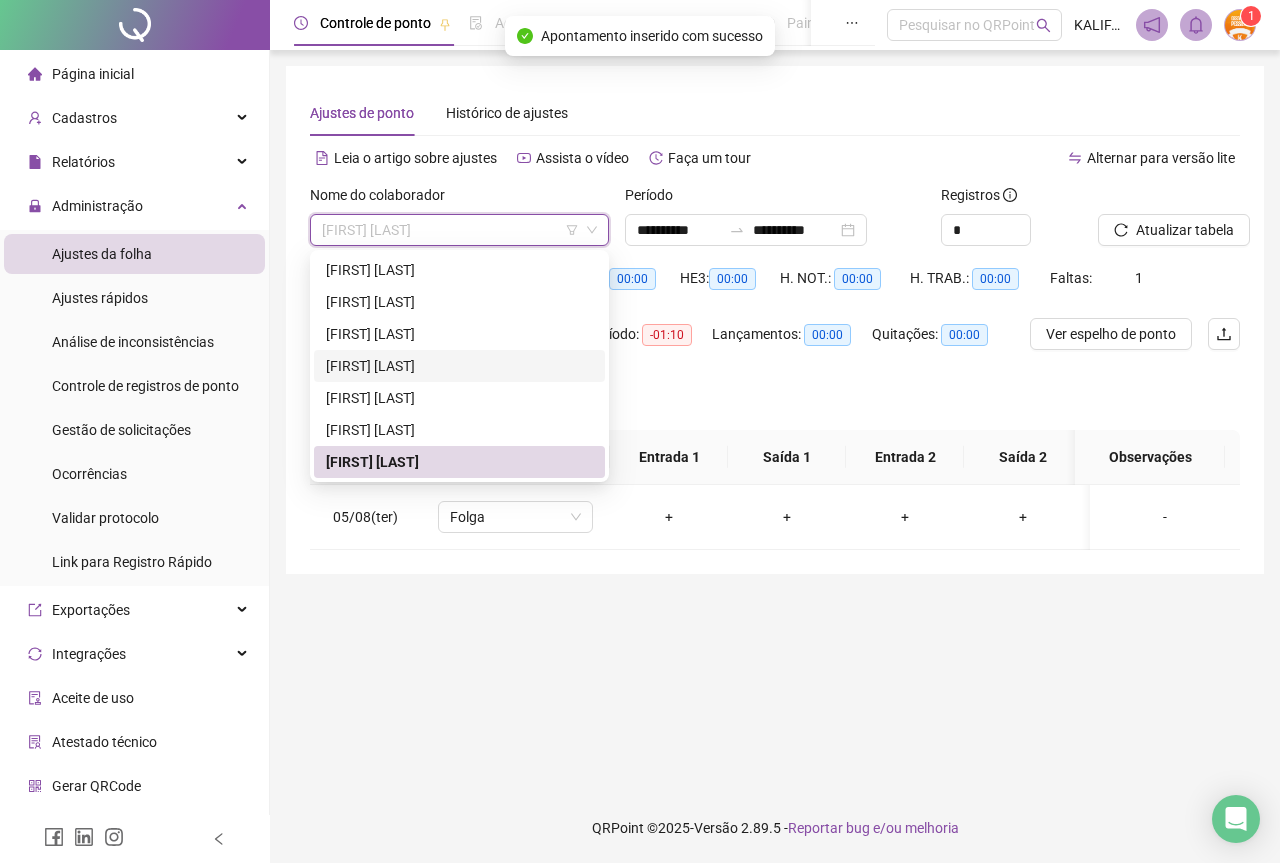 click on "[FIRST] [LAST]" at bounding box center [459, 366] 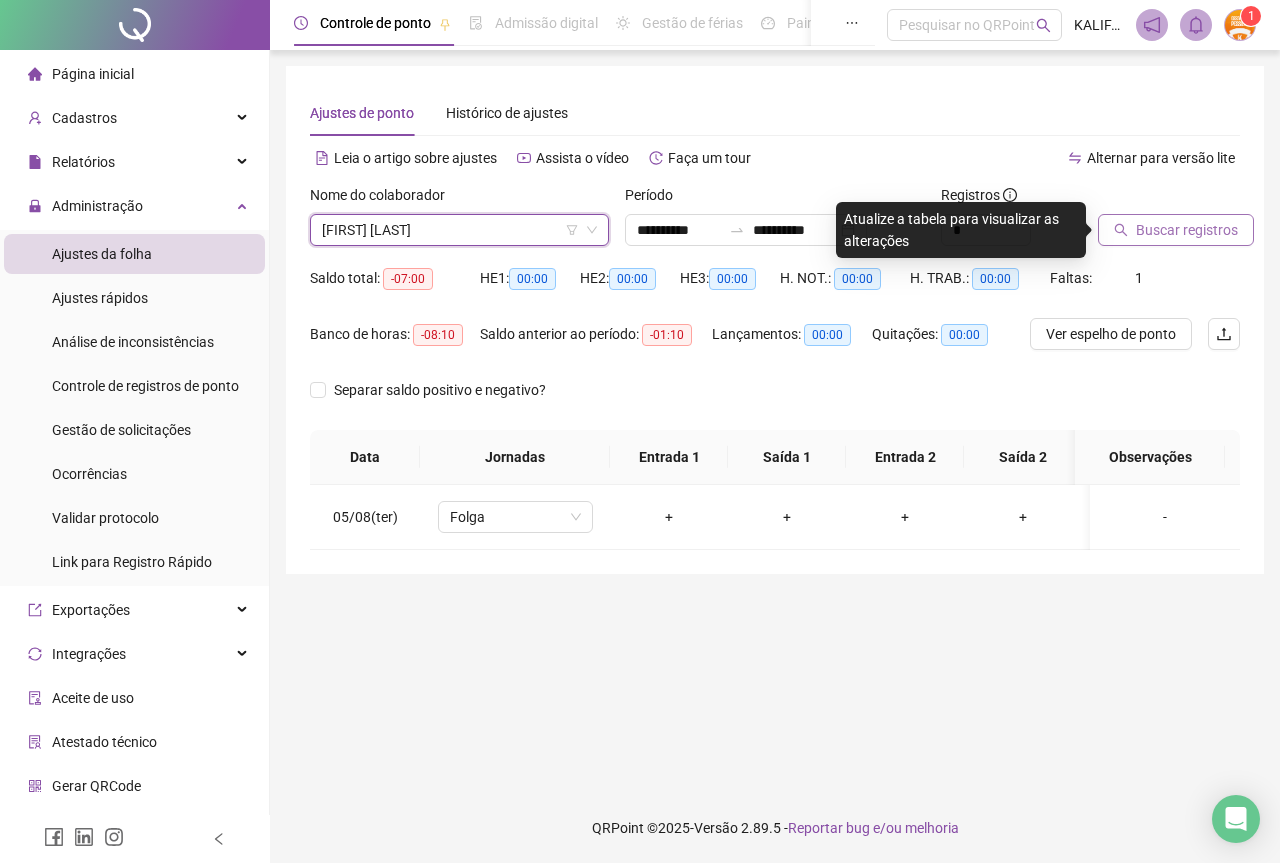 click on "Buscar registros" at bounding box center [1176, 230] 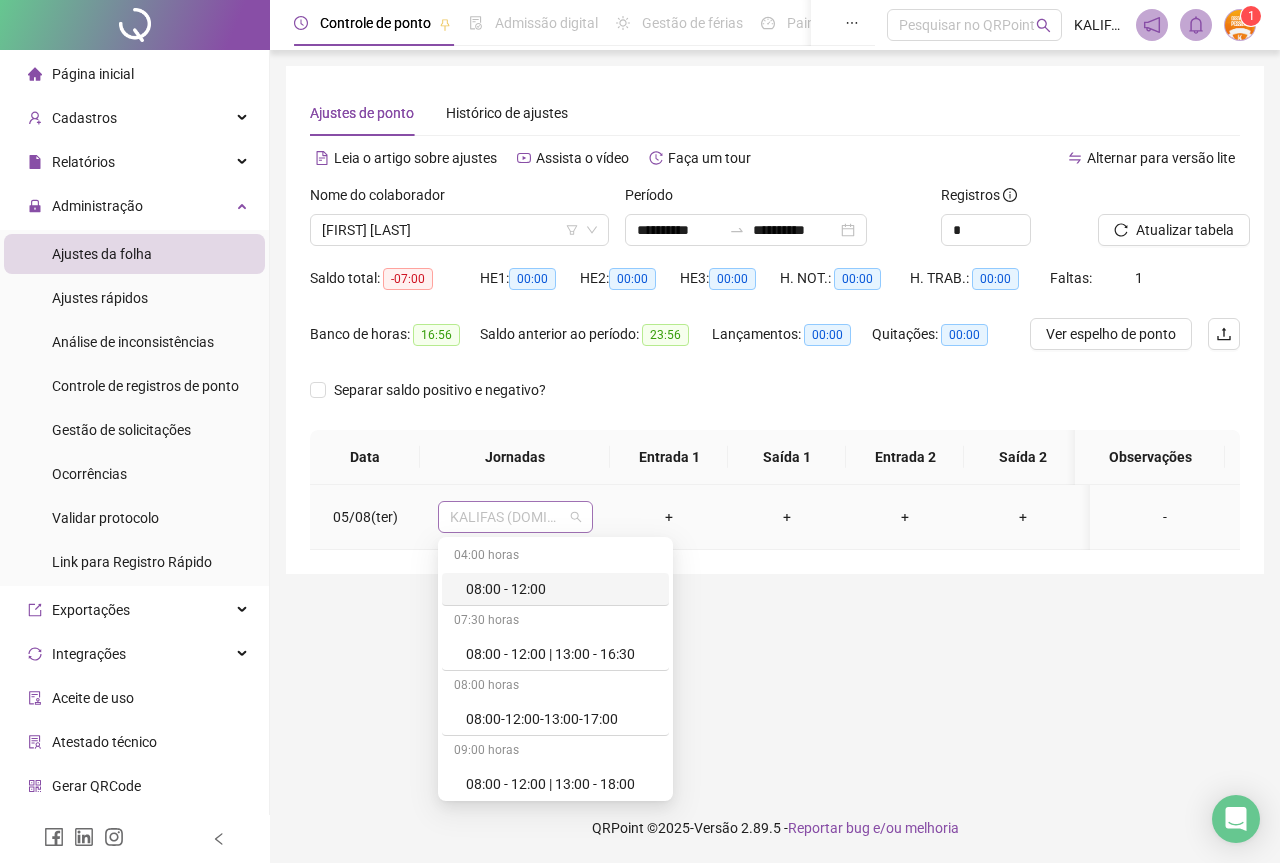 click on "KALIFAS (DOMINGO - QUINTA)" at bounding box center [515, 517] 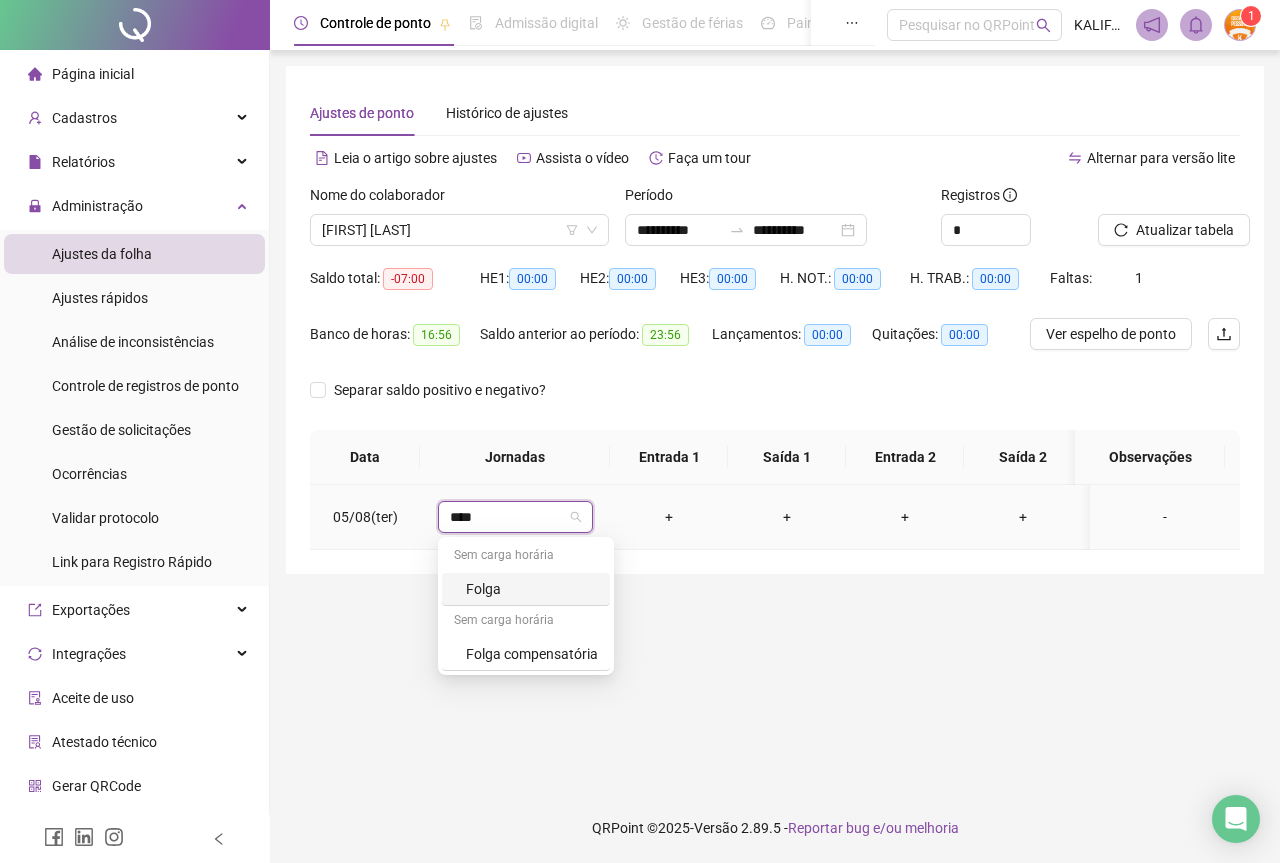 type on "*****" 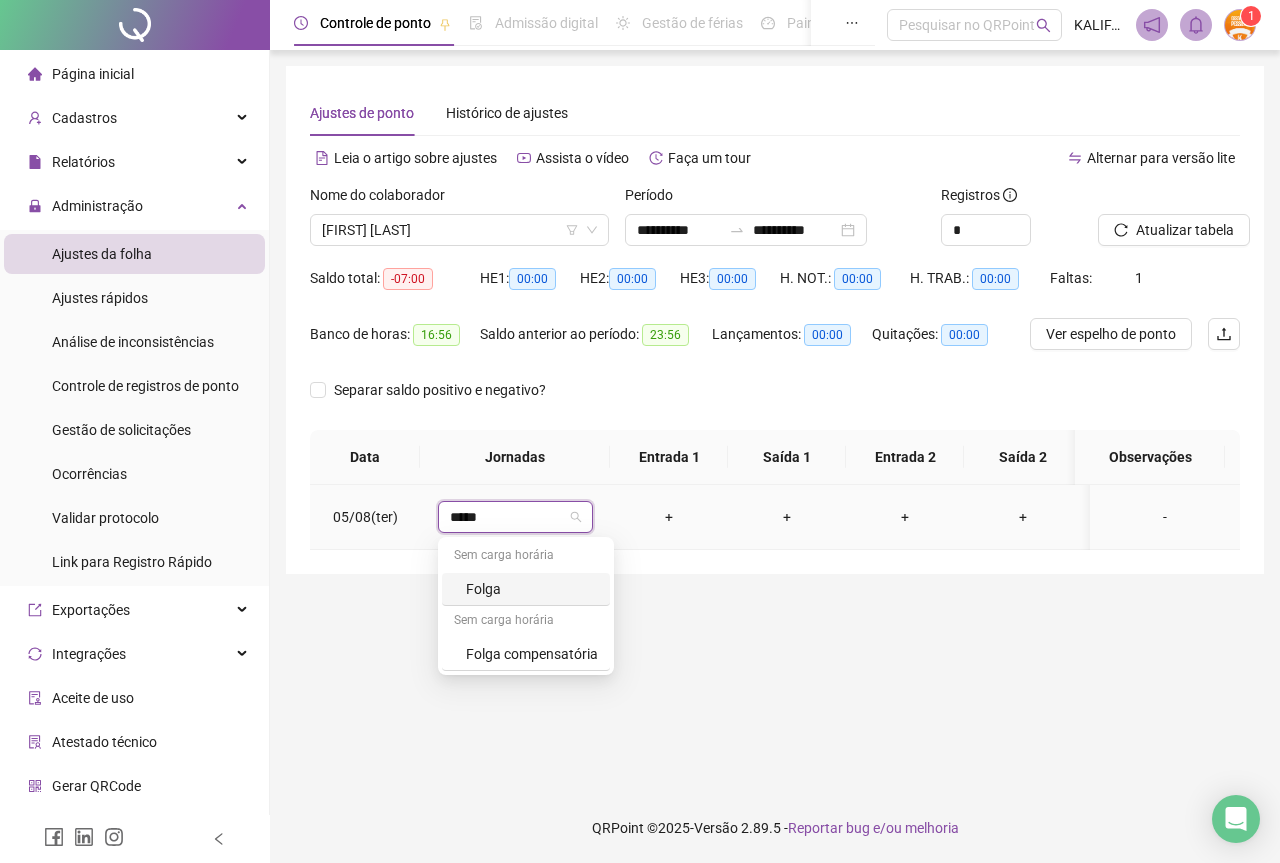 click on "Folga" at bounding box center [532, 589] 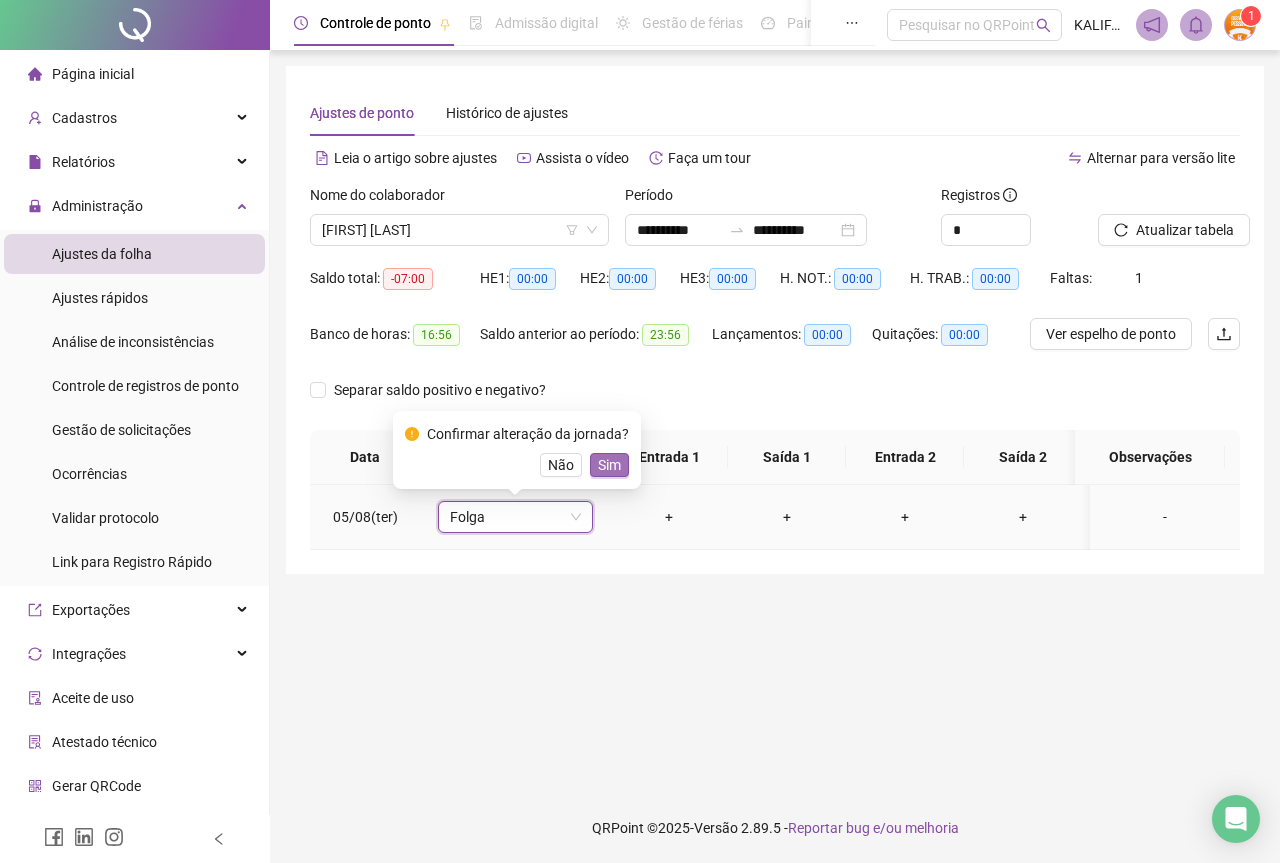 click on "Sim" at bounding box center (609, 465) 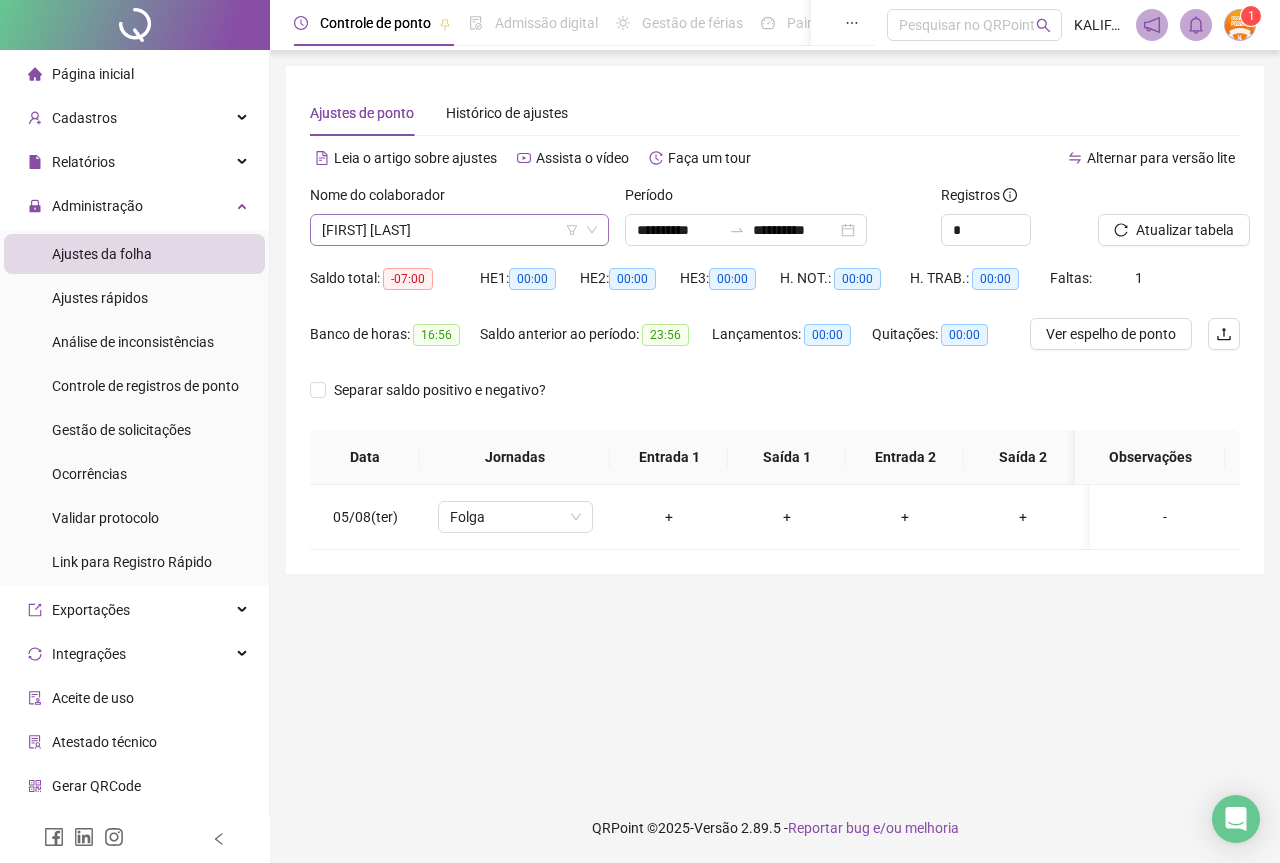 click on "[FIRST] [LAST]" at bounding box center (459, 230) 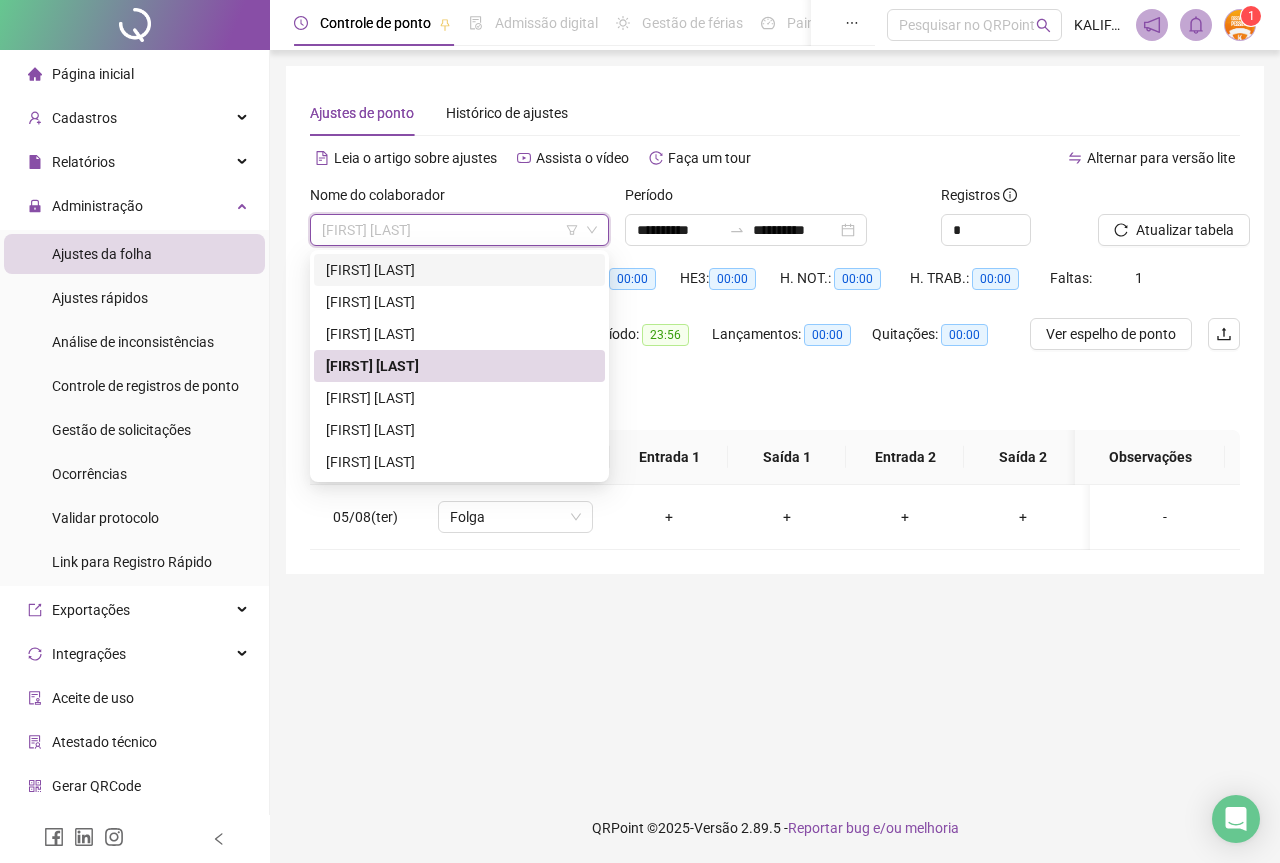 click on "[FIRST] [LAST]" at bounding box center [459, 270] 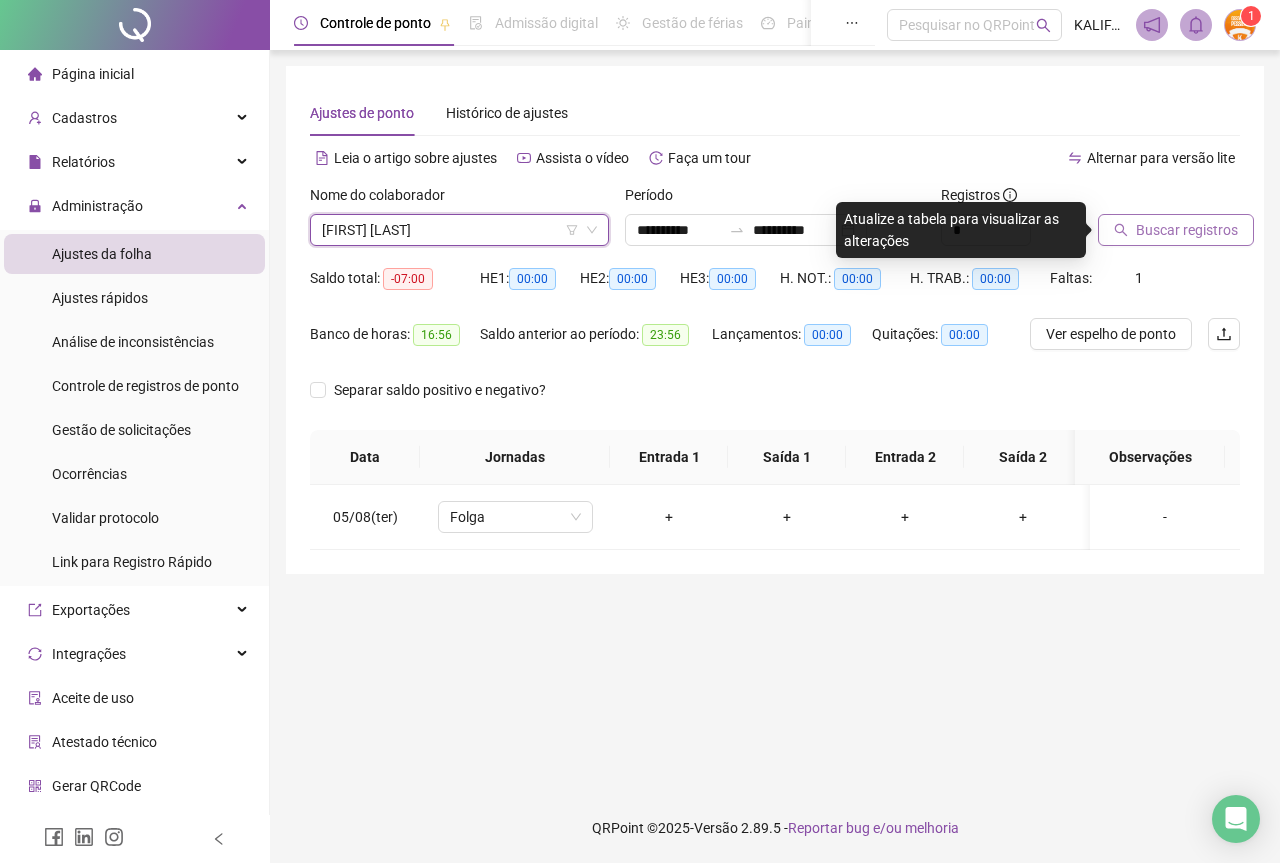 click on "Buscar registros" at bounding box center [1176, 230] 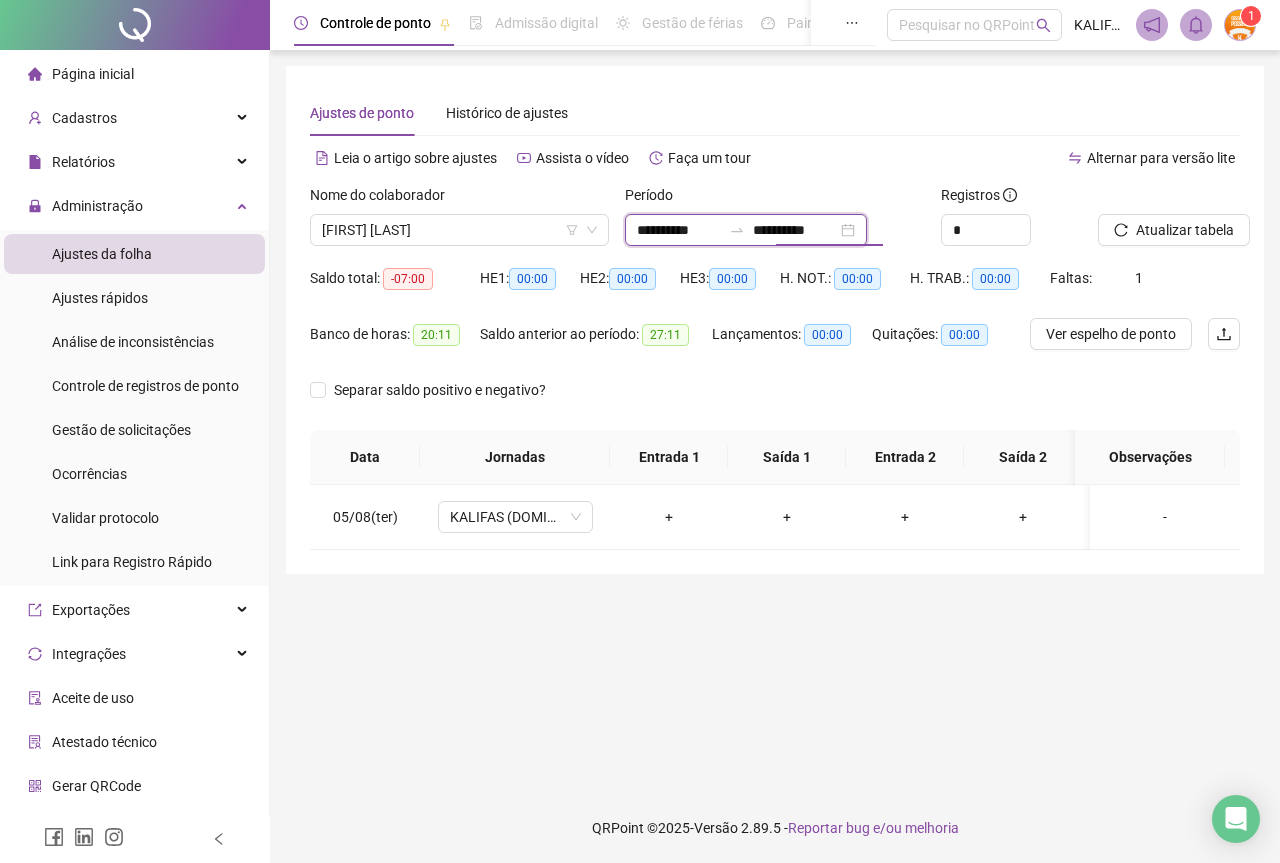 click on "**********" at bounding box center [795, 230] 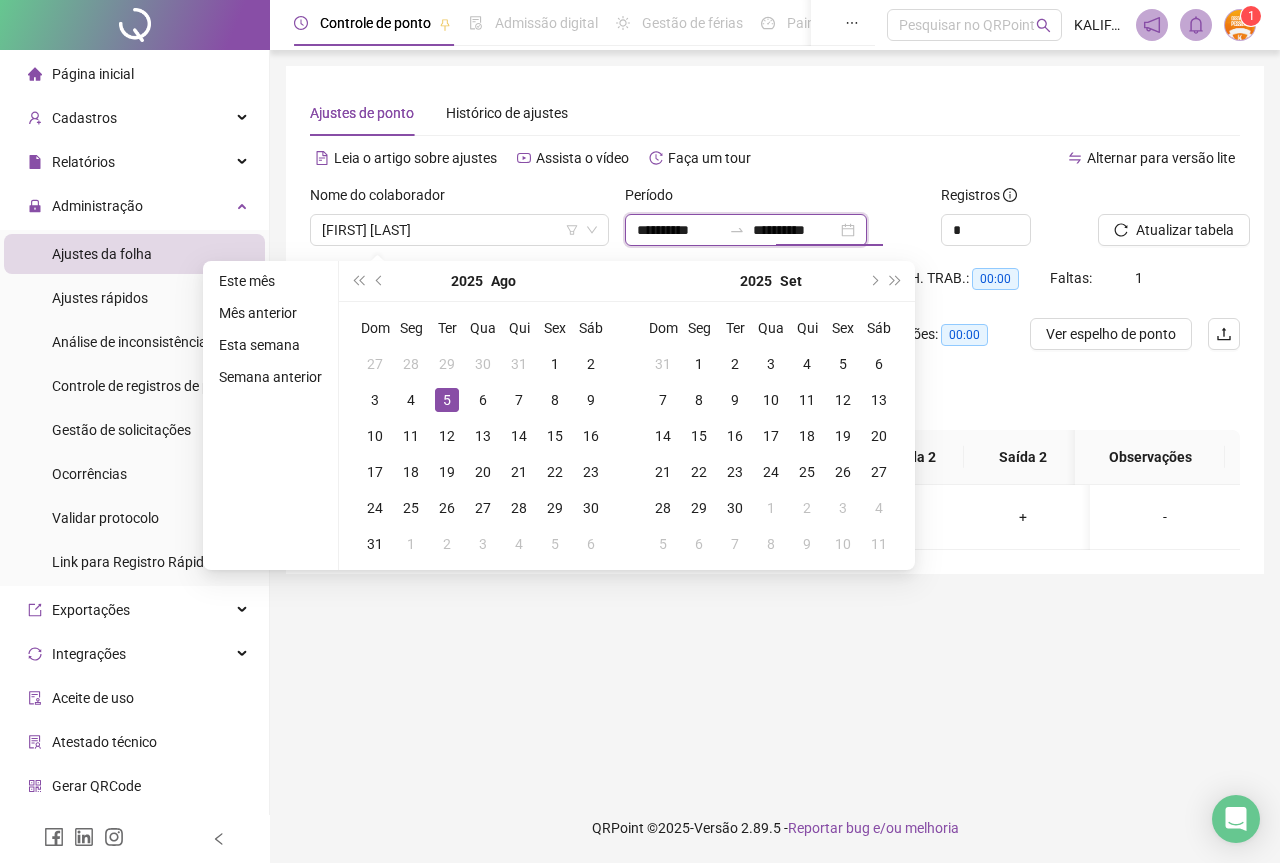click on "**********" at bounding box center [746, 230] 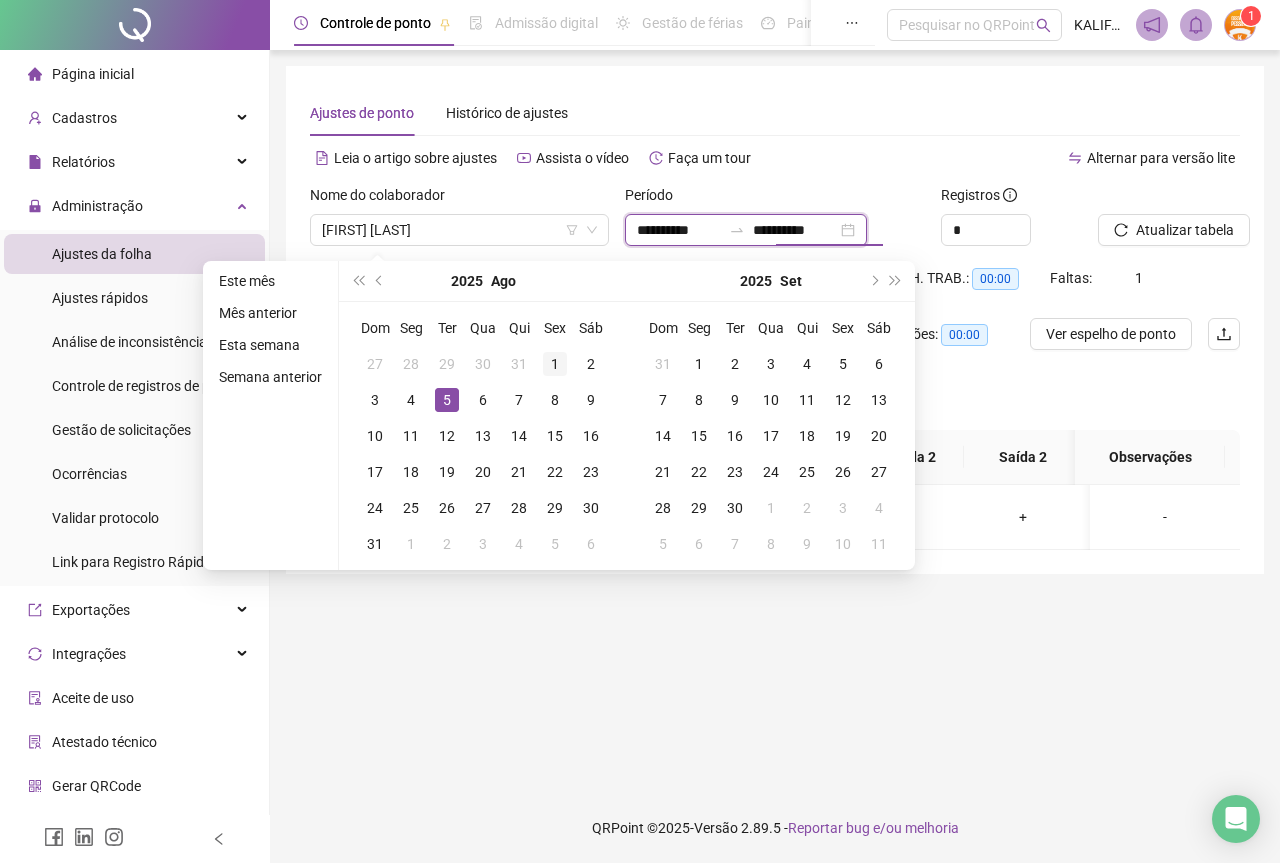 type on "**********" 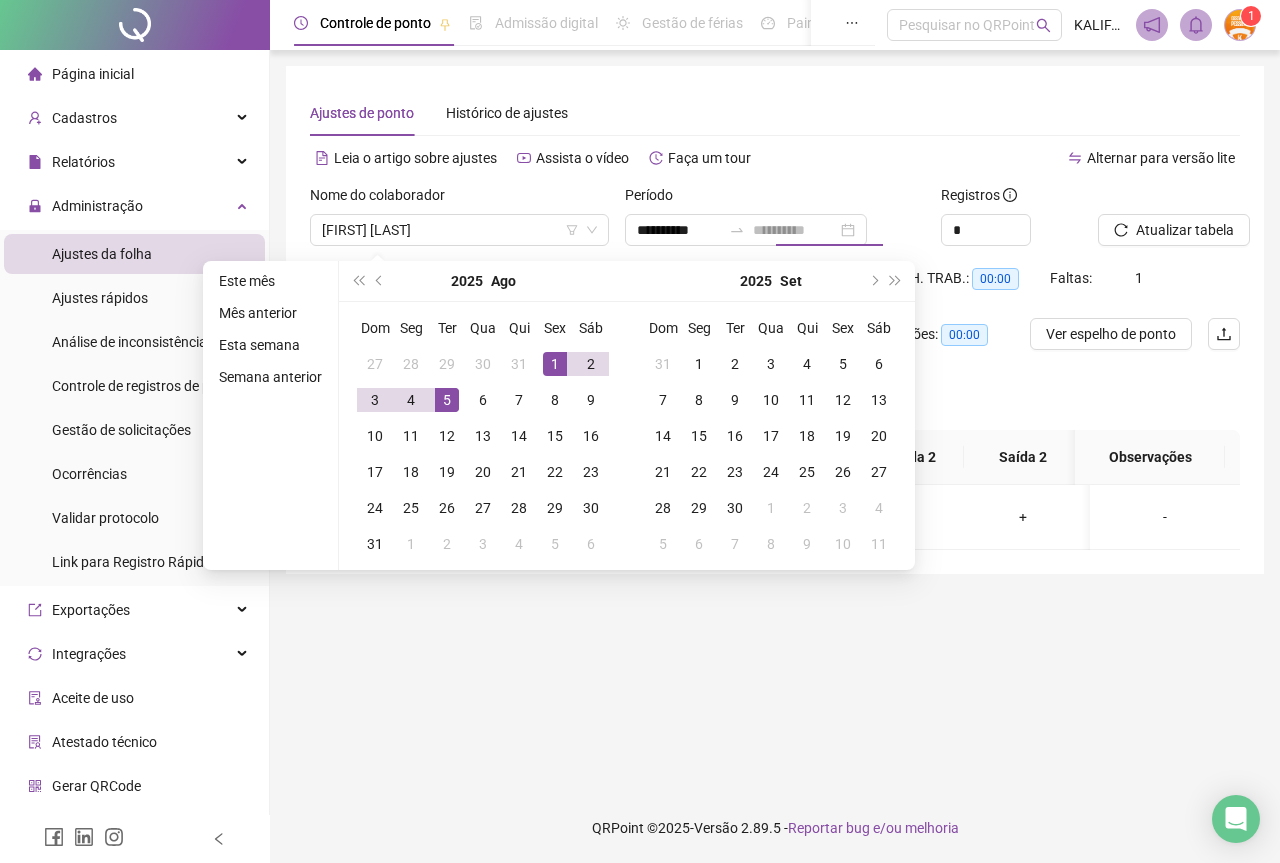 click on "1" at bounding box center [555, 364] 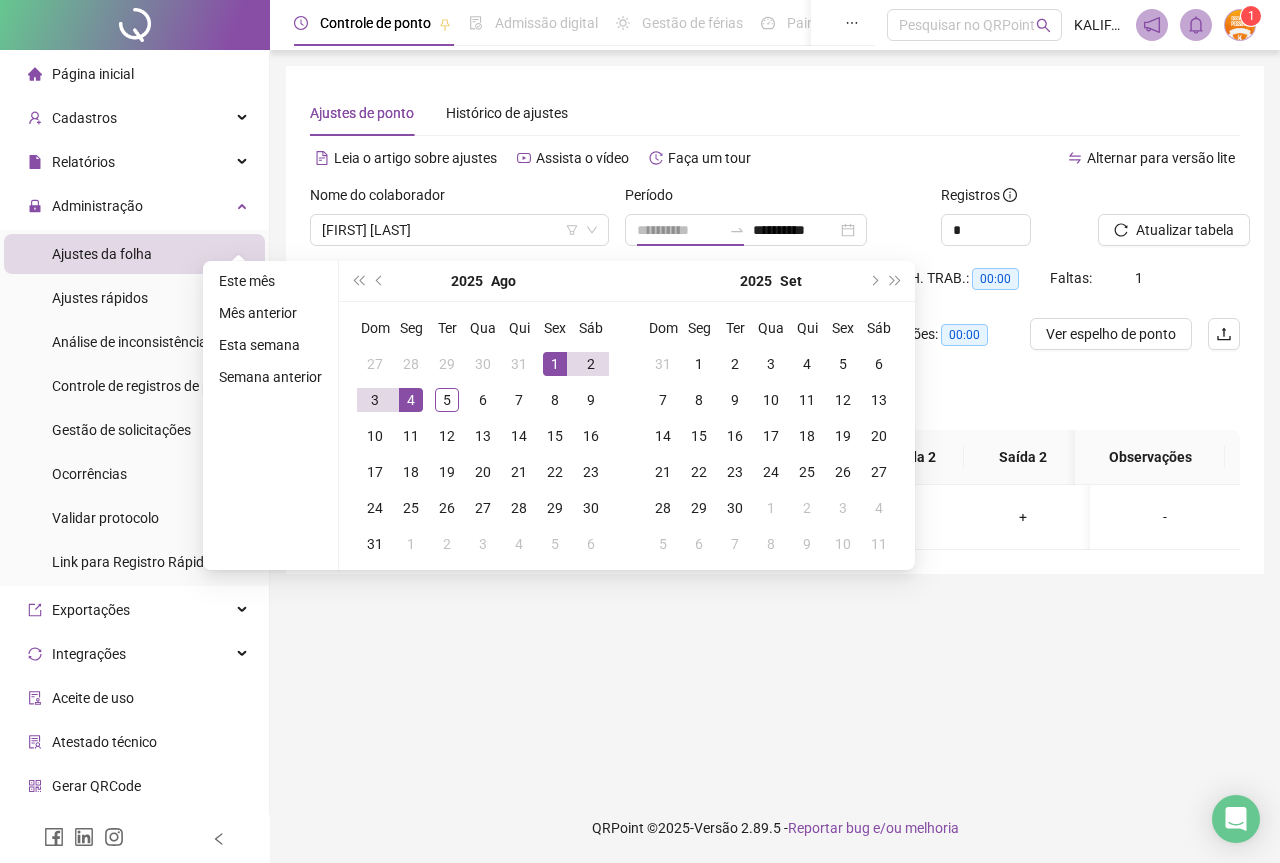 click on "4" at bounding box center (411, 400) 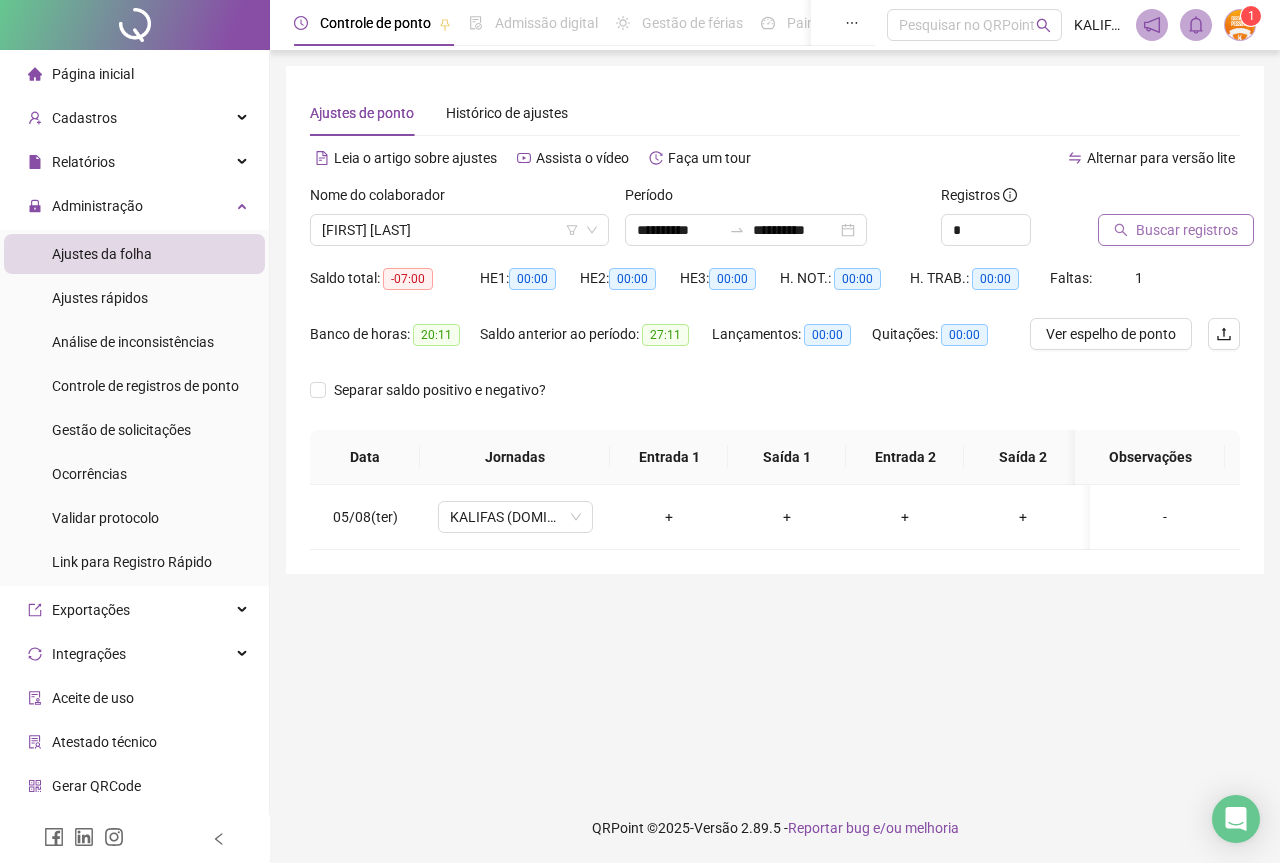 click on "Buscar registros" at bounding box center (1176, 230) 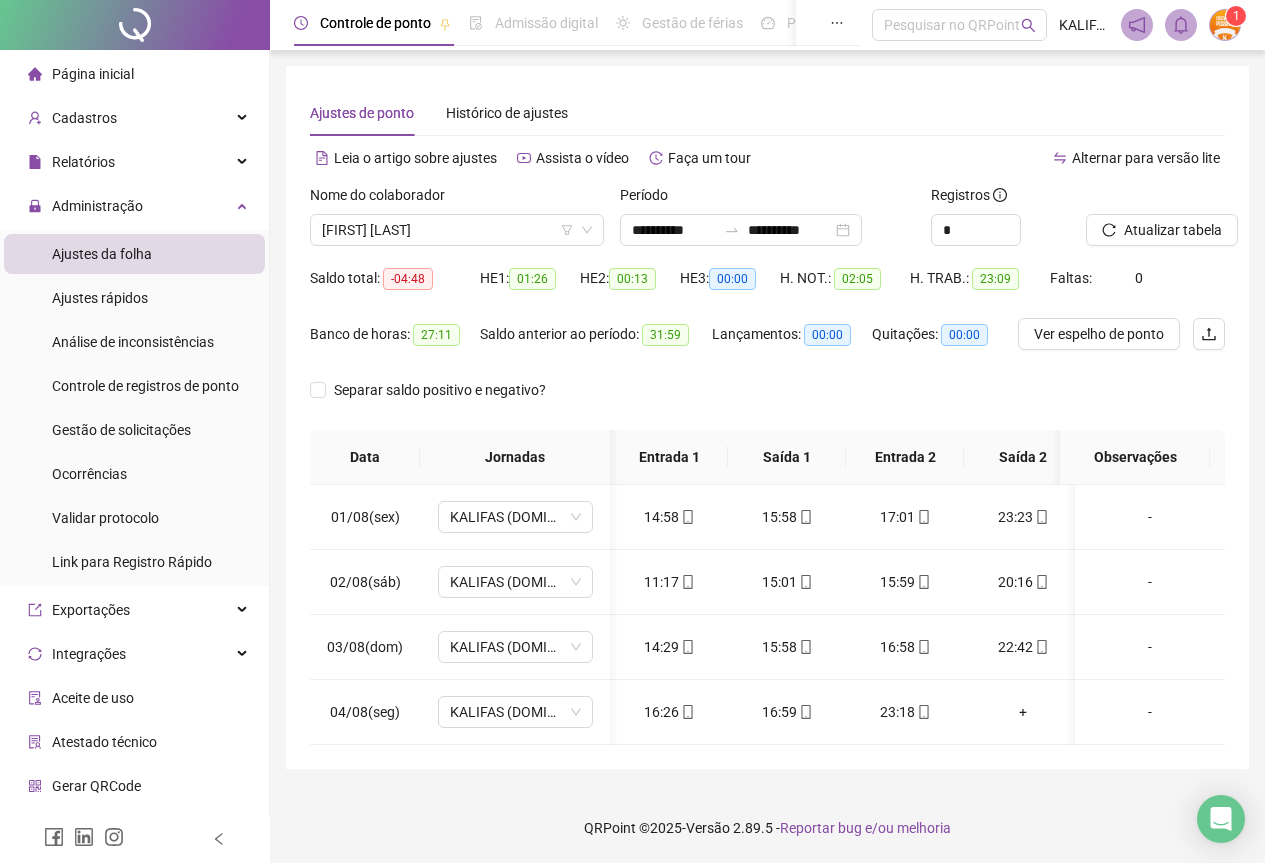 scroll, scrollTop: 0, scrollLeft: 258, axis: horizontal 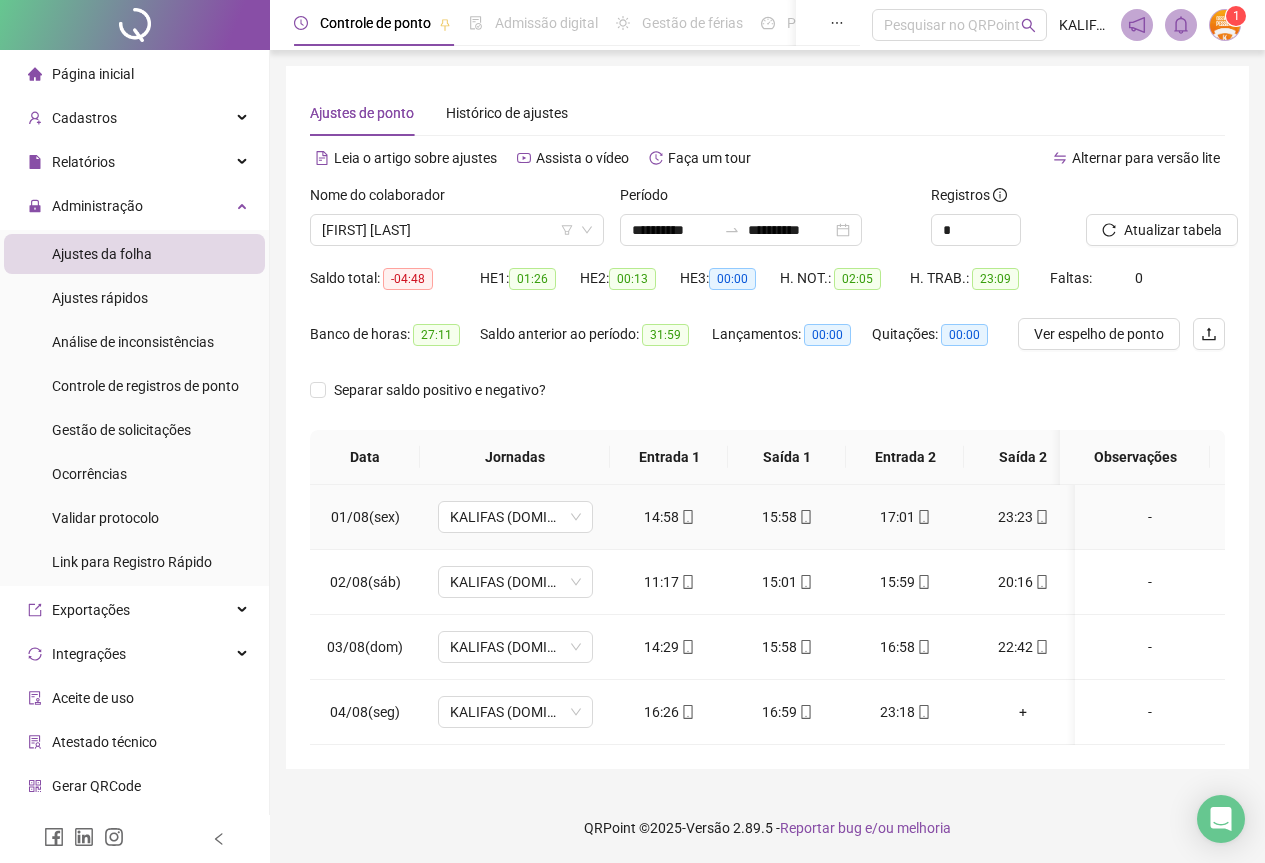 click 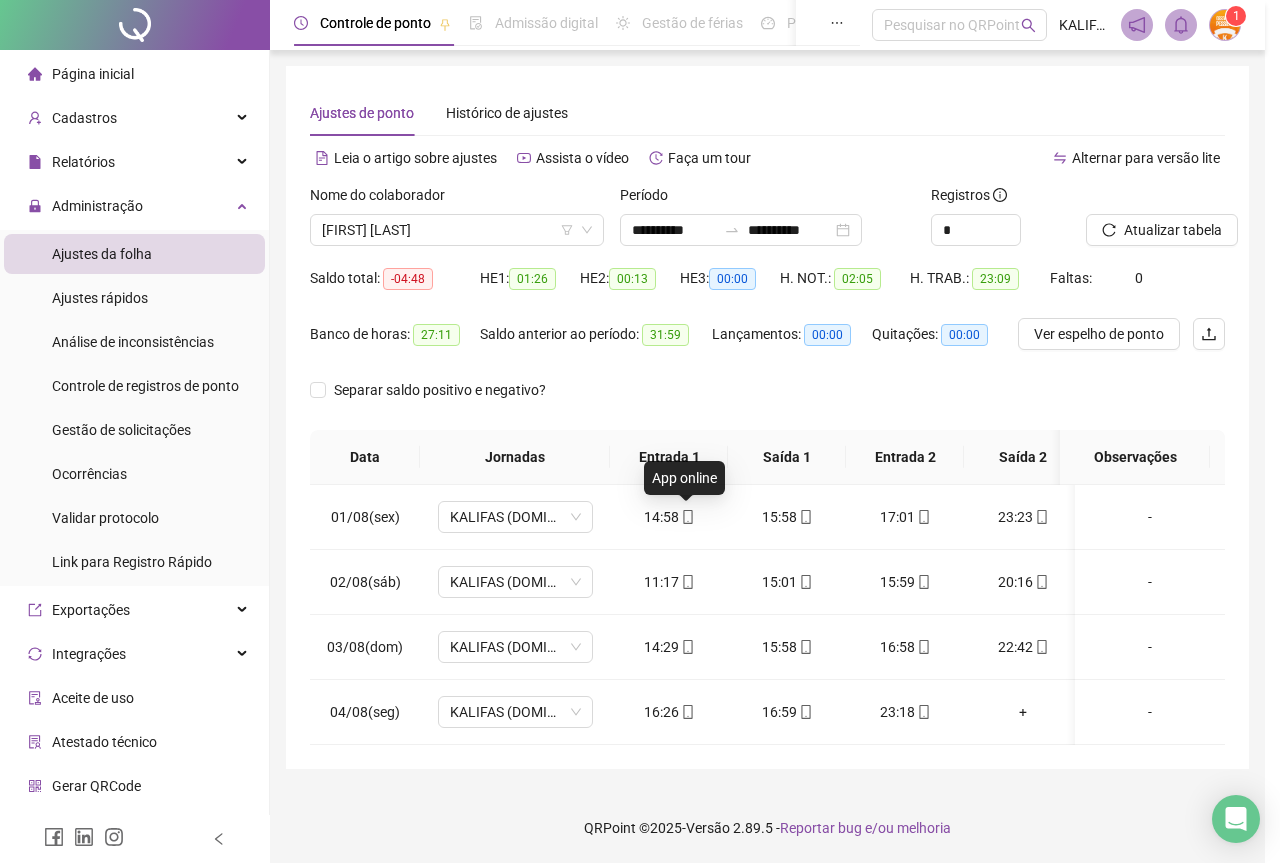 type on "**********" 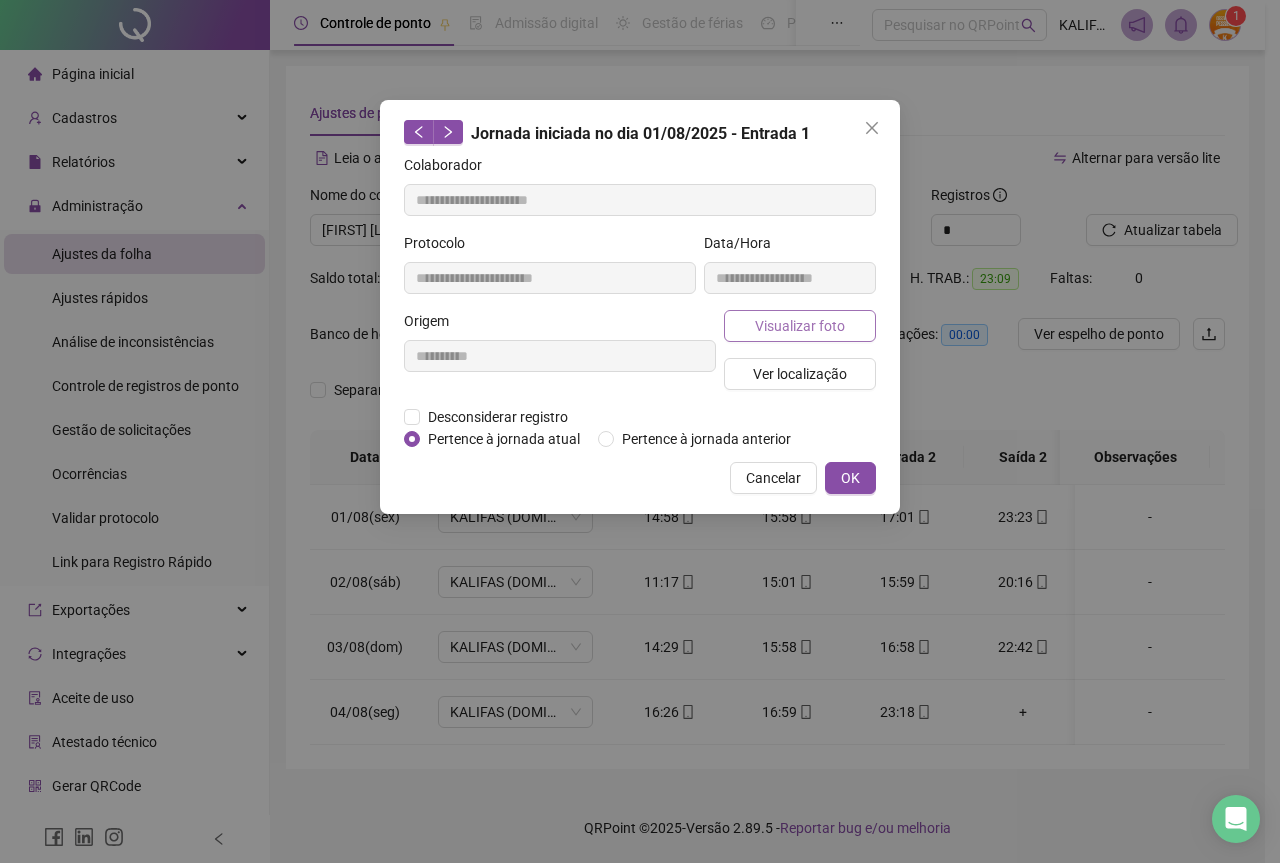click on "Visualizar foto" at bounding box center (800, 326) 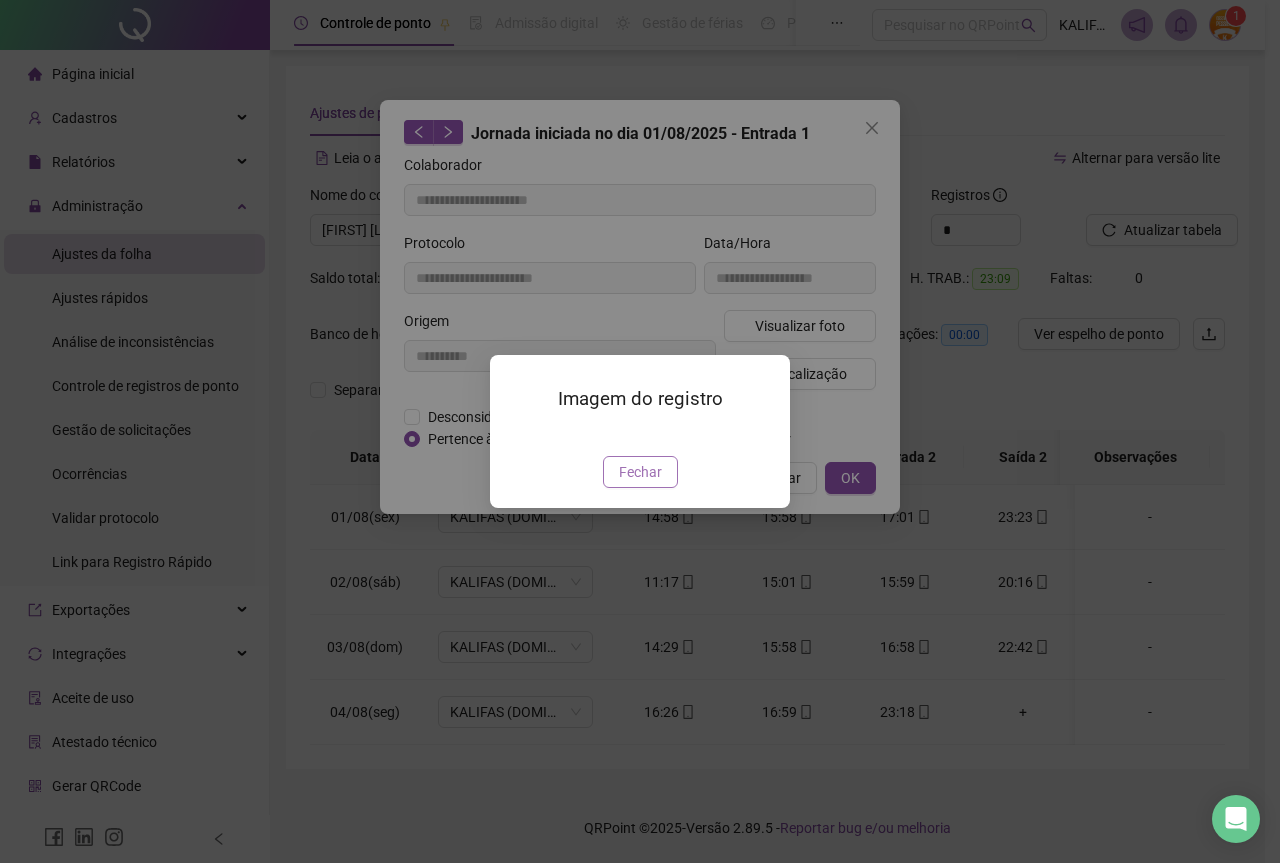 click on "Fechar" at bounding box center [640, 472] 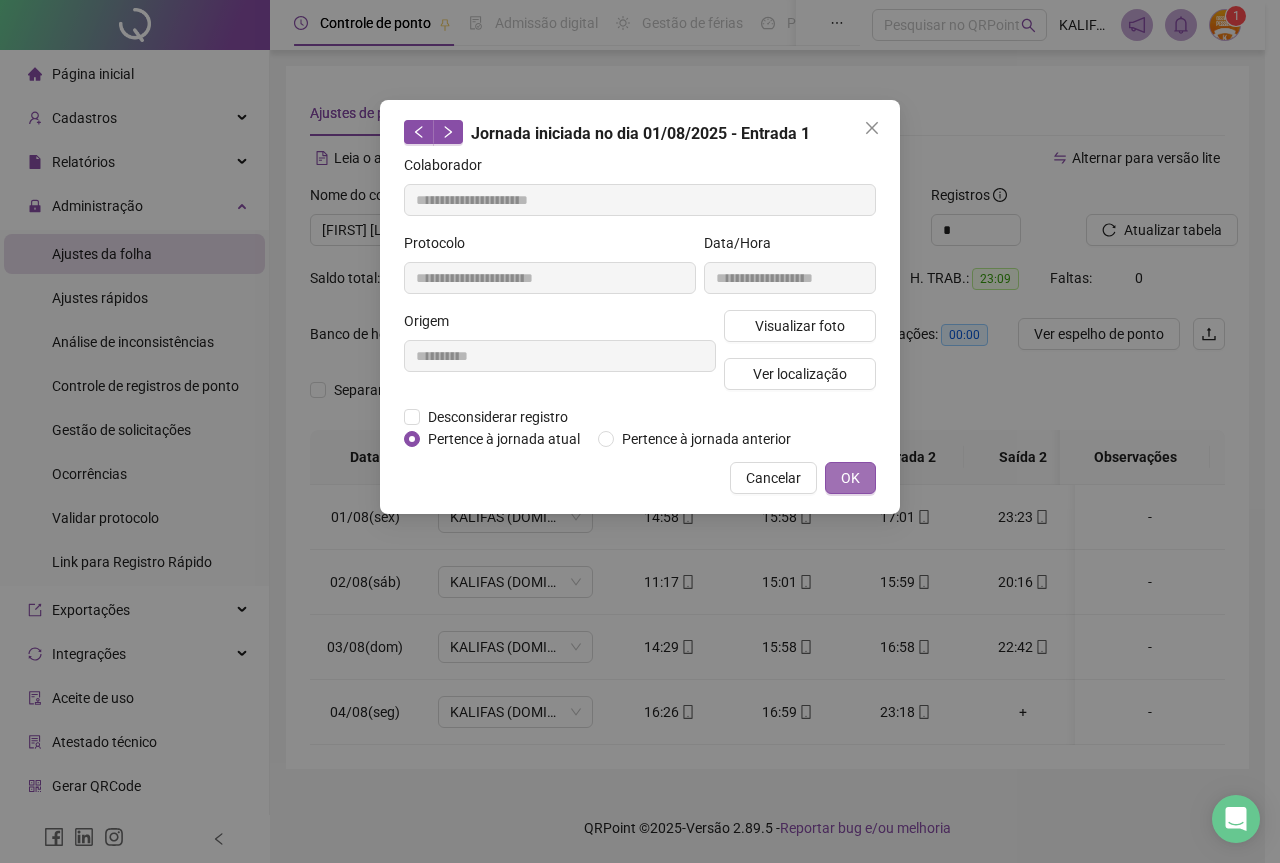 click on "OK" at bounding box center (850, 478) 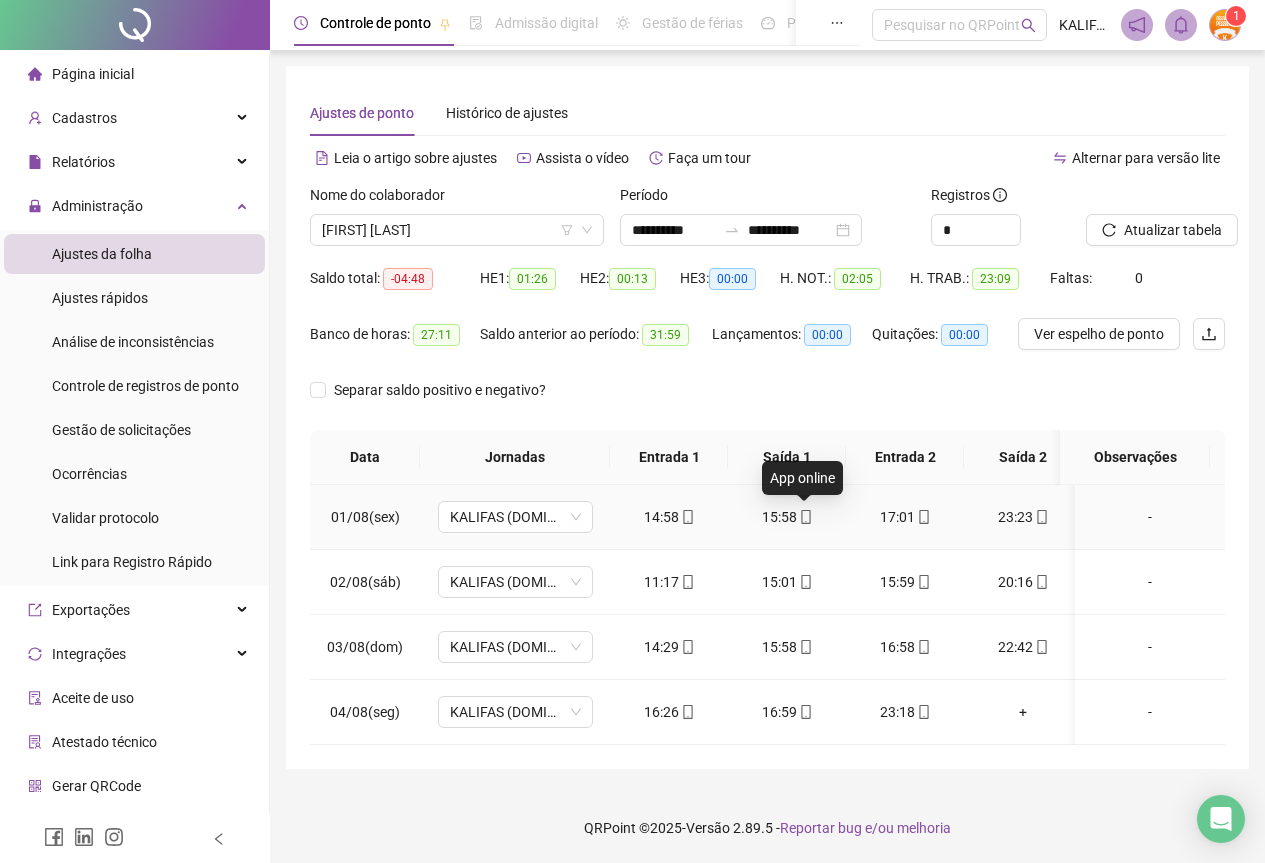 click 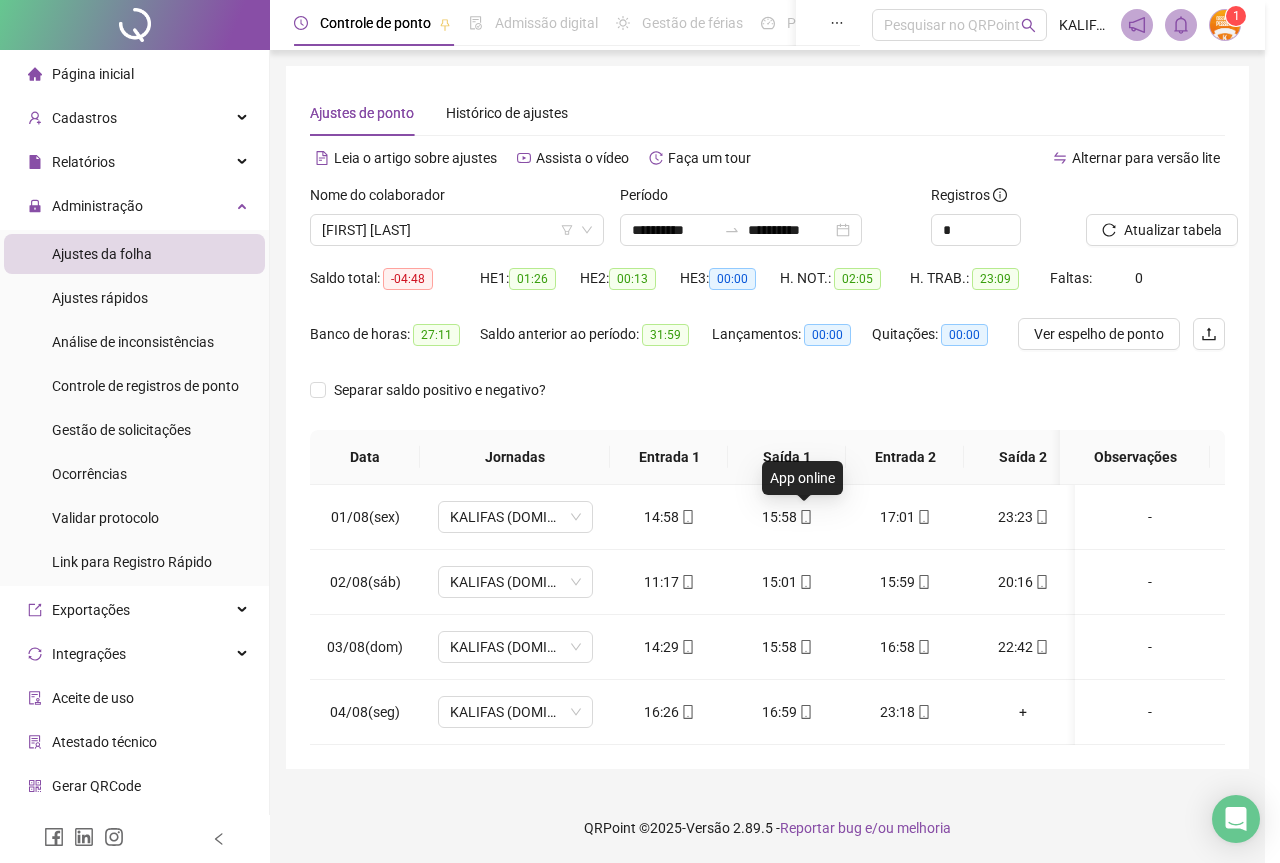 type on "**********" 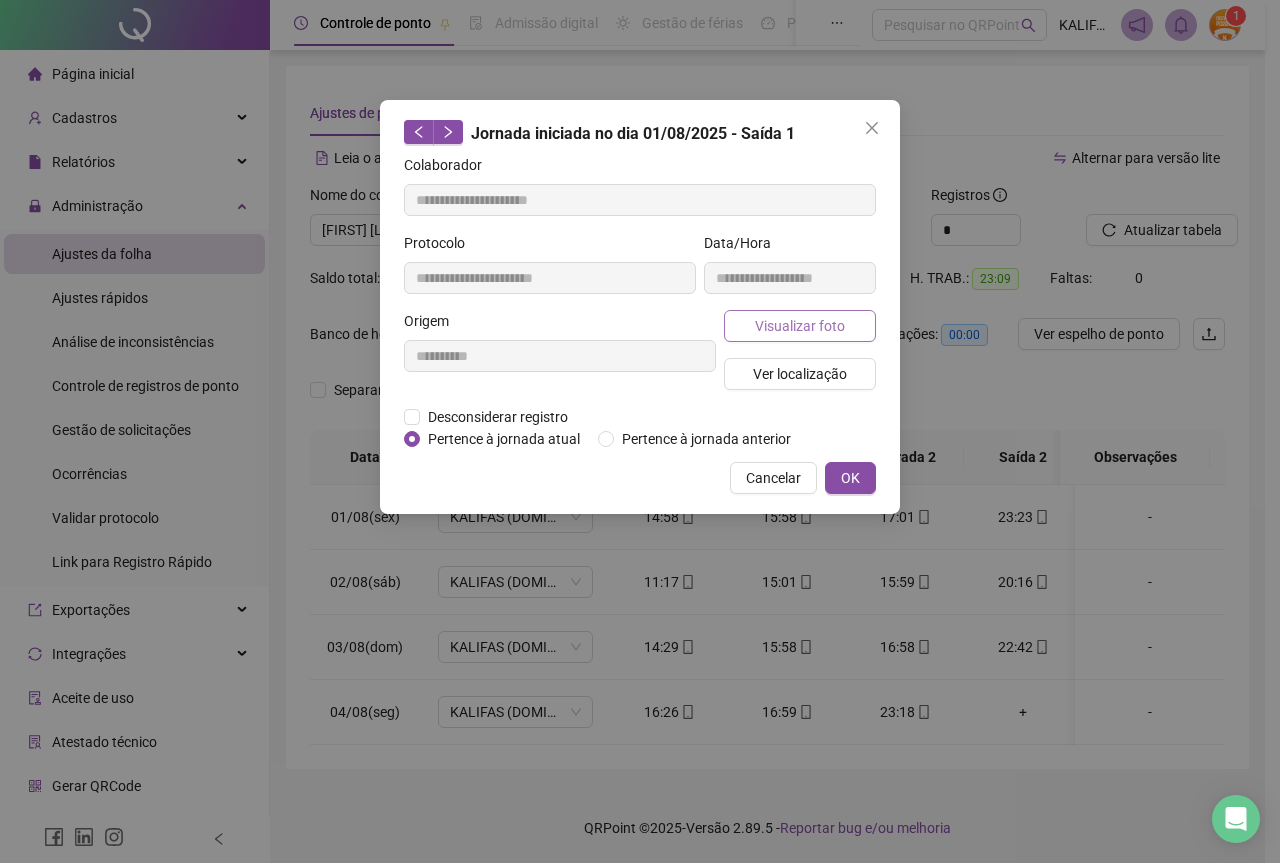 click on "Visualizar foto" at bounding box center (800, 326) 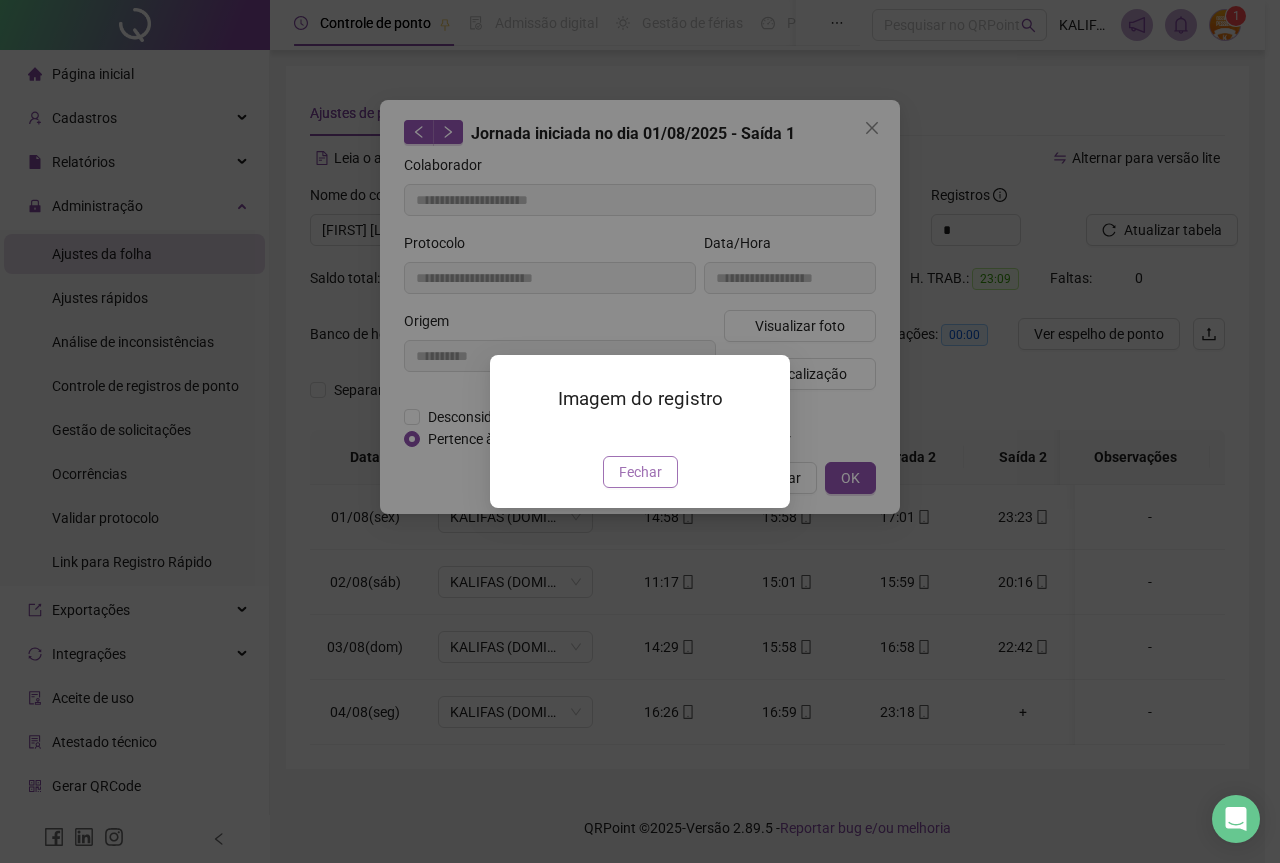 click on "Fechar" at bounding box center (640, 472) 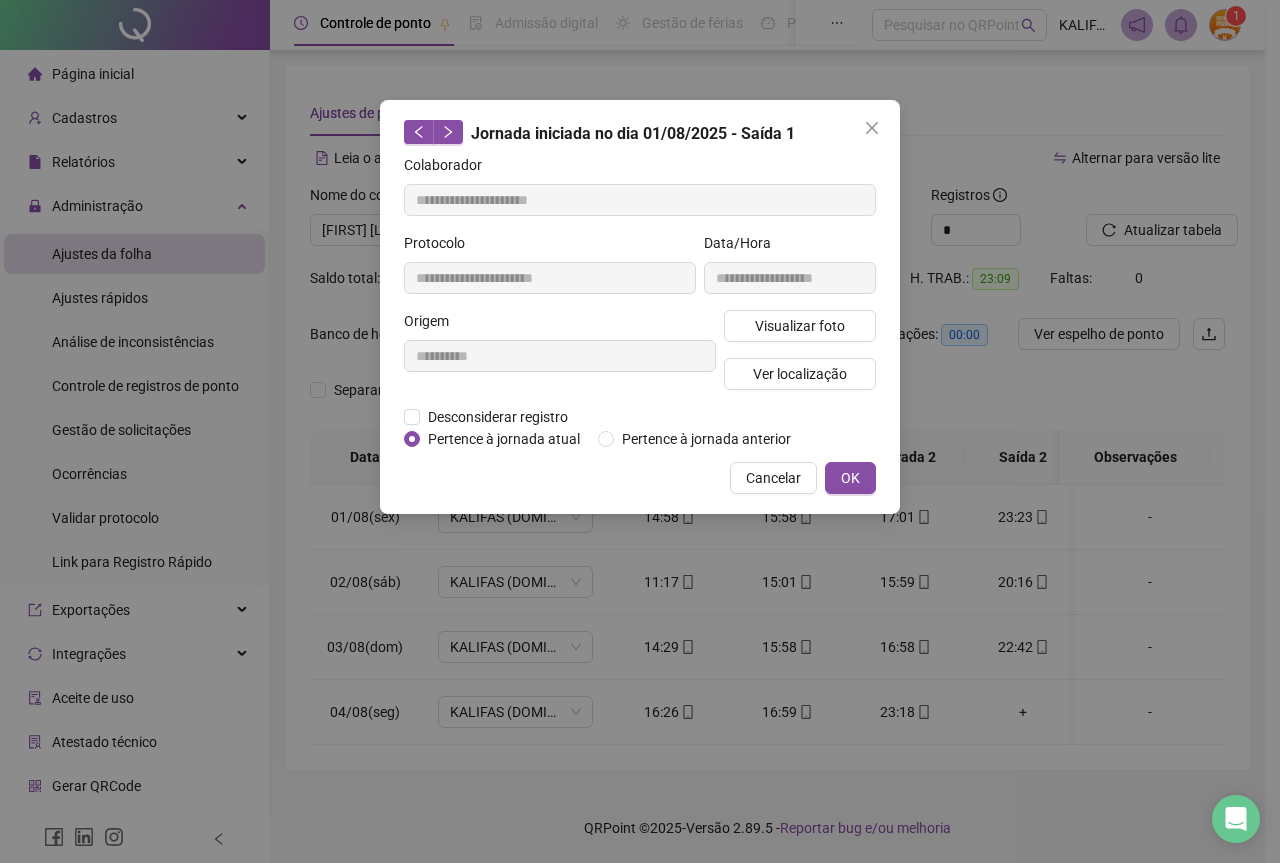 click on "**********" at bounding box center (640, 307) 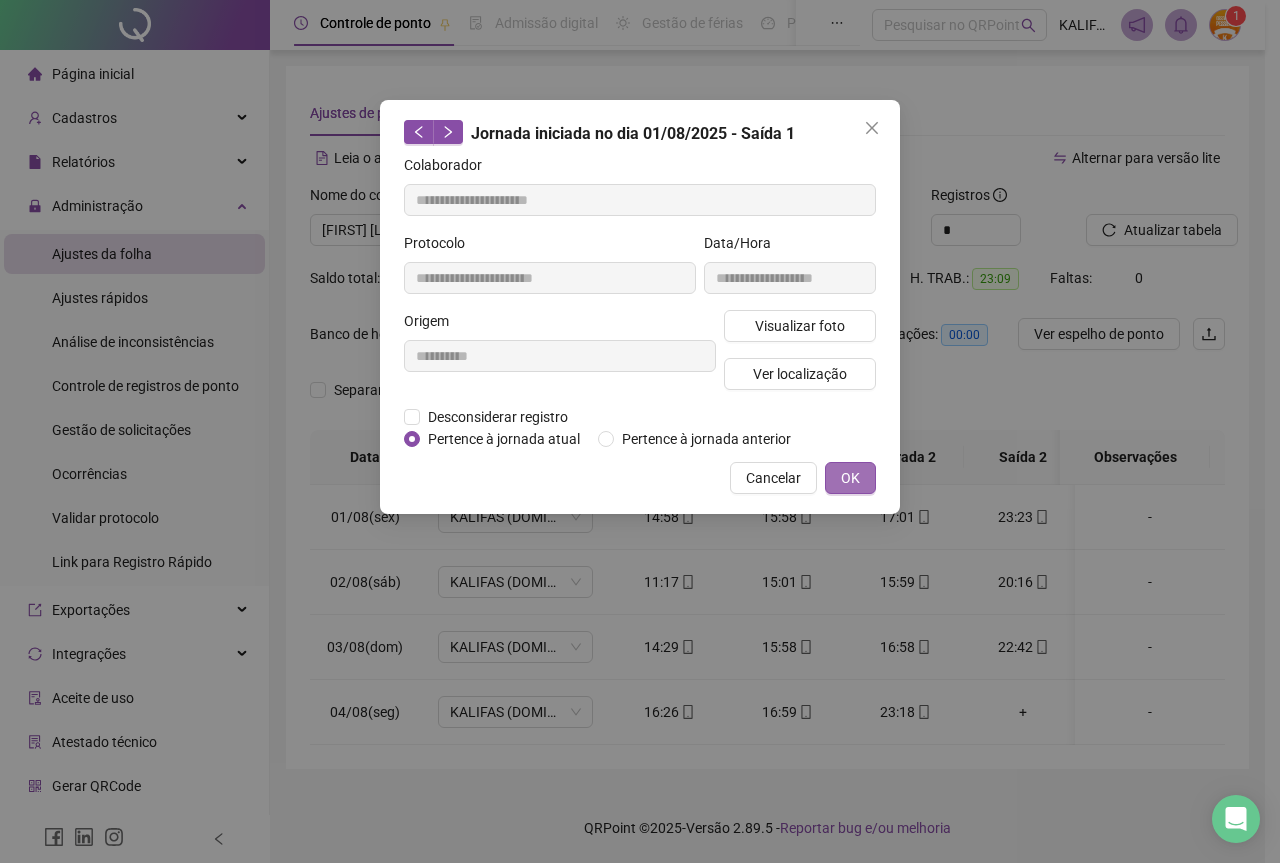 click on "OK" at bounding box center (850, 478) 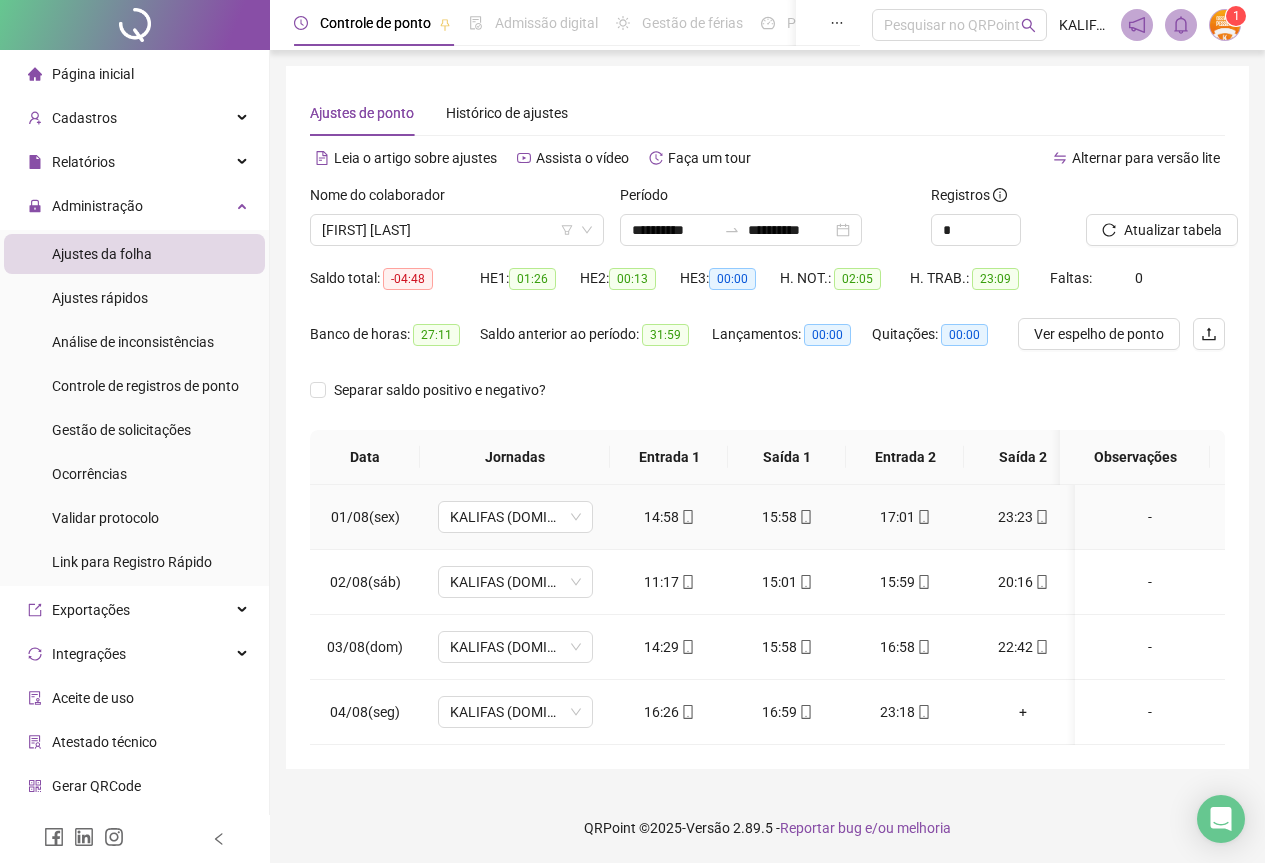 click on "17:01" at bounding box center (905, 517) 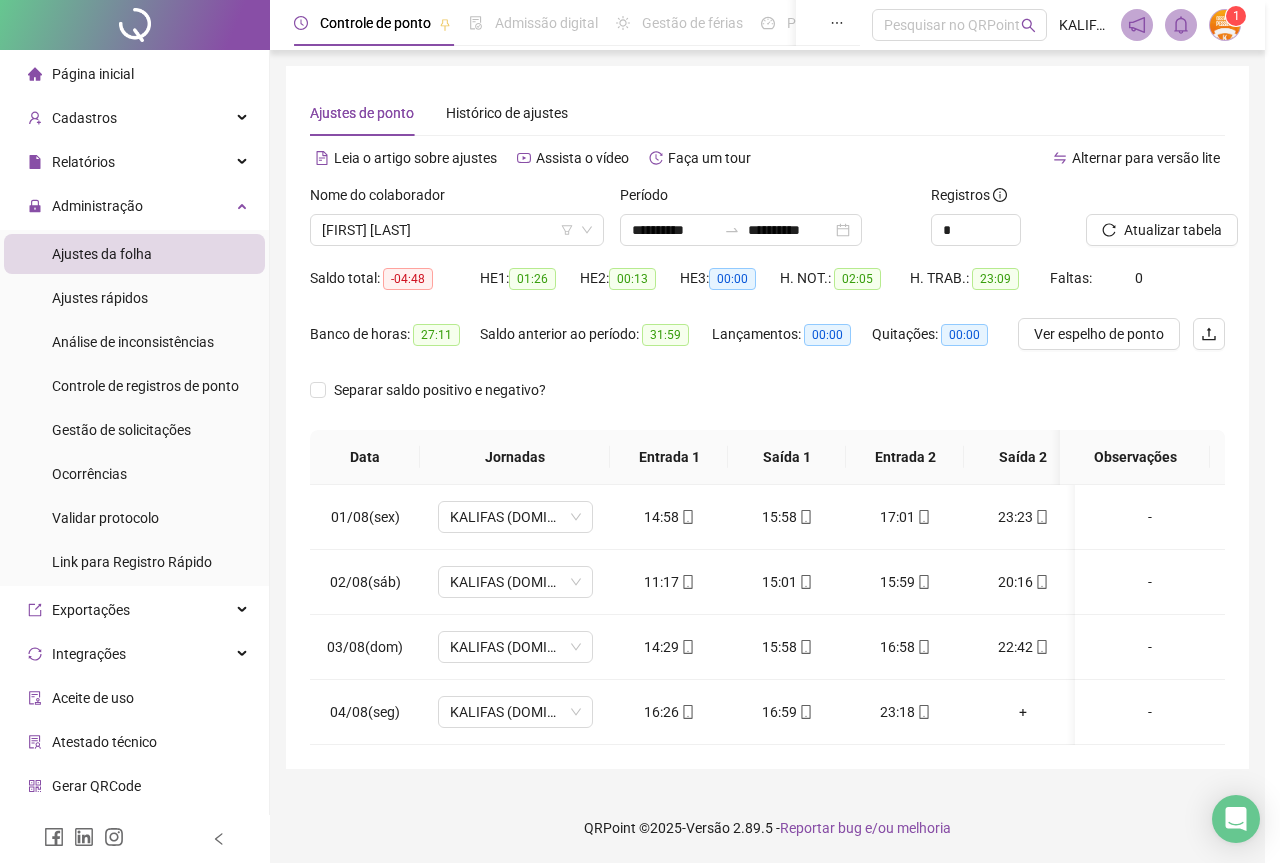 type on "**********" 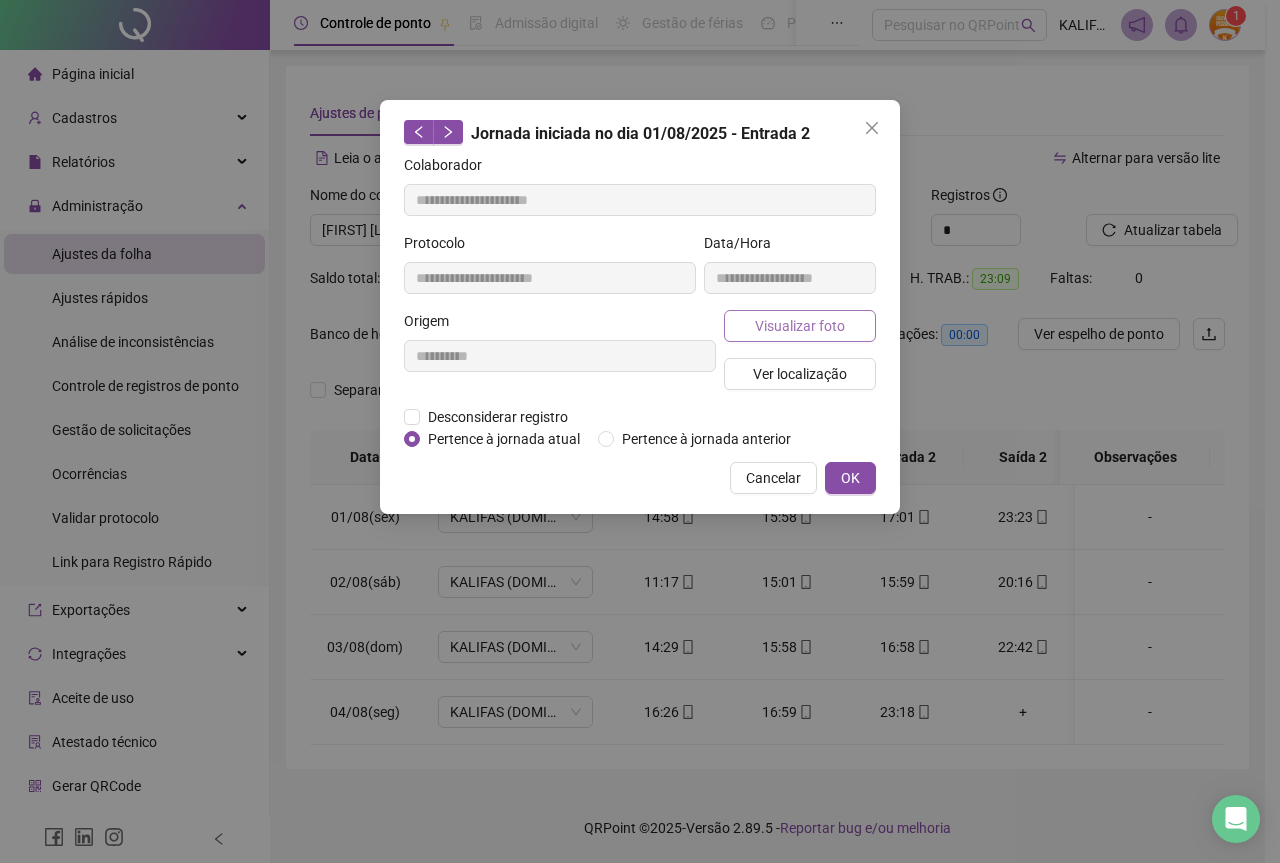 click on "Visualizar foto" at bounding box center [800, 326] 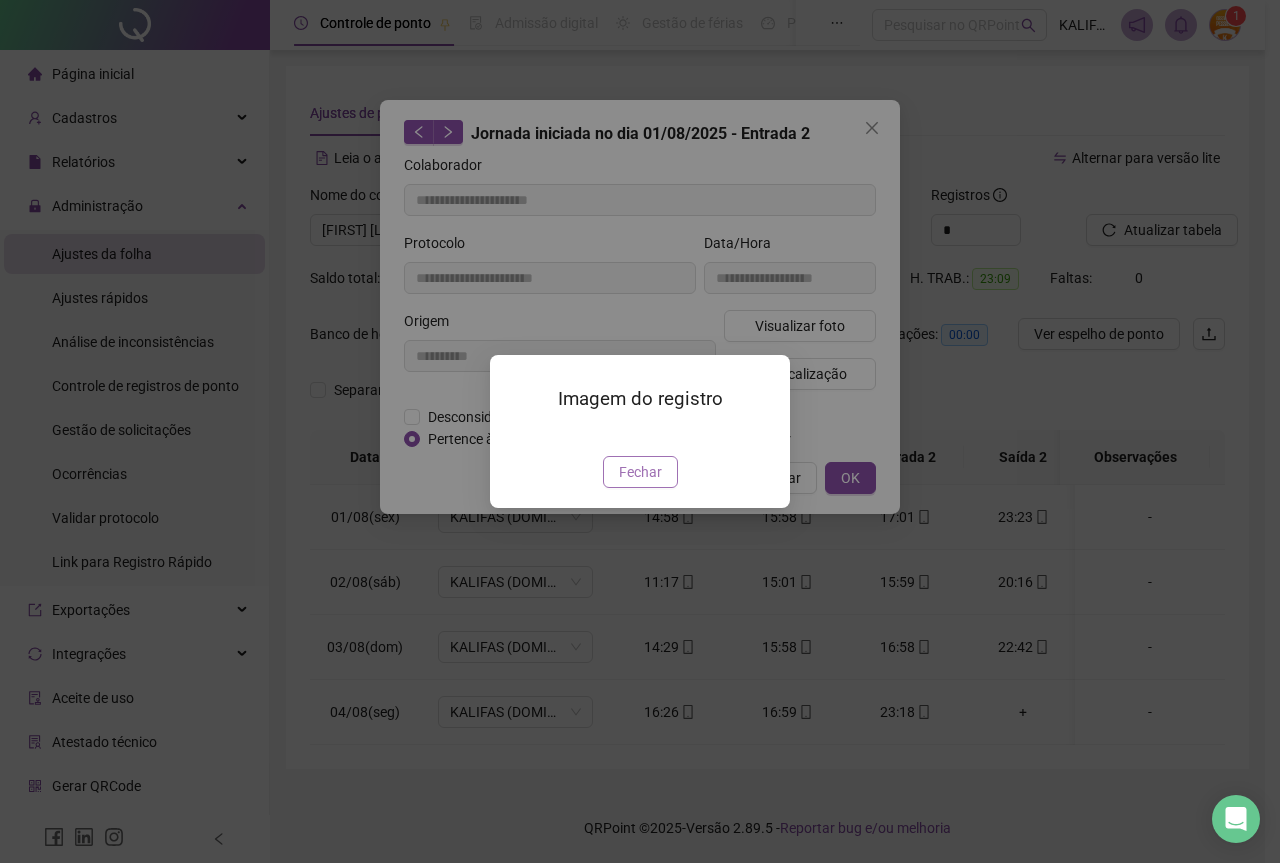 click on "Fechar" at bounding box center [640, 472] 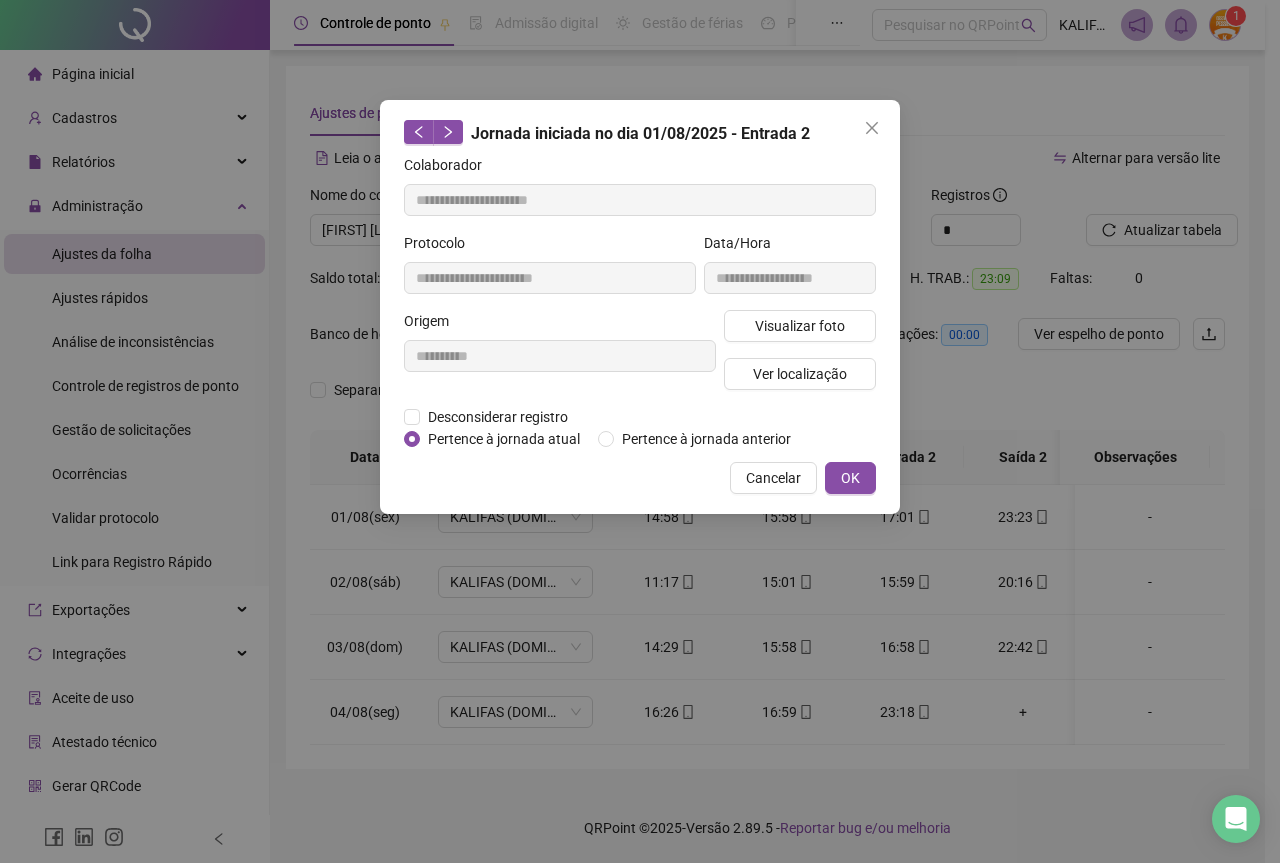 click on "**********" at bounding box center (640, 307) 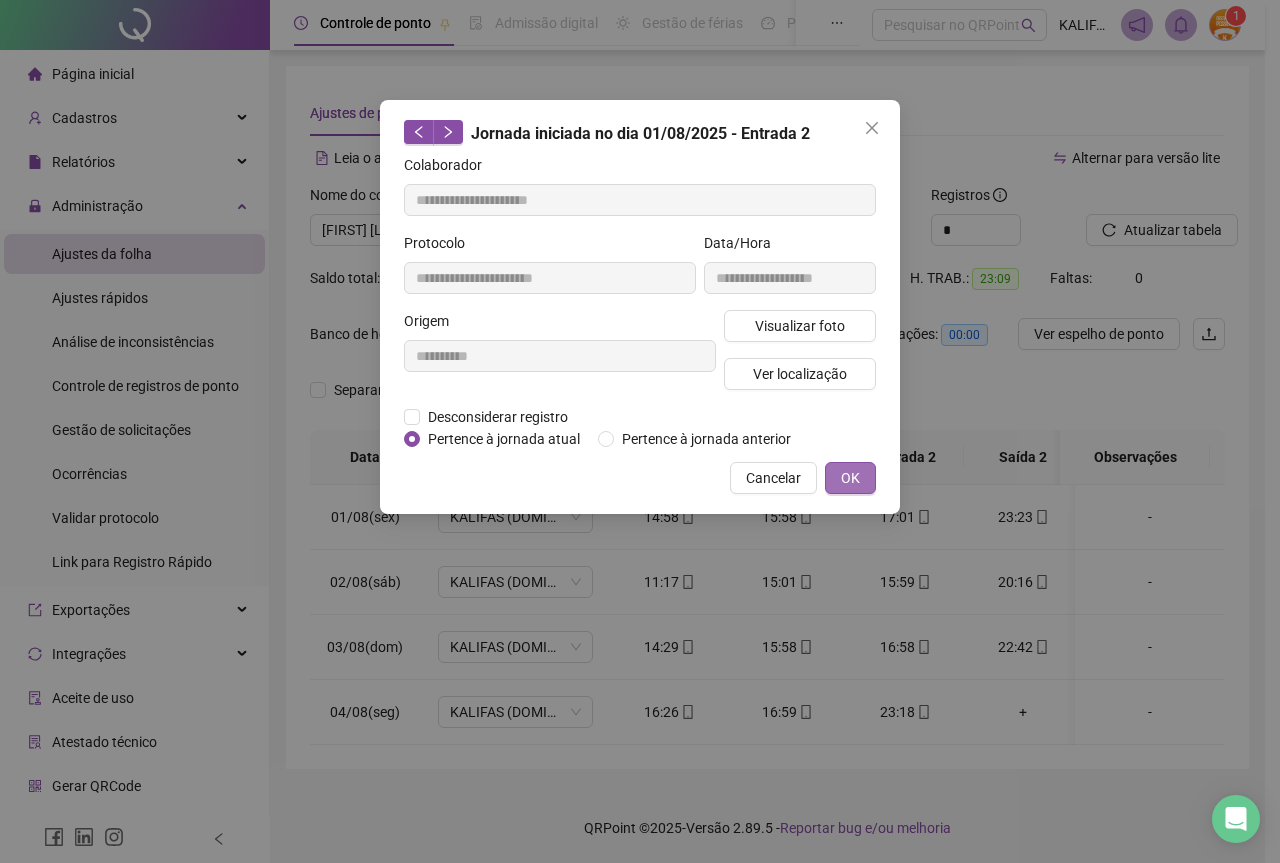 click on "OK" at bounding box center [850, 478] 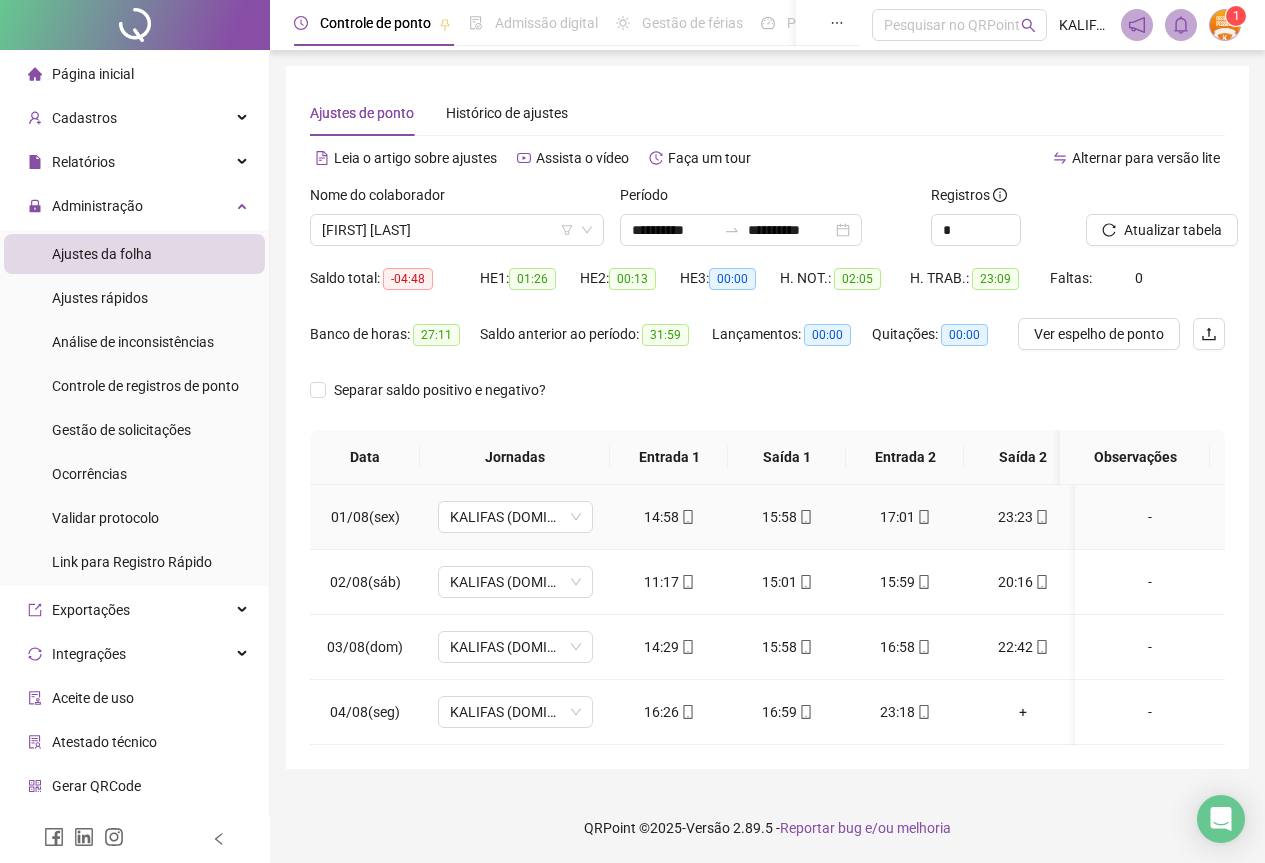 click on "23:23" at bounding box center [1023, 517] 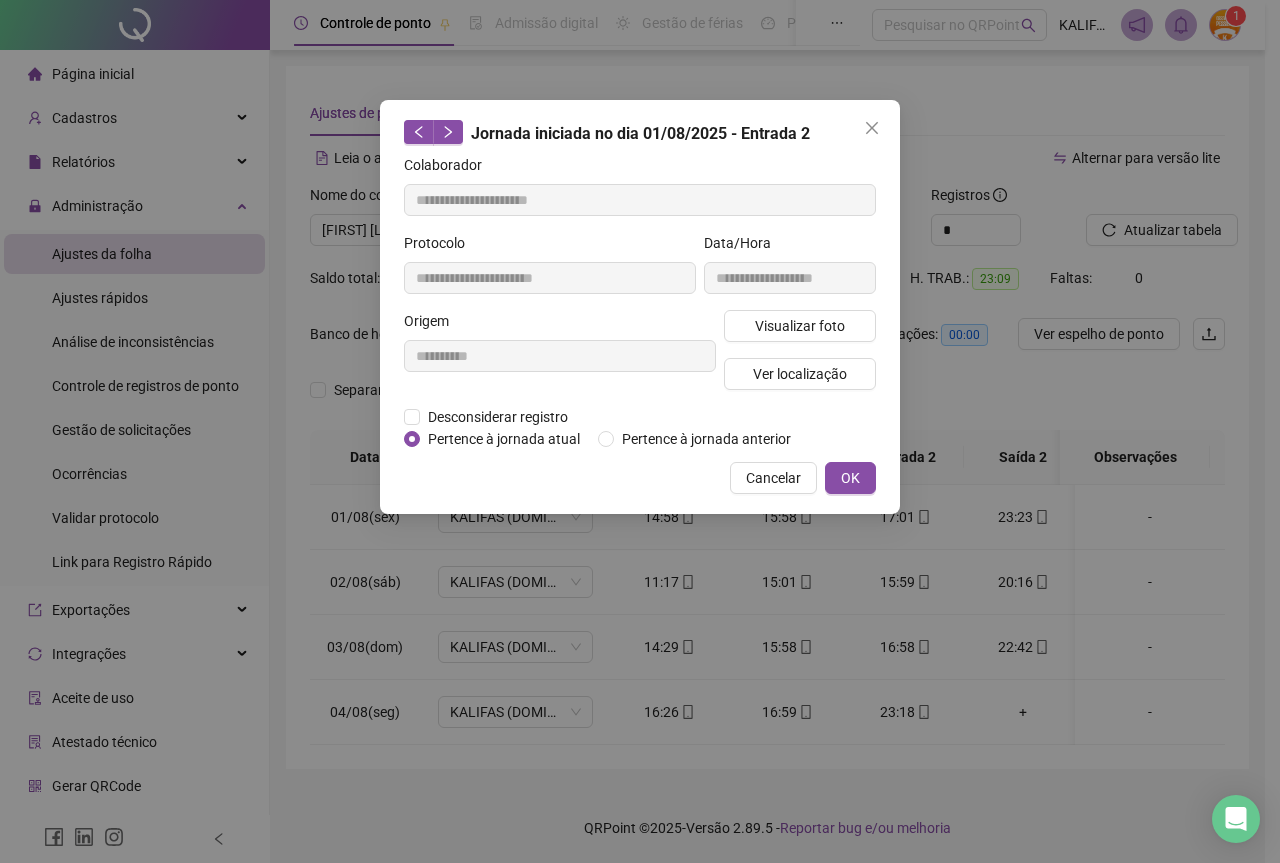 type on "**********" 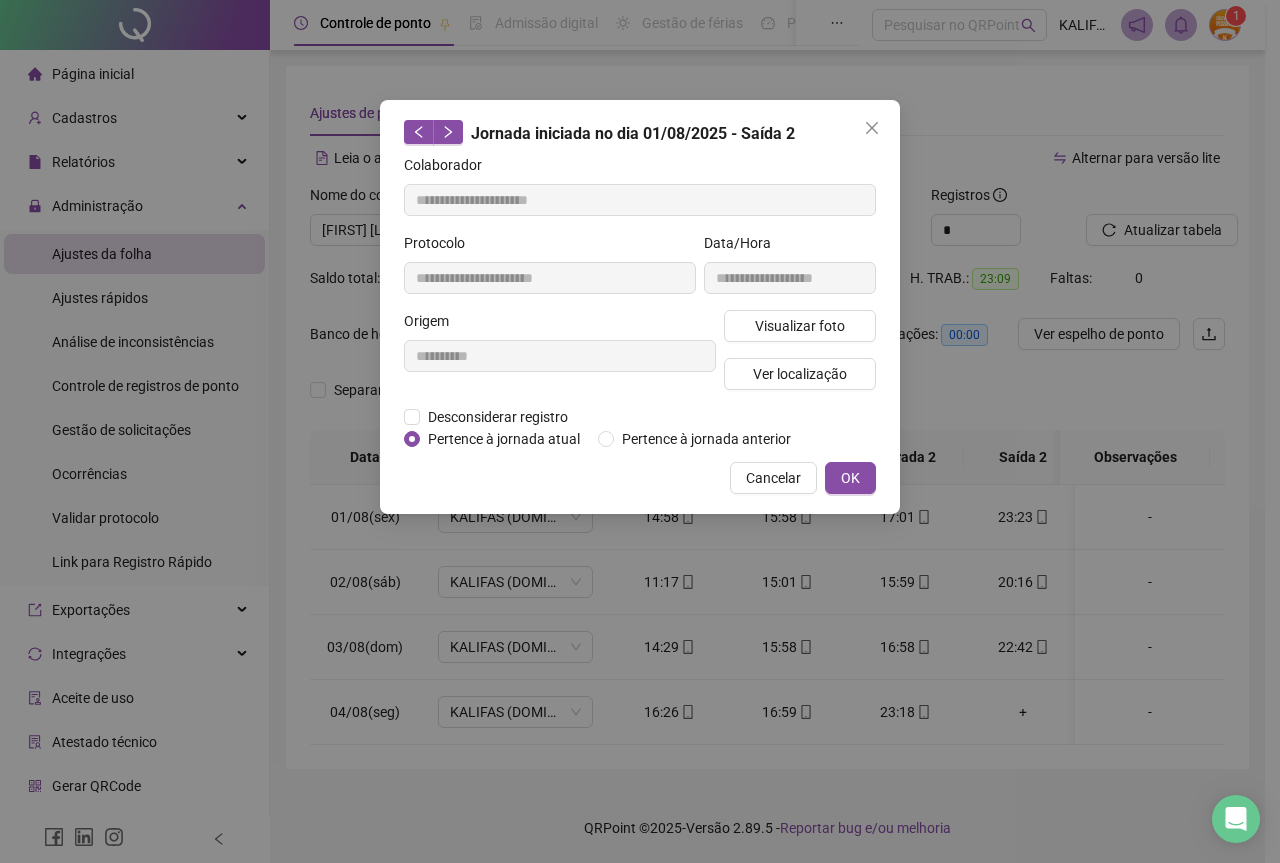 click on "Visualizar foto Ver localização" at bounding box center (800, 358) 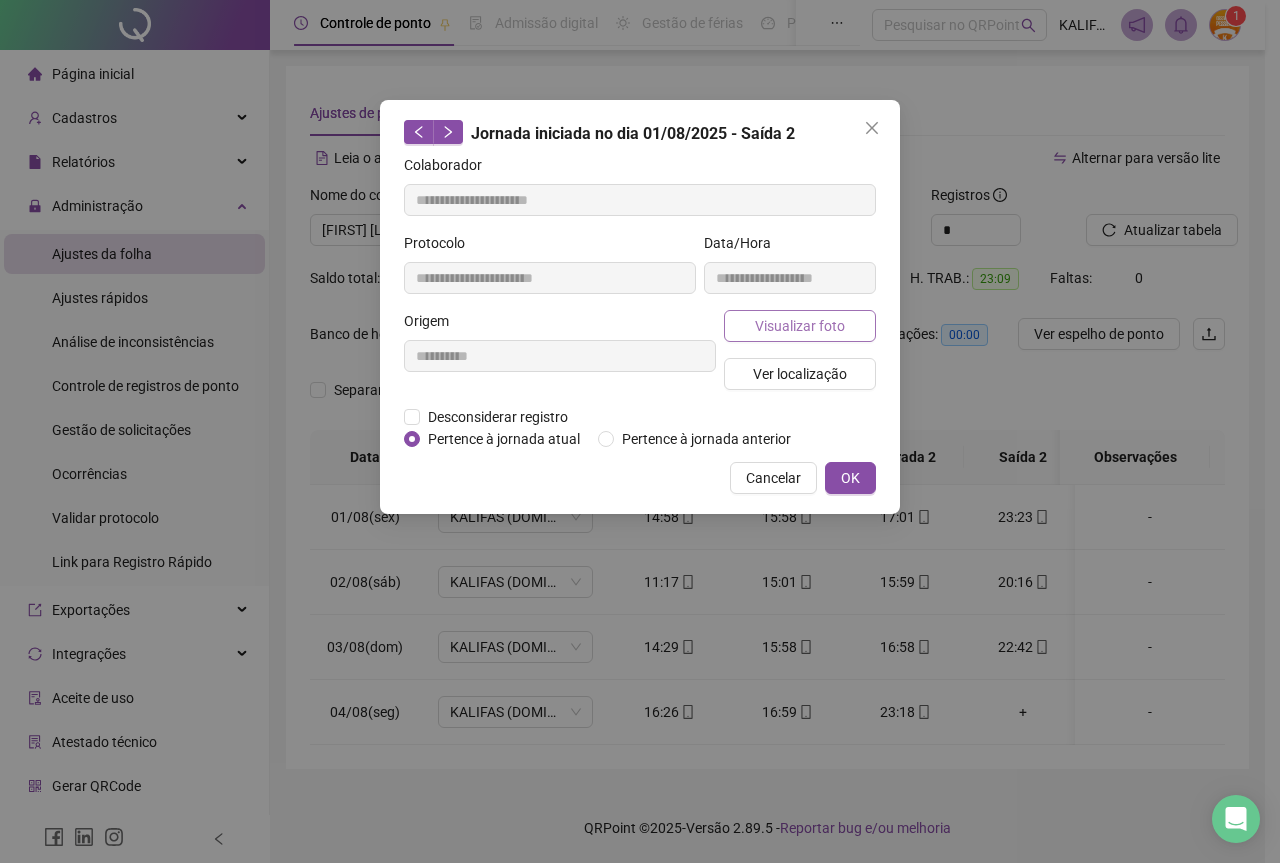 click on "Visualizar foto" at bounding box center (800, 326) 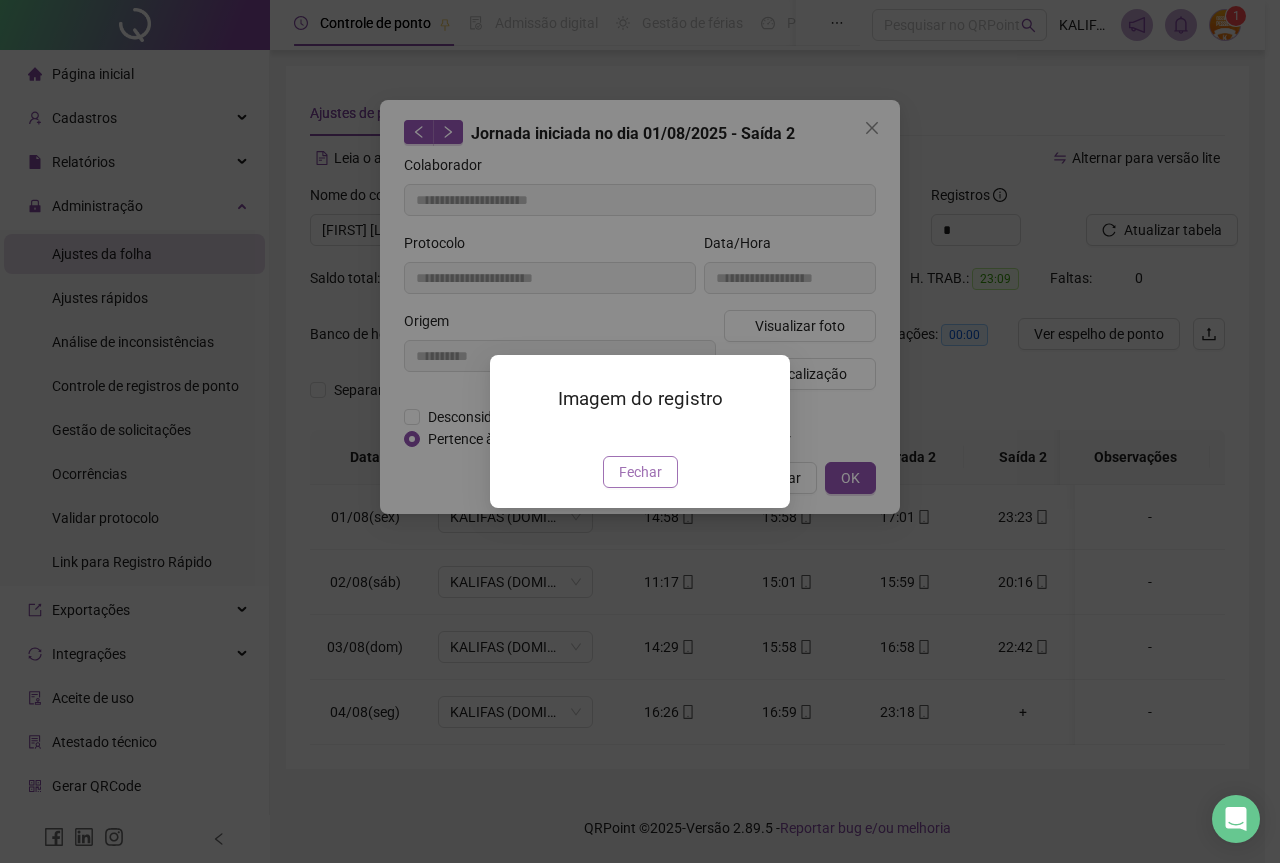 click on "Fechar" at bounding box center (640, 472) 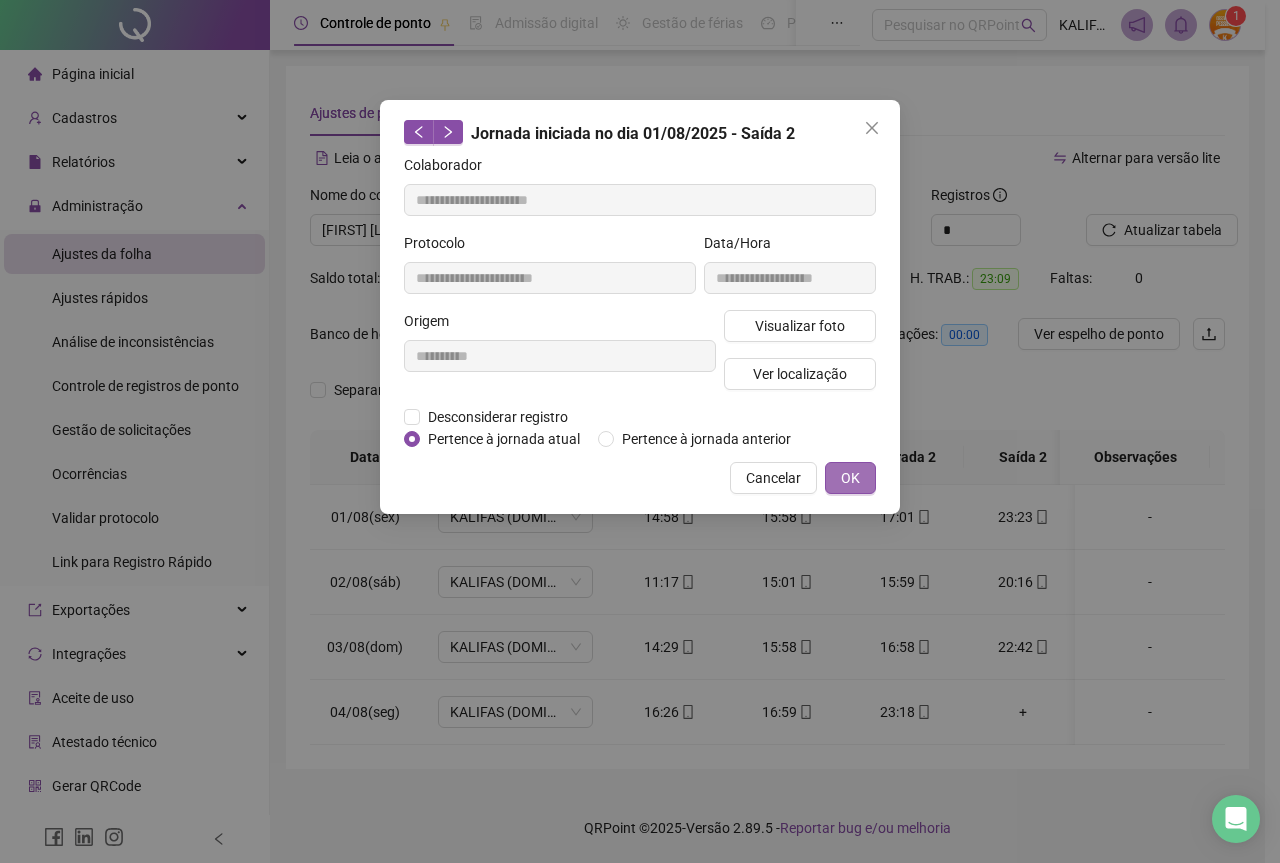 click on "OK" at bounding box center [850, 478] 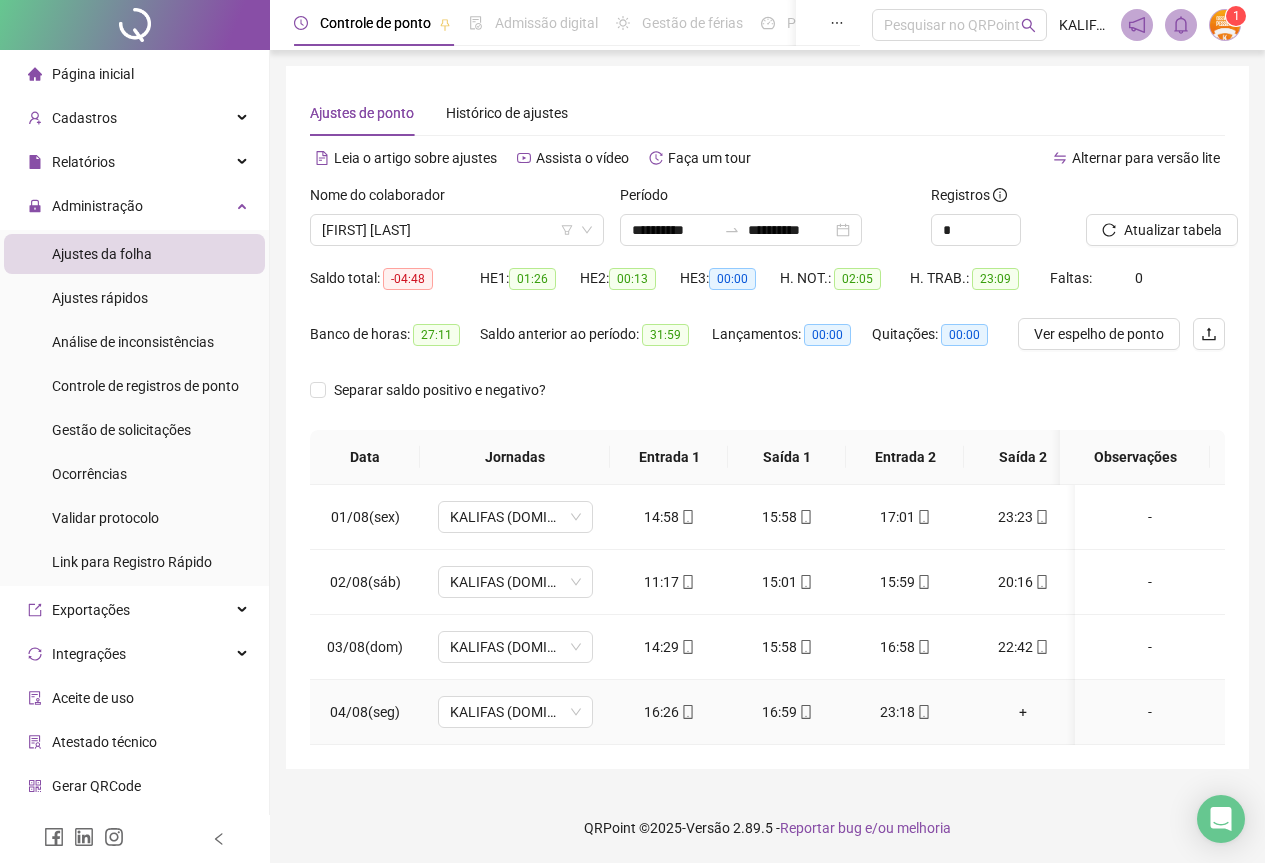 click at bounding box center (687, 712) 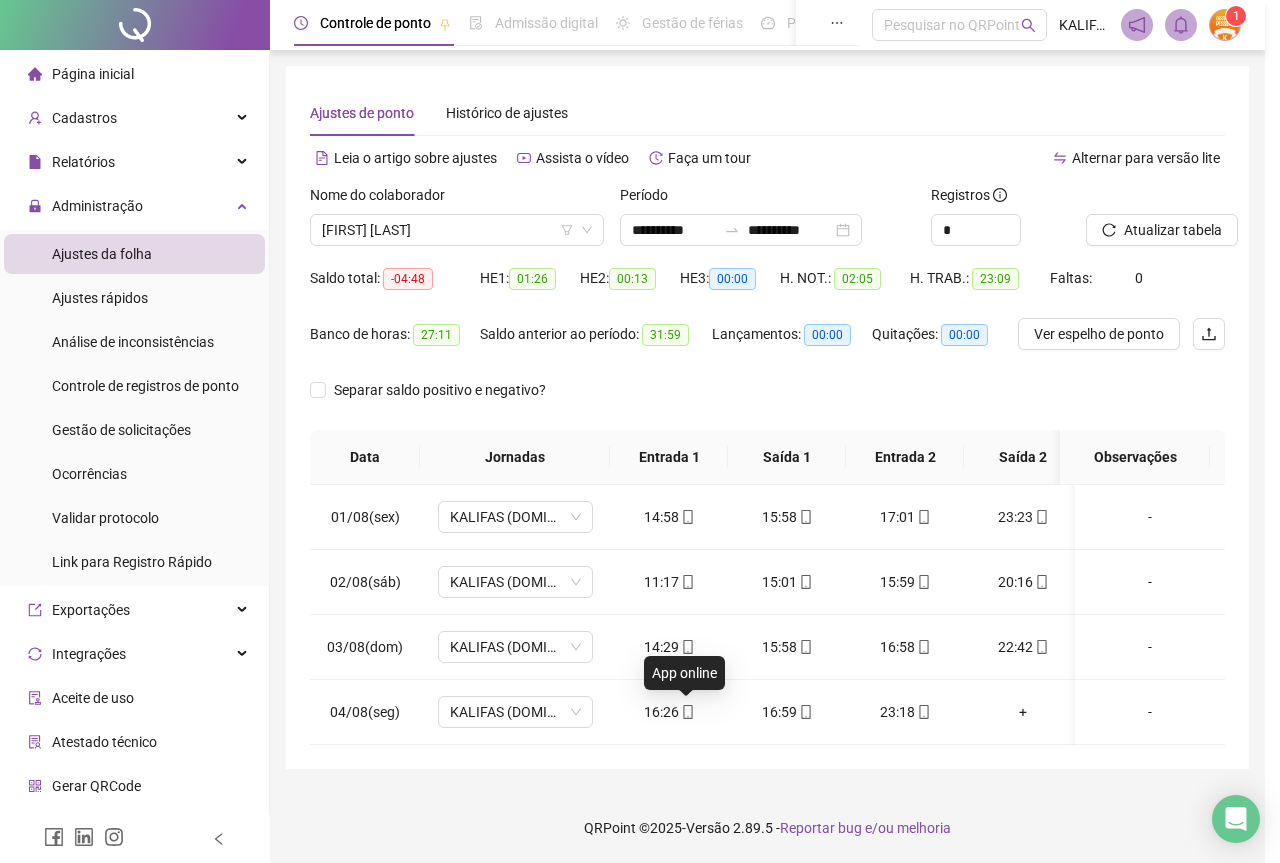 type on "**********" 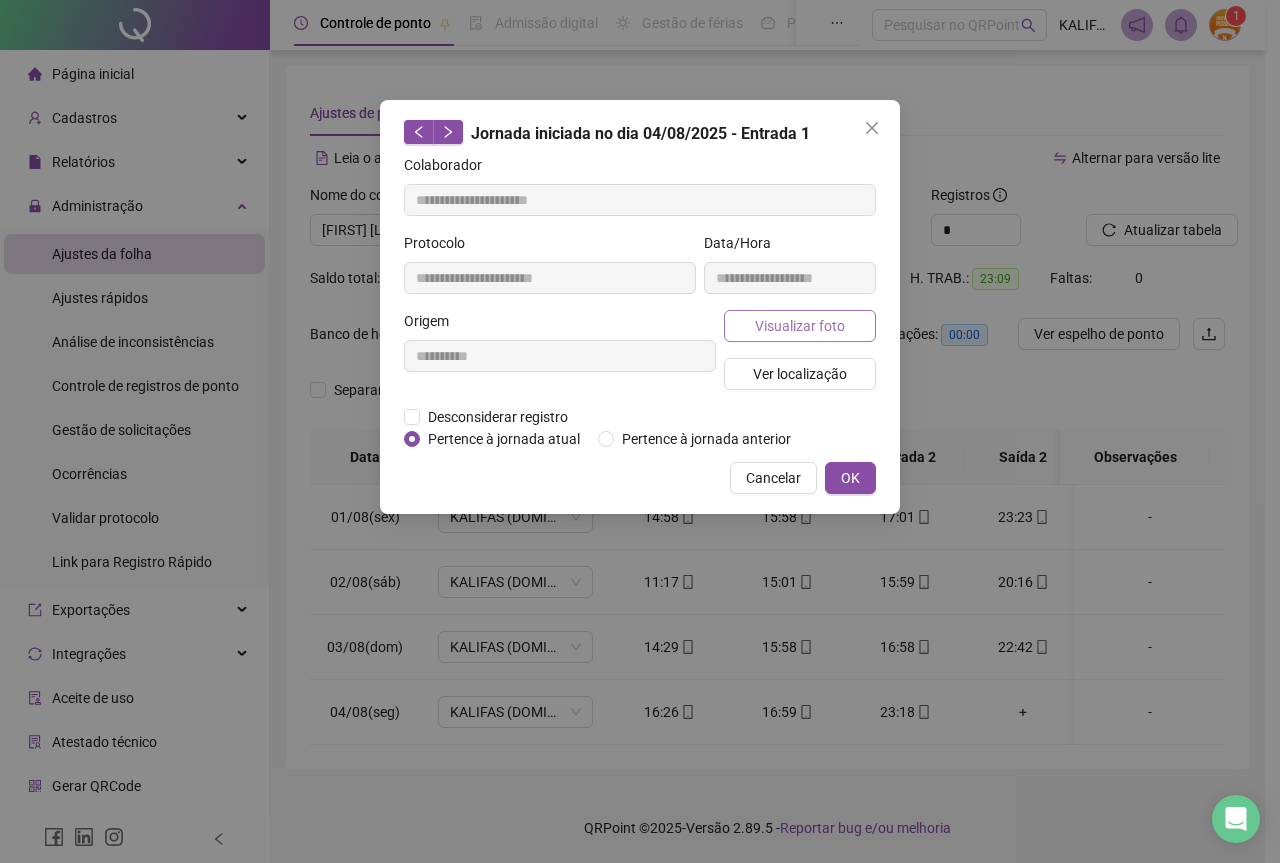 click on "Visualizar foto" at bounding box center [800, 326] 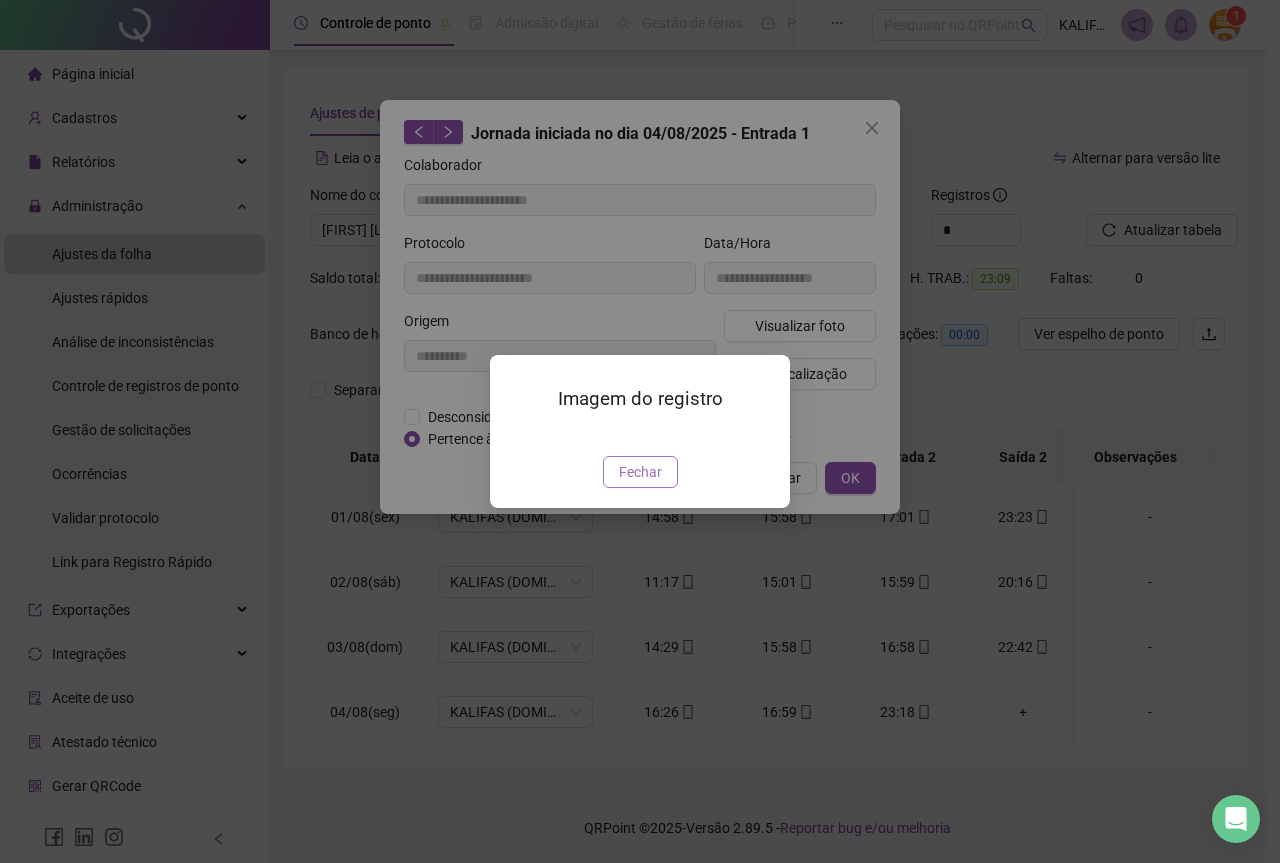 click on "Fechar" at bounding box center [640, 472] 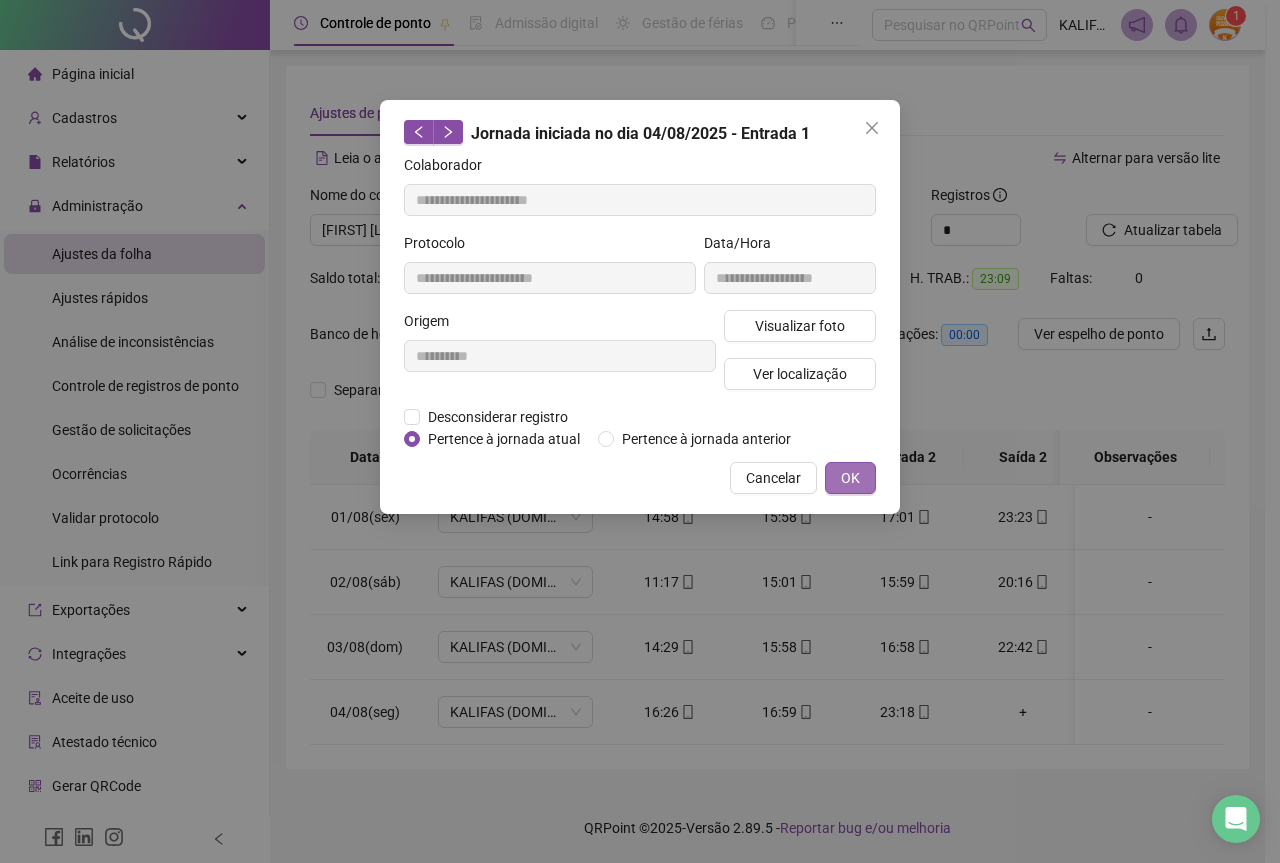 click on "OK" at bounding box center (850, 478) 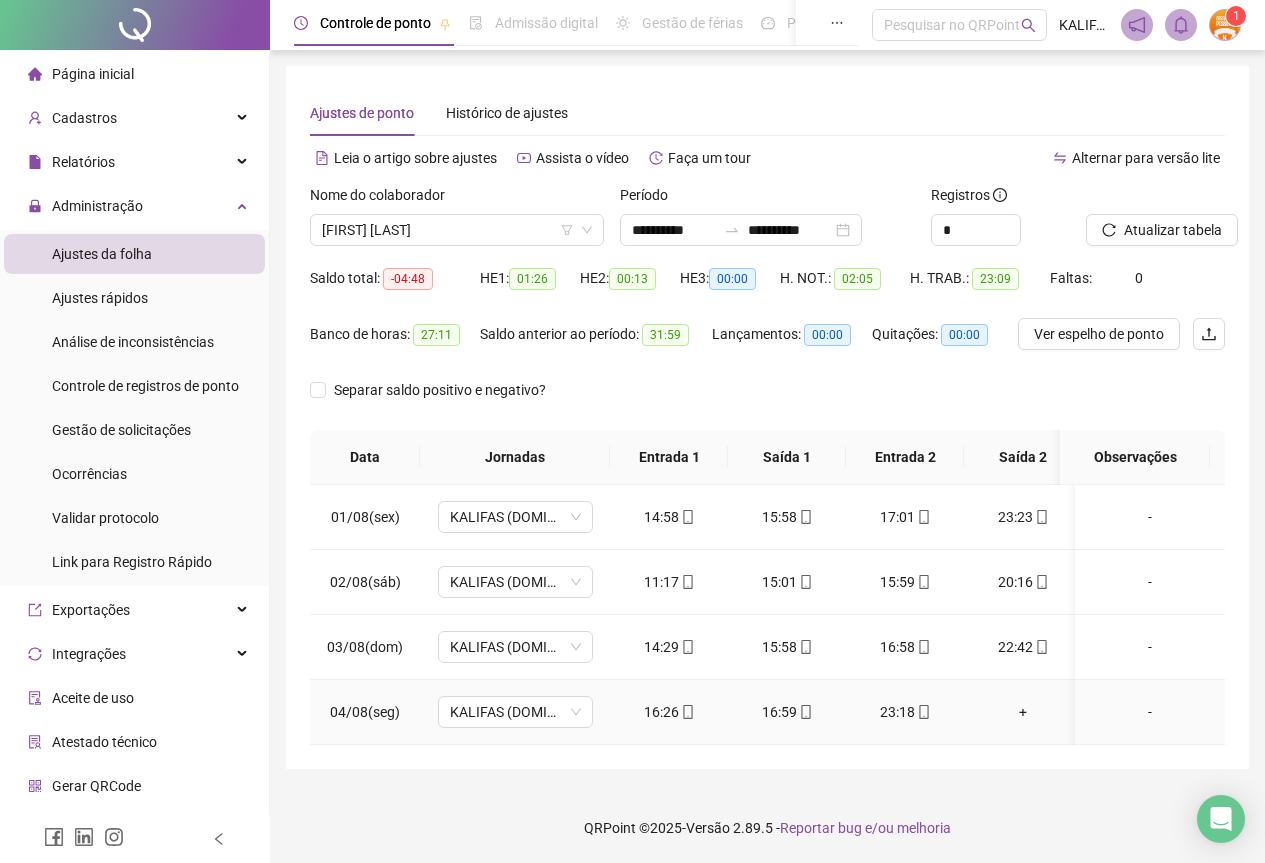click on "+" at bounding box center (1023, 712) 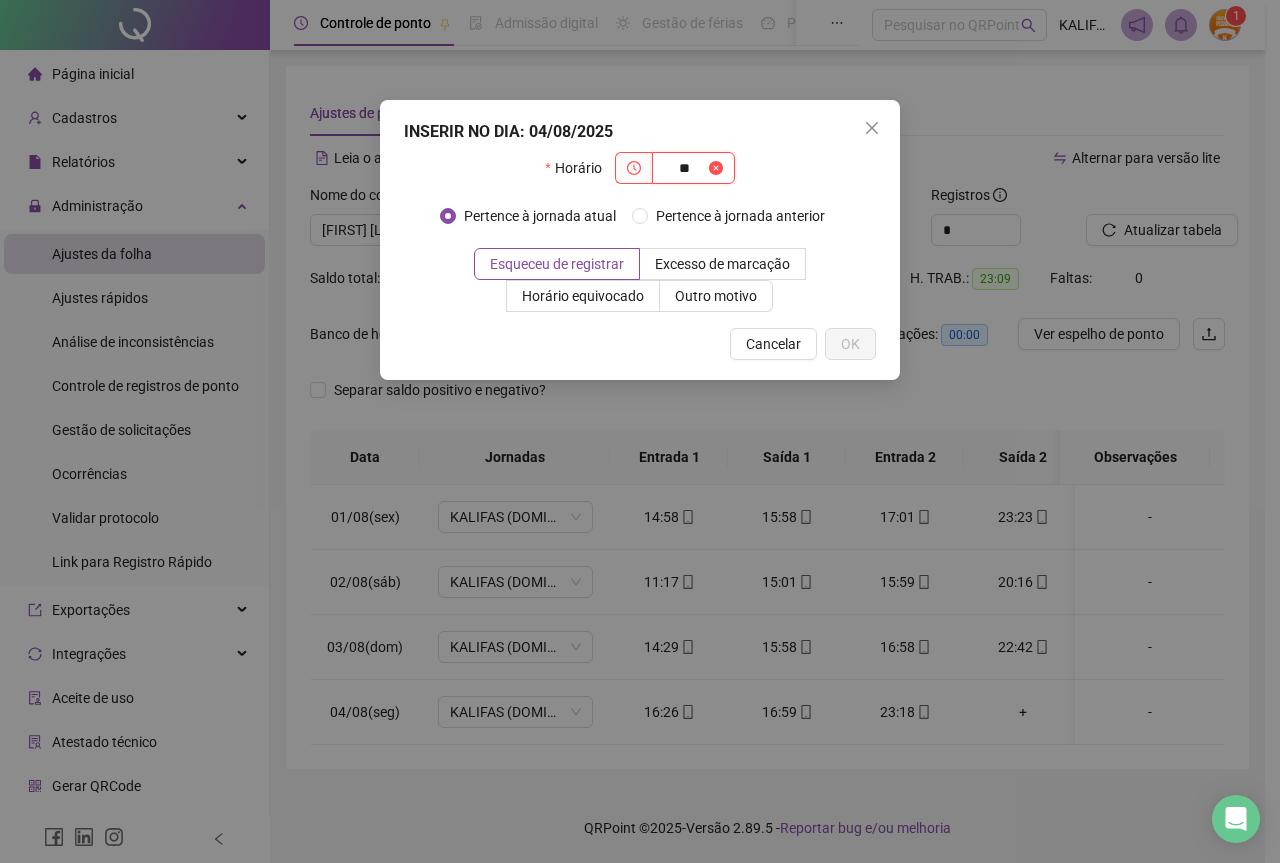 type on "*" 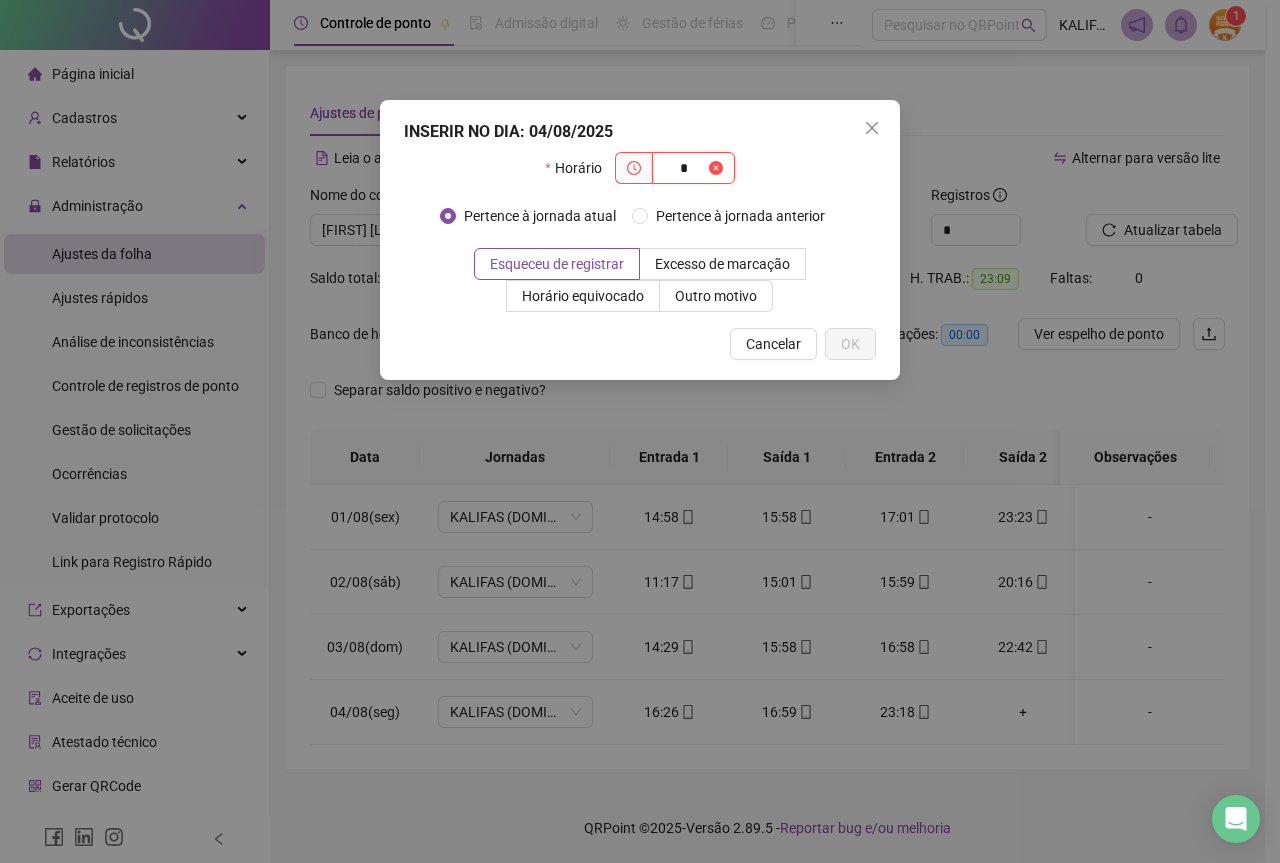 type 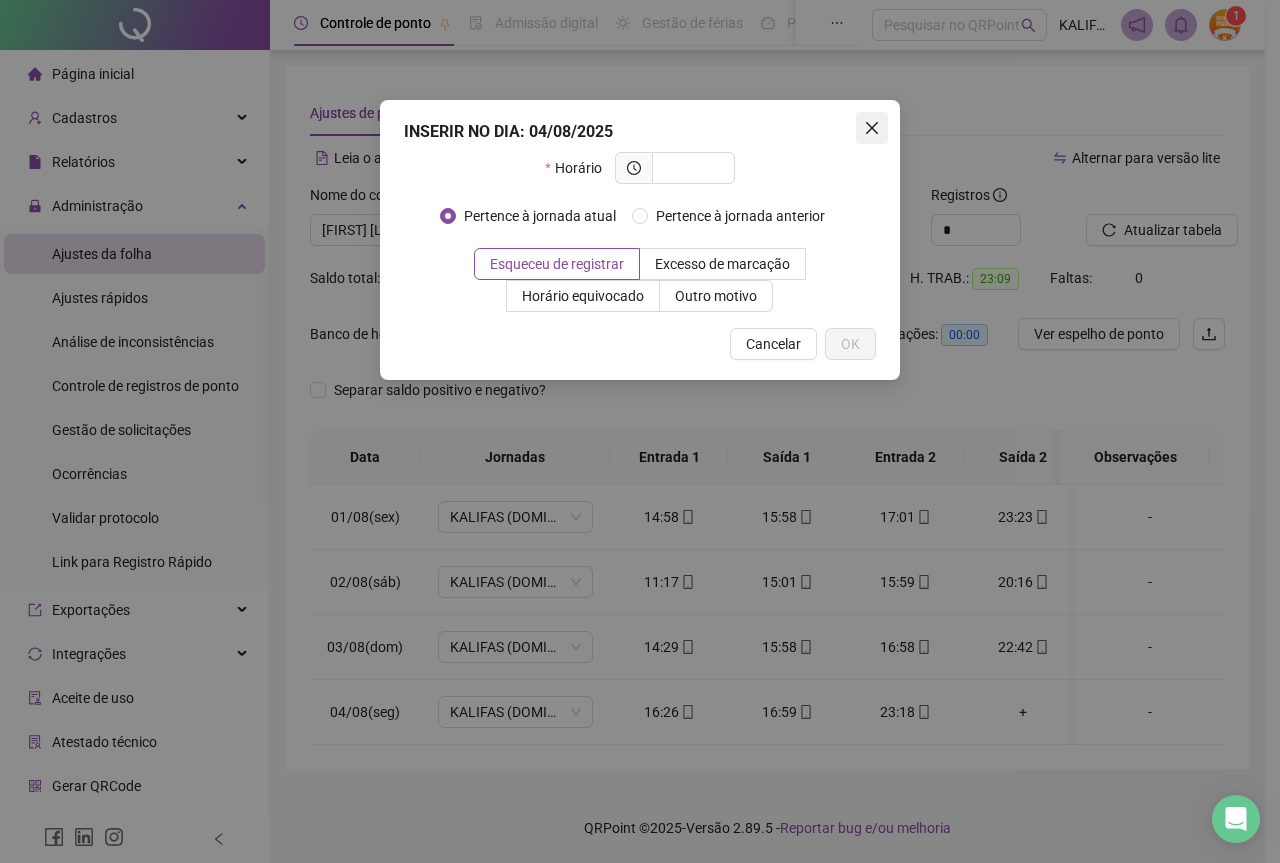click 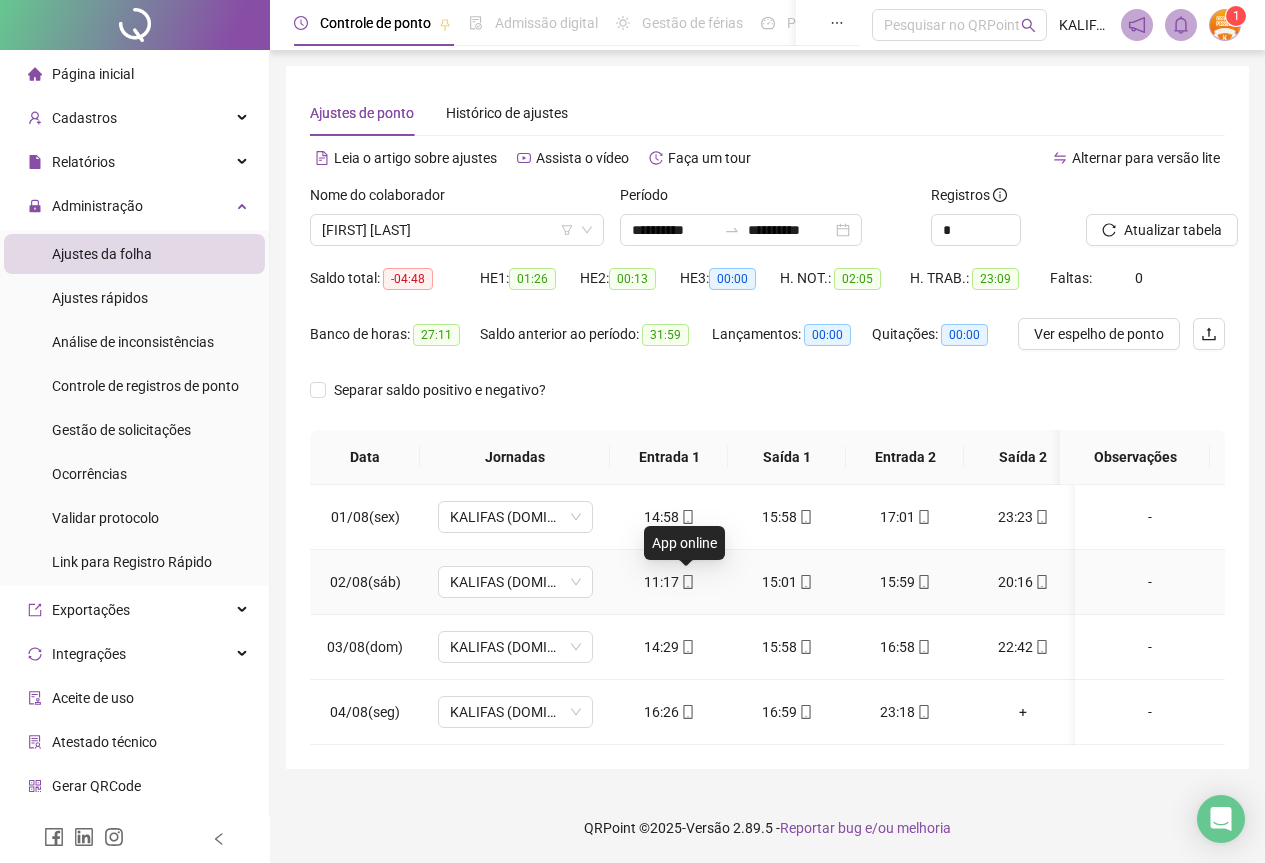 click 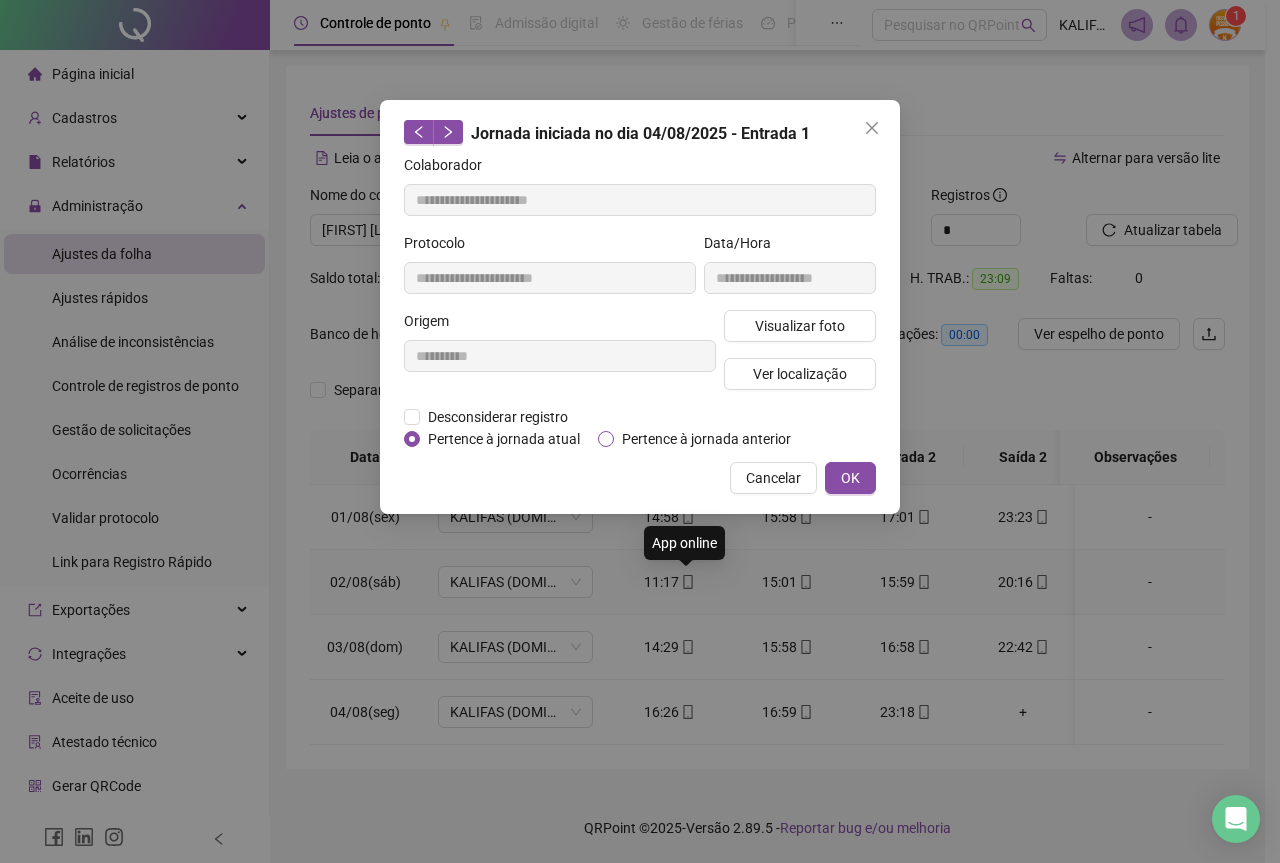 type on "**********" 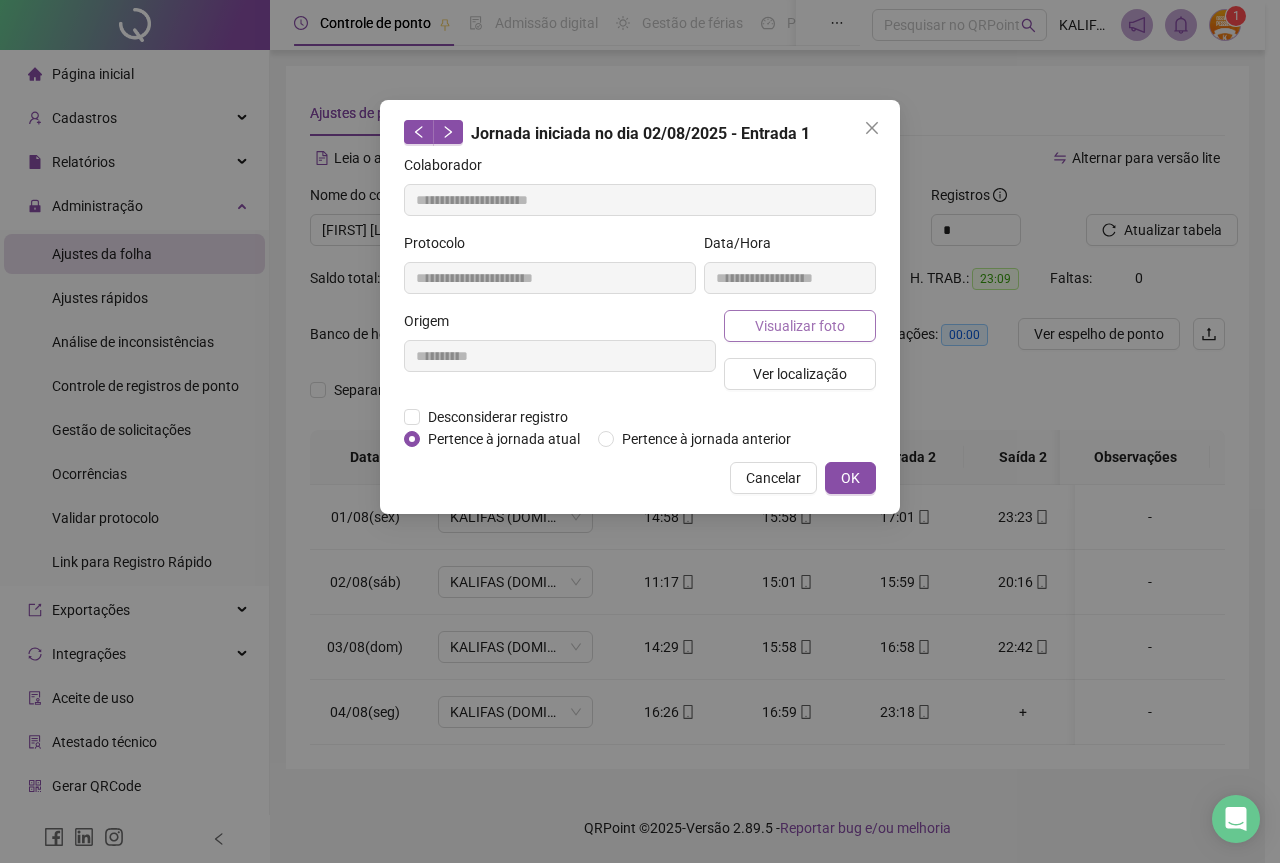 click on "Visualizar foto" at bounding box center [800, 326] 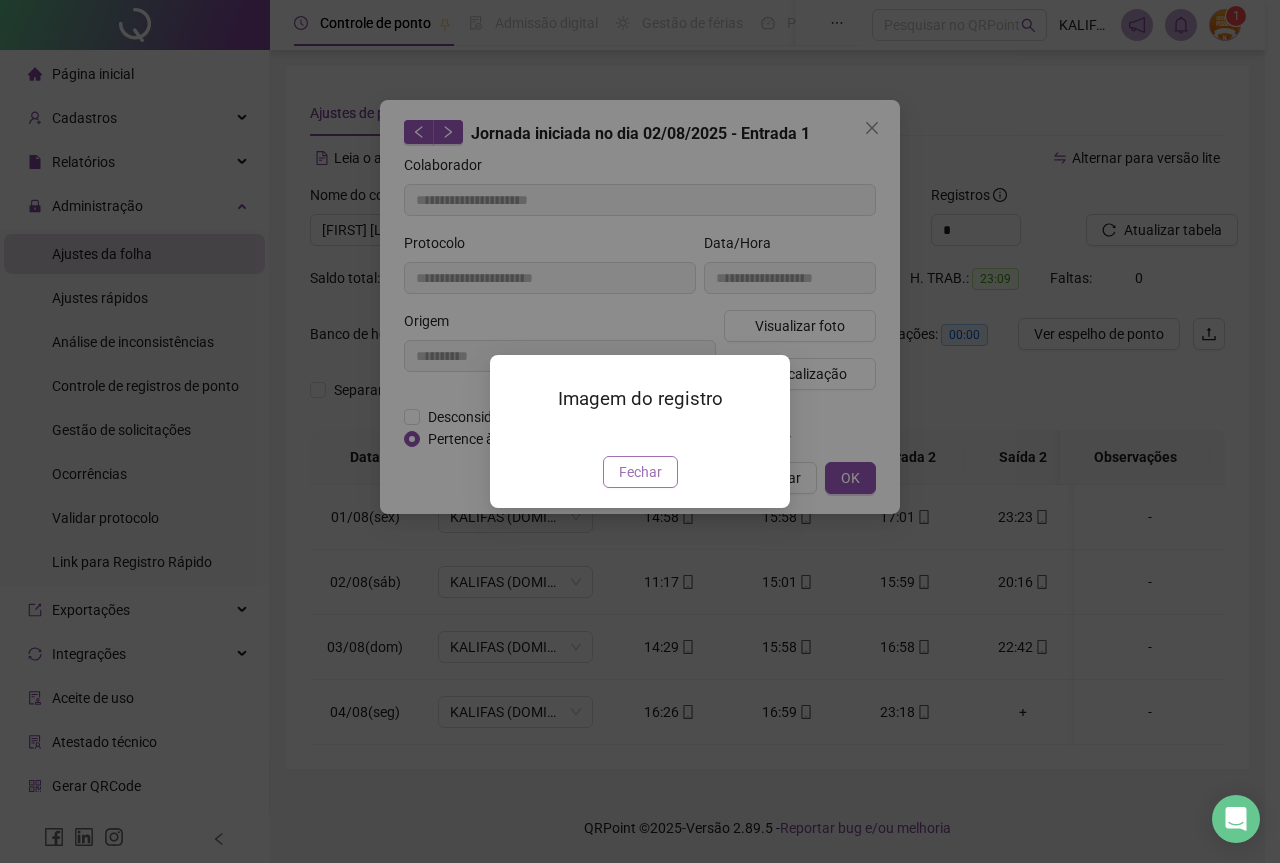 click on "Fechar" at bounding box center (640, 472) 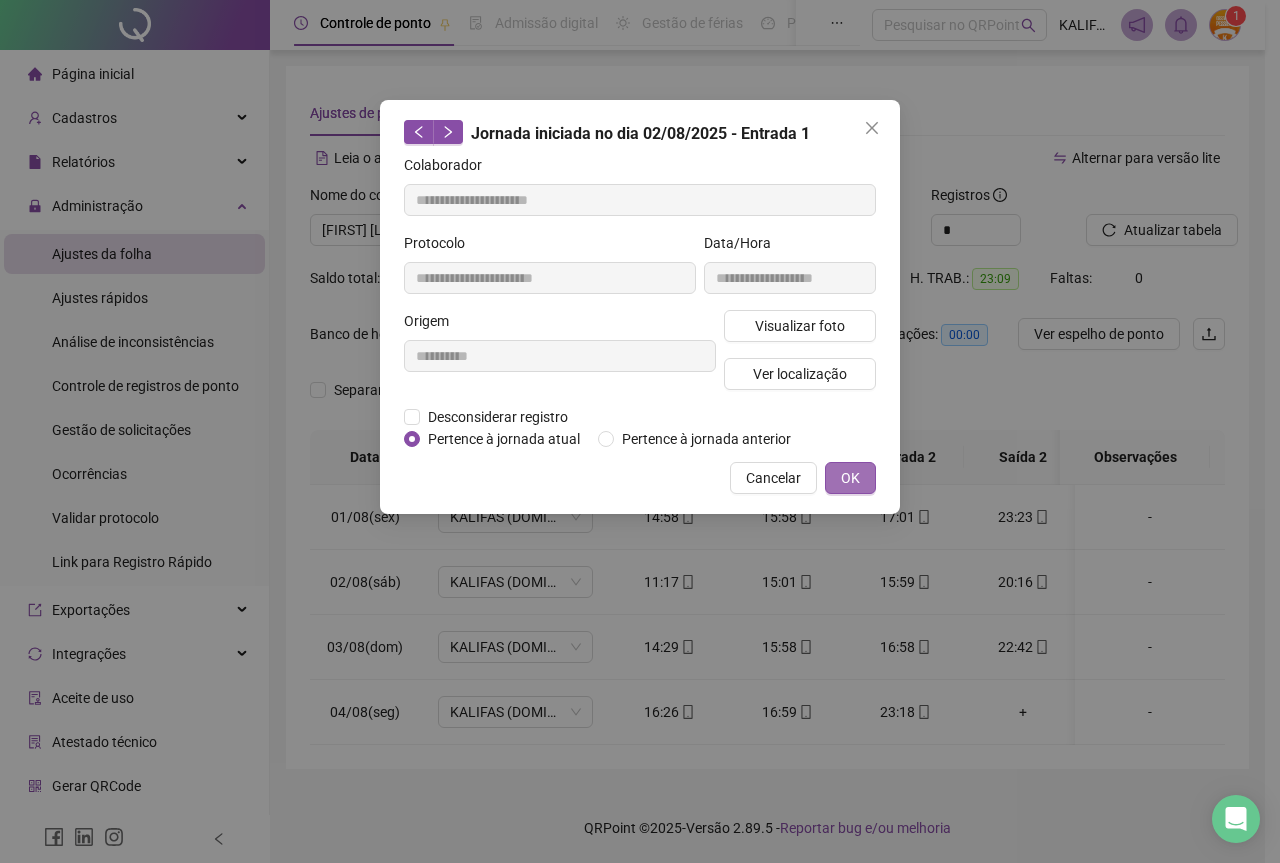 click on "OK" at bounding box center (850, 478) 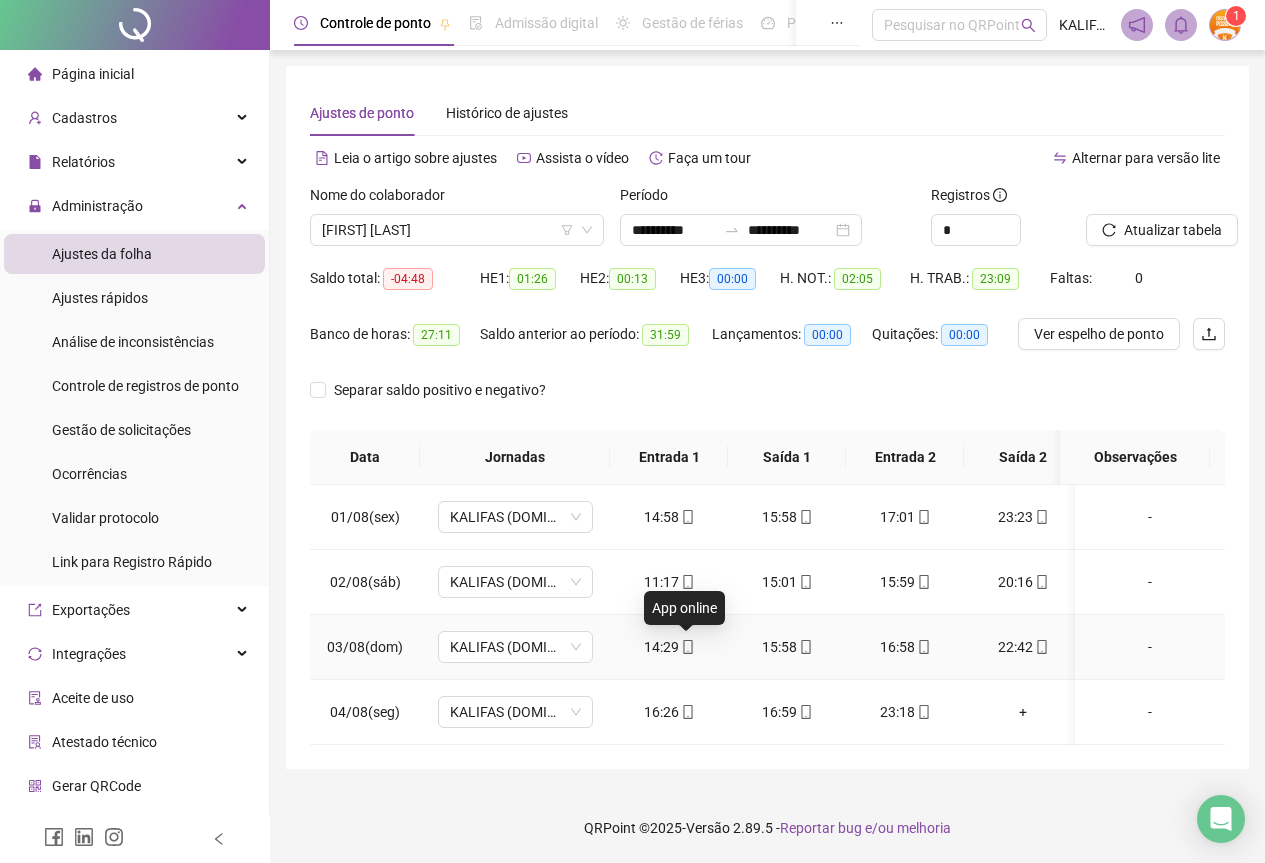 click 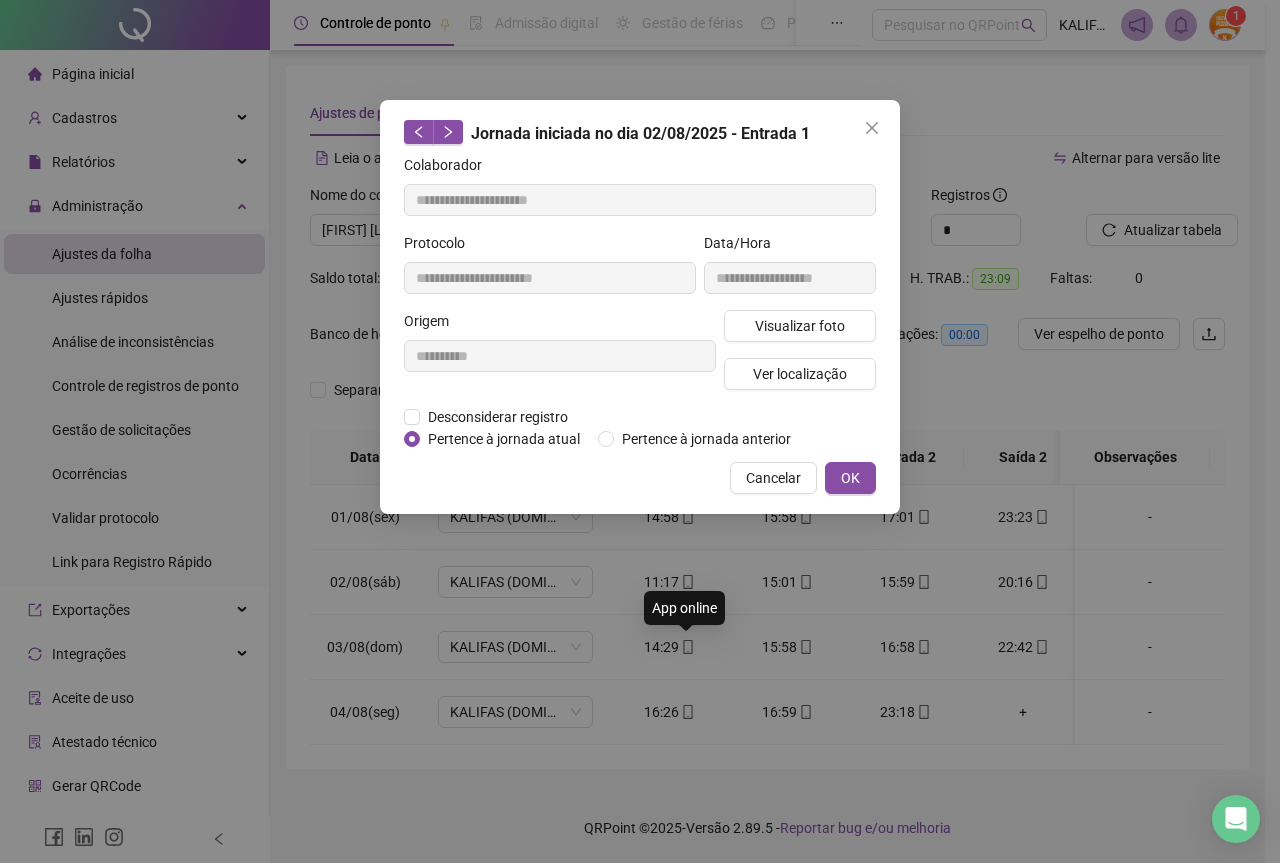 type on "**********" 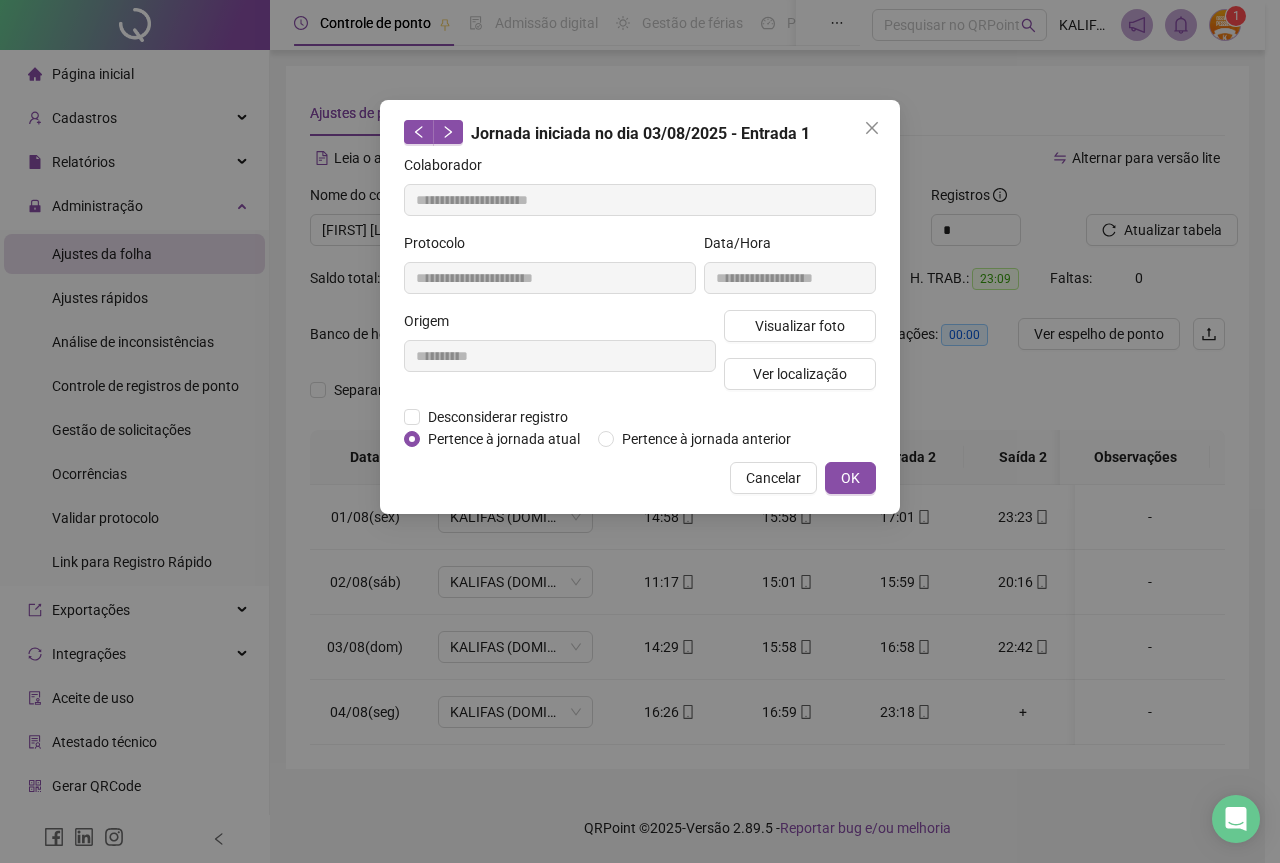 click on "**********" at bounding box center (790, 271) 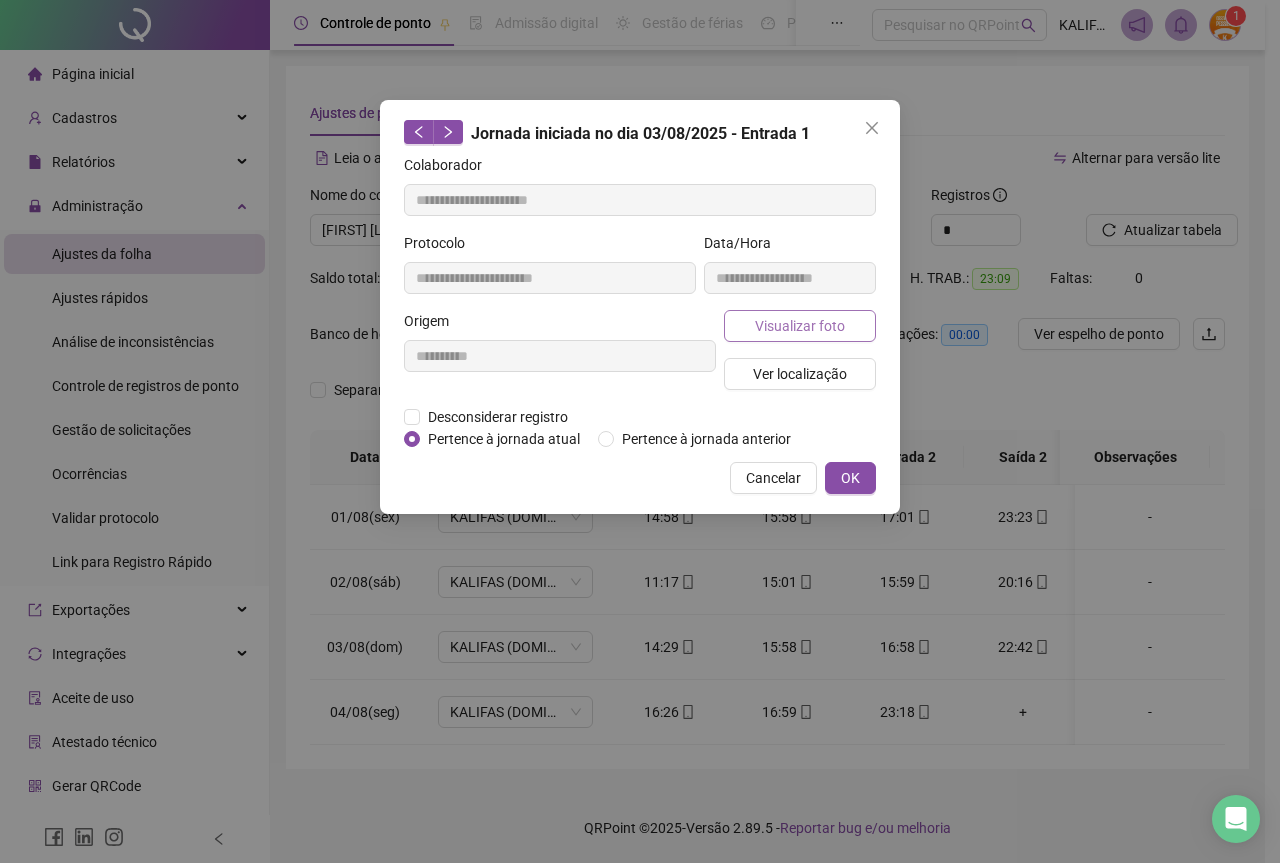 click on "Visualizar foto" at bounding box center [800, 326] 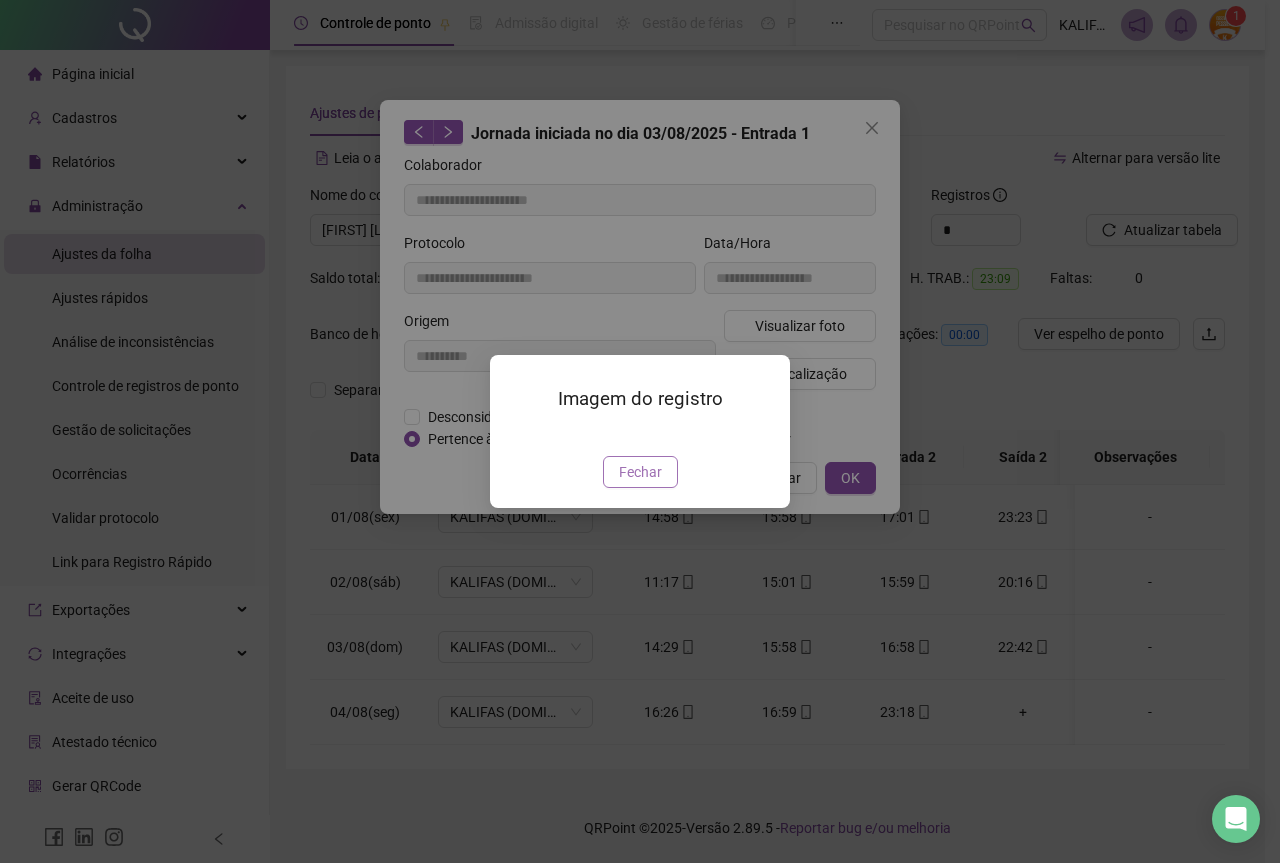 click on "Fechar" at bounding box center (640, 472) 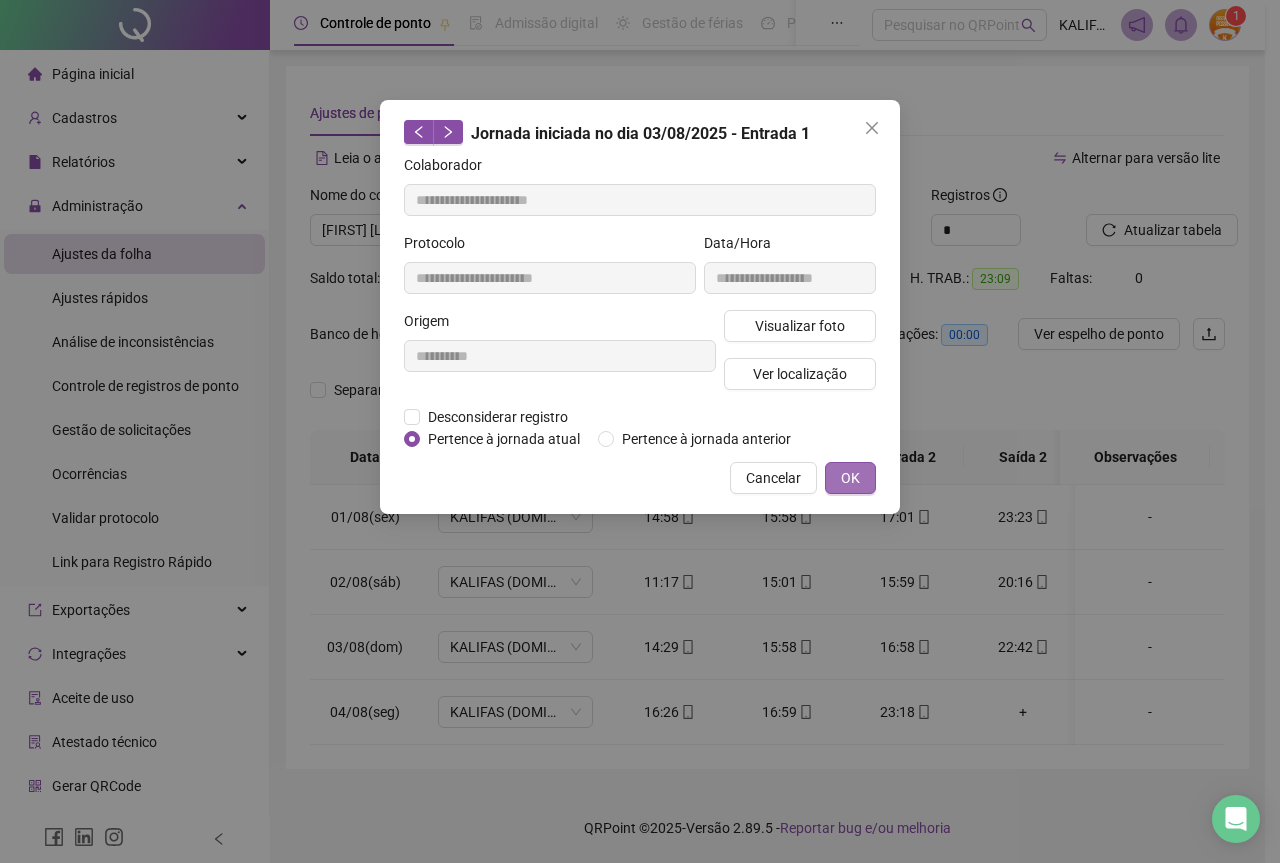 click on "OK" at bounding box center [850, 478] 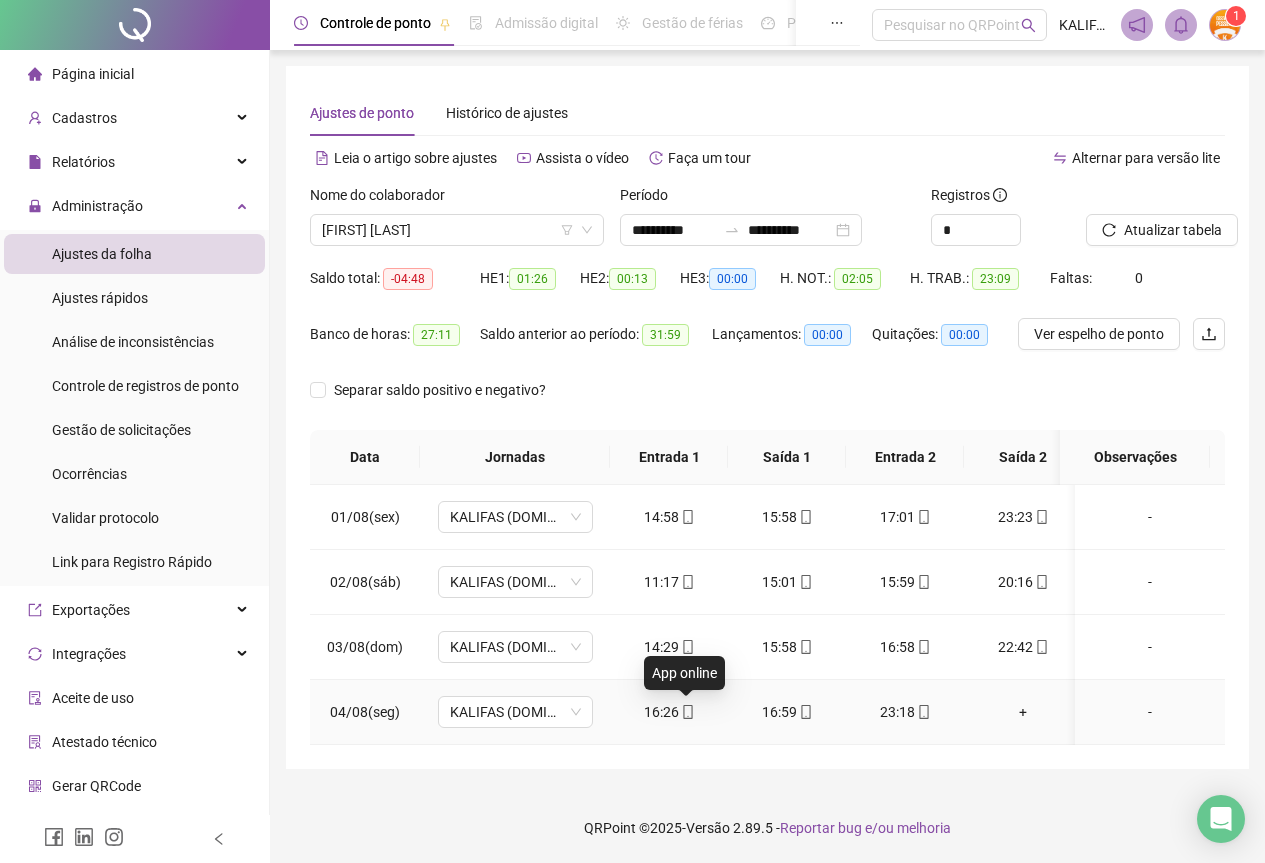 click 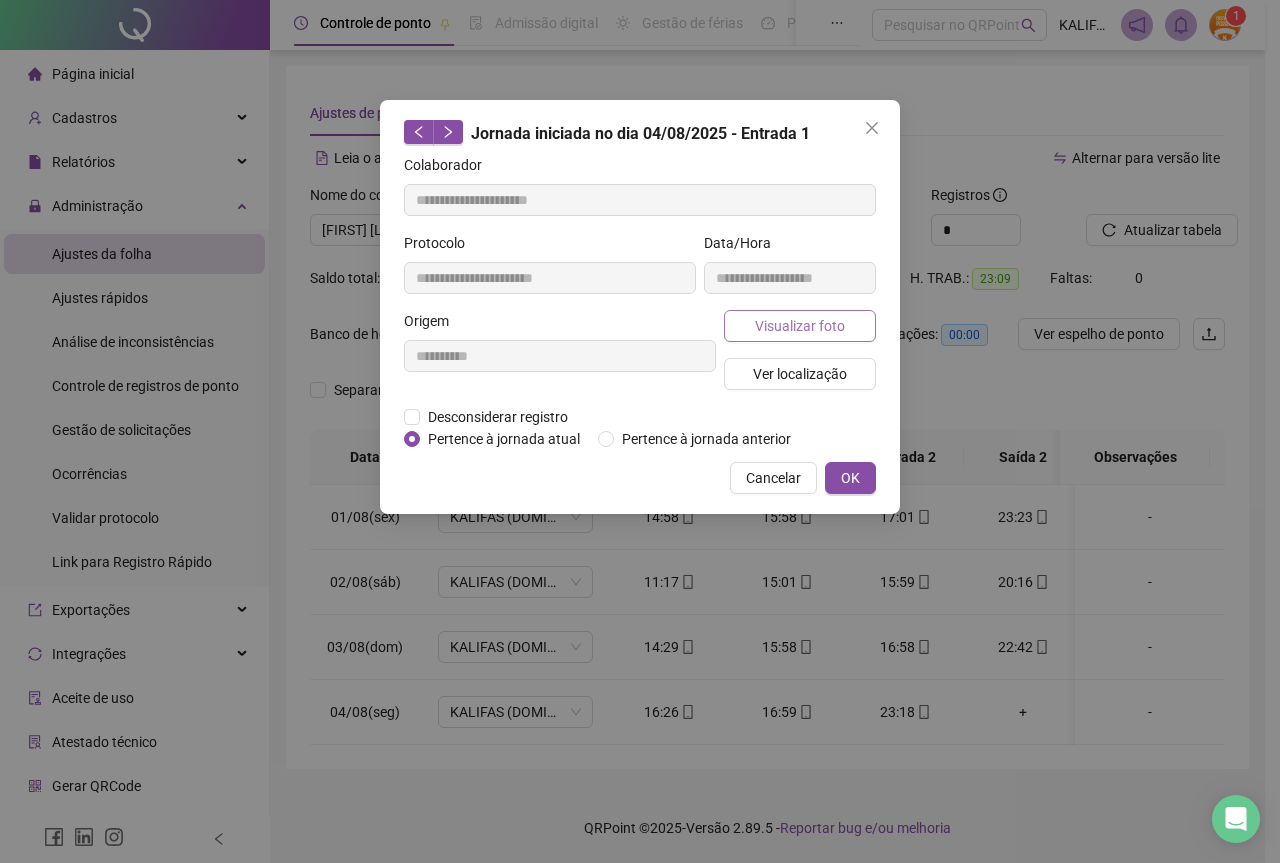 click on "Visualizar foto" at bounding box center (800, 326) 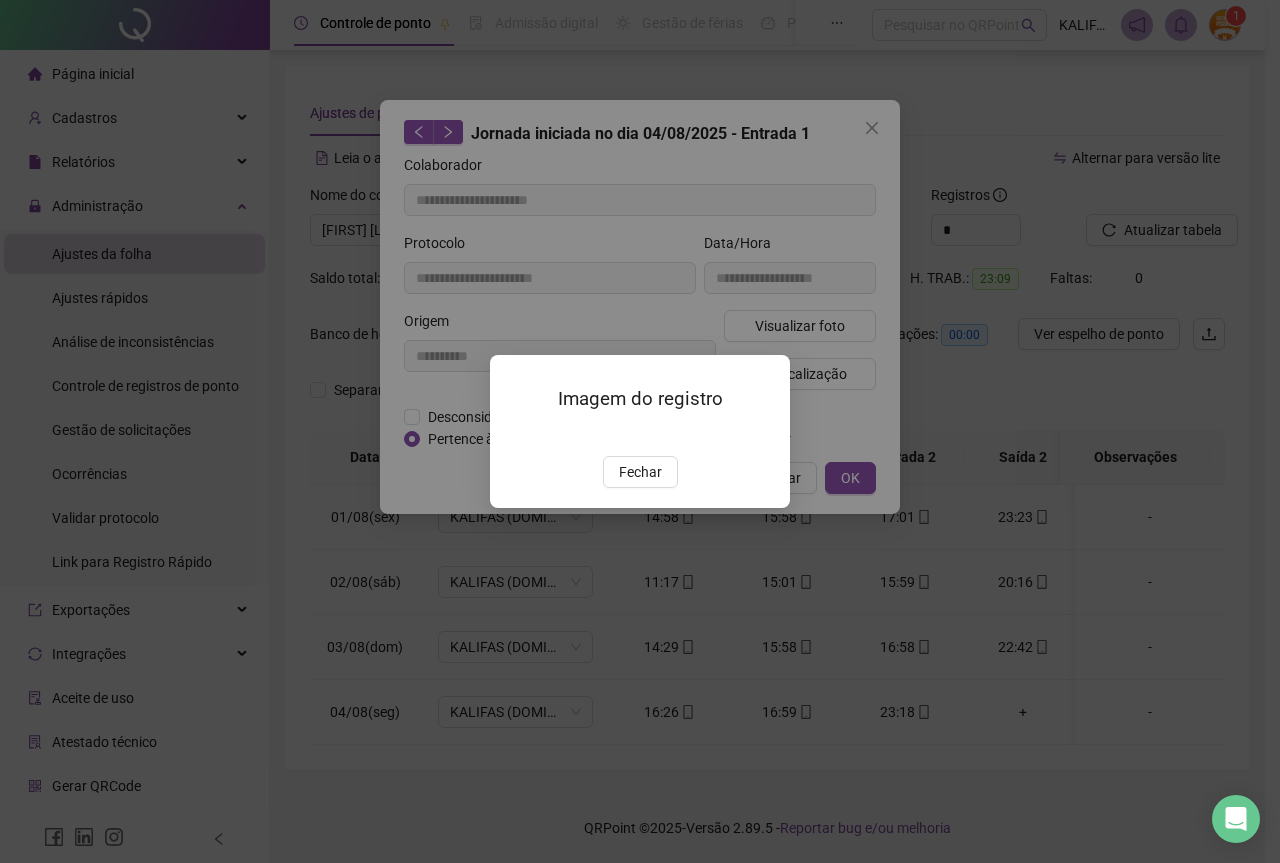 click on "Fechar" at bounding box center (640, 472) 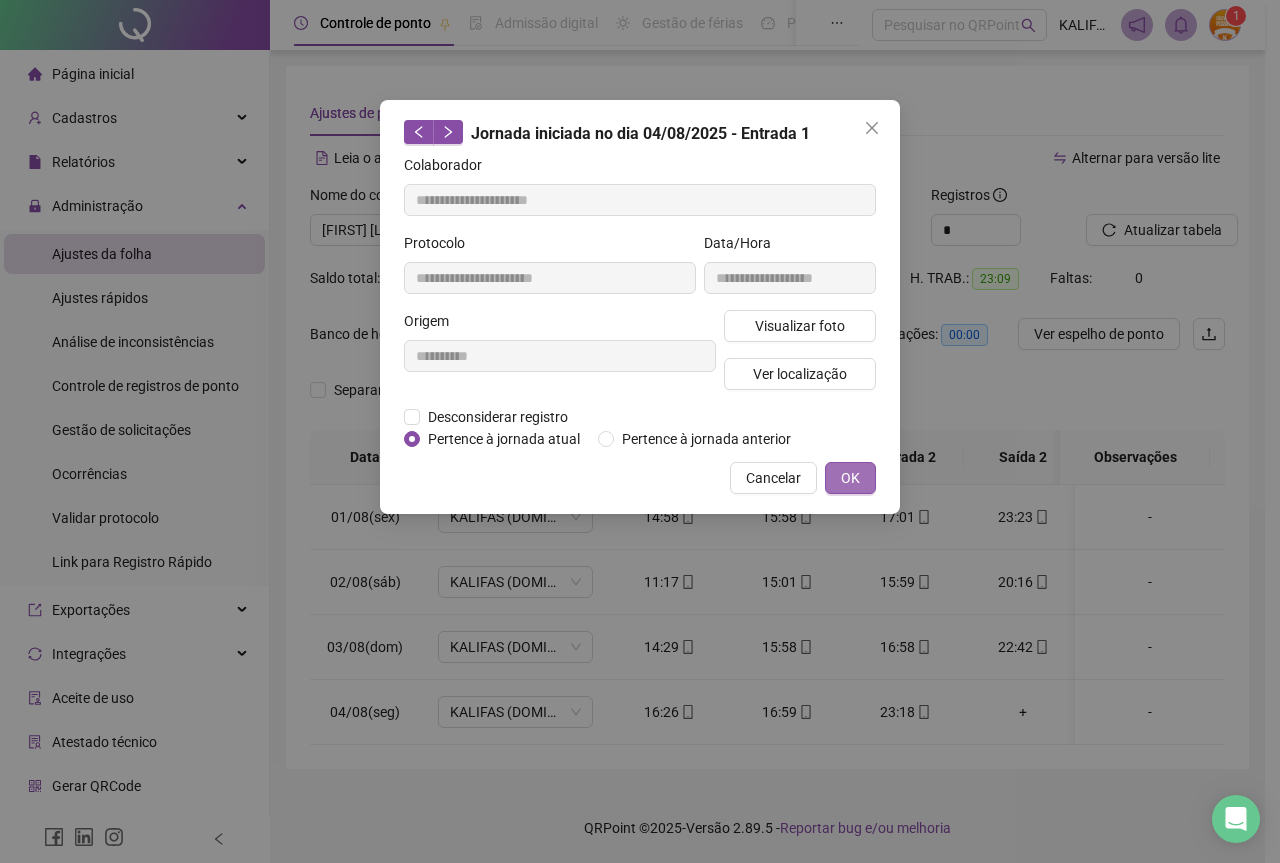 click on "OK" at bounding box center (850, 478) 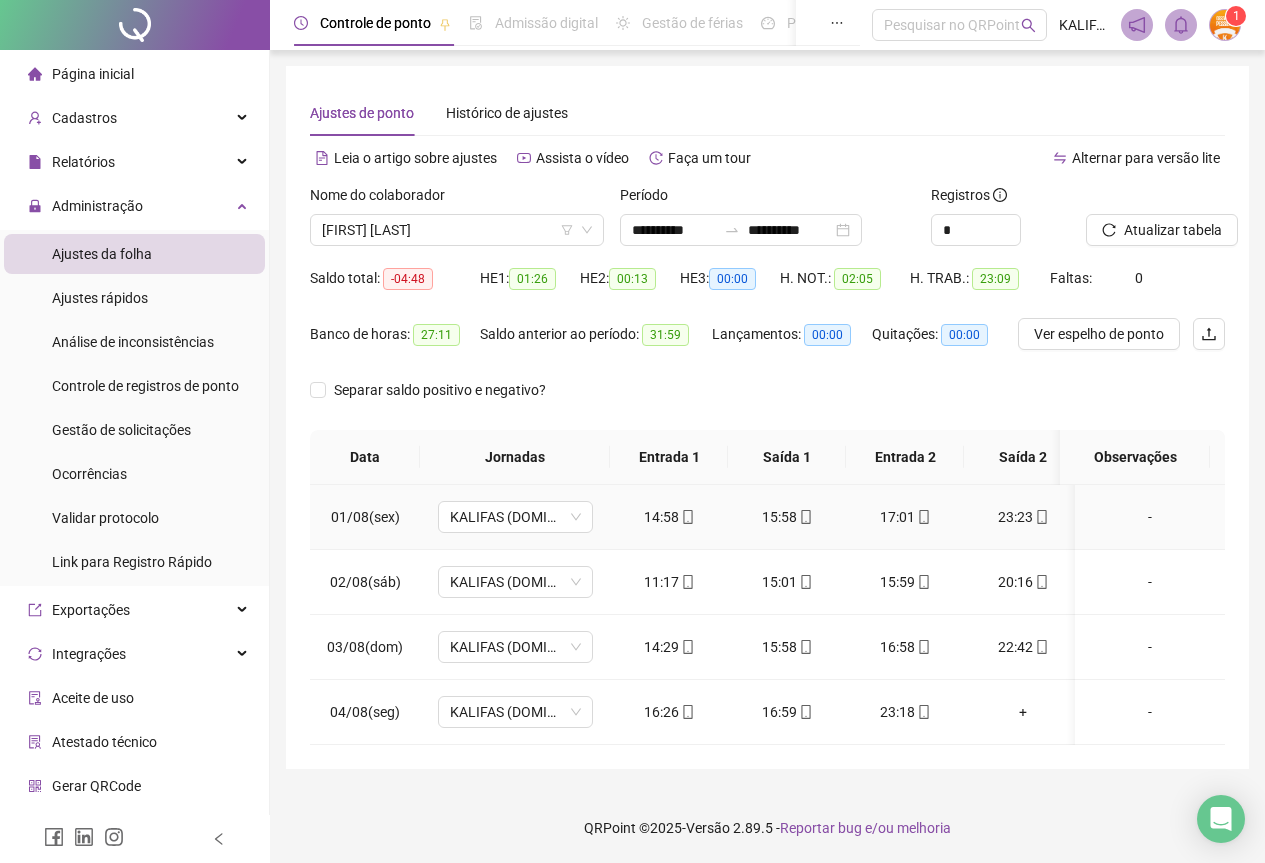 click 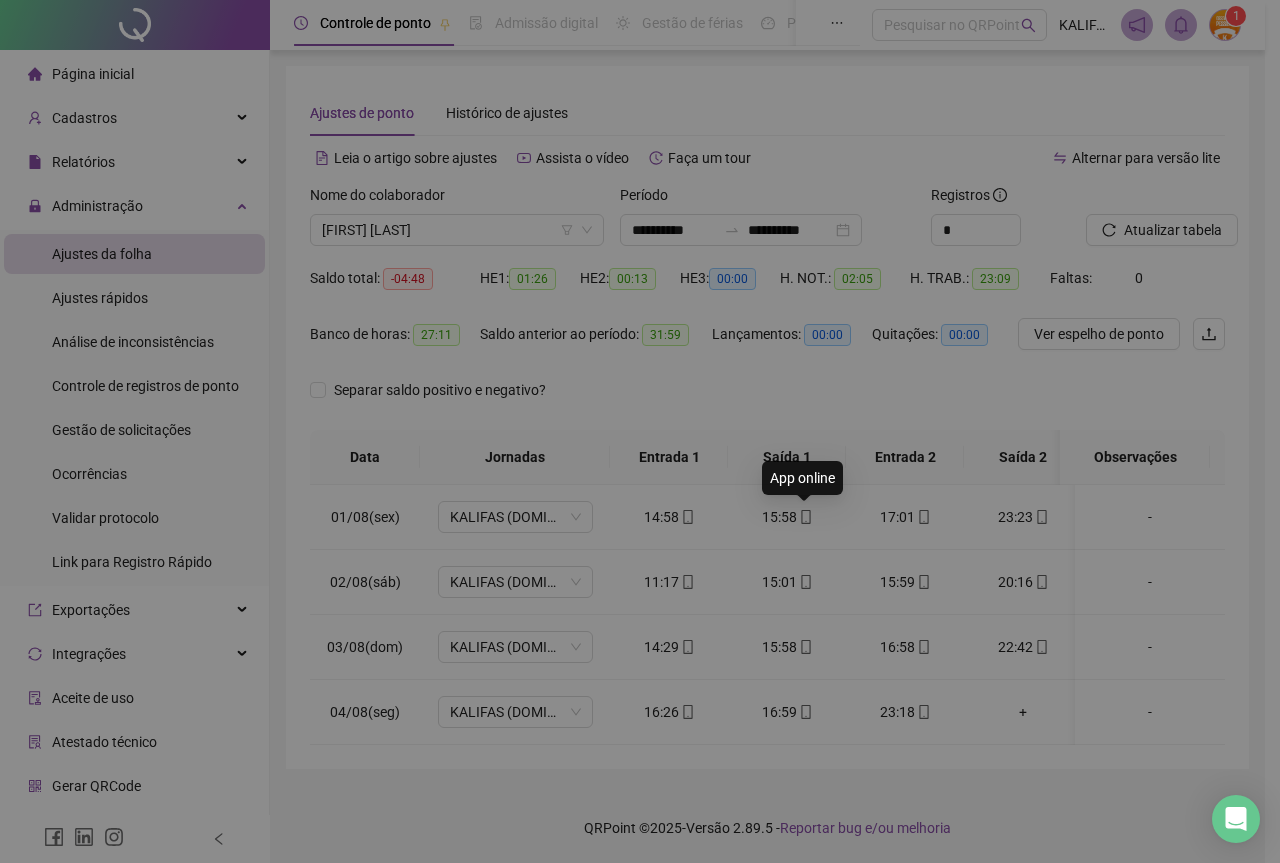 type on "**********" 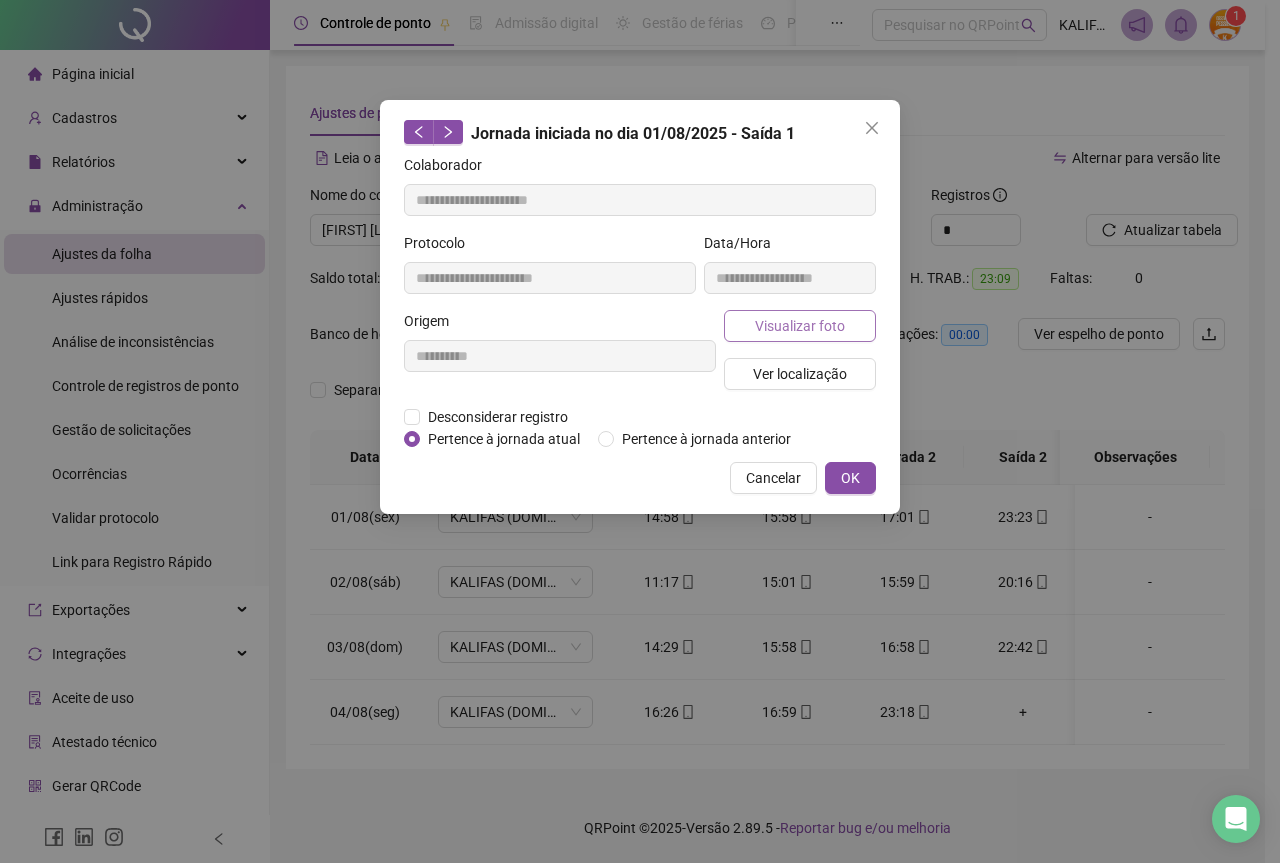 click on "Visualizar foto" at bounding box center [800, 326] 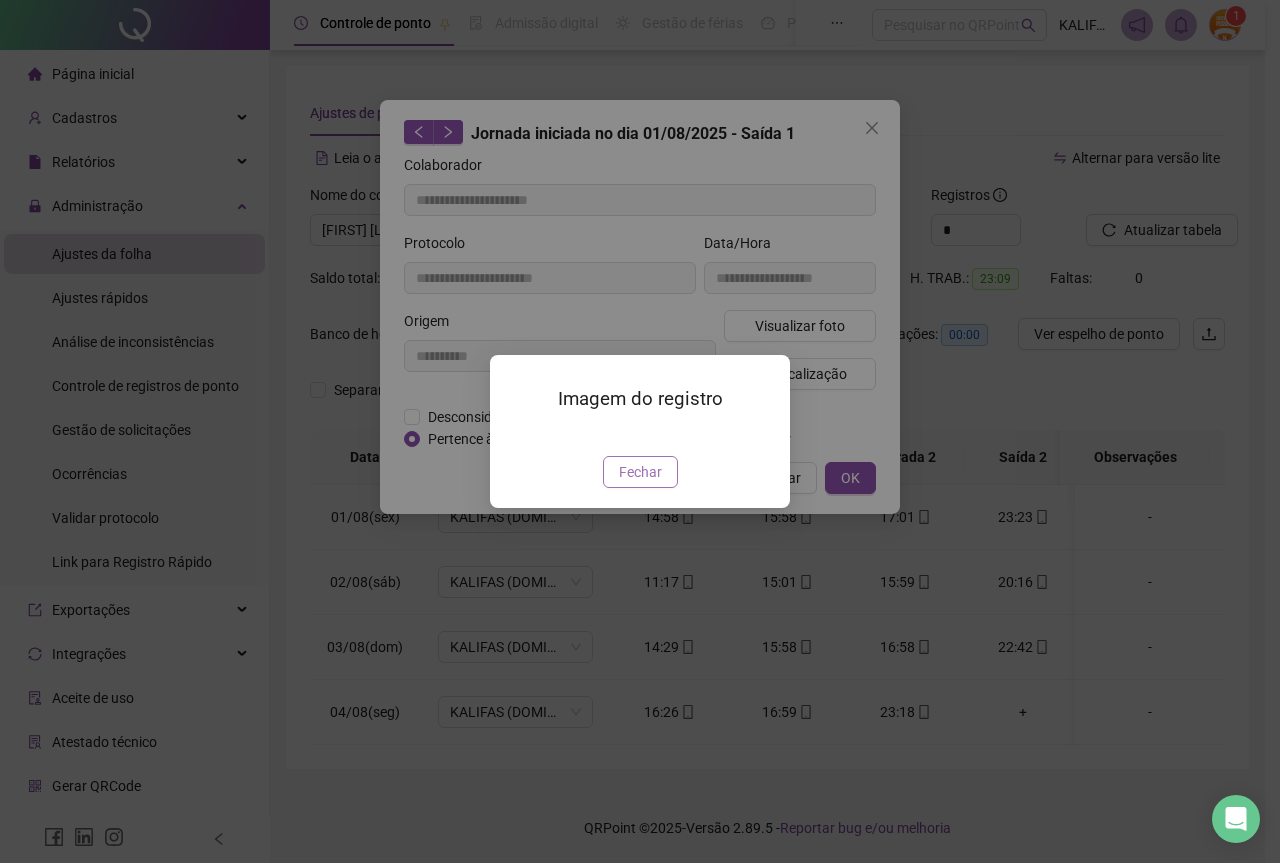 click on "Fechar" at bounding box center [640, 472] 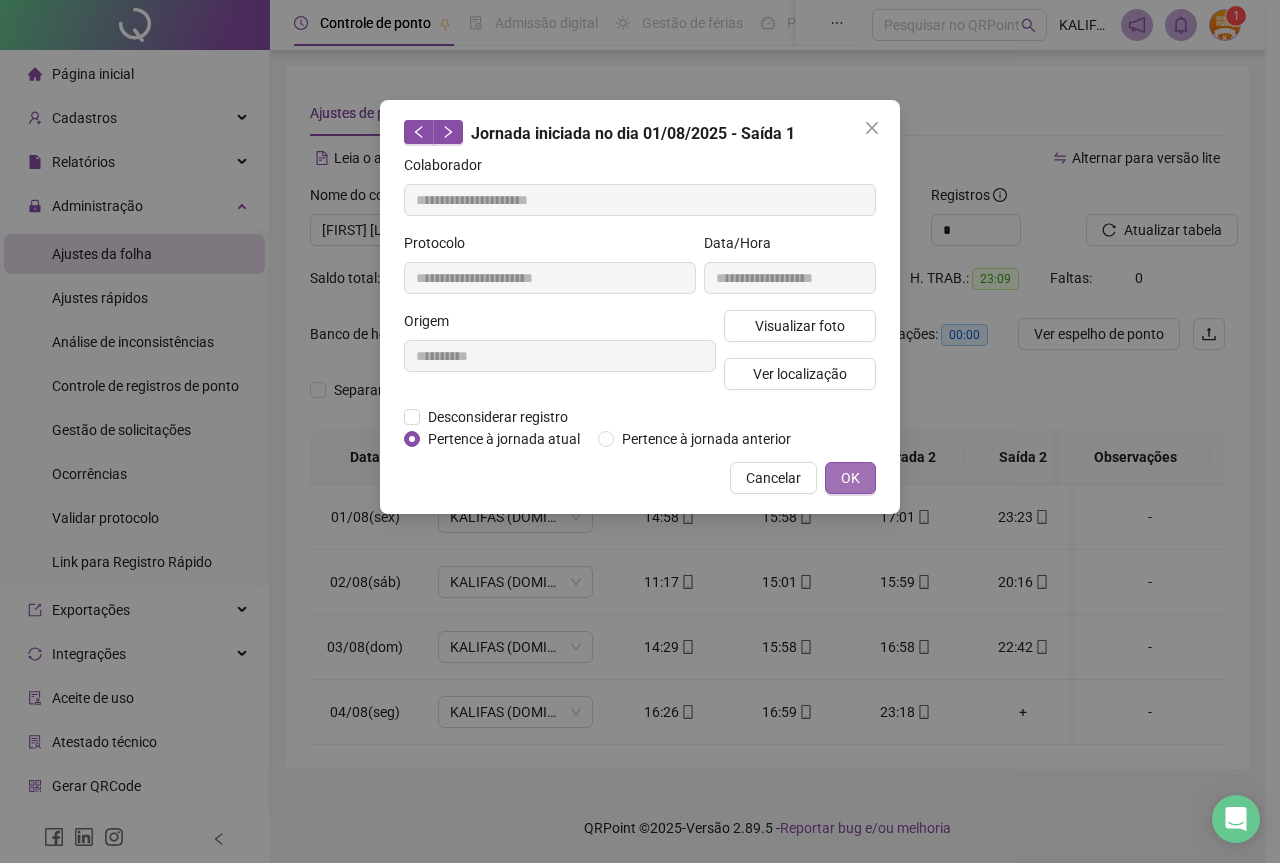 click on "OK" at bounding box center [850, 478] 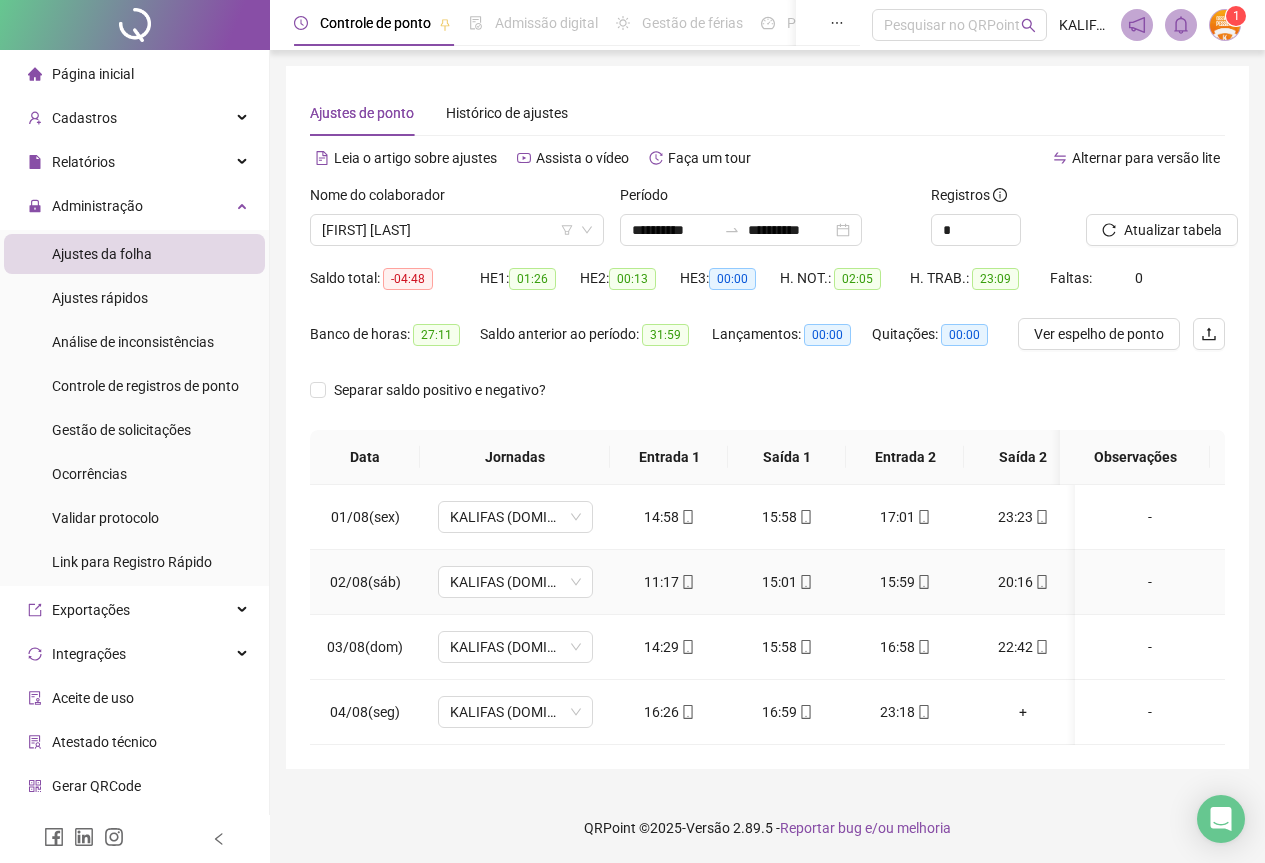 click 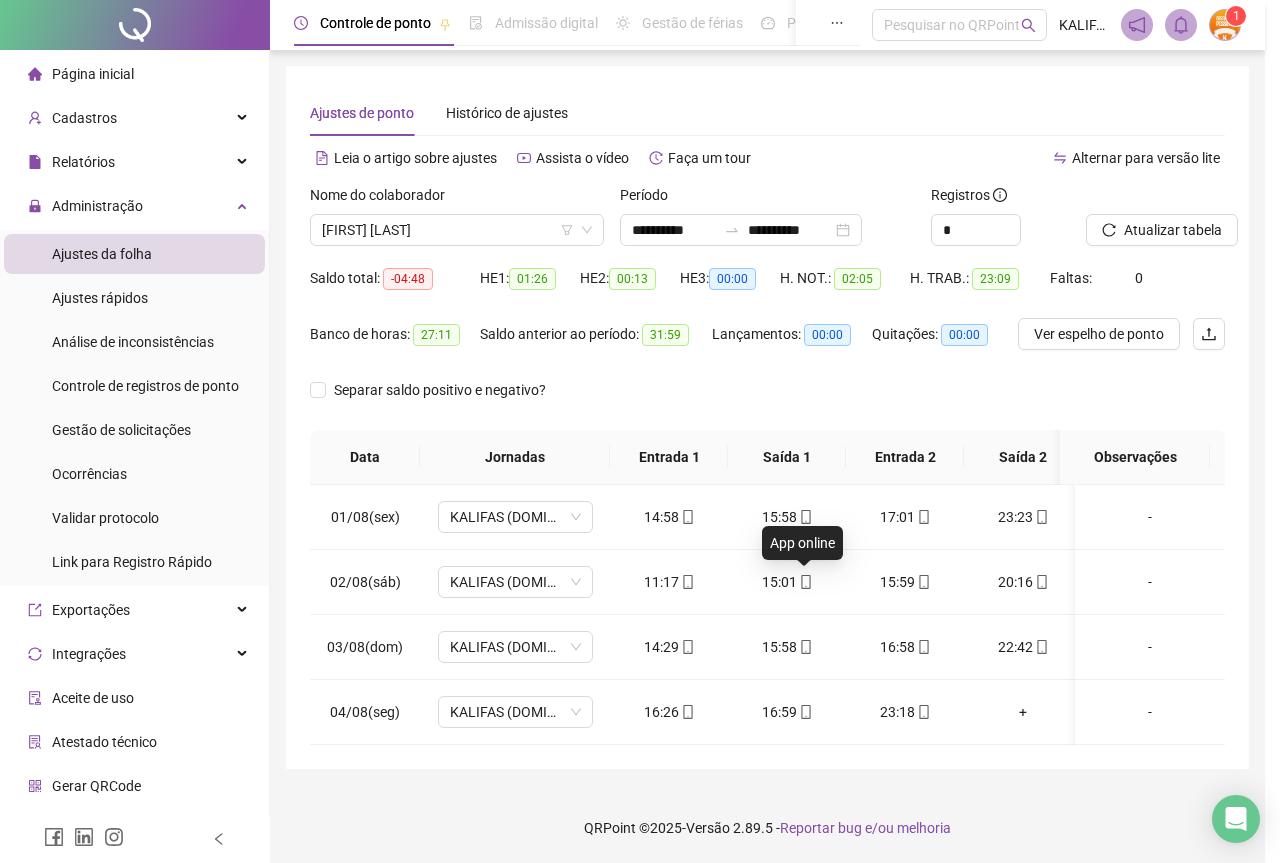 type on "**********" 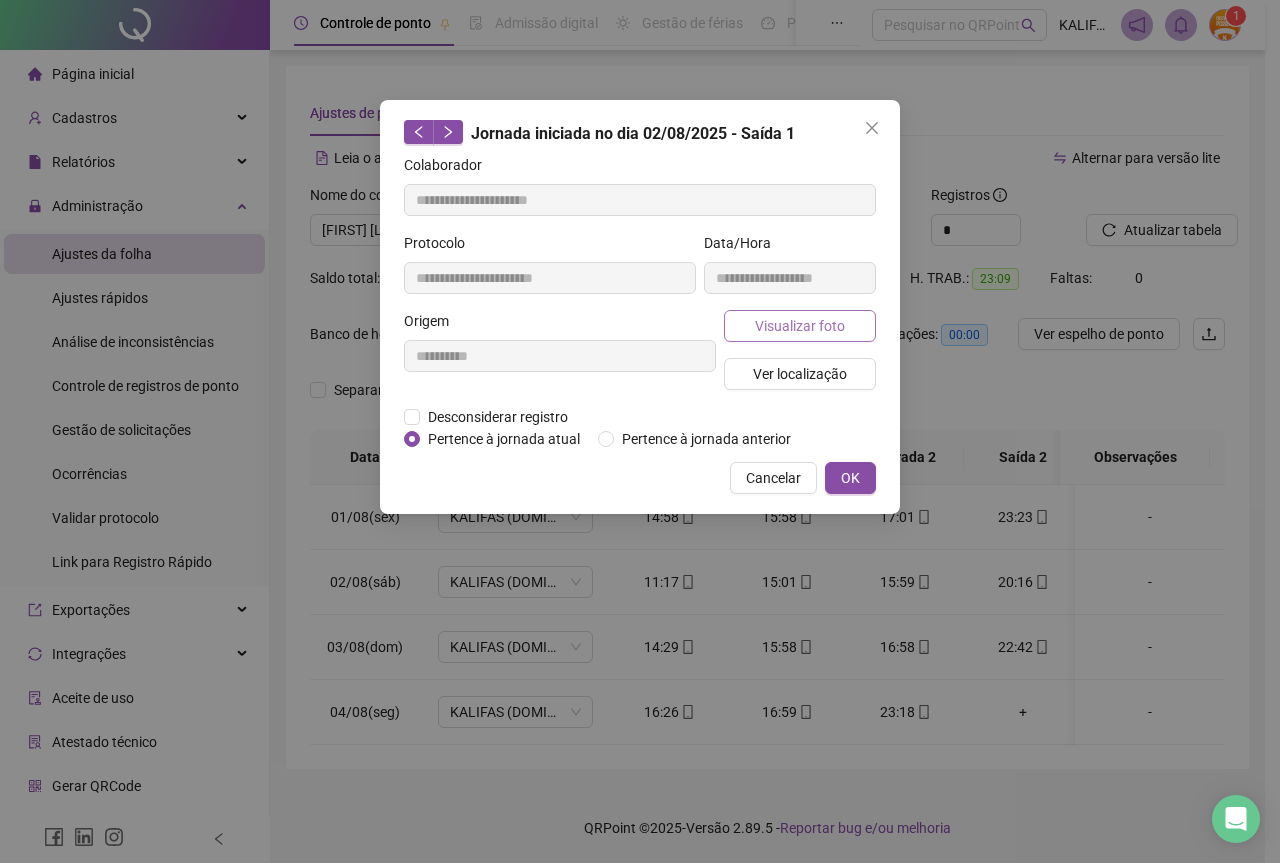 click on "Visualizar foto" at bounding box center [800, 326] 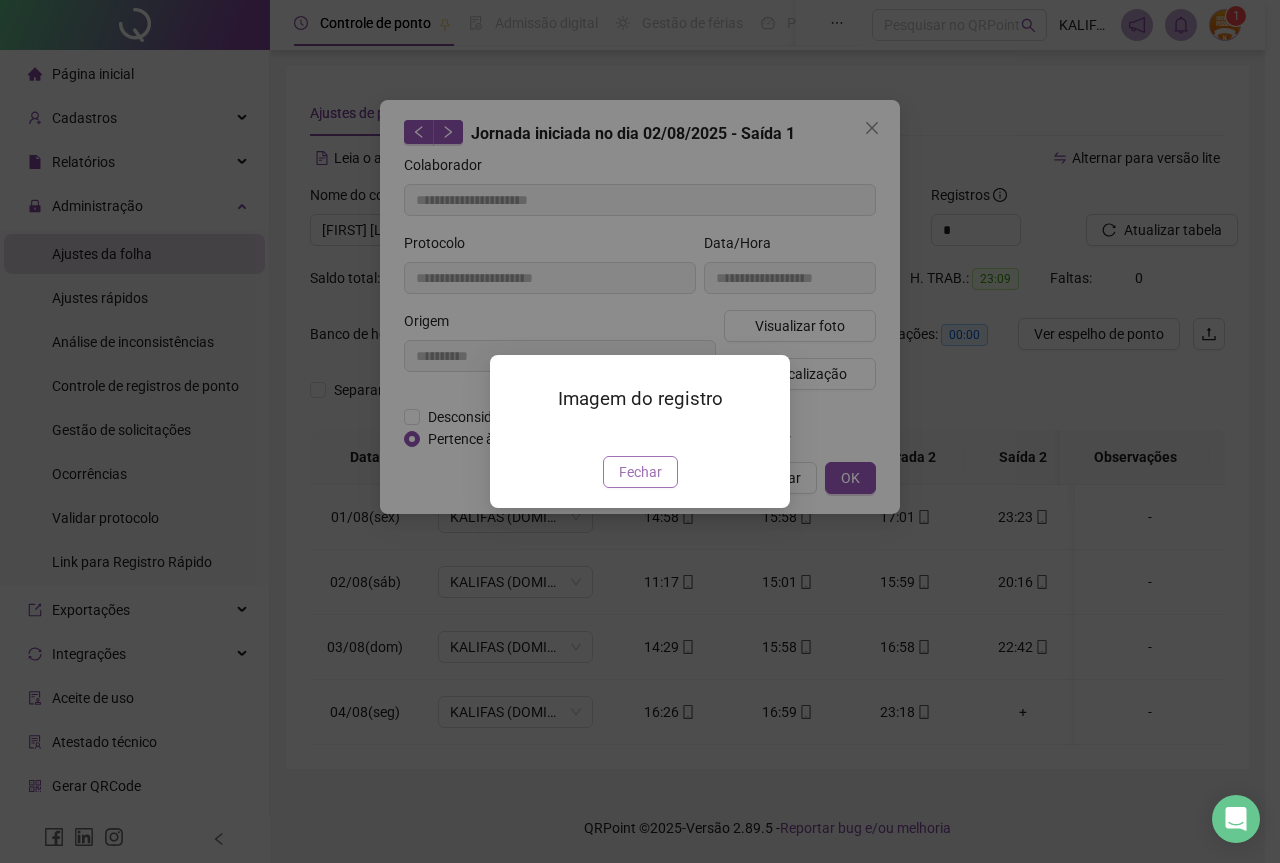 click on "Fechar" at bounding box center [640, 472] 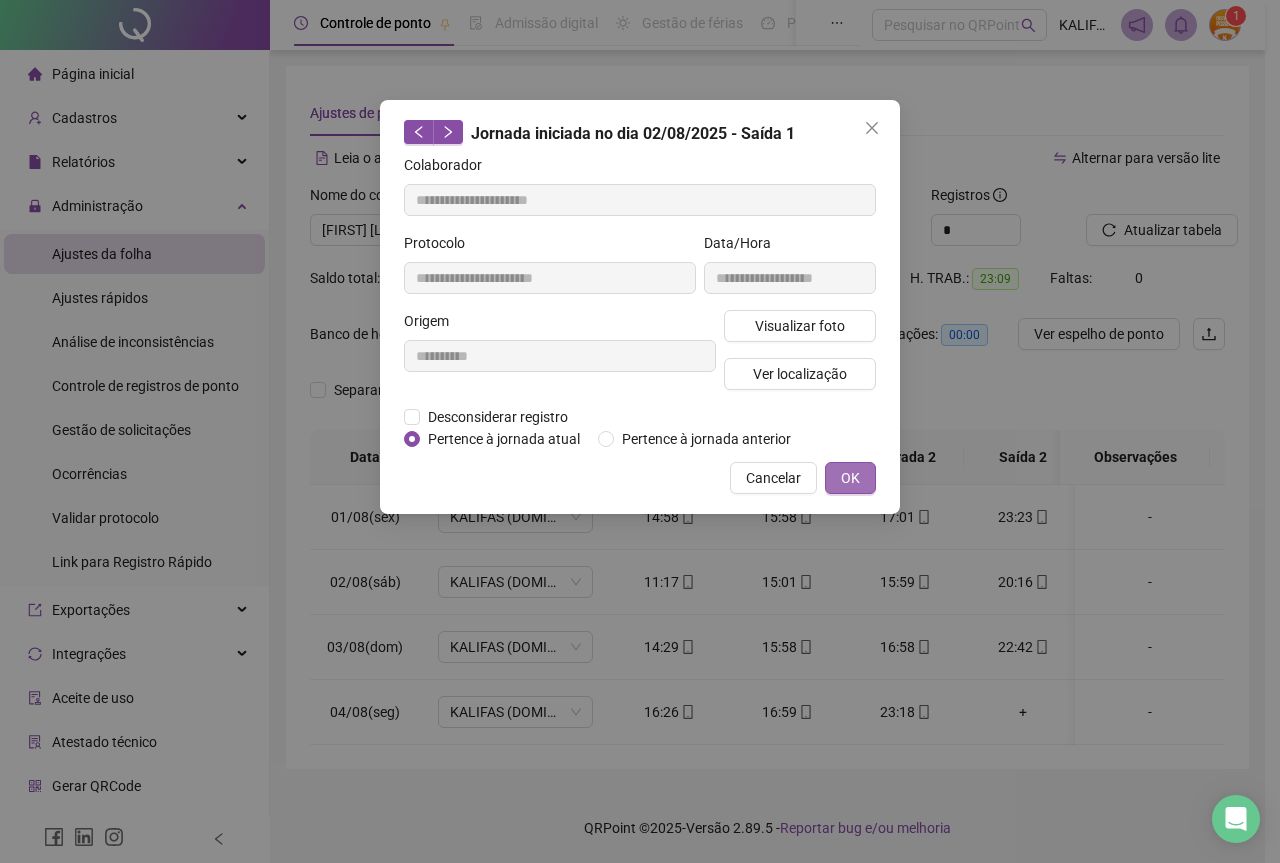 click on "OK" at bounding box center (850, 478) 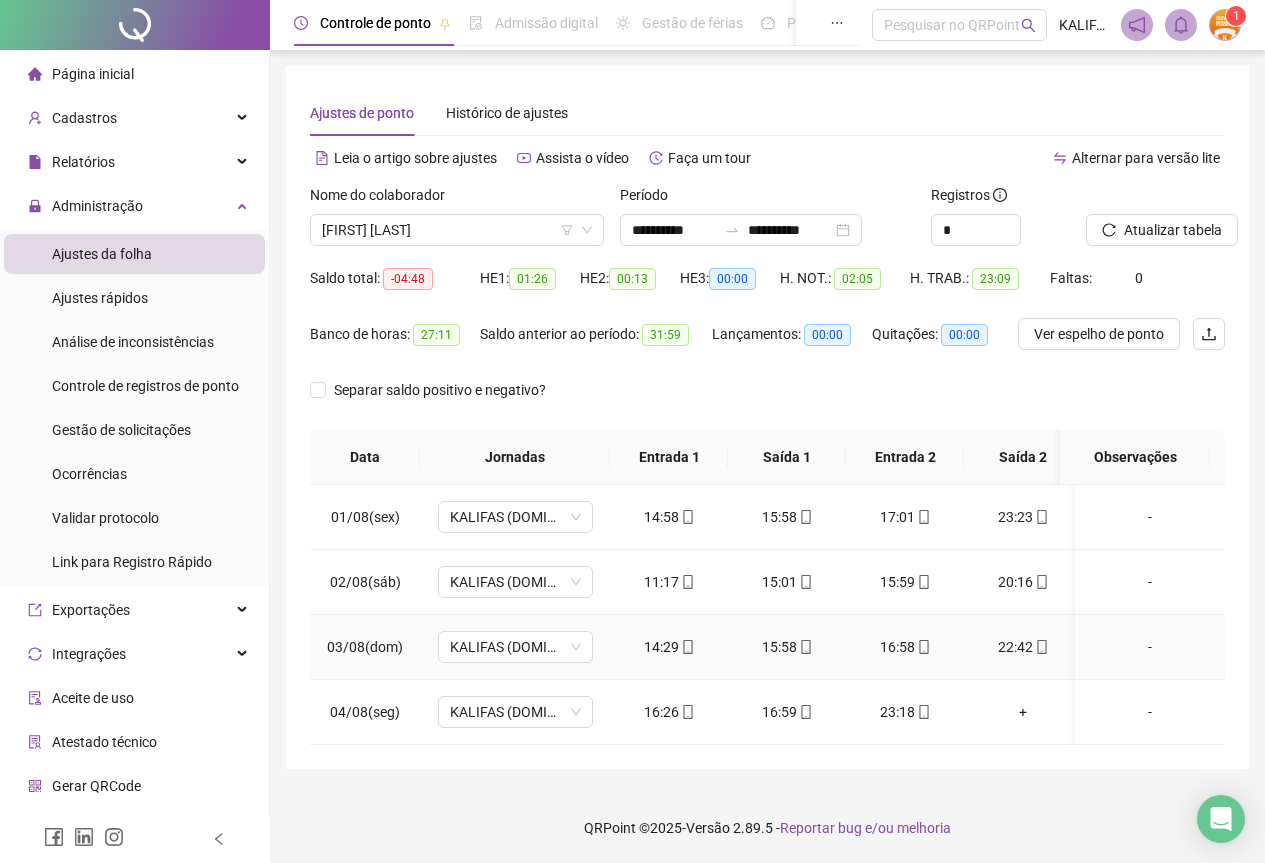 click on "15:58" at bounding box center [787, 647] 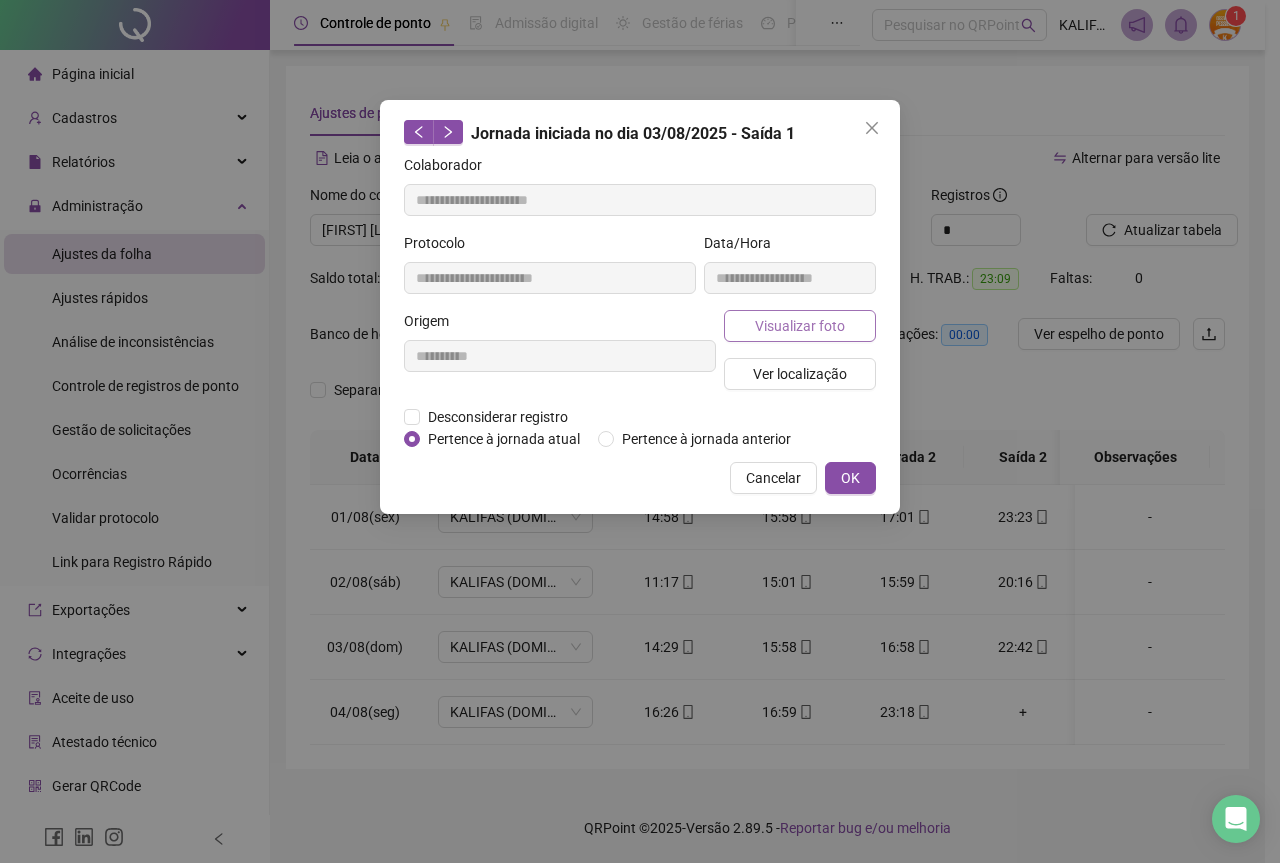 click on "Visualizar foto" at bounding box center (800, 326) 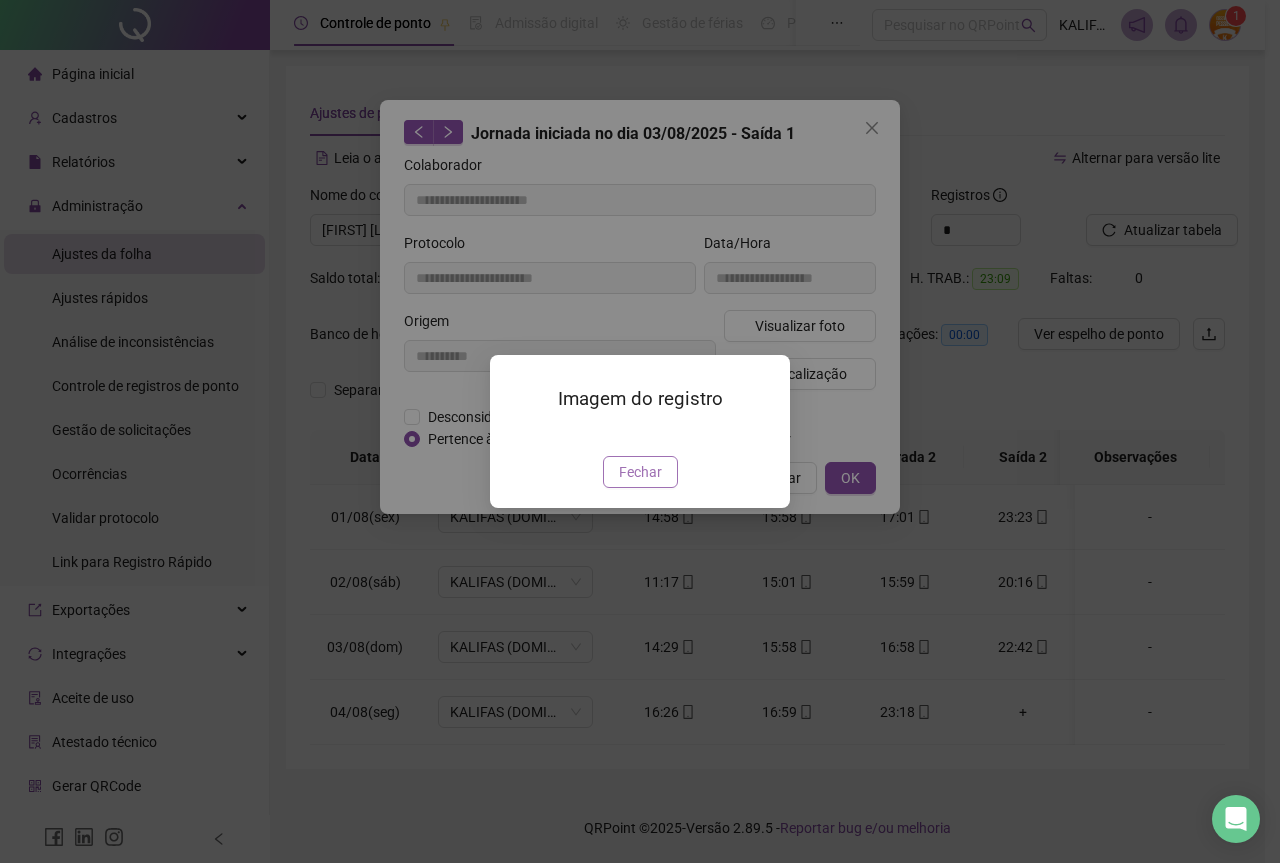 click on "Fechar" at bounding box center (640, 472) 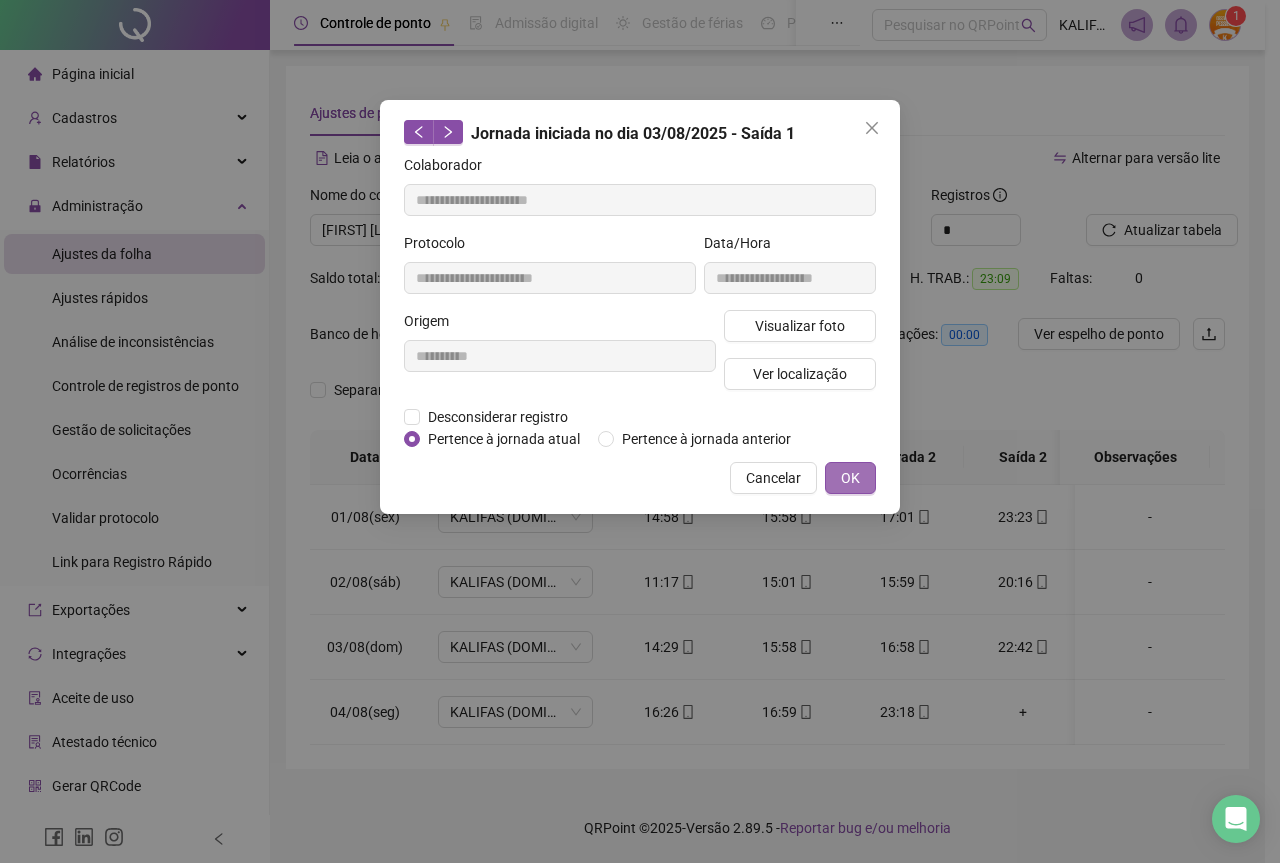 click on "OK" at bounding box center [850, 478] 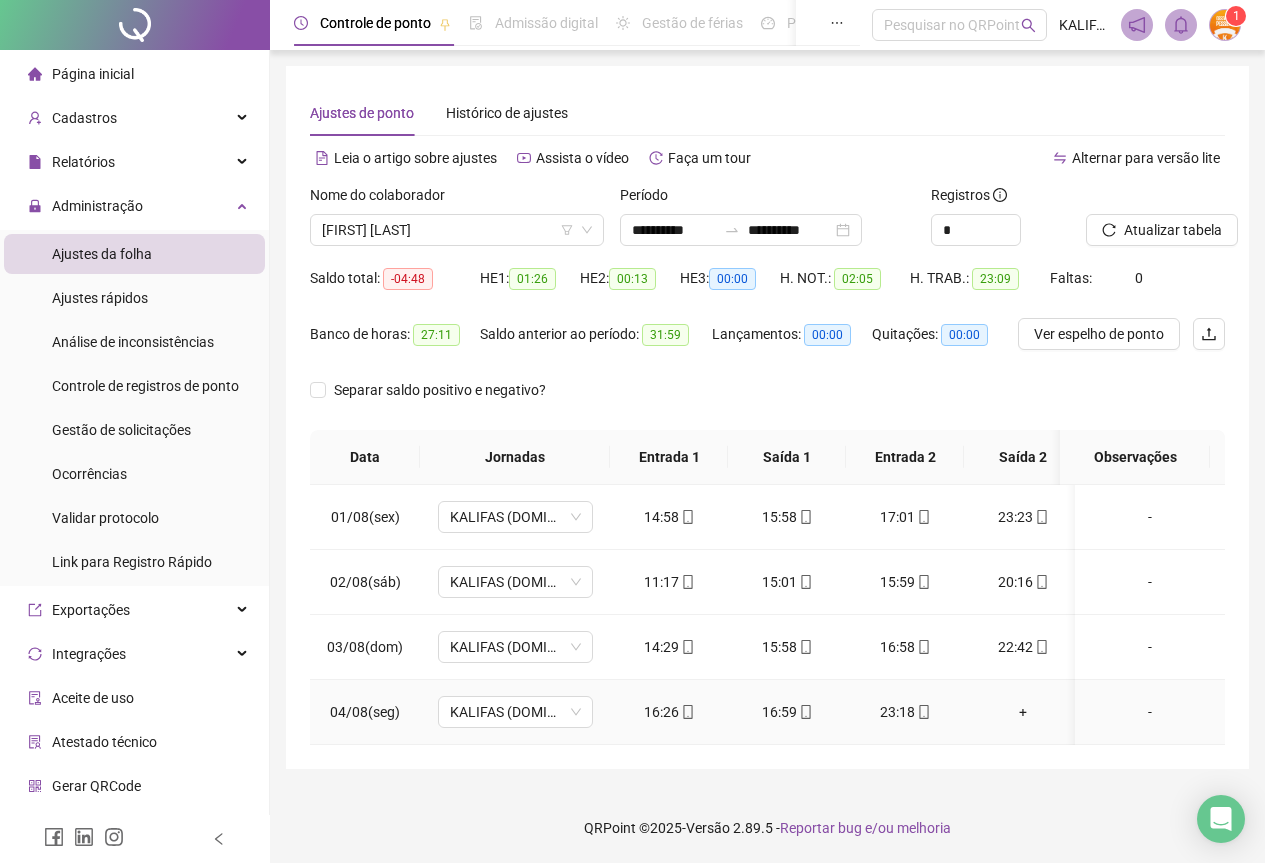 click 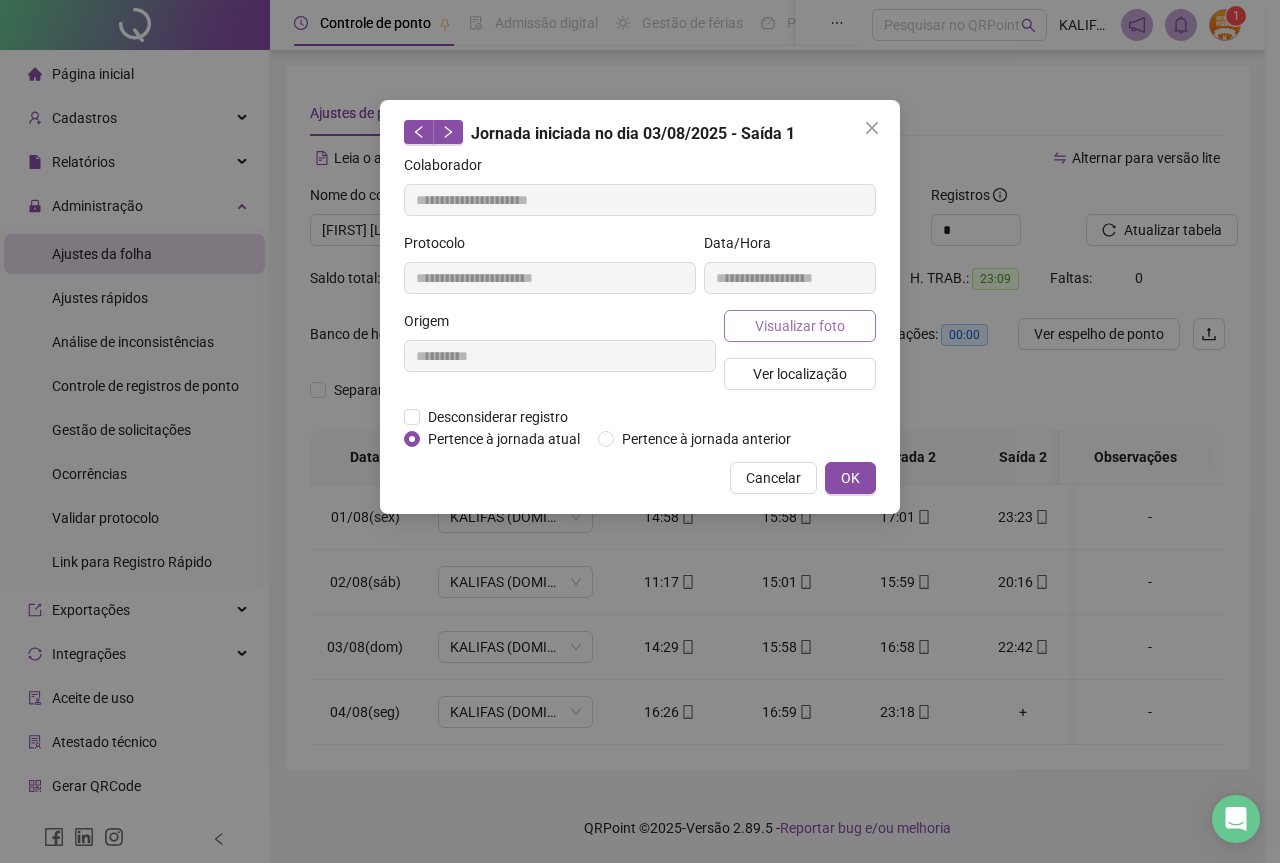 type on "**********" 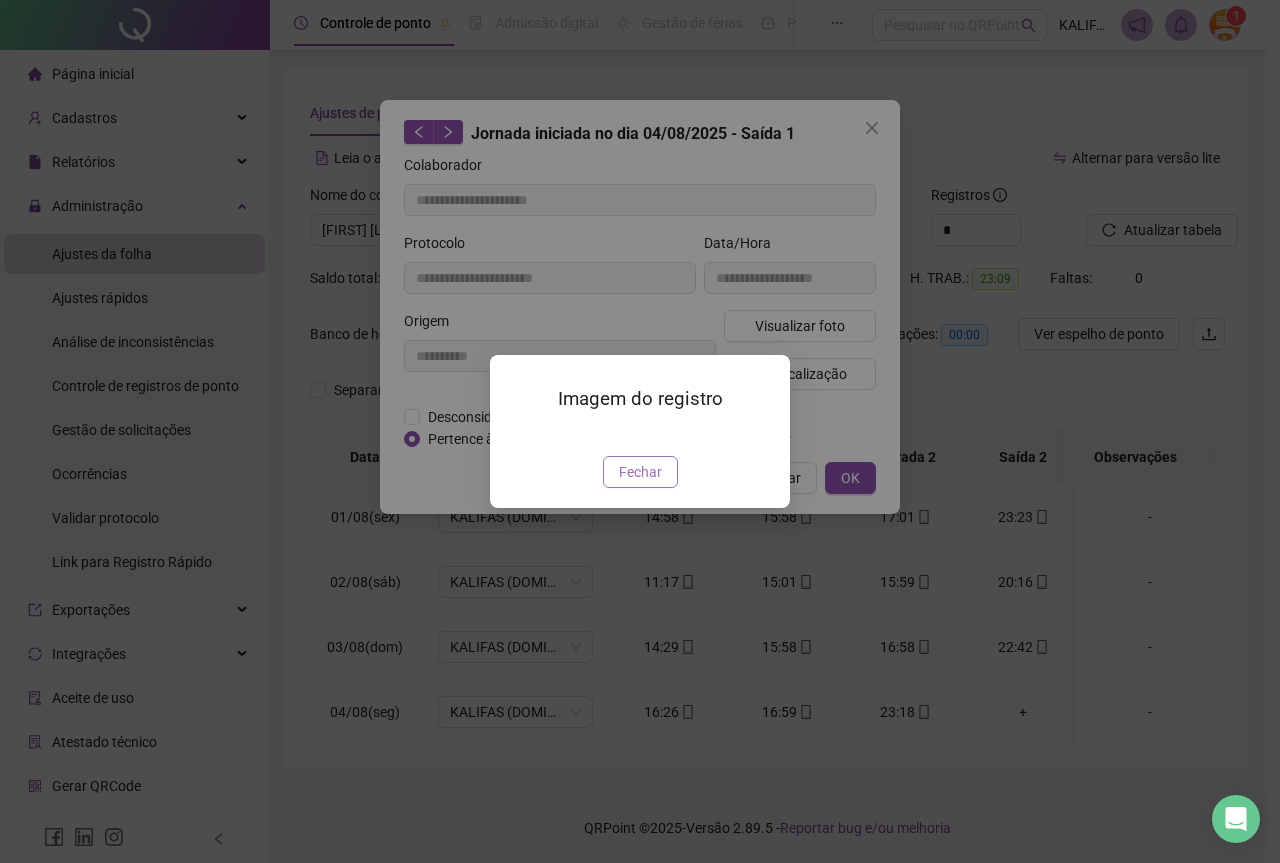 click on "Fechar" at bounding box center (640, 472) 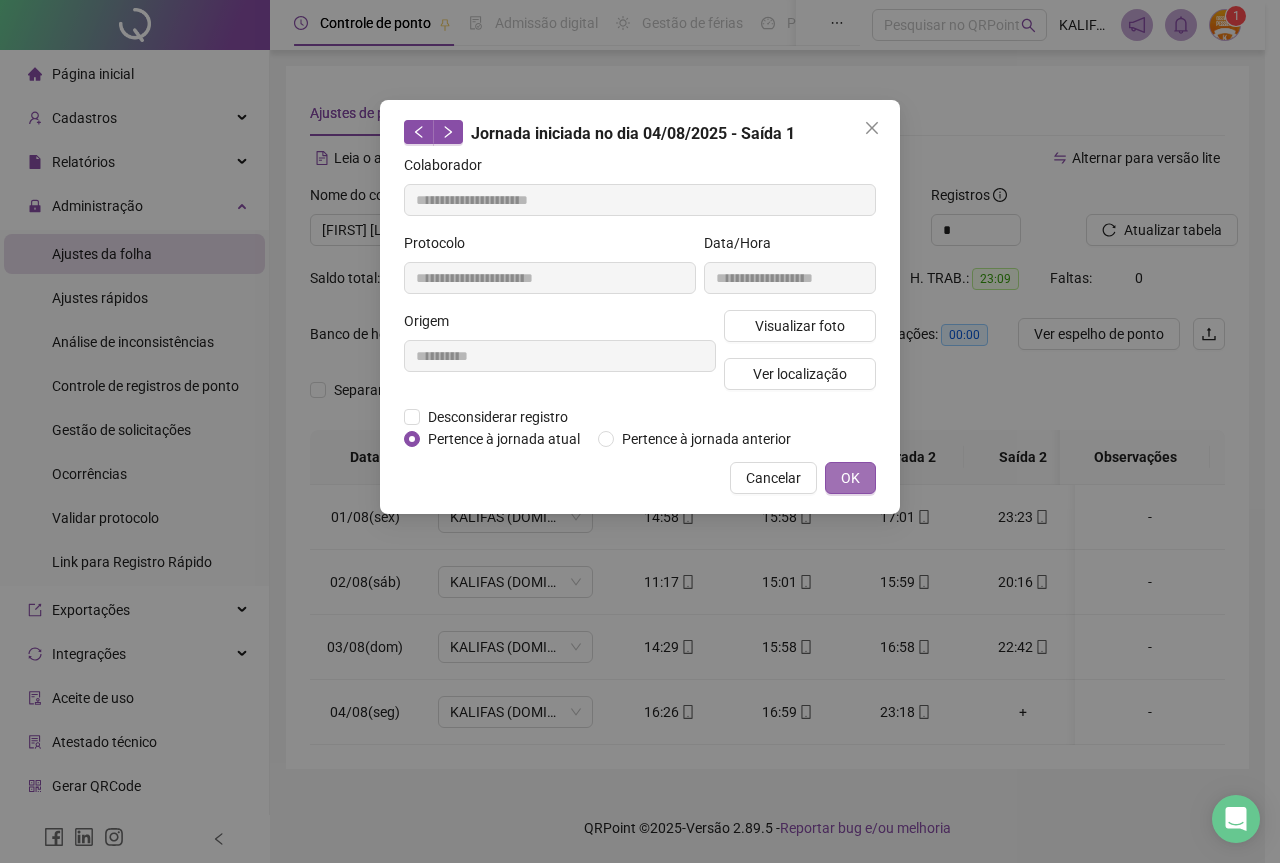 click on "OK" at bounding box center (850, 478) 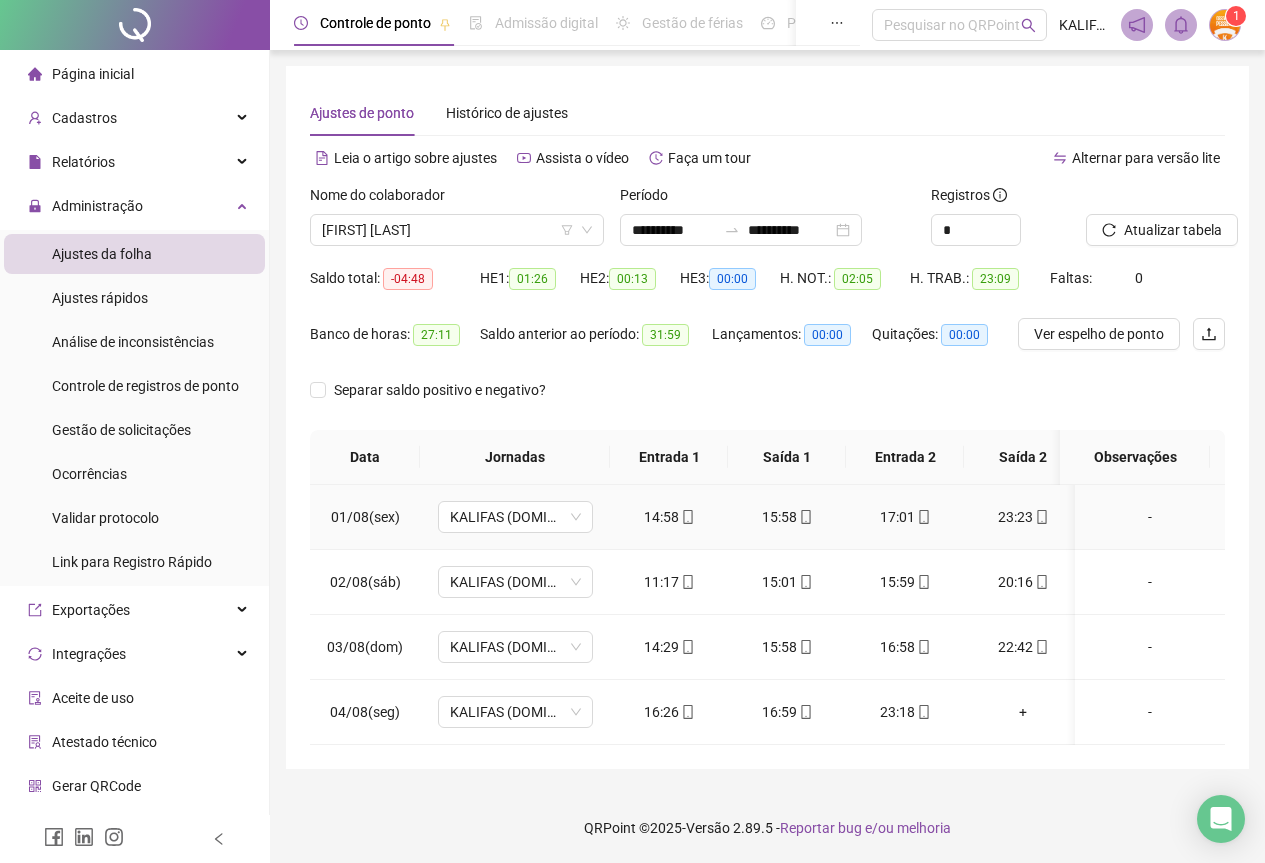 click 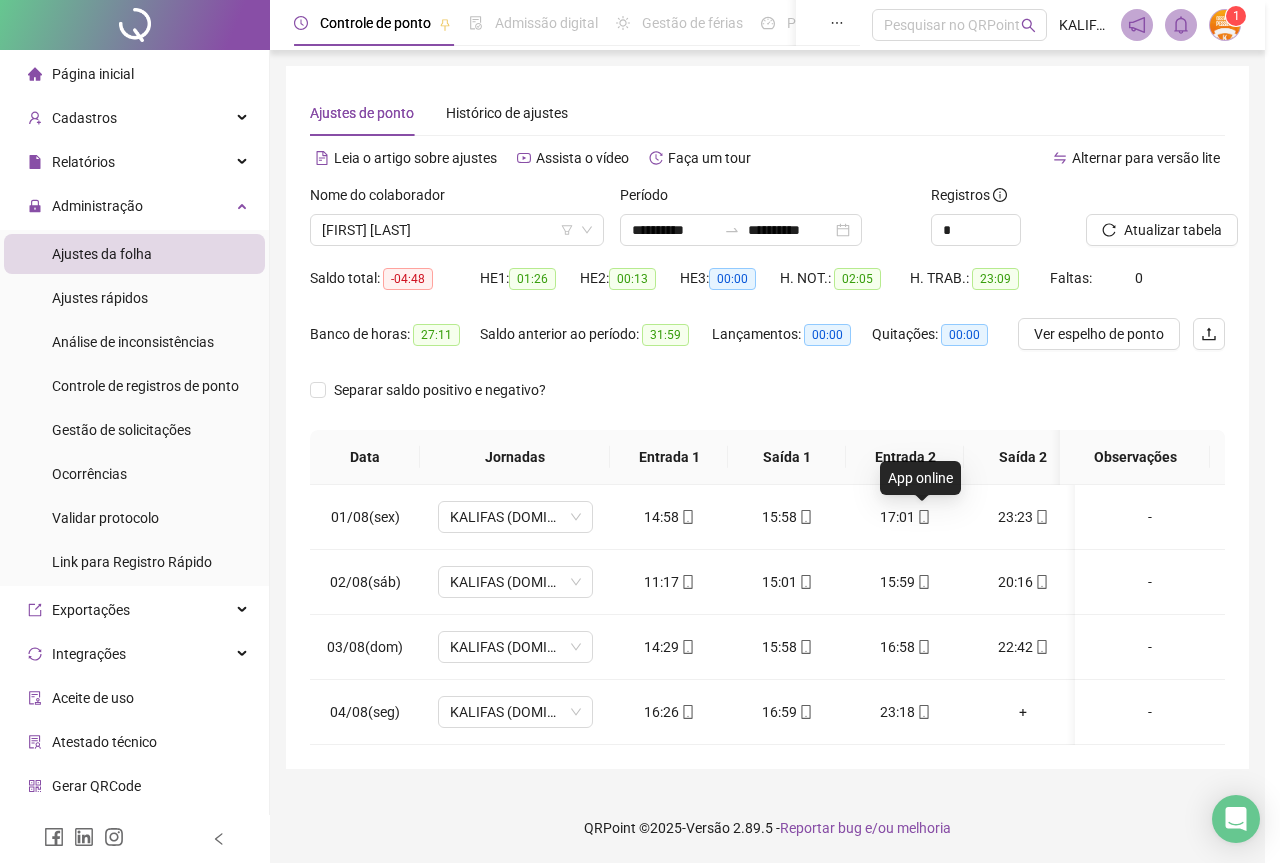 type on "**********" 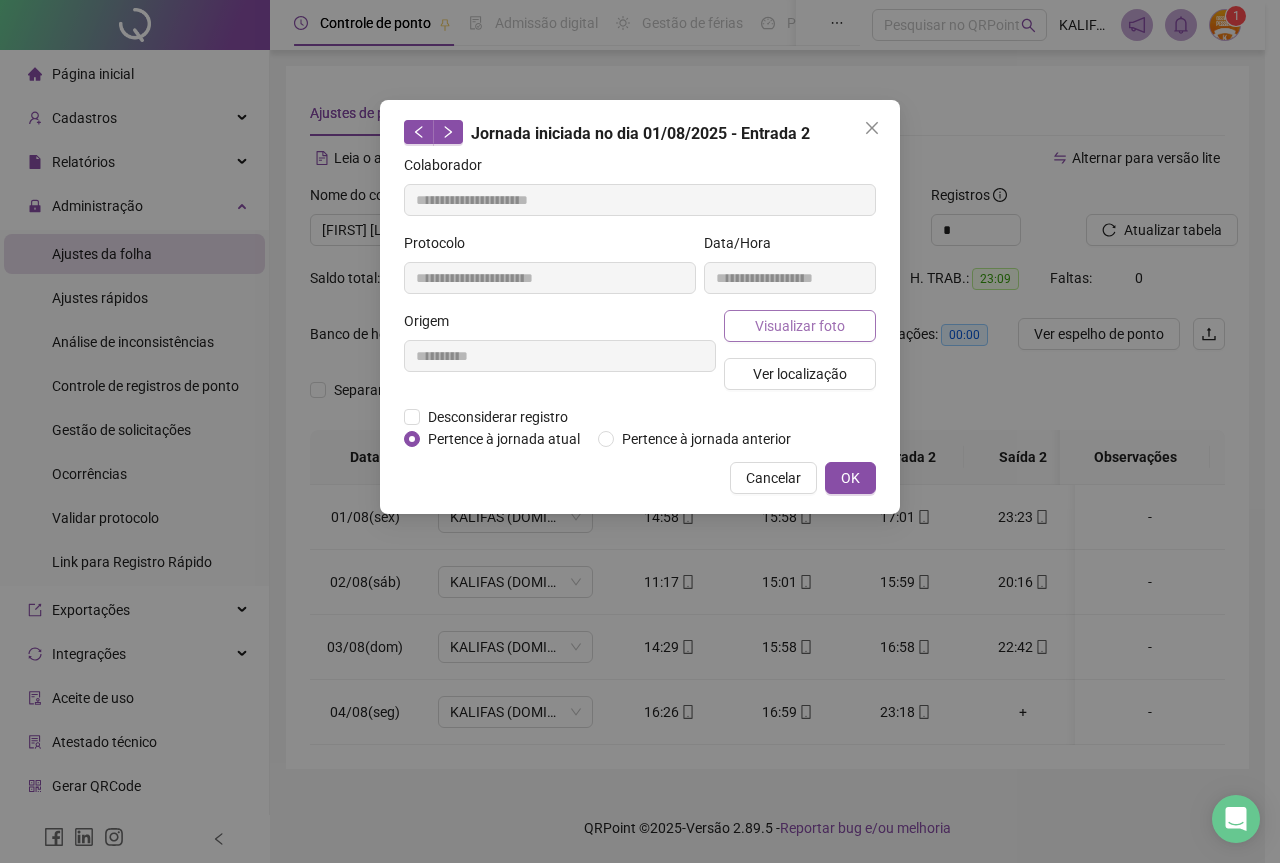 click on "Visualizar foto" at bounding box center [800, 326] 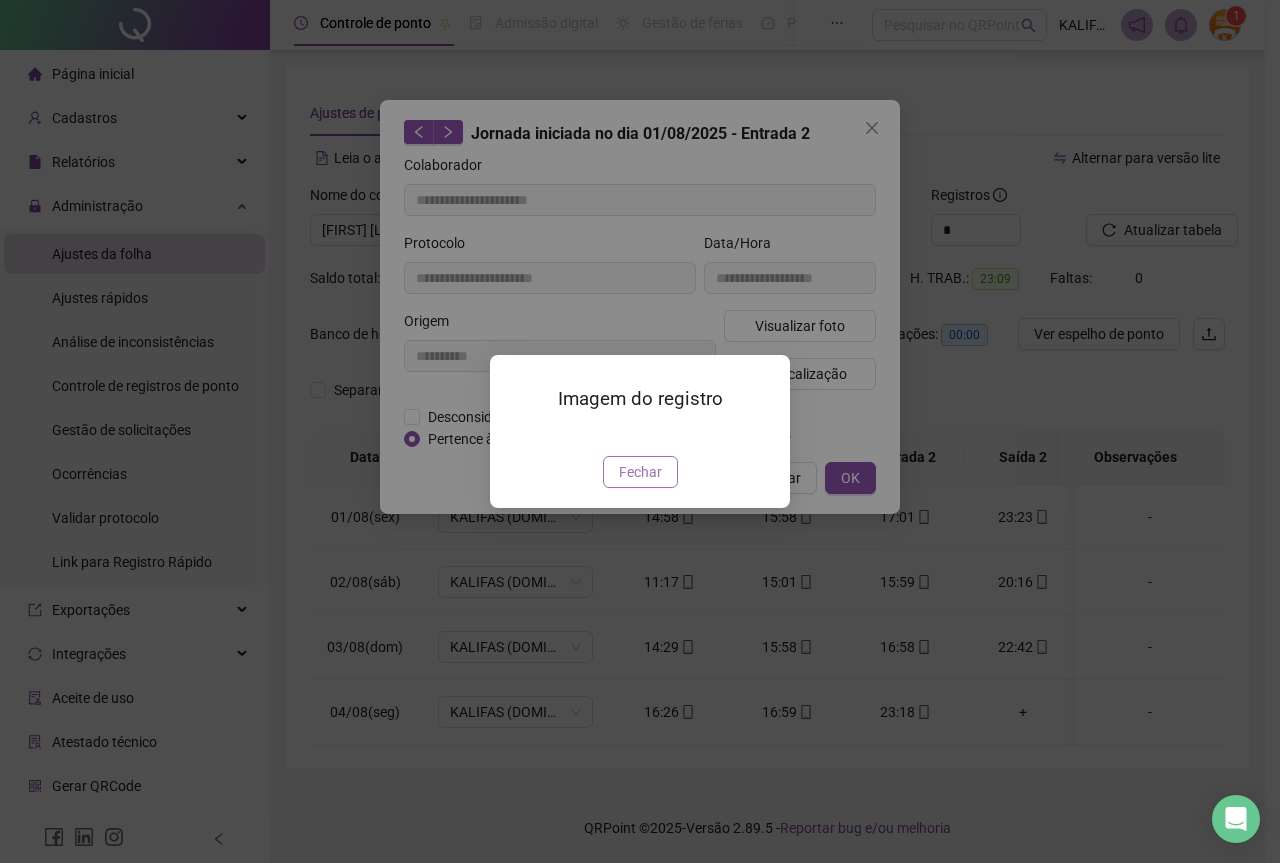 click on "Fechar" at bounding box center (640, 472) 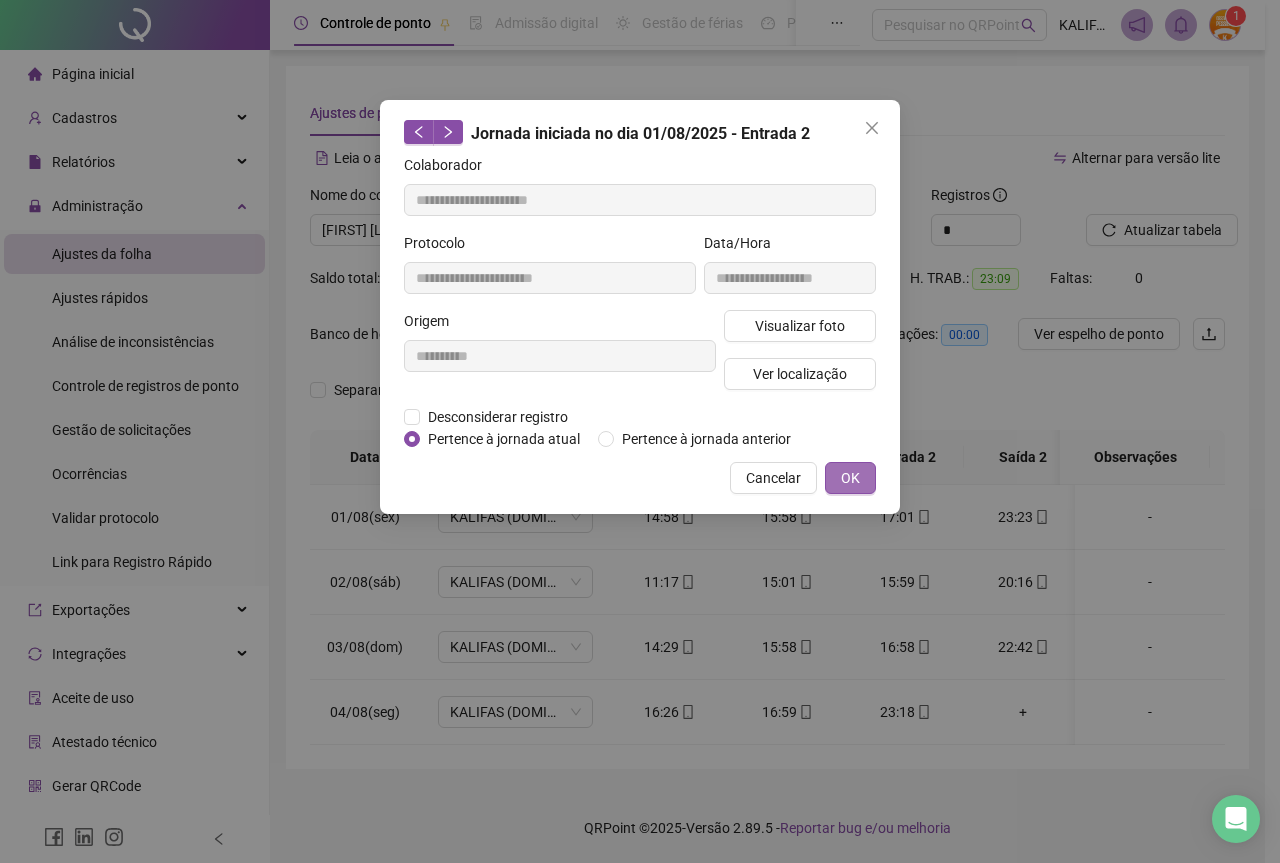 click on "OK" at bounding box center (850, 478) 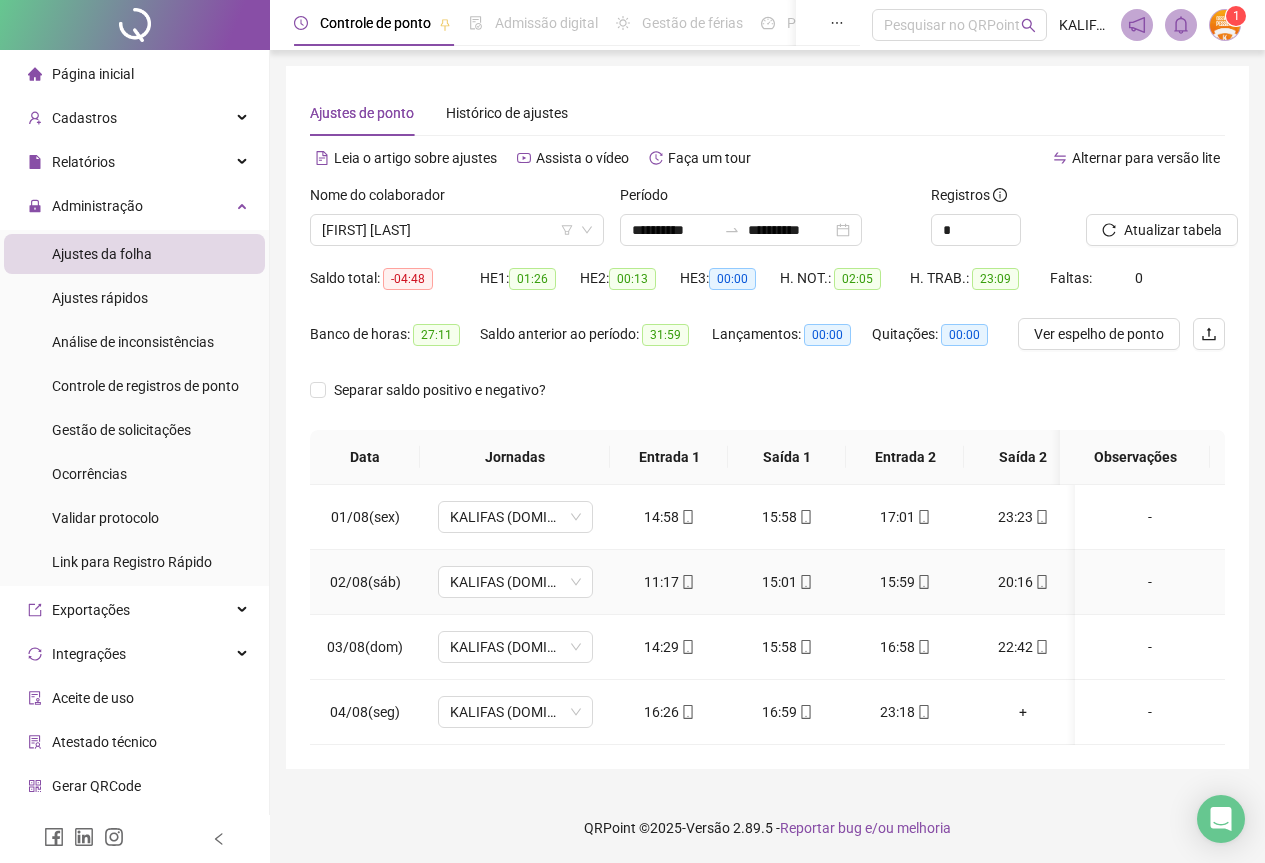 click 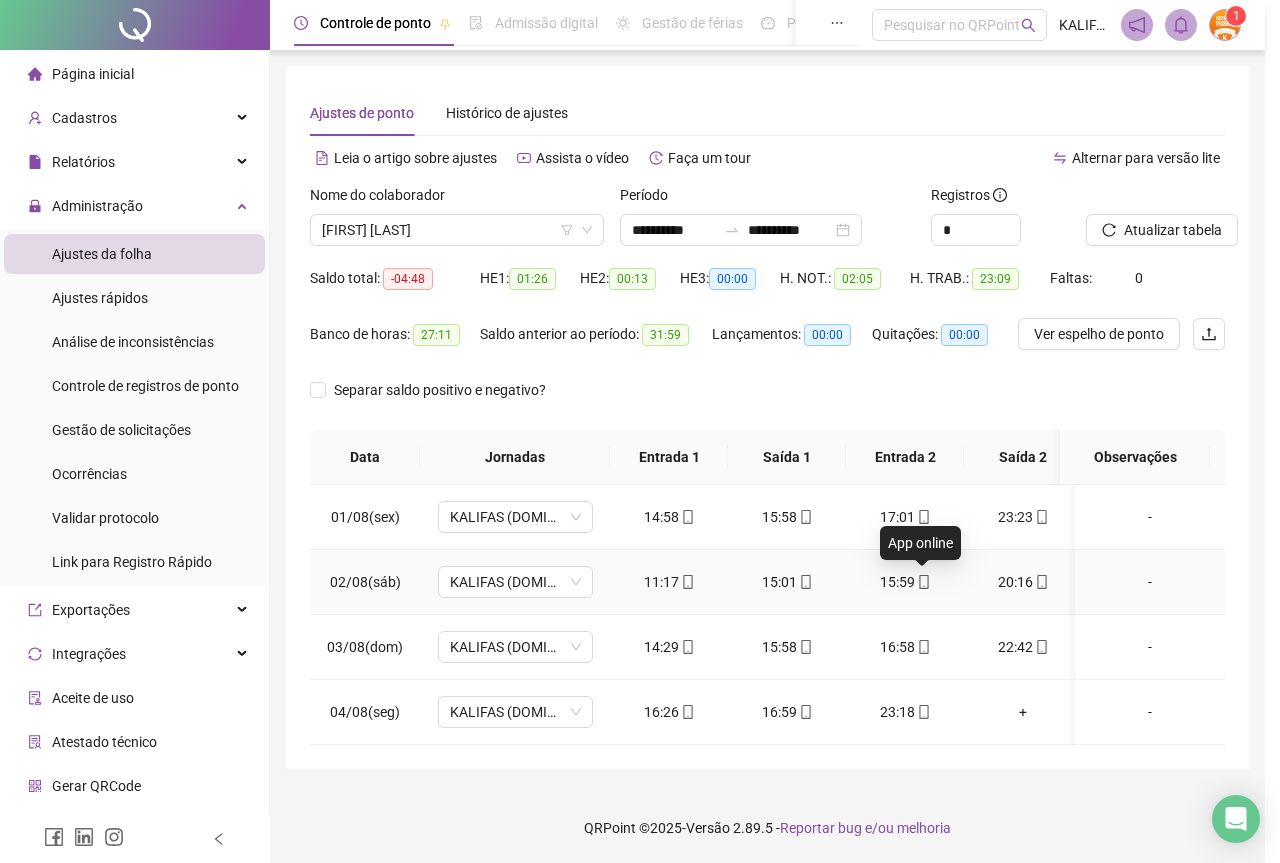 type on "**********" 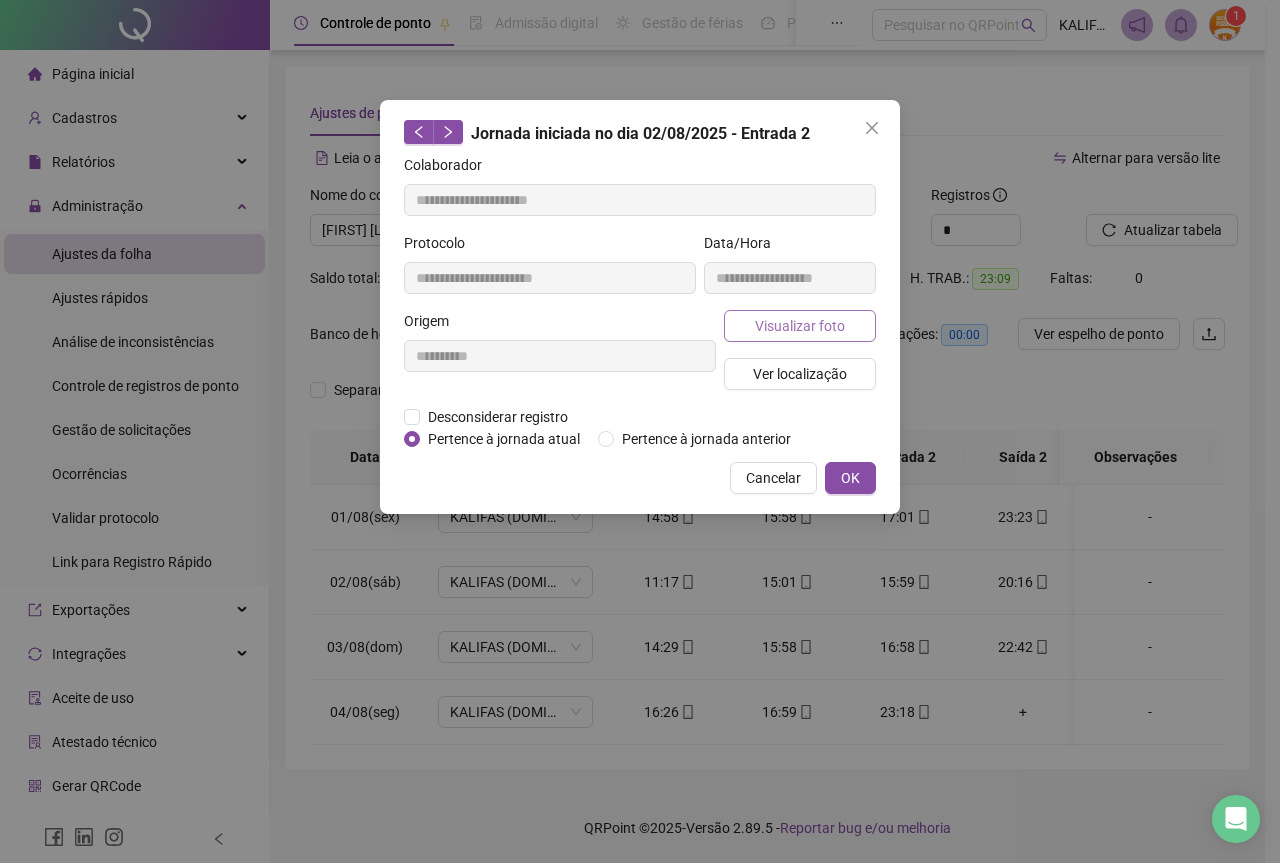 click on "Visualizar foto" at bounding box center [800, 326] 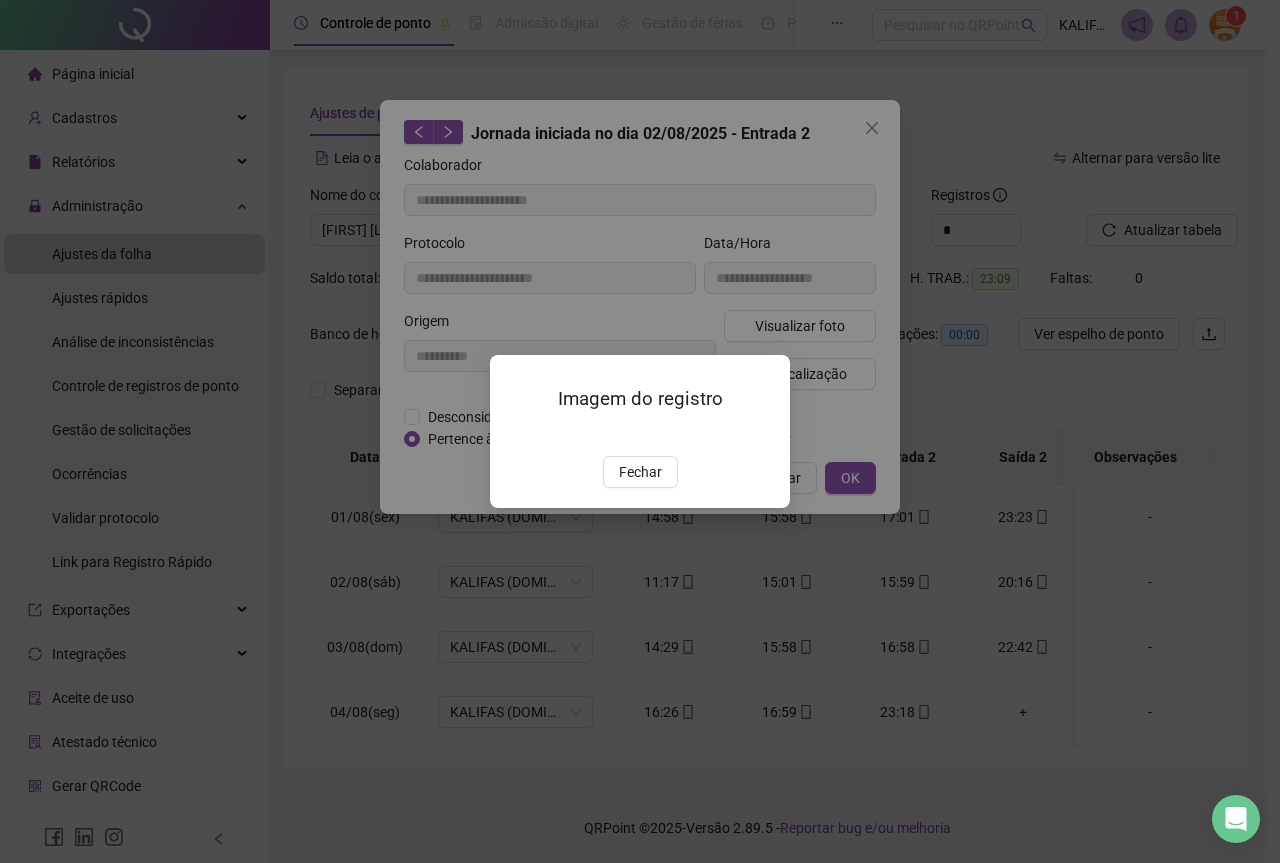 drag, startPoint x: 655, startPoint y: 584, endPoint x: 787, endPoint y: 529, distance: 143 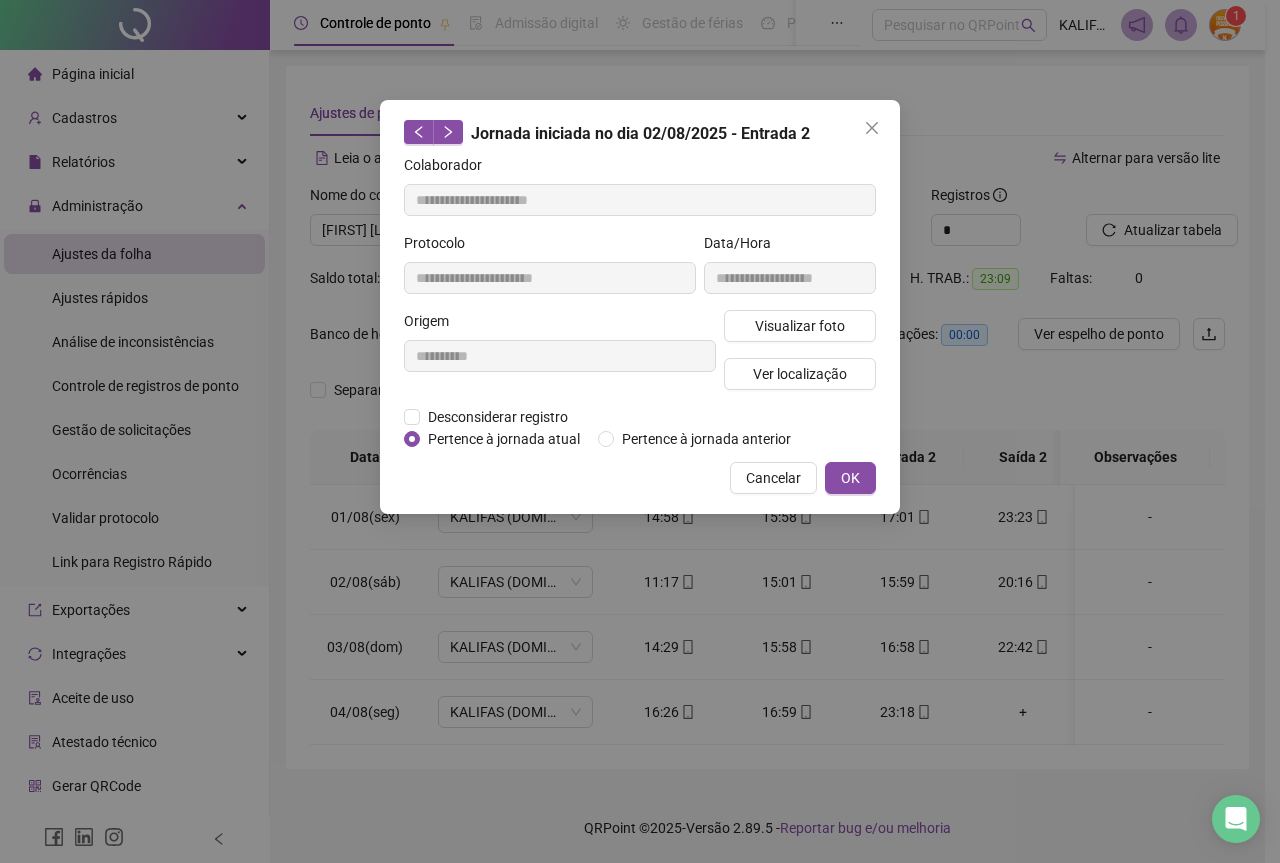 click on "**********" at bounding box center (640, 307) 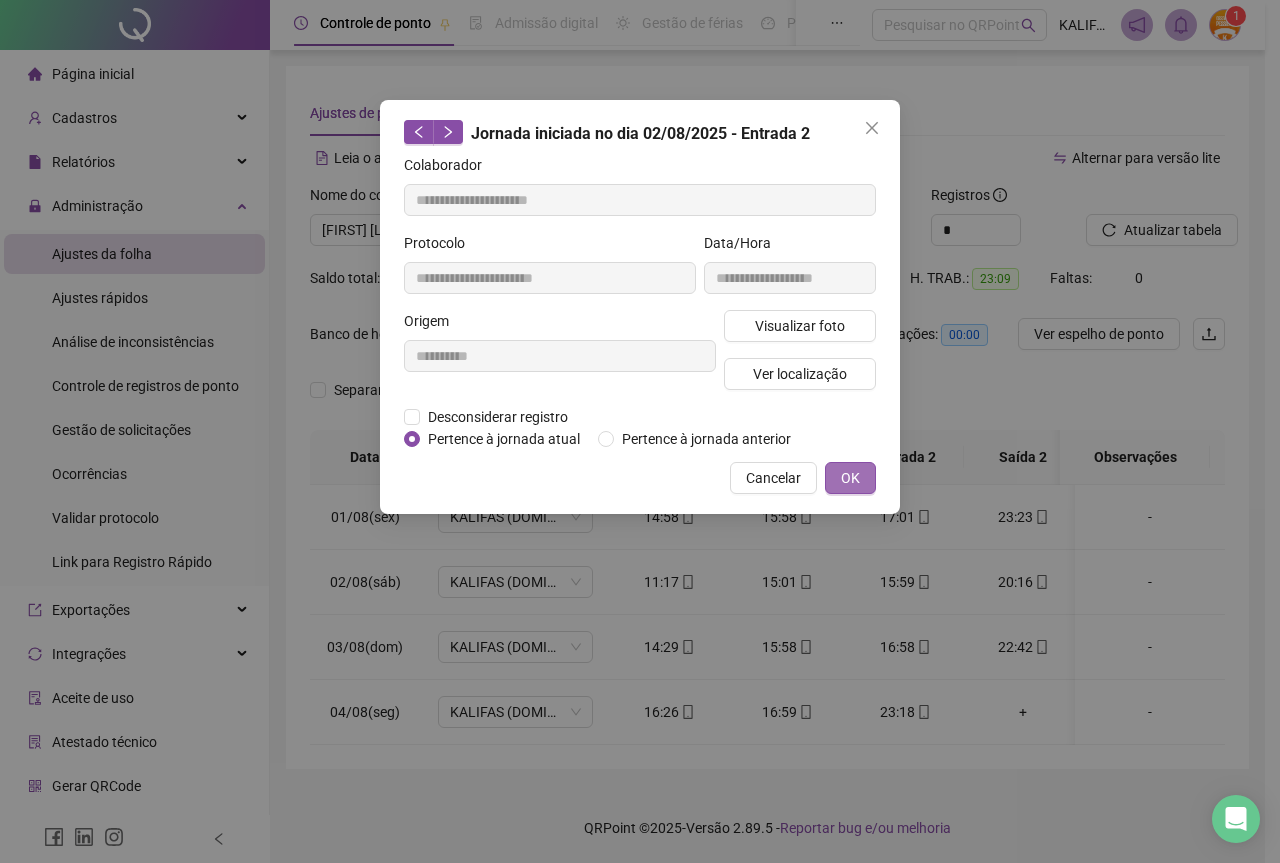 click on "OK" at bounding box center [850, 478] 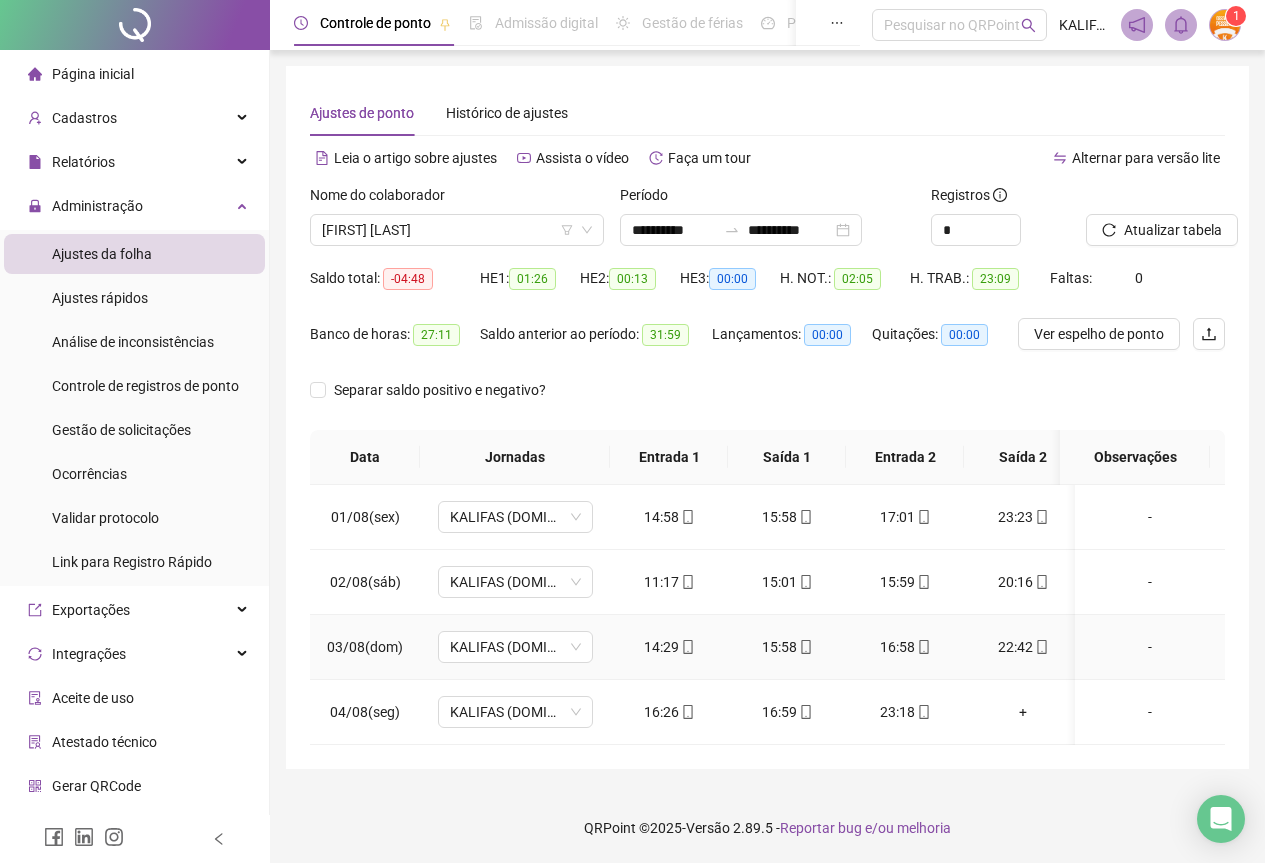 click on "16:58" at bounding box center [905, 647] 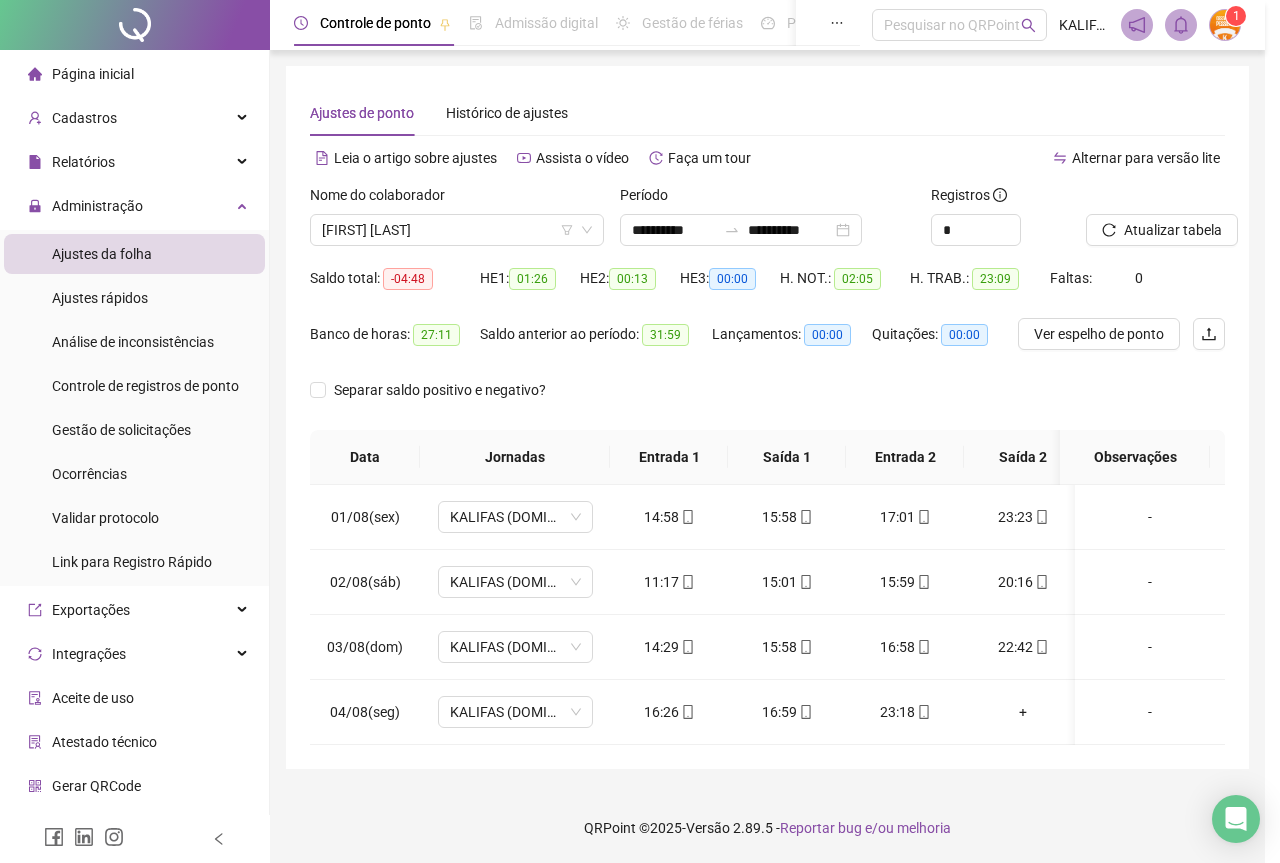 type on "**********" 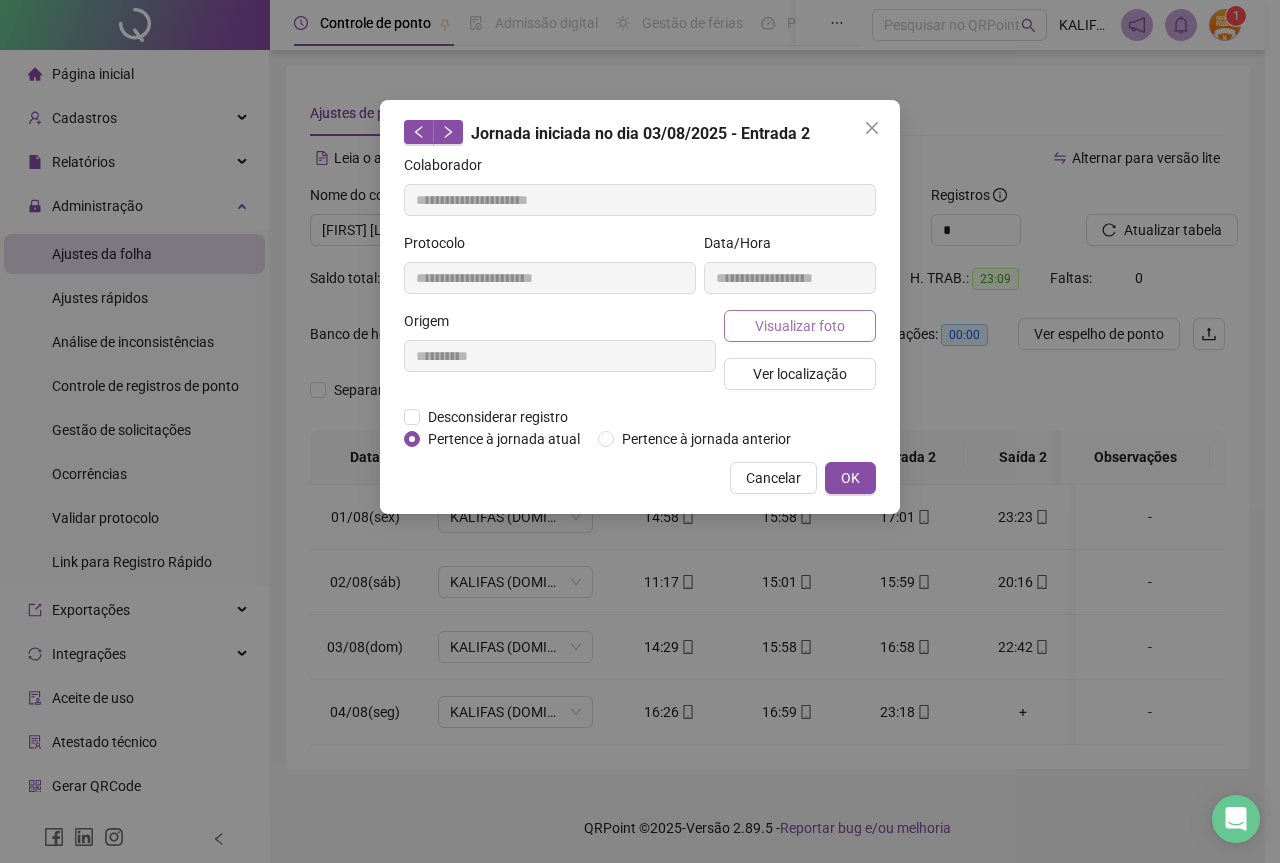 click on "Visualizar foto" at bounding box center [800, 326] 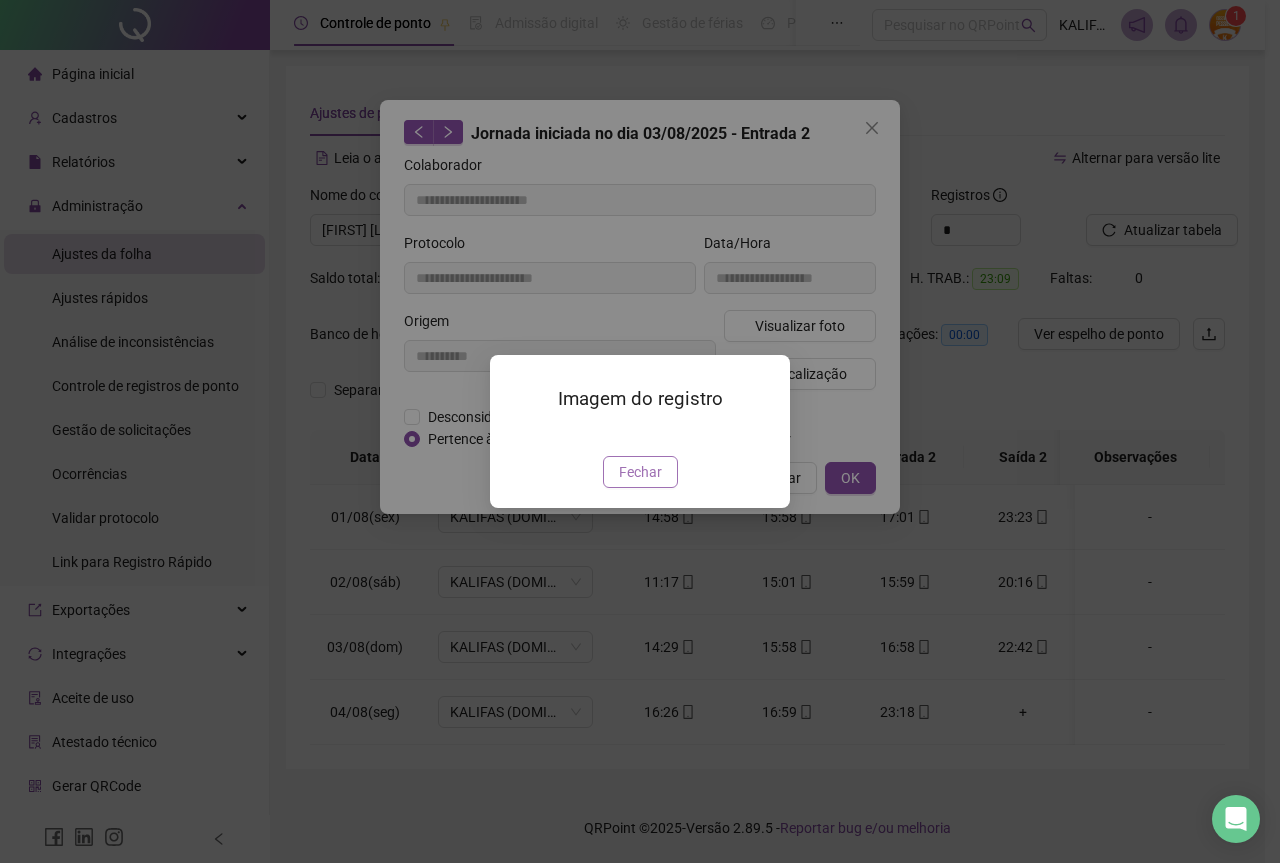 click on "Fechar" at bounding box center (640, 472) 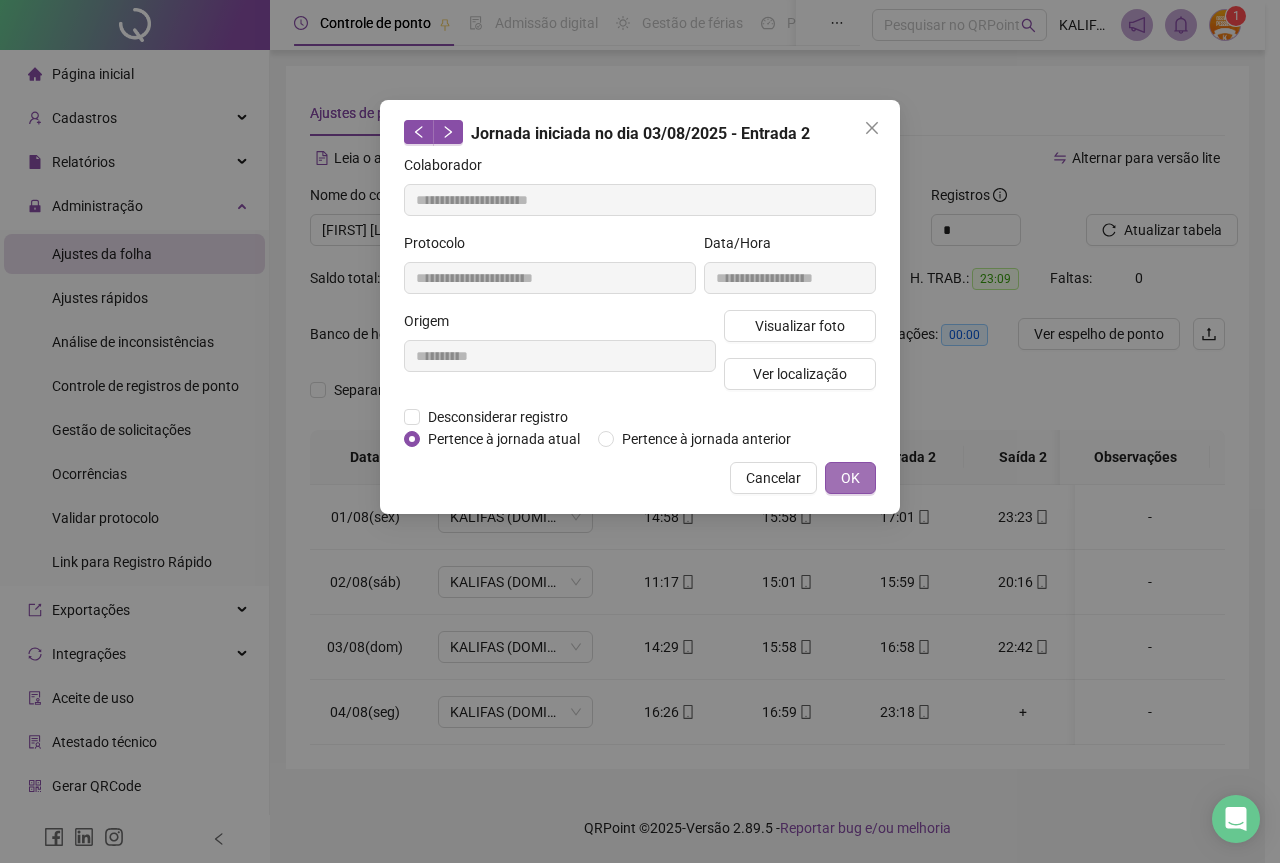 click on "OK" at bounding box center (850, 478) 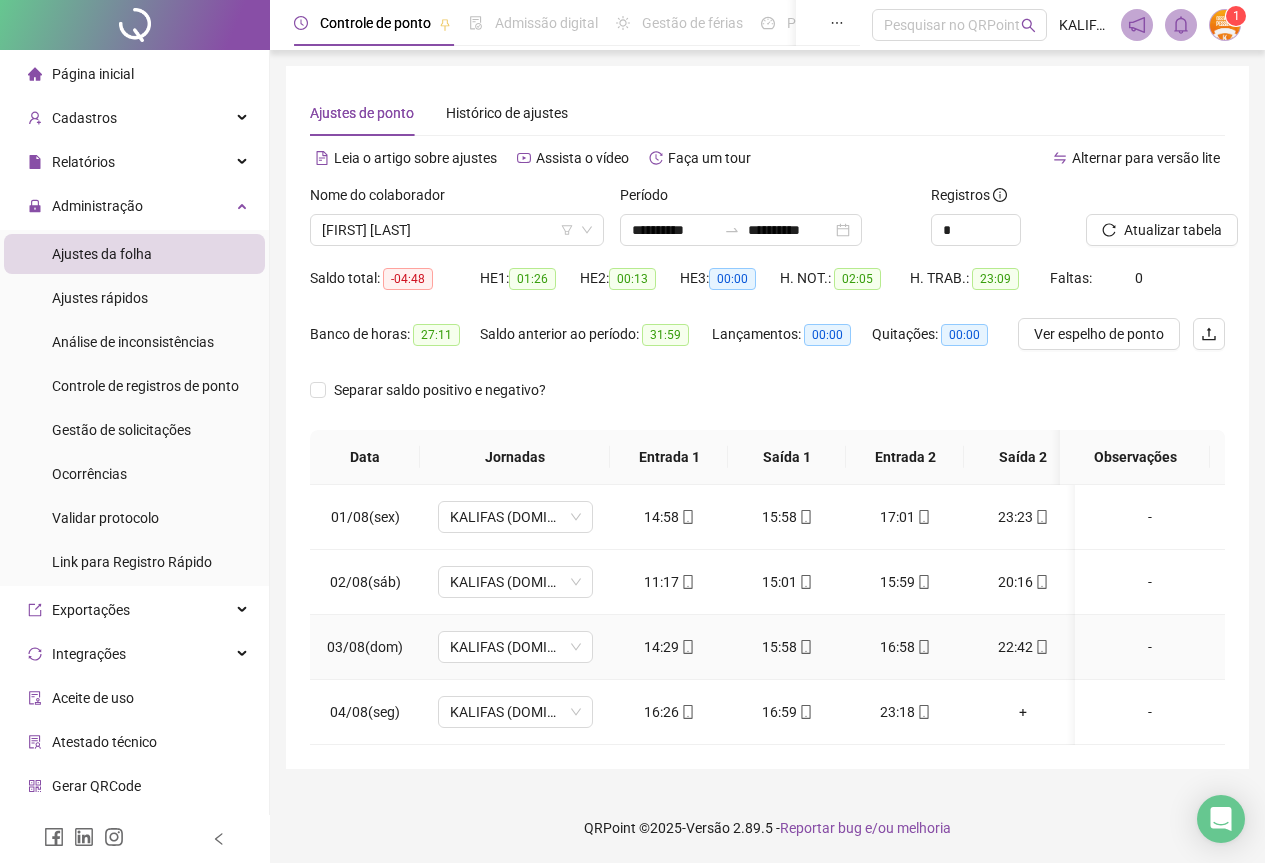click on "22:42" at bounding box center (1023, 647) 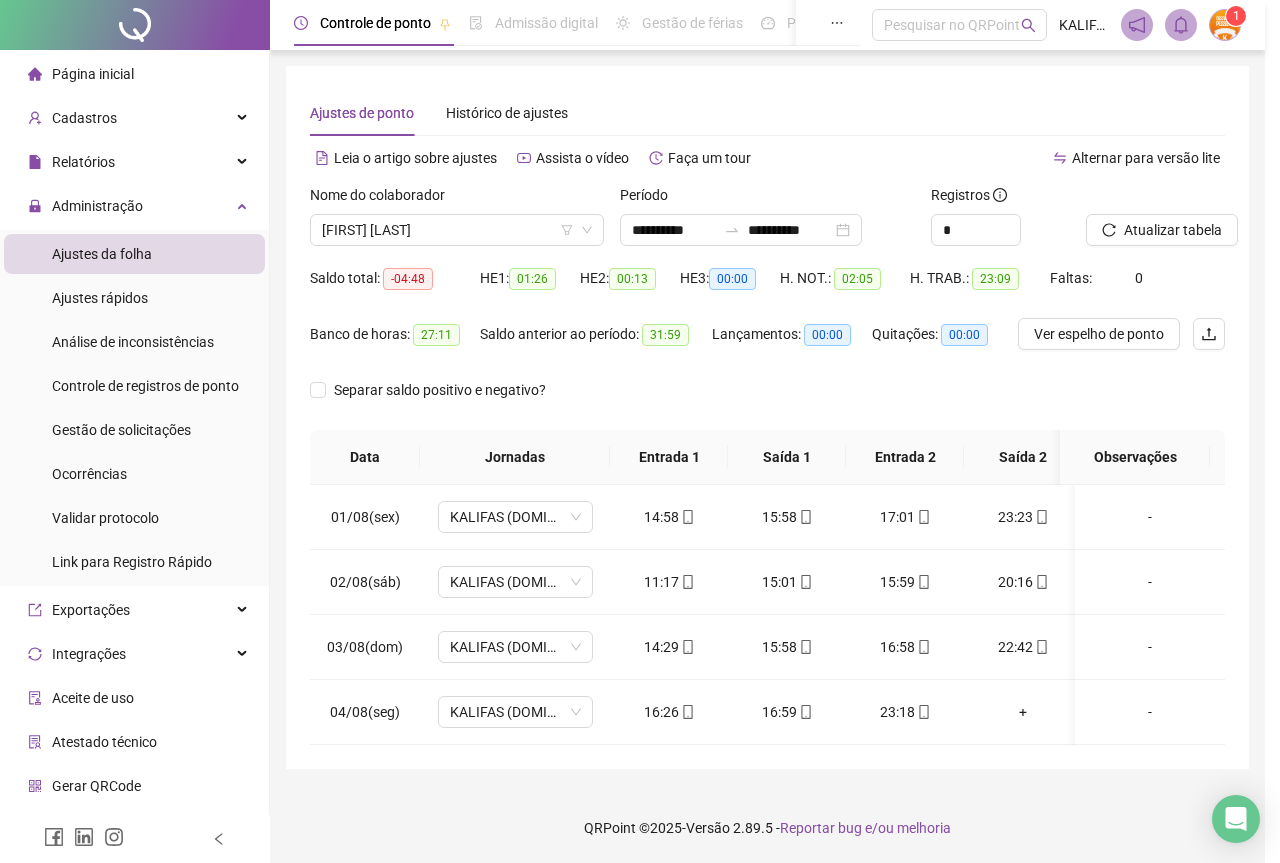 type on "**********" 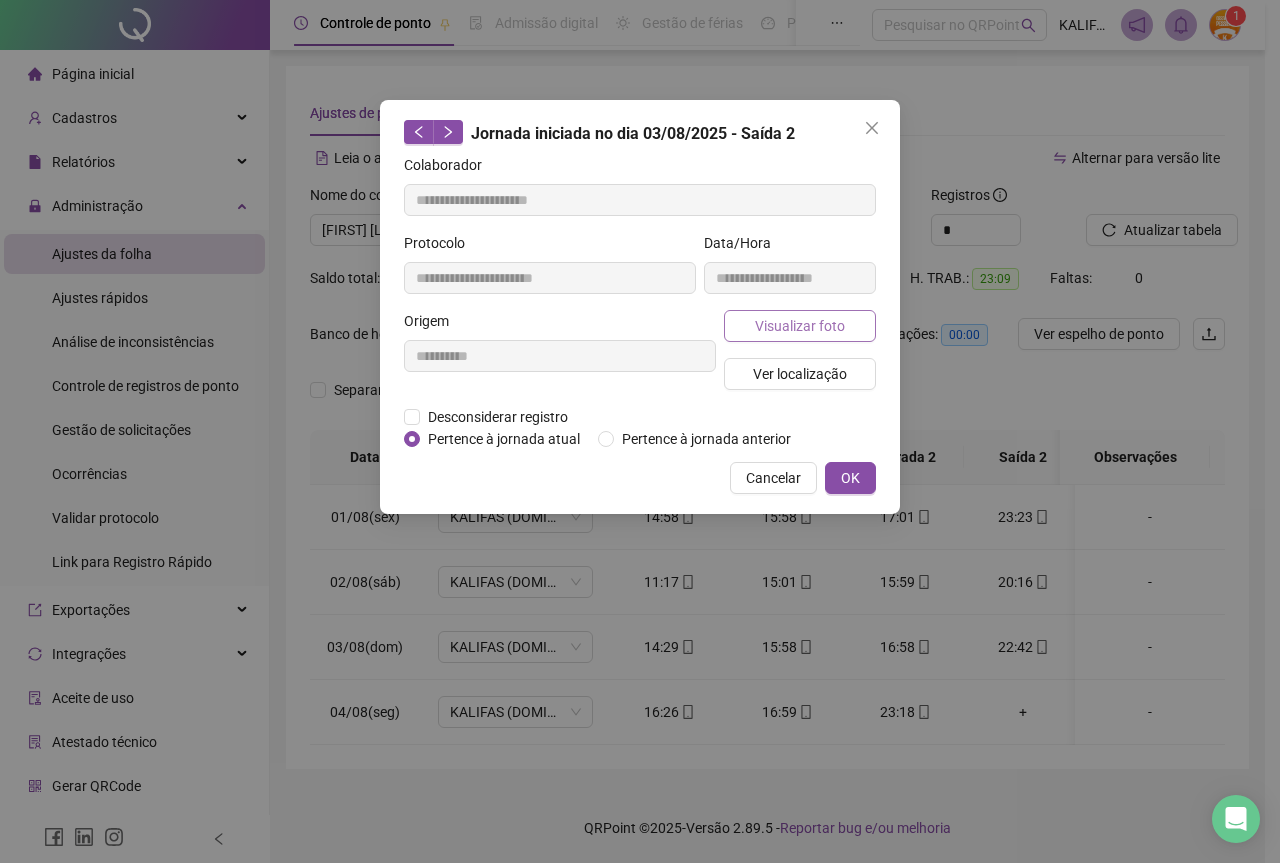 click on "Visualizar foto" at bounding box center [800, 326] 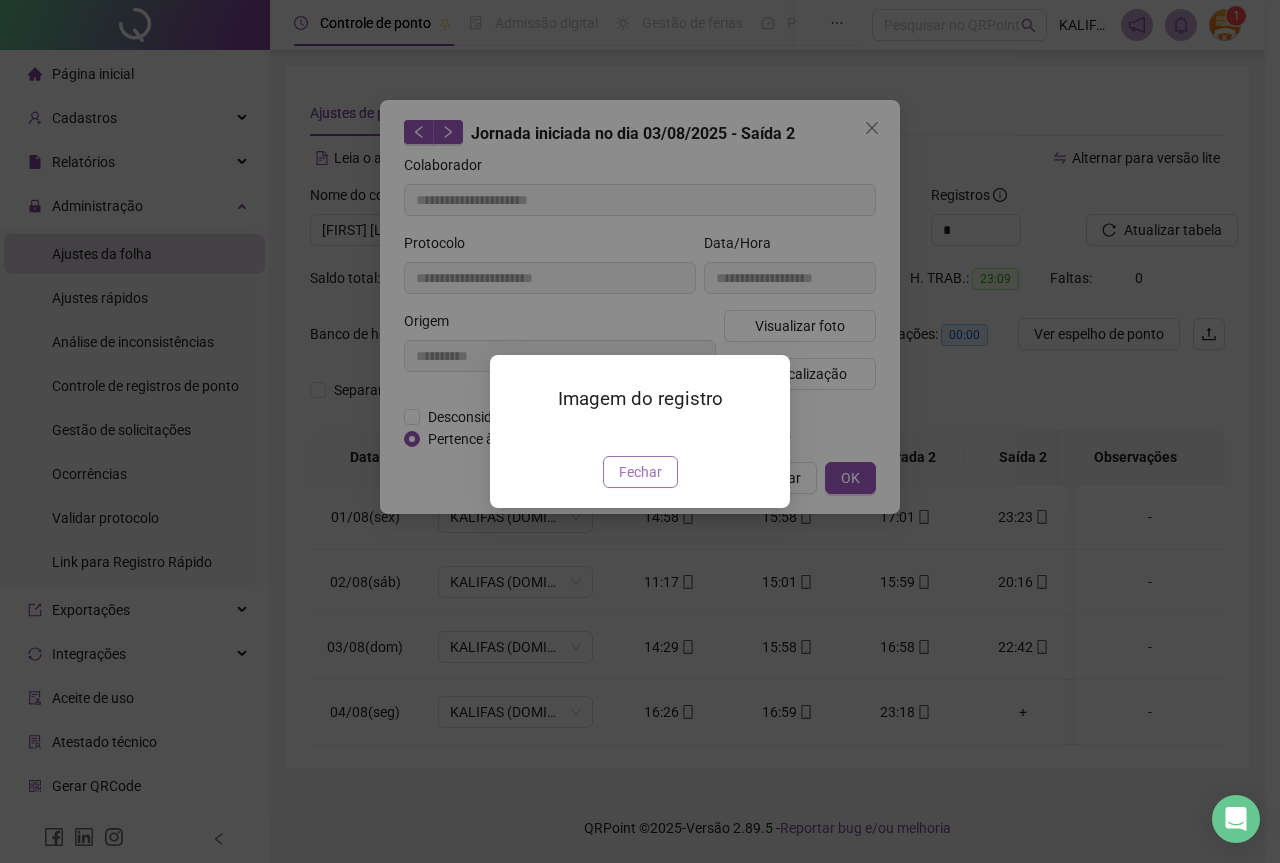 click on "Fechar" at bounding box center (640, 472) 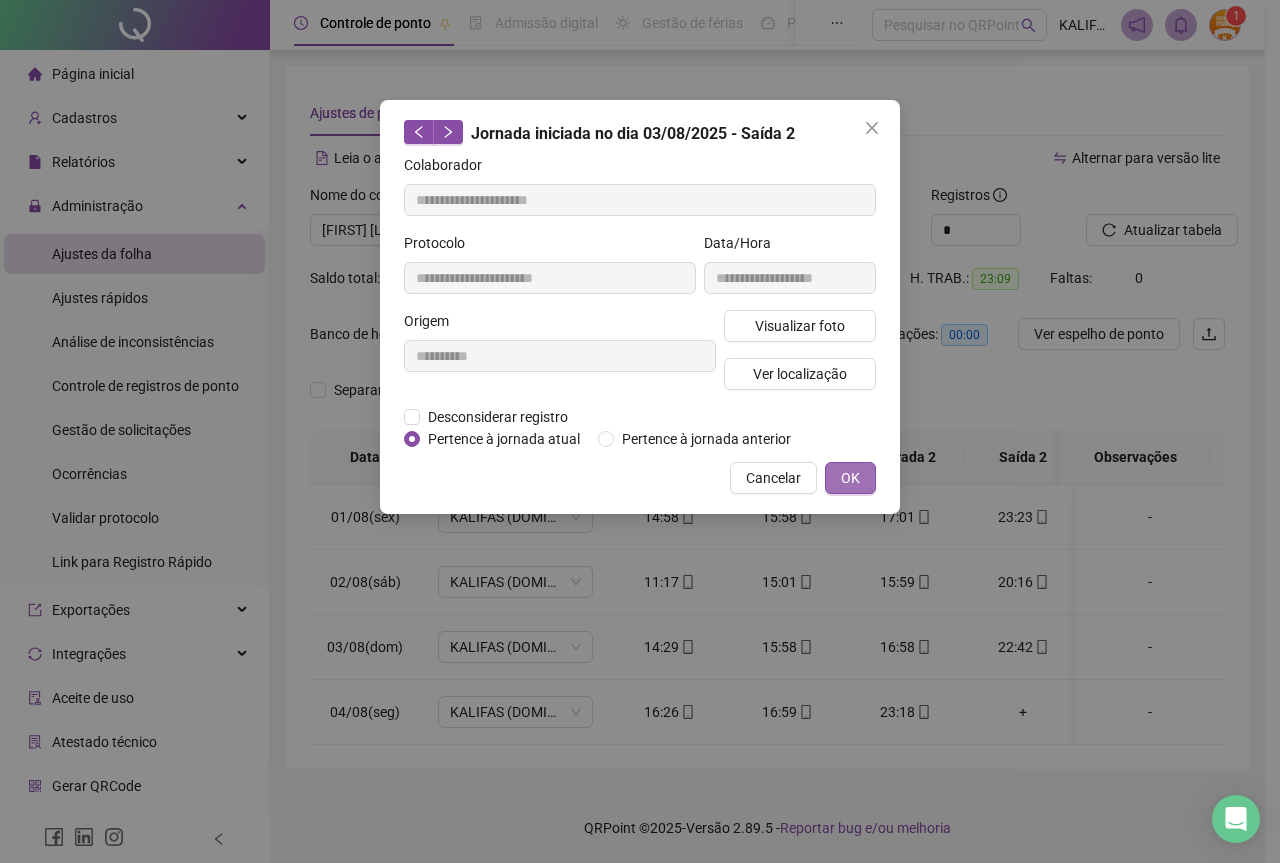click on "OK" at bounding box center [850, 478] 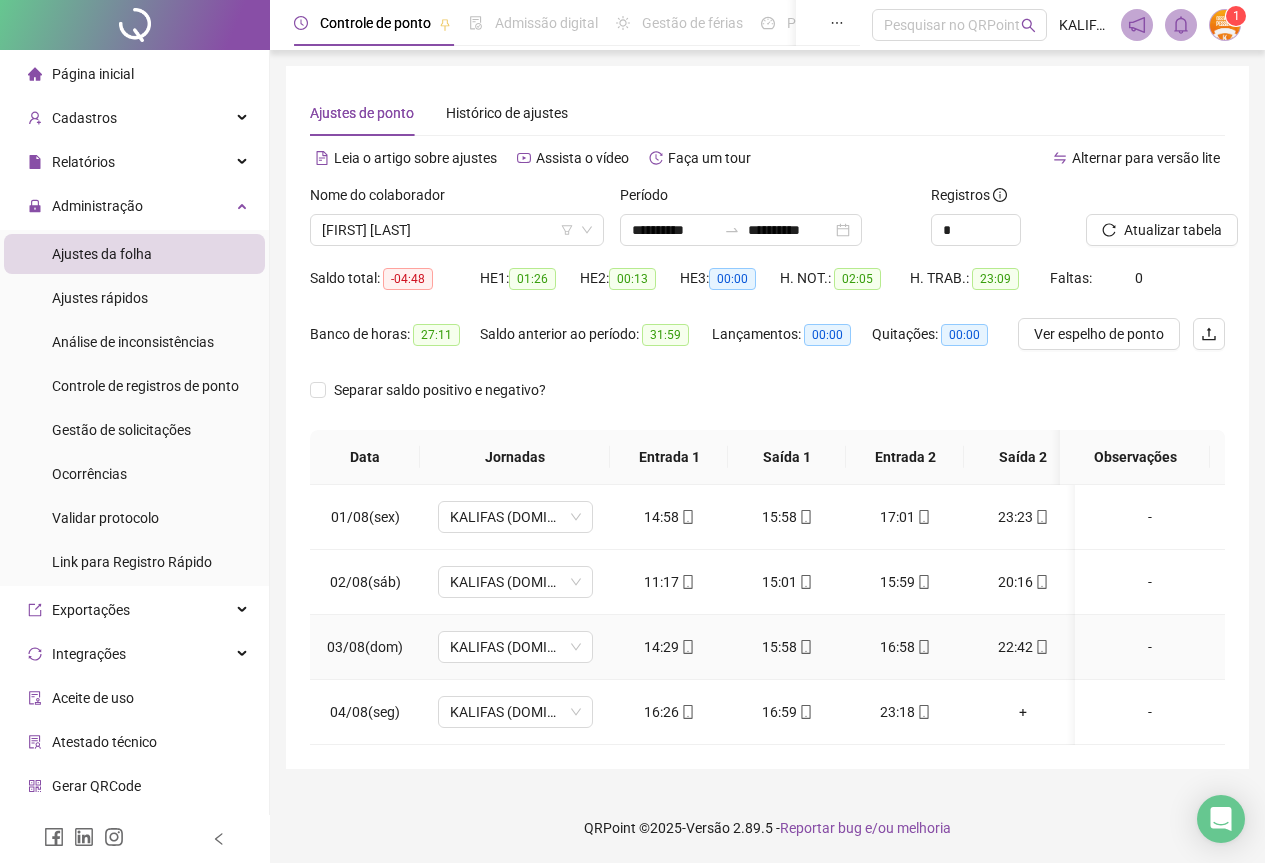 click on "16:58" at bounding box center (905, 647) 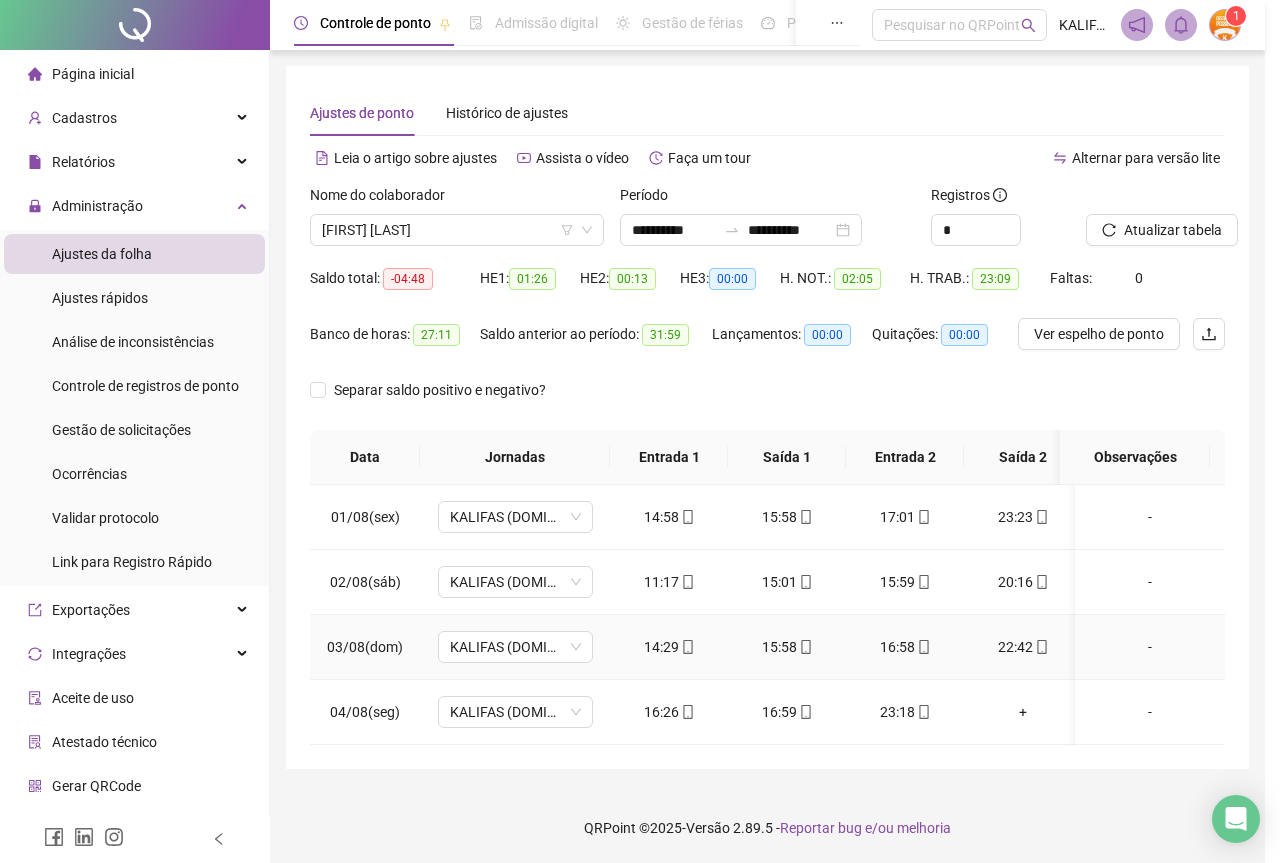 type on "**********" 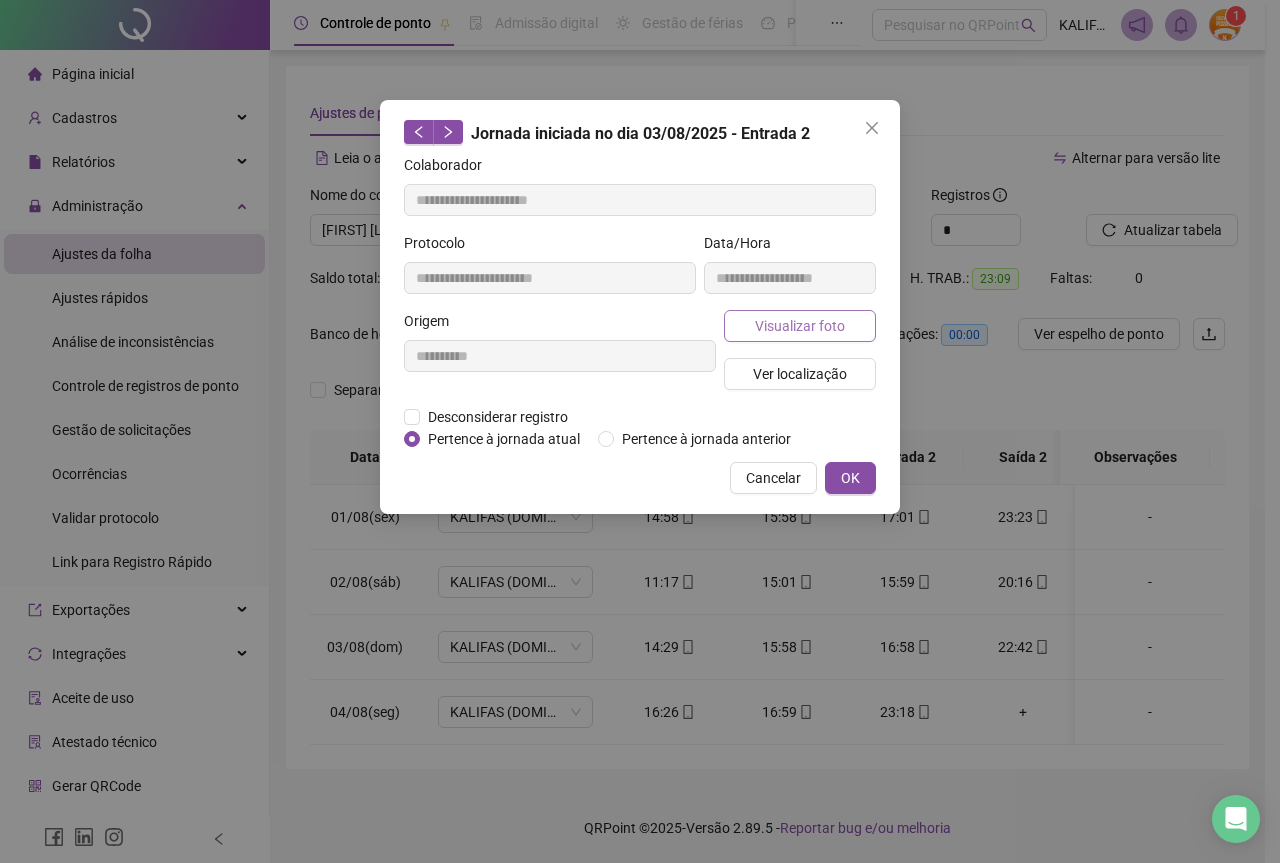 click on "Visualizar foto" at bounding box center (800, 326) 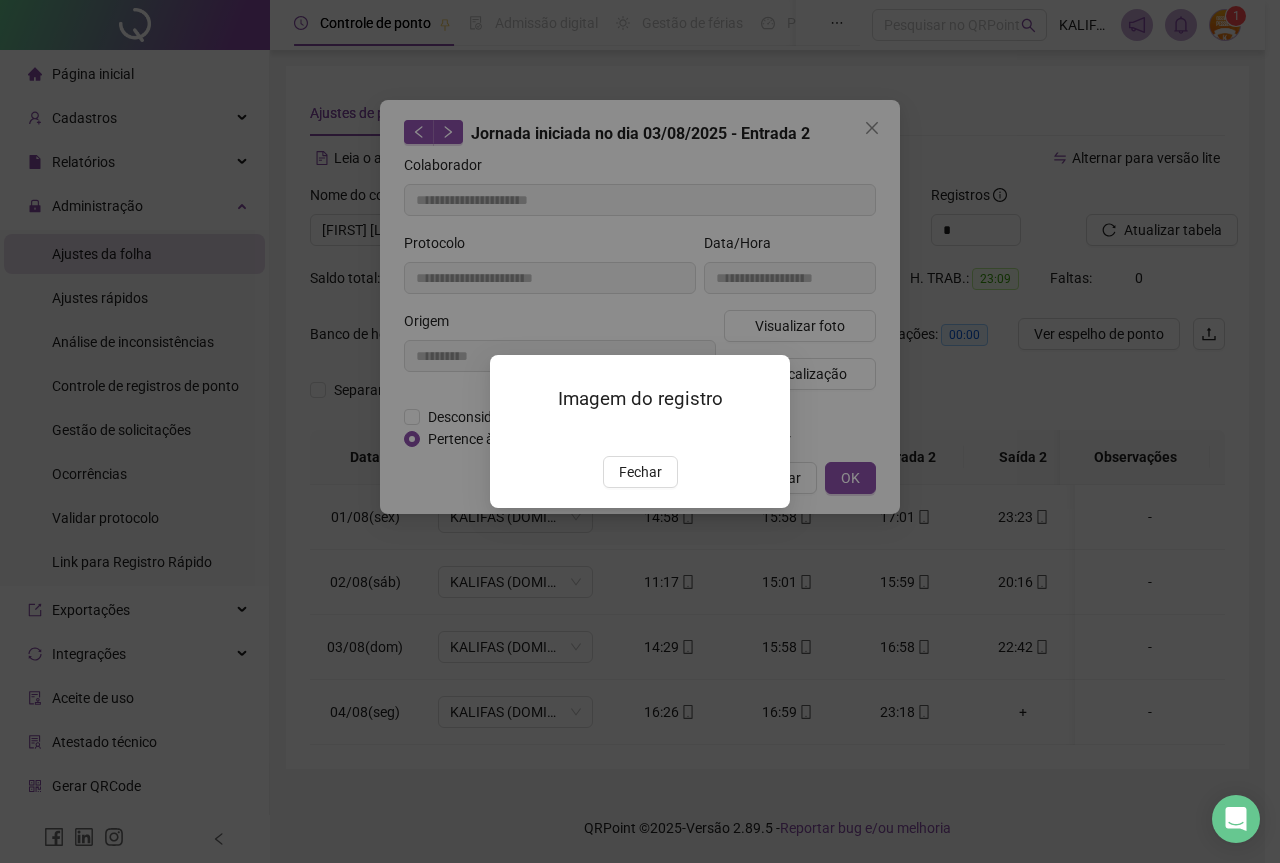 click on "Fechar" at bounding box center (640, 472) 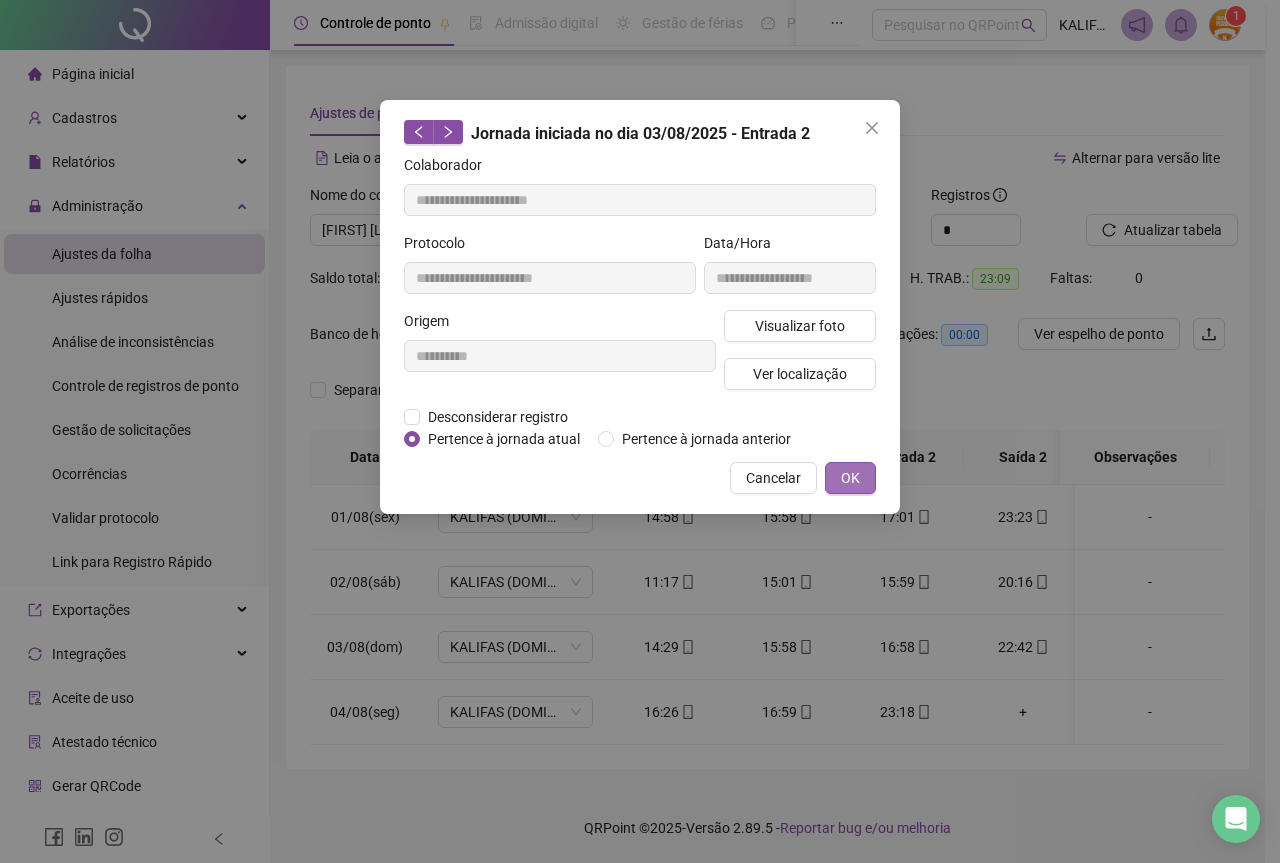 click on "OK" at bounding box center (850, 478) 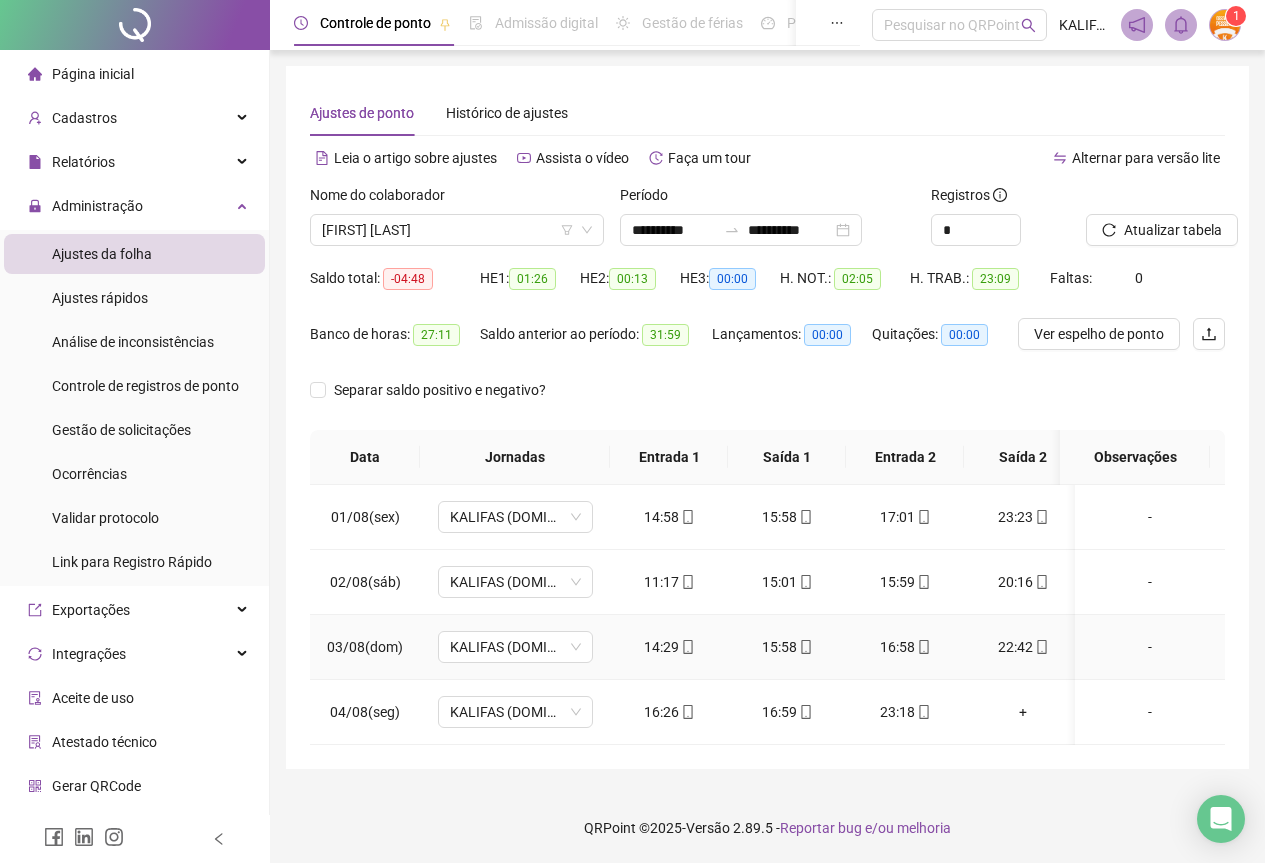 click on "15:58" at bounding box center [787, 647] 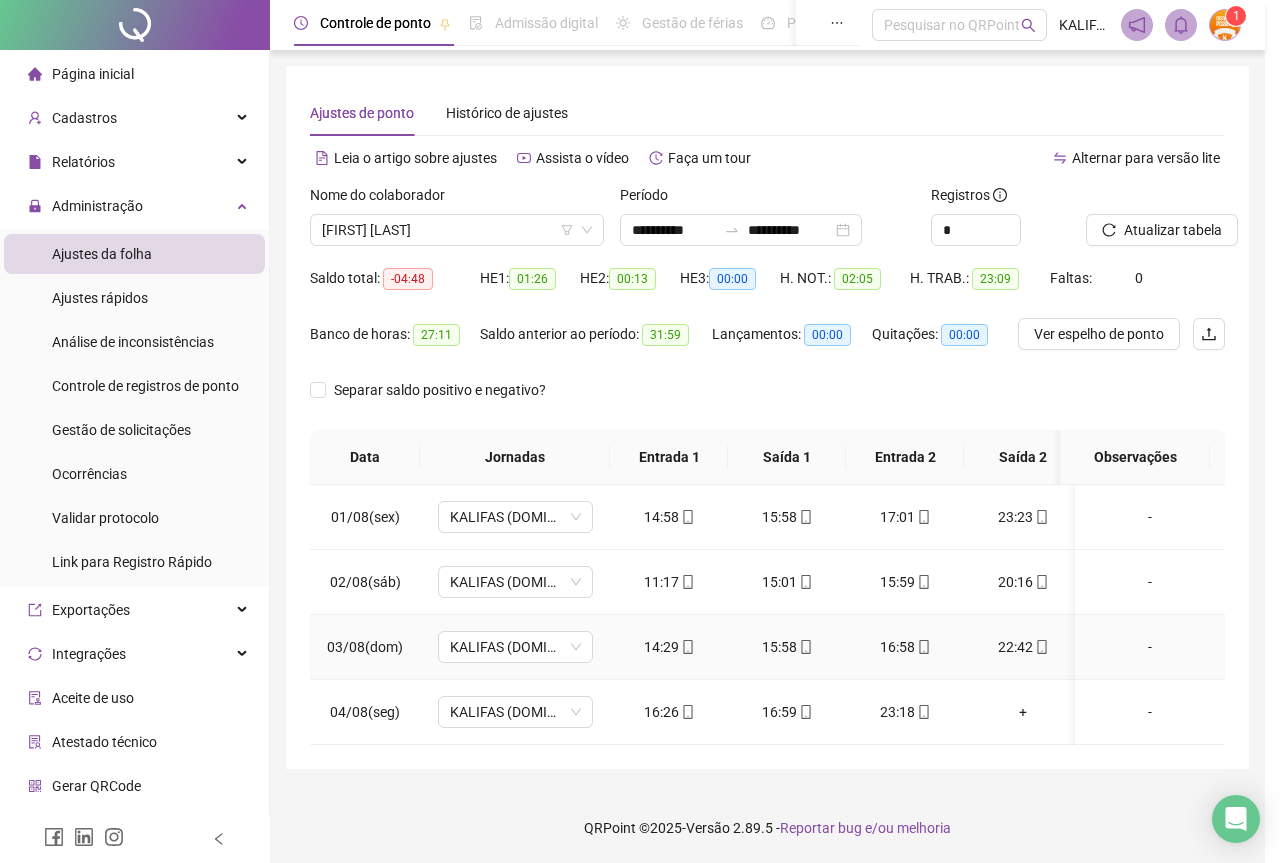 type on "**********" 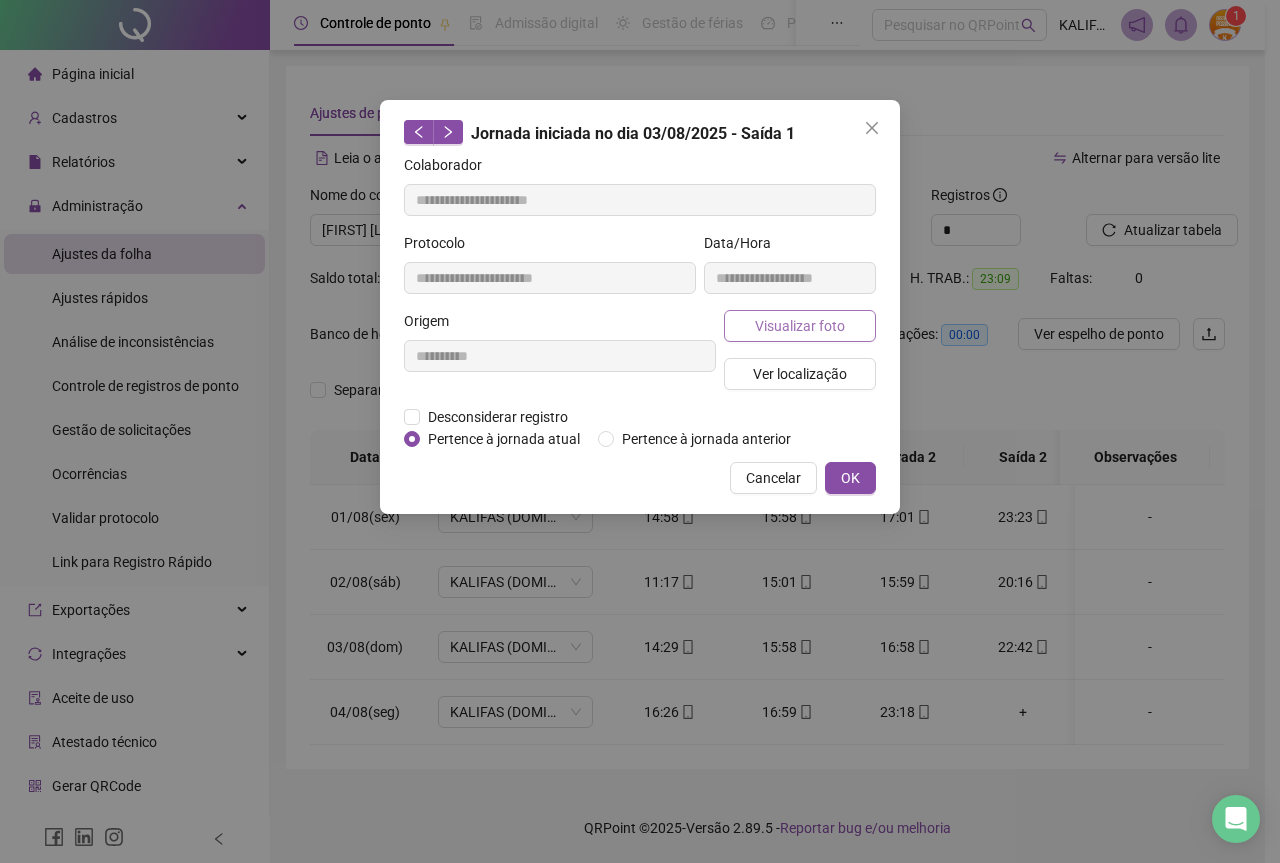 click on "Visualizar foto" at bounding box center [800, 326] 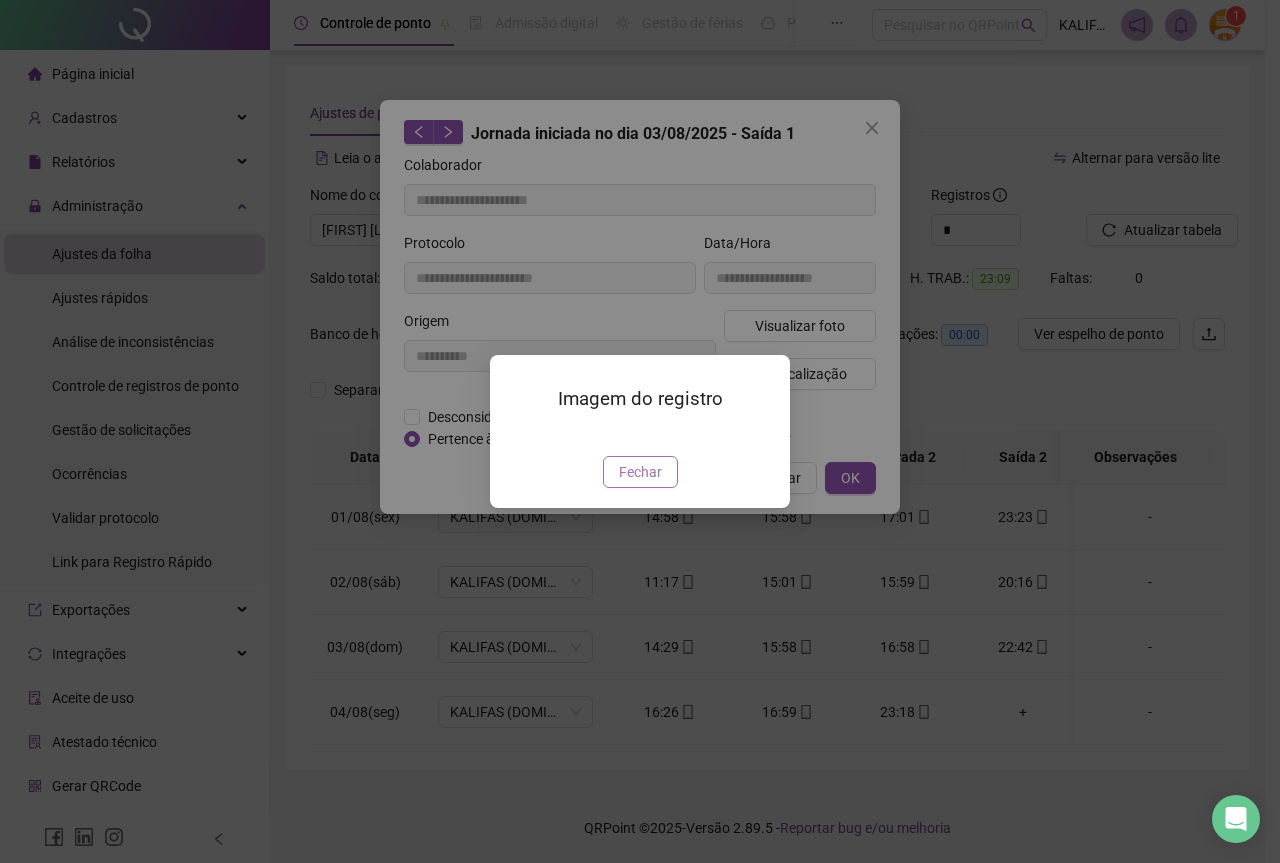 click on "Fechar" at bounding box center [640, 472] 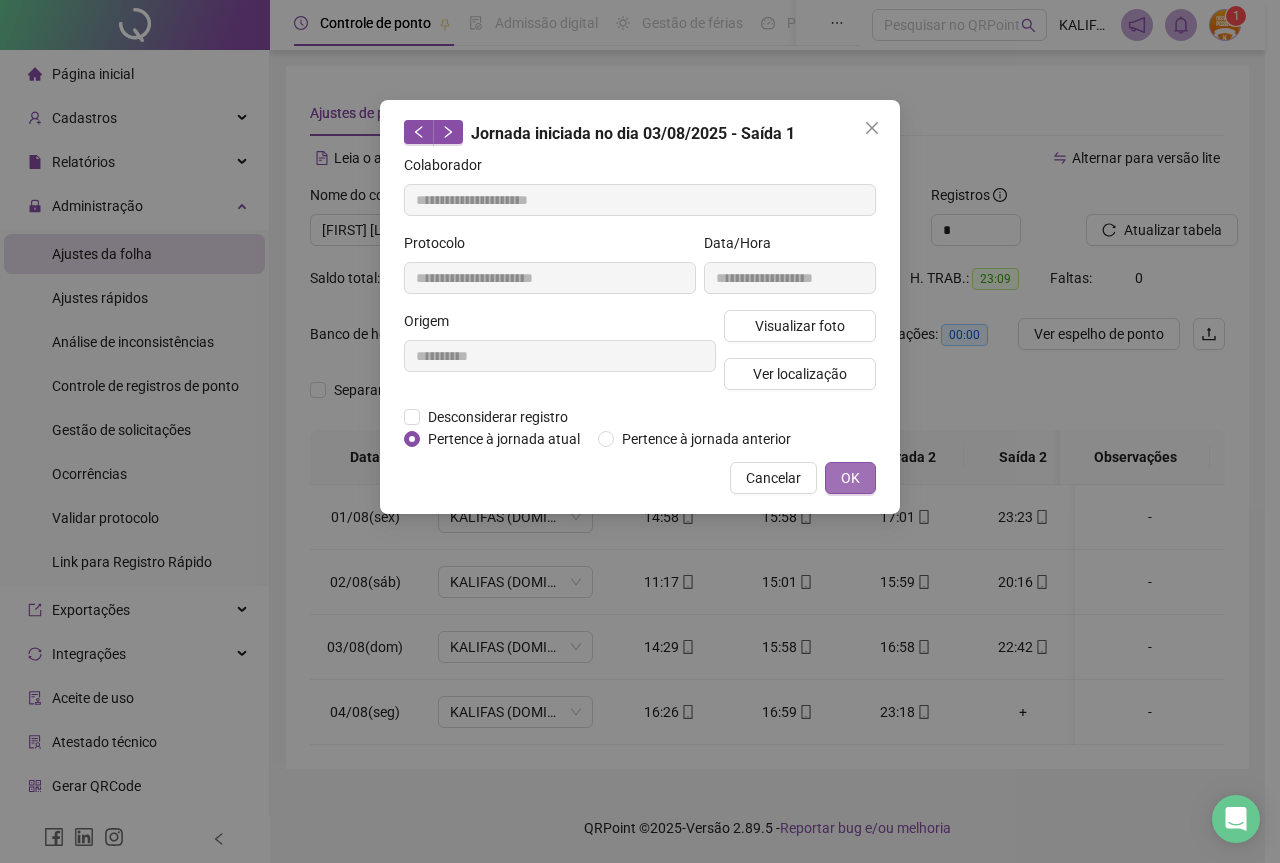click on "OK" at bounding box center [850, 478] 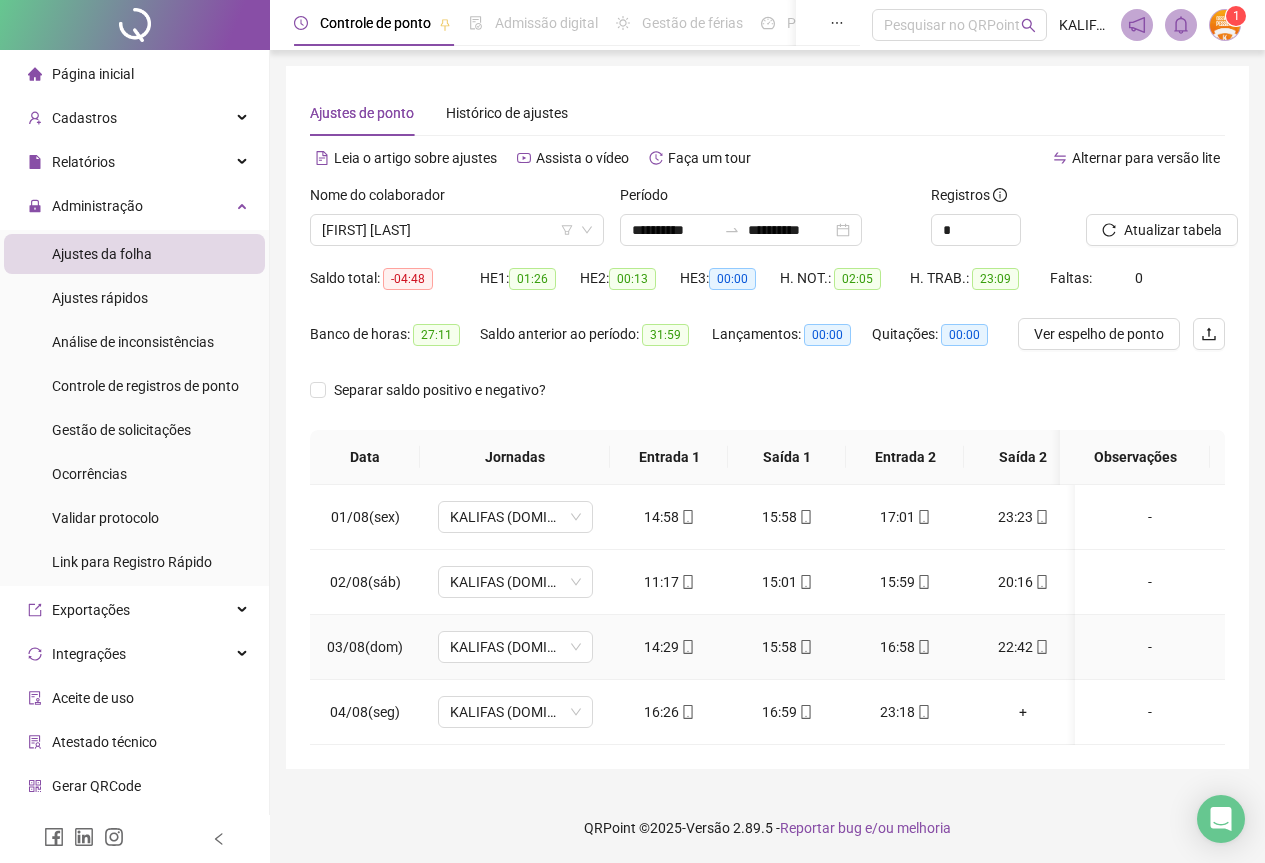 click on "14:29" at bounding box center (669, 647) 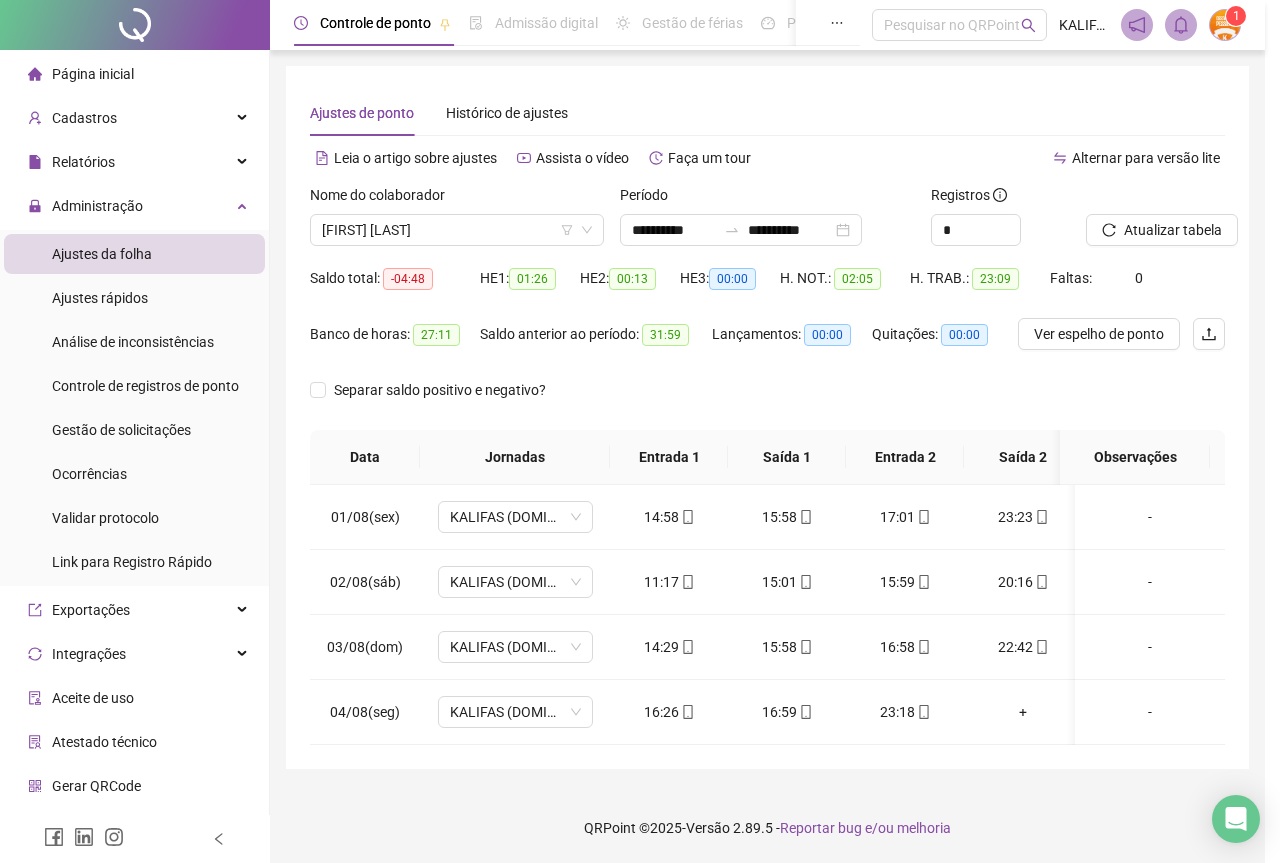 type on "**********" 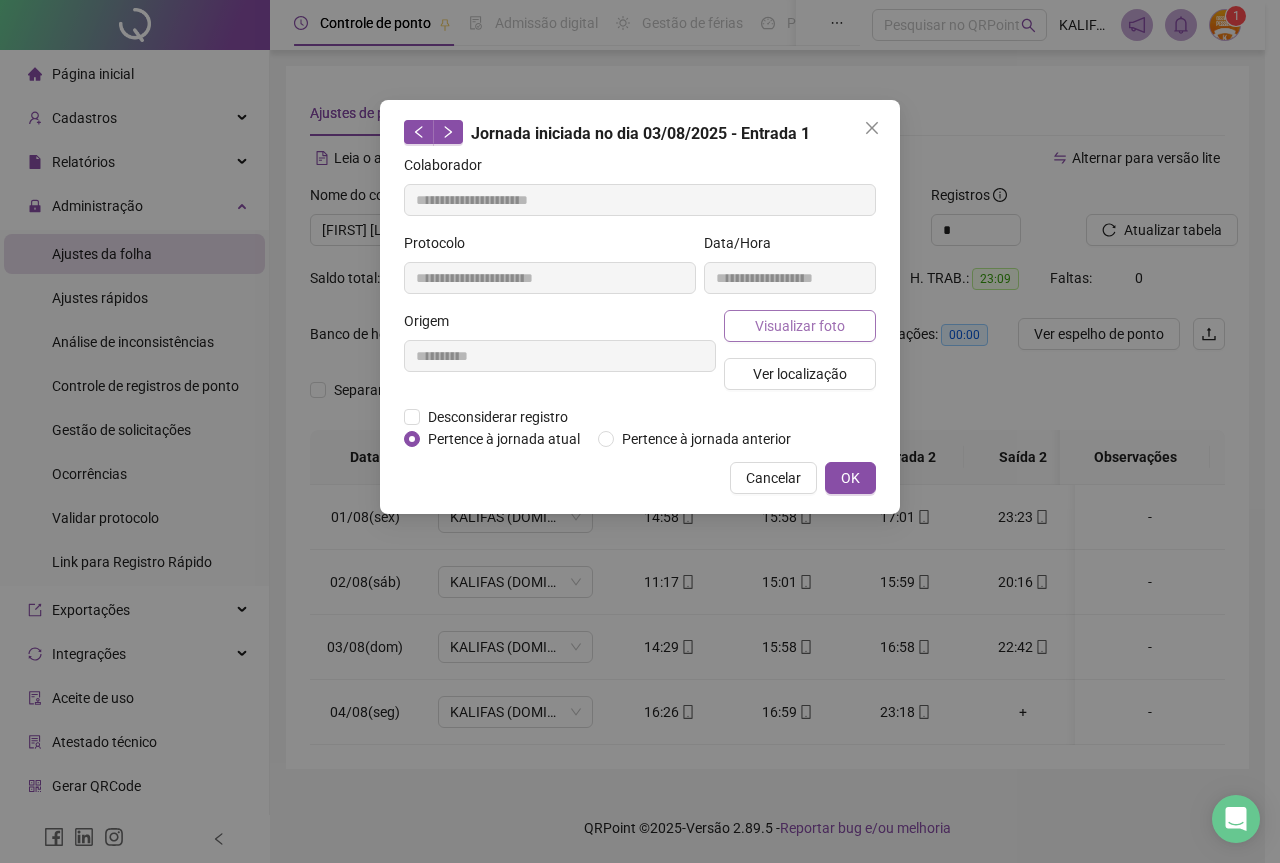 click on "Visualizar foto" at bounding box center [800, 326] 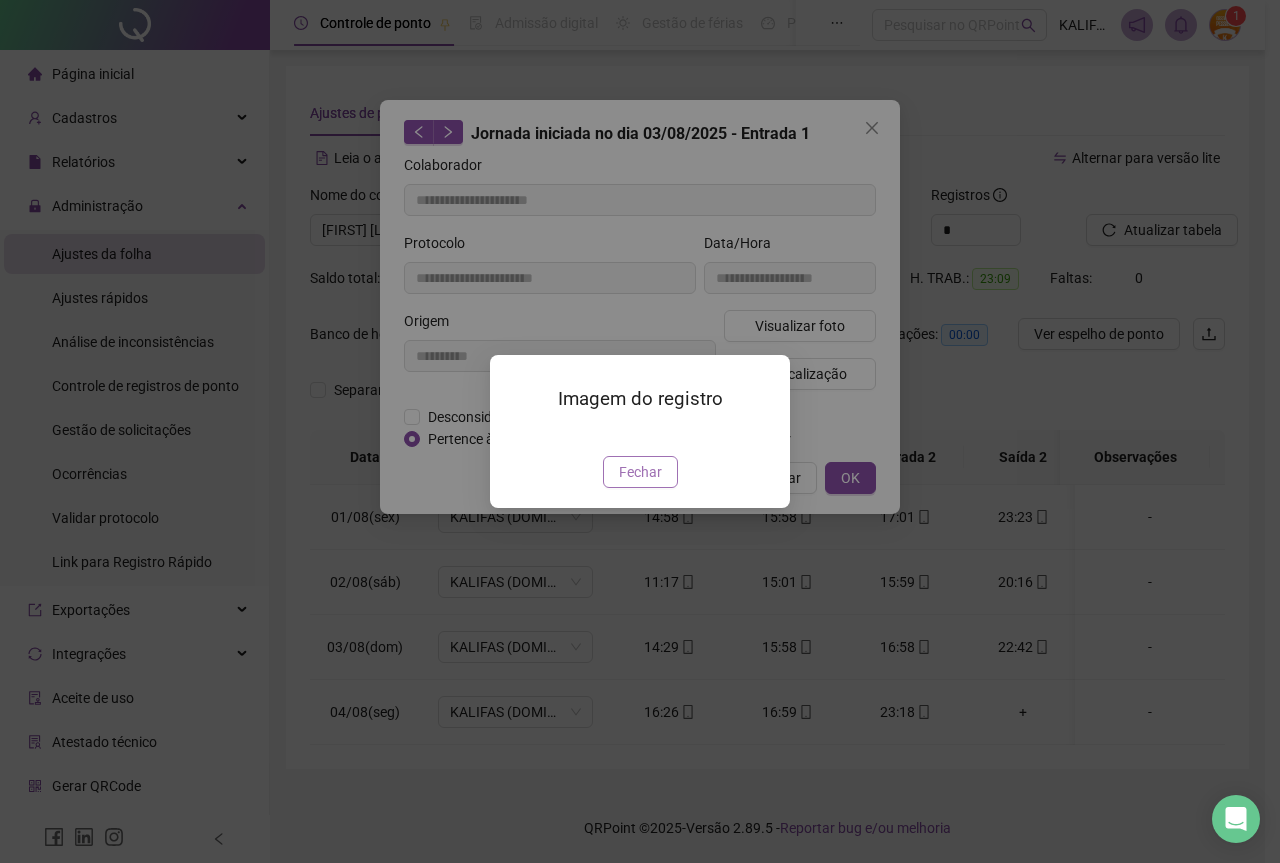click on "Fechar" at bounding box center [640, 472] 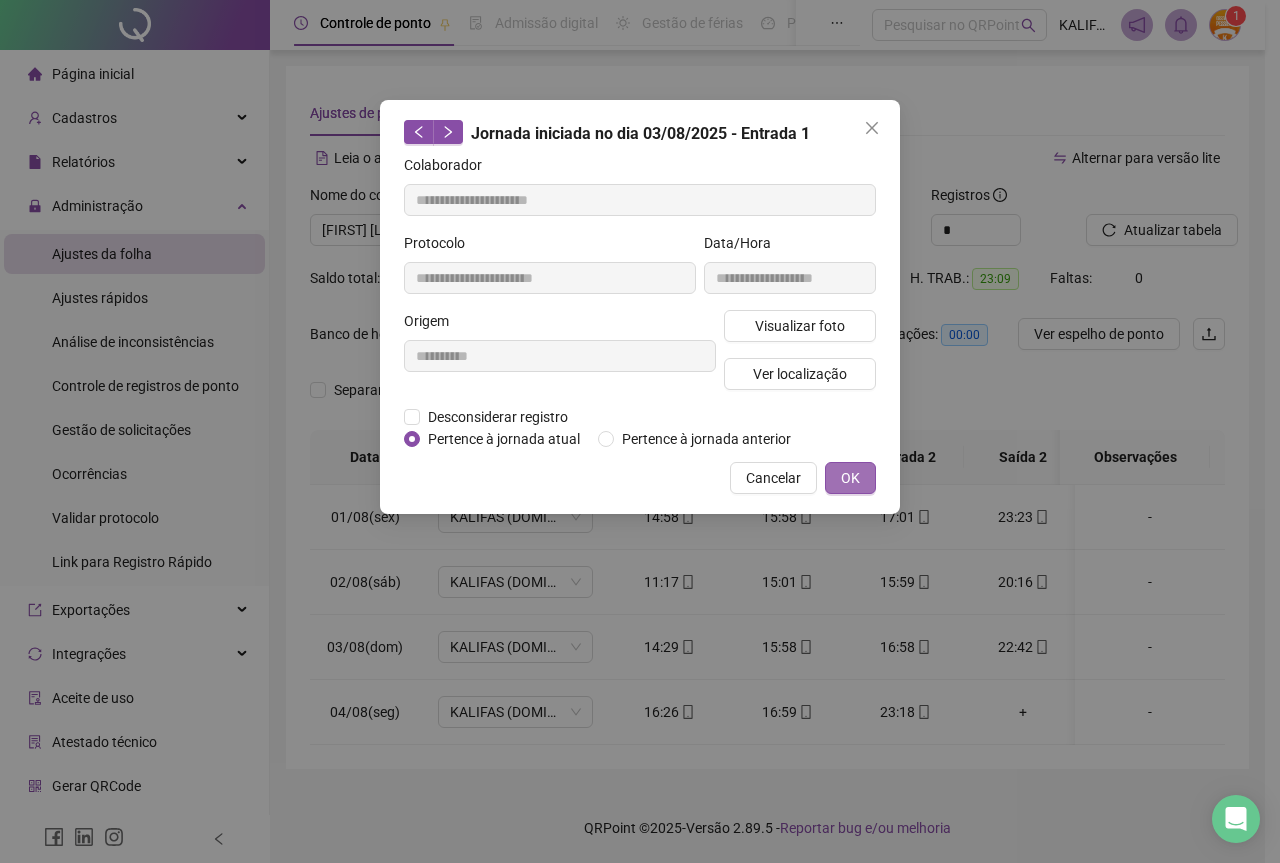 click on "OK" at bounding box center (850, 478) 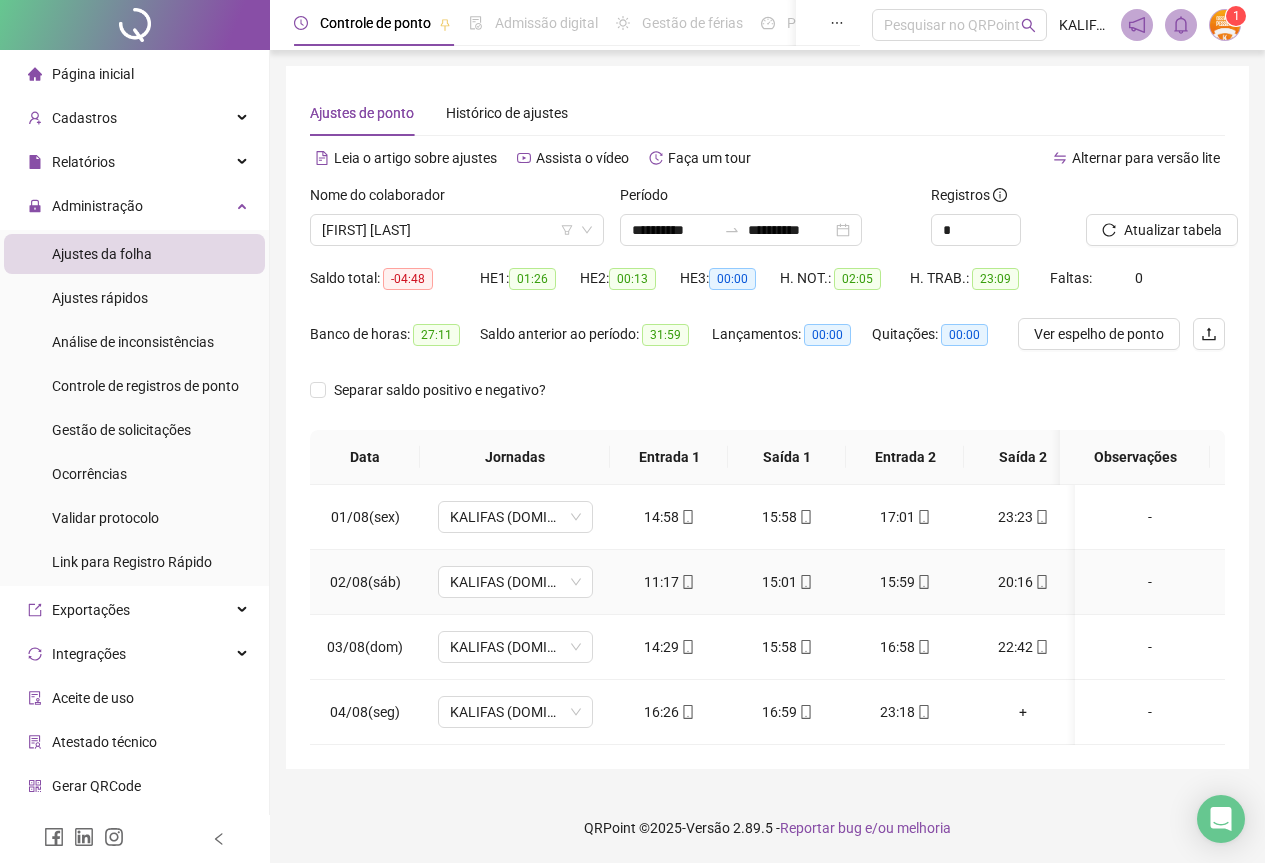 click 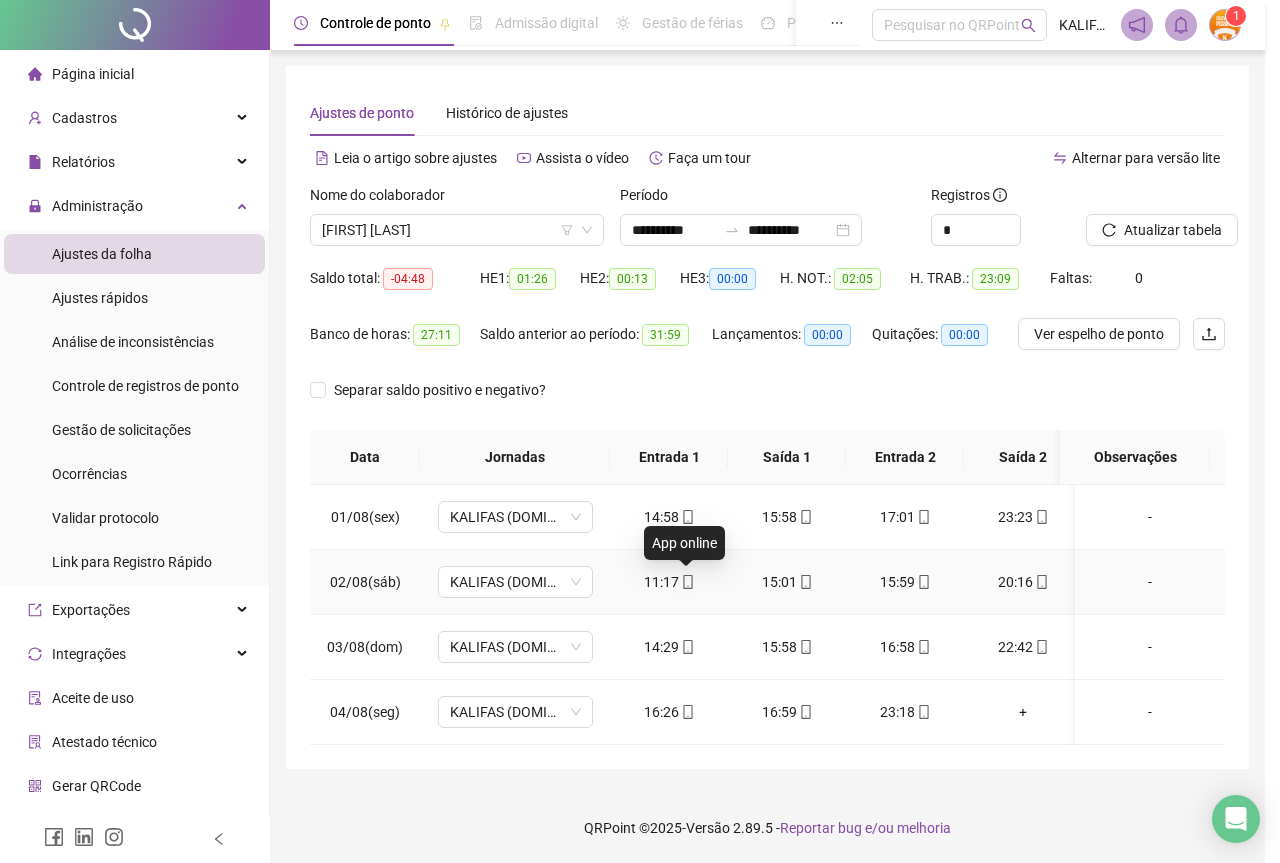 type on "**********" 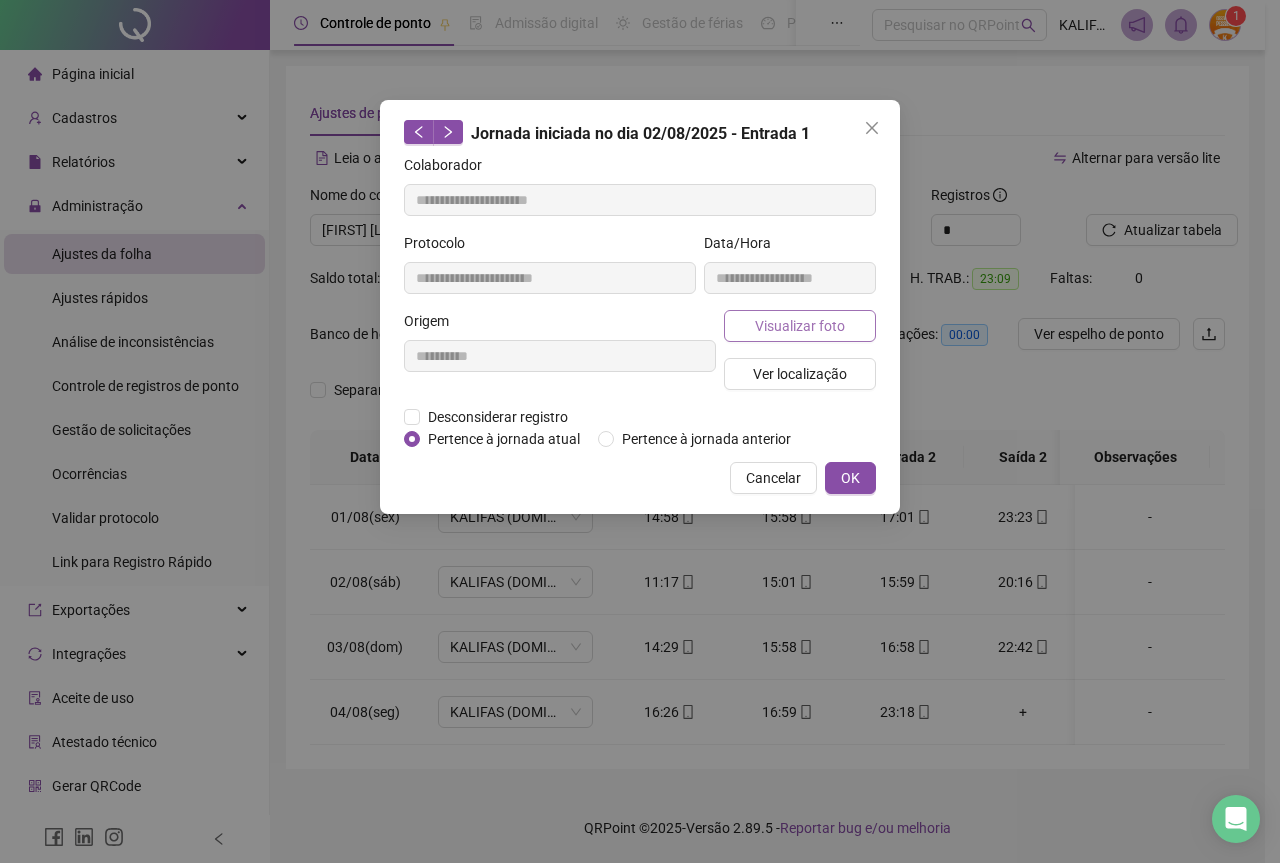click on "Visualizar foto" at bounding box center (800, 326) 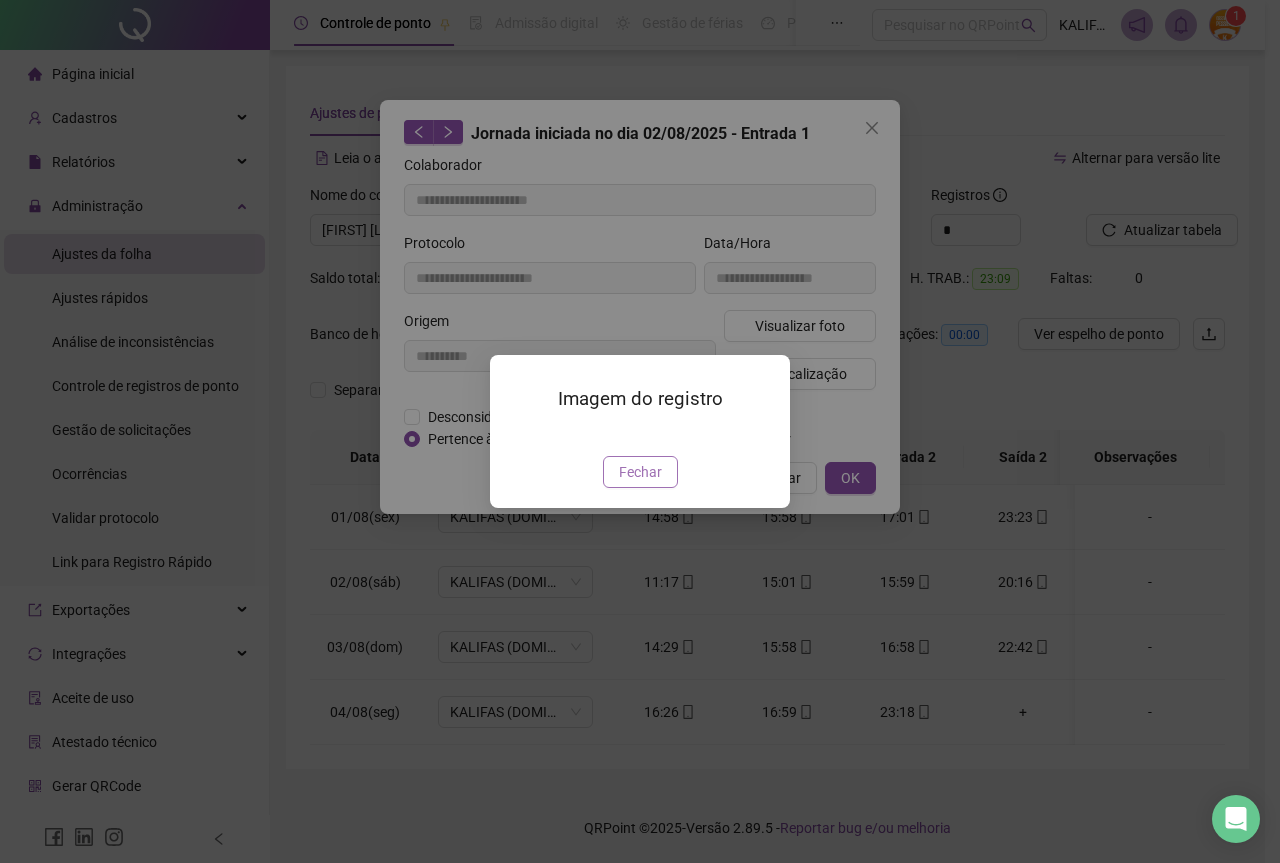 click on "Fechar" at bounding box center (640, 472) 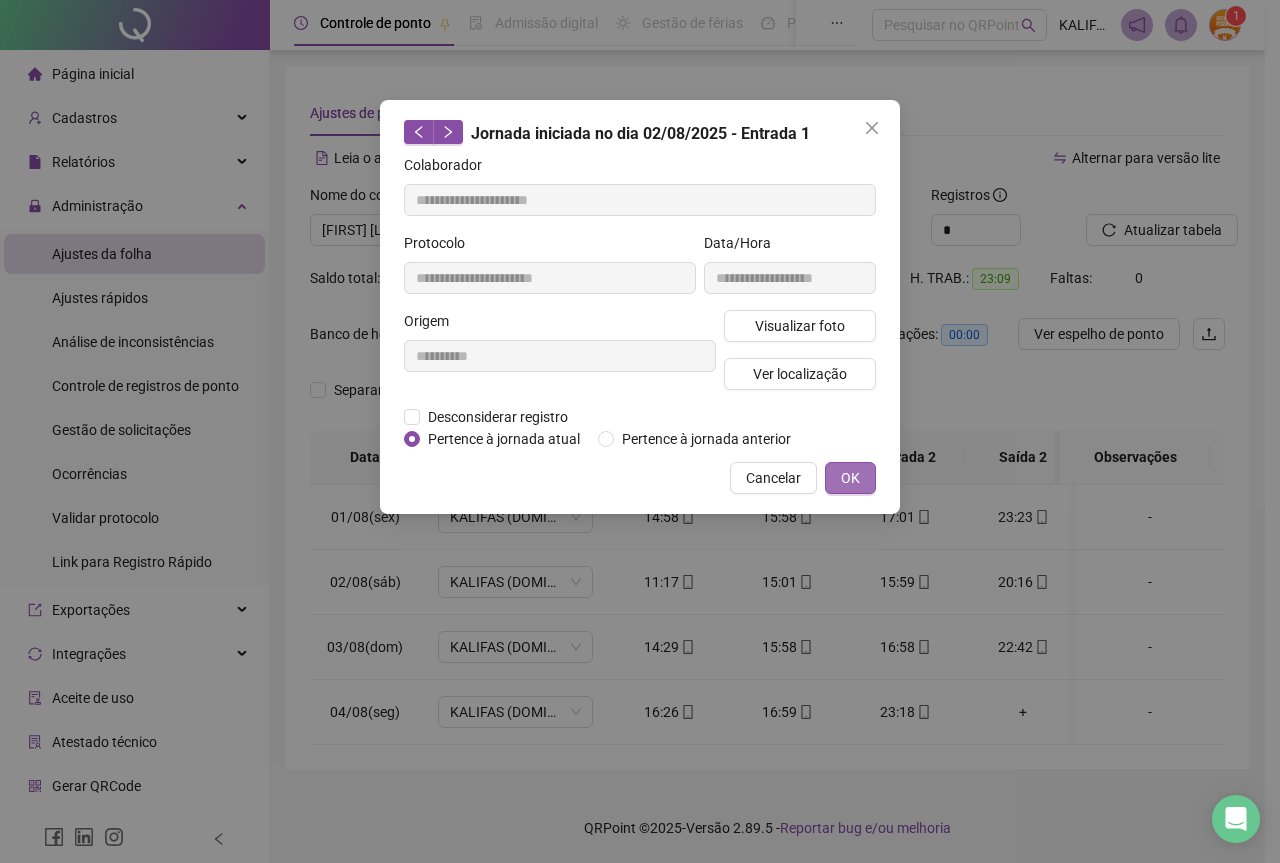 click on "OK" at bounding box center (850, 478) 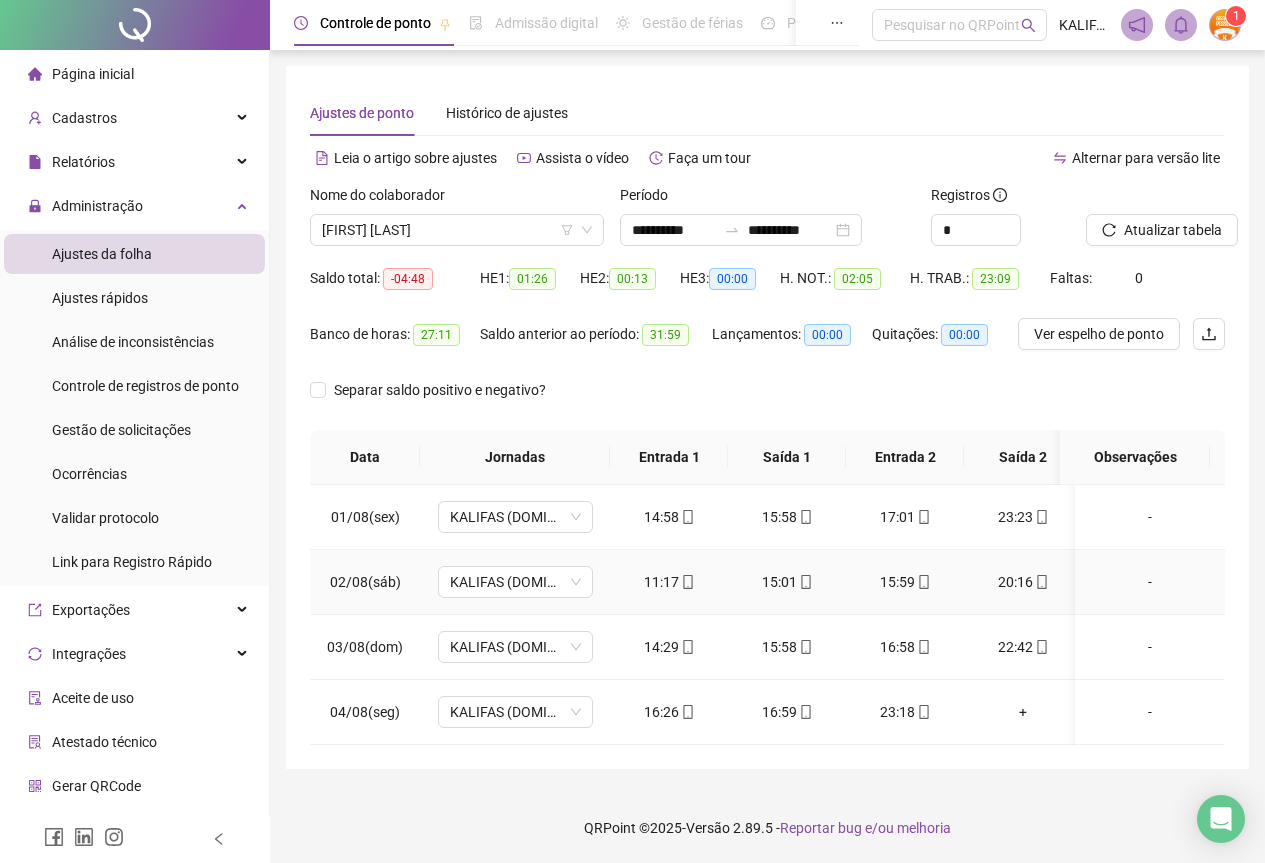 click 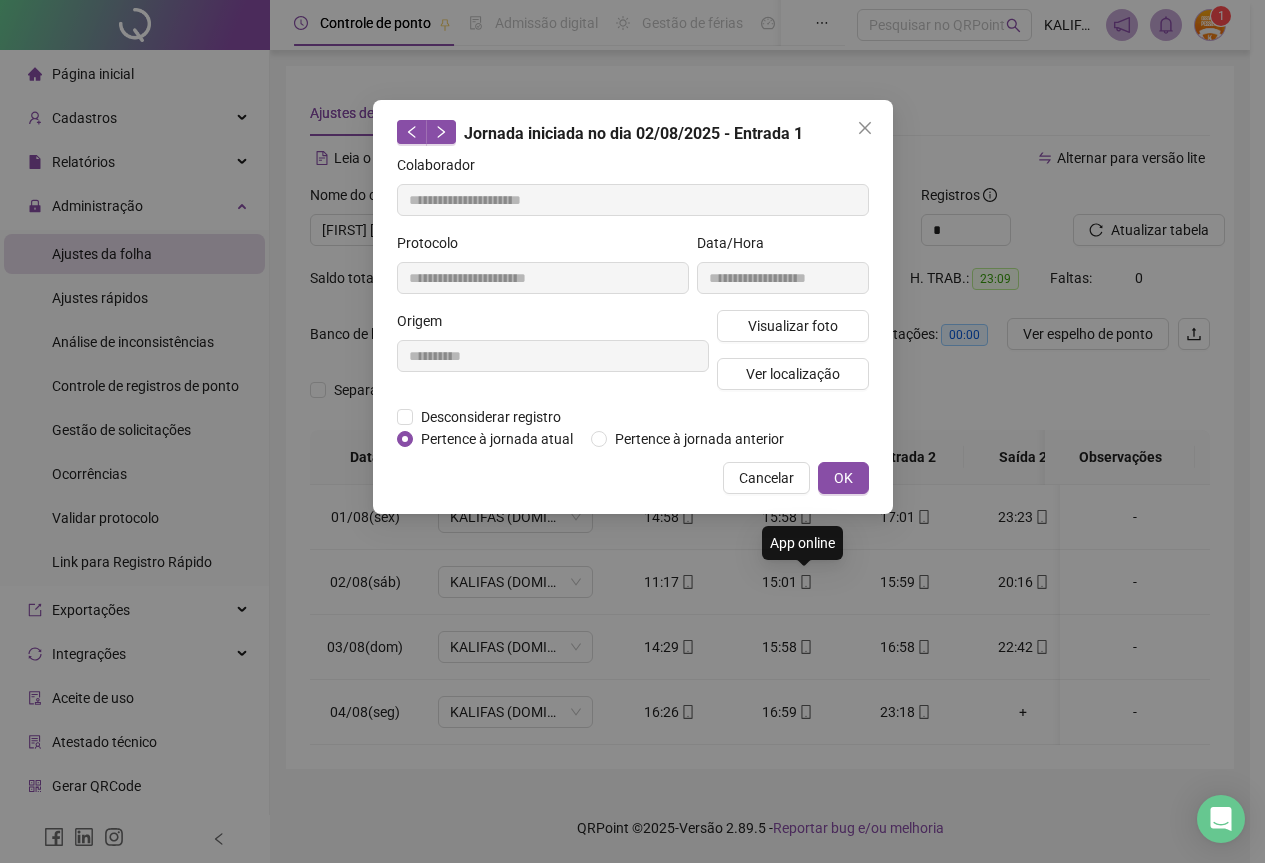 type on "**********" 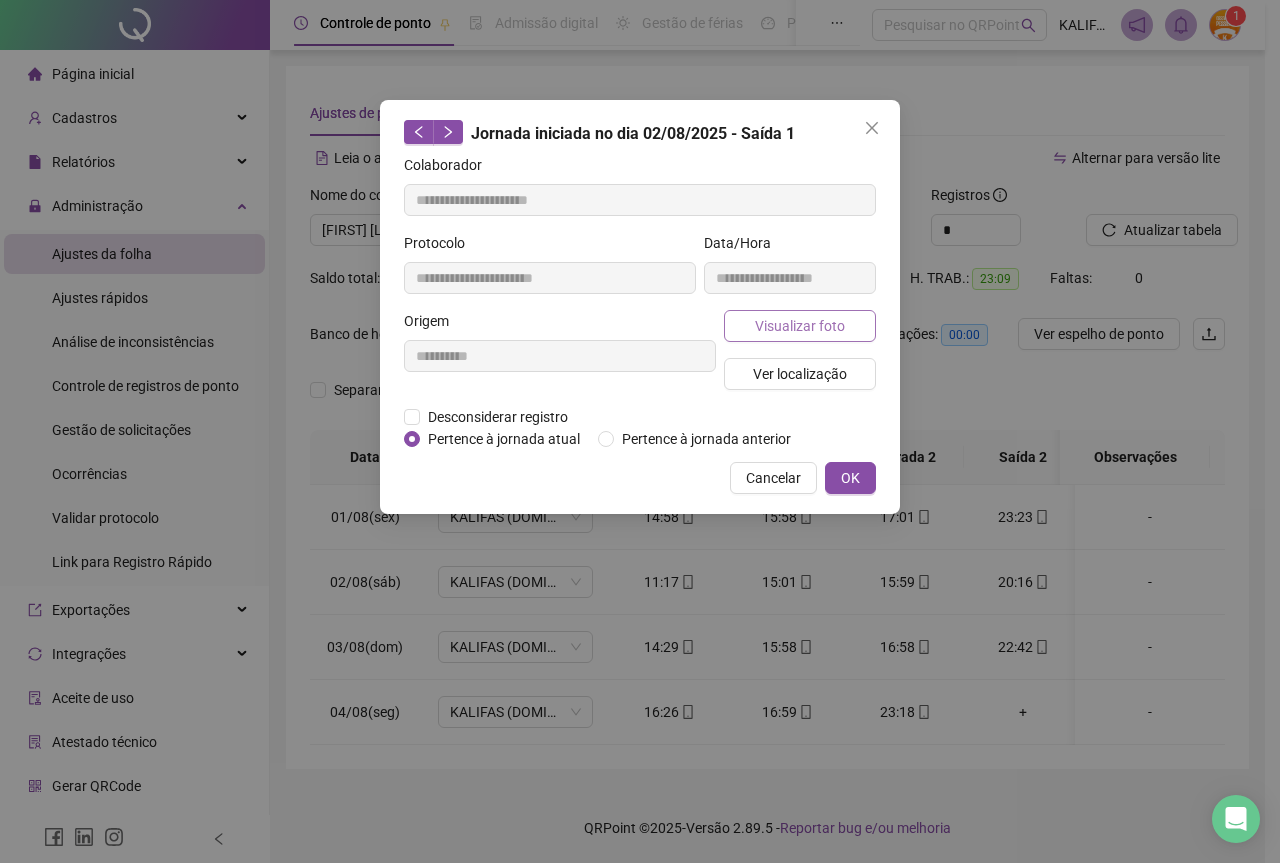click on "Visualizar foto Ver localização" at bounding box center [800, 358] 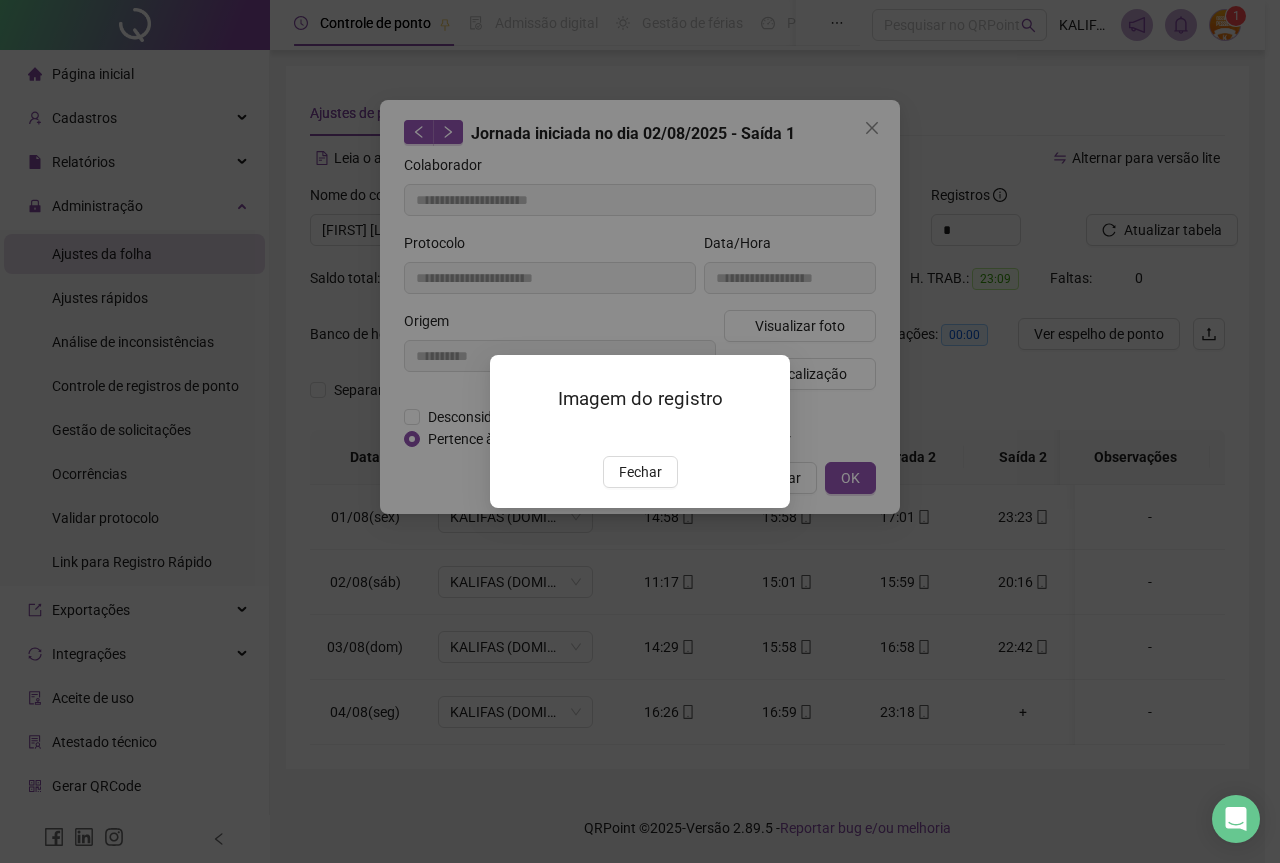drag, startPoint x: 647, startPoint y: 586, endPoint x: 750, endPoint y: 546, distance: 110.49435 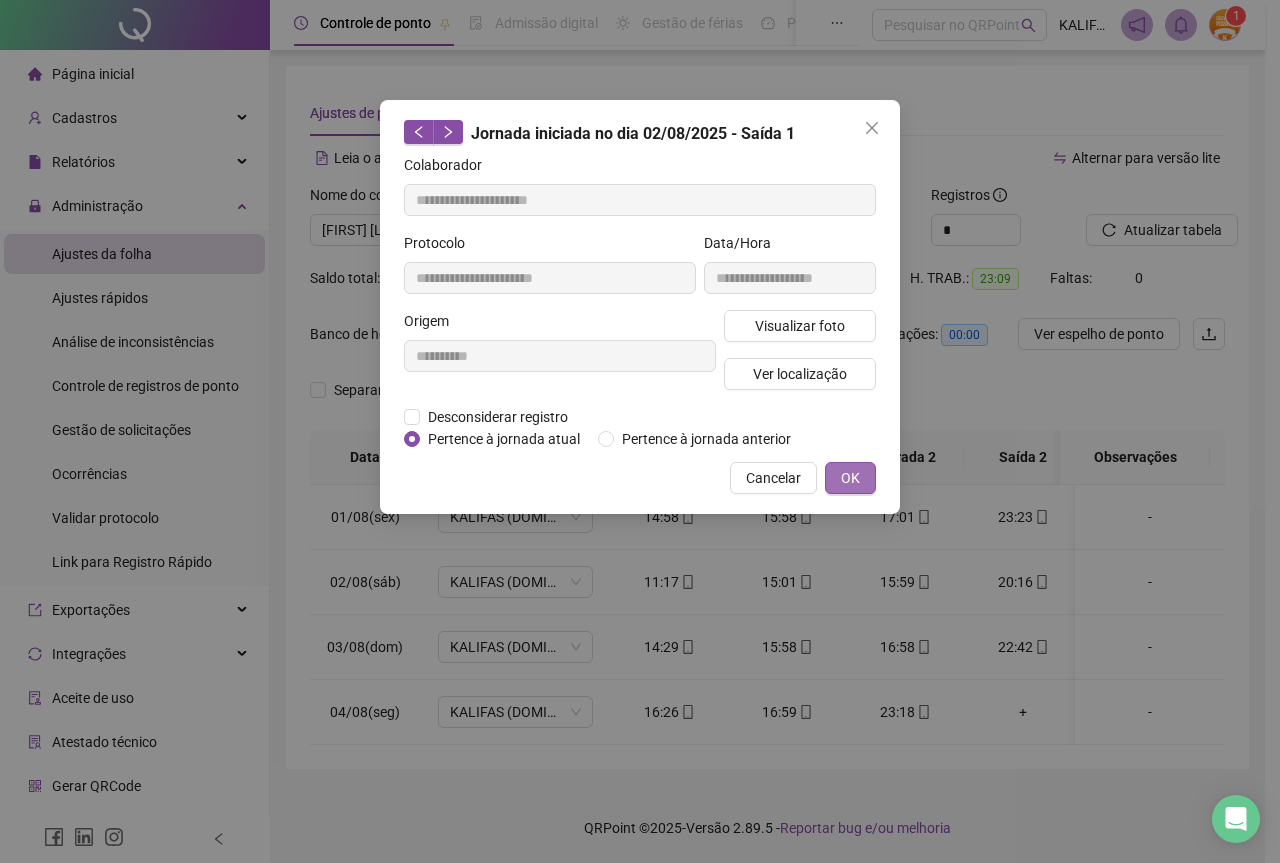 click on "OK" at bounding box center [850, 478] 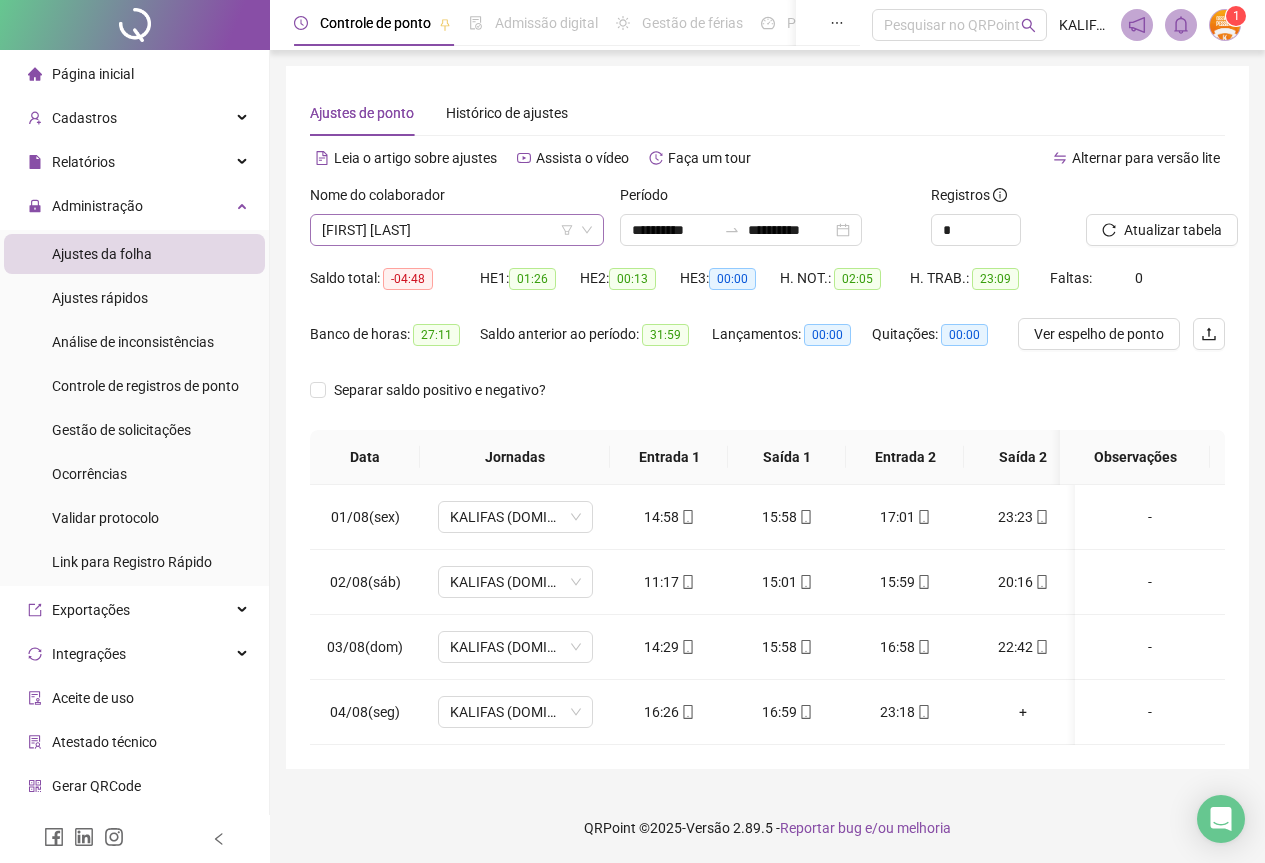click 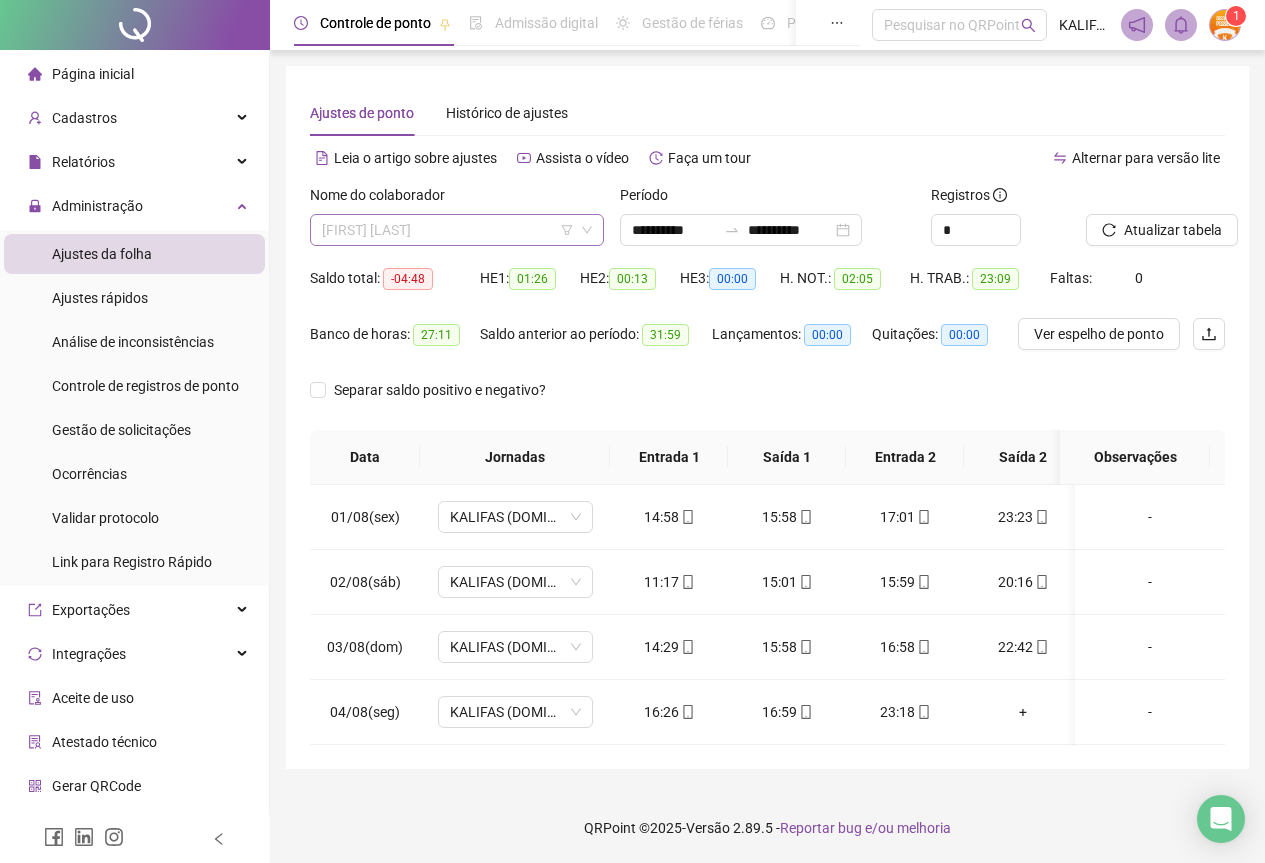 click on "[FIRST] [LAST]" at bounding box center [457, 230] 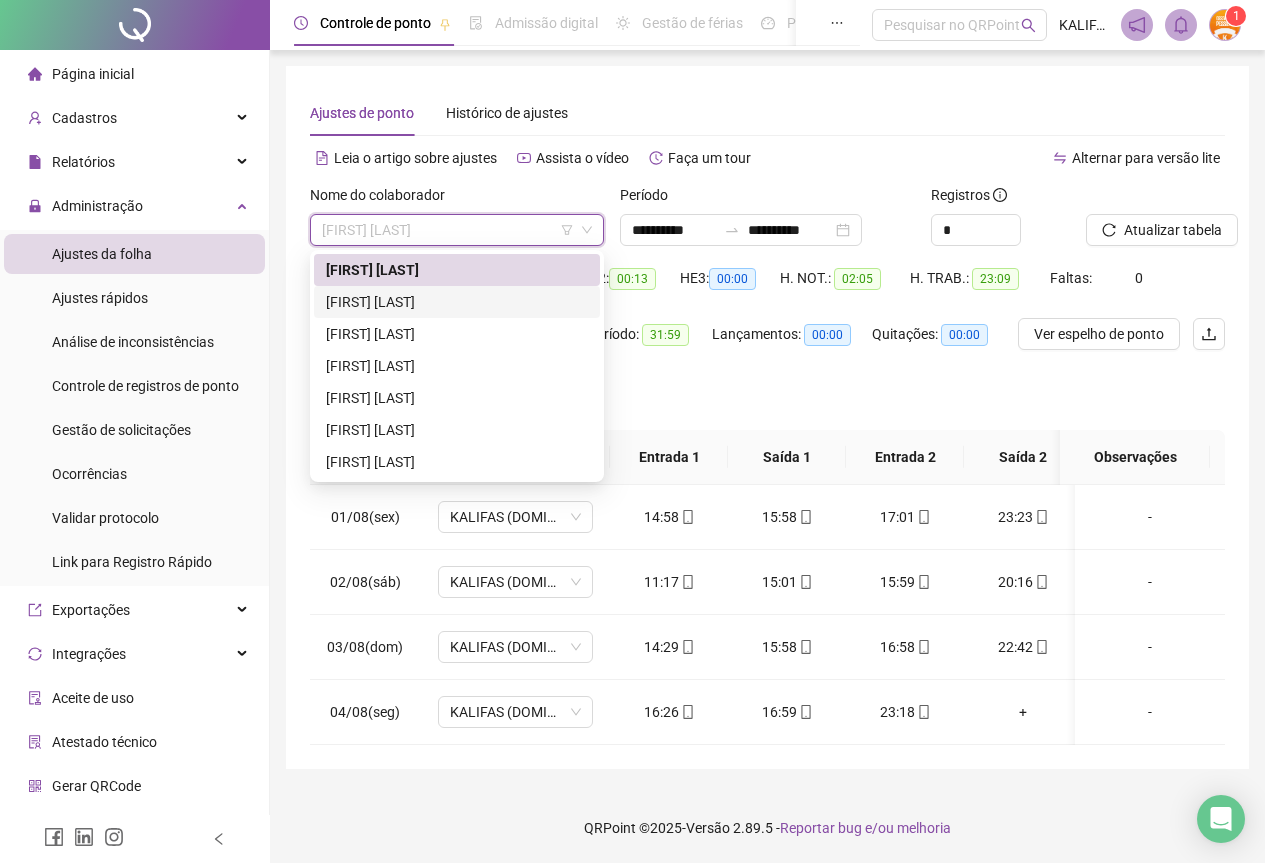click on "[FIRST] [LAST]" at bounding box center [457, 302] 